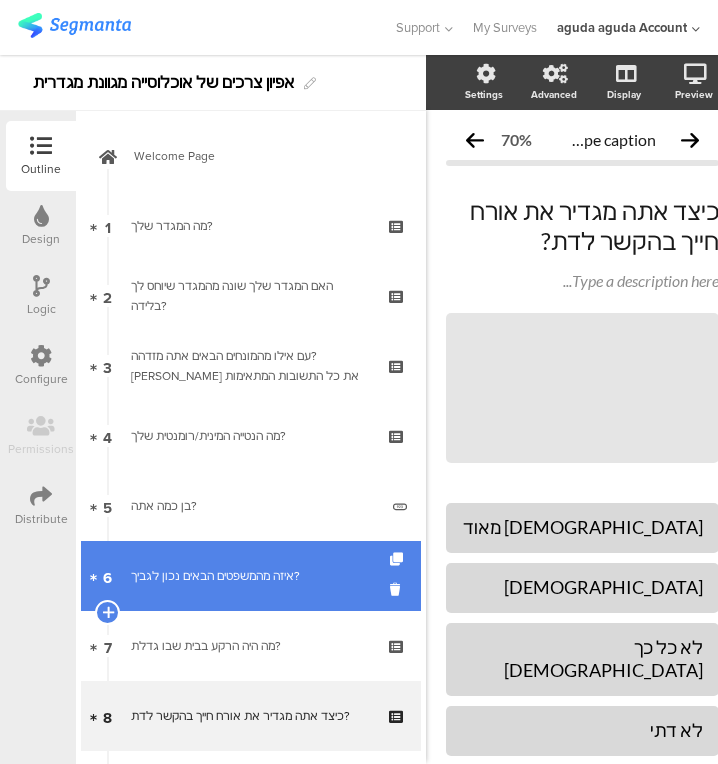 scroll, scrollTop: 0, scrollLeft: 0, axis: both 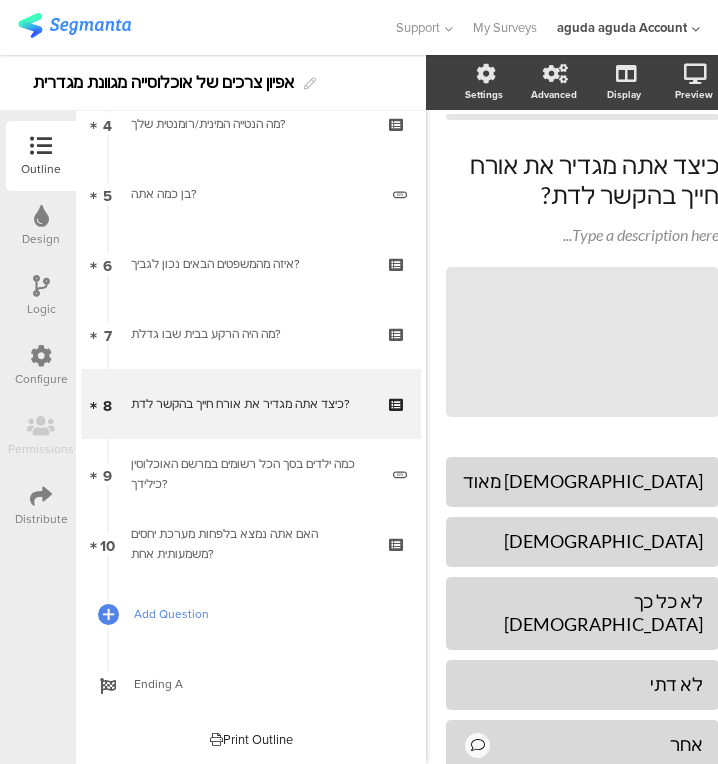 click on "Add Question" at bounding box center [251, 614] 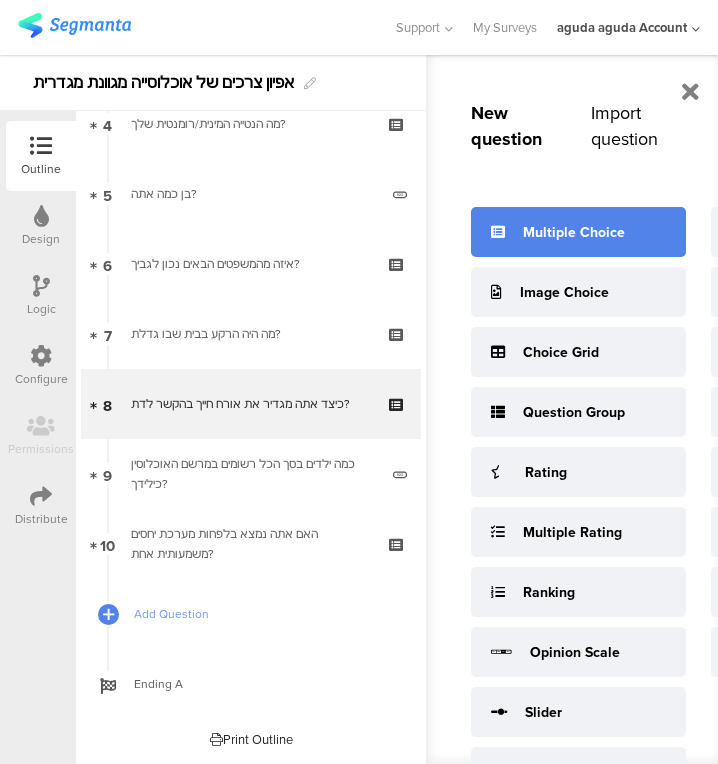click on "Multiple Choice" at bounding box center [574, 232] 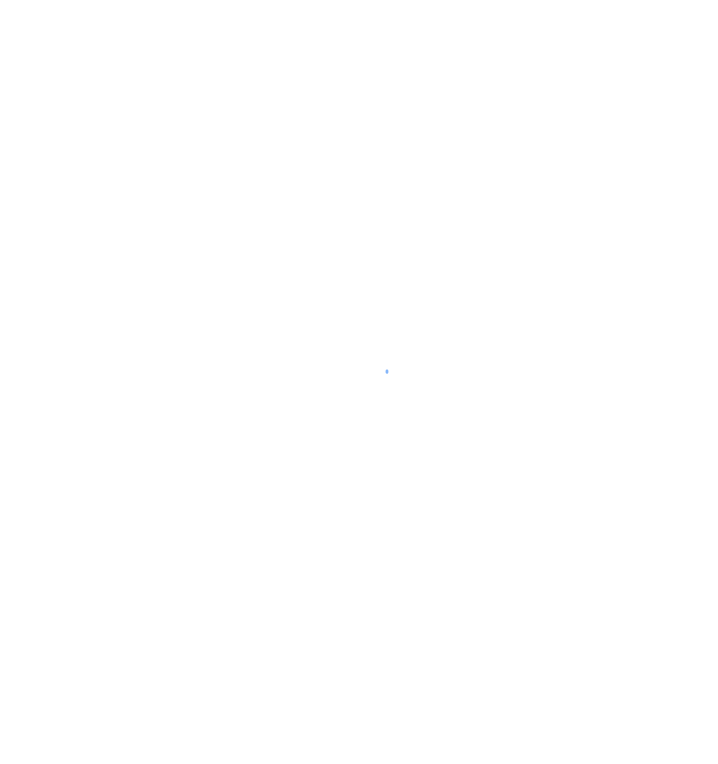 scroll, scrollTop: 0, scrollLeft: 0, axis: both 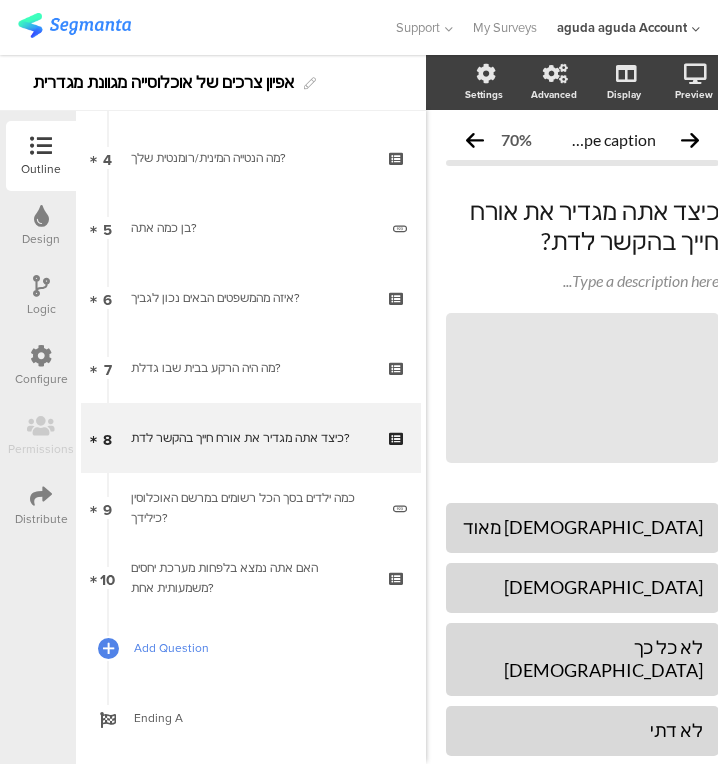 click on "Add Question" at bounding box center (251, 648) 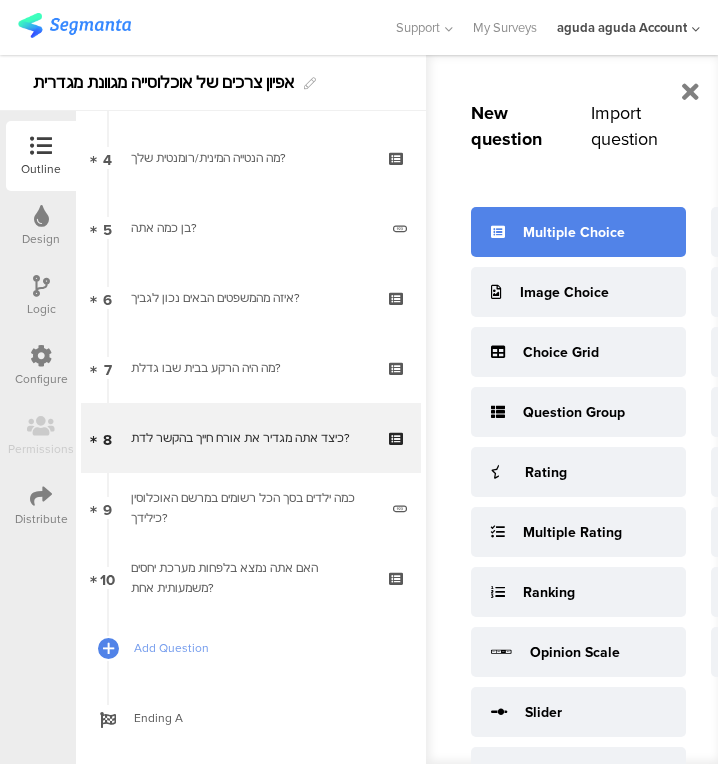 click on "Multiple Choice" at bounding box center [578, 232] 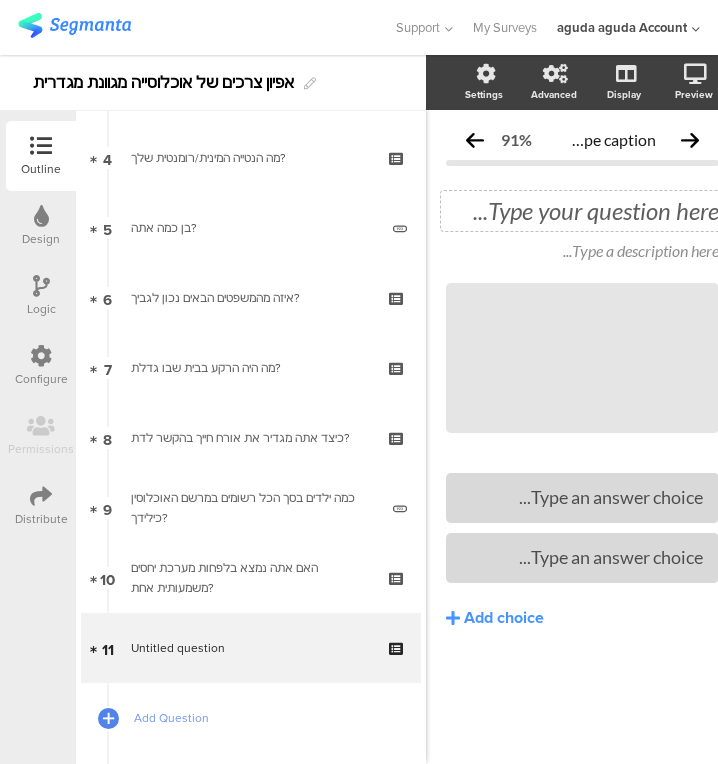 scroll, scrollTop: 0, scrollLeft: 31, axis: horizontal 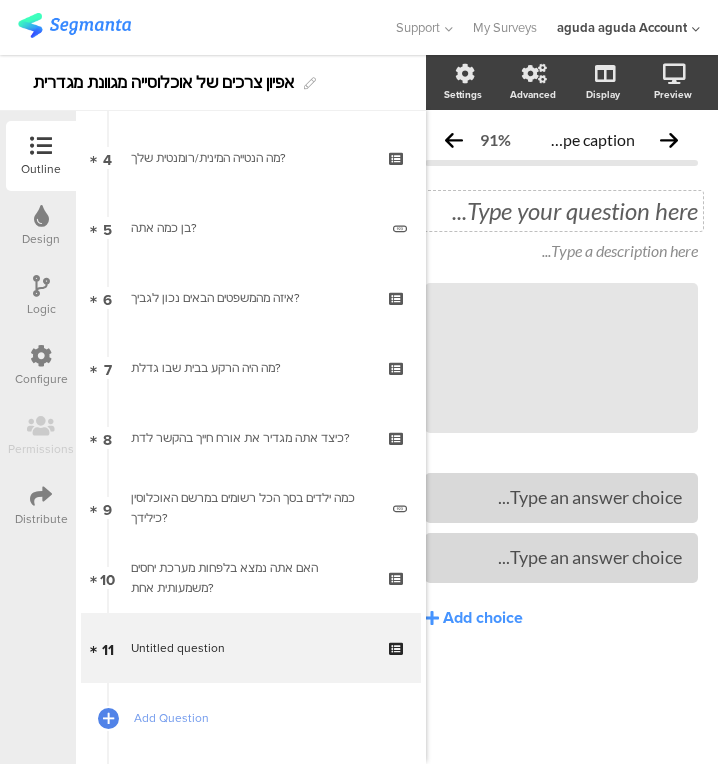 click on "Type your question here..." 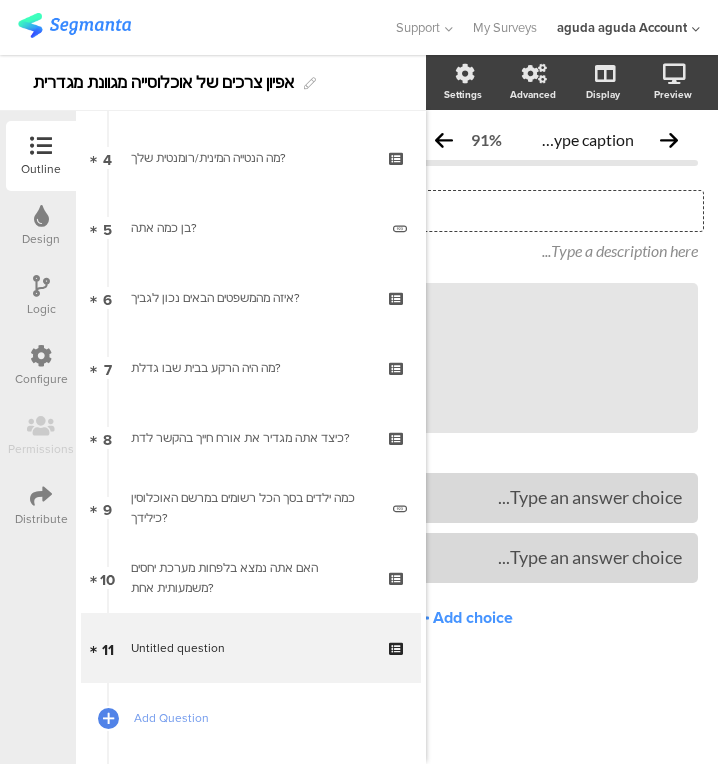 type 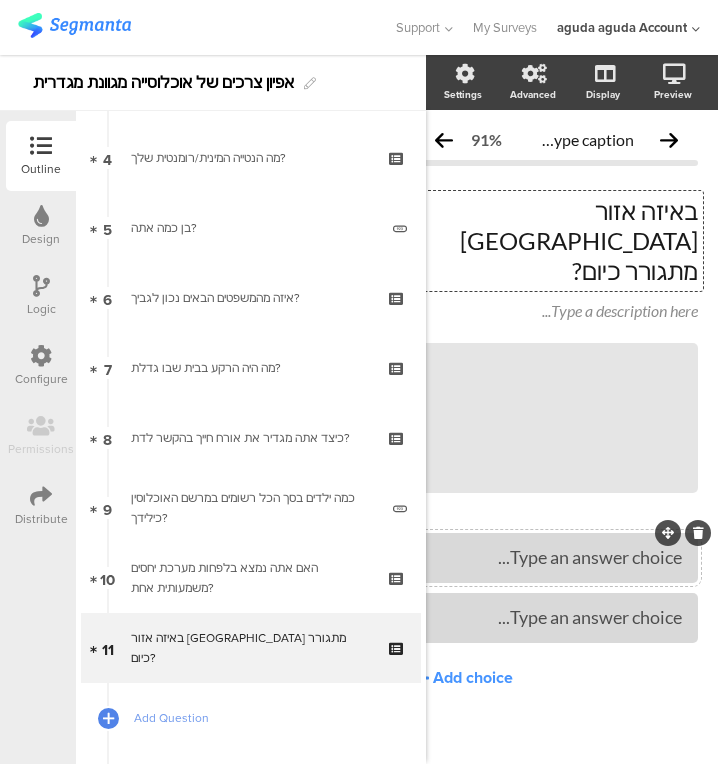 type 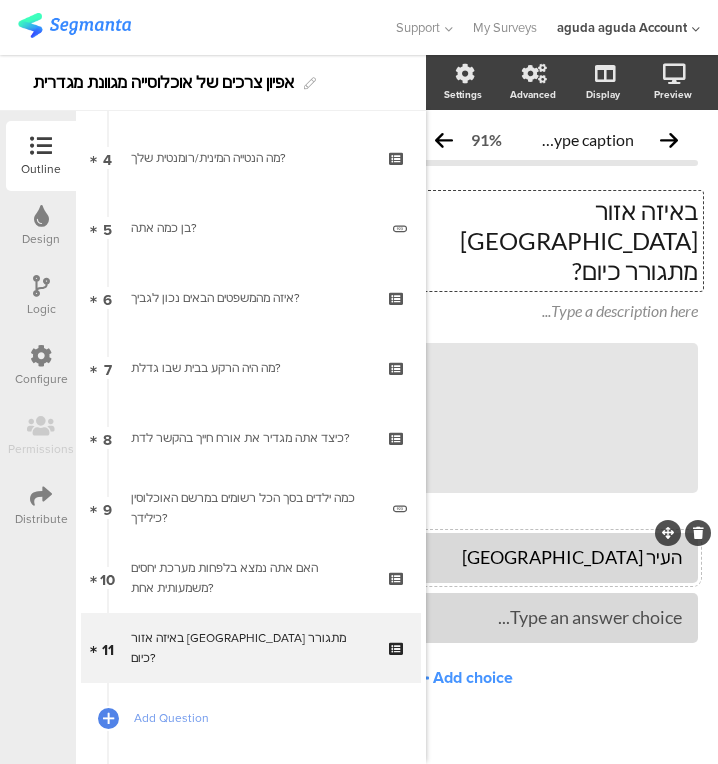type 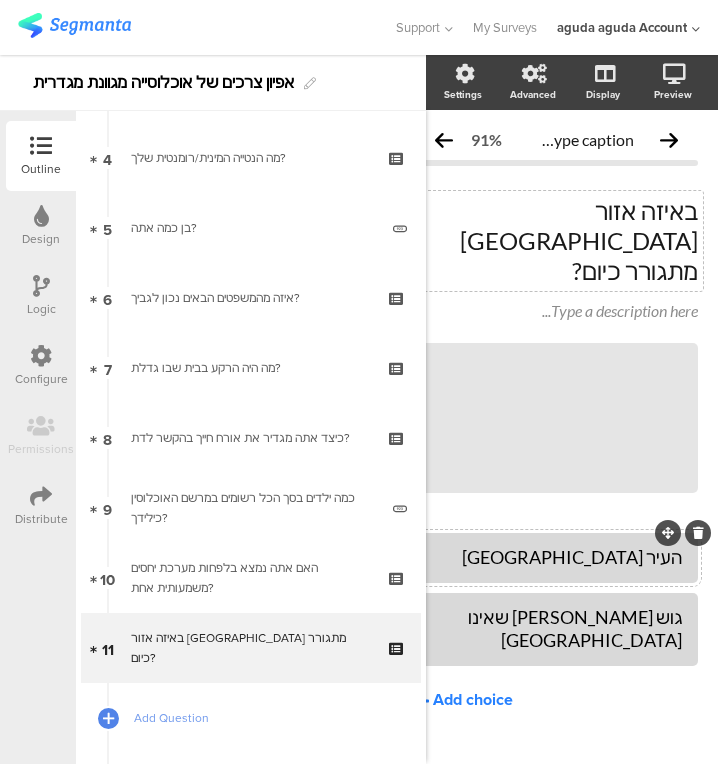 click on "Add choice" 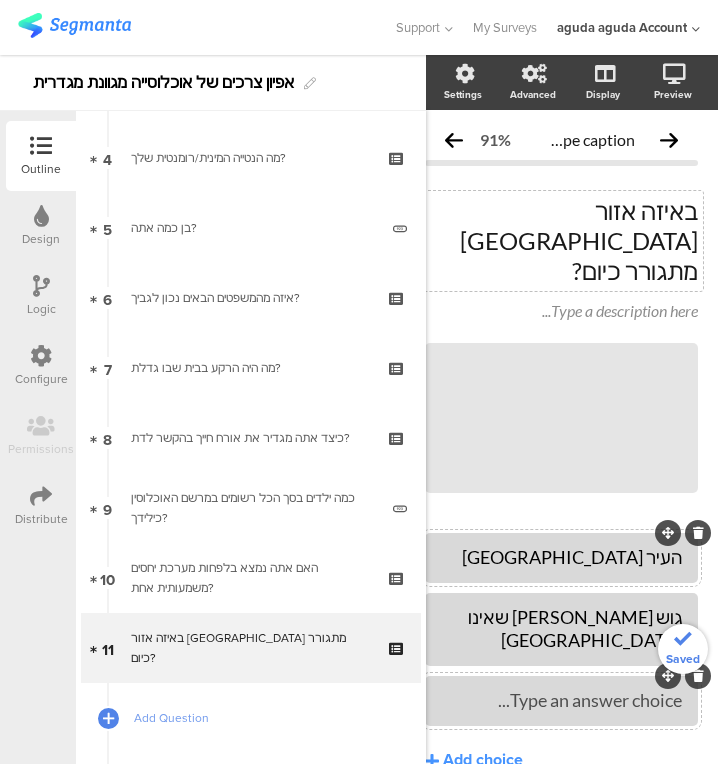 type 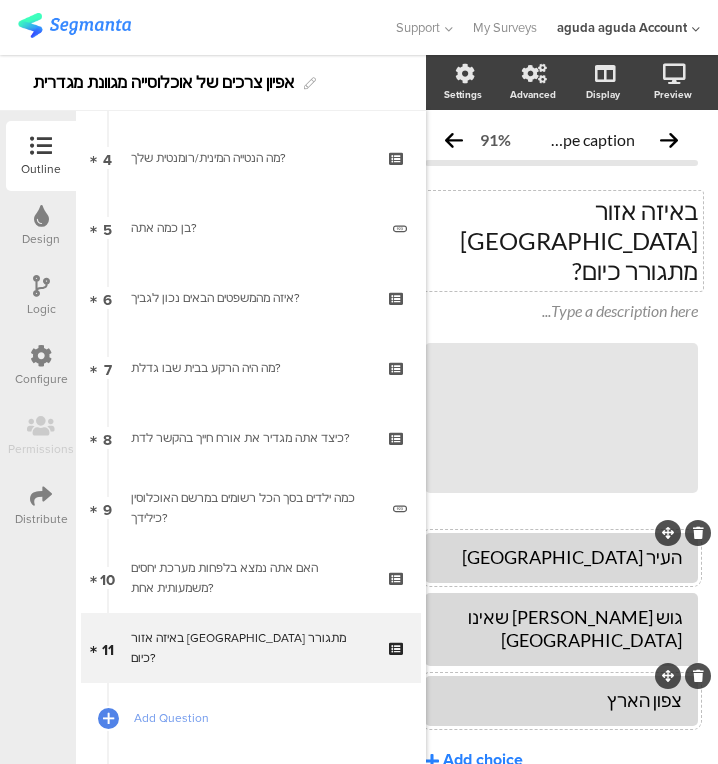 click on "Add choice" 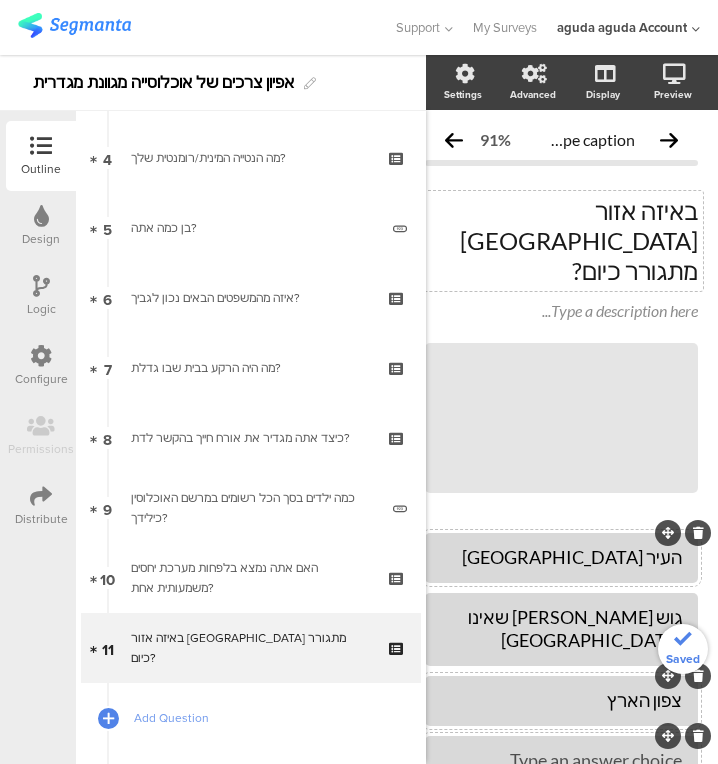 type 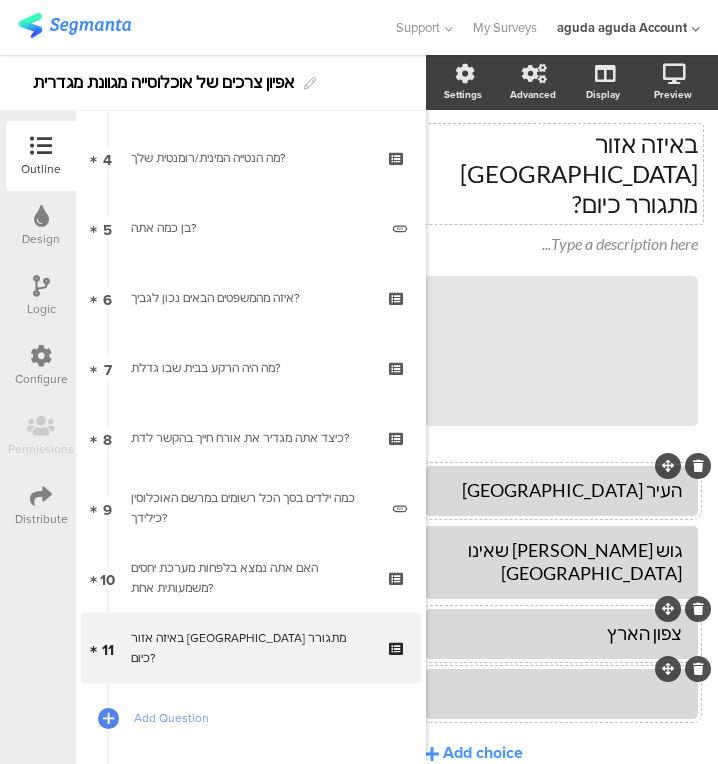scroll, scrollTop: 65, scrollLeft: 31, axis: both 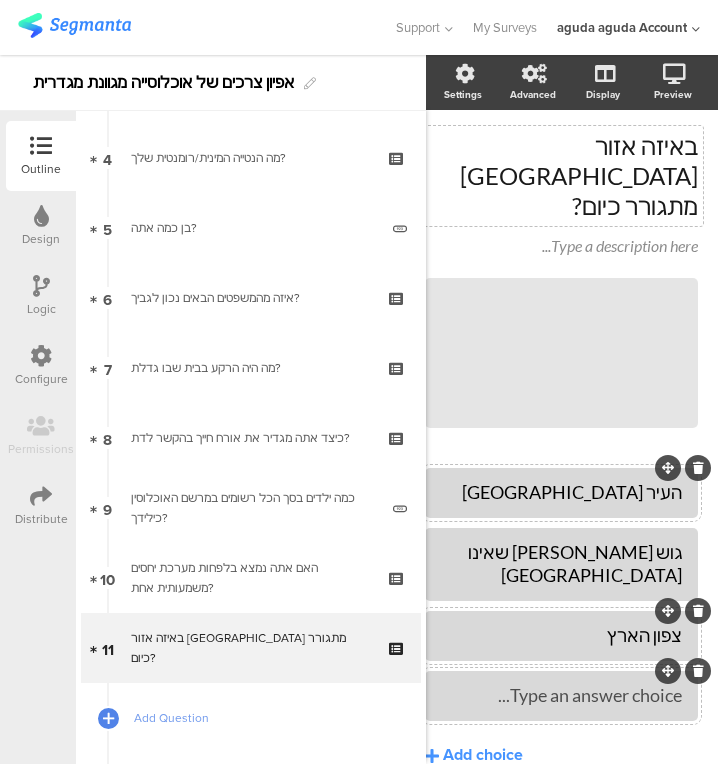 click on "צפון הארץ" 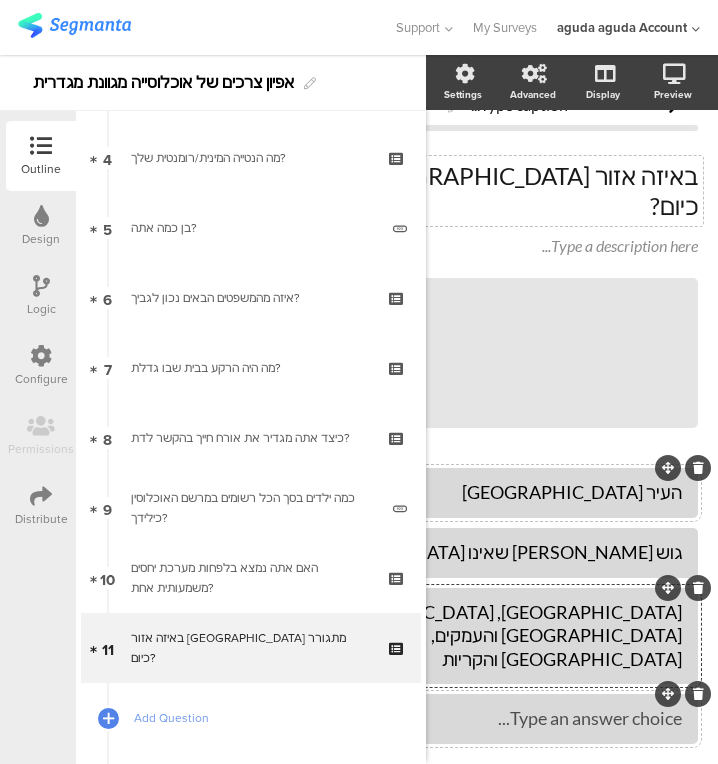 scroll, scrollTop: 35, scrollLeft: 195, axis: both 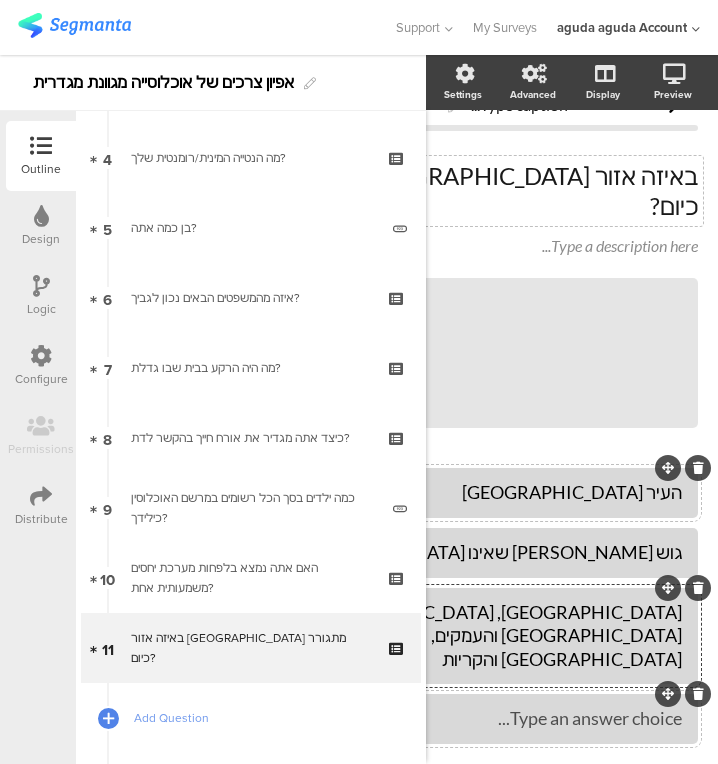 click 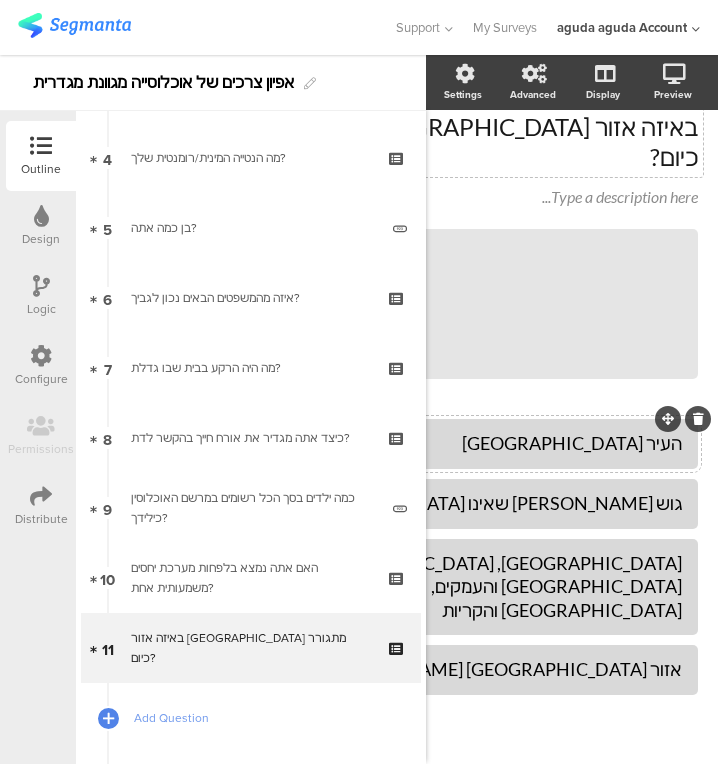 click on "Add choice" 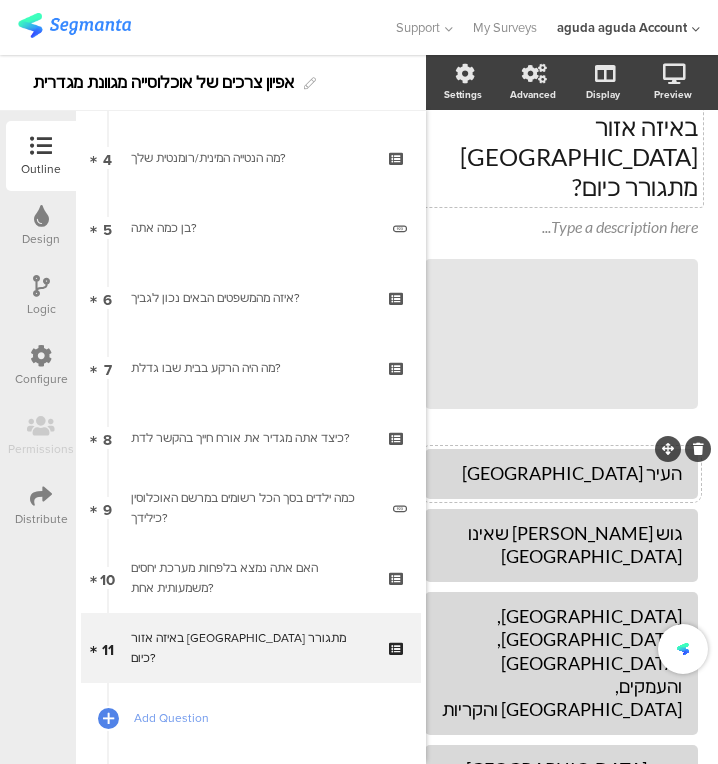 scroll, scrollTop: 84, scrollLeft: 38, axis: both 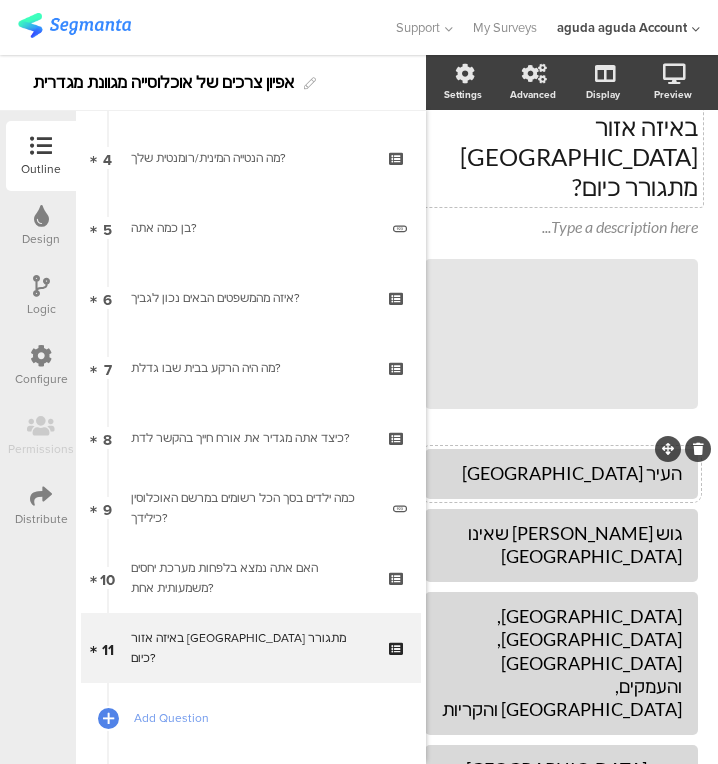 type 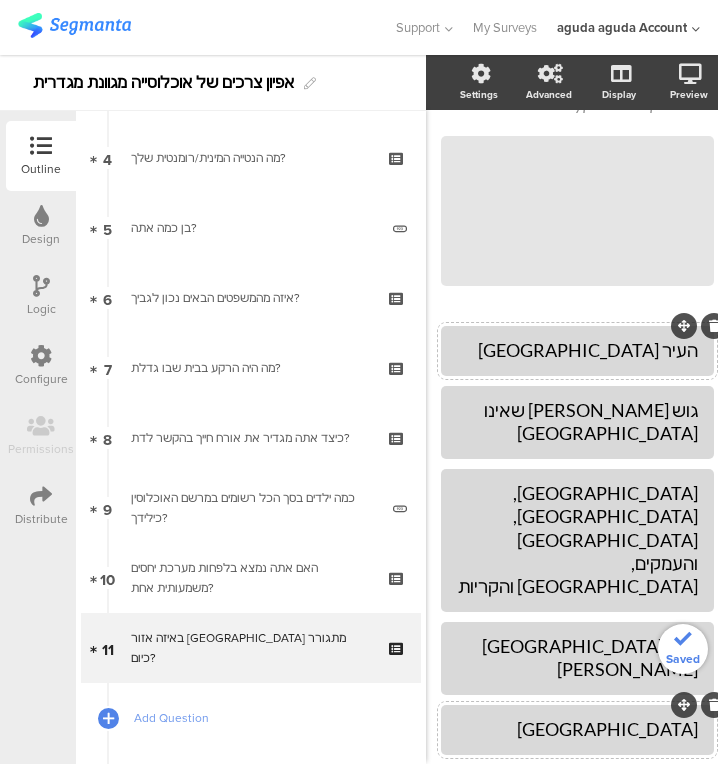 scroll, scrollTop: 207, scrollLeft: 0, axis: vertical 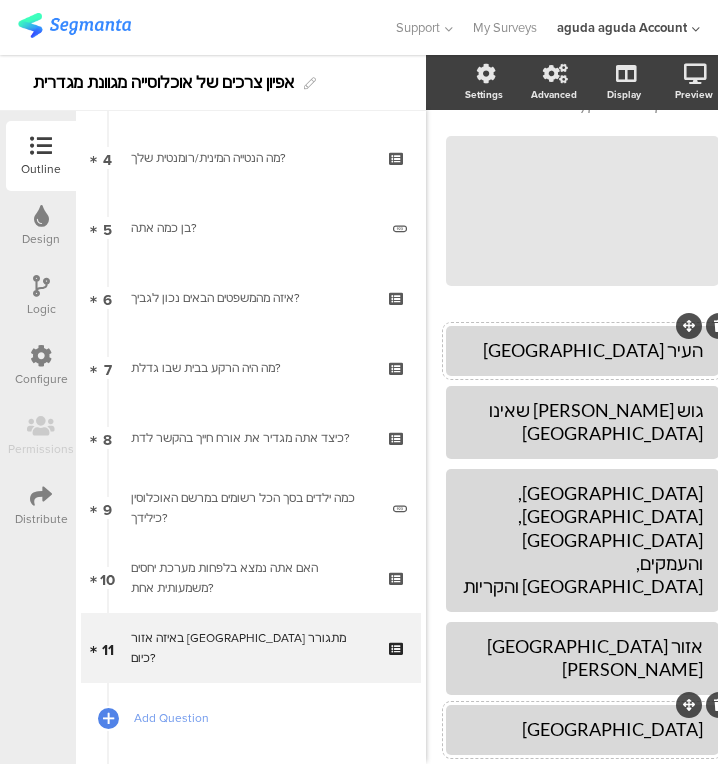 click on "Add choice" 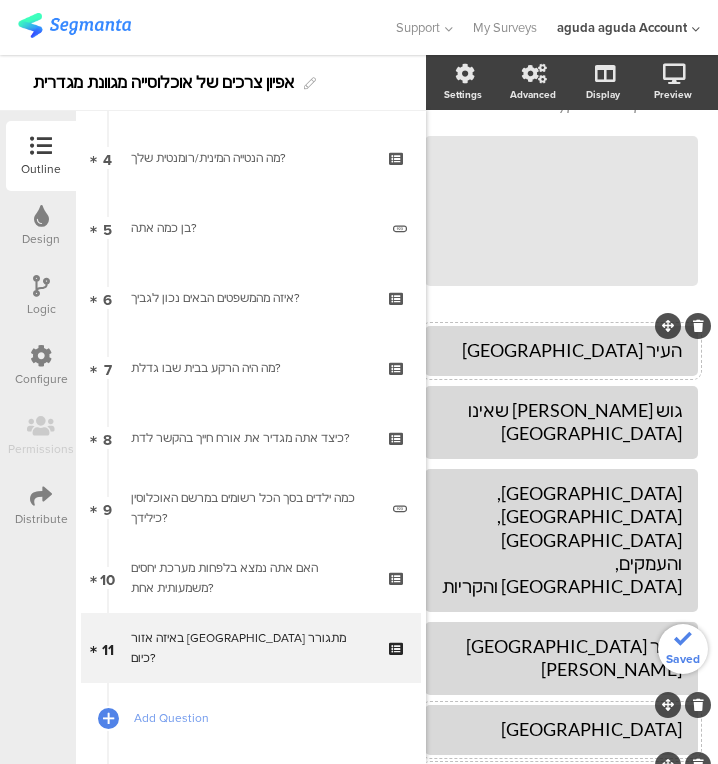 type 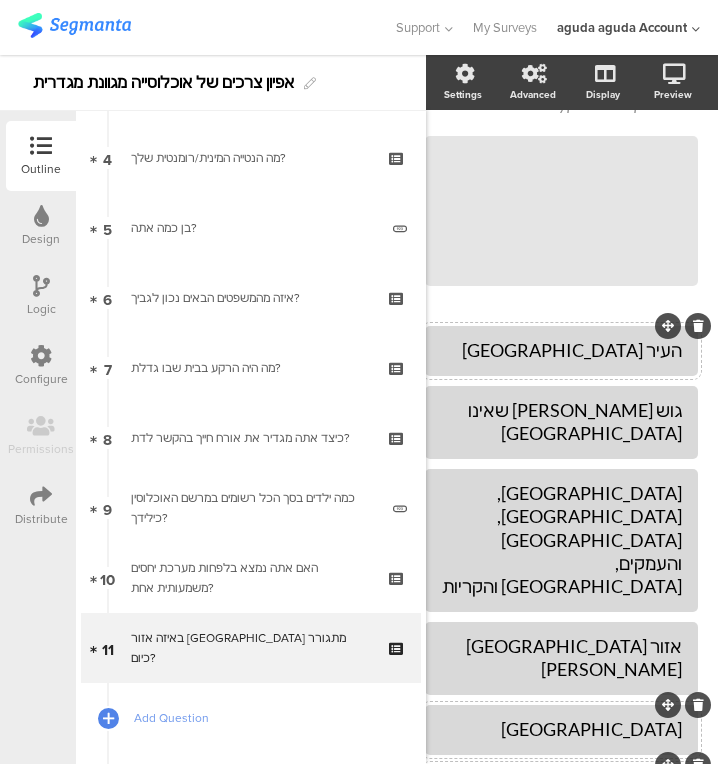 click 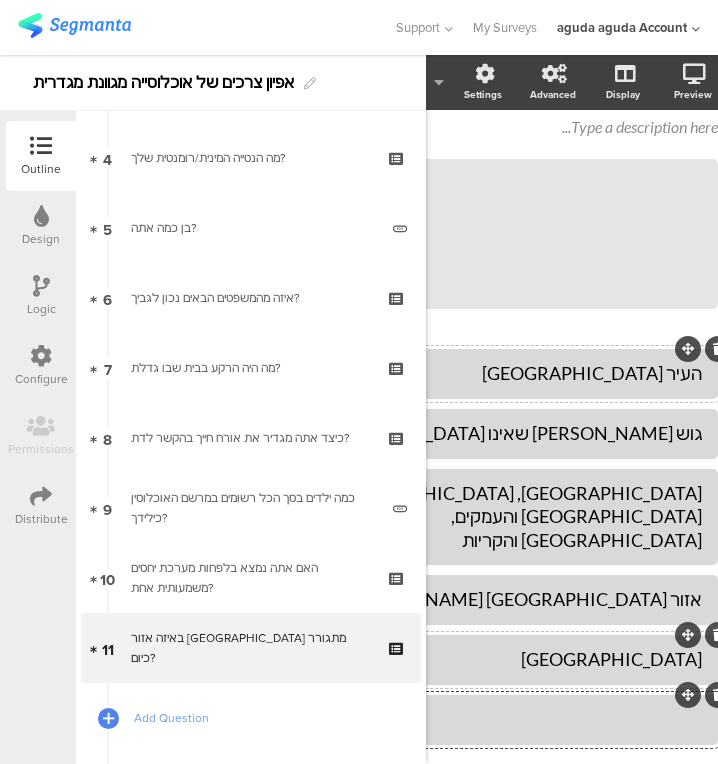 scroll, scrollTop: 154, scrollLeft: 206, axis: both 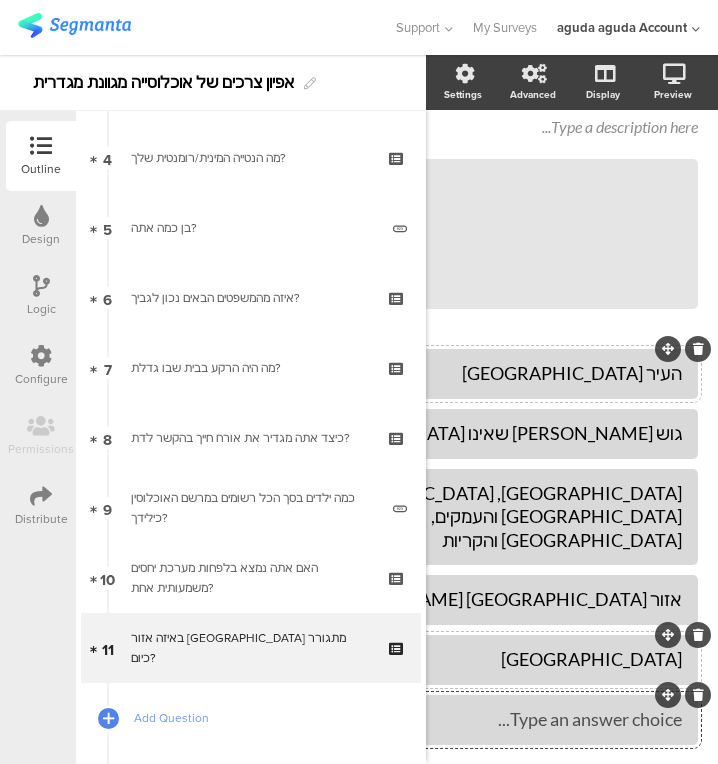 click 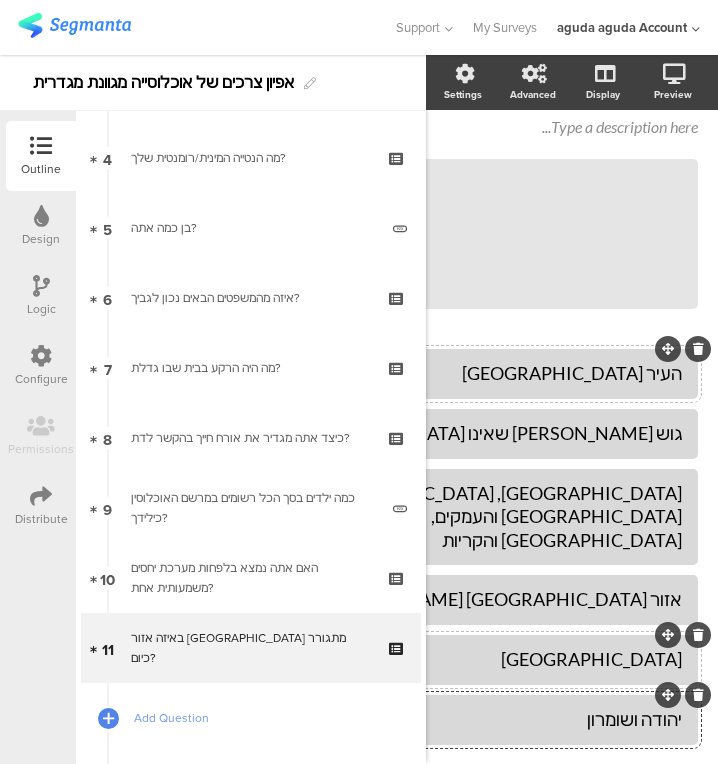 scroll, scrollTop: 214, scrollLeft: 206, axis: both 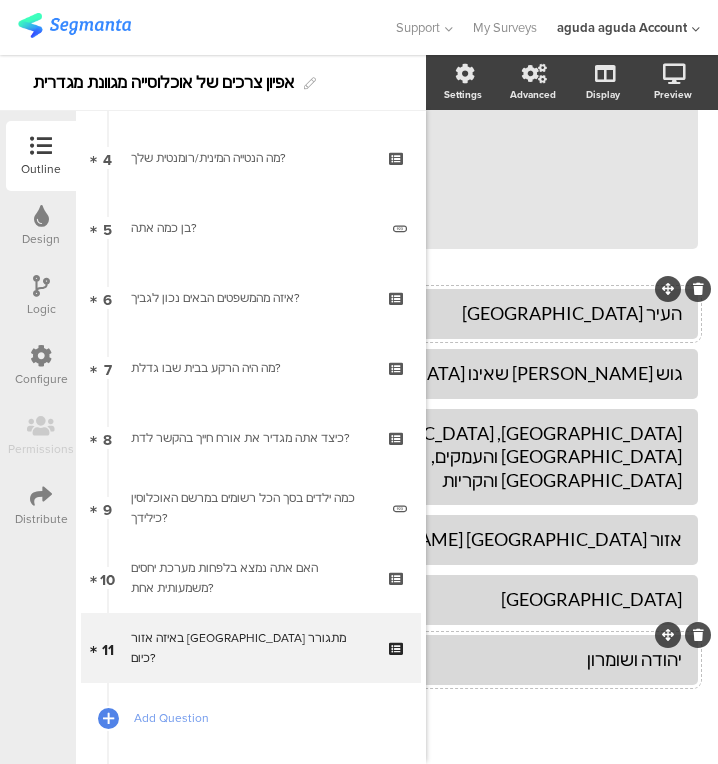 click on "Add choice" 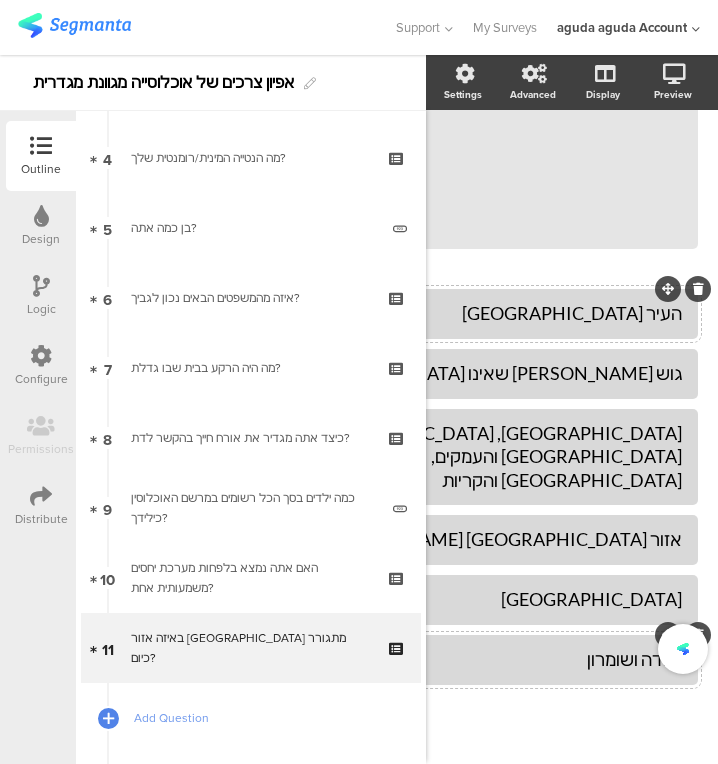 scroll, scrollTop: 244, scrollLeft: 38, axis: both 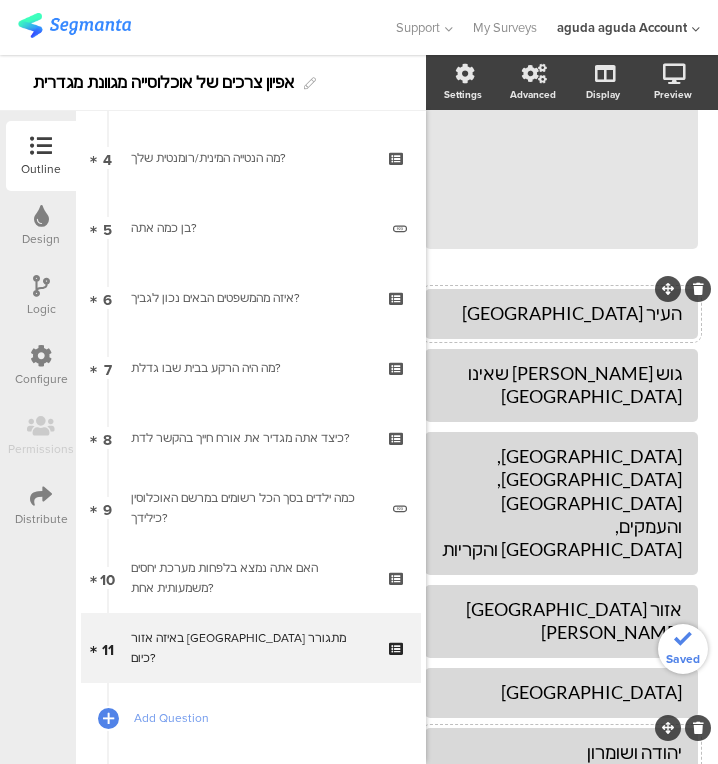 type 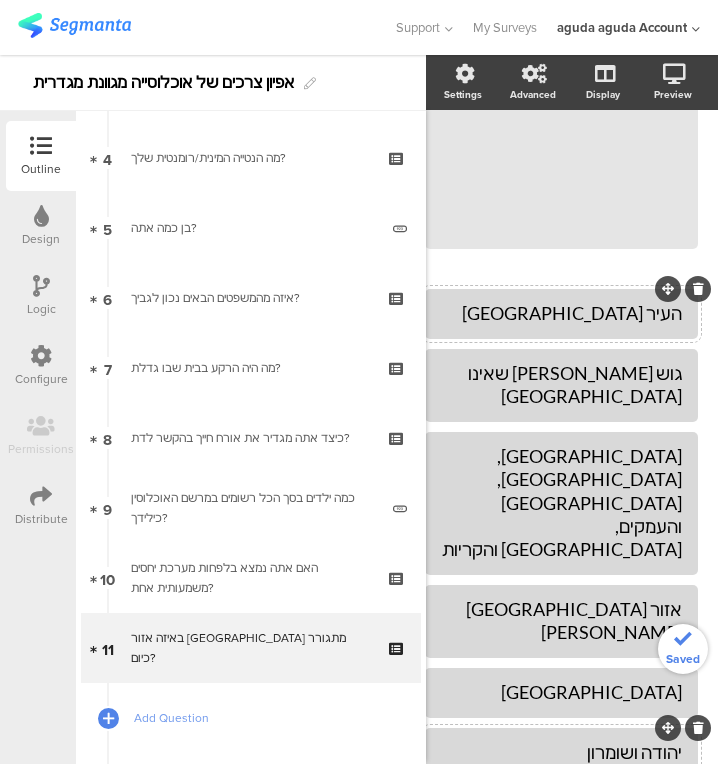 scroll, scrollTop: 327, scrollLeft: 38, axis: both 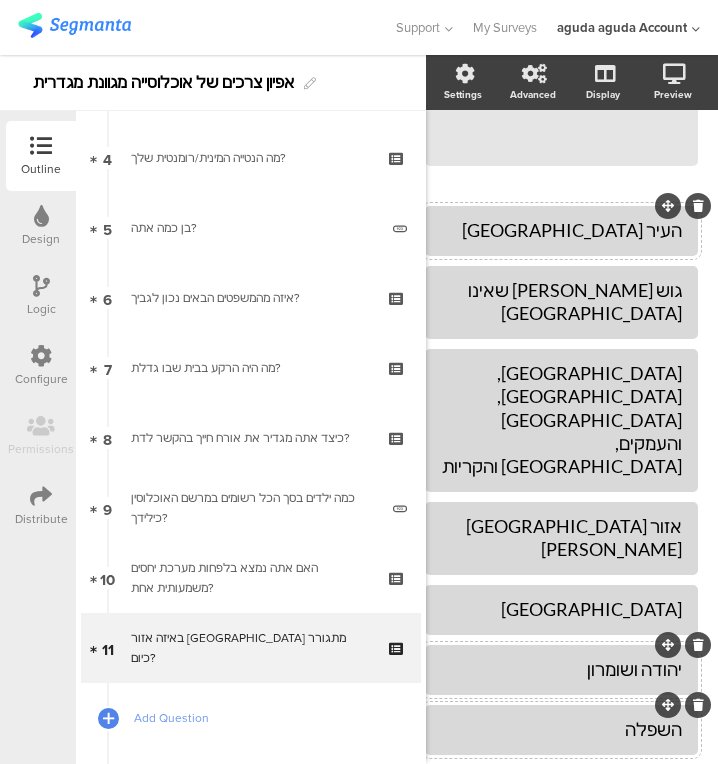 click on "Add choice" 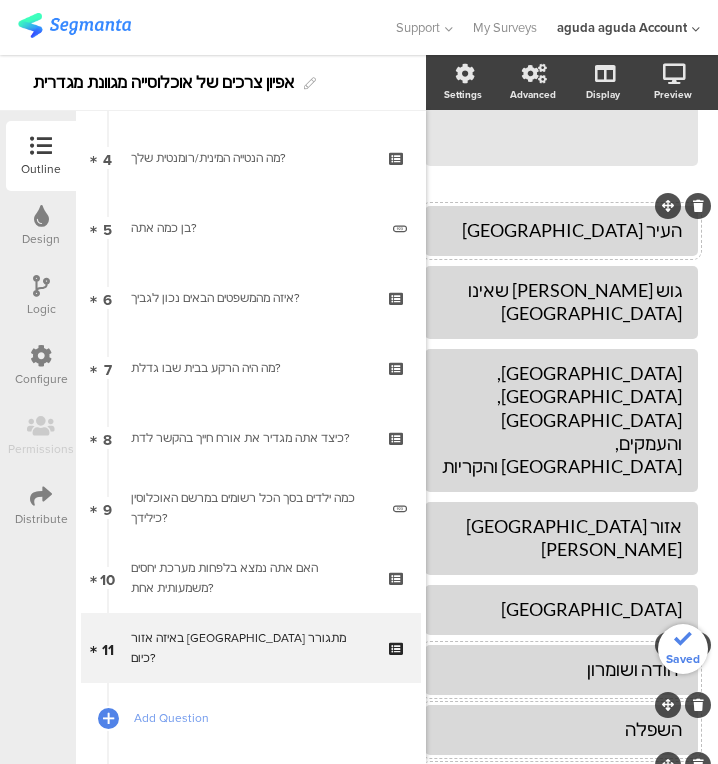 type 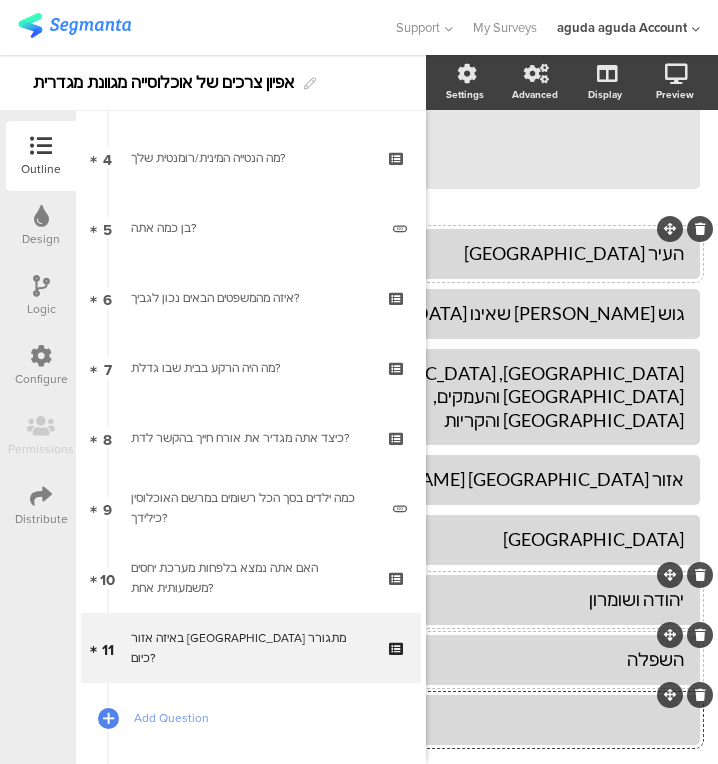scroll, scrollTop: 274, scrollLeft: 202, axis: both 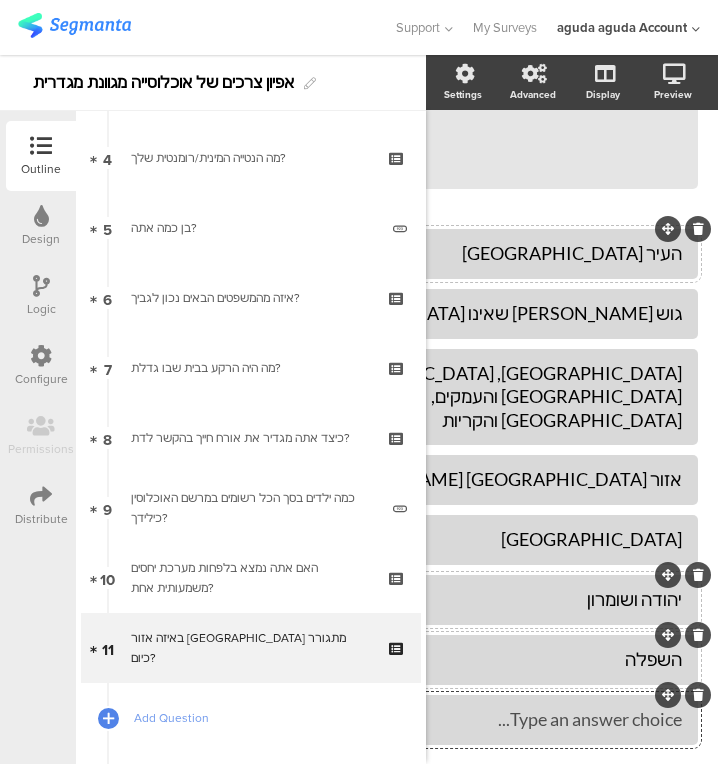 click 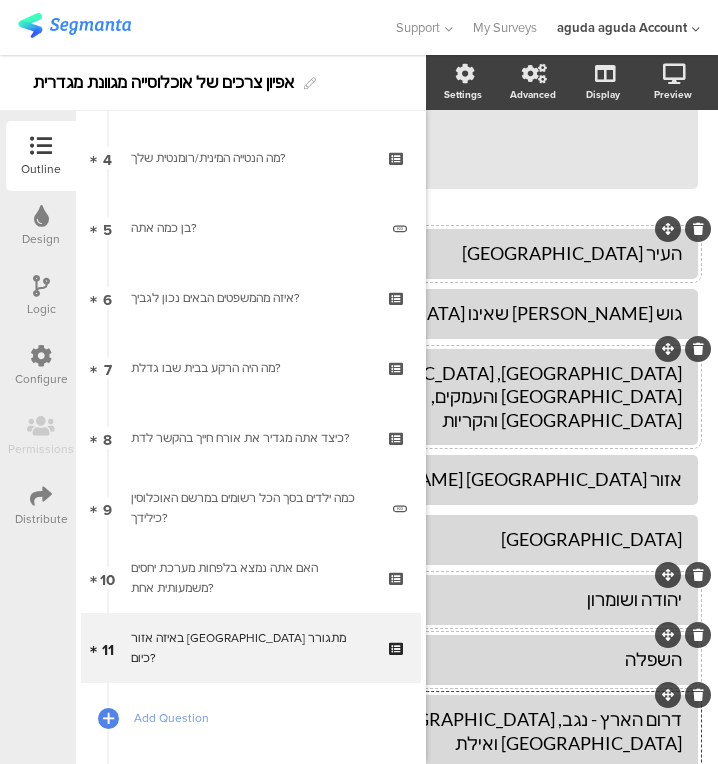 click on "[GEOGRAPHIC_DATA], [GEOGRAPHIC_DATA], [GEOGRAPHIC_DATA] והעמקים, [GEOGRAPHIC_DATA] והקריות" 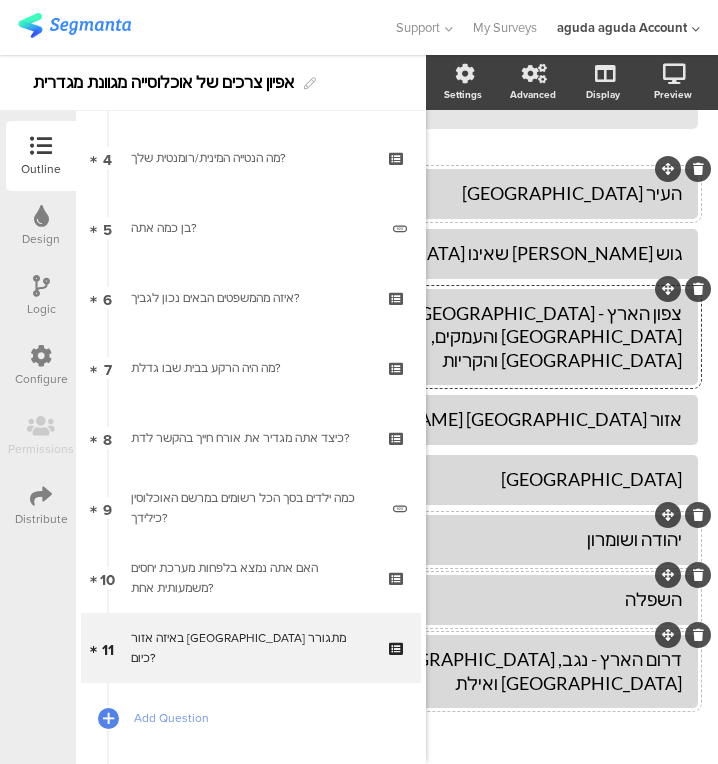 scroll, scrollTop: 334, scrollLeft: 0, axis: vertical 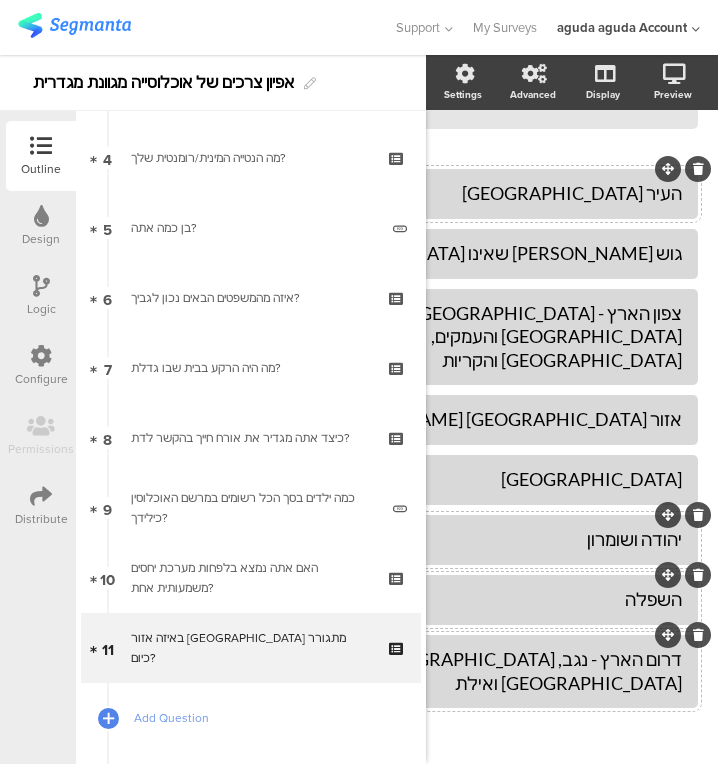 click on "Add choice" 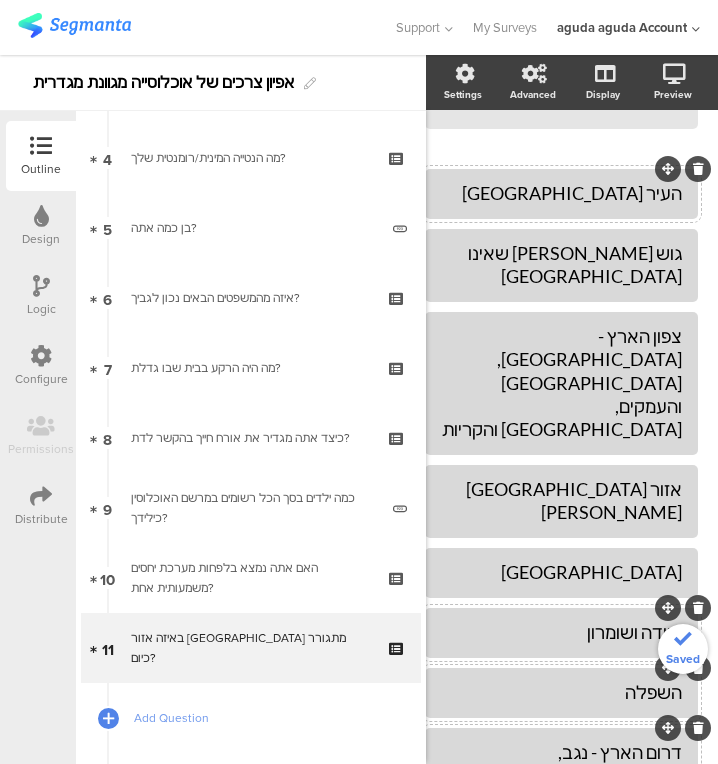 scroll, scrollTop: 447, scrollLeft: 38, axis: both 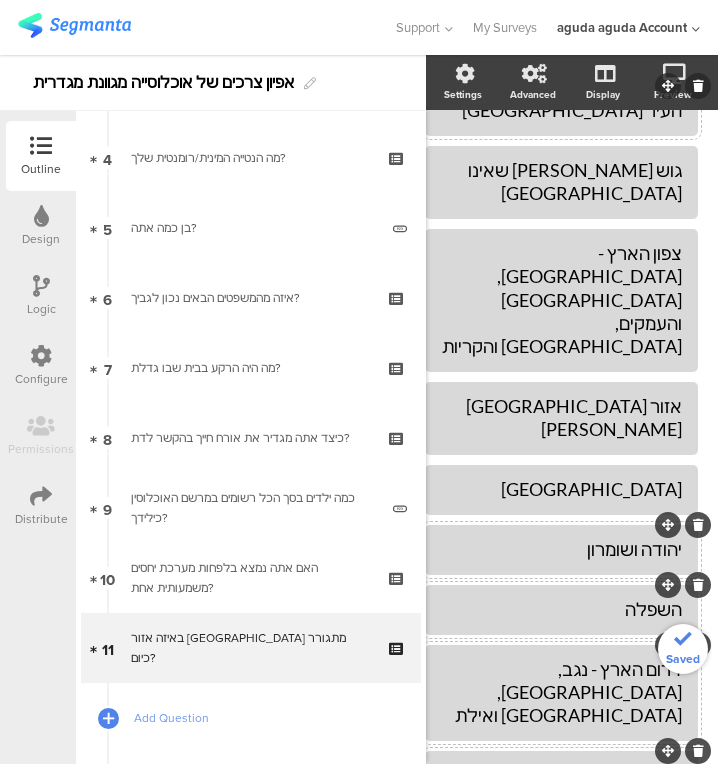 type 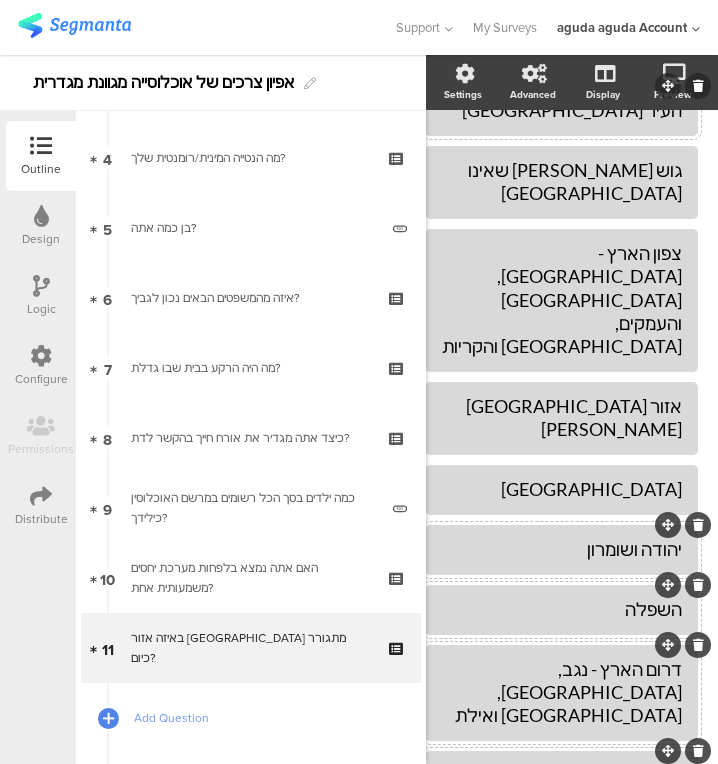 click 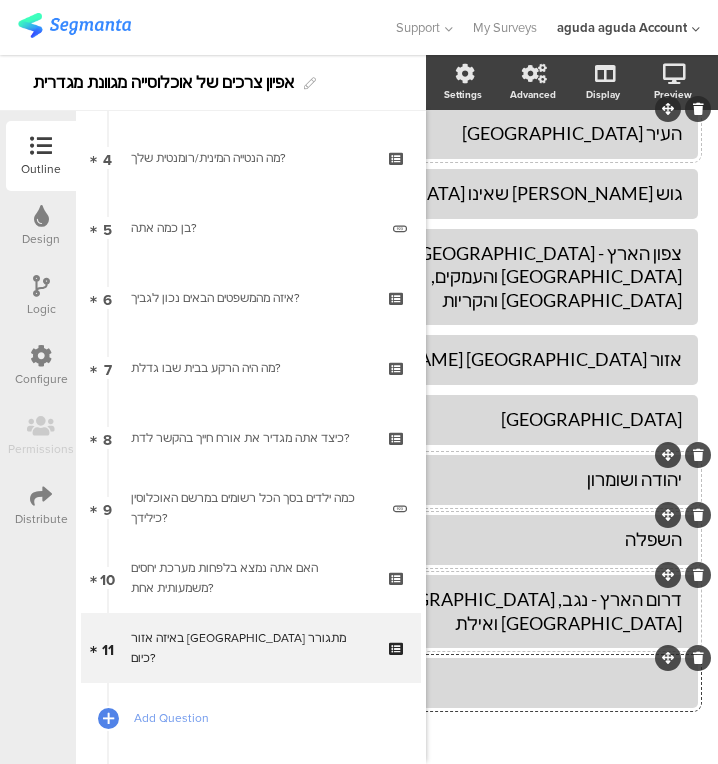 scroll, scrollTop: 394, scrollLeft: 206, axis: both 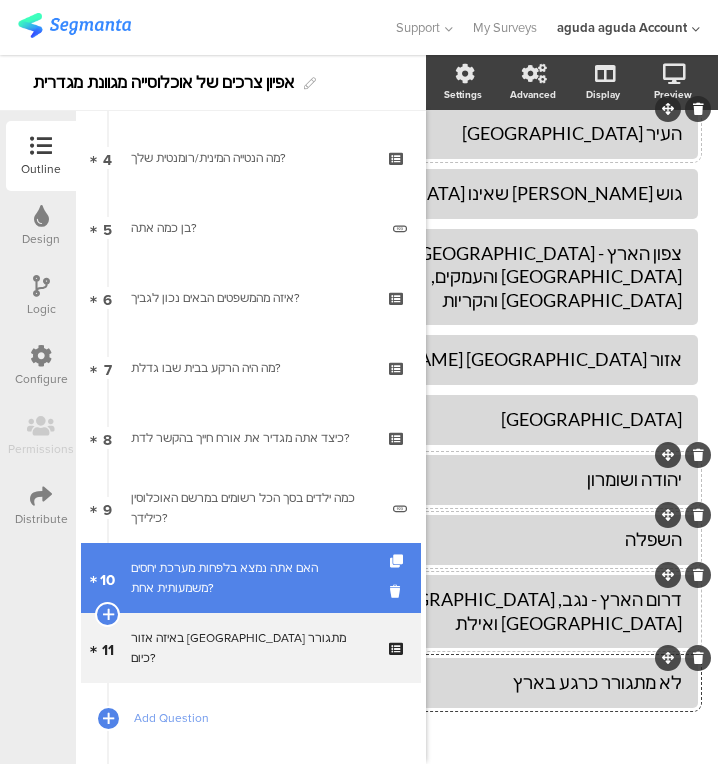 click on "10
האם אתה נמצא בלפחות מערכת יחסים משמעותית אחת?" at bounding box center (251, 578) 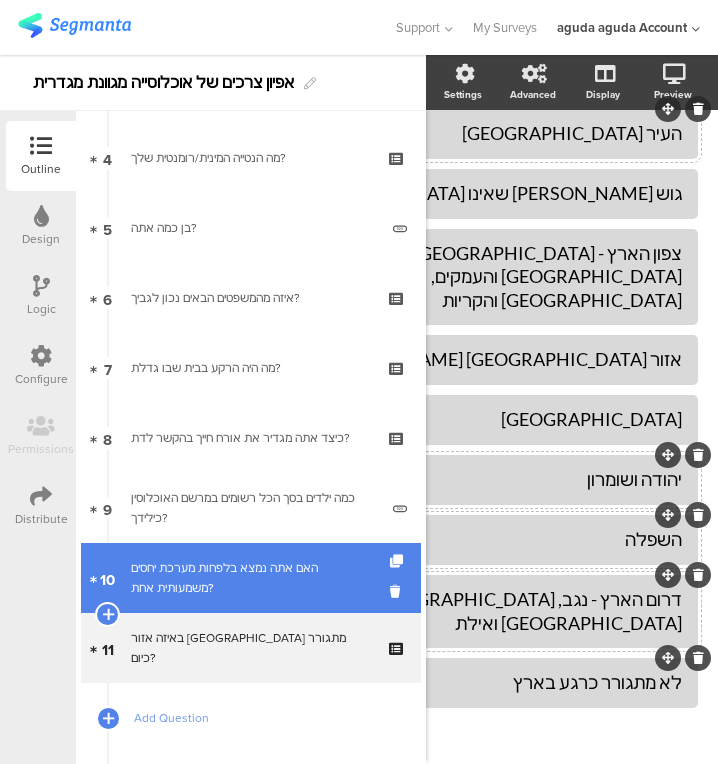 scroll, scrollTop: 22, scrollLeft: 38, axis: both 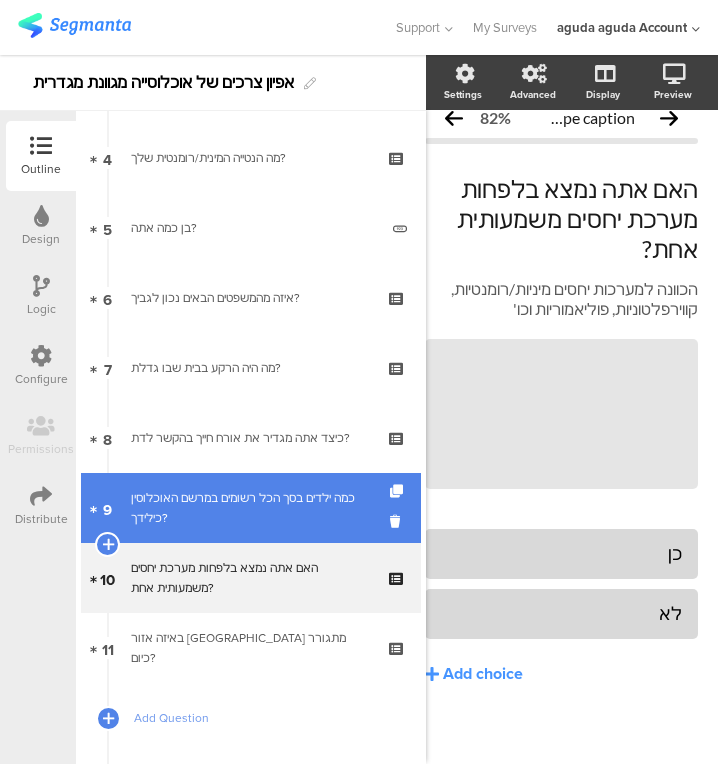 click on "כמה ילדים בסך הכל רשומים במרשם האוכלוסין כילידך?" at bounding box center (254, 508) 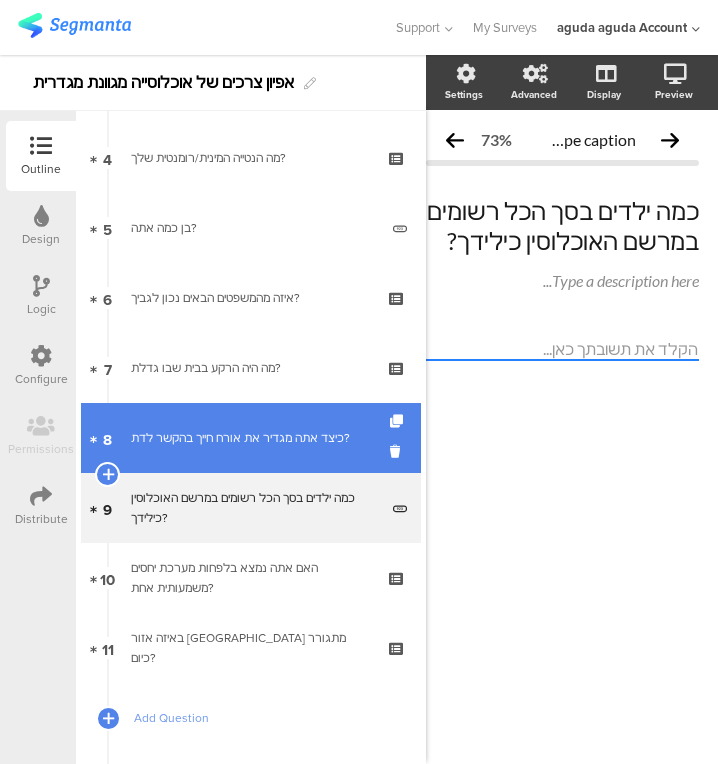 click on "כיצד אתה מגדיר את אורח חייך בהקשר לדת?" at bounding box center [250, 438] 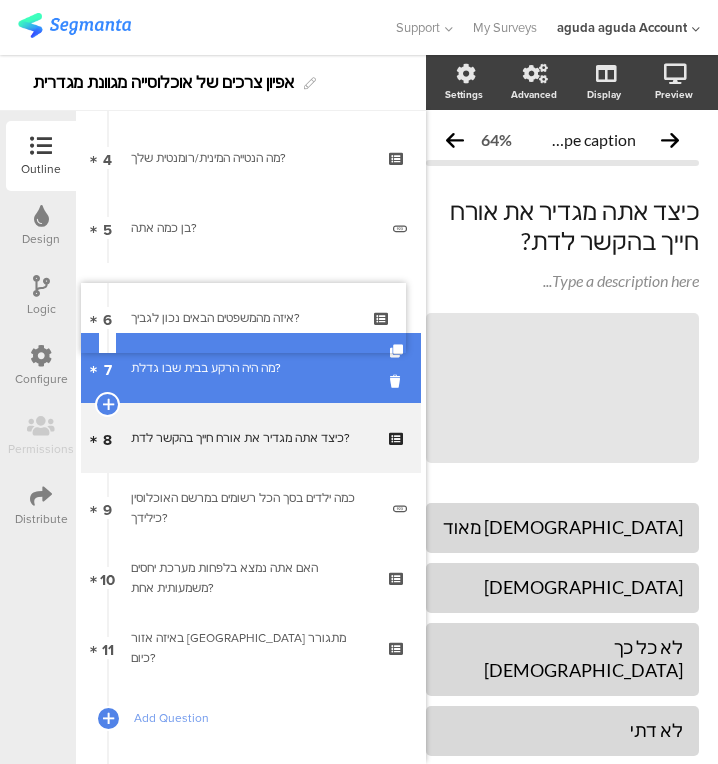 drag, startPoint x: 243, startPoint y: 321, endPoint x: 227, endPoint y: 343, distance: 27.202942 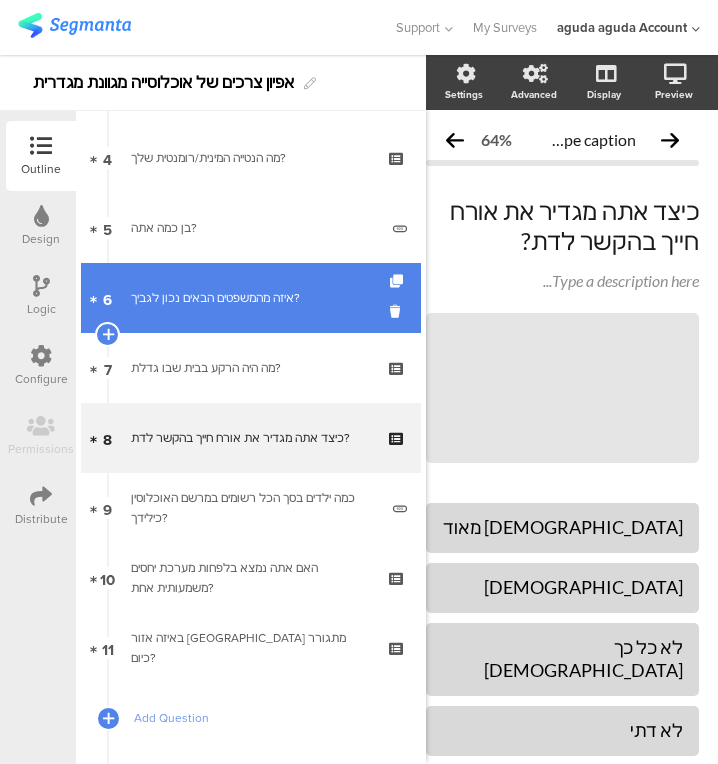 click on "איזה מהמשפטים הבאים נכון לגביך?" at bounding box center [250, 298] 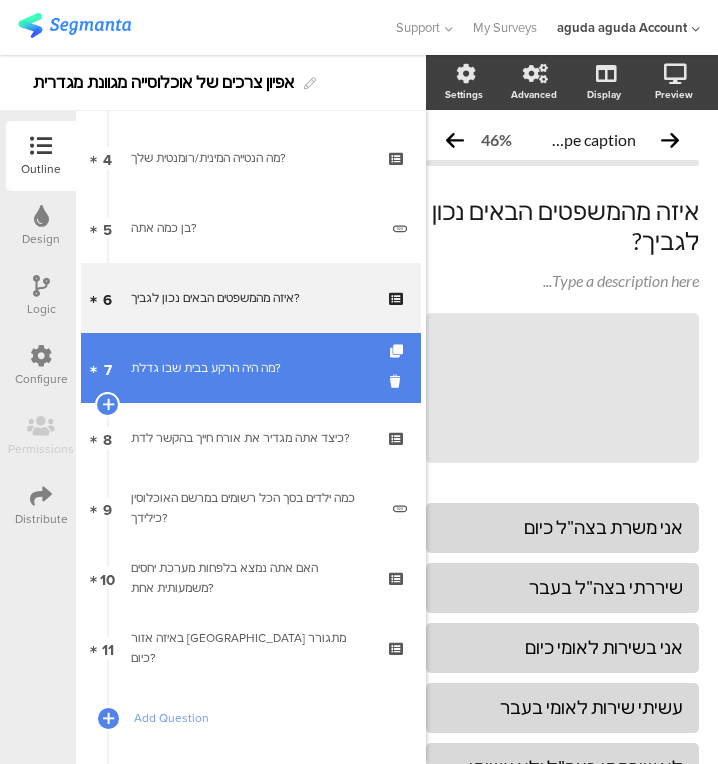 click on "מה היה הרקע בבית שבו גדלת?" at bounding box center (250, 368) 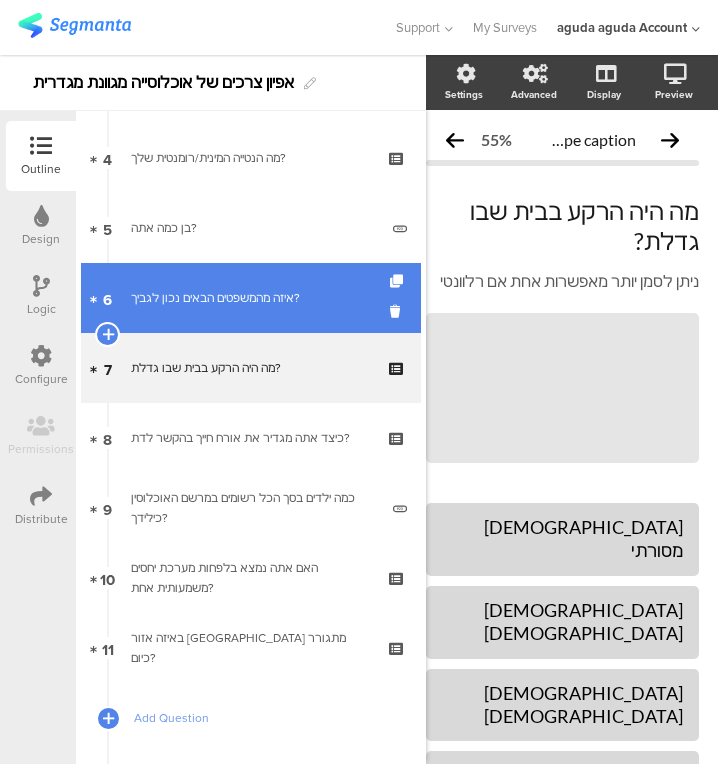 click on "6
איזה מהמשפטים הבאים נכון לגביך?" at bounding box center [251, 298] 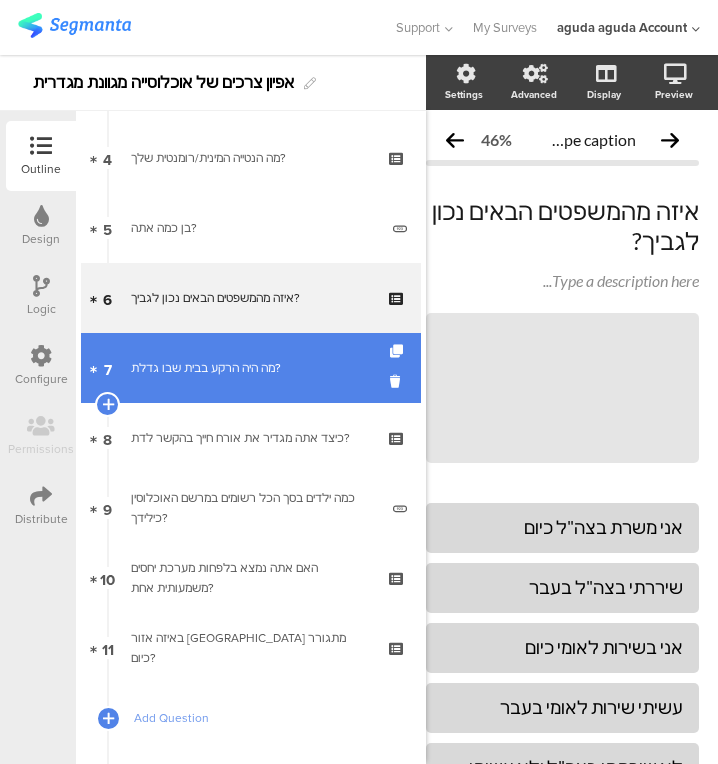 click on "מה היה הרקע בבית שבו גדלת?" at bounding box center (250, 368) 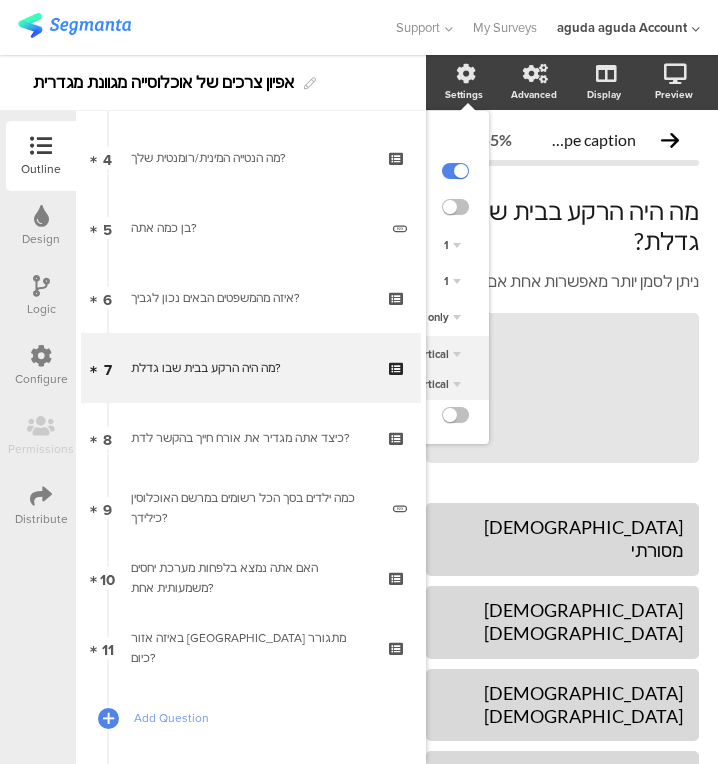 click on "1" 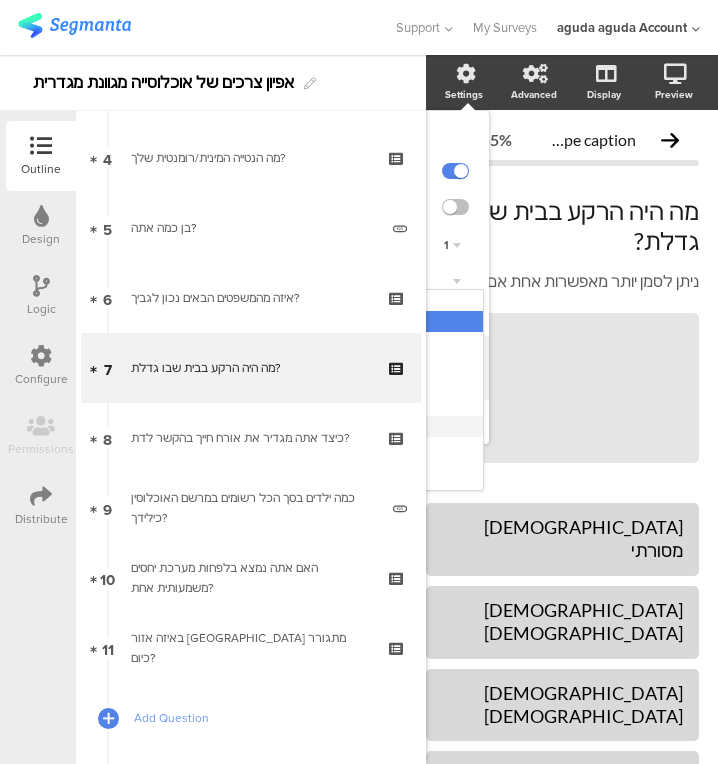 scroll, scrollTop: 31, scrollLeft: 0, axis: vertical 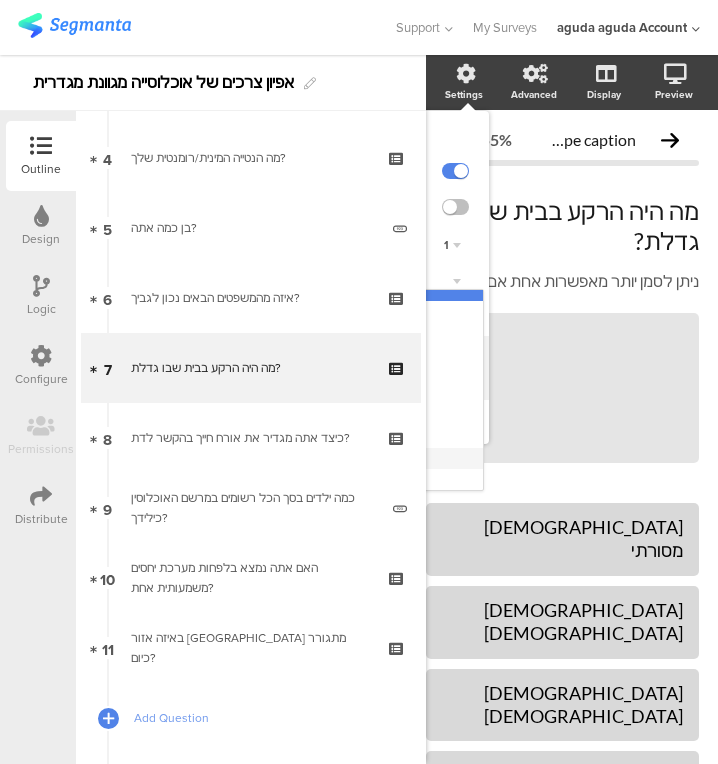 click on "9" 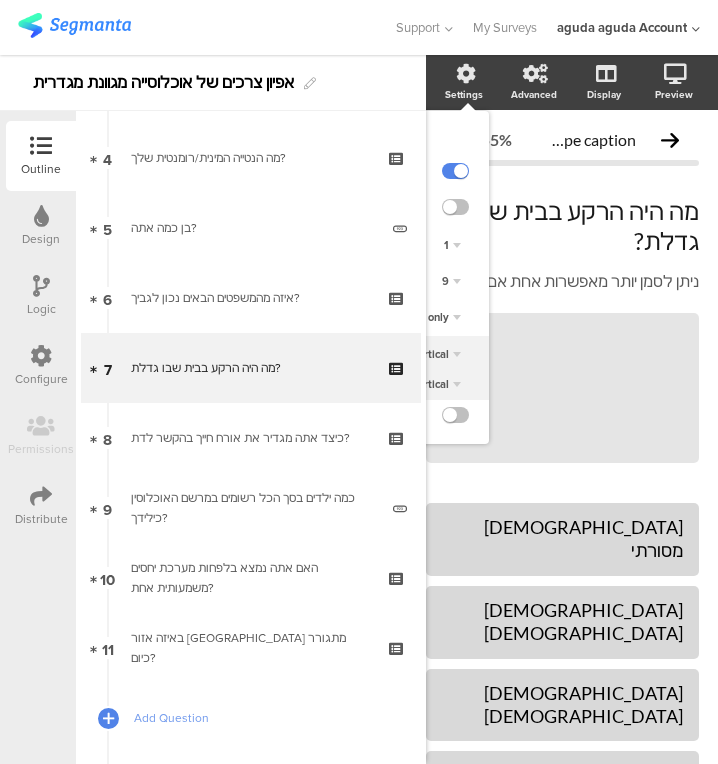 click on "9" 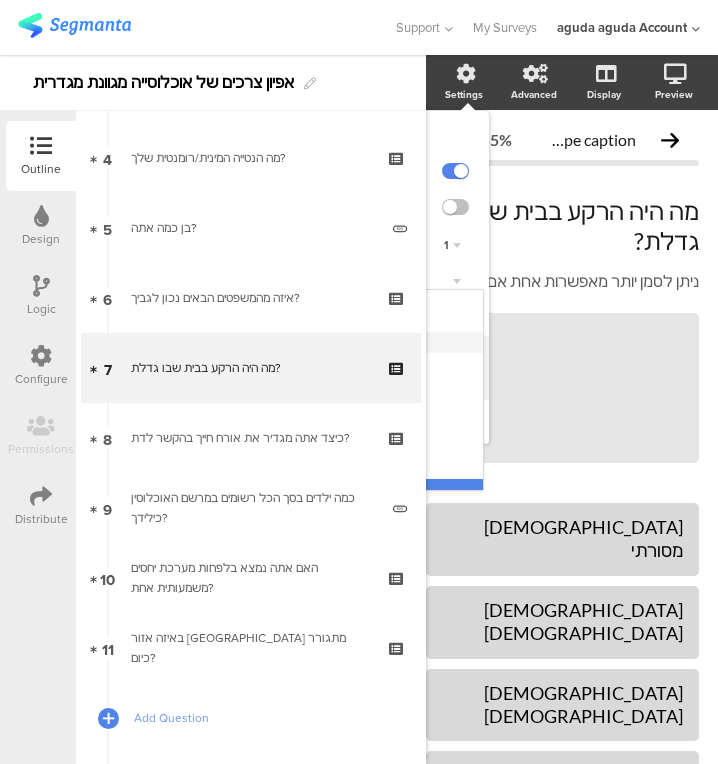 scroll, scrollTop: 31, scrollLeft: 0, axis: vertical 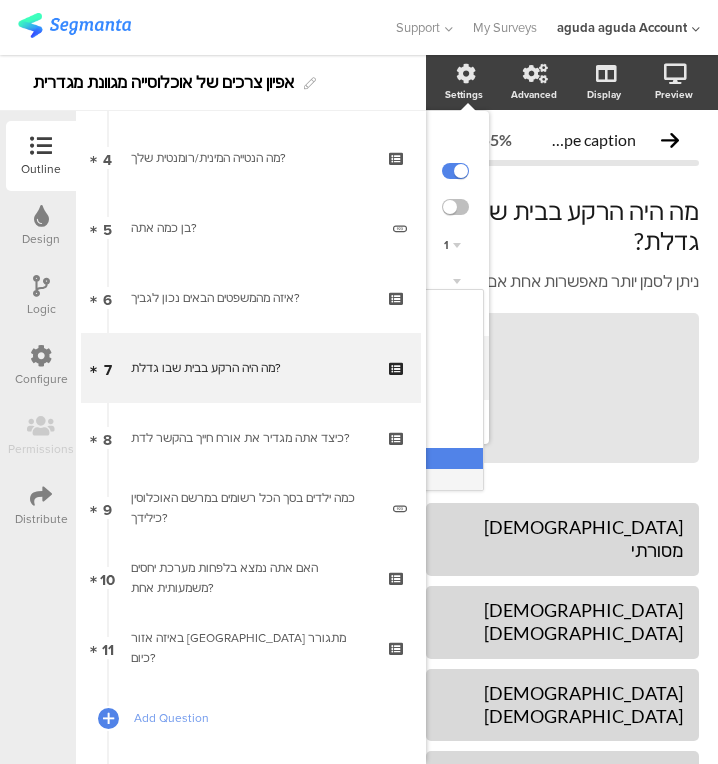 click on "10" 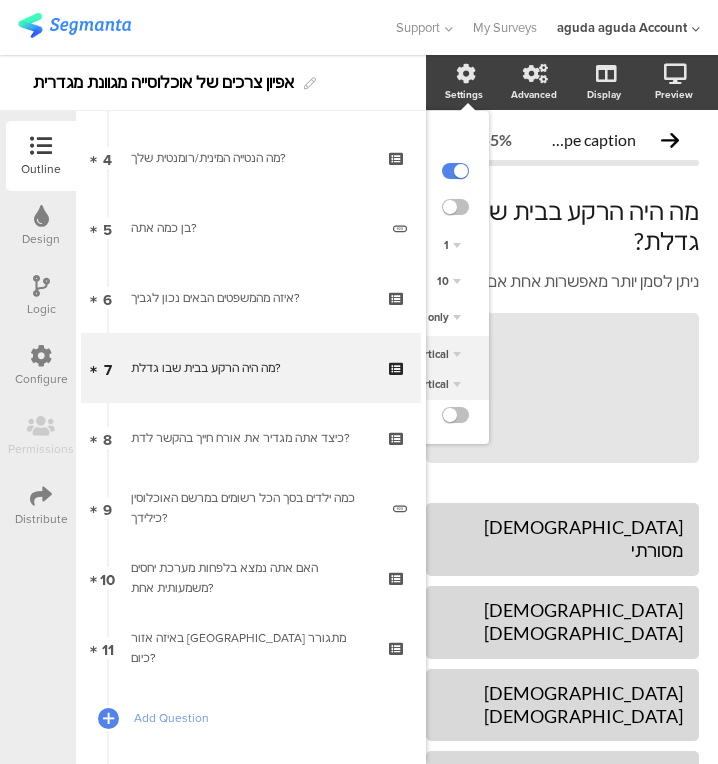 click on "10" 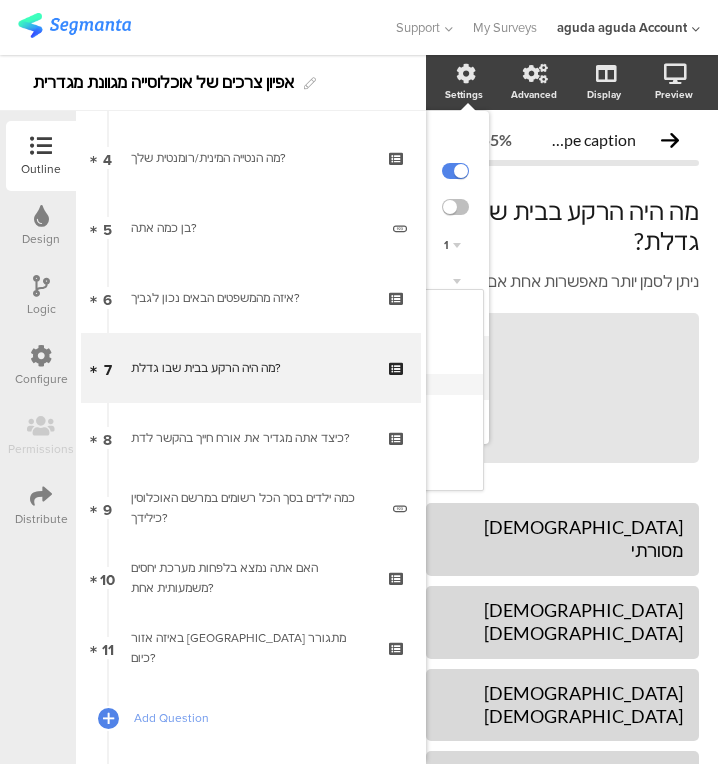 scroll, scrollTop: 31, scrollLeft: 0, axis: vertical 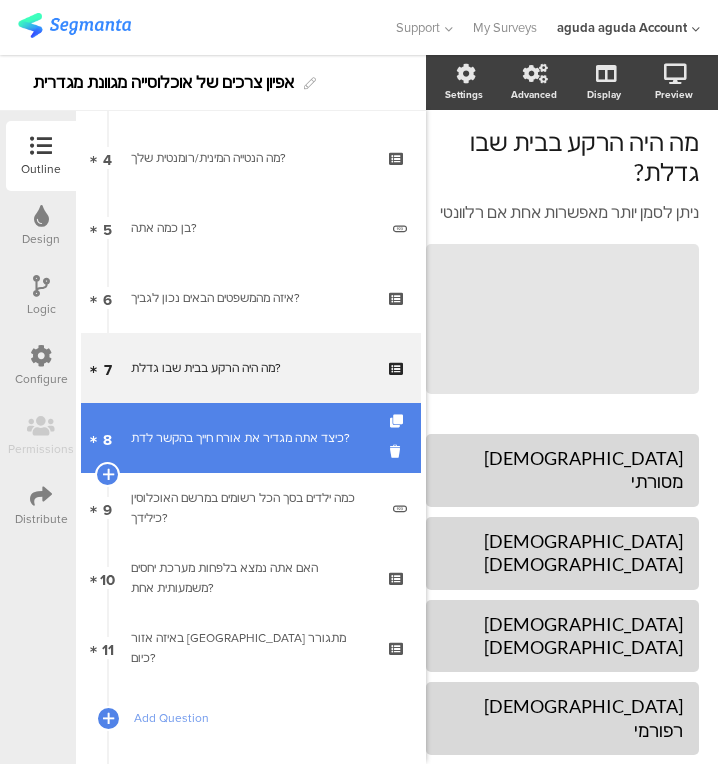 click on "8
כיצד אתה מגדיר את אורח חייך בהקשר לדת?" at bounding box center [251, 438] 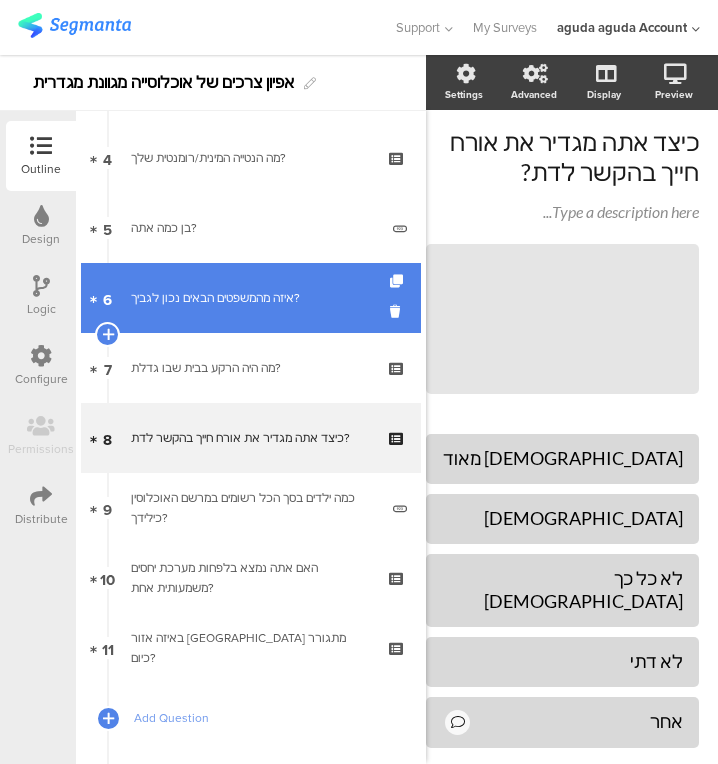 click on "6
איזה מהמשפטים הבאים נכון לגביך?" at bounding box center (251, 298) 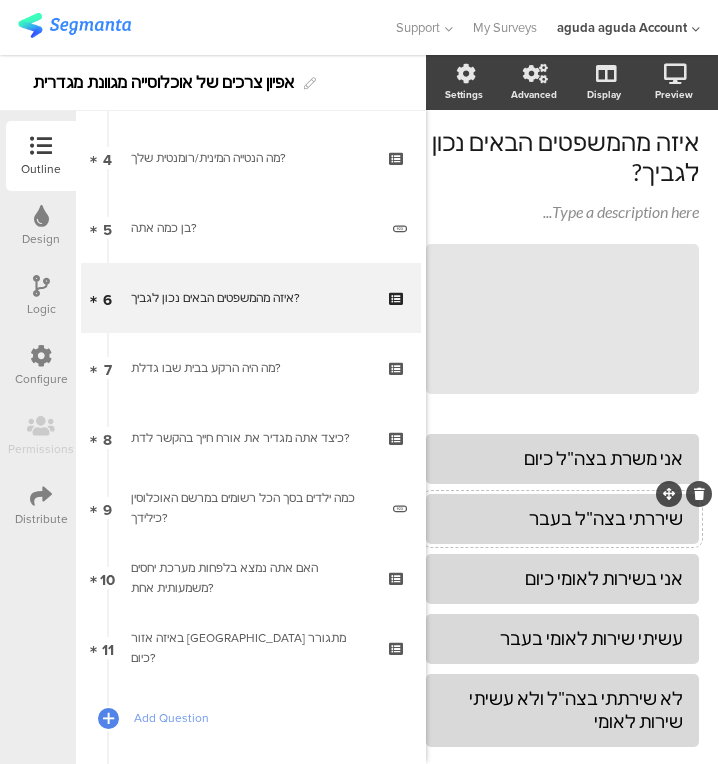 scroll, scrollTop: 207, scrollLeft: 20, axis: both 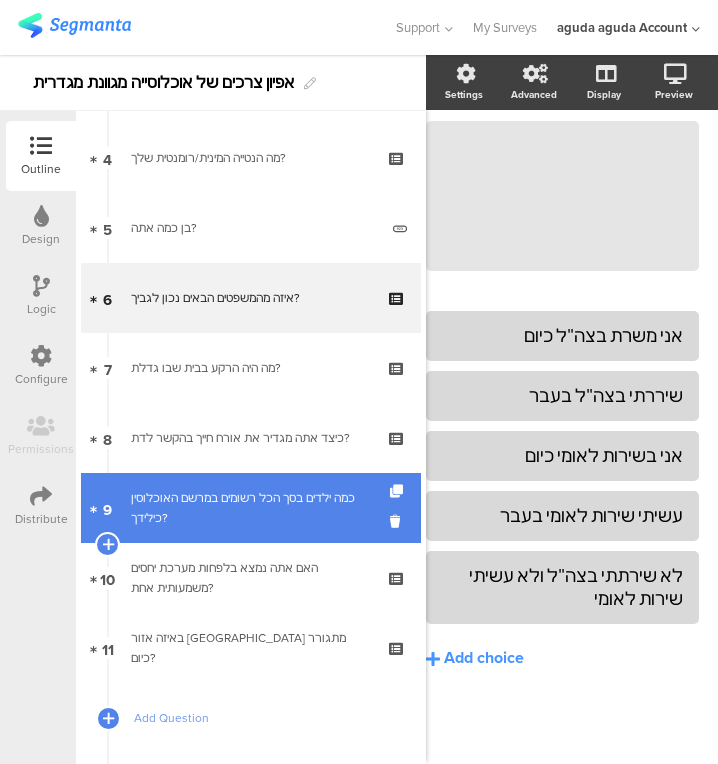 click on "כמה ילדים בסך הכל רשומים במרשם האוכלוסין כילידך?" at bounding box center (254, 508) 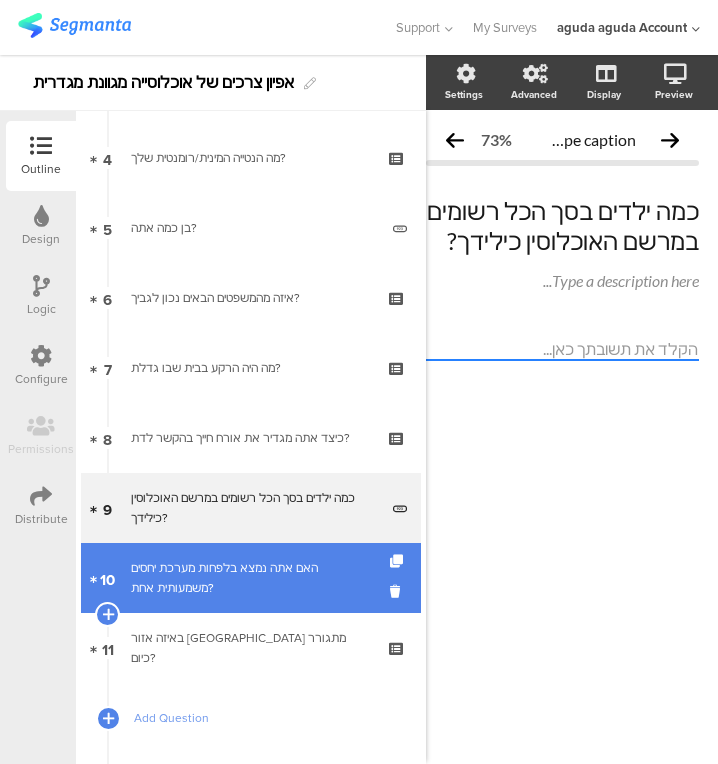 click on "10
האם אתה נמצא בלפחות מערכת יחסים משמעותית אחת?" at bounding box center [251, 578] 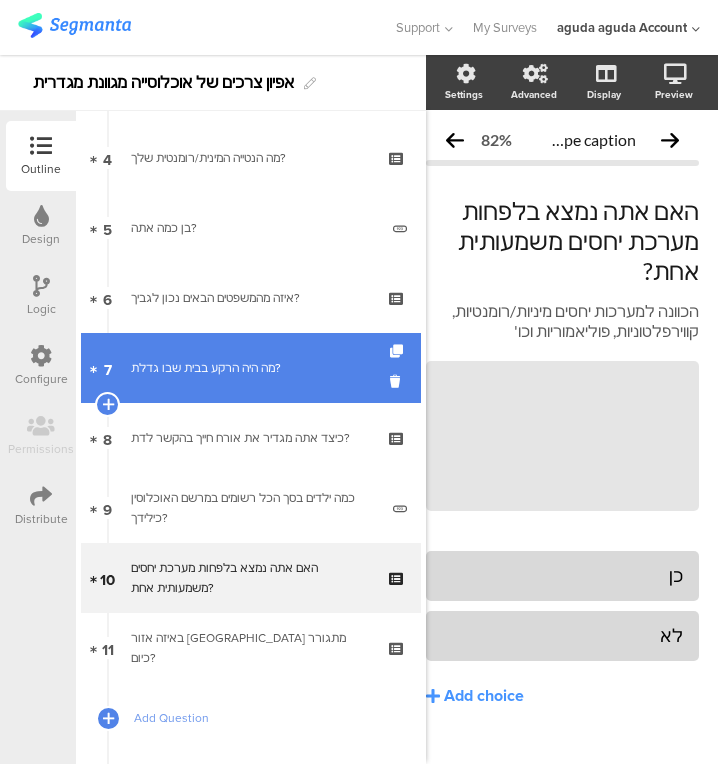 click on "7
מה היה הרקע בבית שבו גדלת?" at bounding box center [251, 368] 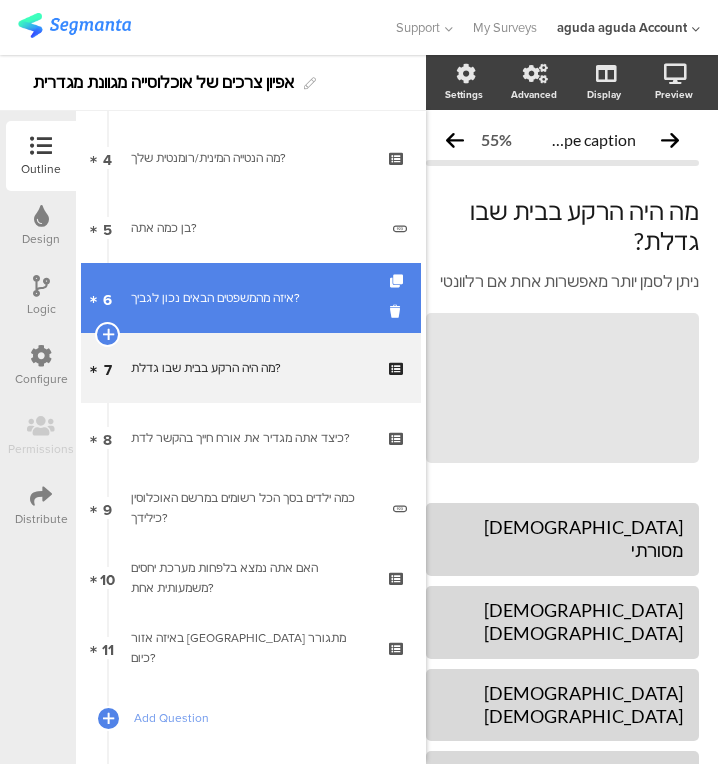 click on "6
איזה מהמשפטים הבאים נכון לגביך?" at bounding box center [251, 298] 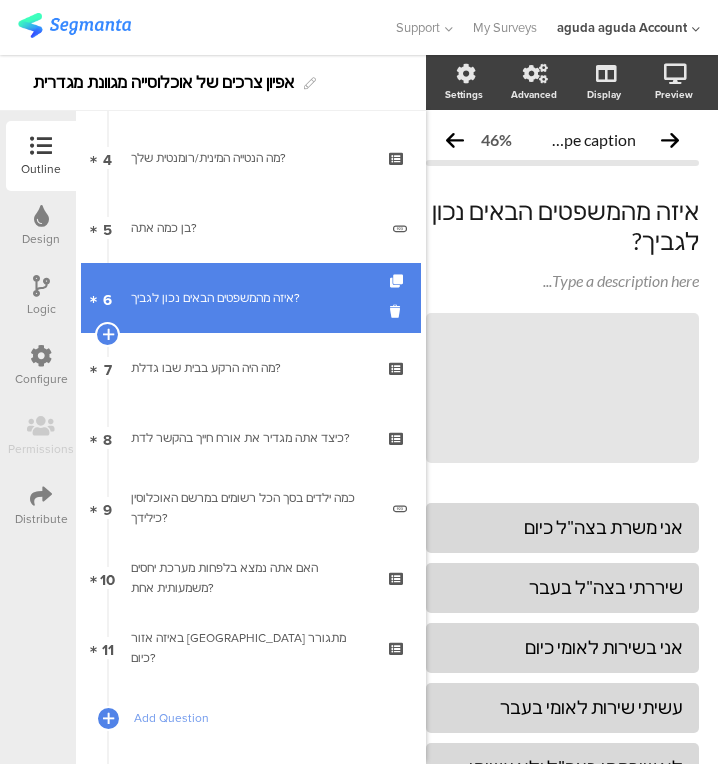click on "איזה מהמשפטים הבאים נכון לגביך?" at bounding box center [250, 298] 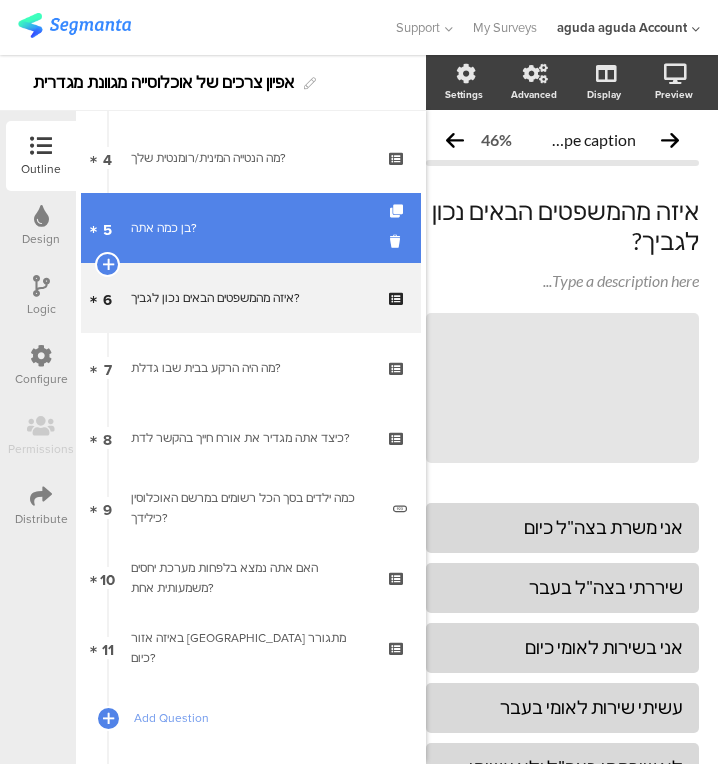 click on "5
בן כמה אתה?" at bounding box center [251, 228] 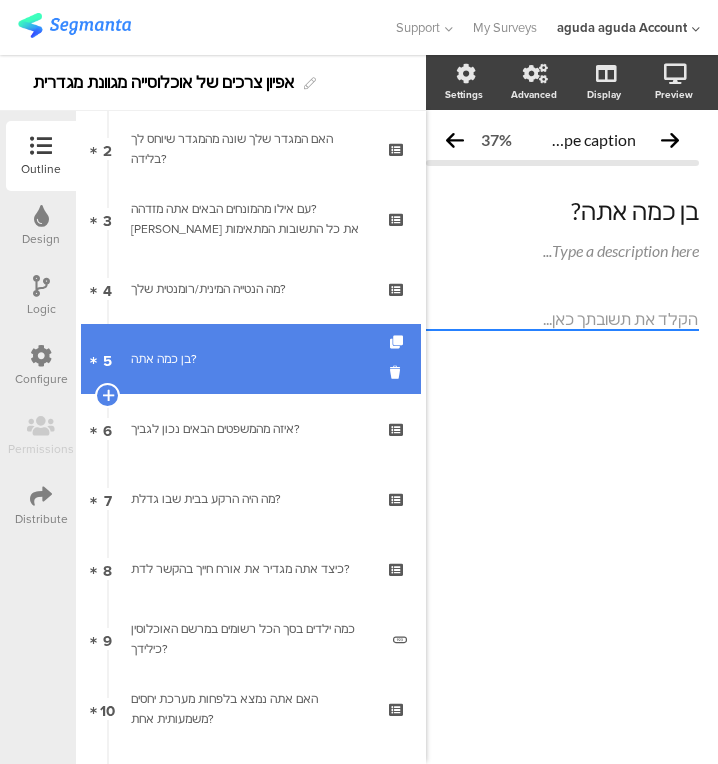 scroll, scrollTop: 146, scrollLeft: 0, axis: vertical 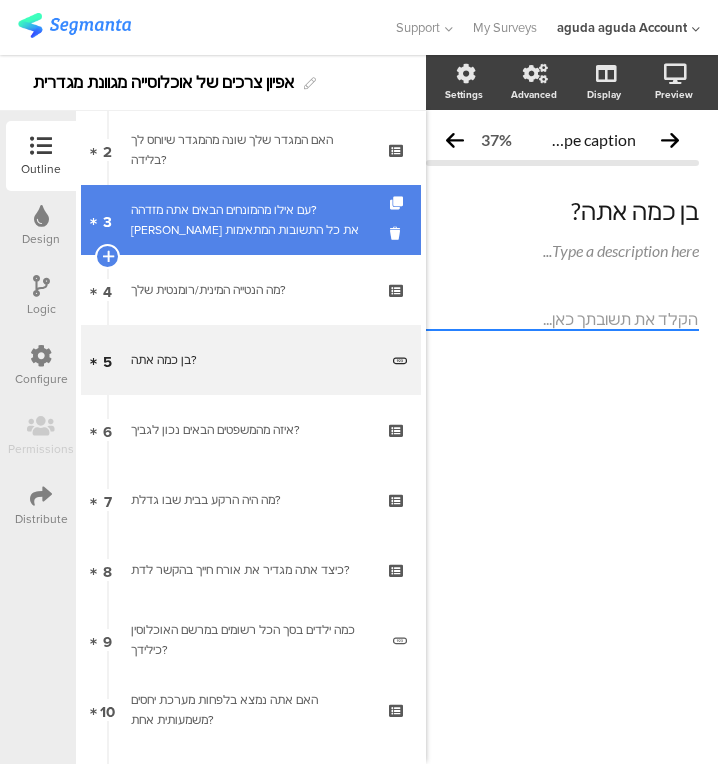 click on "3
עם אילו מהמונחים הבאים אתה מזדהה? [PERSON_NAME] את כל התשובות המתאימות" at bounding box center [251, 220] 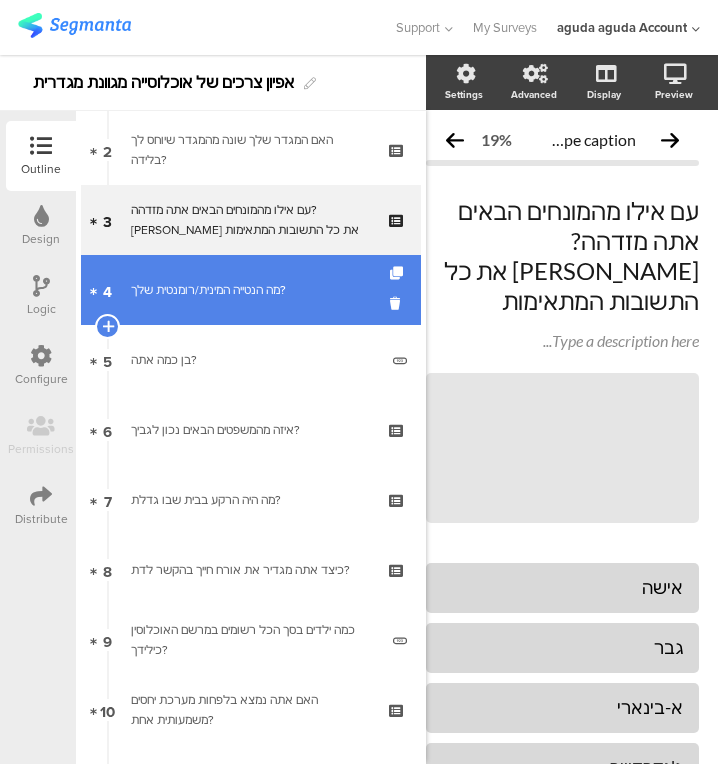 click on "4
מה הנטייה המינית/רומנטית שלך?" at bounding box center (251, 290) 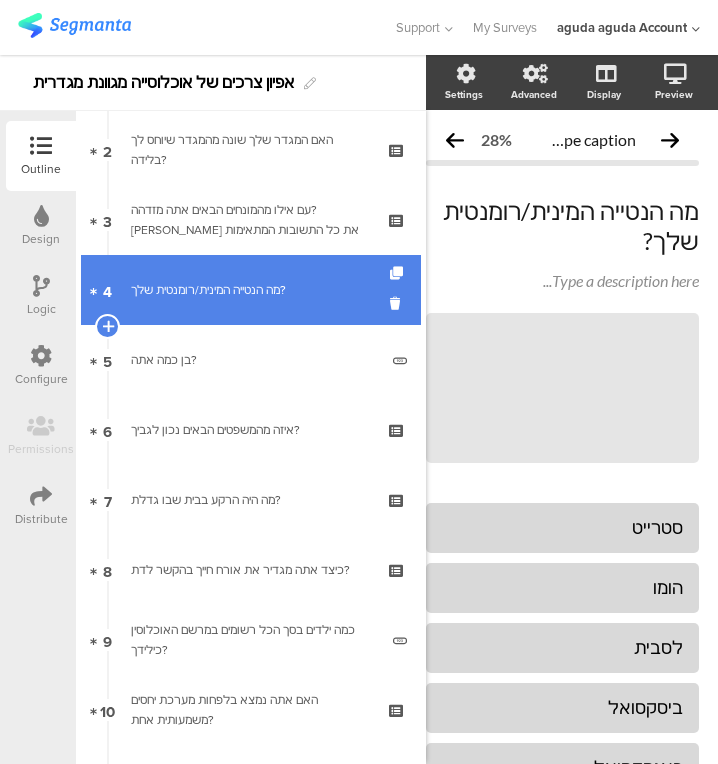 click on "4
מה הנטייה המינית/רומנטית שלך?" at bounding box center [251, 290] 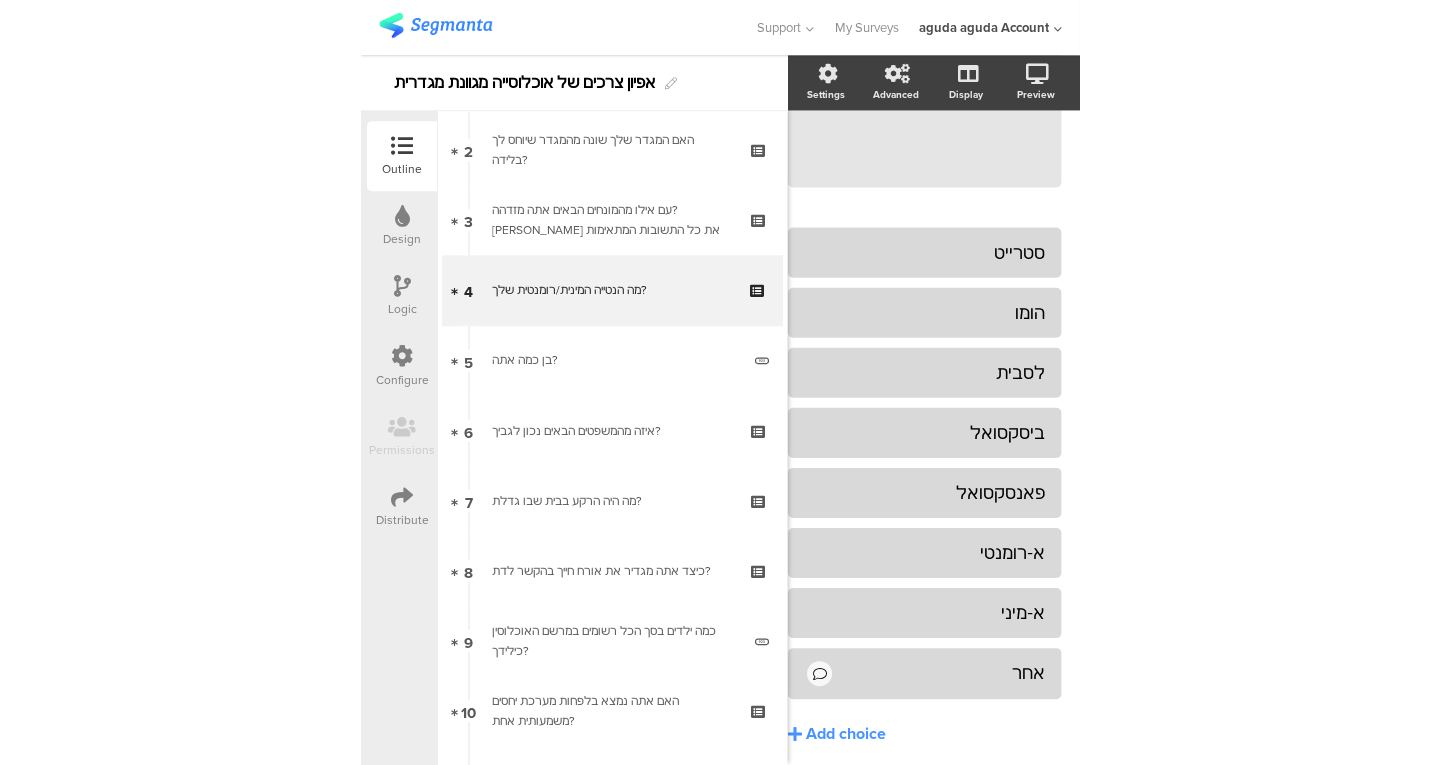scroll, scrollTop: 276, scrollLeft: 0, axis: vertical 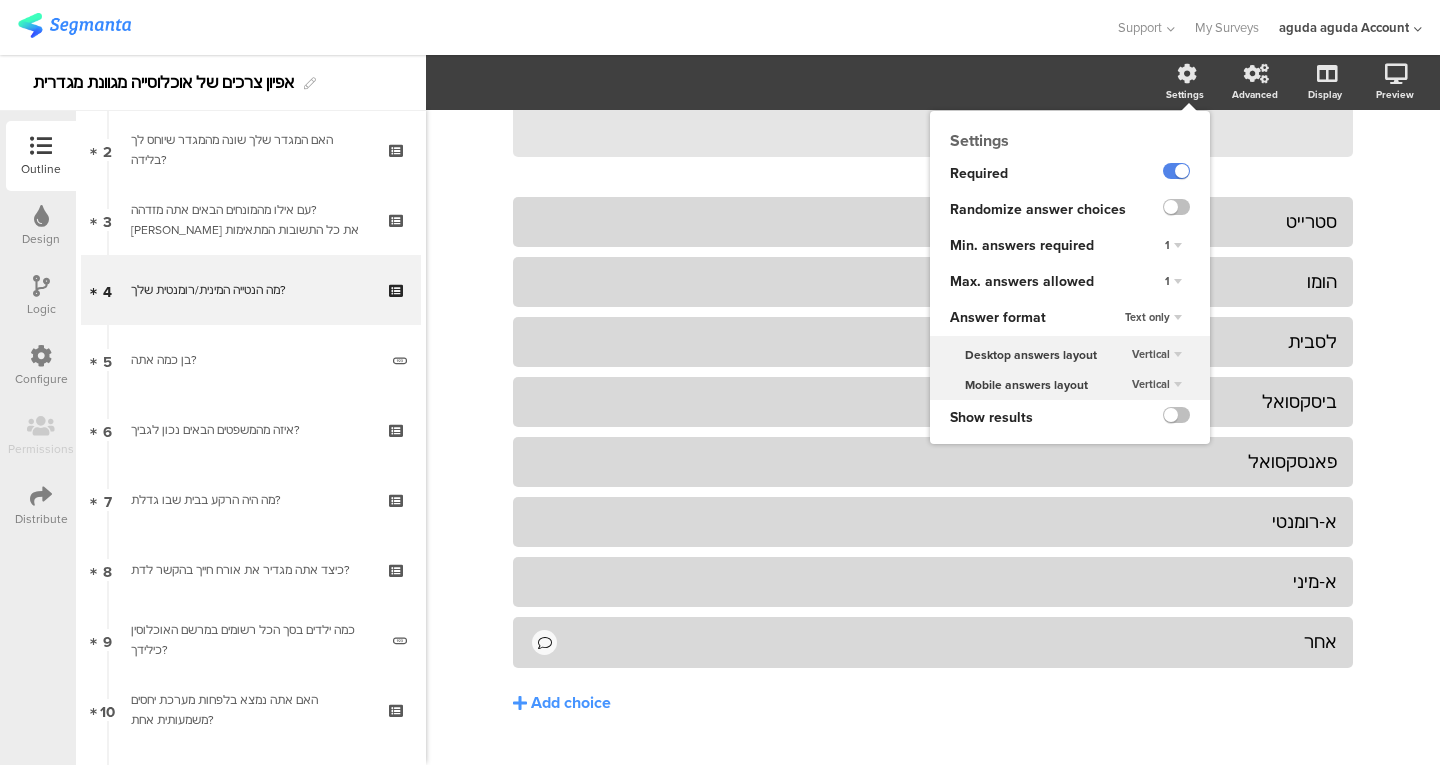 click on "Text only" 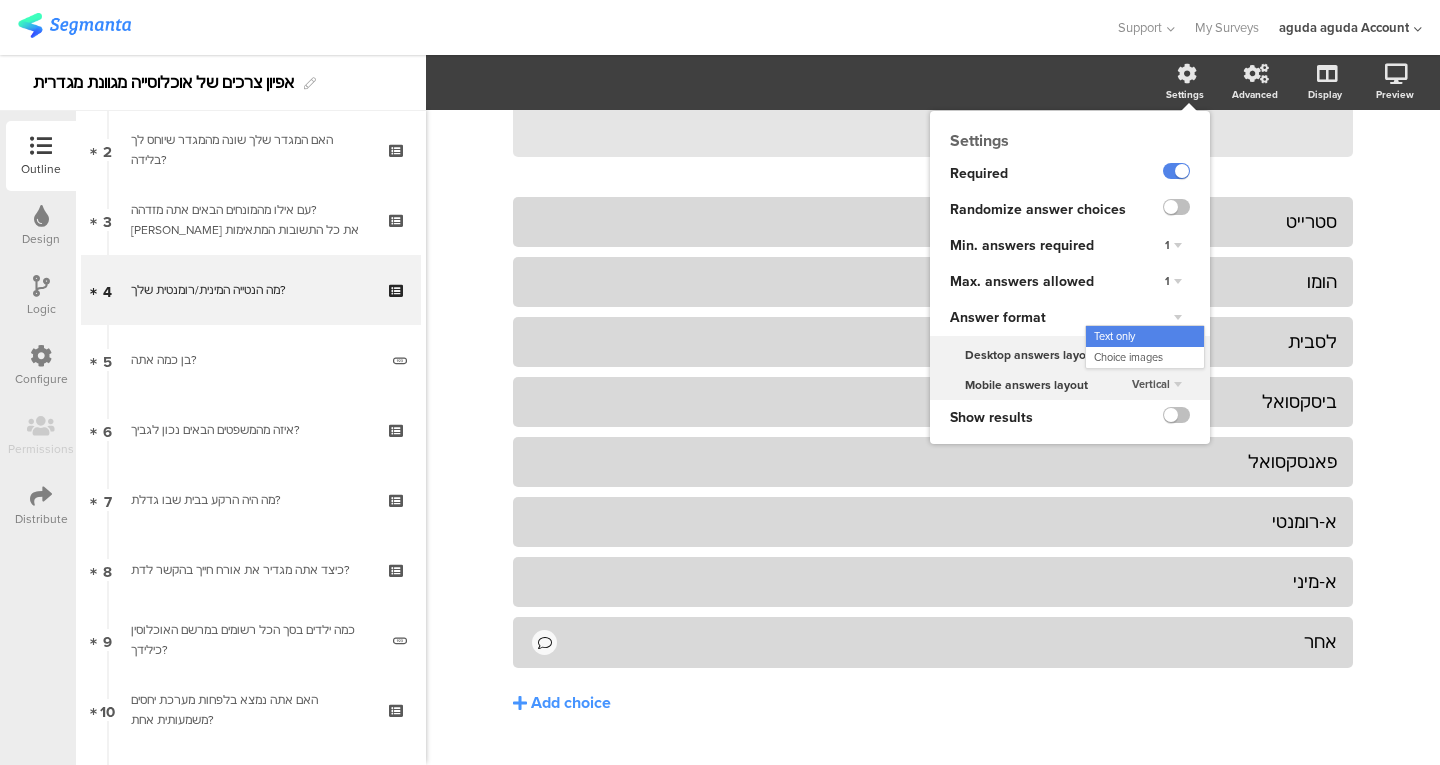 click on "Text only
Text only
Choice images" 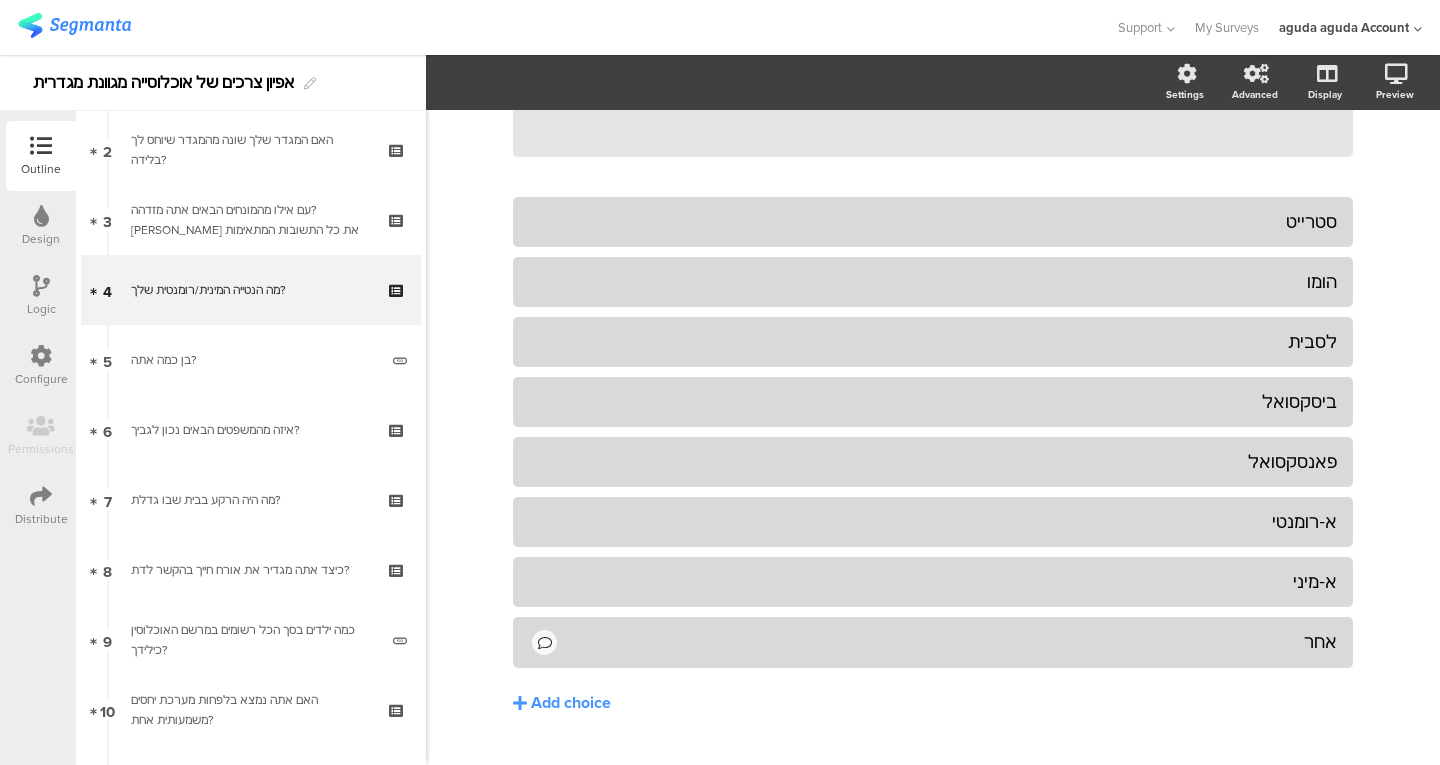 click on "Logic" at bounding box center (41, 296) 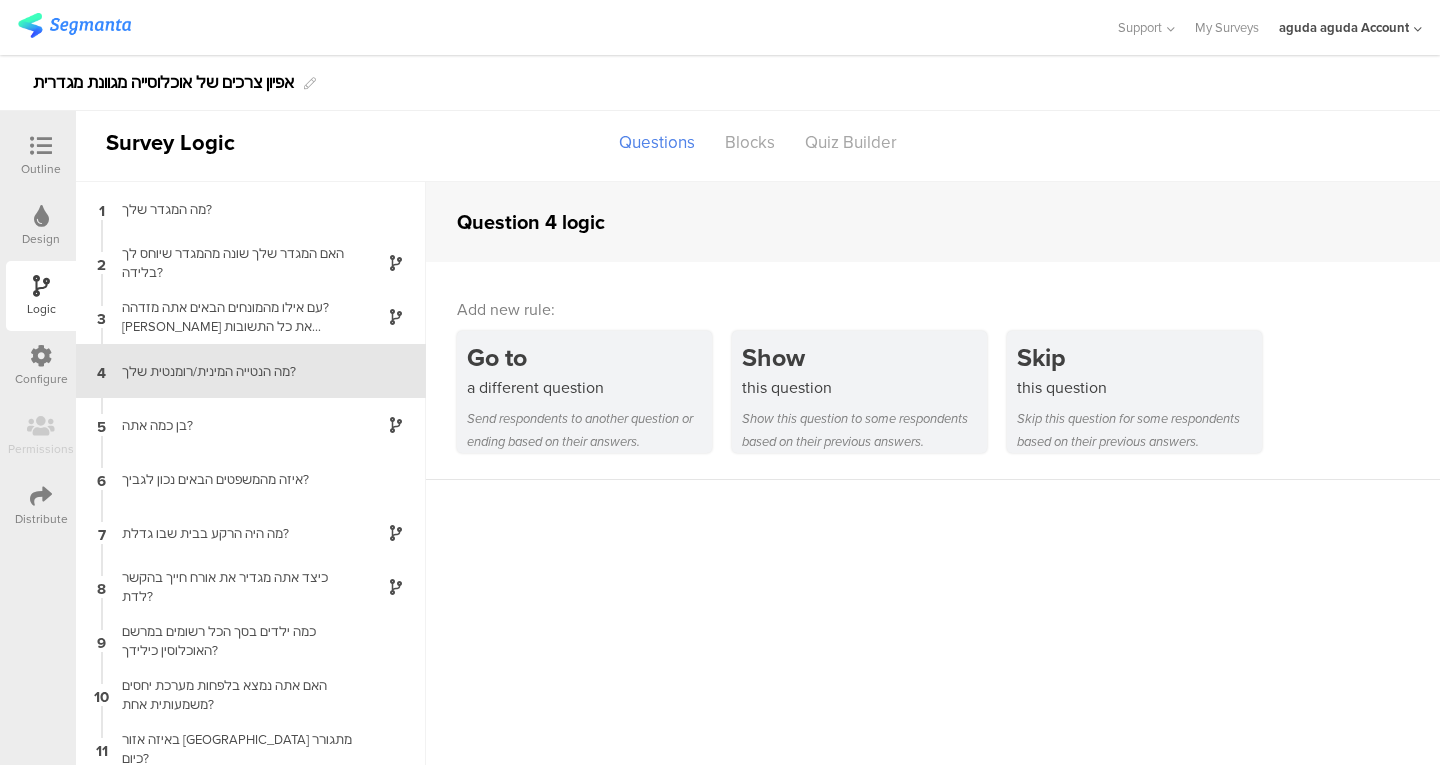 scroll, scrollTop: 0, scrollLeft: 0, axis: both 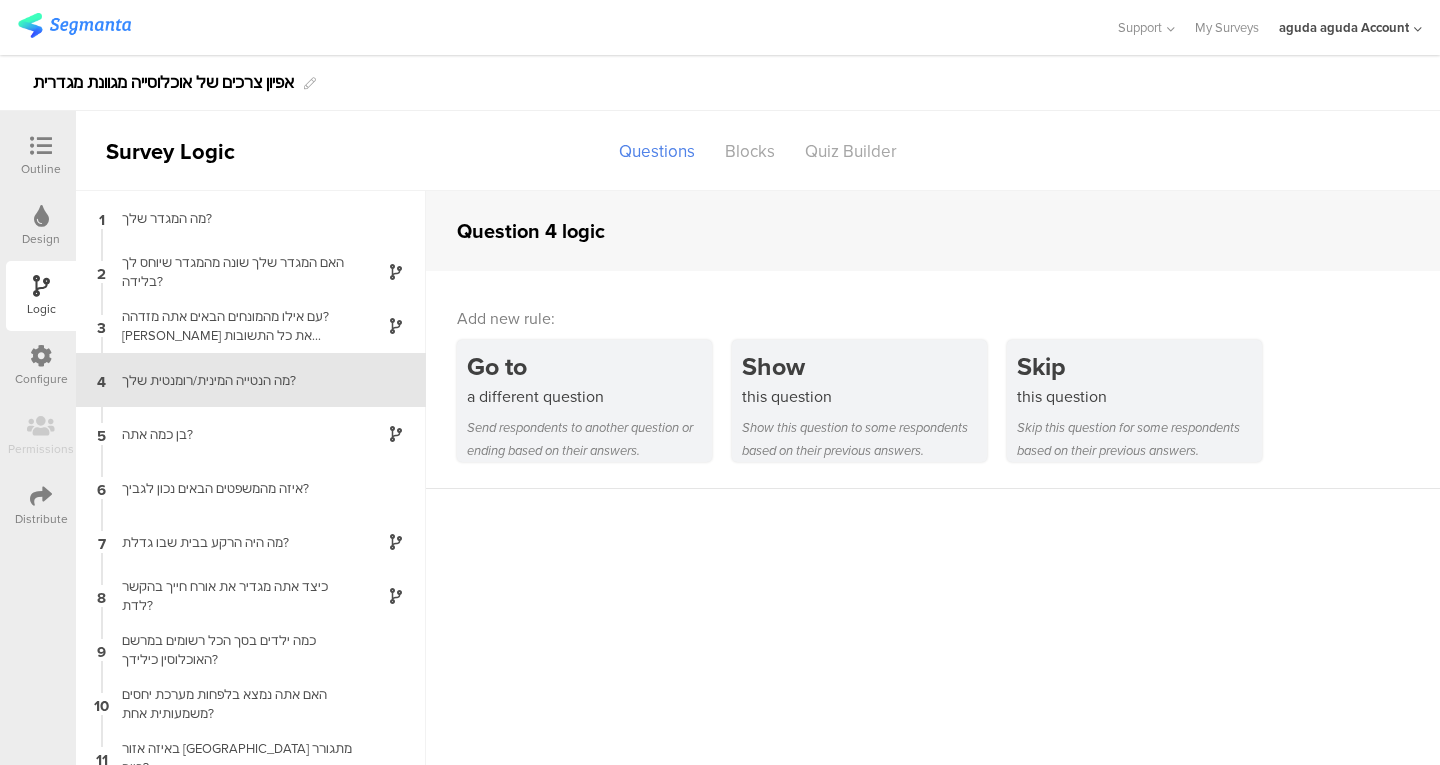 click on "Outline" at bounding box center (41, 156) 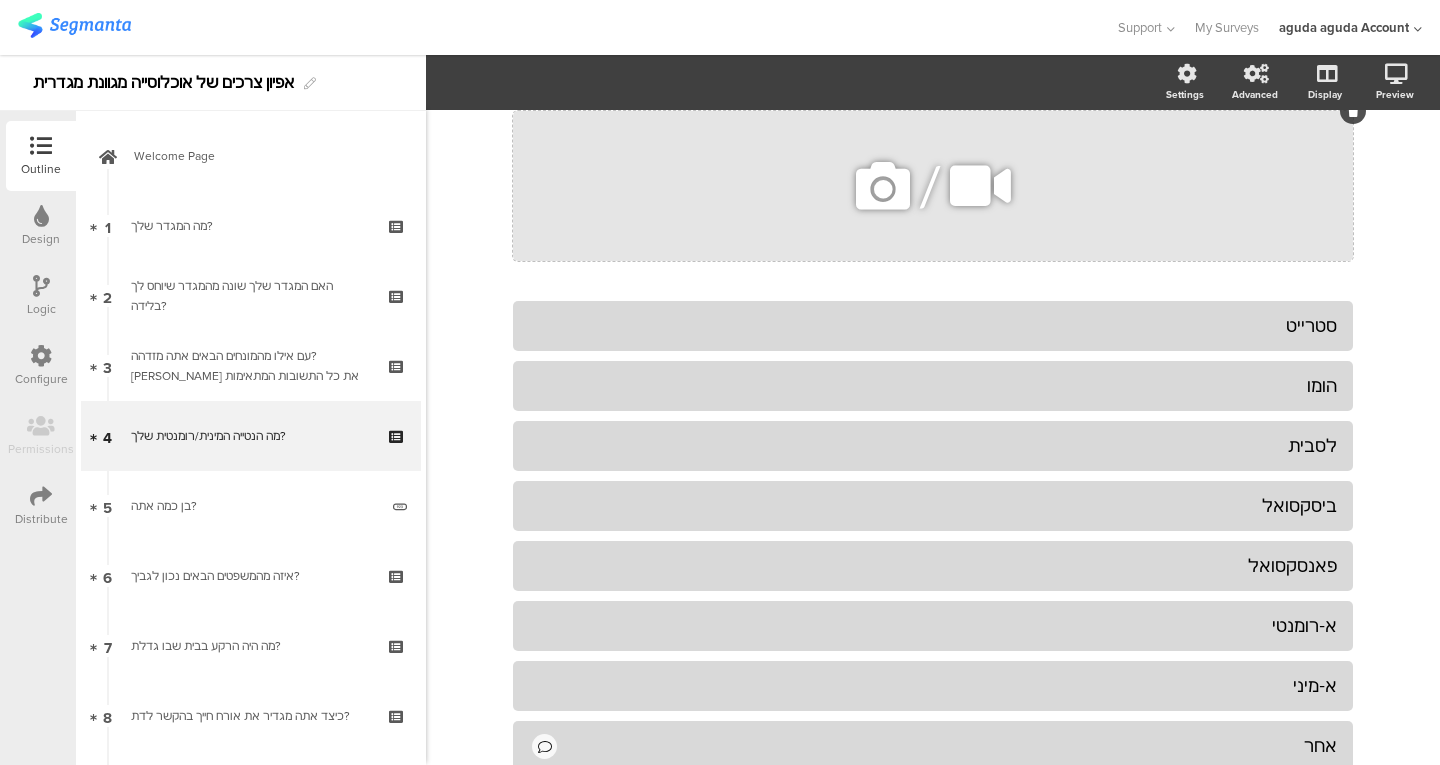 scroll, scrollTop: 0, scrollLeft: 0, axis: both 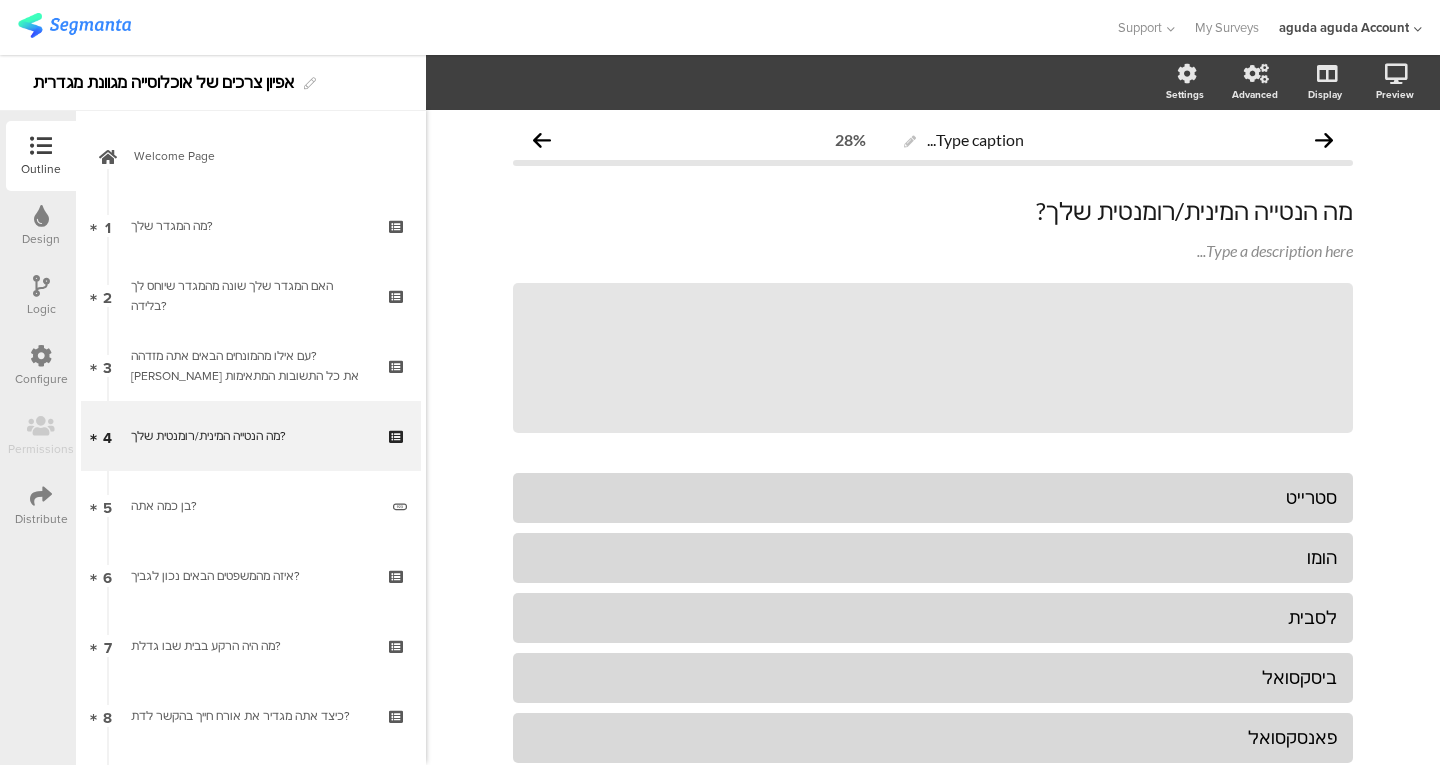 click on "Logic" at bounding box center [41, 296] 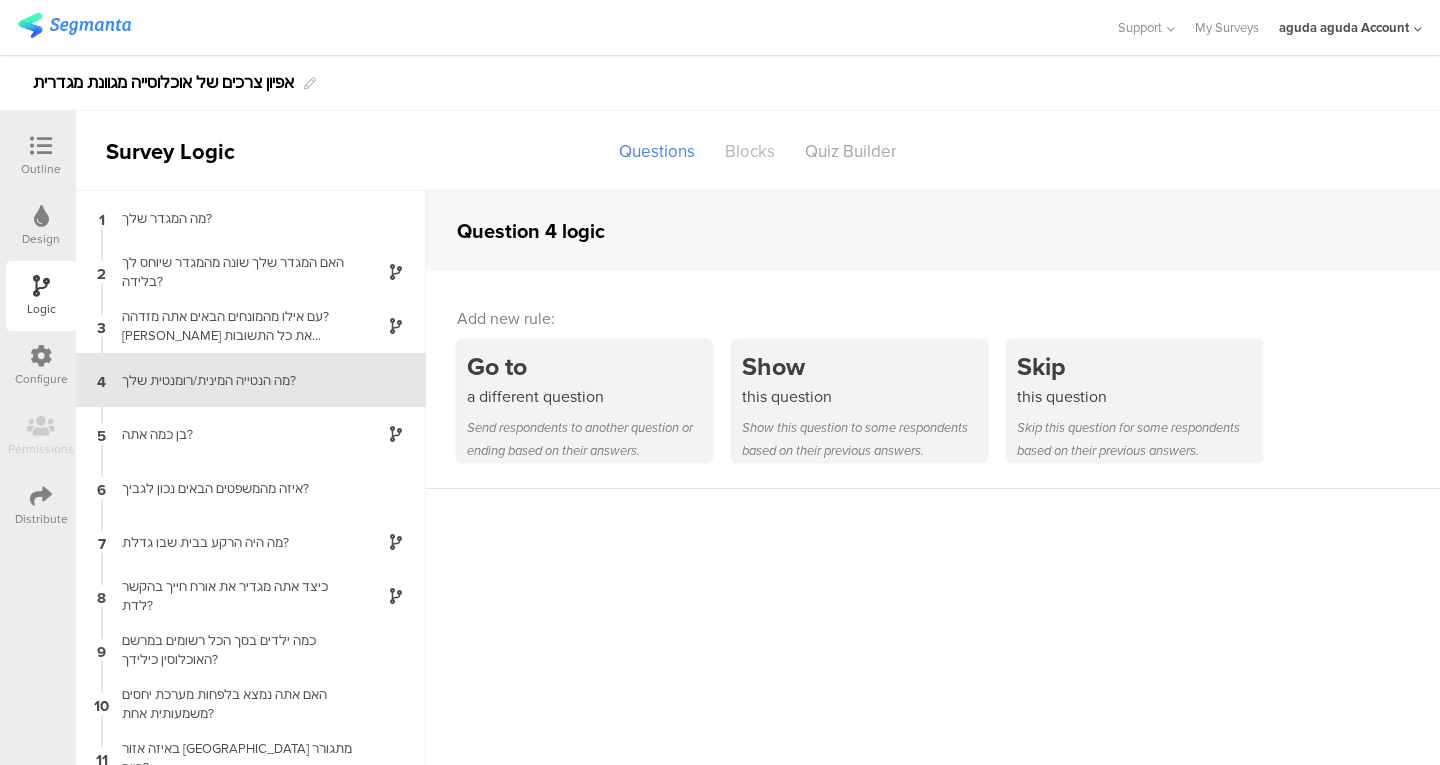 click on "Blocks" at bounding box center [750, 151] 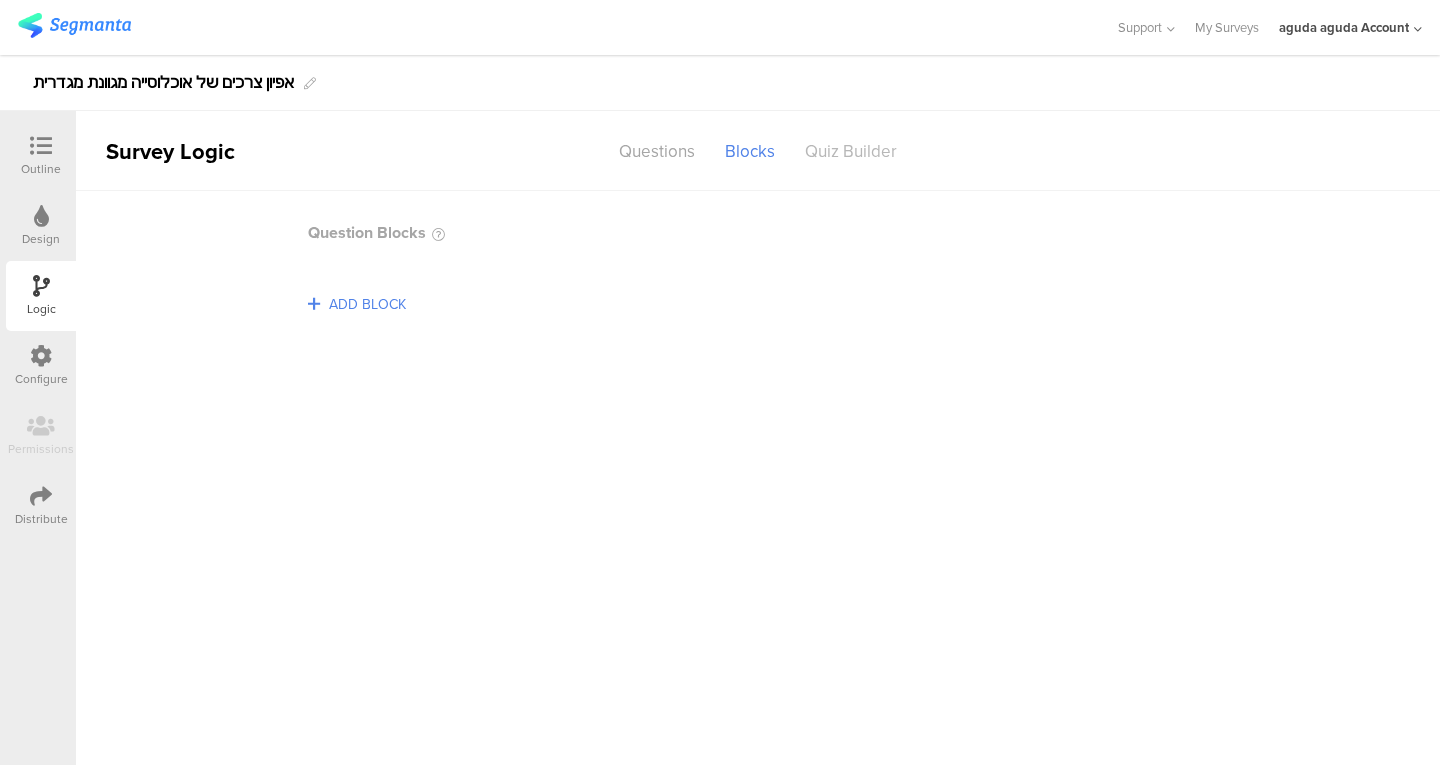 click on "Quiz Builder" at bounding box center [851, 151] 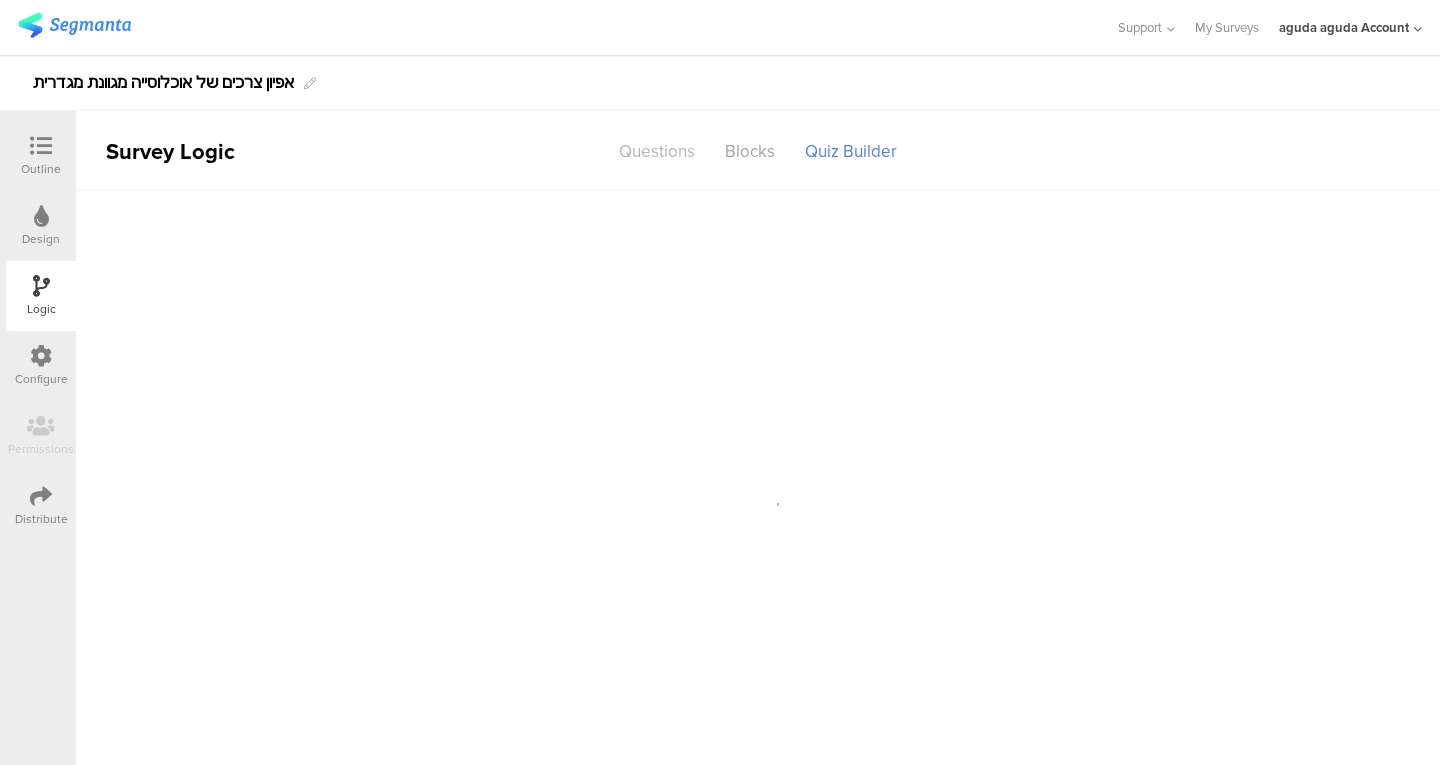 click on "Questions" at bounding box center (657, 151) 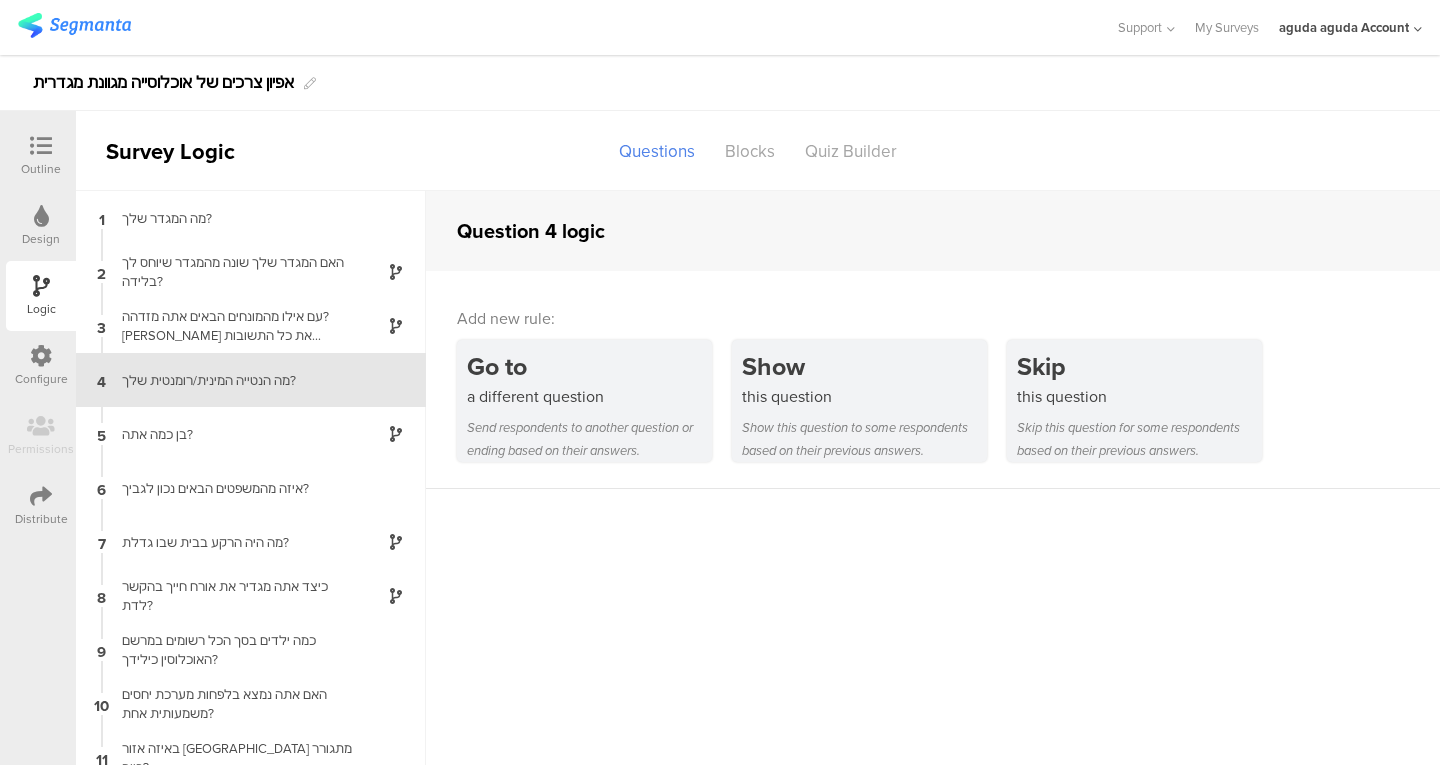 click on "Design" at bounding box center (41, 226) 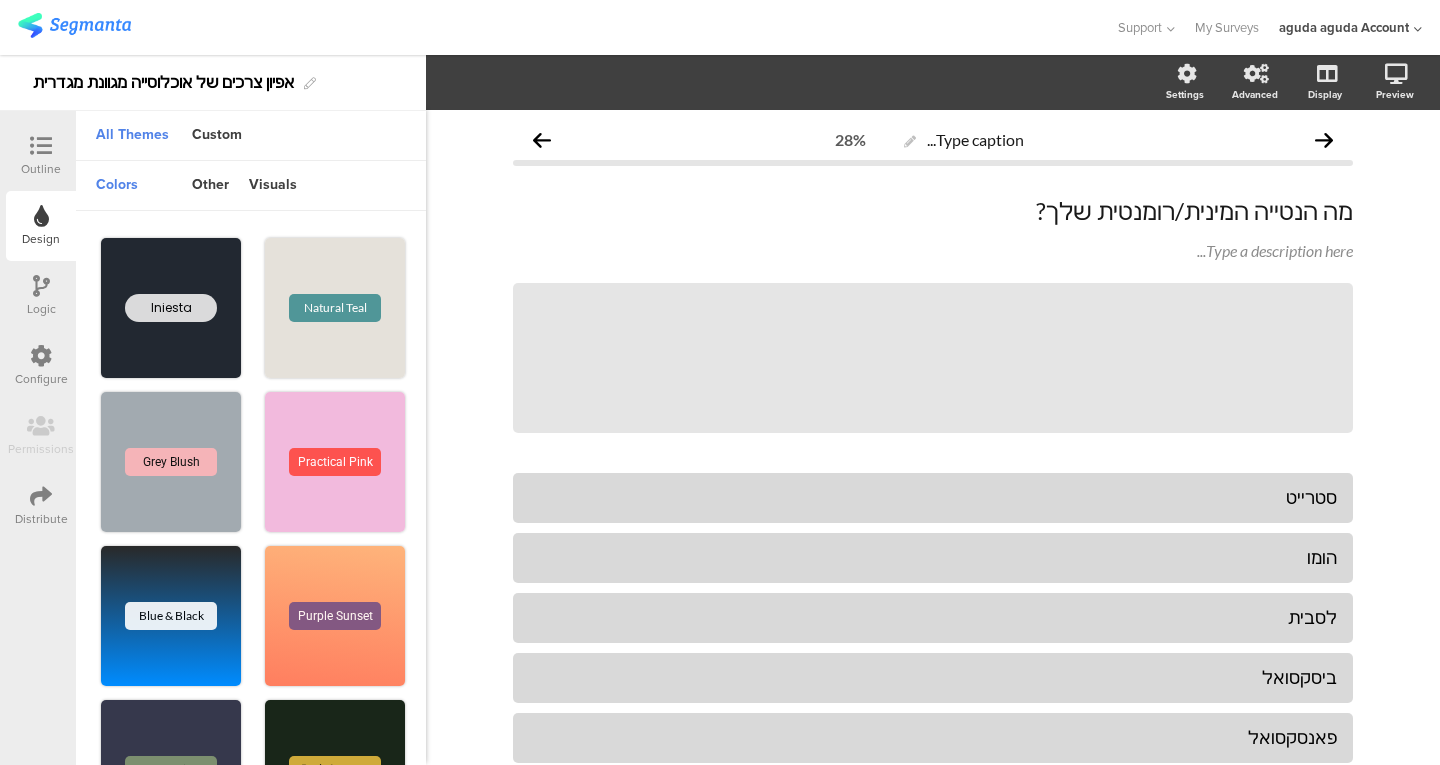 click at bounding box center (41, 146) 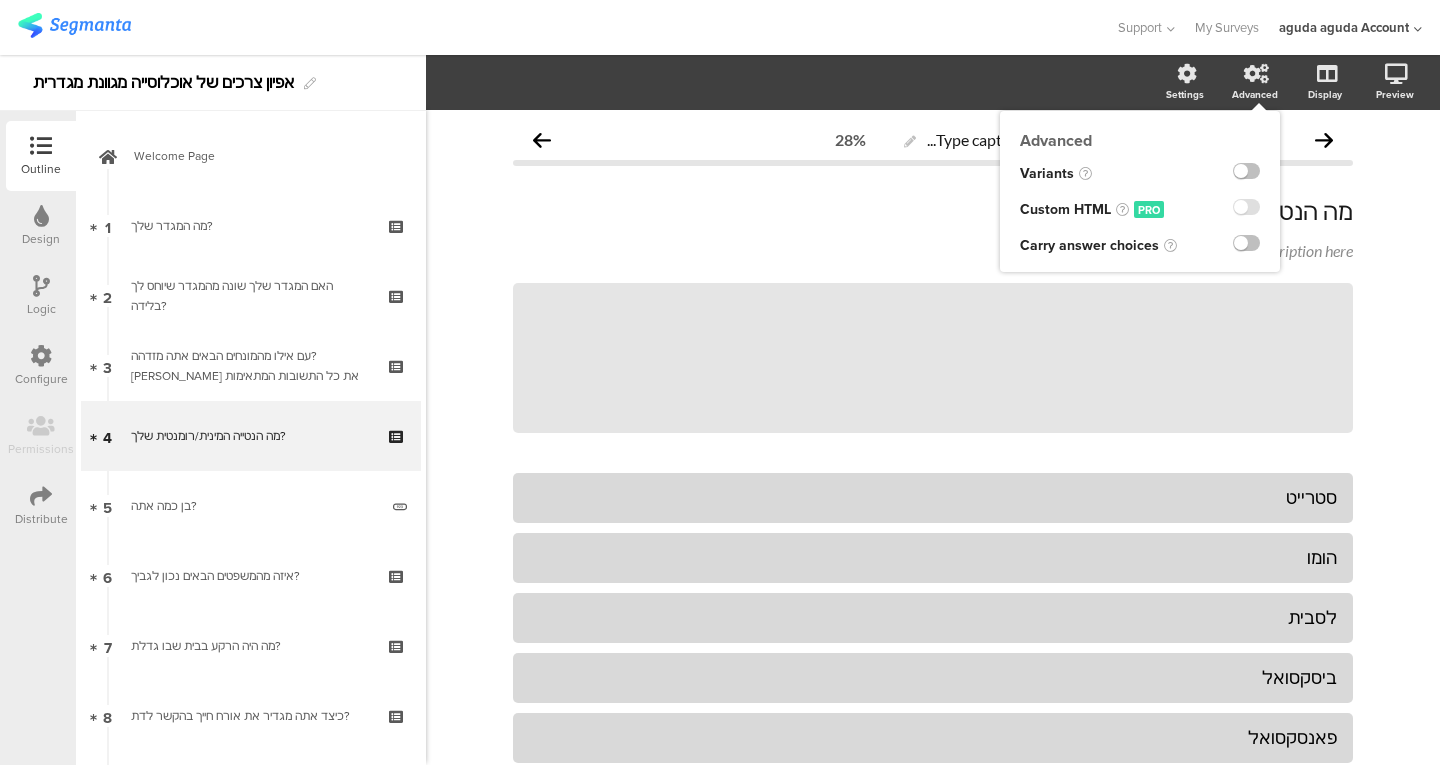 click 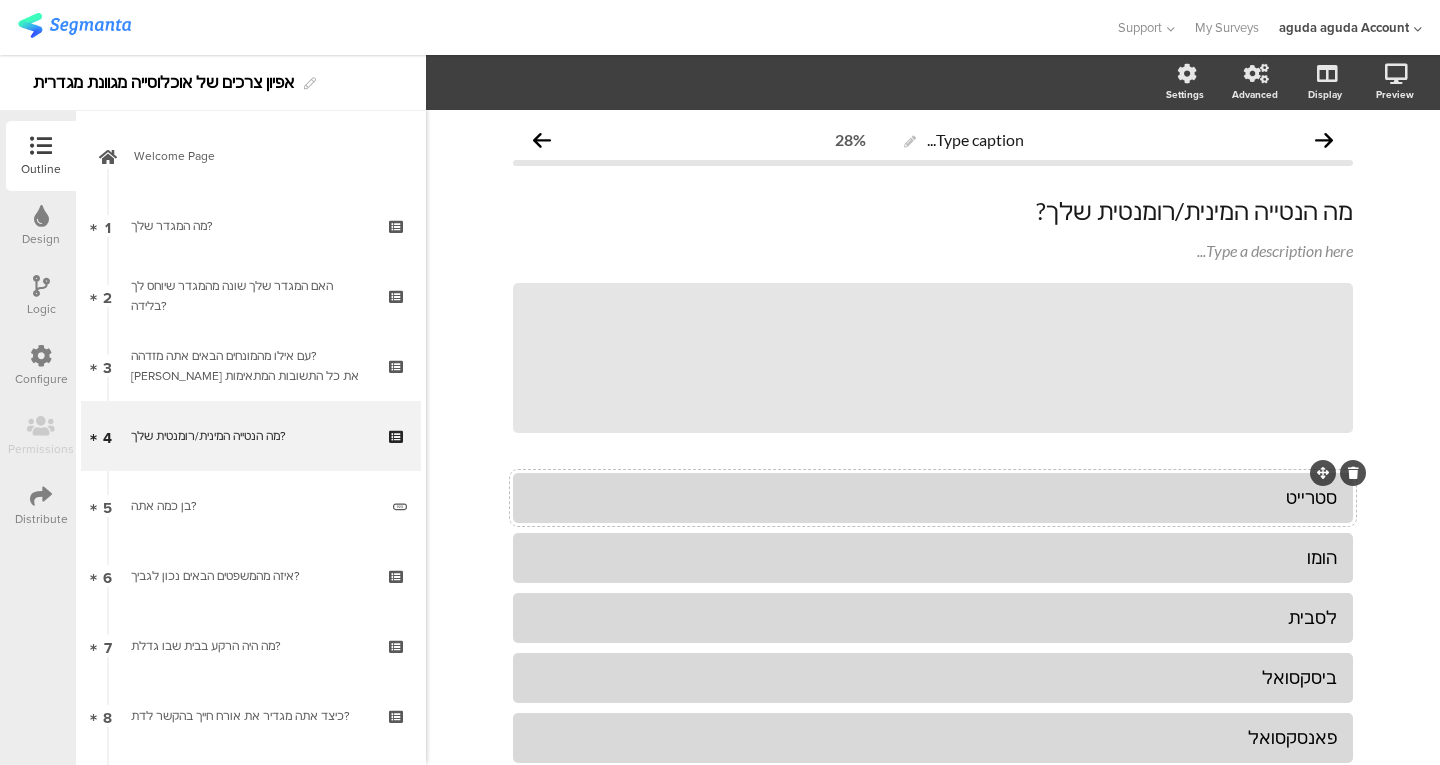 scroll, scrollTop: 319, scrollLeft: 0, axis: vertical 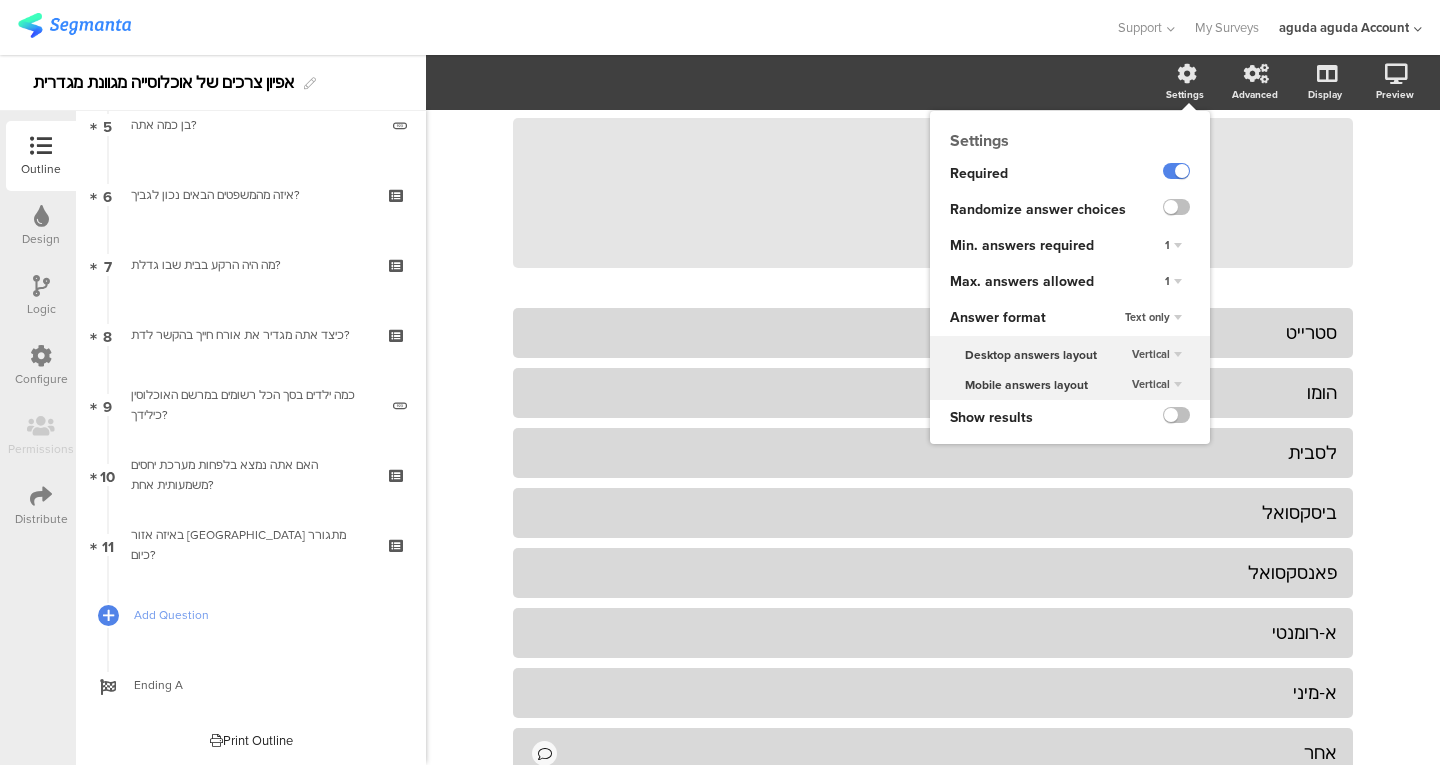 click on "1" 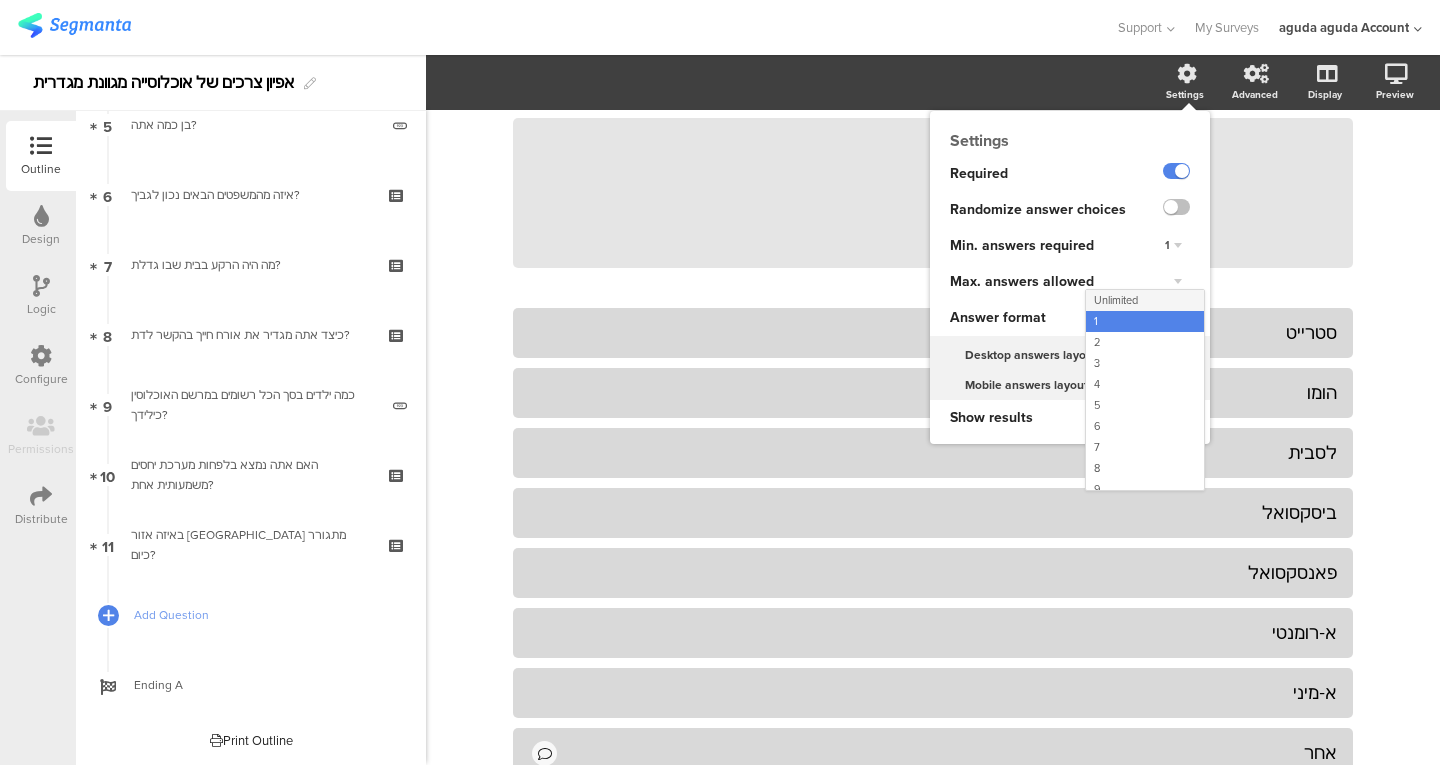 click on "Unlimited" 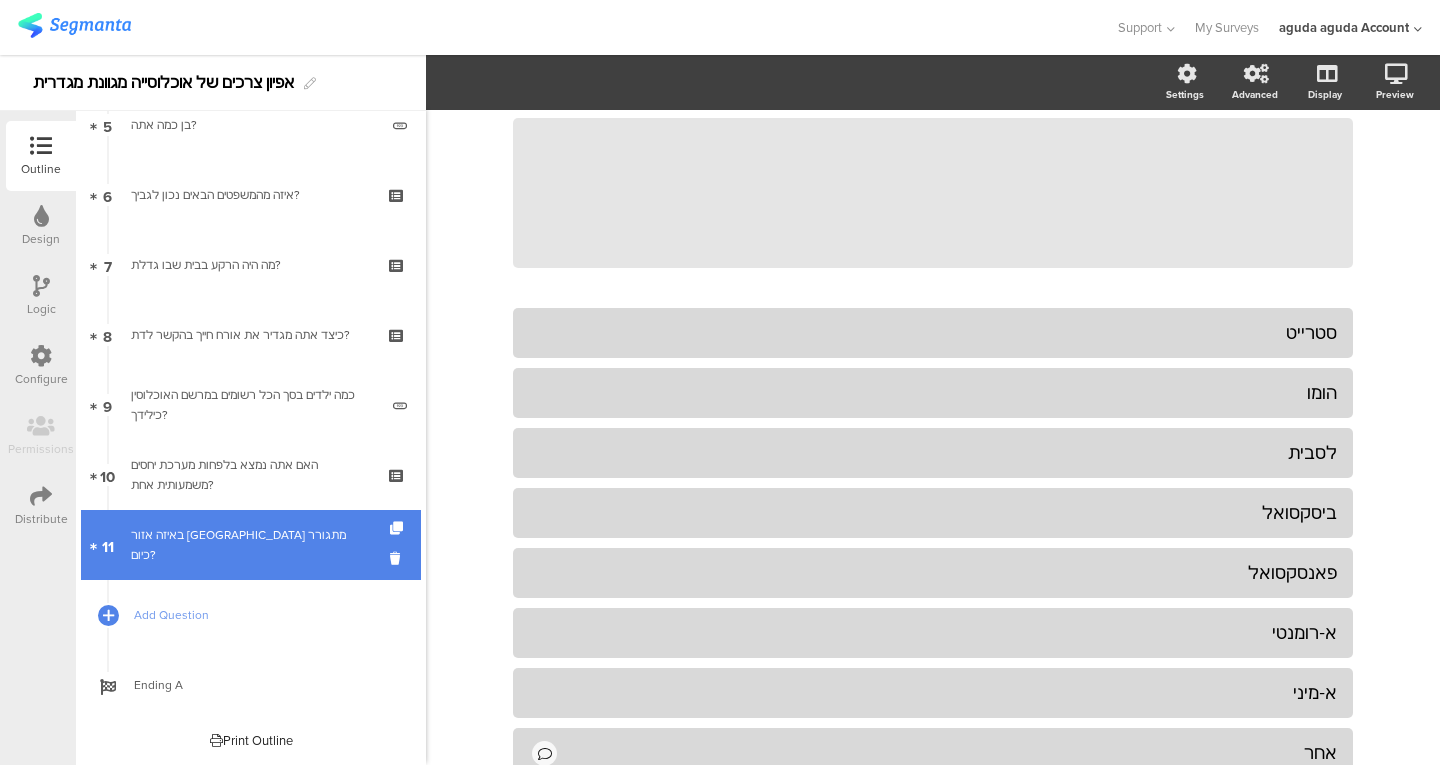 click on "11
באיזה אזור [GEOGRAPHIC_DATA] מתגורר כיום?" at bounding box center (251, 545) 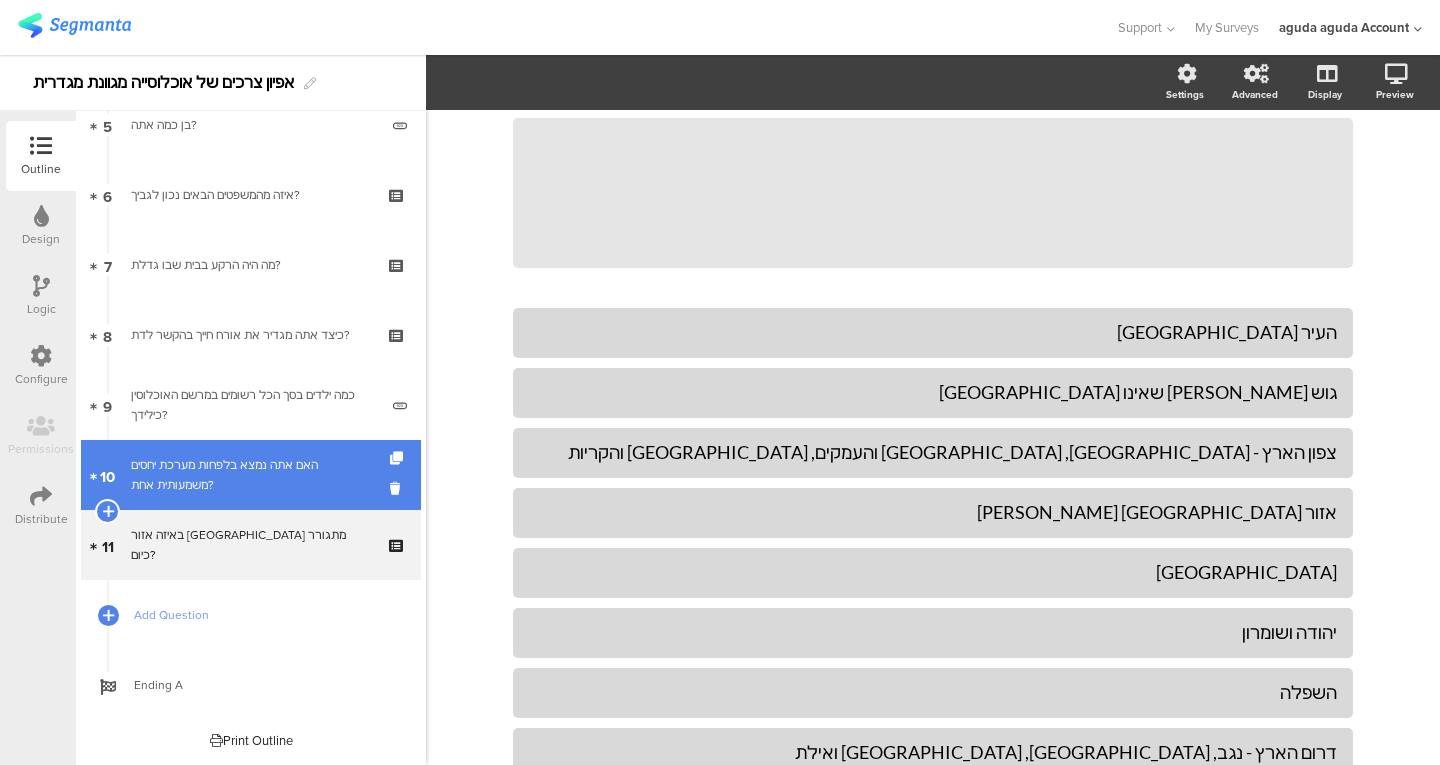click on "10
האם אתה נמצא בלפחות מערכת יחסים משמעותית אחת?" at bounding box center [251, 475] 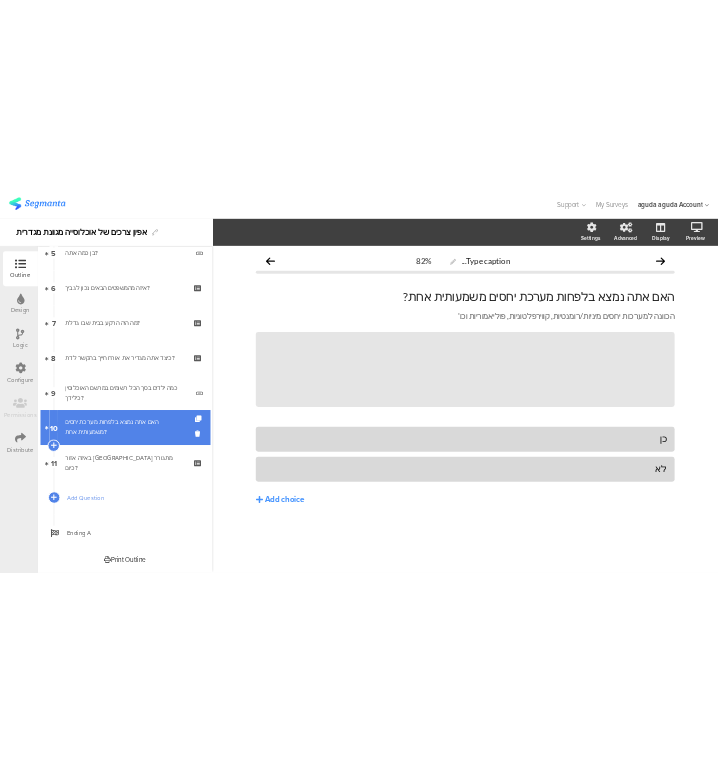scroll, scrollTop: 0, scrollLeft: 0, axis: both 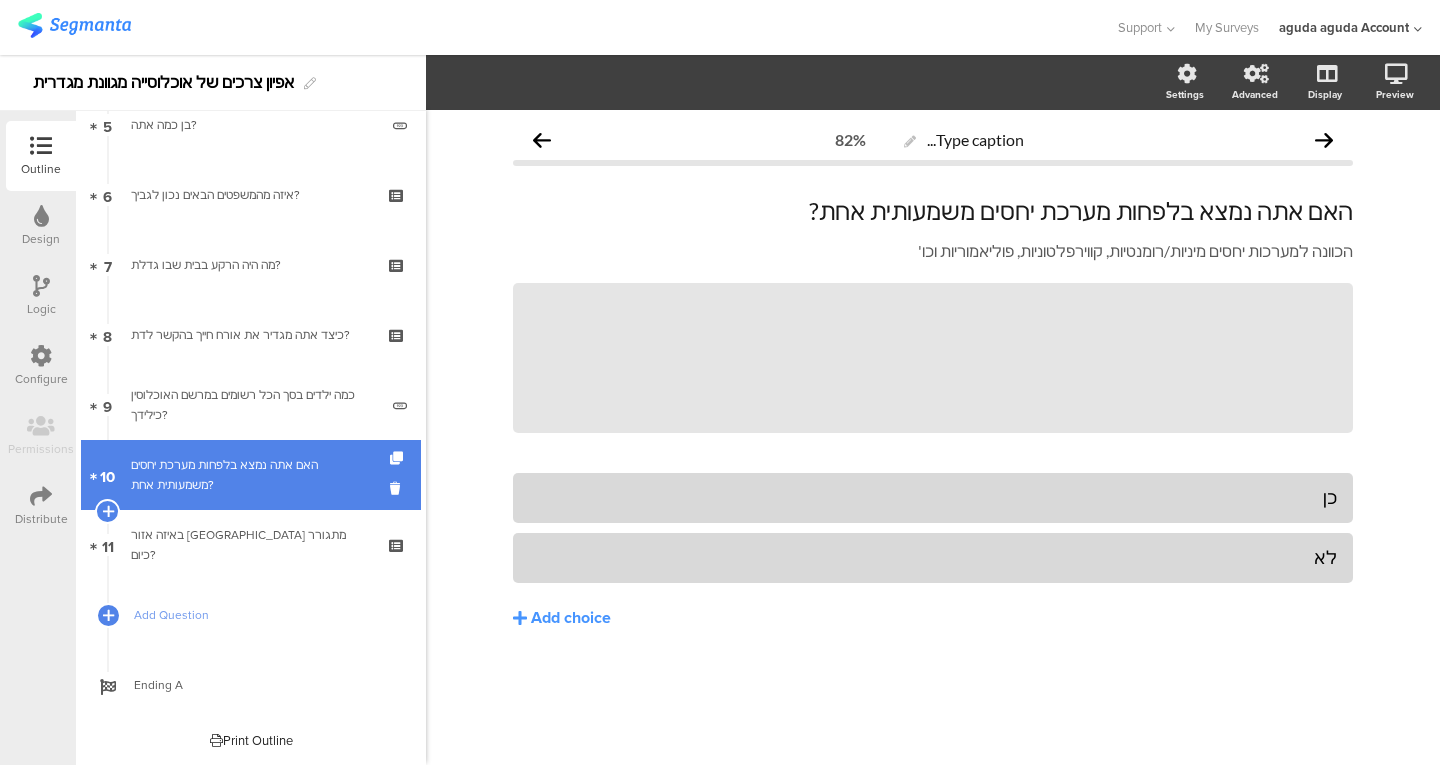 click on "האם אתה נמצא בלפחות מערכת יחסים משמעותית אחת?" at bounding box center [250, 475] 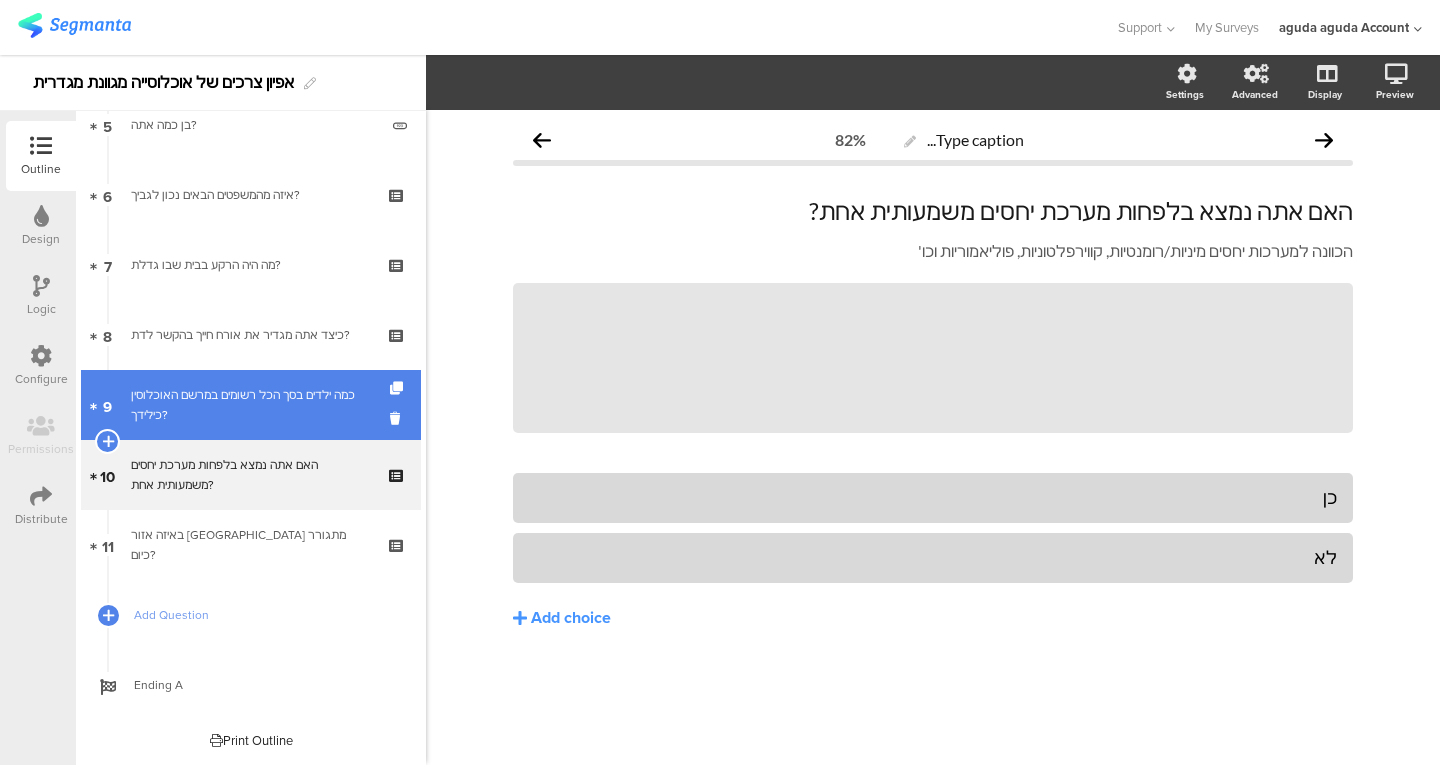 click on "9
כמה ילדים בסך הכל רשומים במרשם האוכלוסין כילידך?" at bounding box center [251, 405] 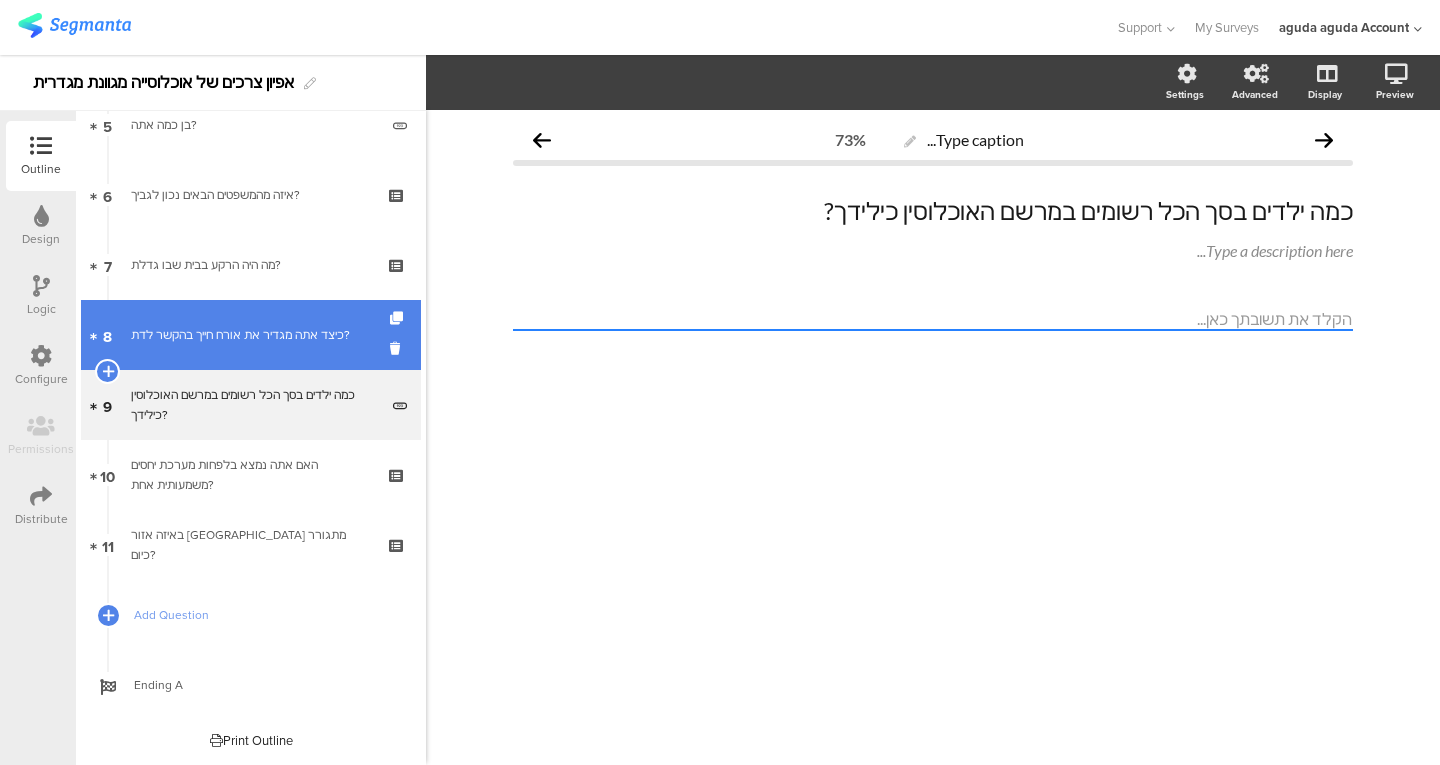 click on "כיצד אתה מגדיר את אורח חייך בהקשר לדת?" at bounding box center (250, 335) 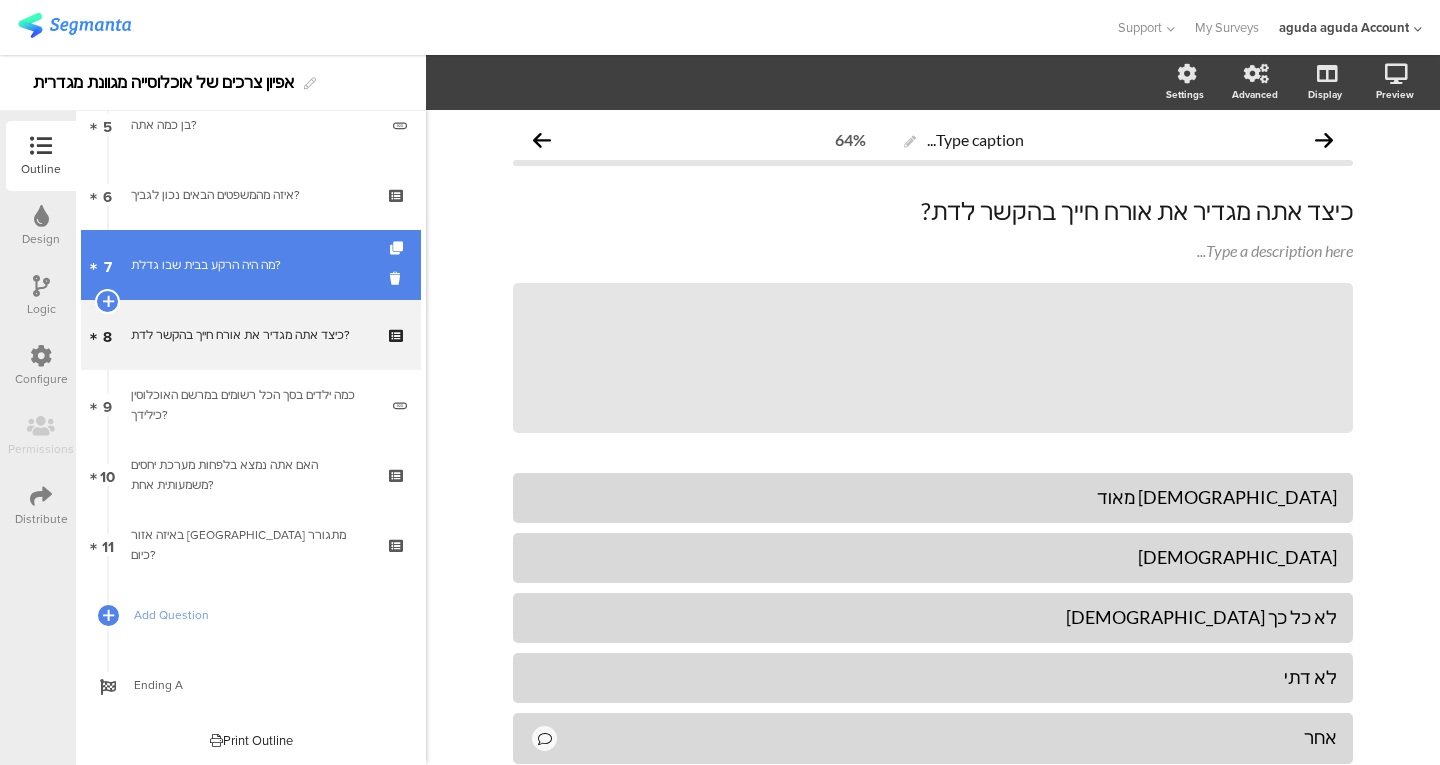 click on "7
מה היה הרקע בבית שבו גדלת?" at bounding box center (251, 265) 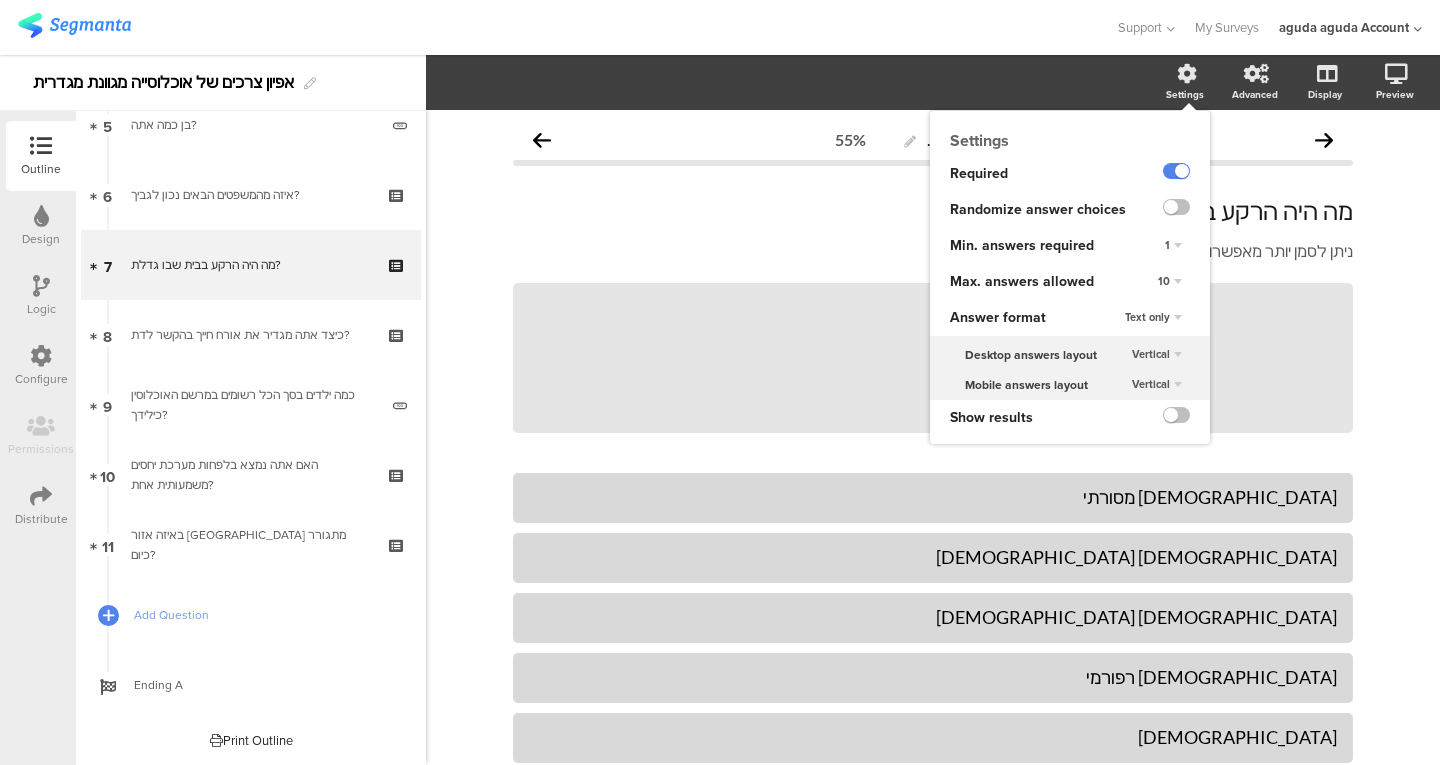 click on "10" 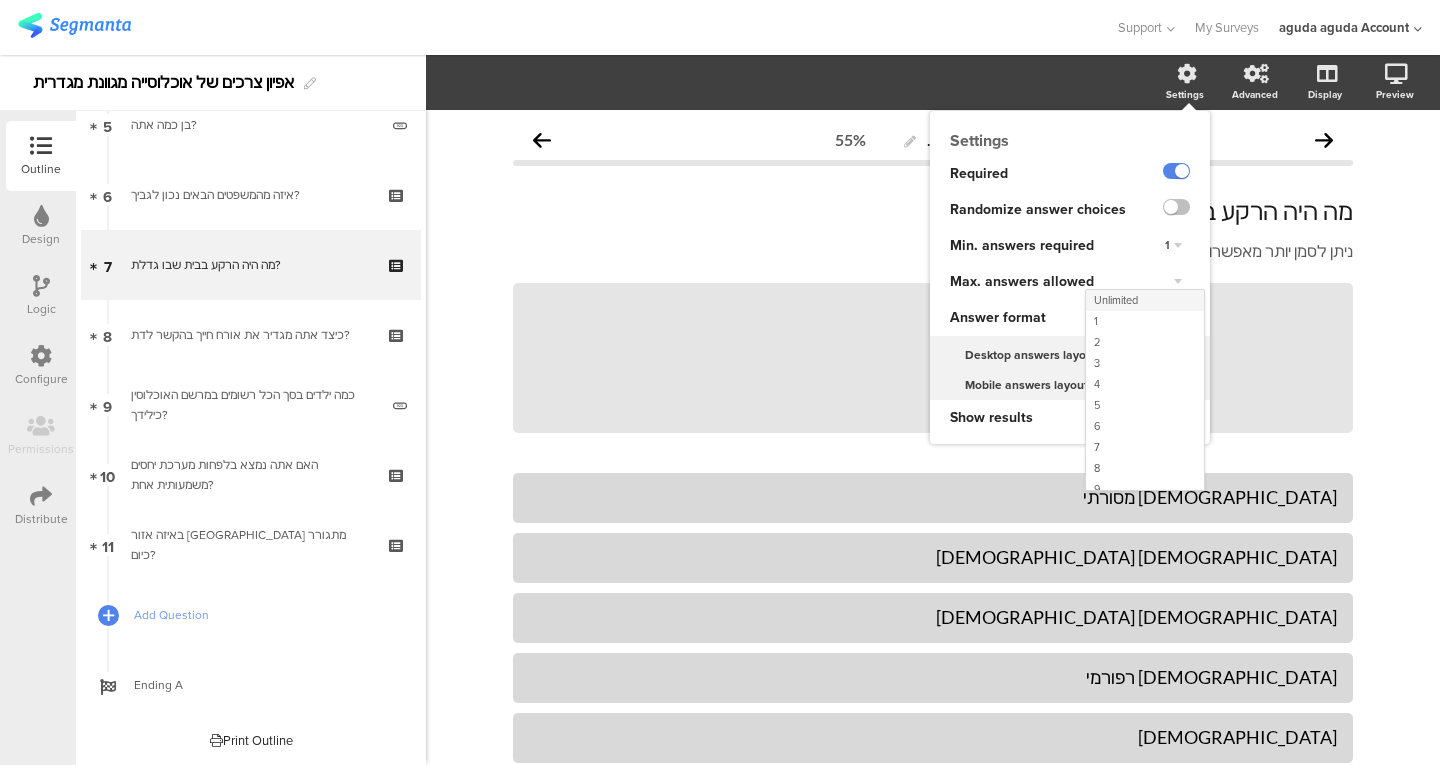 click on "Unlimited" 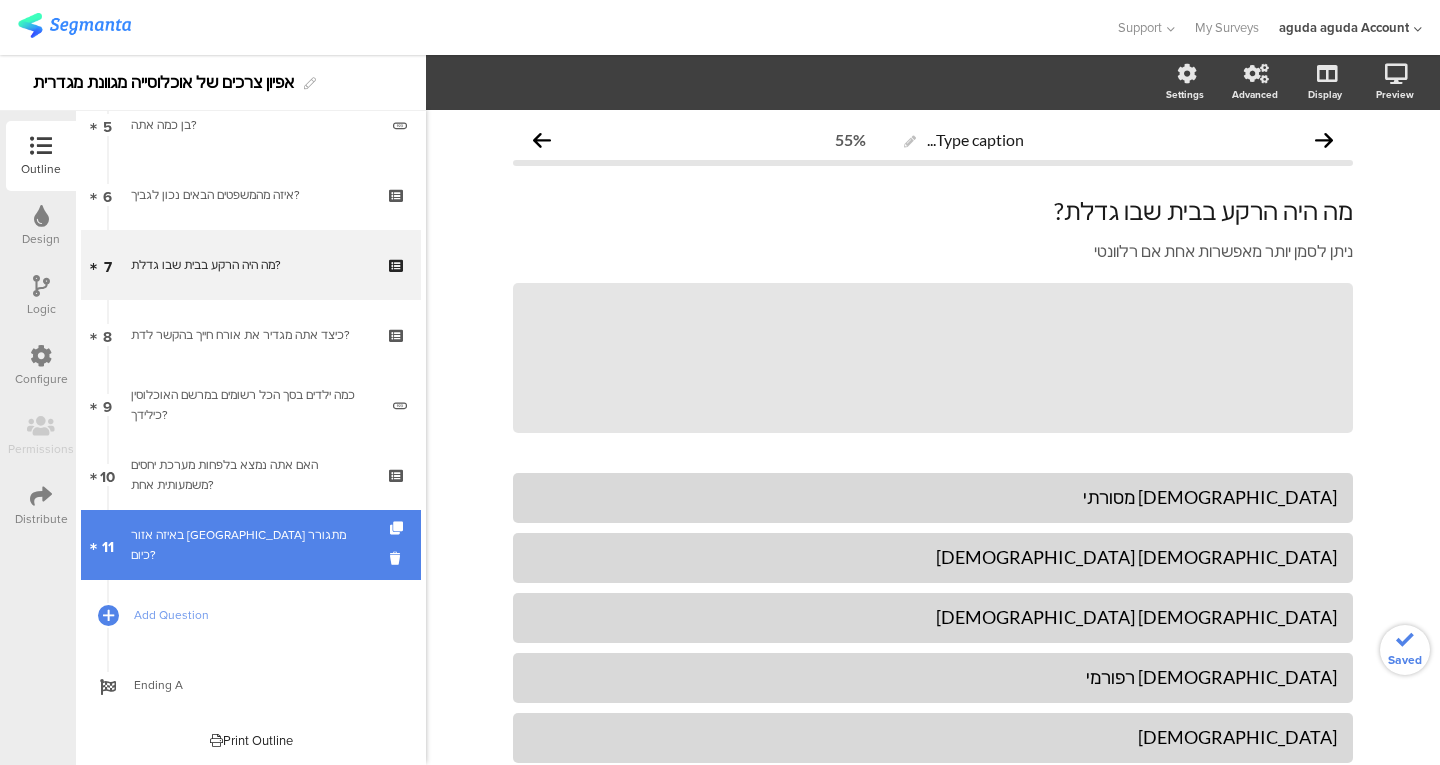 click on "באיזה אזור [GEOGRAPHIC_DATA] מתגורר כיום?" at bounding box center [250, 545] 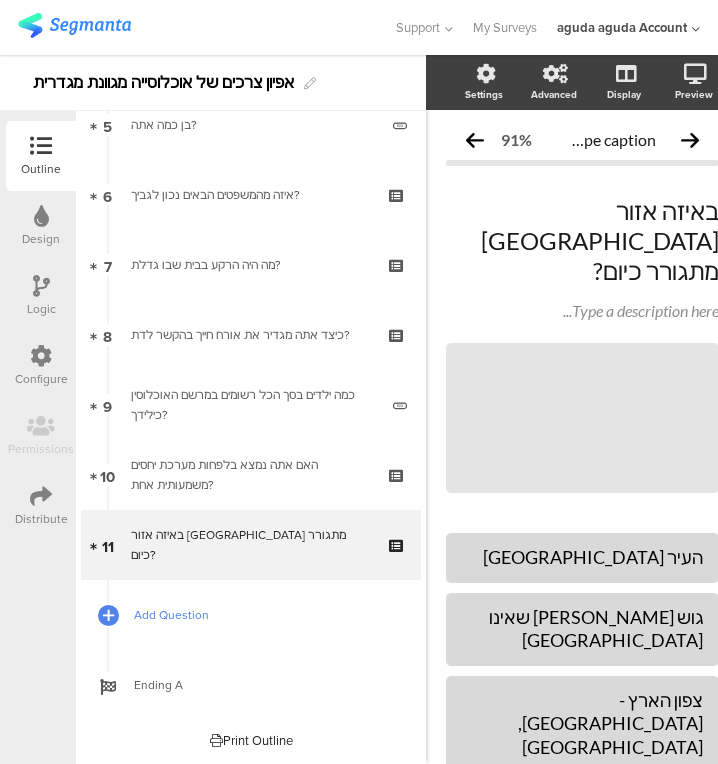 click on "Add Question" at bounding box center (262, 615) 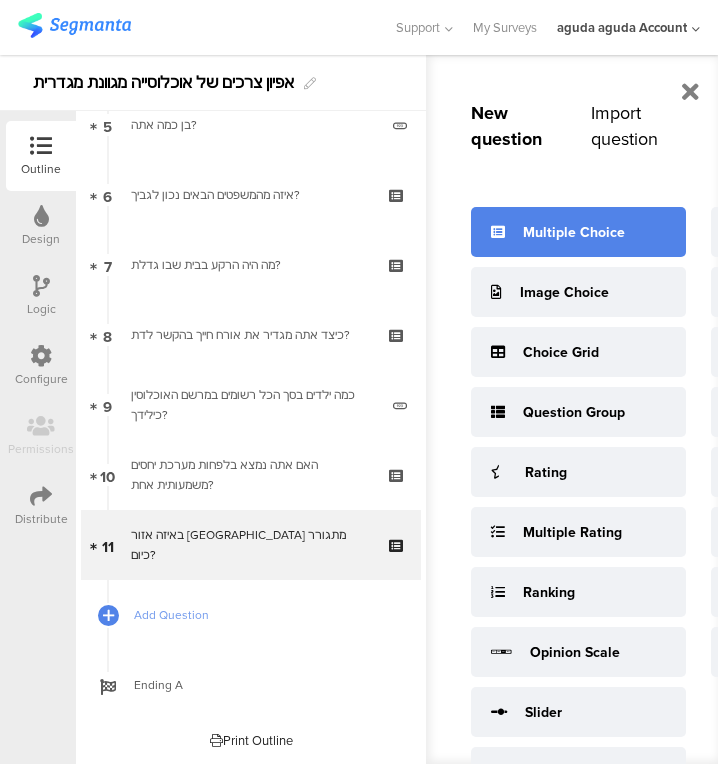 click on "Multiple Choice" at bounding box center (574, 232) 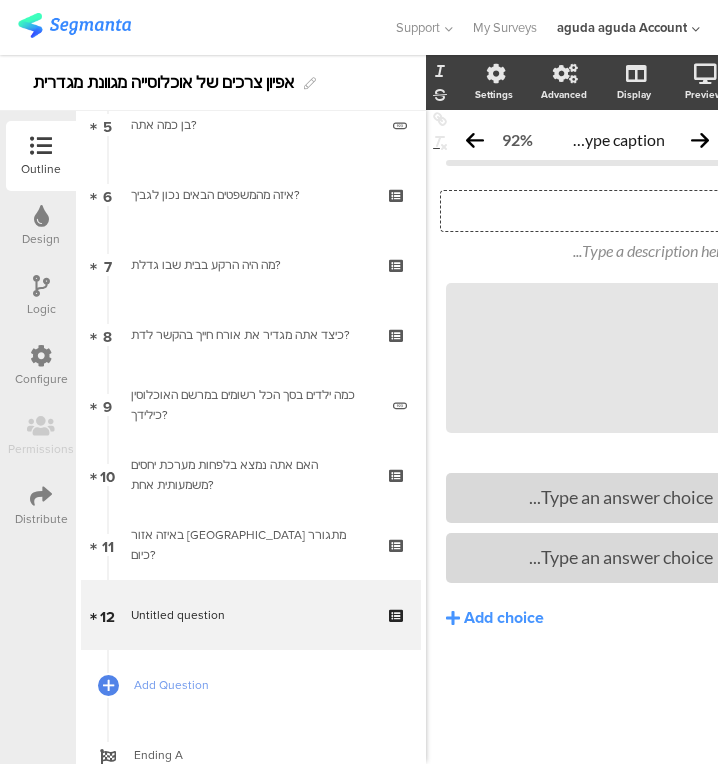 scroll, scrollTop: 0, scrollLeft: 31, axis: horizontal 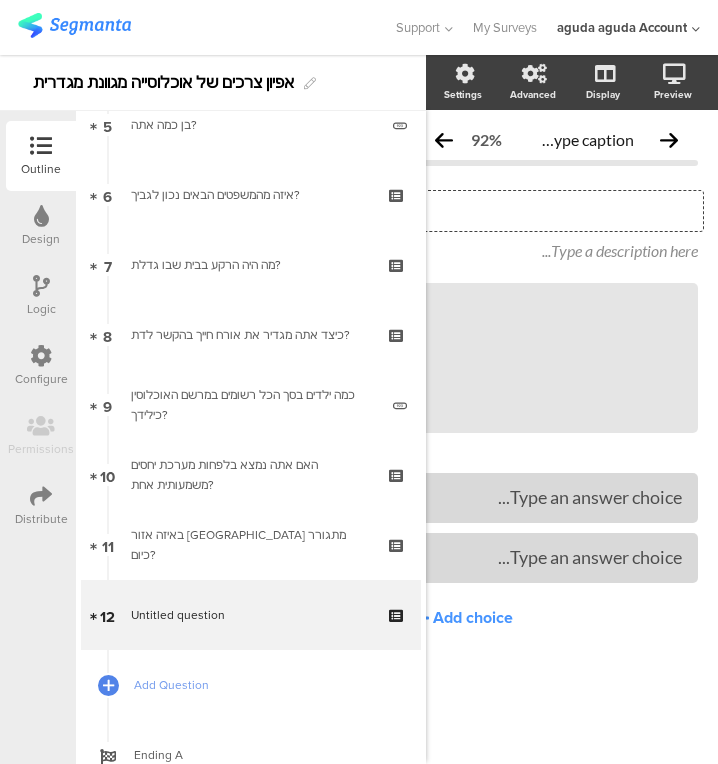 click on "Type your question here..." 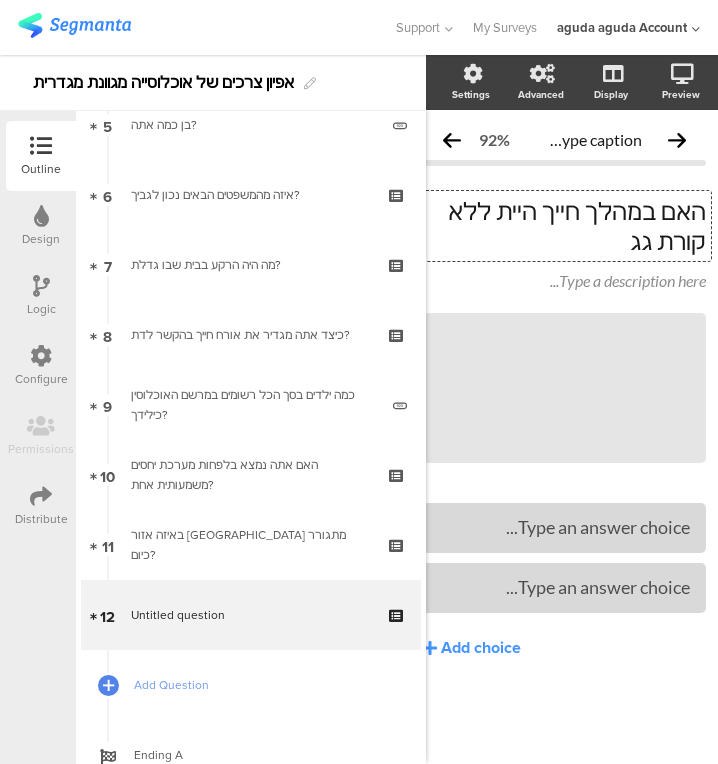 scroll, scrollTop: 0, scrollLeft: 20, axis: horizontal 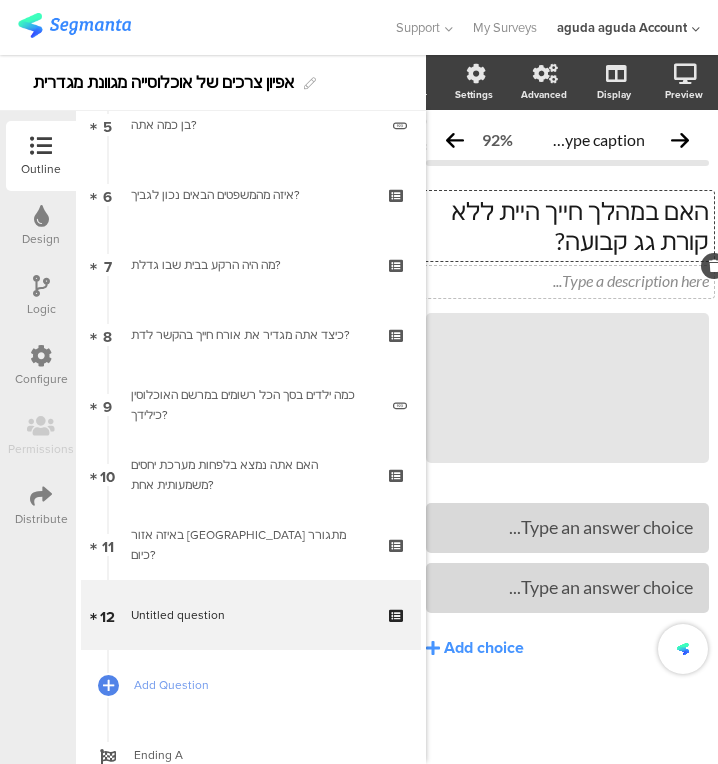 click on "Type a description here..." 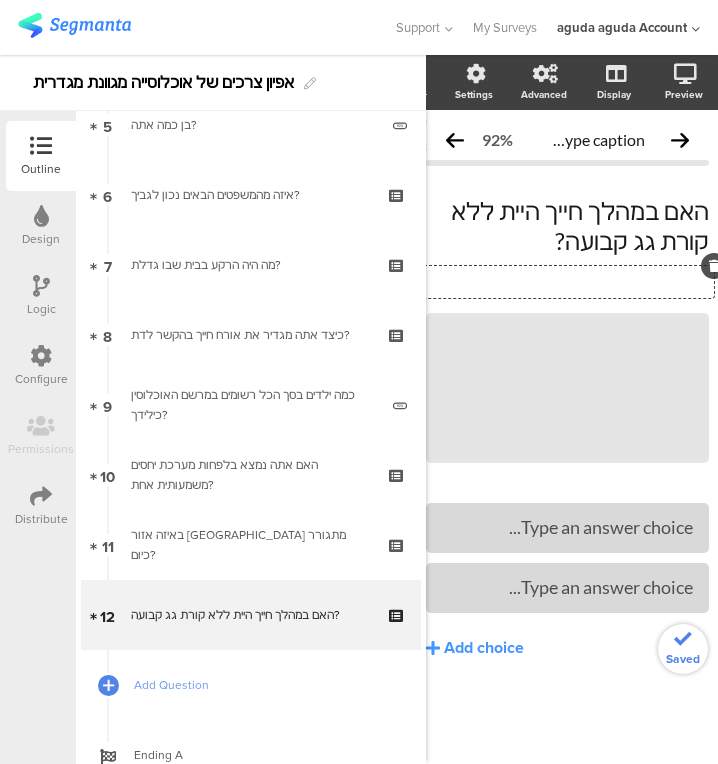 scroll, scrollTop: 0, scrollLeft: 46, axis: horizontal 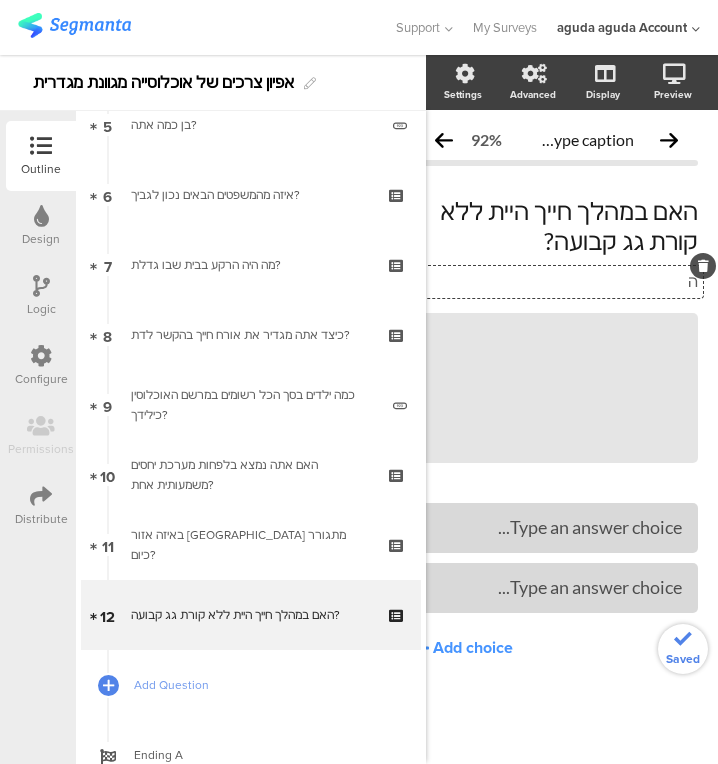 type 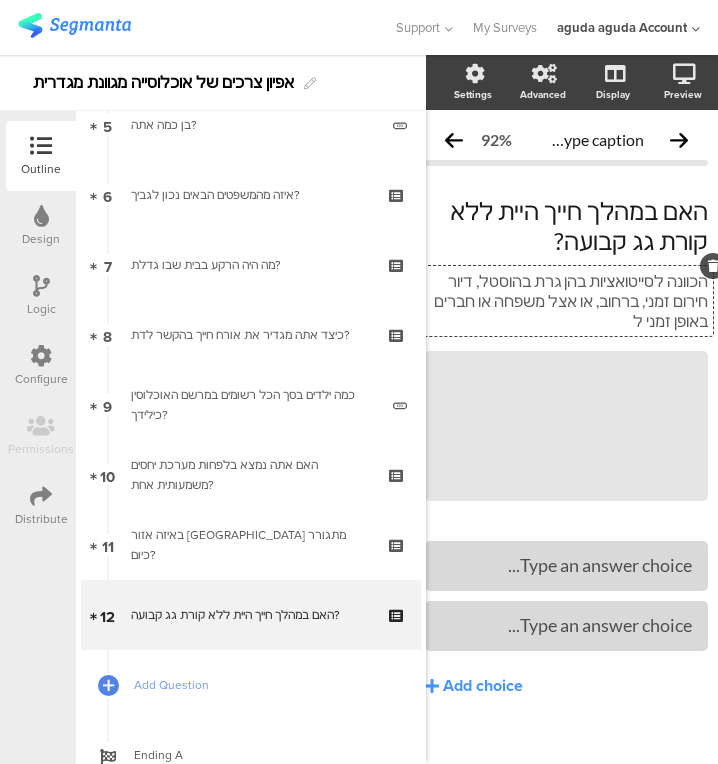scroll, scrollTop: 0, scrollLeft: 20, axis: horizontal 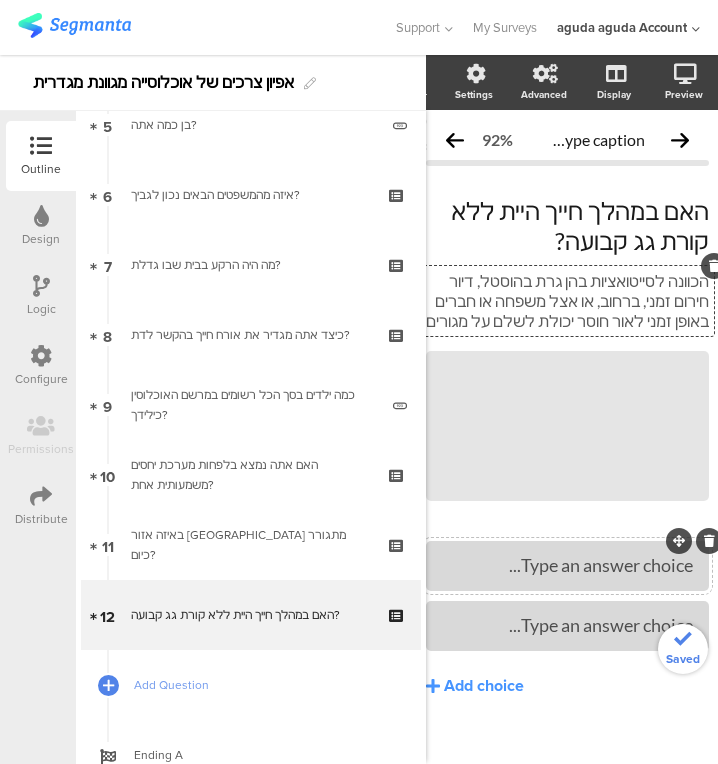 type 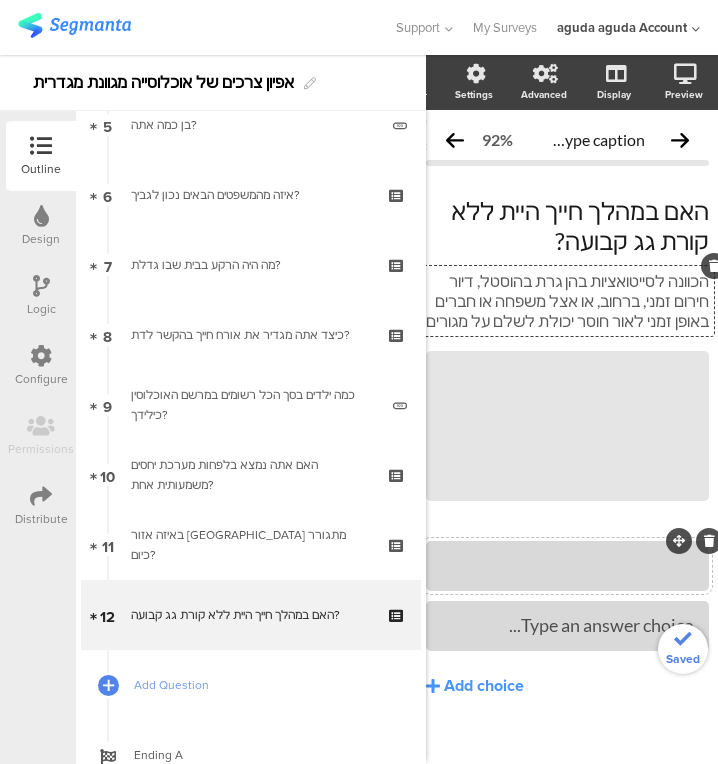 click 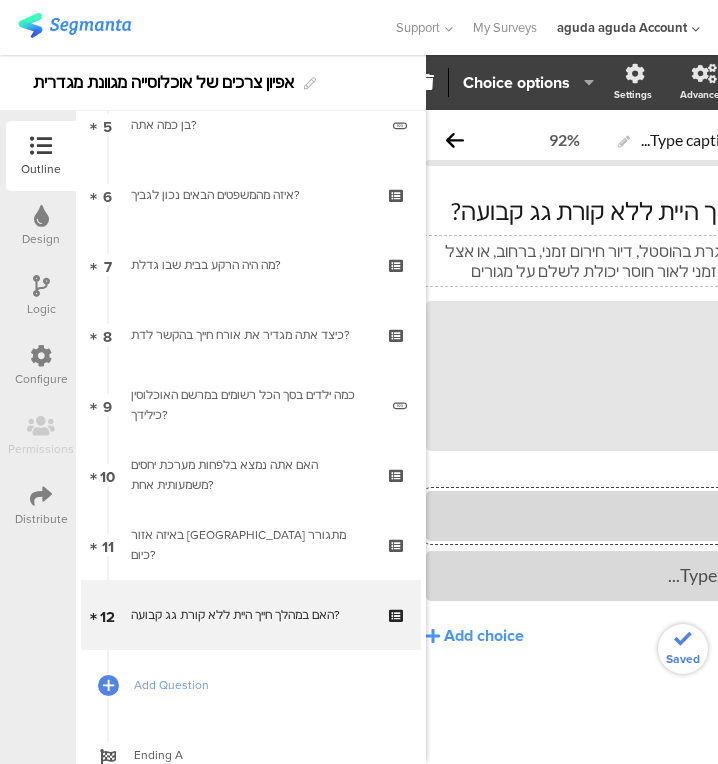 type 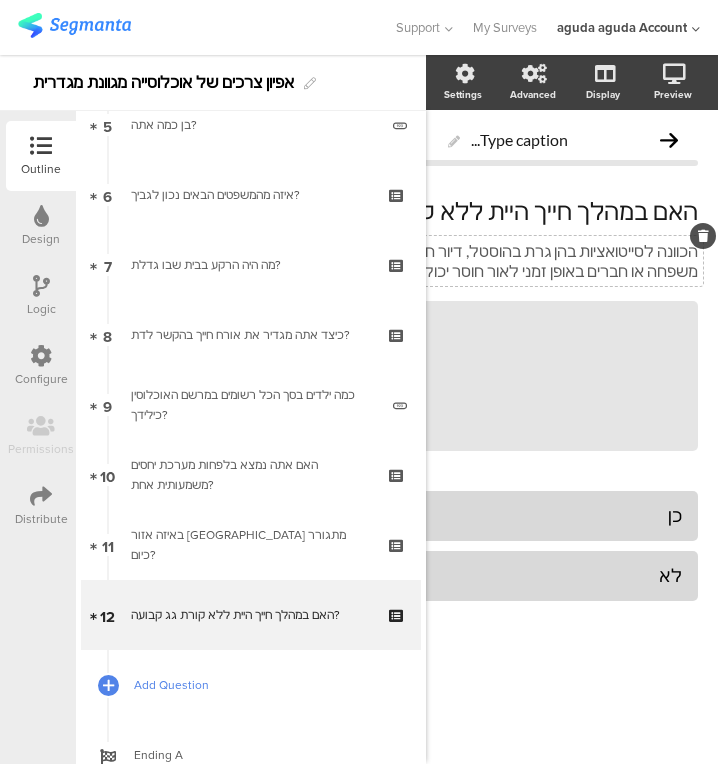 scroll, scrollTop: 0, scrollLeft: 38, axis: horizontal 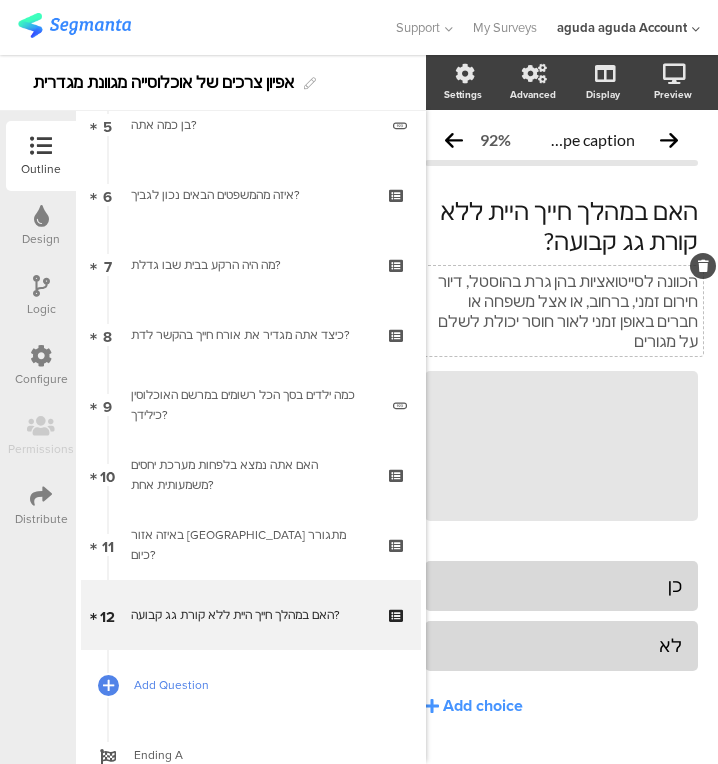 click on "Add Question" at bounding box center [262, 685] 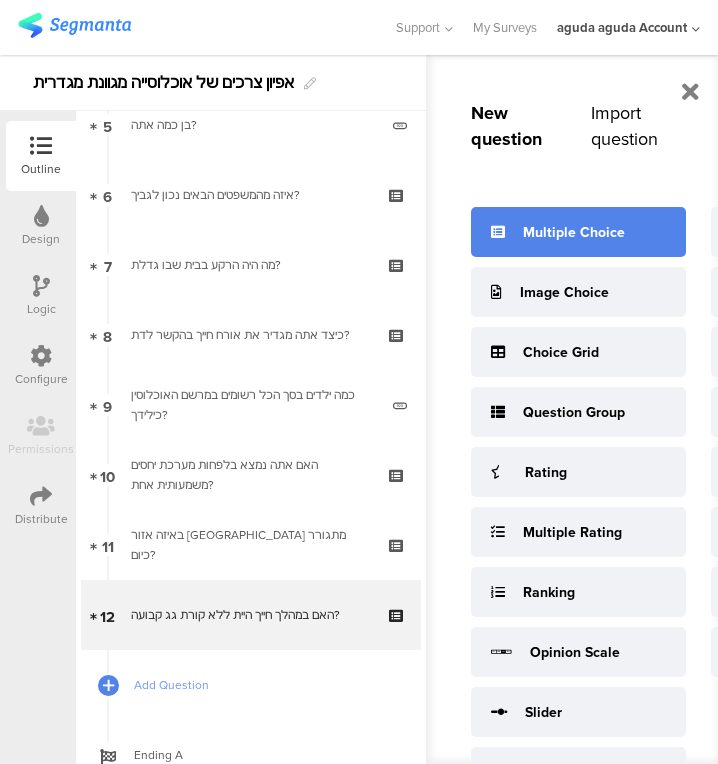 click on "Multiple Choice" at bounding box center [574, 232] 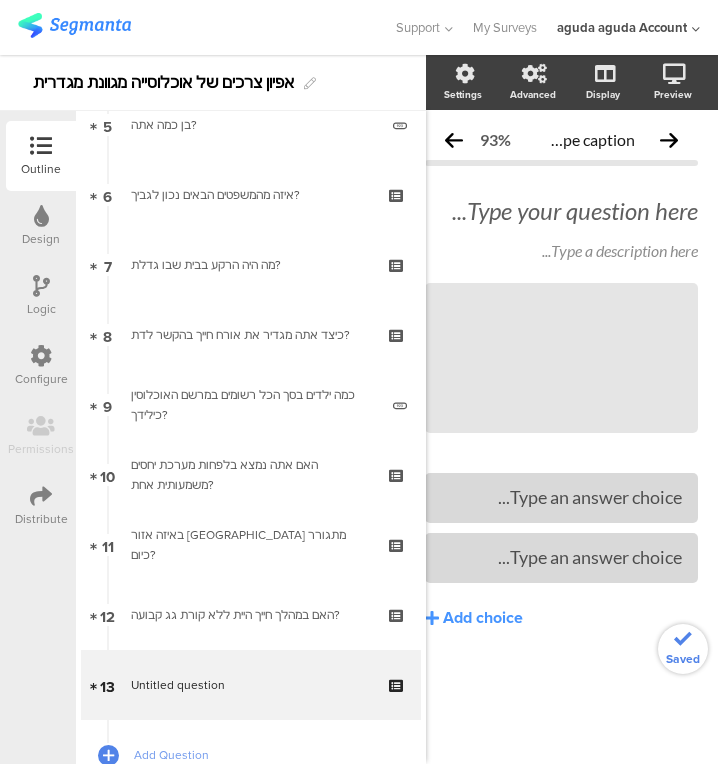 scroll, scrollTop: 0, scrollLeft: 23, axis: horizontal 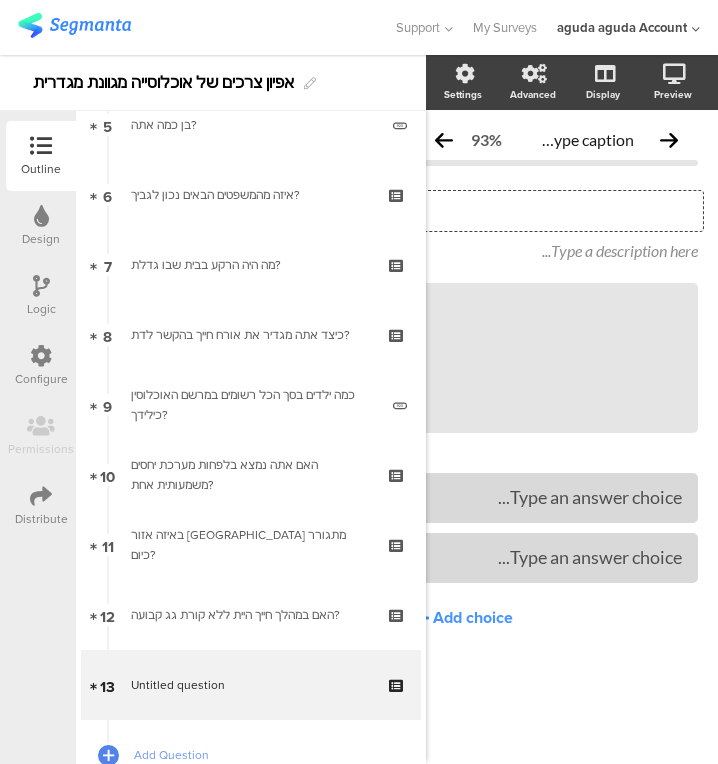 click on "Type your question here..." 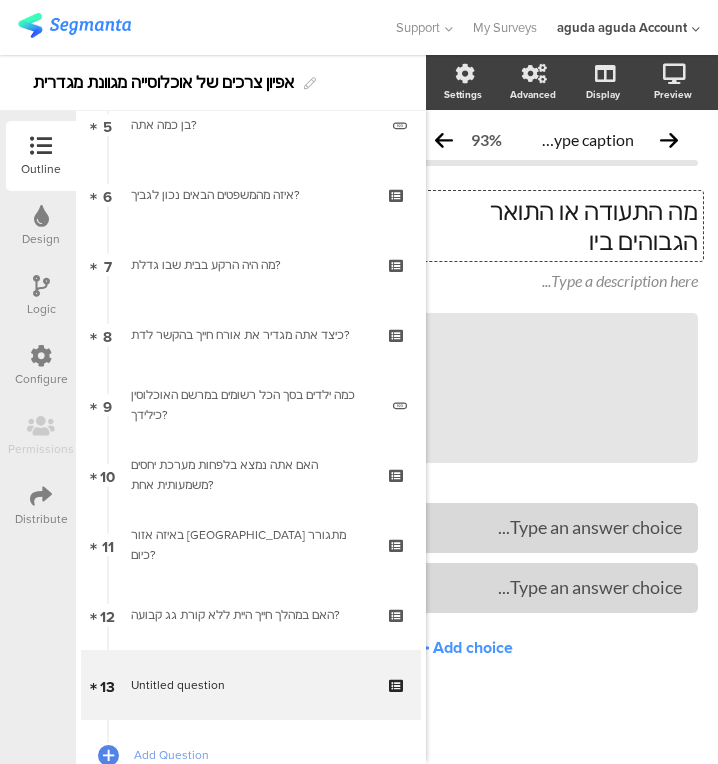 scroll, scrollTop: 0, scrollLeft: 20, axis: horizontal 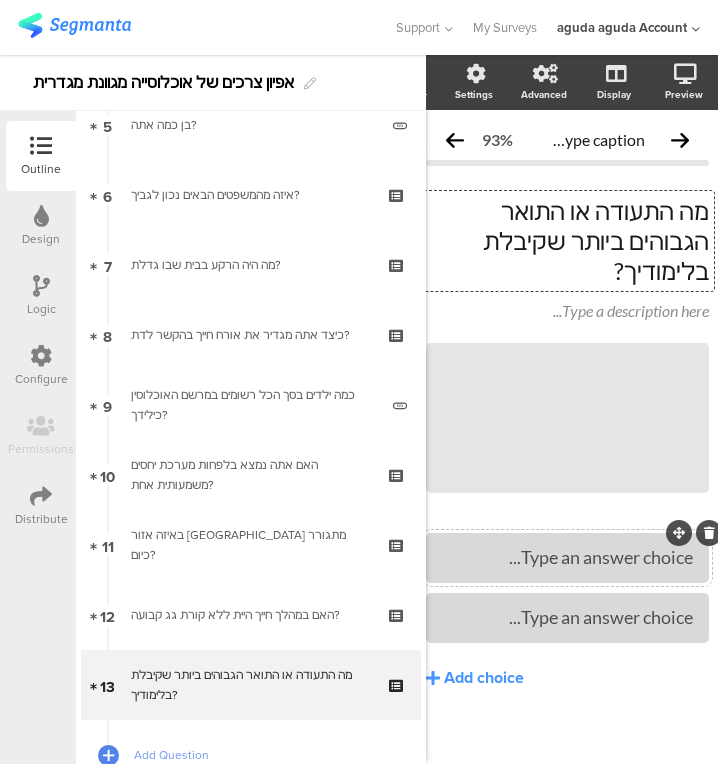 type 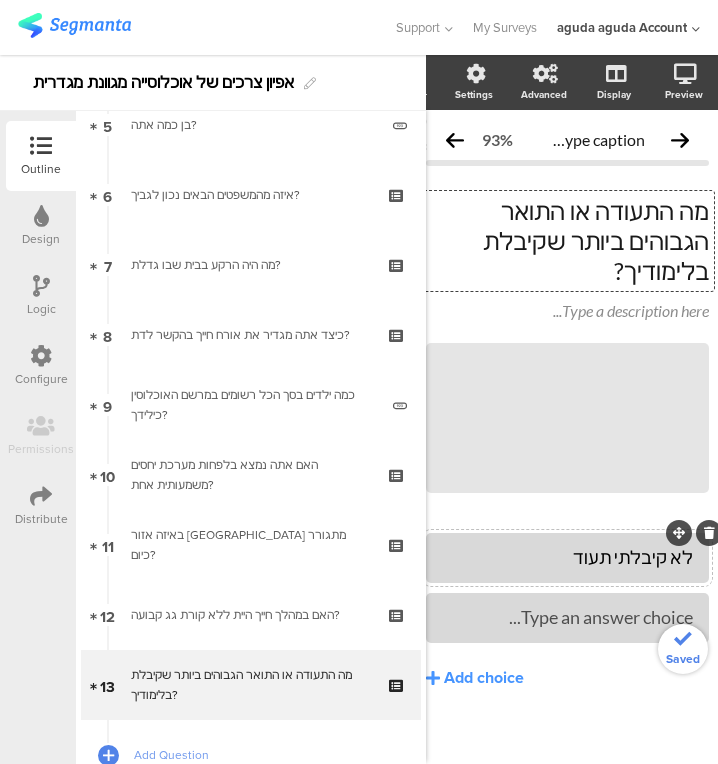 type 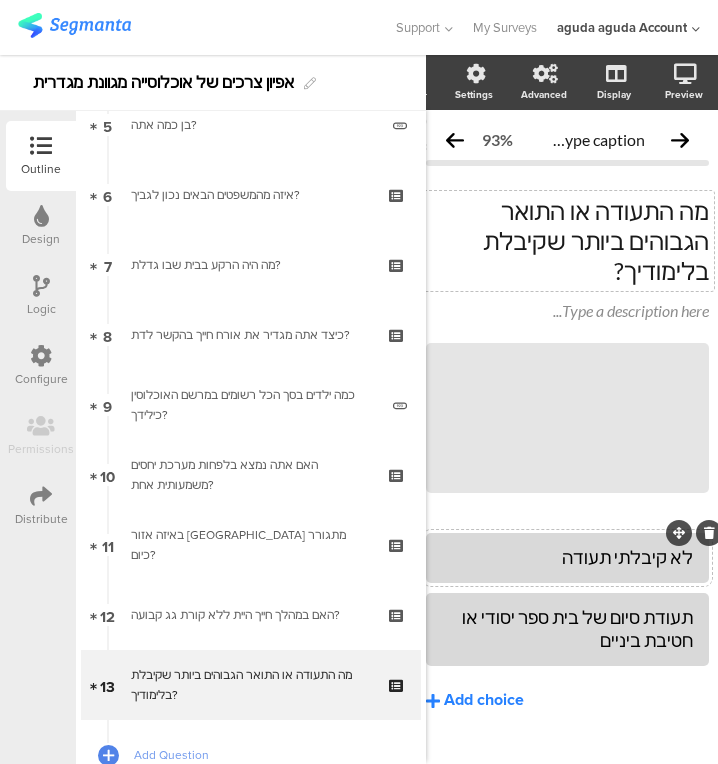 click on "Add choice" 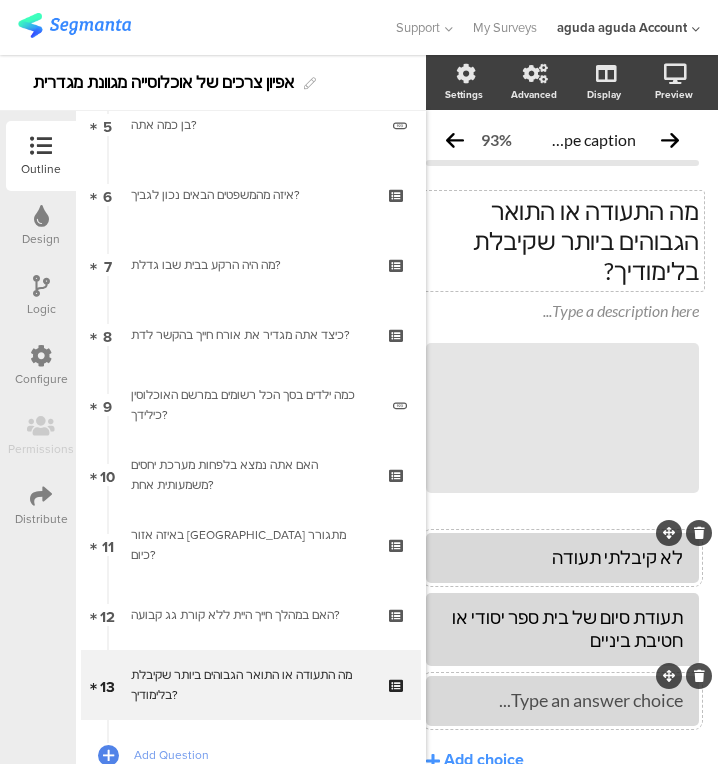 type 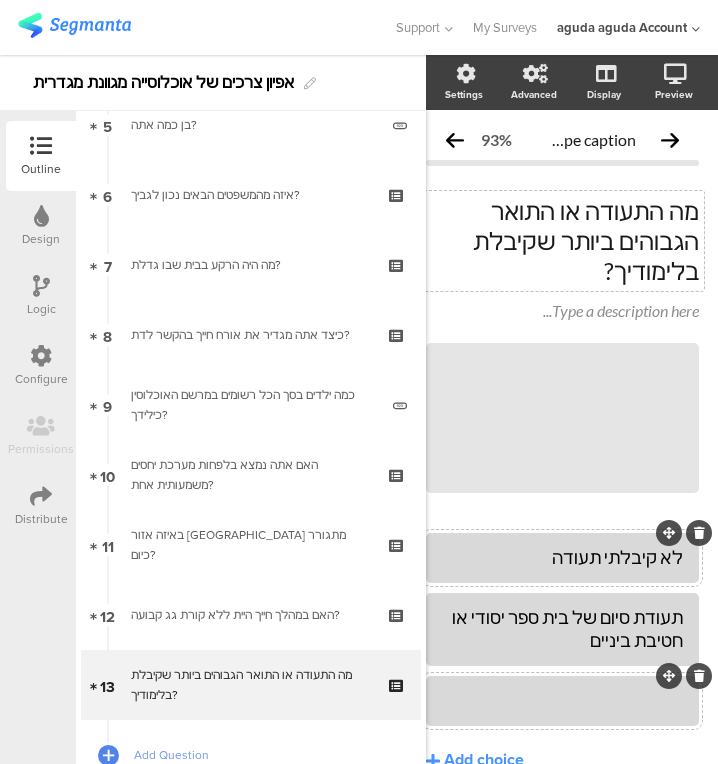 click 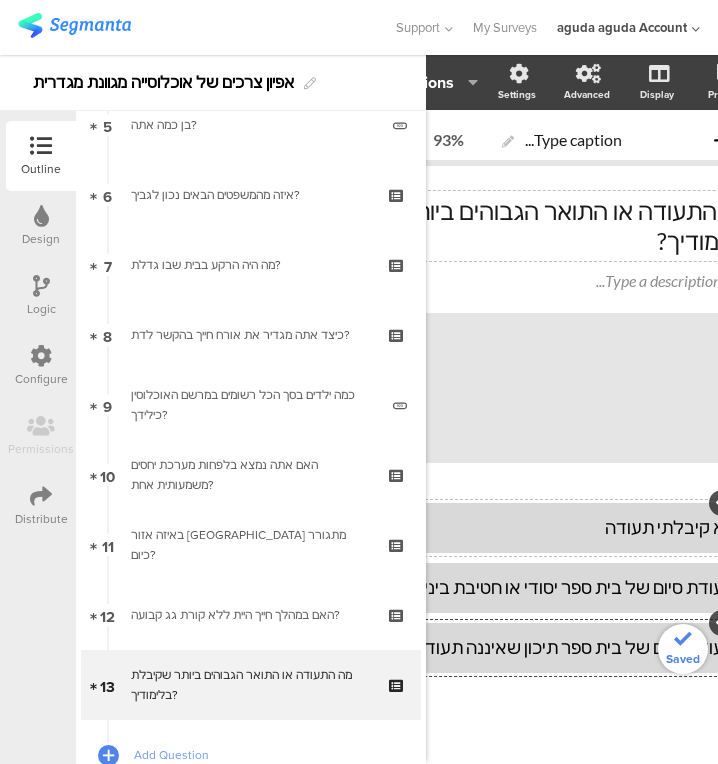 scroll, scrollTop: 64, scrollLeft: 136, axis: both 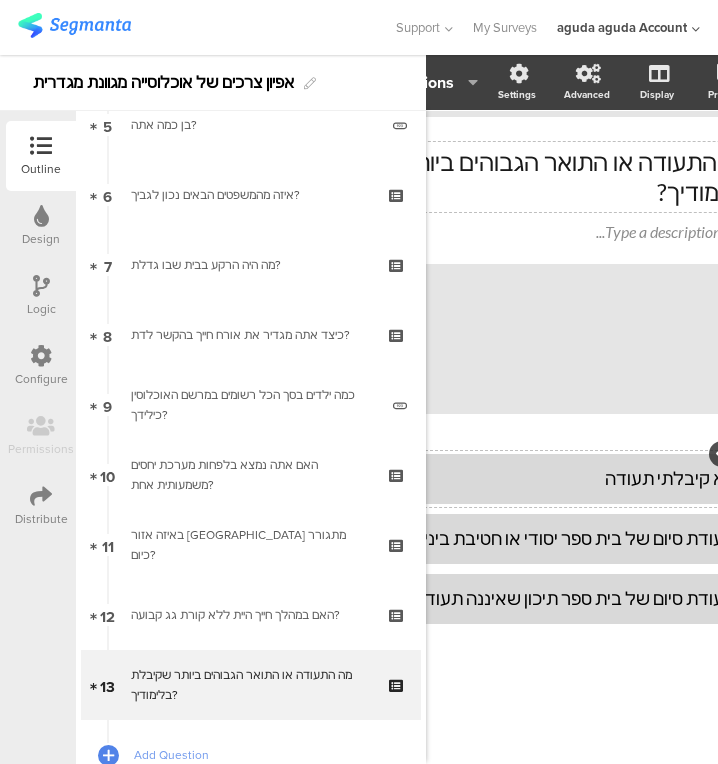 click on "Add choice" 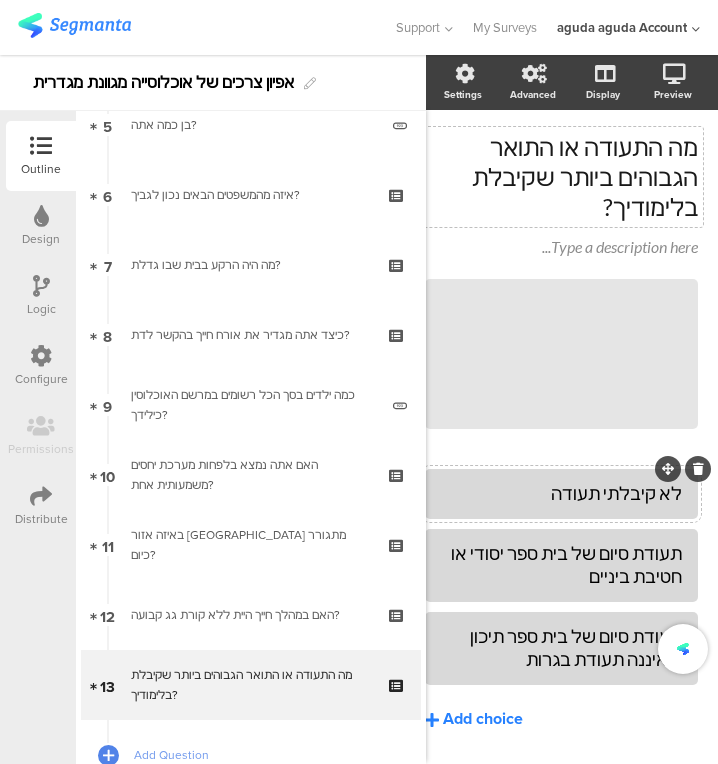 scroll, scrollTop: 64, scrollLeft: 38, axis: both 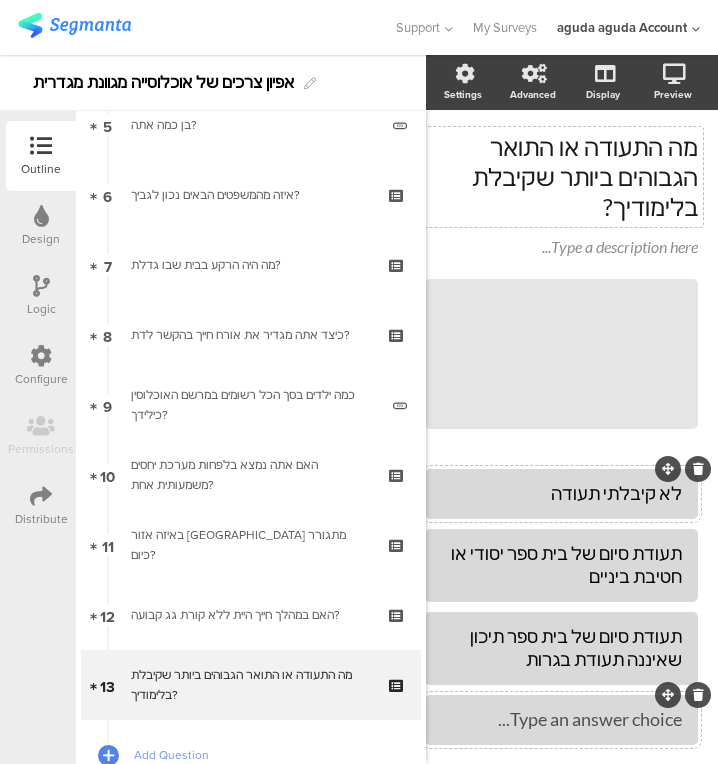 type 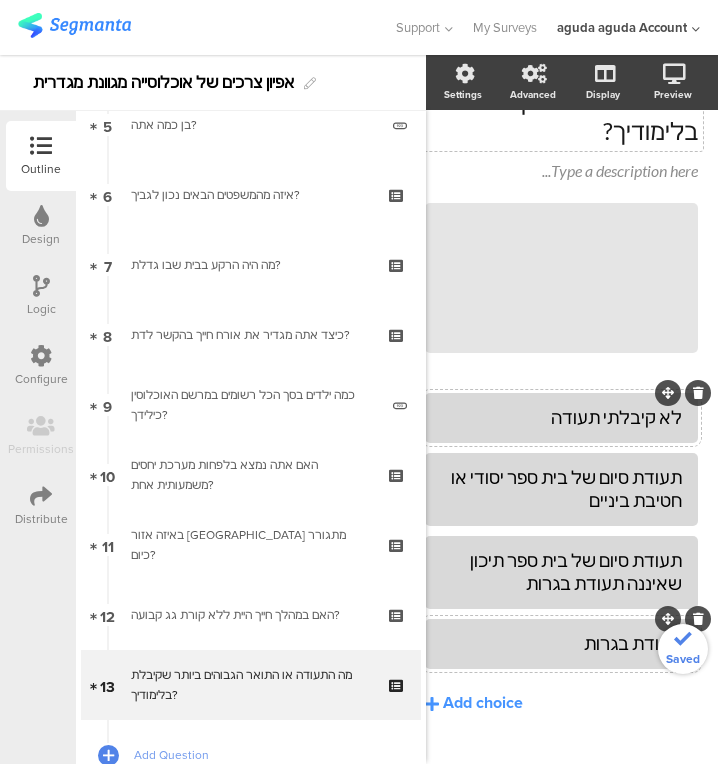 scroll, scrollTop: 151, scrollLeft: 38, axis: both 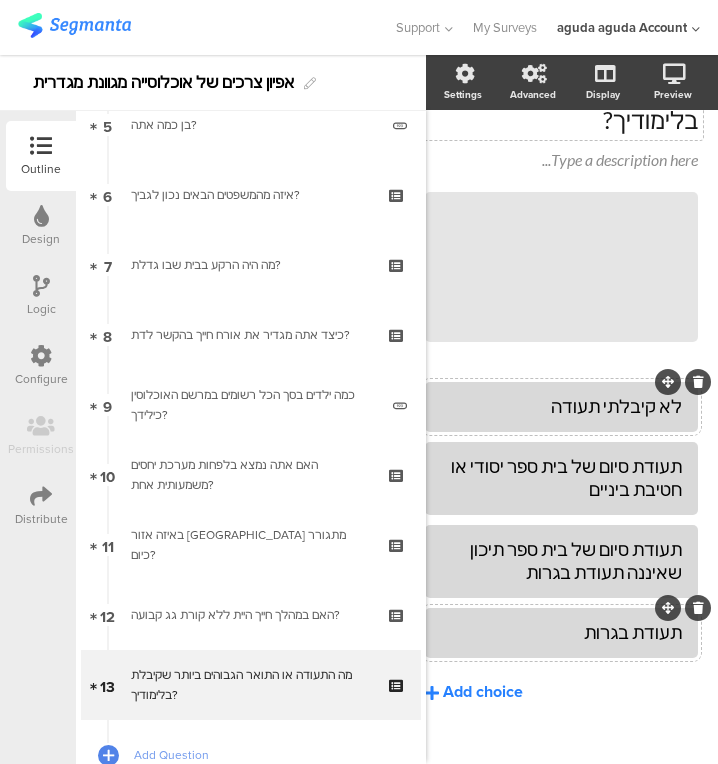 click on "Add choice" 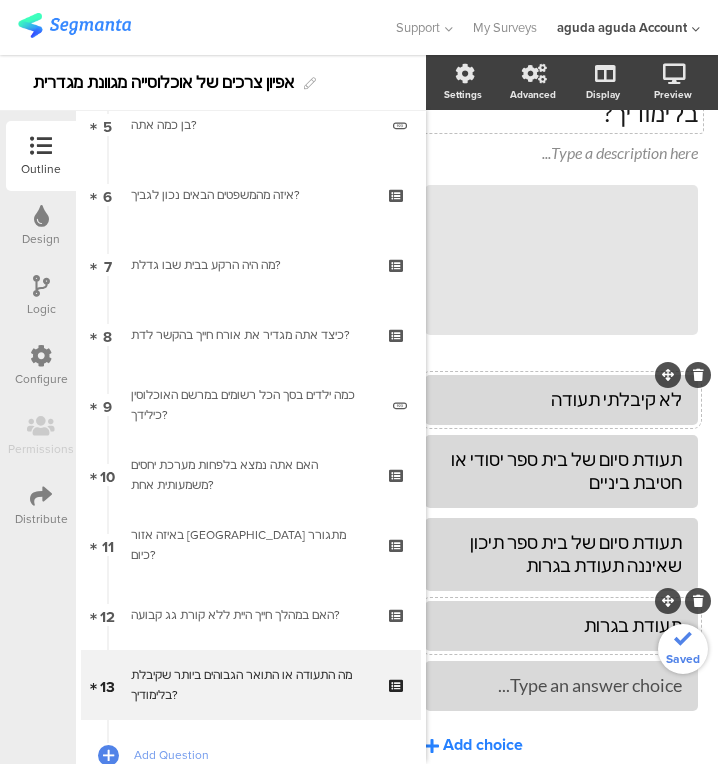 scroll, scrollTop: 160, scrollLeft: 38, axis: both 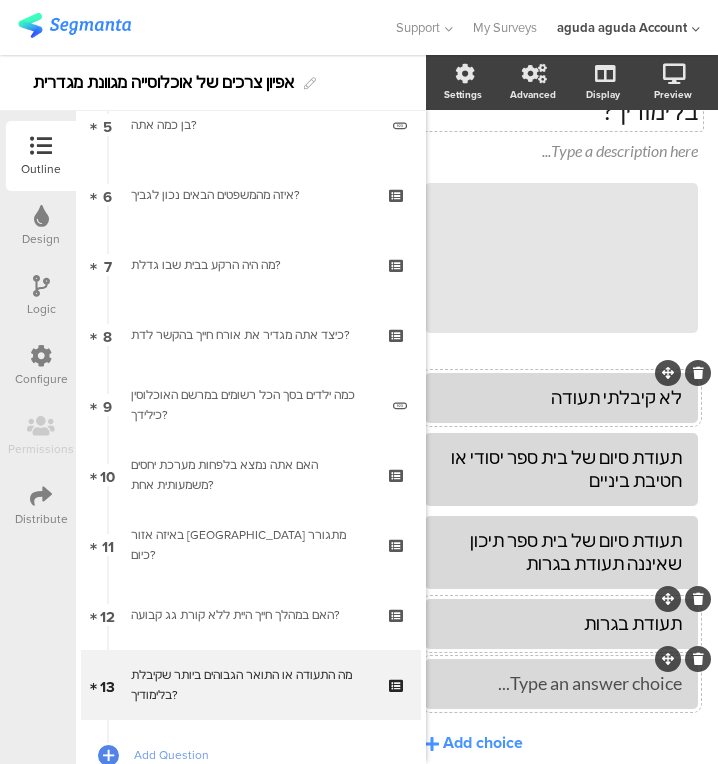 type 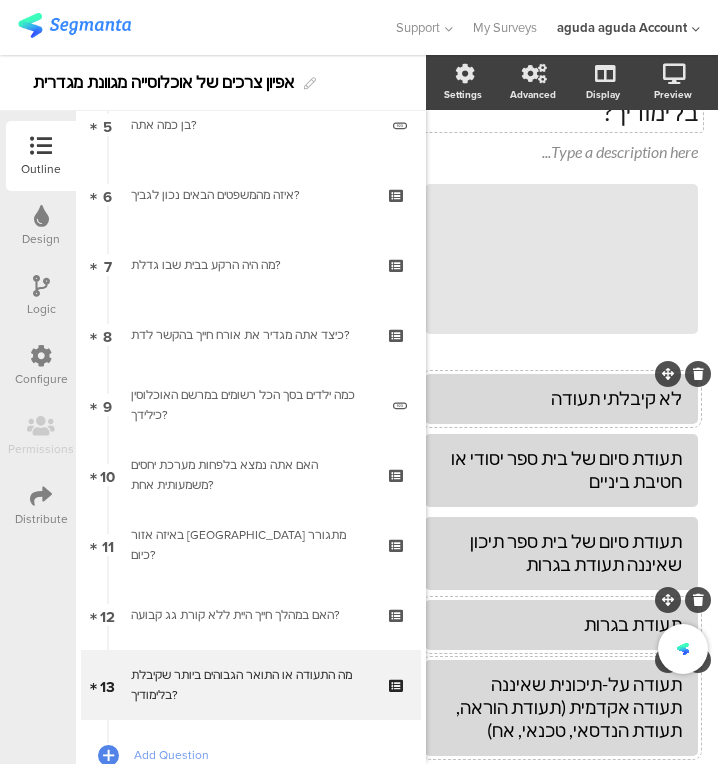scroll, scrollTop: 276, scrollLeft: 36, axis: both 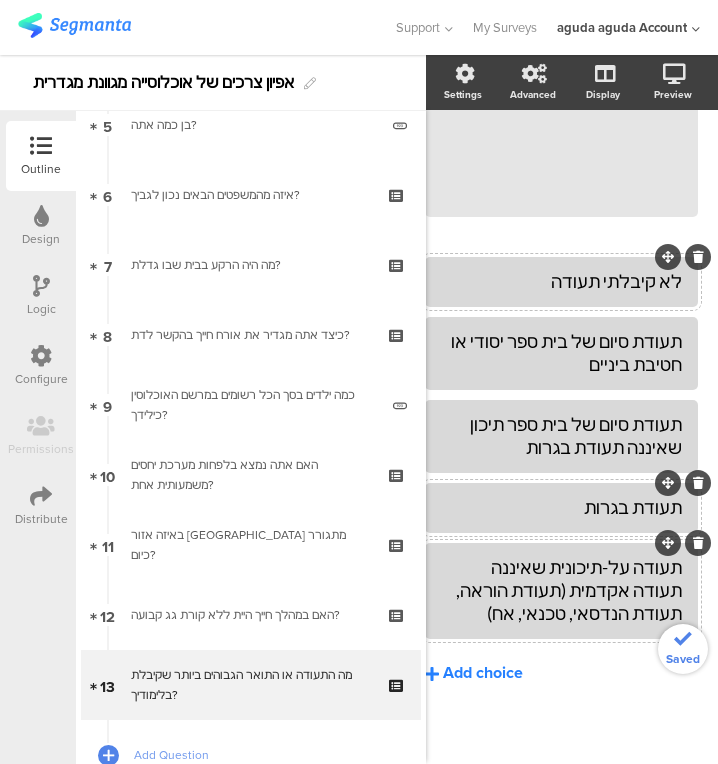 click on "Add choice" 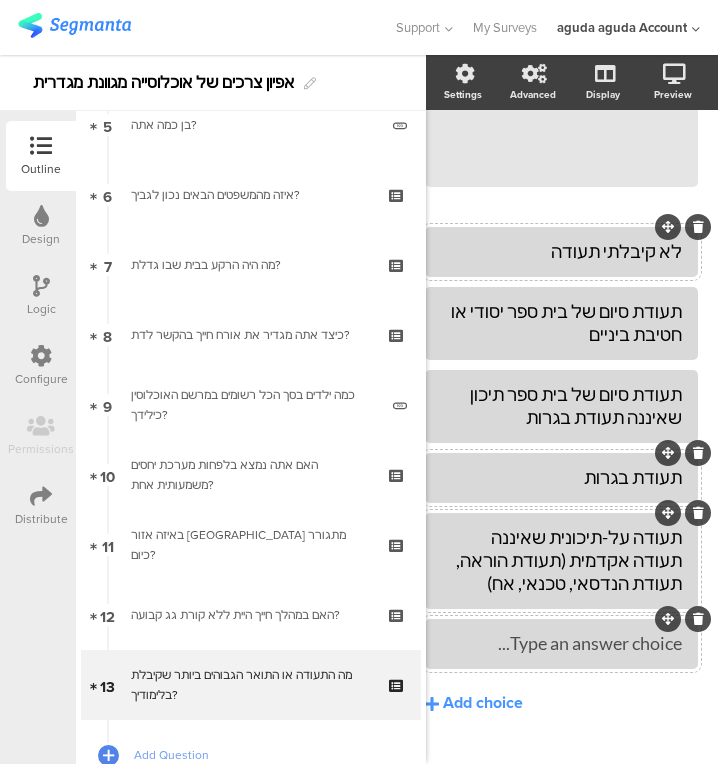 click 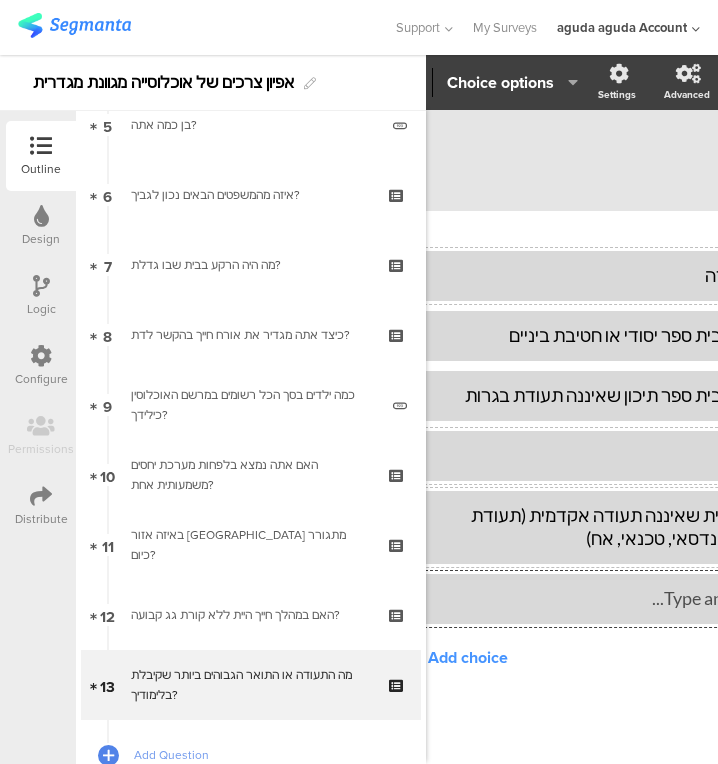 scroll, scrollTop: 267, scrollLeft: 36, axis: both 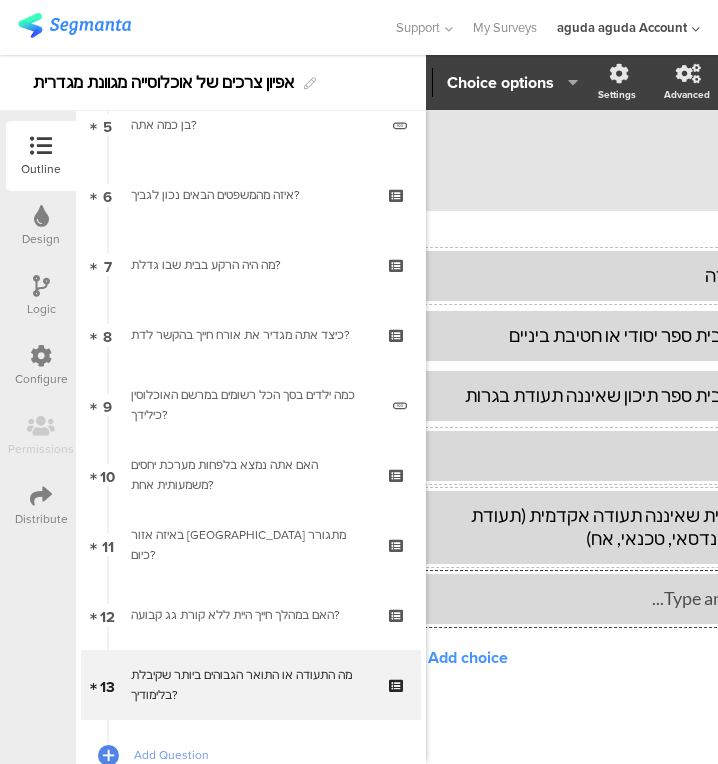 type 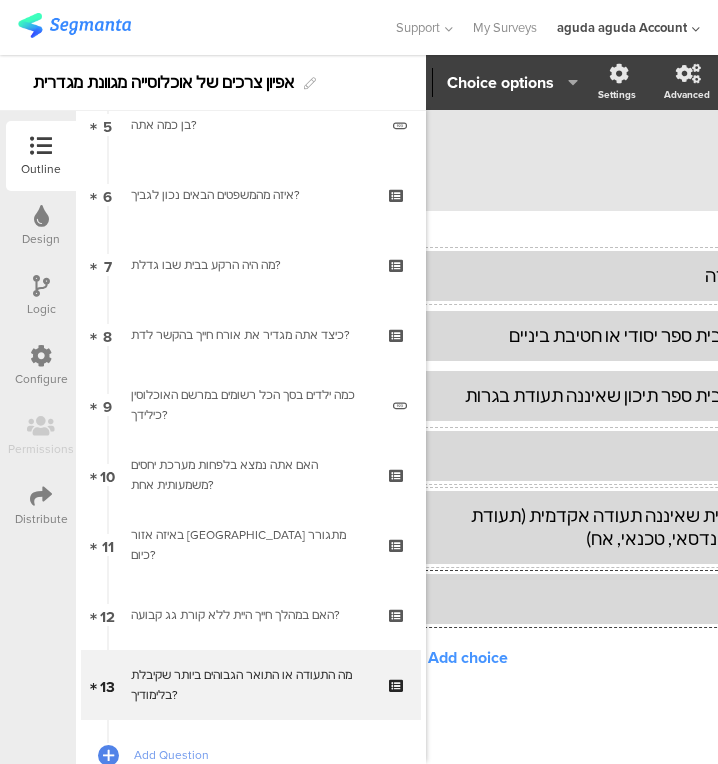 click 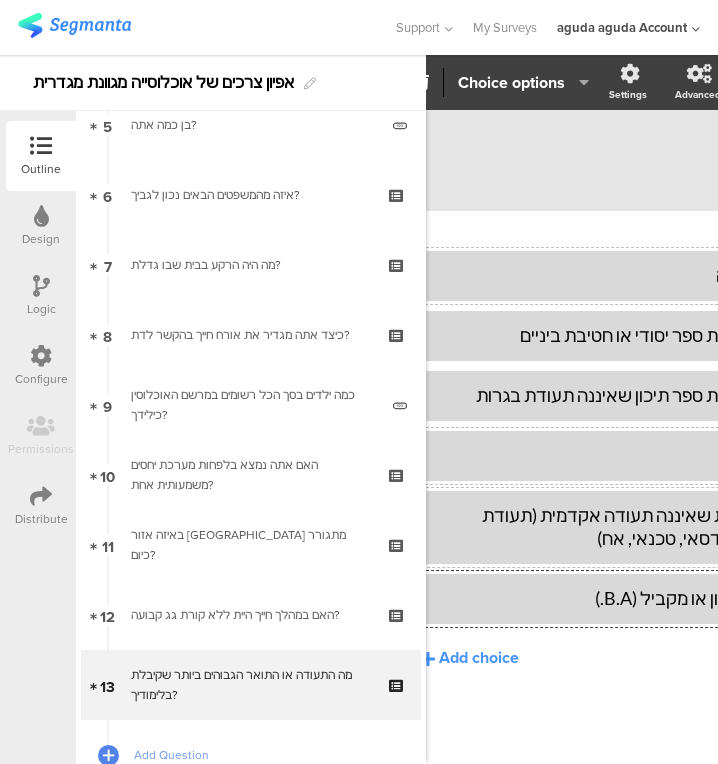 scroll, scrollTop: 267, scrollLeft: 24, axis: both 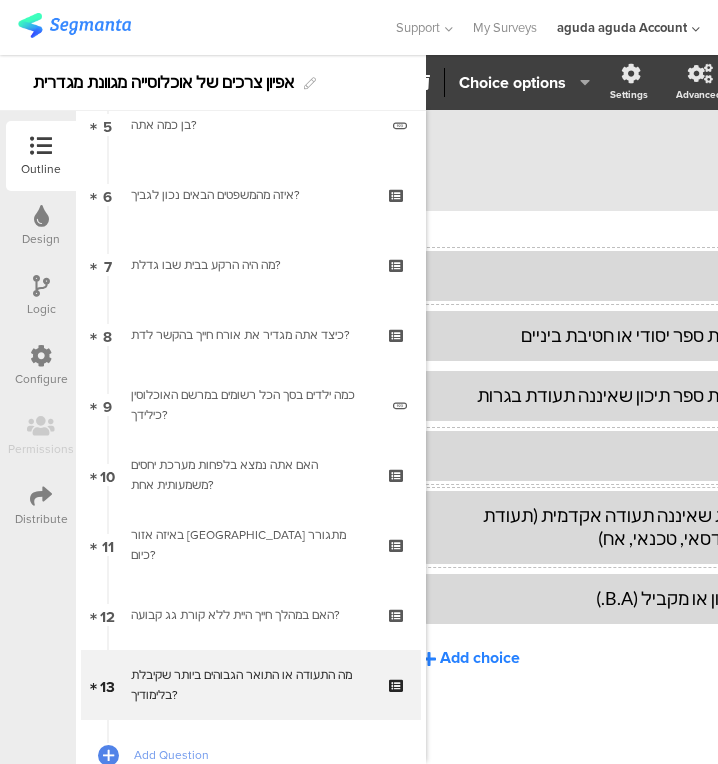 click on "Add choice" 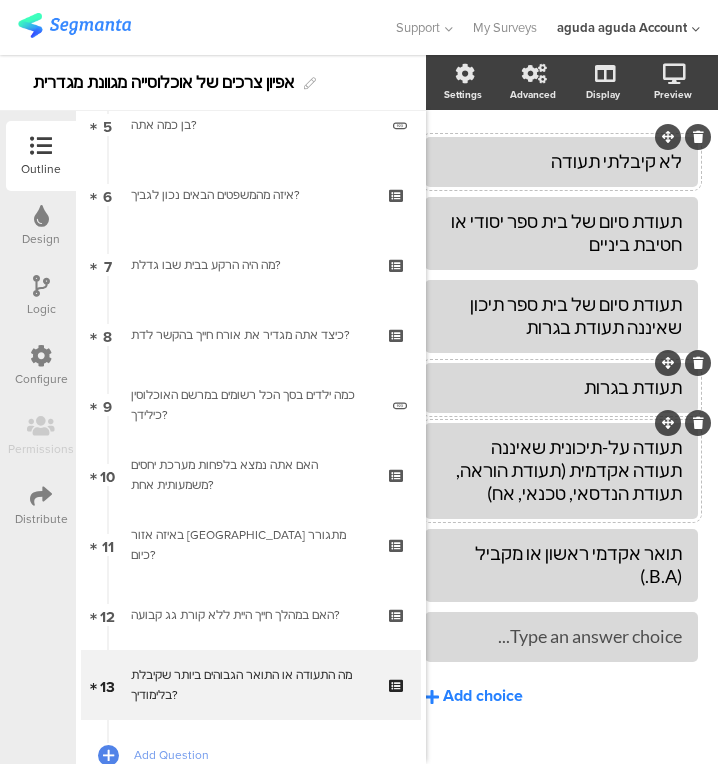 scroll, scrollTop: 396, scrollLeft: 38, axis: both 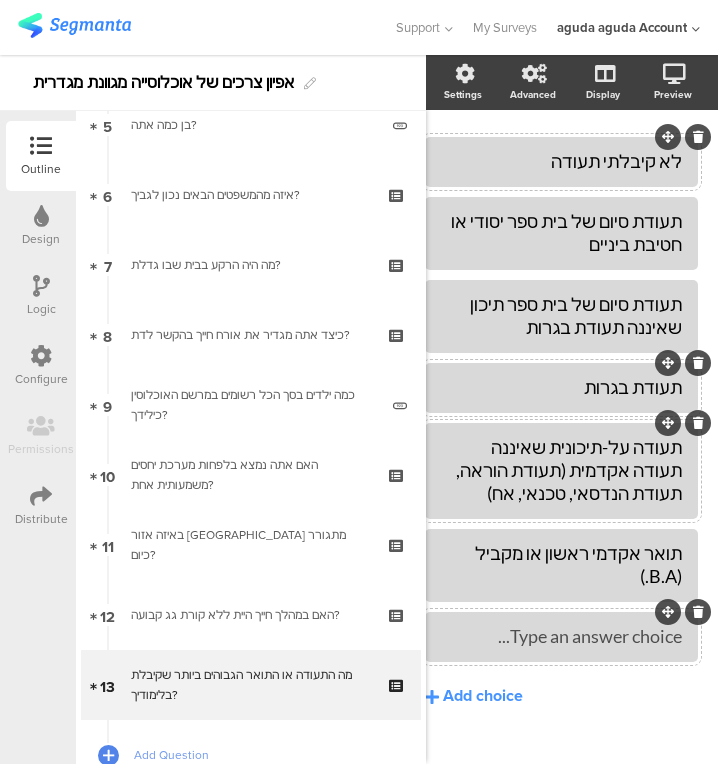 type 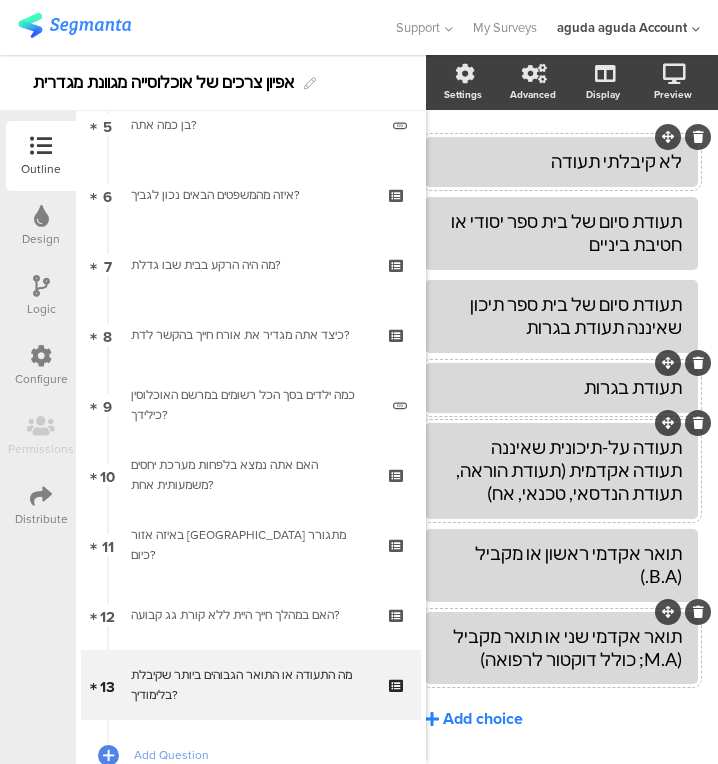 click on "Add choice" 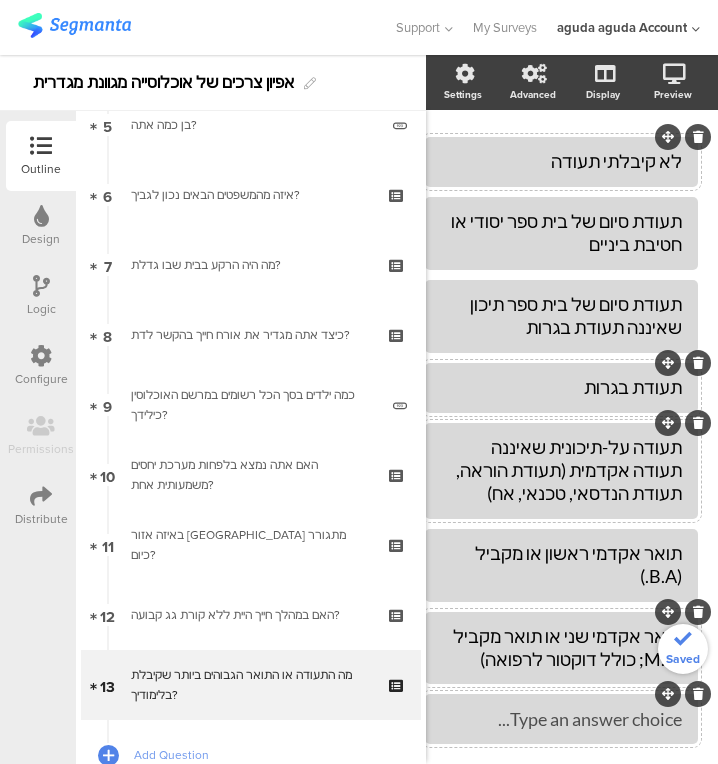 type 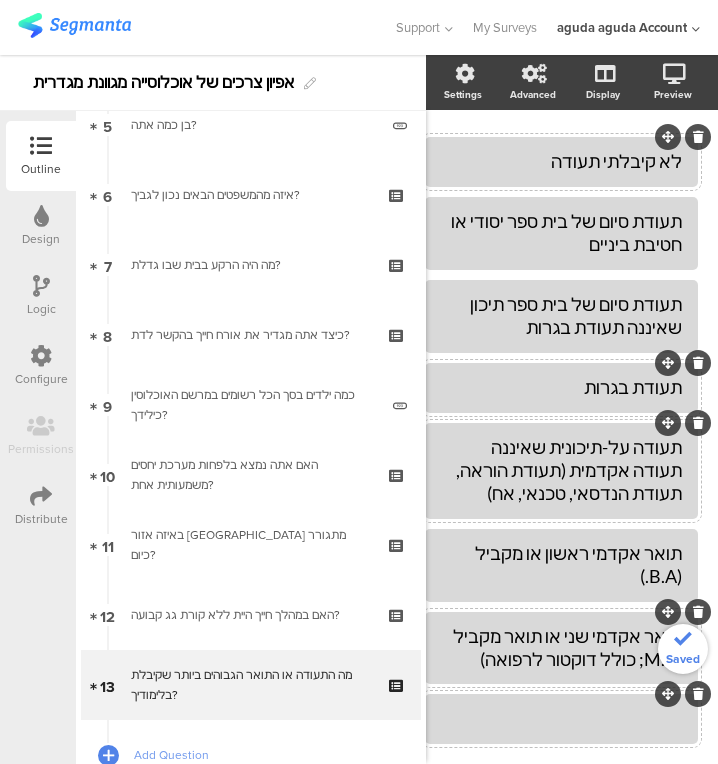 click 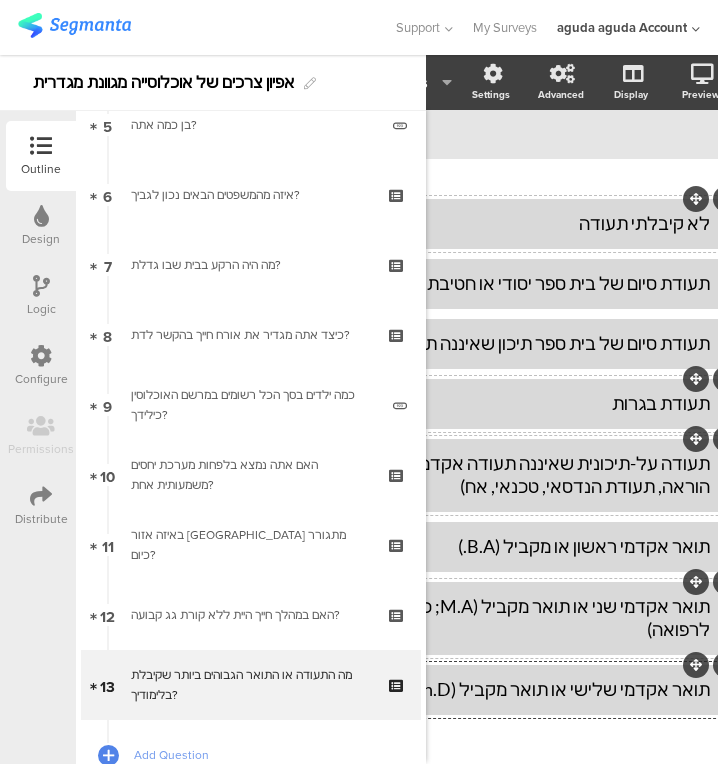 scroll, scrollTop: 354, scrollLeft: 162, axis: both 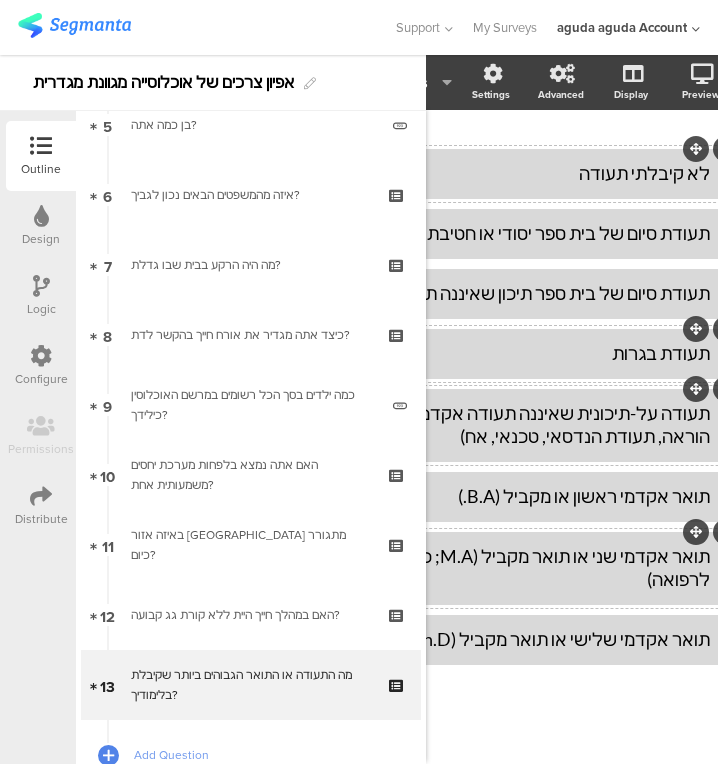 click on "לא קיבלתי תעודה
תעודת סיום של בית ספר יסודי או חטיבת ביניים
תעודת סיום של בית ספר [PERSON_NAME] שאיננה תעודת בגרות" 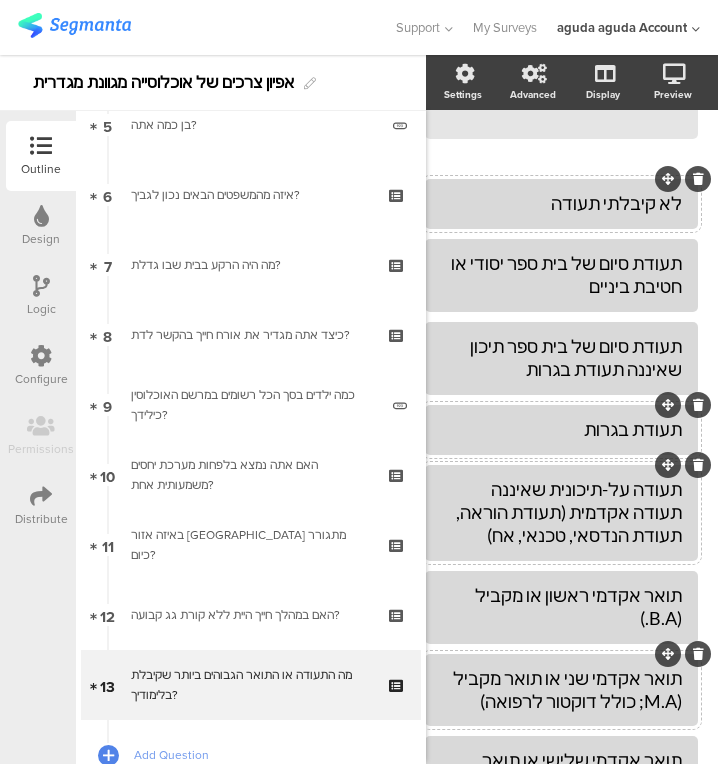 scroll, scrollTop: 501, scrollLeft: 38, axis: both 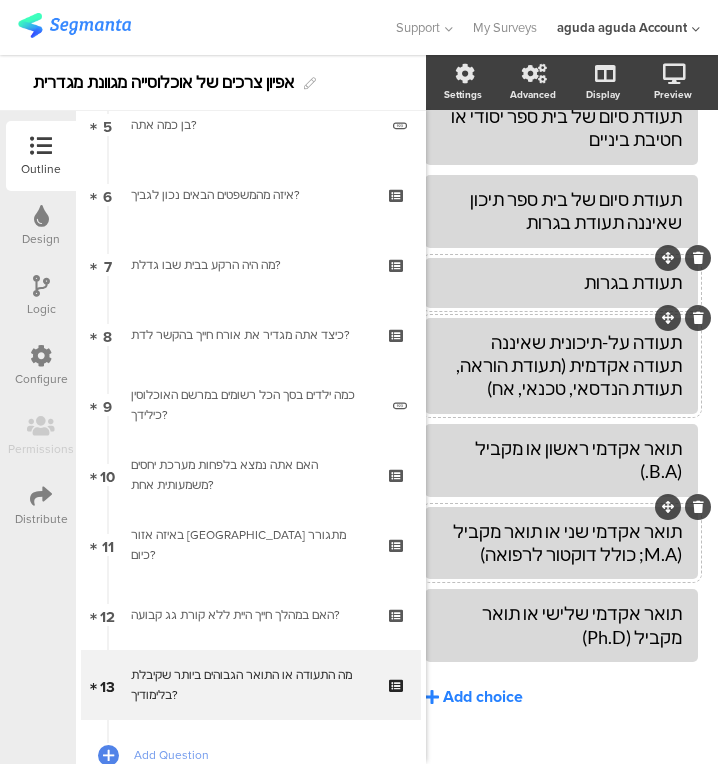 click on "Add choice" 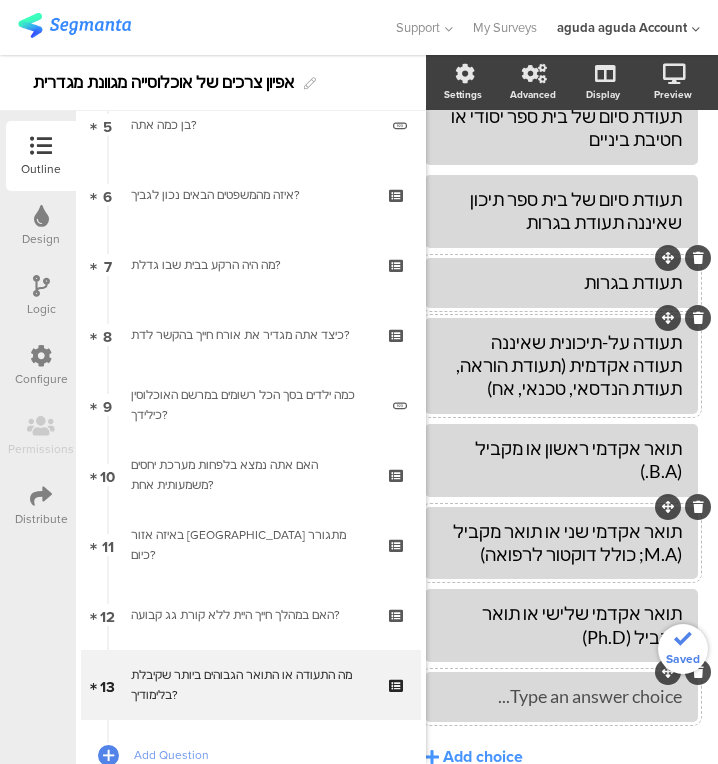 type 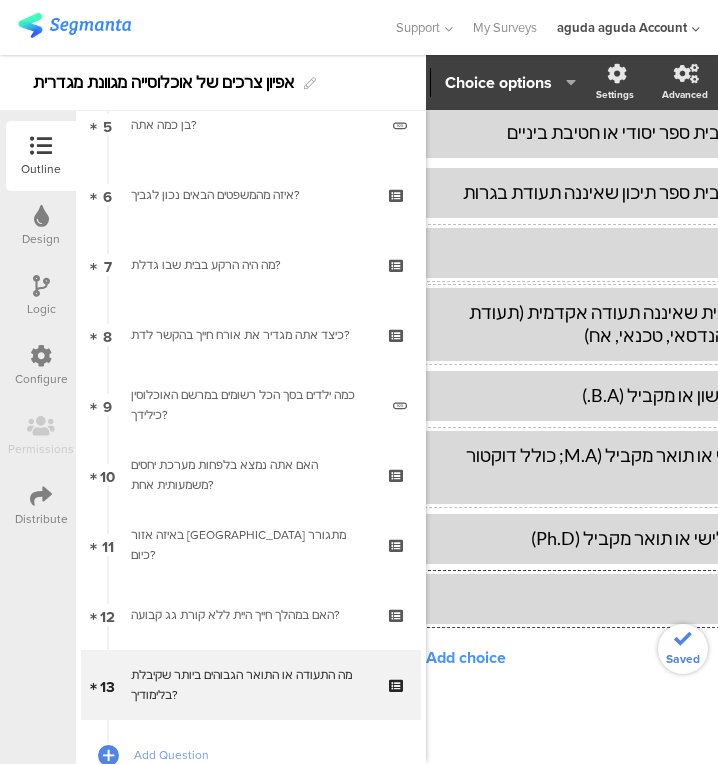 scroll, scrollTop: 387, scrollLeft: 38, axis: both 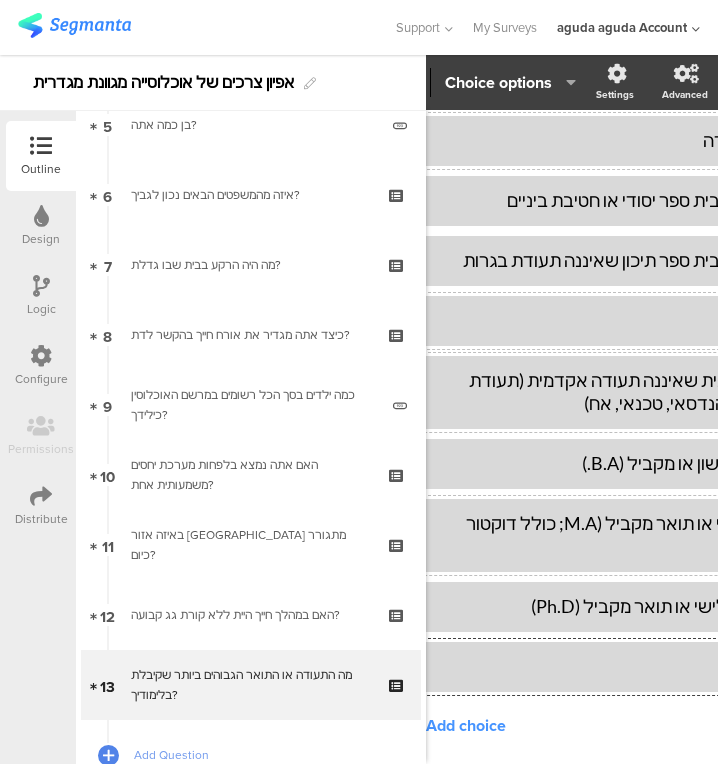 click 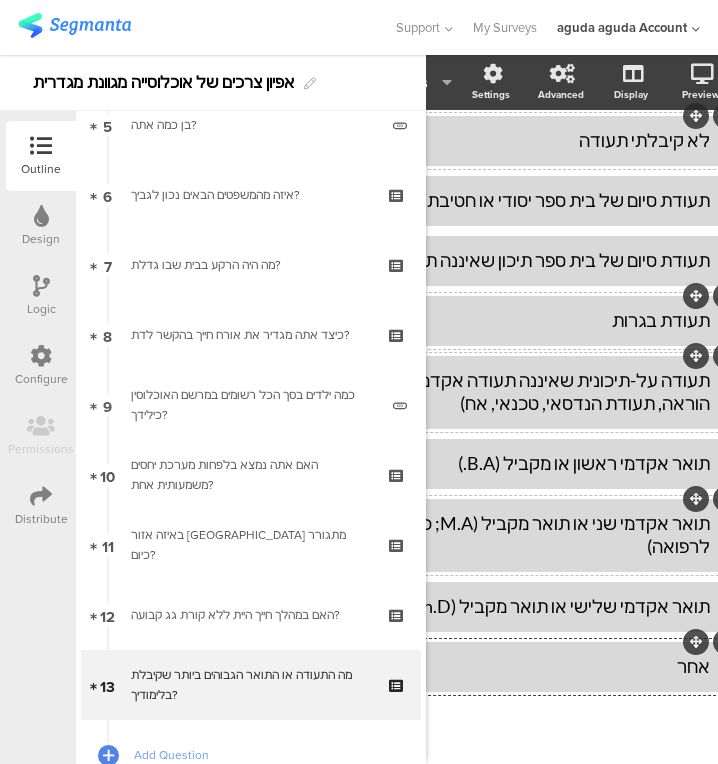 click 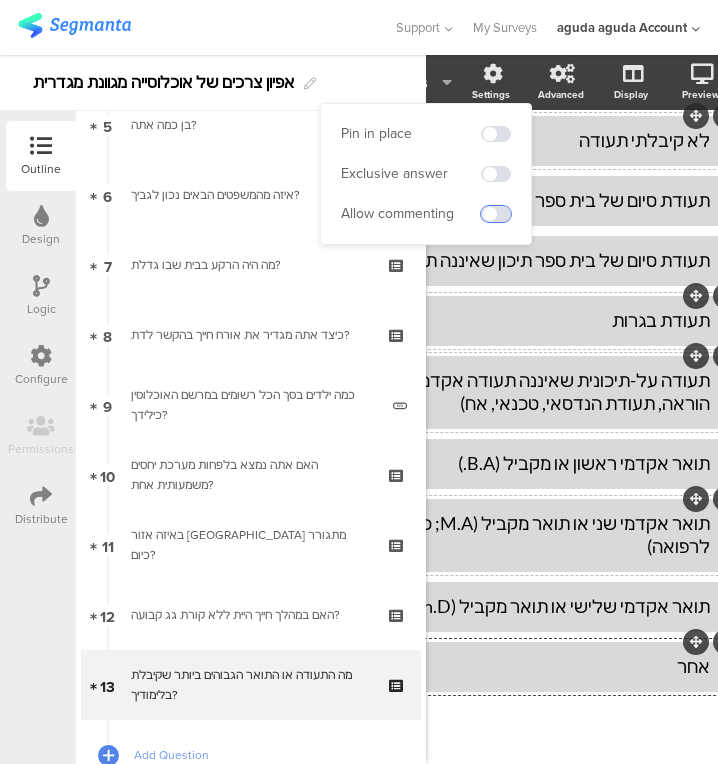click at bounding box center [496, 214] 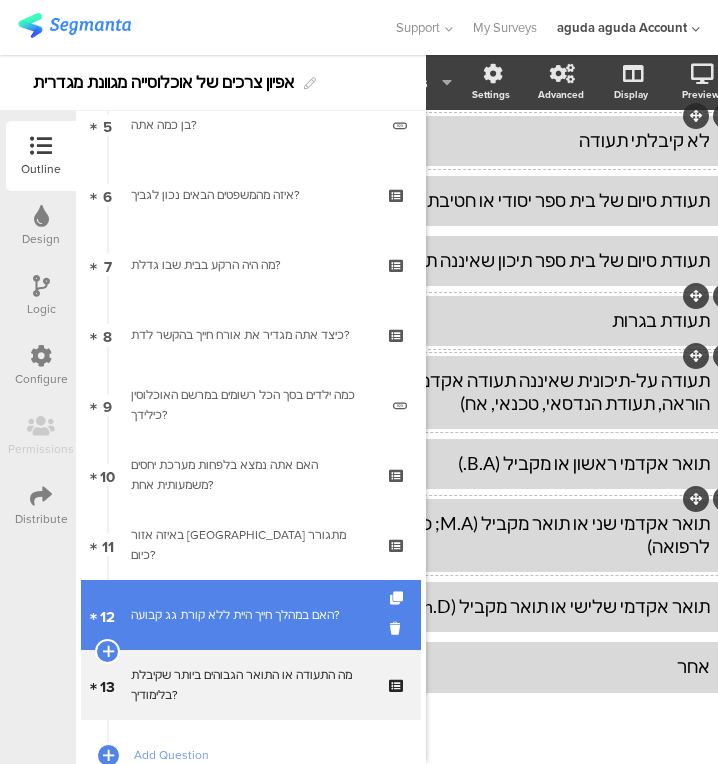 click on "12
האם במהלך חייך היית ללא קורת גג קבועה?" at bounding box center [251, 615] 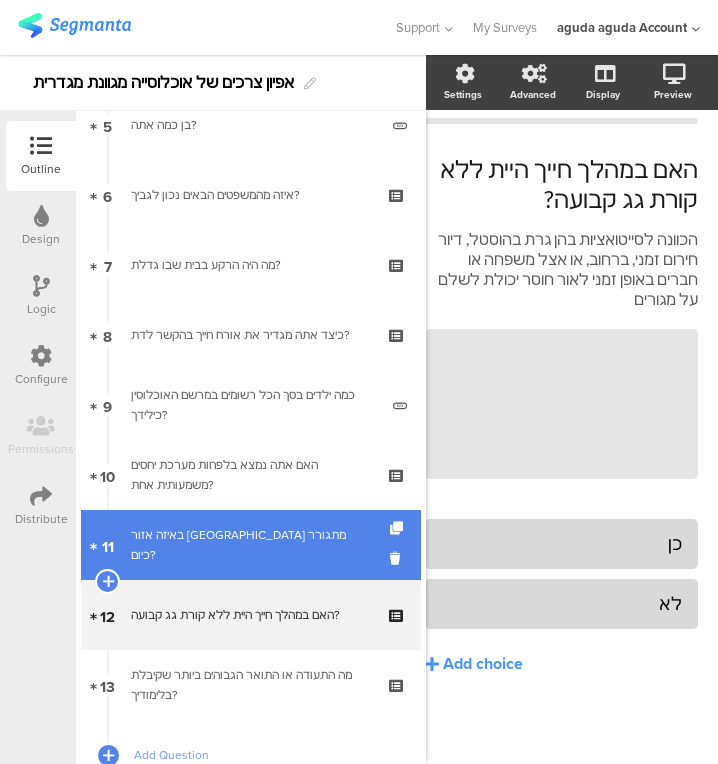 click on "באיזה אזור [GEOGRAPHIC_DATA] מתגורר כיום?" at bounding box center [250, 545] 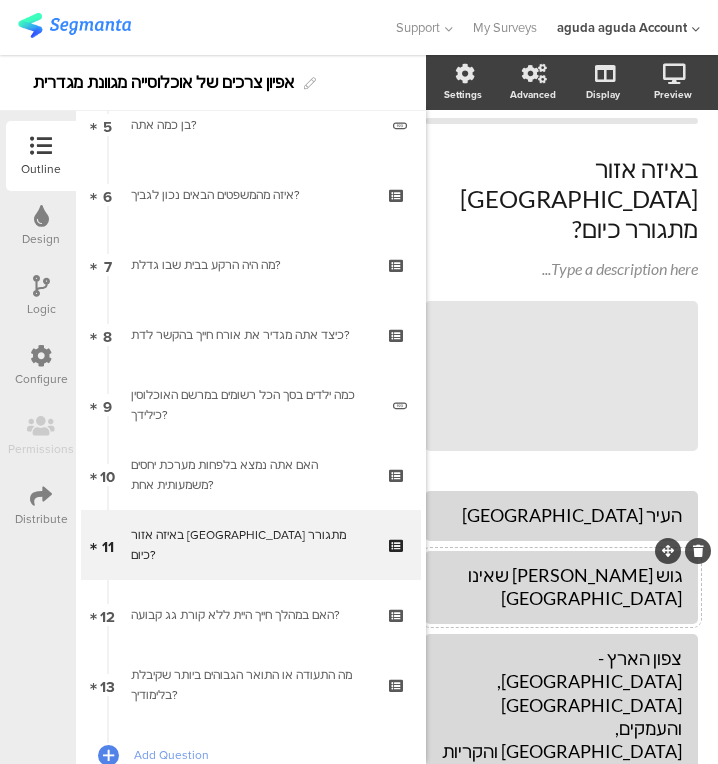 scroll, scrollTop: 447, scrollLeft: 38, axis: both 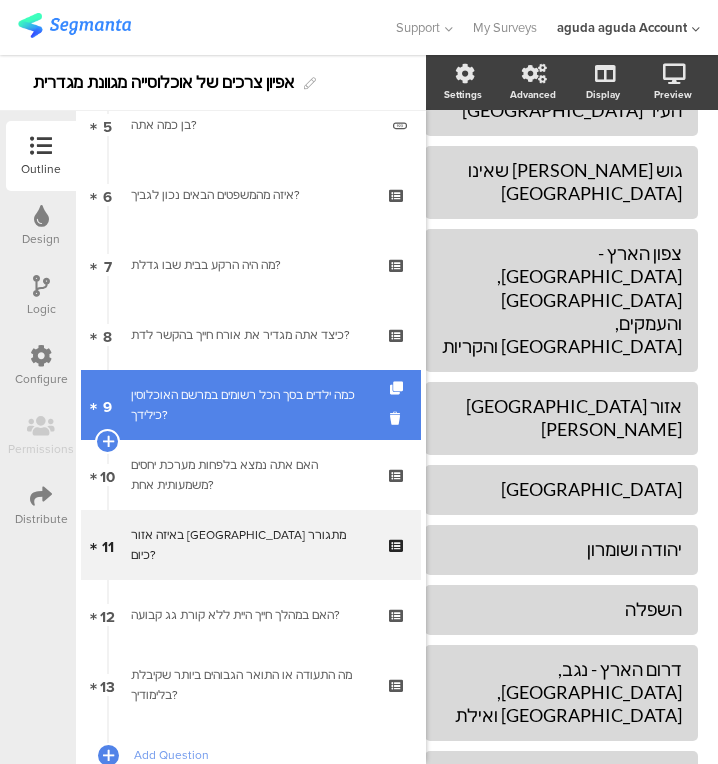 click on "כמה ילדים בסך הכל רשומים במרשם האוכלוסין כילידך?" at bounding box center (254, 405) 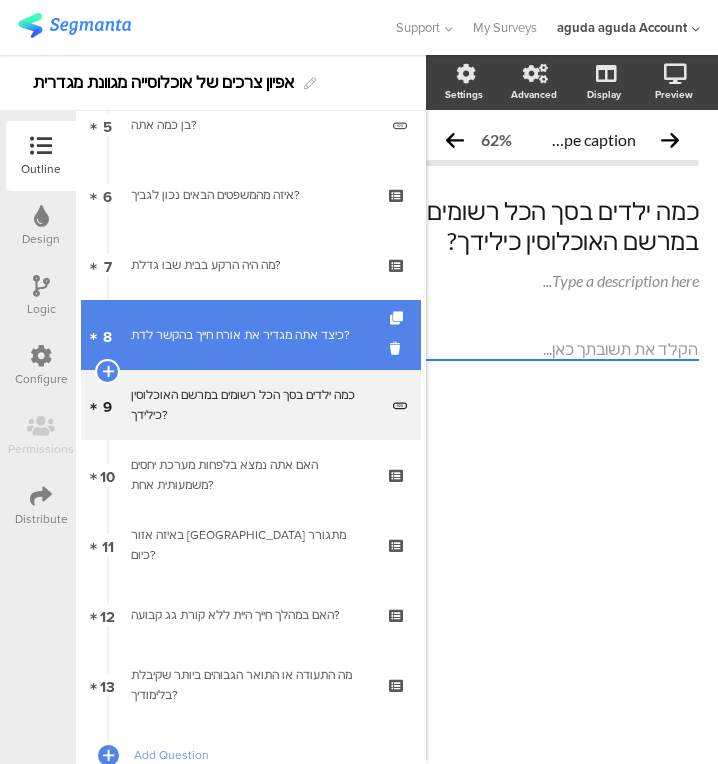 click on "8
כיצד אתה מגדיר את אורח חייך בהקשר לדת?" at bounding box center (251, 335) 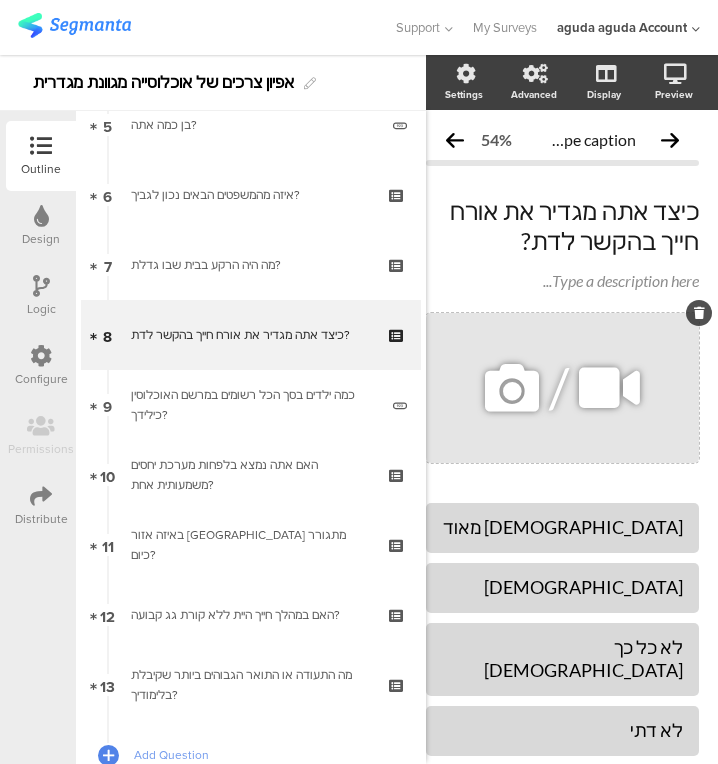 scroll, scrollTop: 185, scrollLeft: 20, axis: both 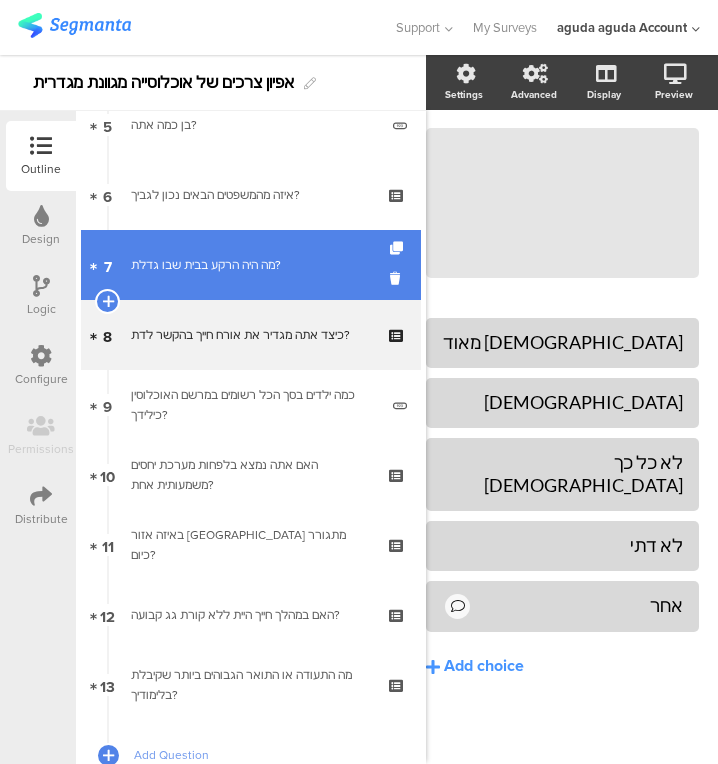 click on "7
מה היה הרקע בבית שבו גדלת?" at bounding box center (251, 265) 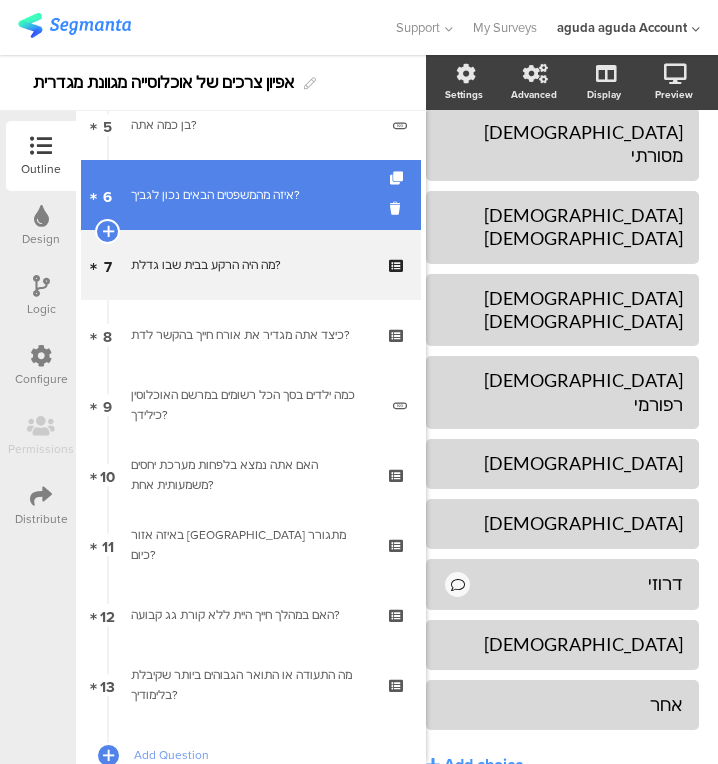 click on "איזה מהמשפטים הבאים נכון לגביך?" at bounding box center [250, 195] 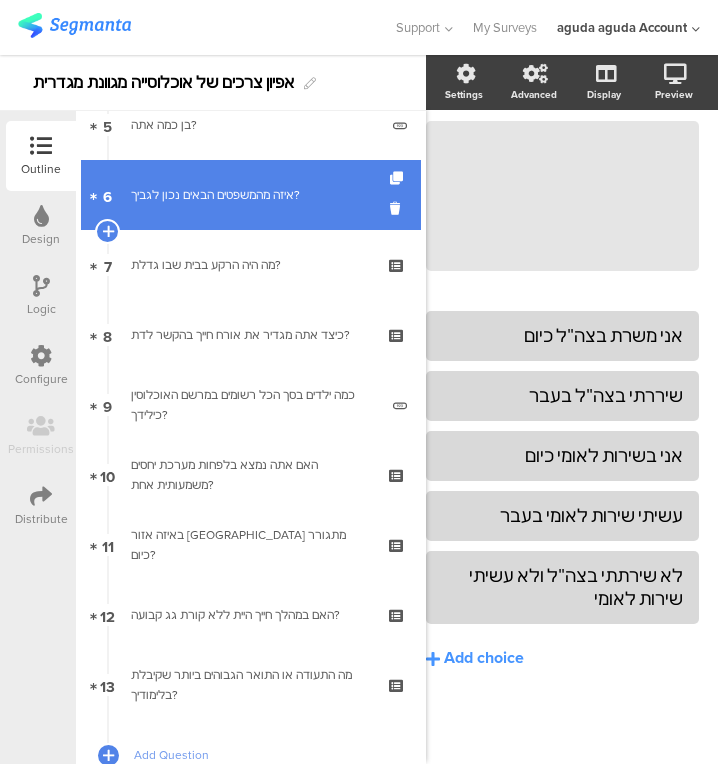 scroll, scrollTop: 207, scrollLeft: 20, axis: both 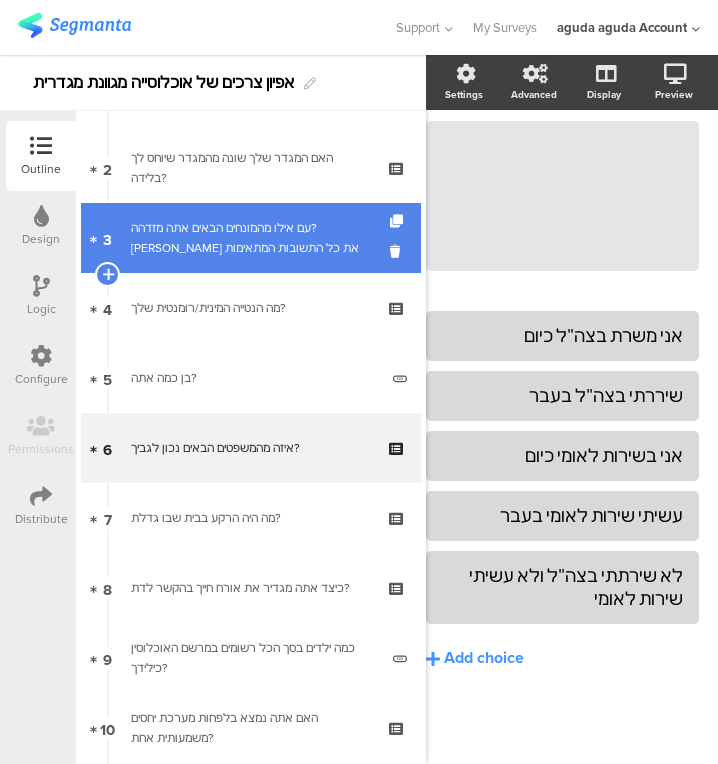 click on "3
עם אילו מהמונחים הבאים אתה מזדהה? [PERSON_NAME] את כל התשובות המתאימות" at bounding box center (251, 238) 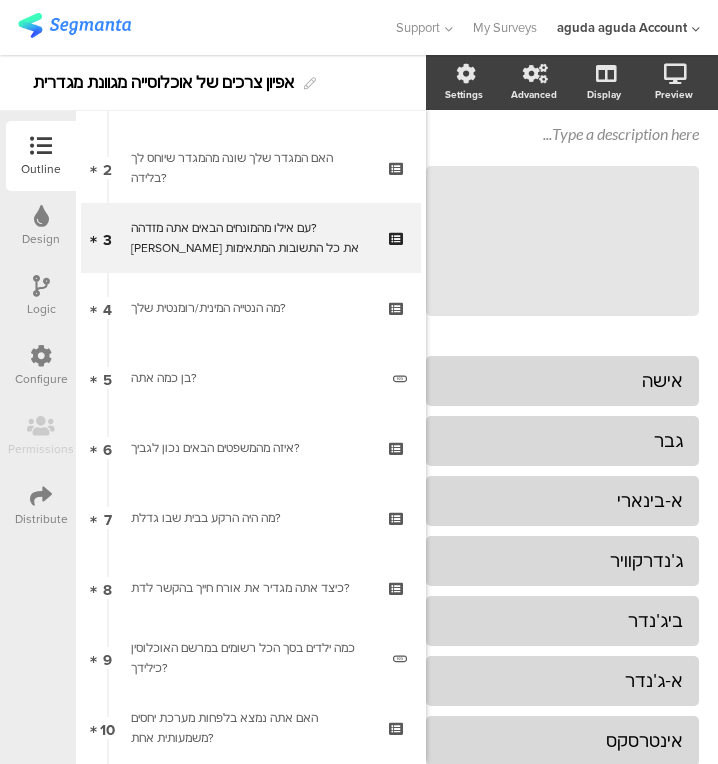 scroll, scrollTop: 455, scrollLeft: 20, axis: both 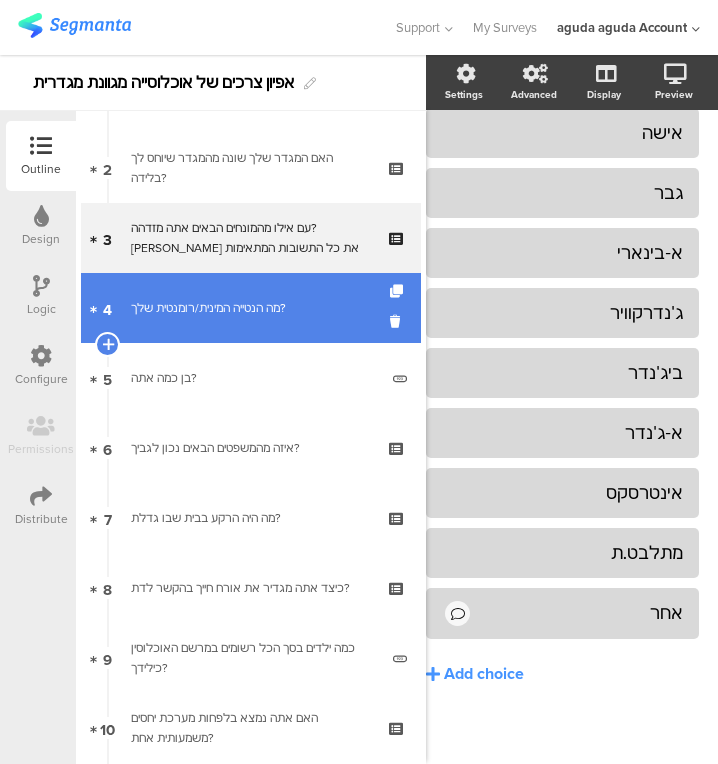 click on "4
מה הנטייה המינית/רומנטית שלך?" at bounding box center [251, 308] 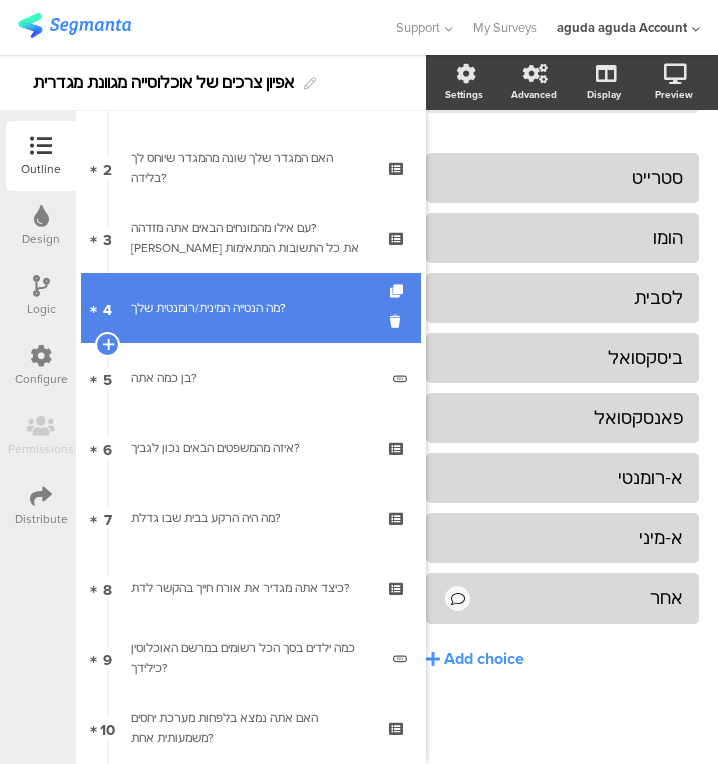 scroll, scrollTop: 335, scrollLeft: 20, axis: both 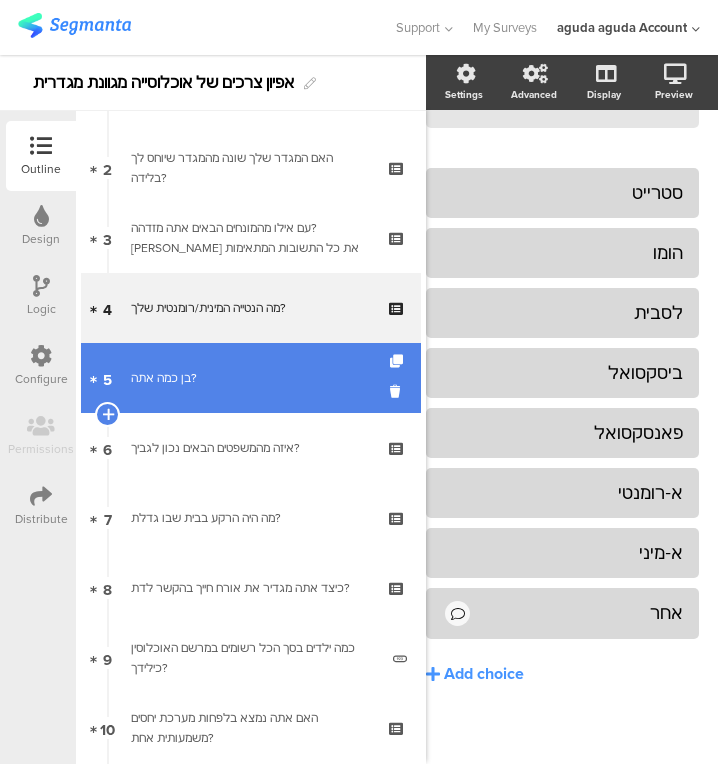 click on "5
בן כמה אתה?" at bounding box center (251, 378) 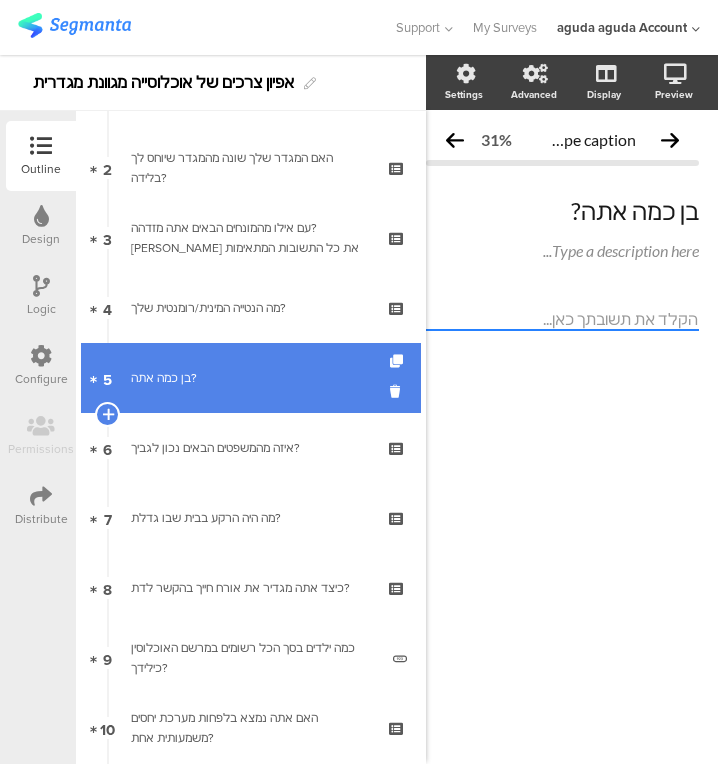 scroll, scrollTop: 522, scrollLeft: 0, axis: vertical 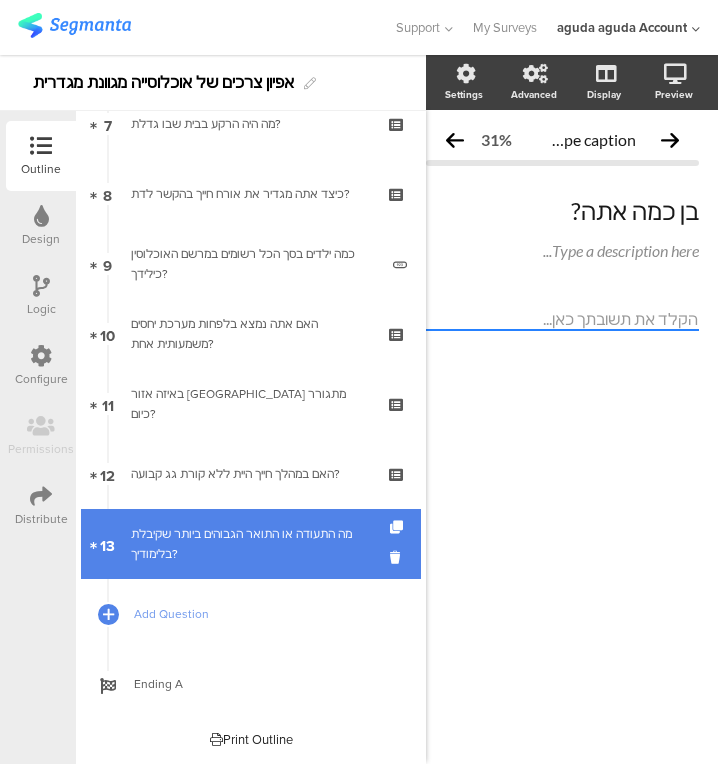 click on "13
מה התעודה או התואר הגבוהים ביותר שקיבלת בלימודיך?" at bounding box center (251, 544) 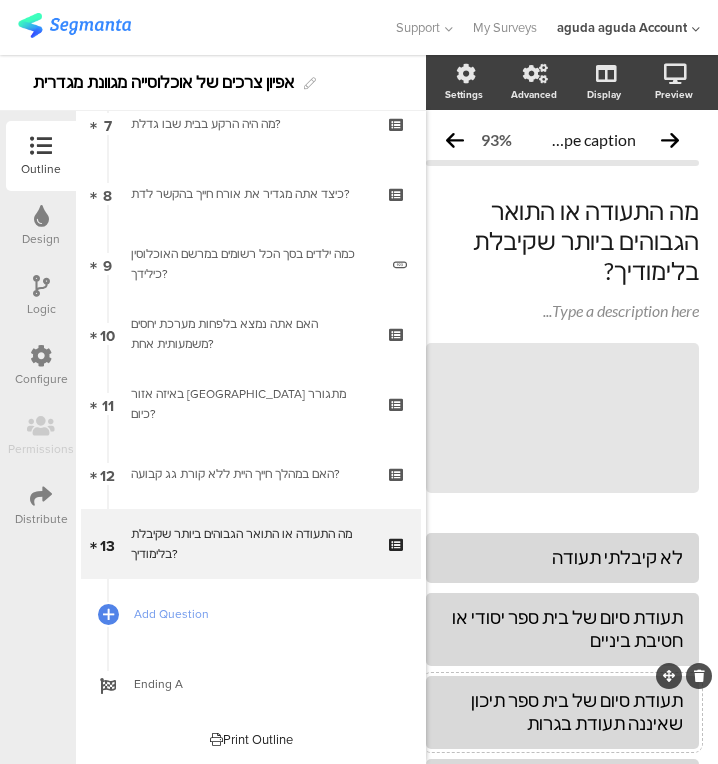 scroll, scrollTop: 562, scrollLeft: 20, axis: both 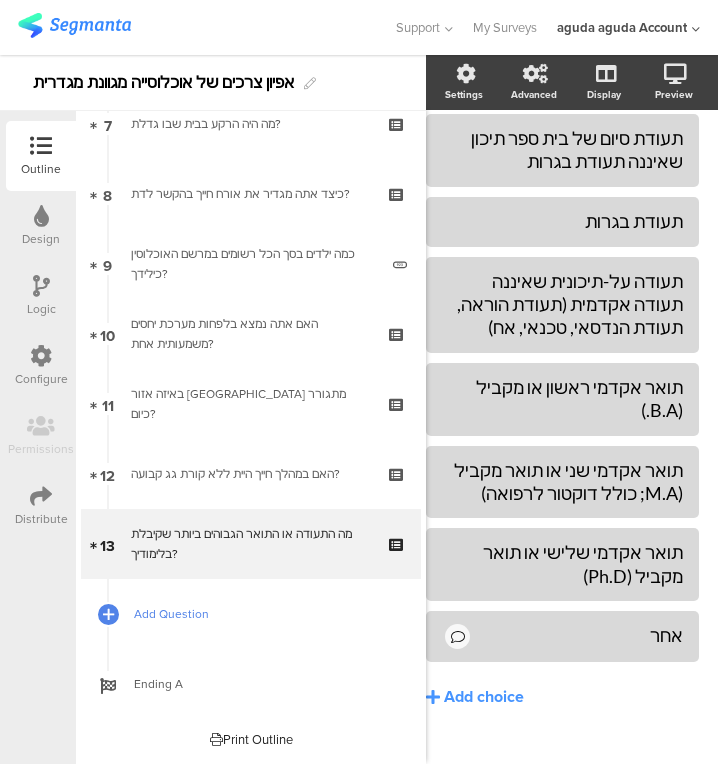 click on "Add Question" at bounding box center (262, 614) 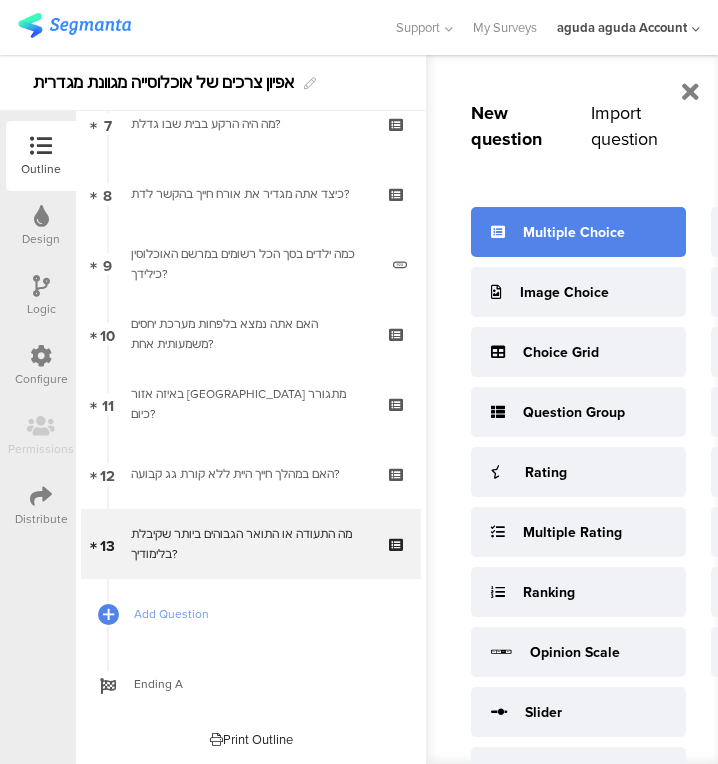 click on "Multiple Choice" at bounding box center (578, 232) 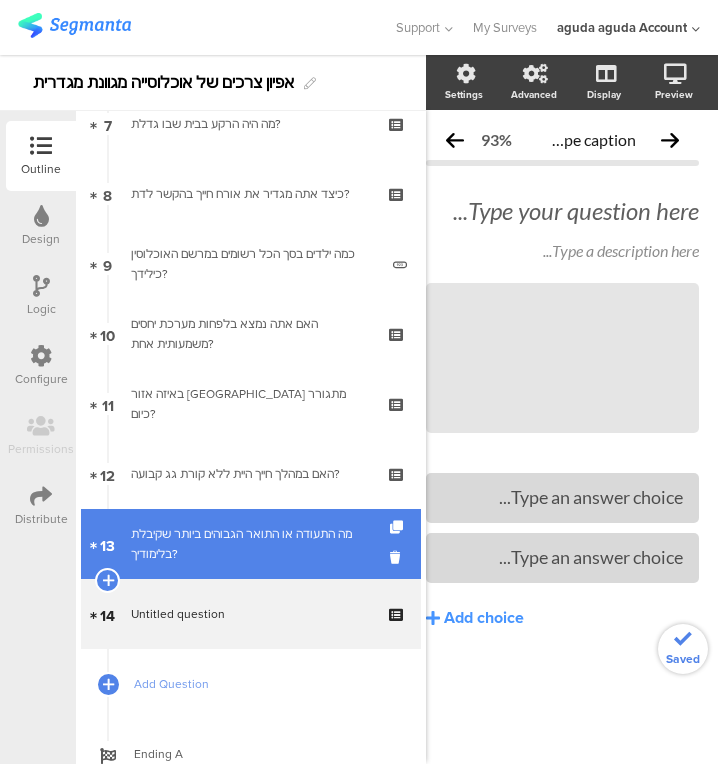 scroll, scrollTop: 0, scrollLeft: 20, axis: horizontal 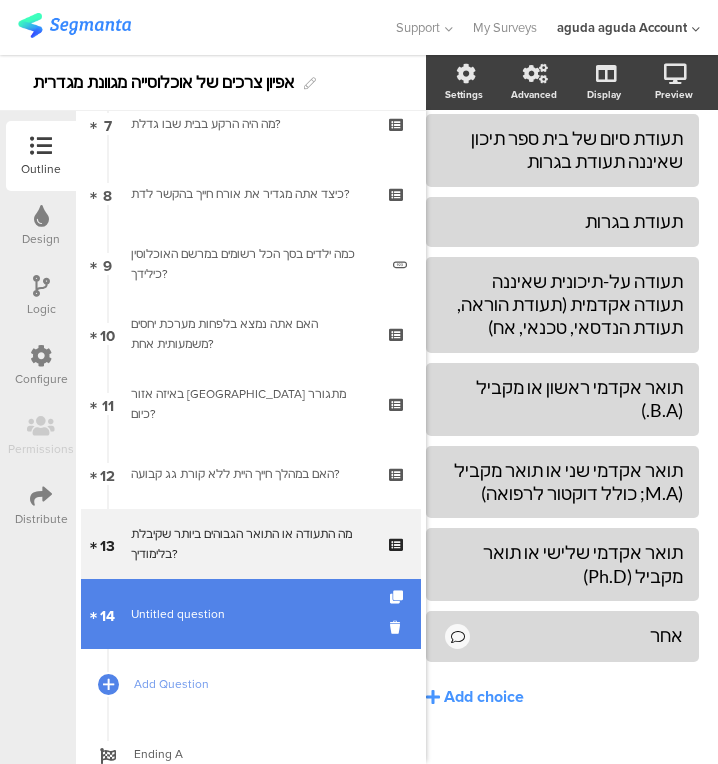 click on "14
Untitled question" at bounding box center (251, 614) 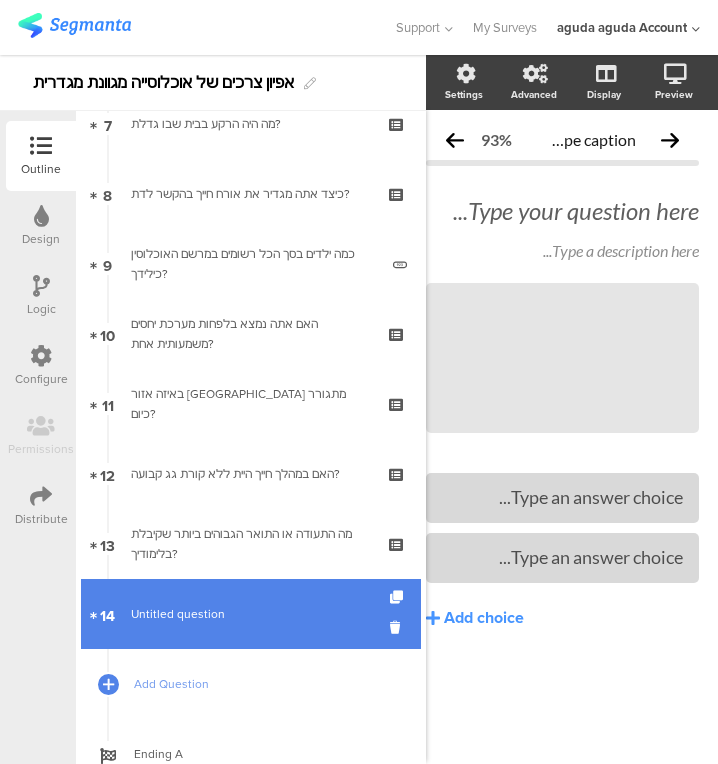 scroll, scrollTop: 0, scrollLeft: 20, axis: horizontal 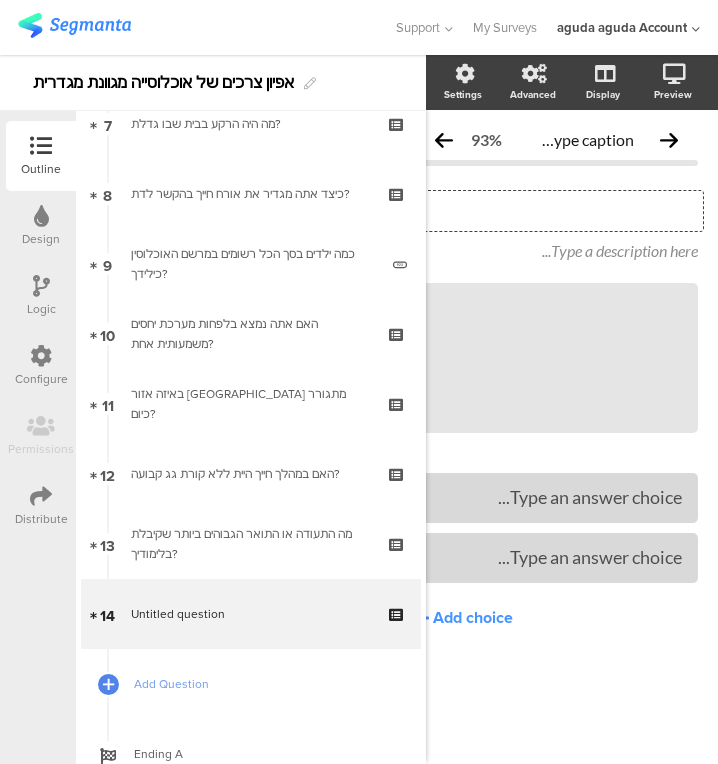 click on "Type your question here..." 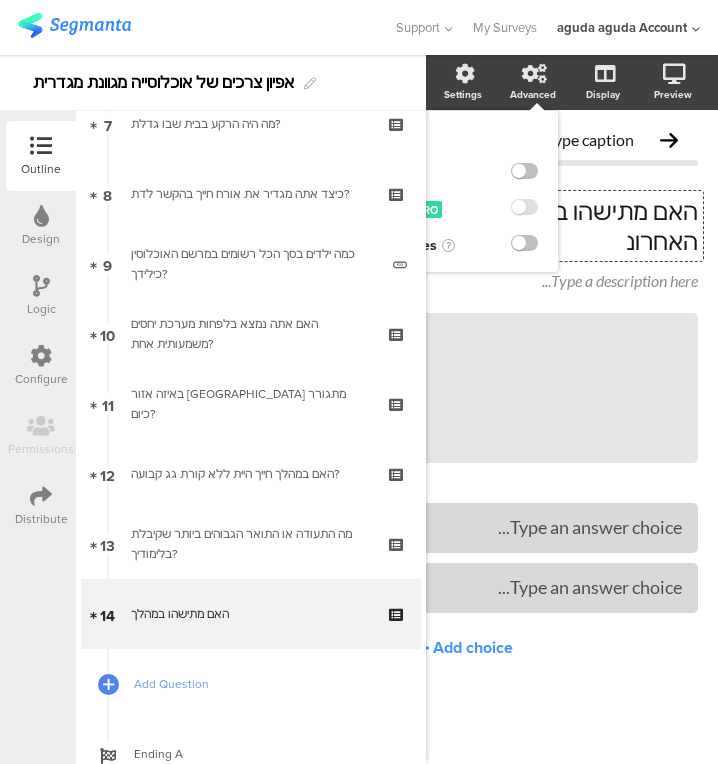 scroll, scrollTop: 0, scrollLeft: 27, axis: horizontal 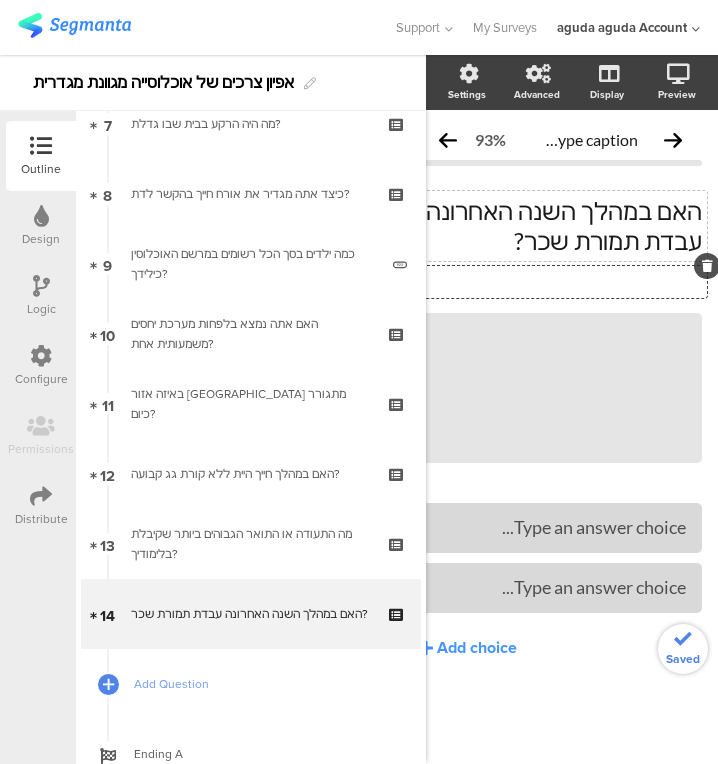 click on "Type a description here..." 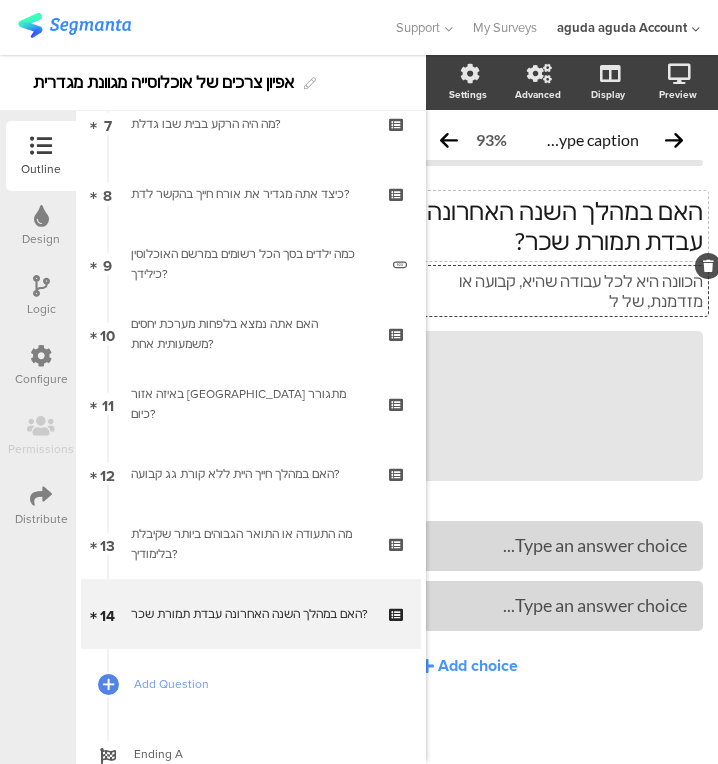 scroll, scrollTop: 0, scrollLeft: 20, axis: horizontal 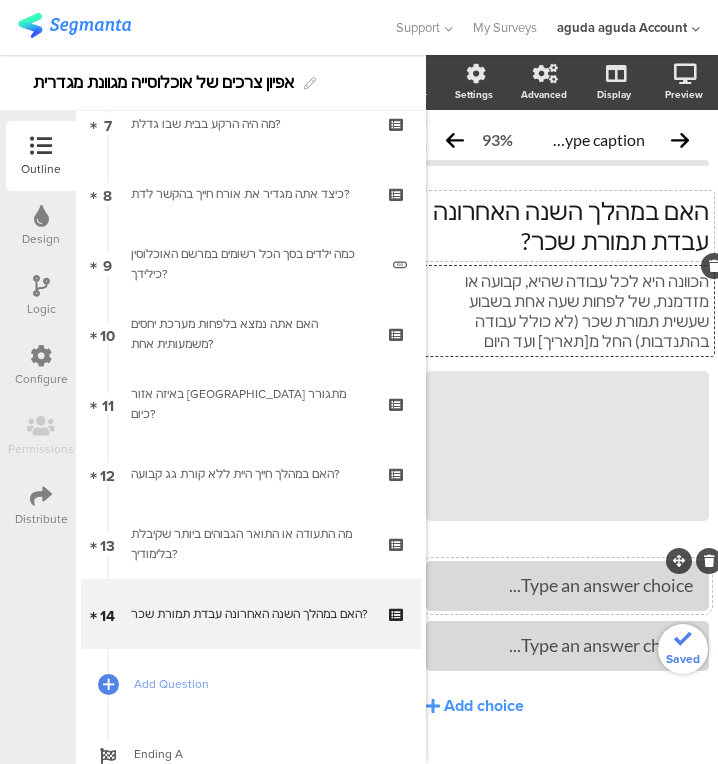 type 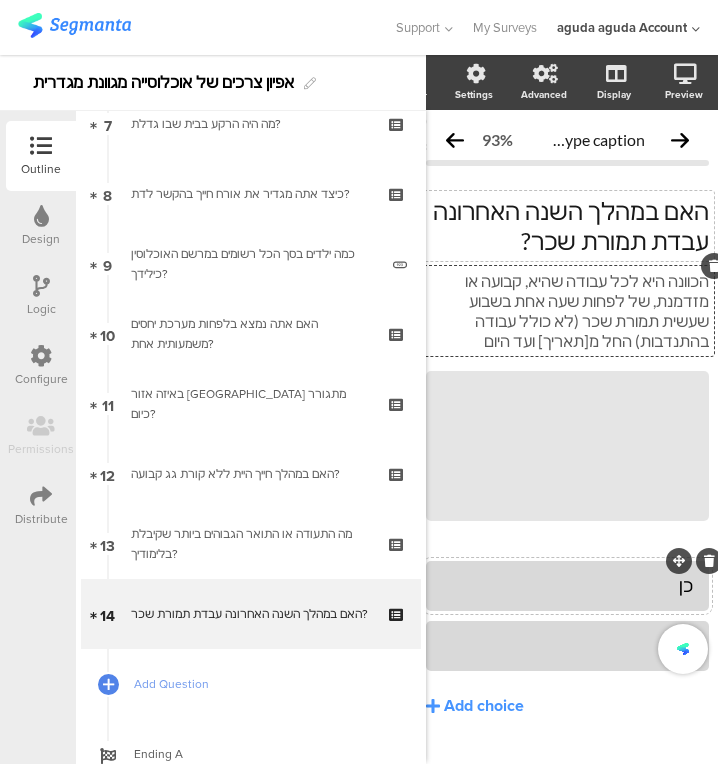 type 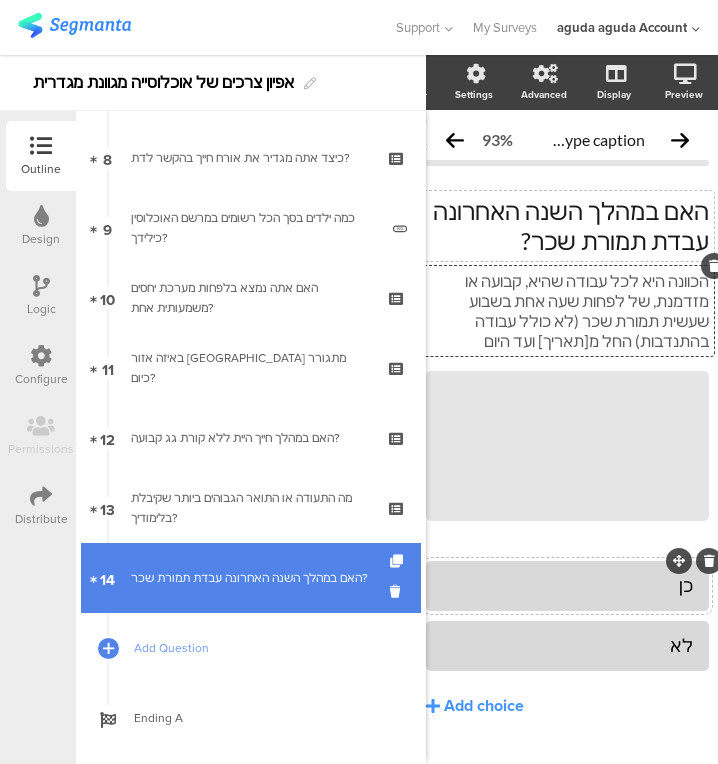 scroll, scrollTop: 592, scrollLeft: 0, axis: vertical 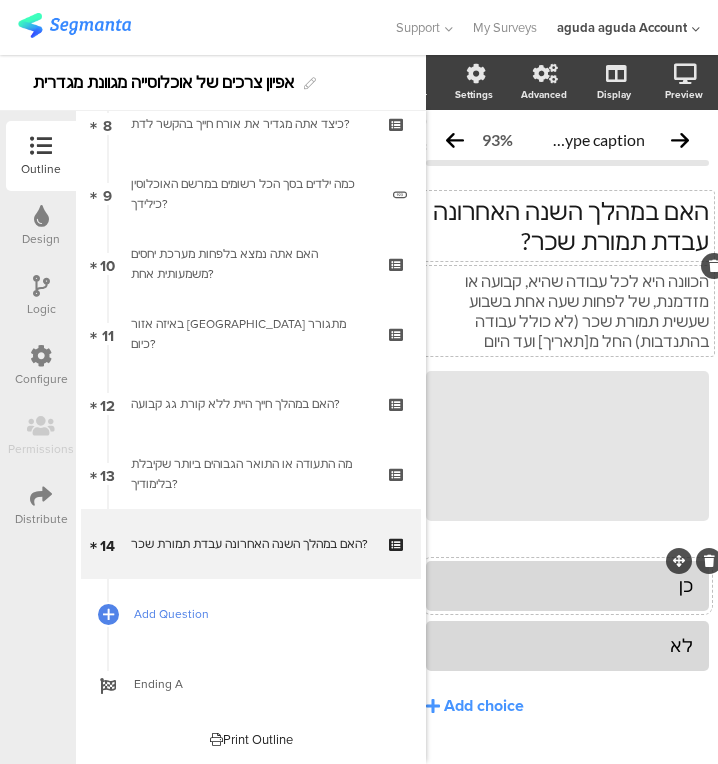 click on "Add Question" at bounding box center [262, 614] 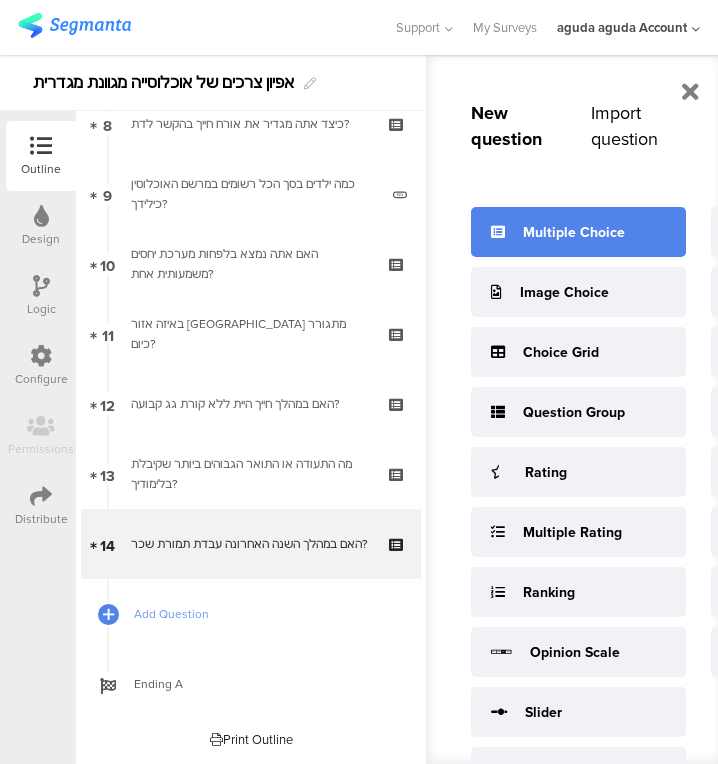 click on "Multiple Choice" at bounding box center [574, 232] 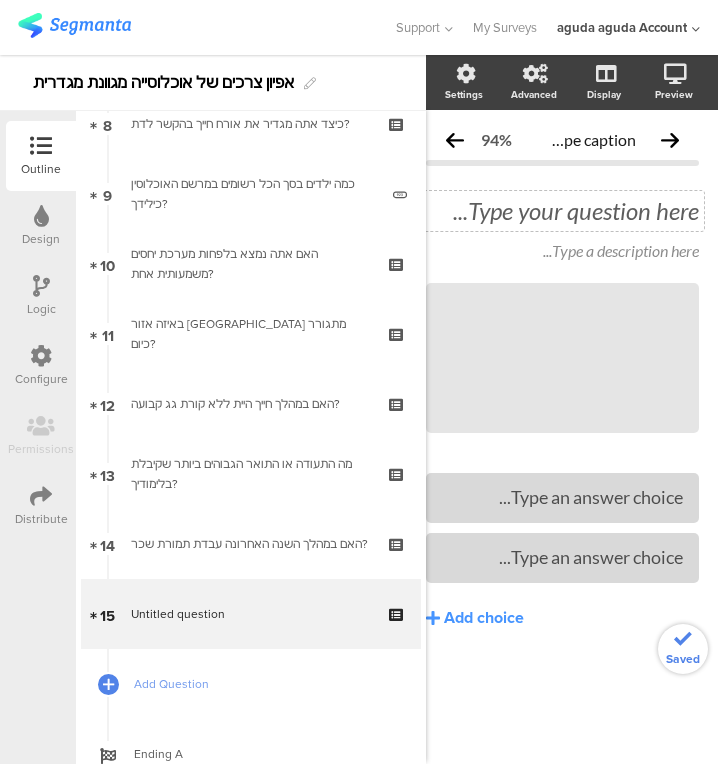 scroll, scrollTop: 0, scrollLeft: 31, axis: horizontal 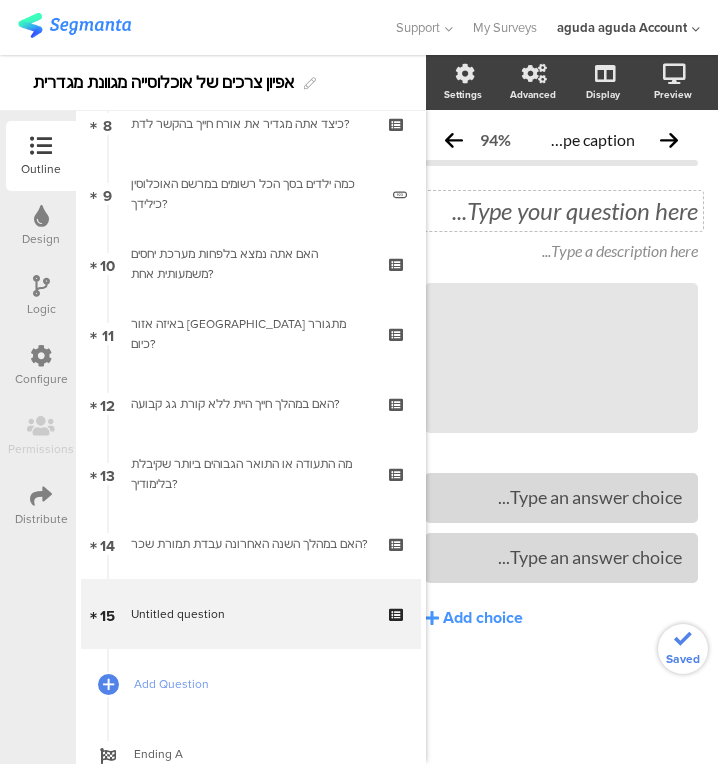 click on "Type your question here..." 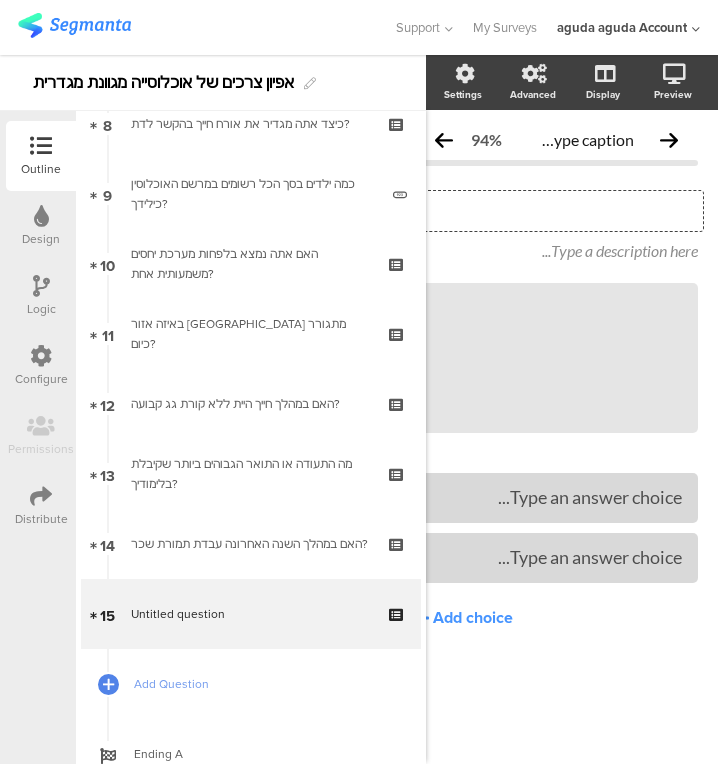 type 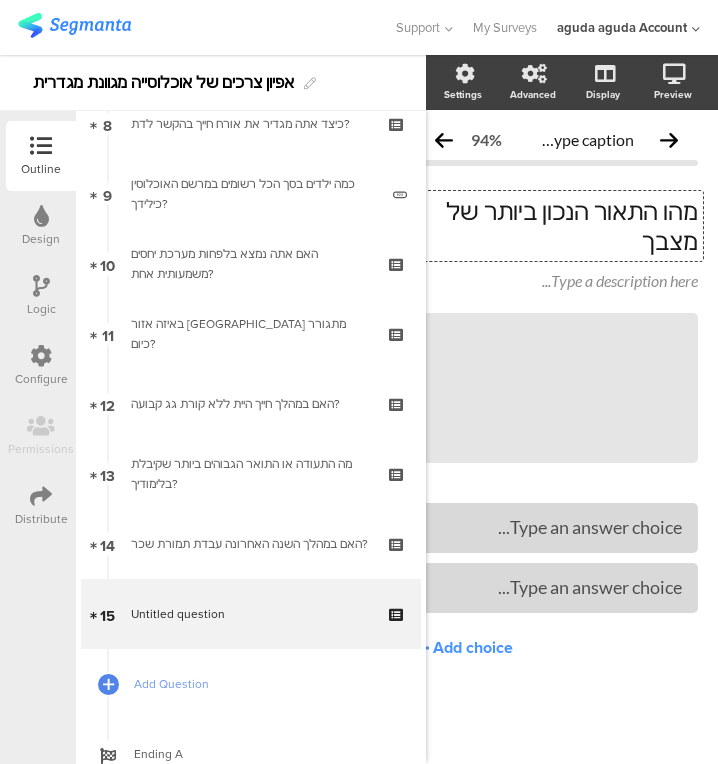 scroll, scrollTop: 0, scrollLeft: 23, axis: horizontal 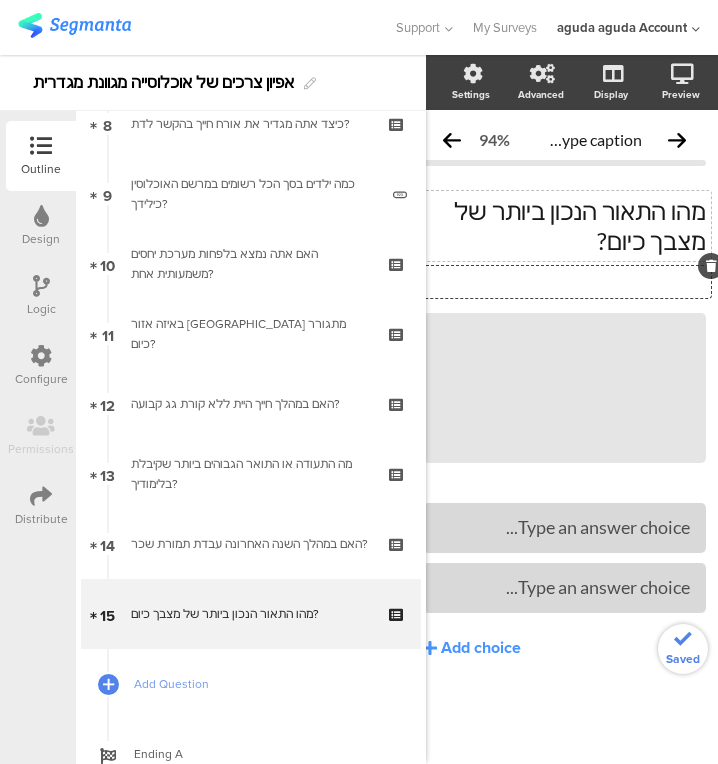 click on "Type a description here..." 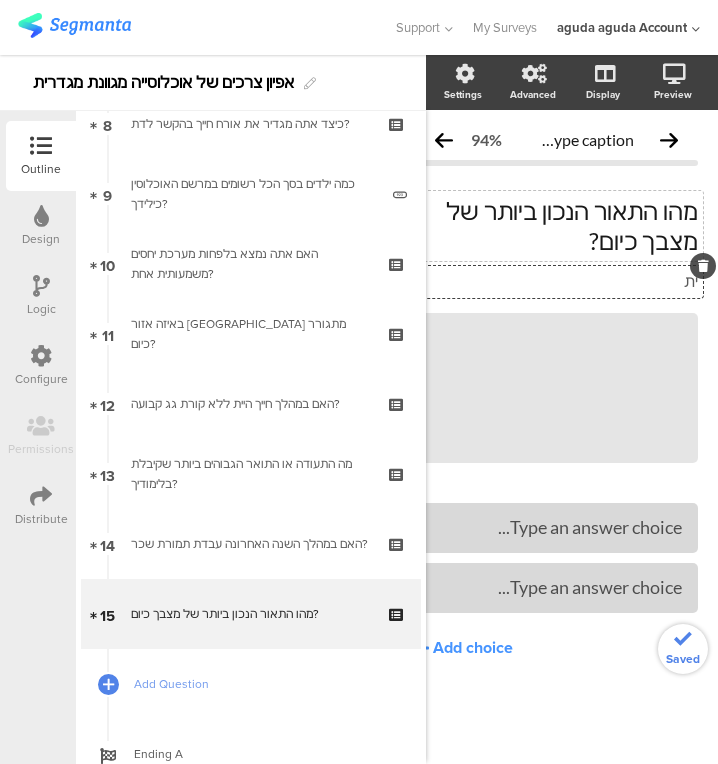 type 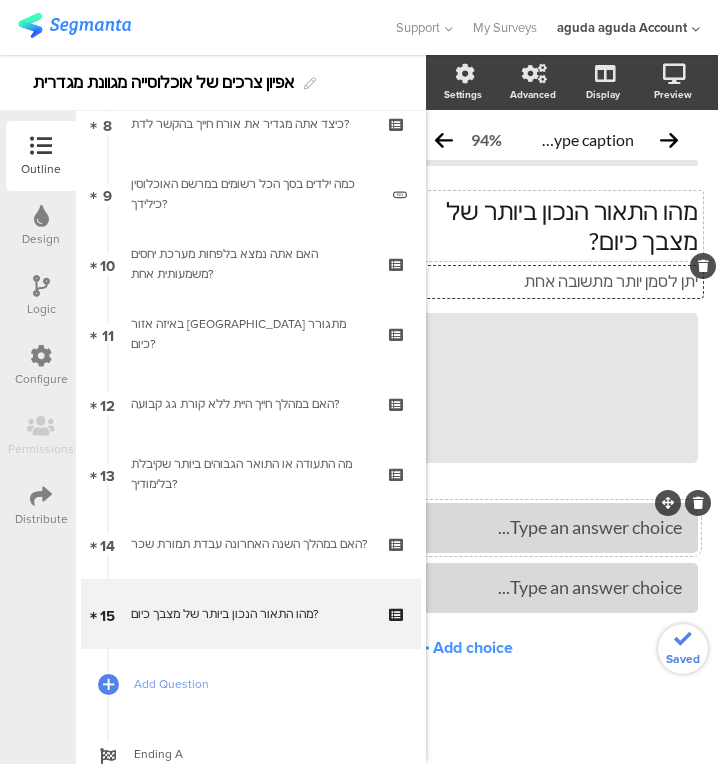 type 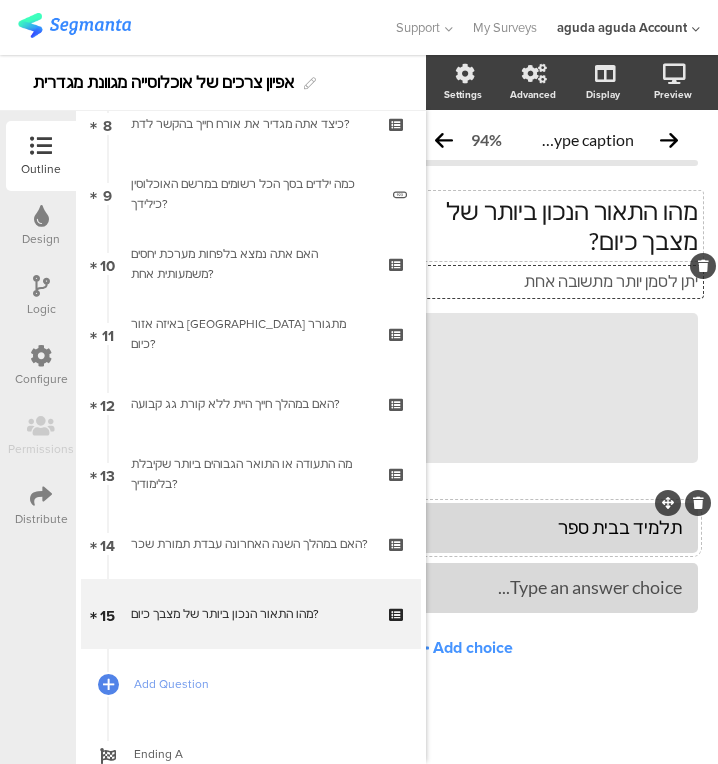 type 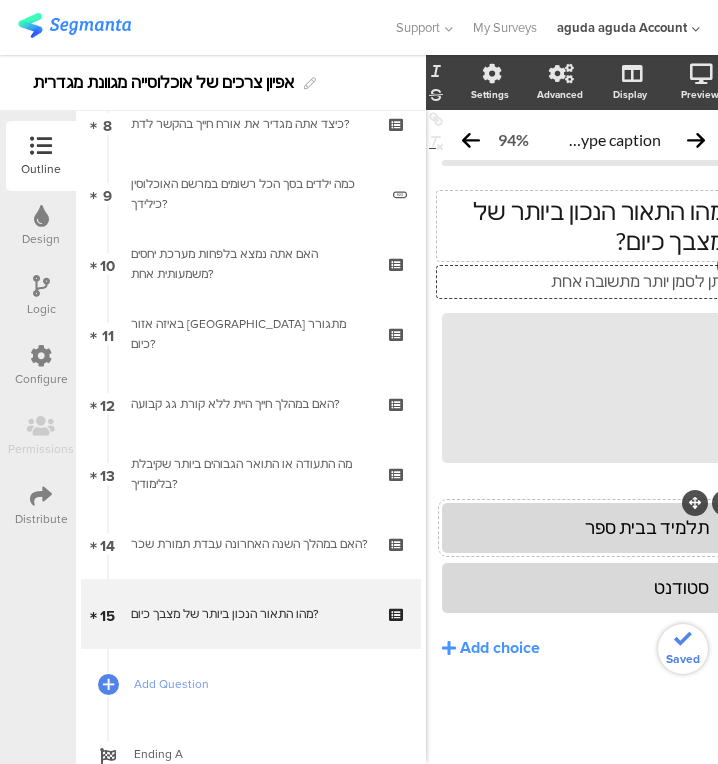 scroll, scrollTop: 3, scrollLeft: 4, axis: both 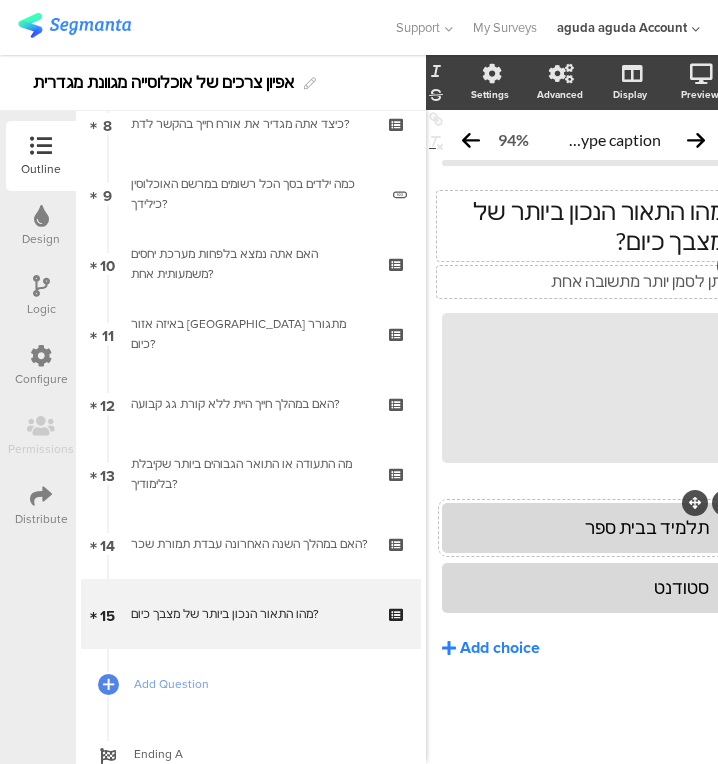 click on "Add choice" 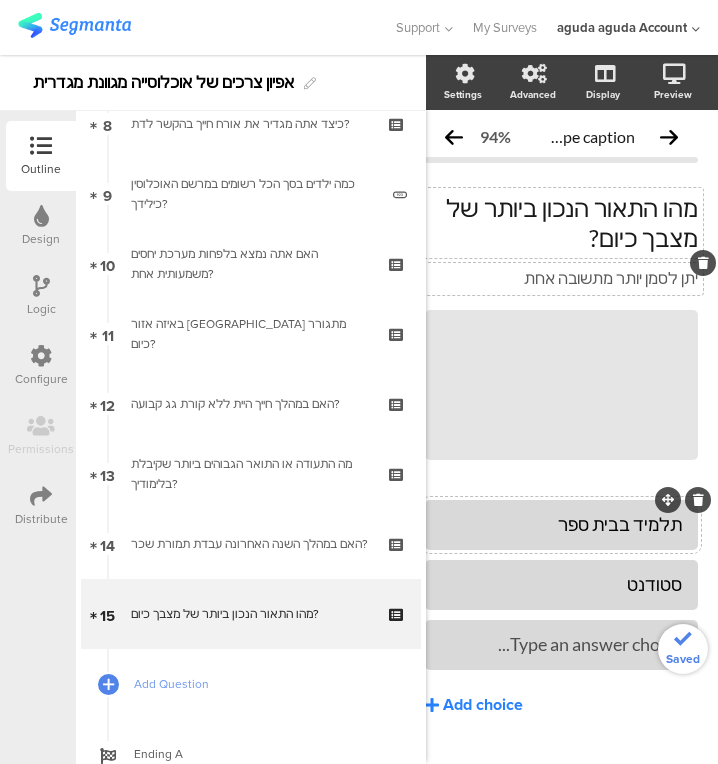 scroll, scrollTop: 3, scrollLeft: 34, axis: both 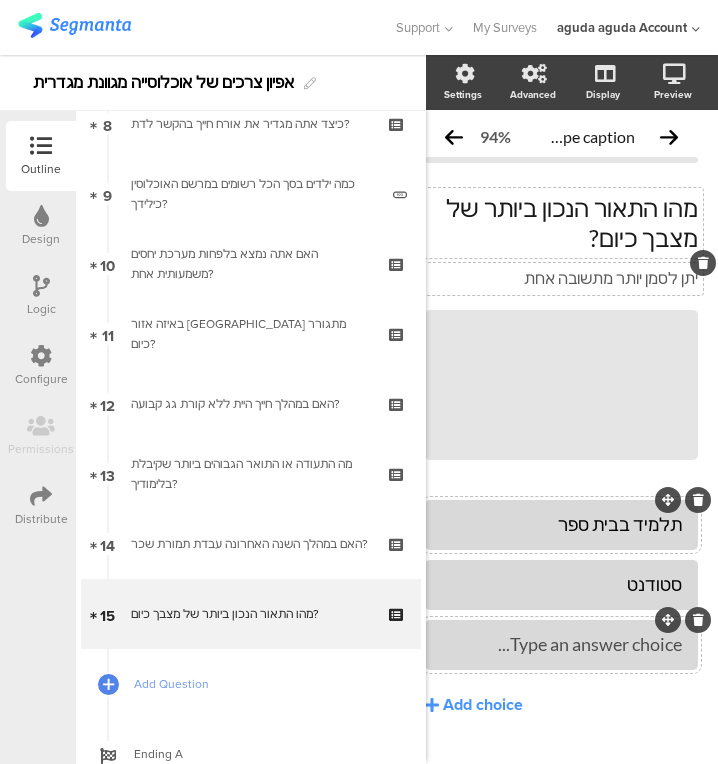 click 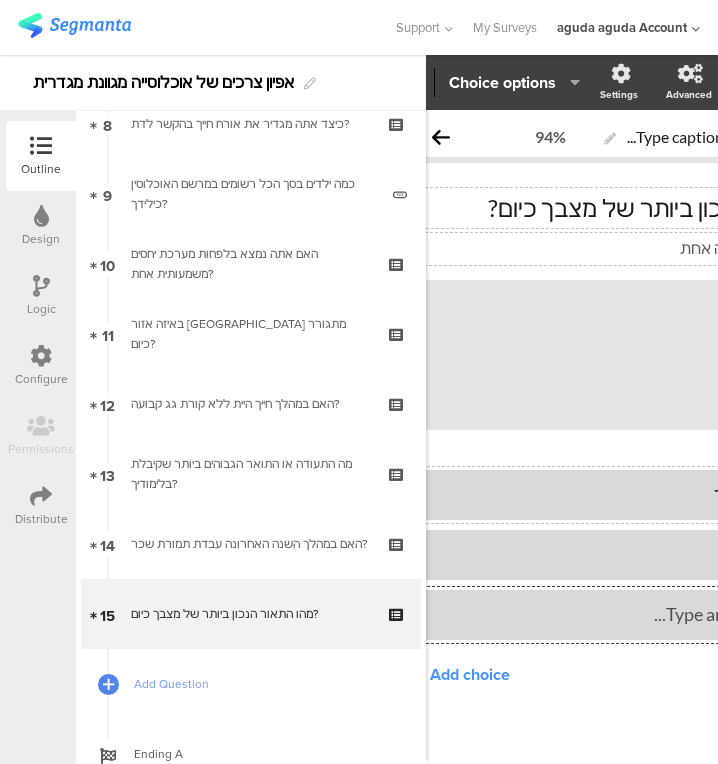 click on "תלמיד בבית ספר
[GEOGRAPHIC_DATA]
Type an answer choice...
Add choice" 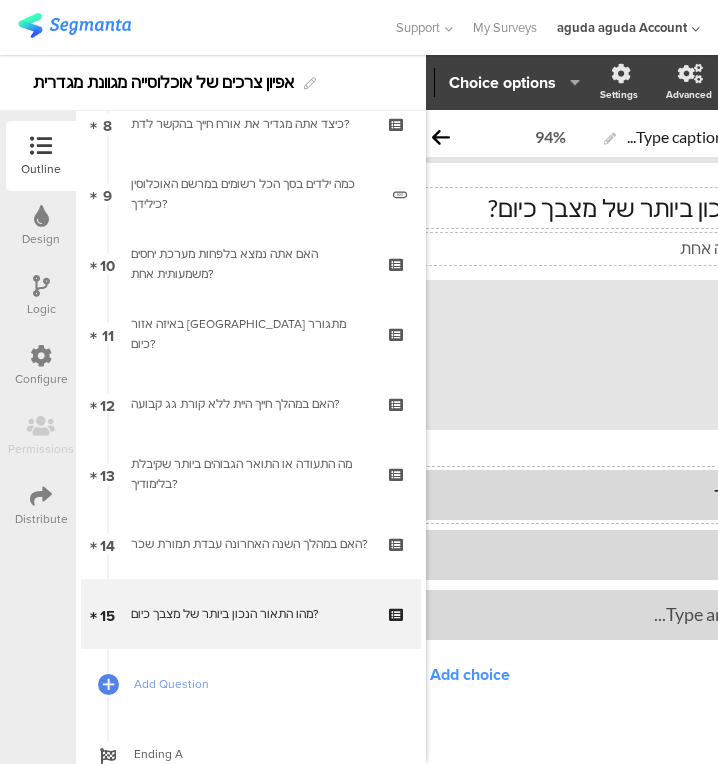 scroll, scrollTop: 3, scrollLeft: 38, axis: both 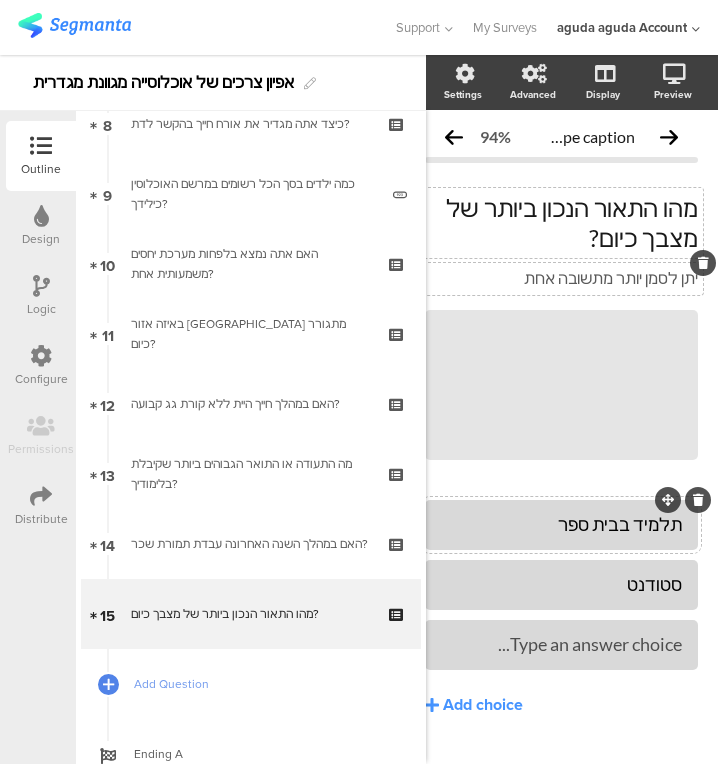 type 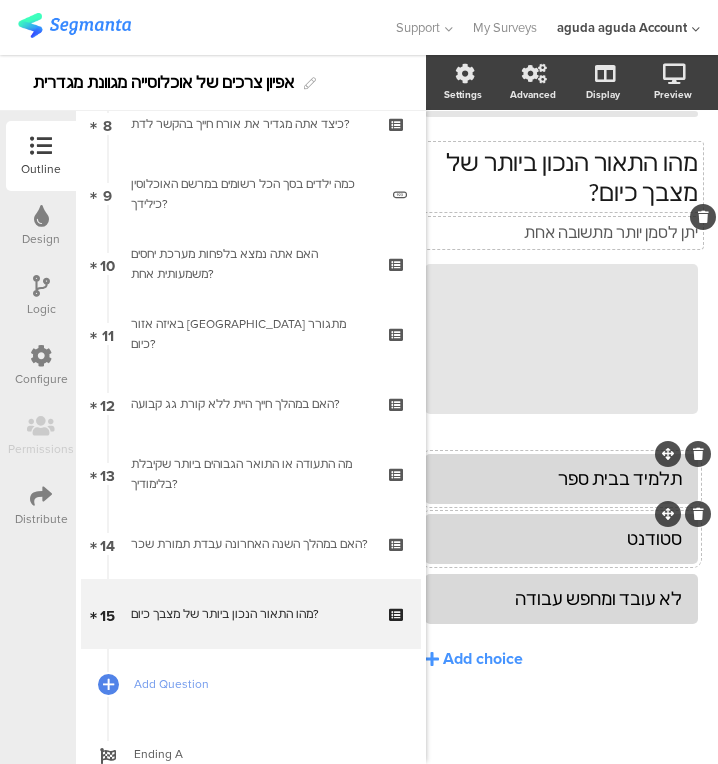 scroll, scrollTop: 64, scrollLeft: 38, axis: both 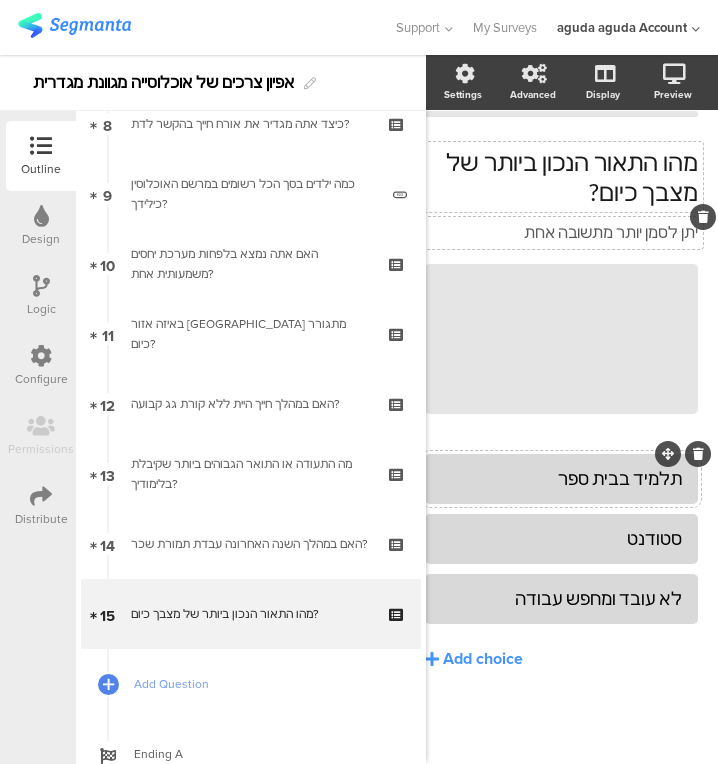click on "תלמיד בבית ספר
[GEOGRAPHIC_DATA]
לא עובד ומחפש עבודה
Add choice" 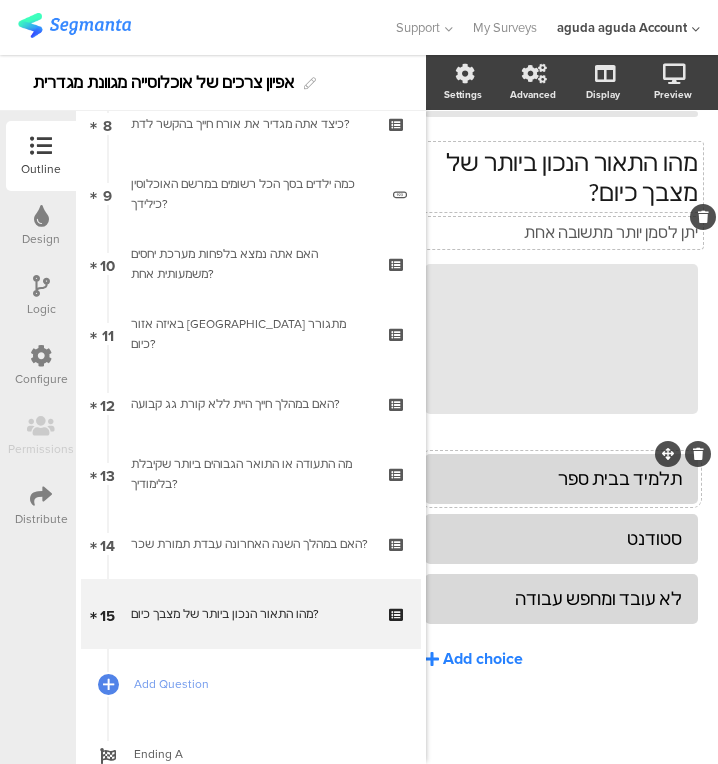 click on "Add choice" 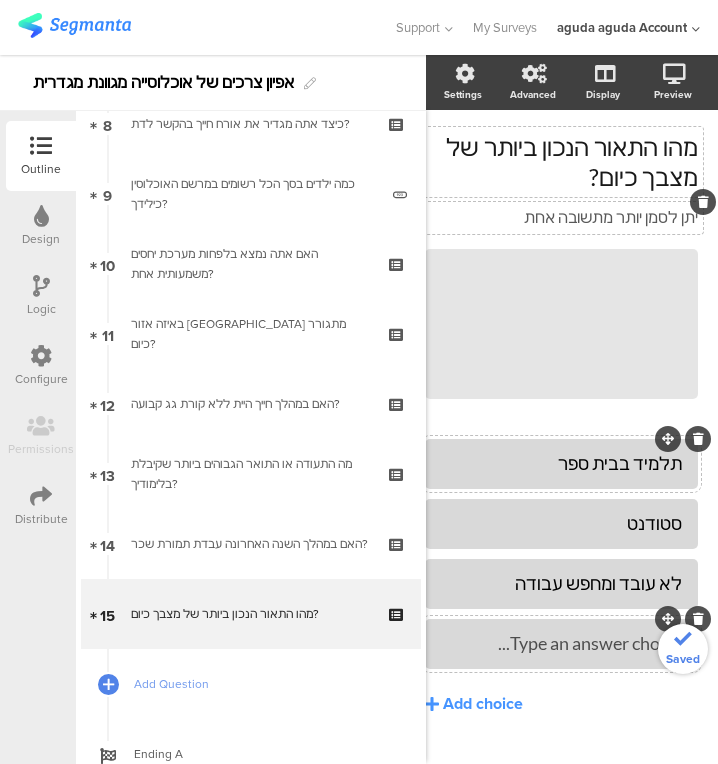 type 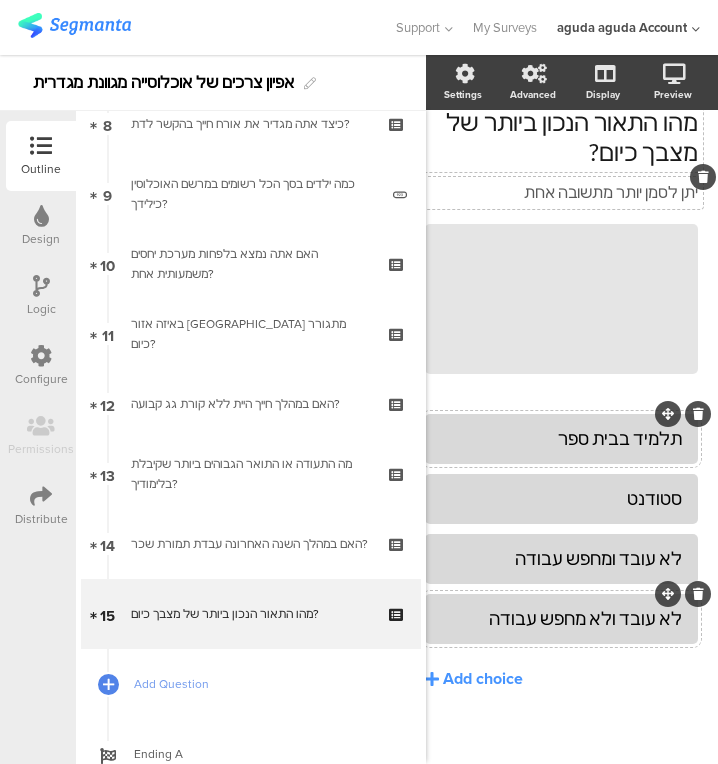 scroll, scrollTop: 124, scrollLeft: 38, axis: both 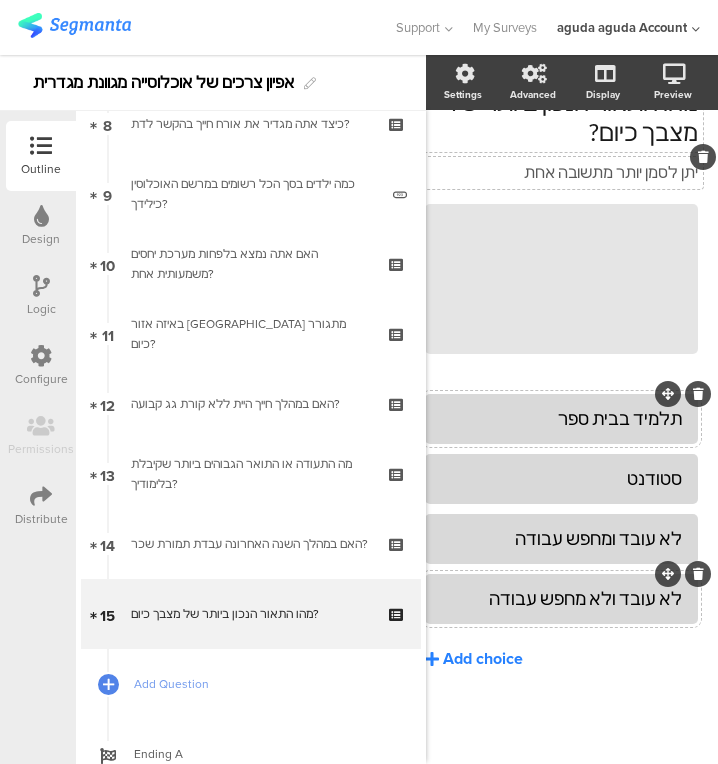 click on "Add choice" 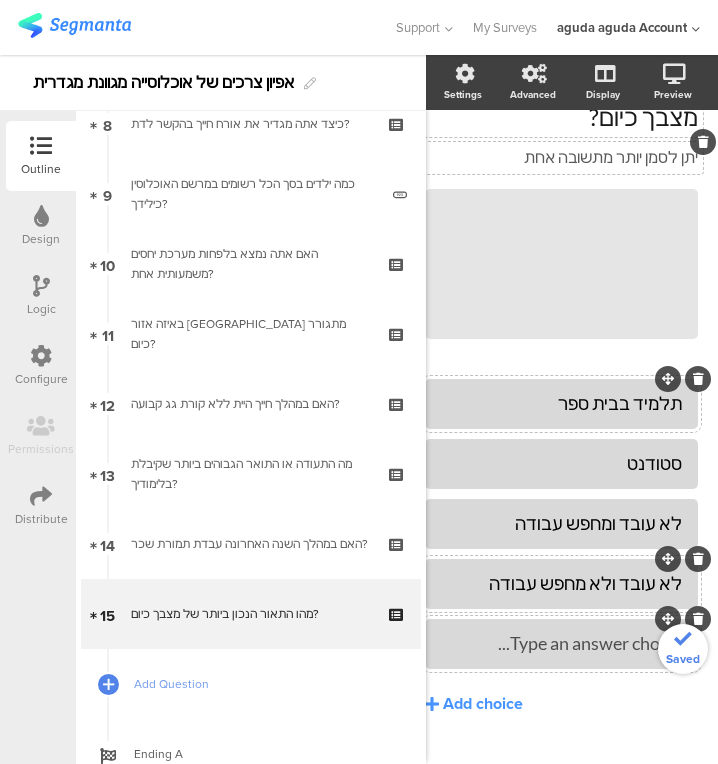 type 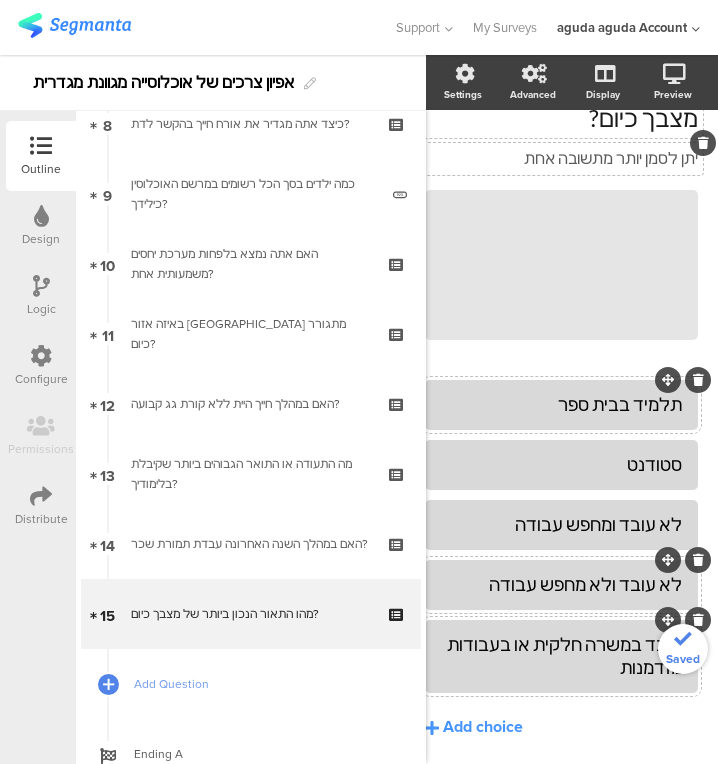 scroll, scrollTop: 207, scrollLeft: 38, axis: both 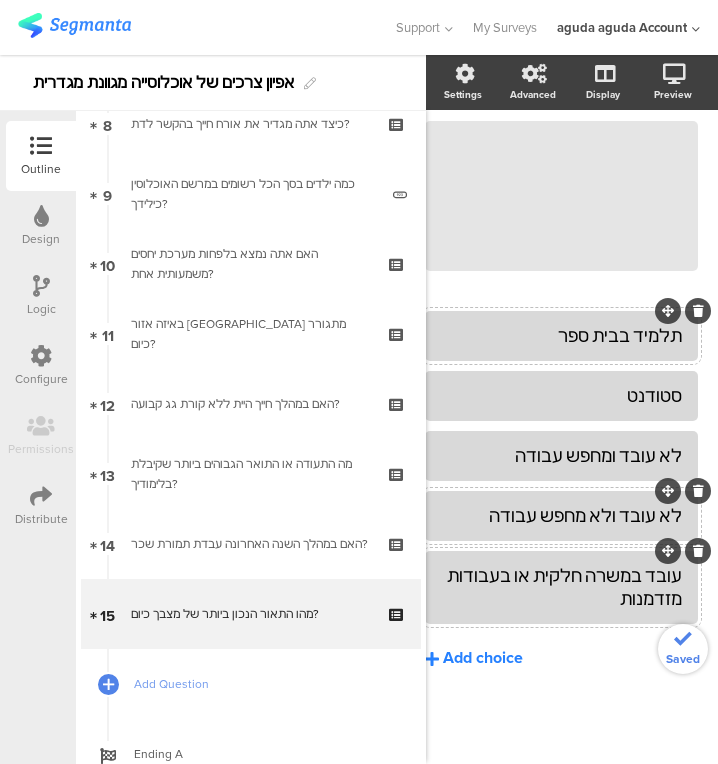 click on "Add choice" 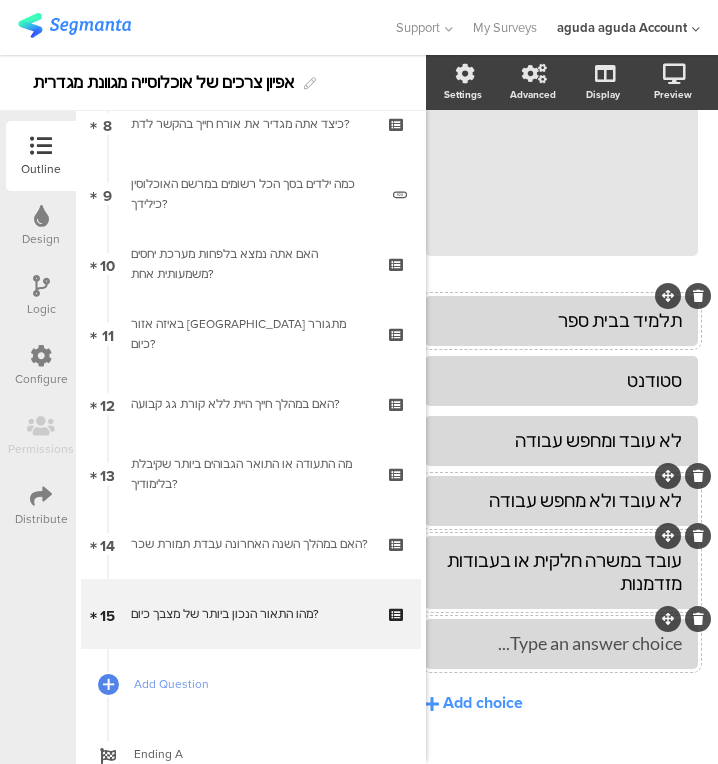 type 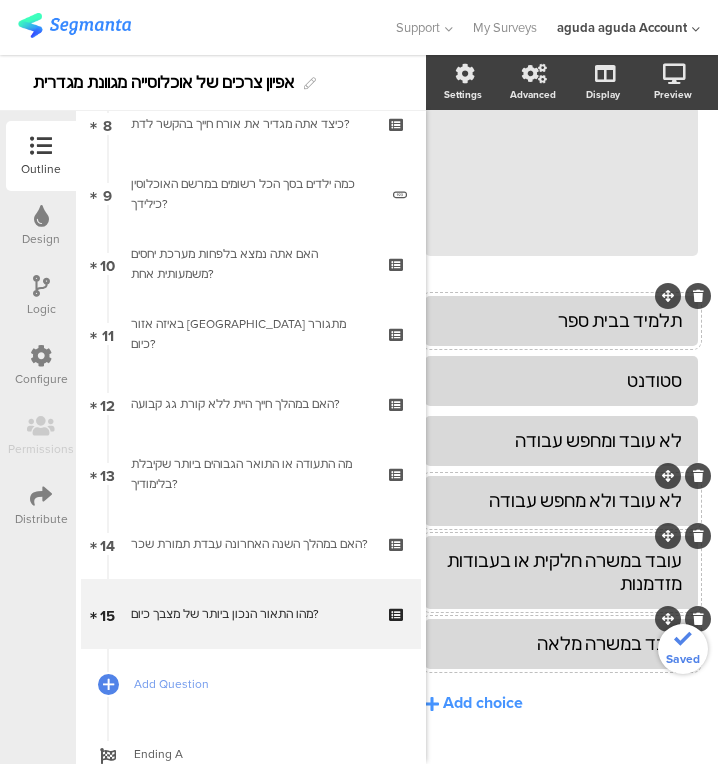 click on "תלמיד בבית ספר
[GEOGRAPHIC_DATA]
לא עובד ומחפש עבודה" 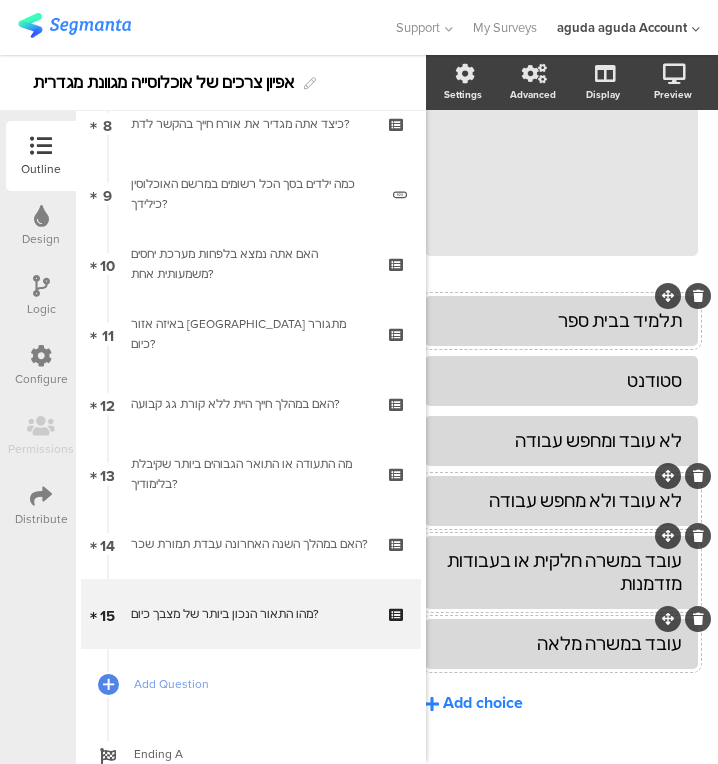 click on "Add choice" 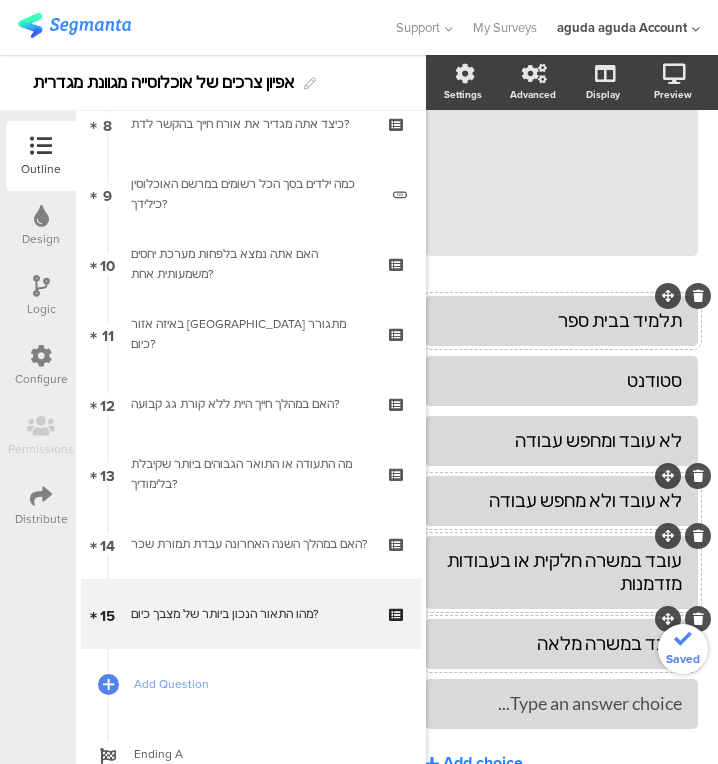 type 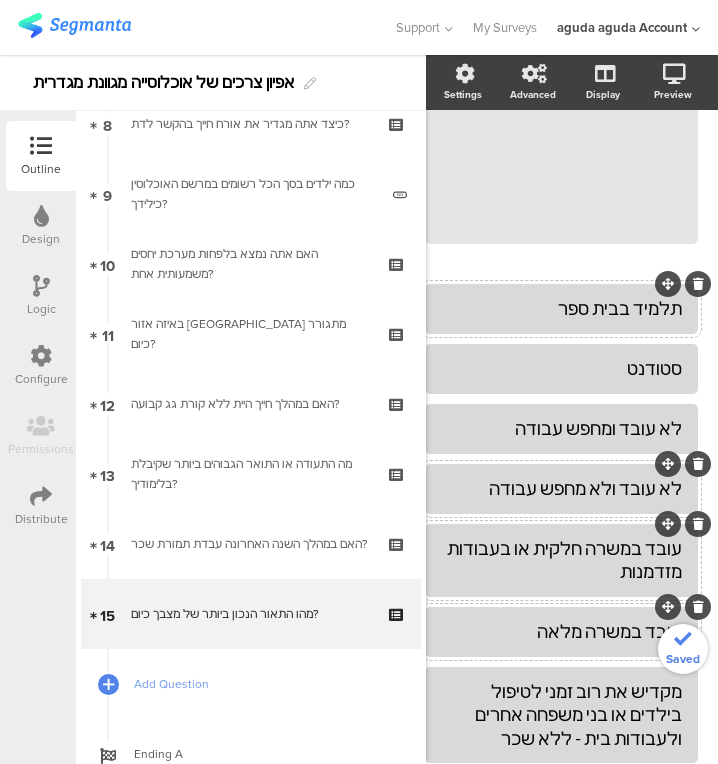 scroll, scrollTop: 373, scrollLeft: 38, axis: both 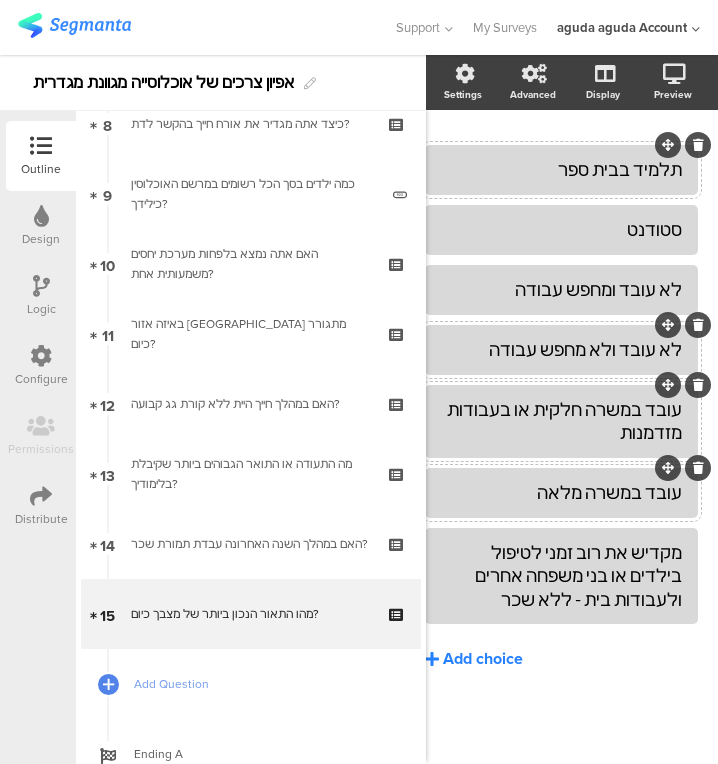 click on "Add choice" 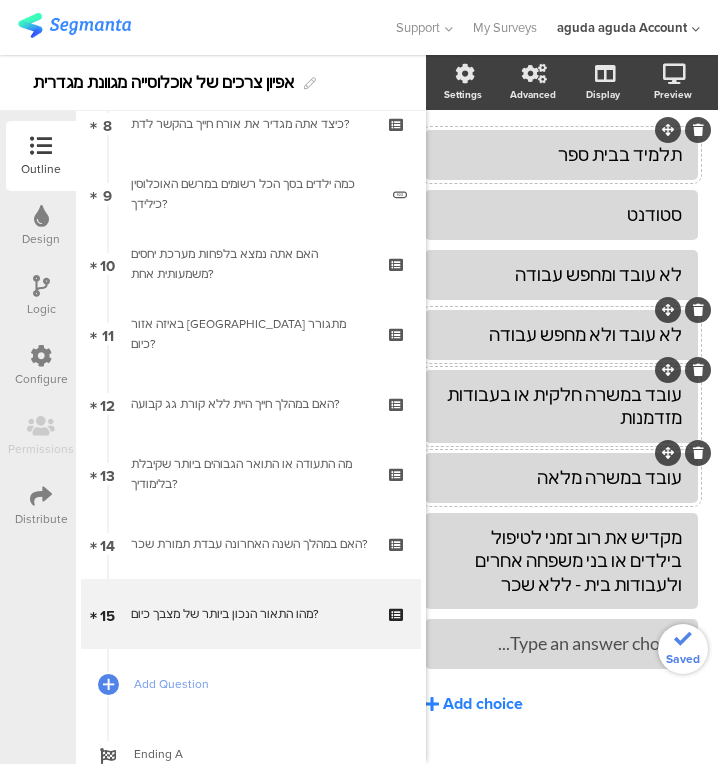 type 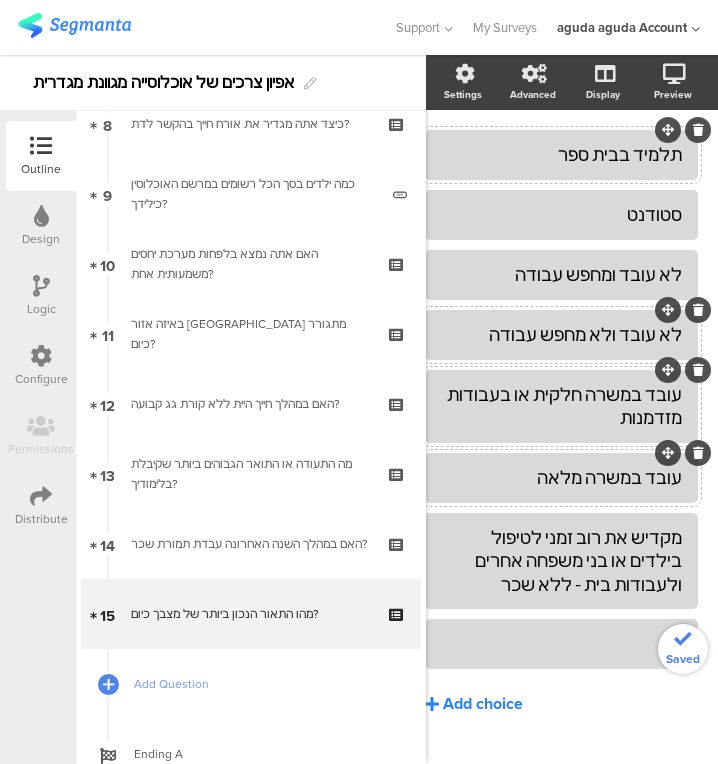 click 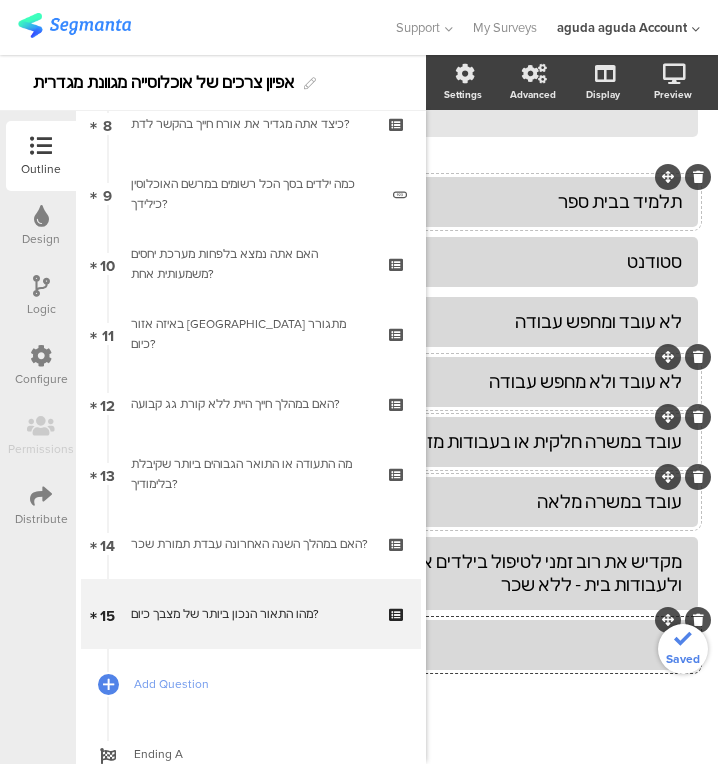 scroll, scrollTop: 296, scrollLeft: 206, axis: both 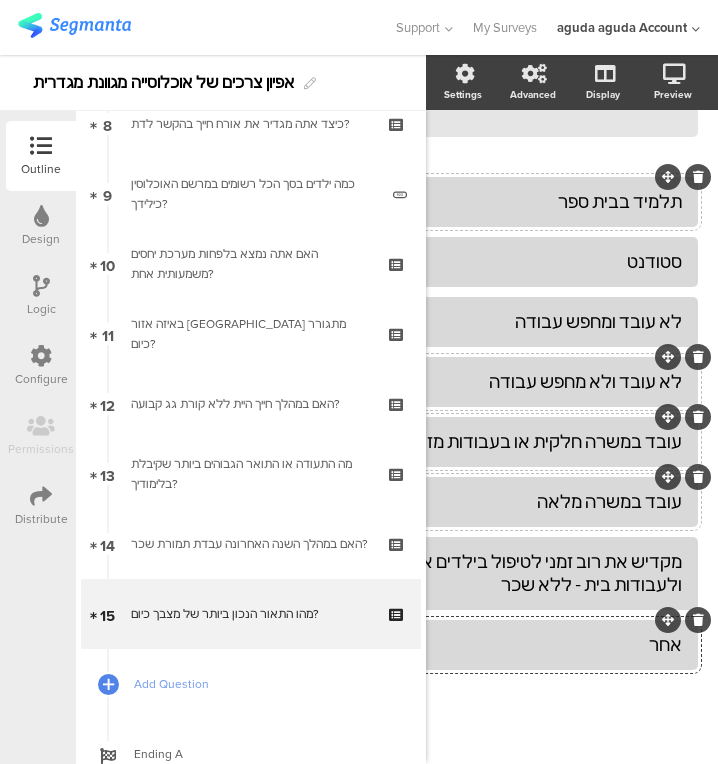 click 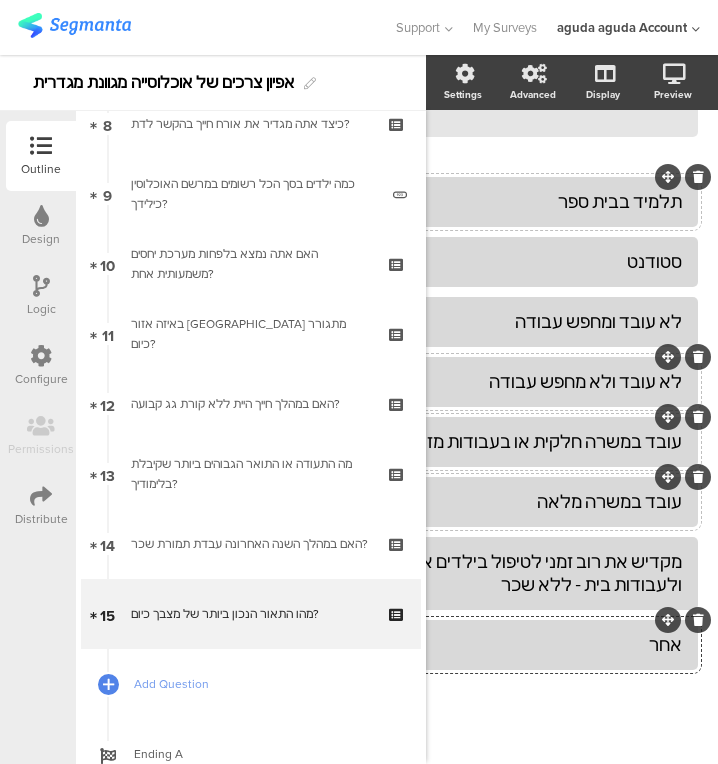 click on "אחר" 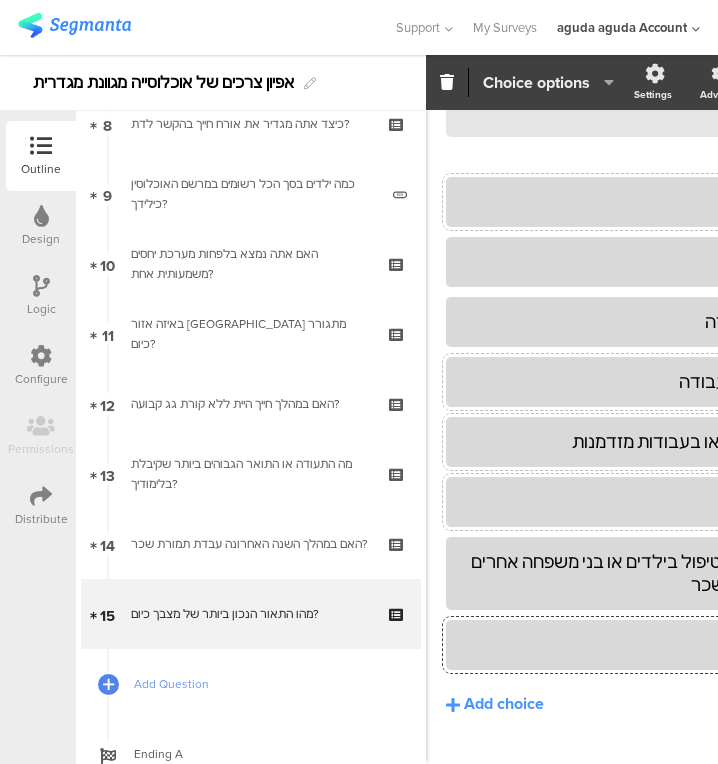 click on "Choice options" 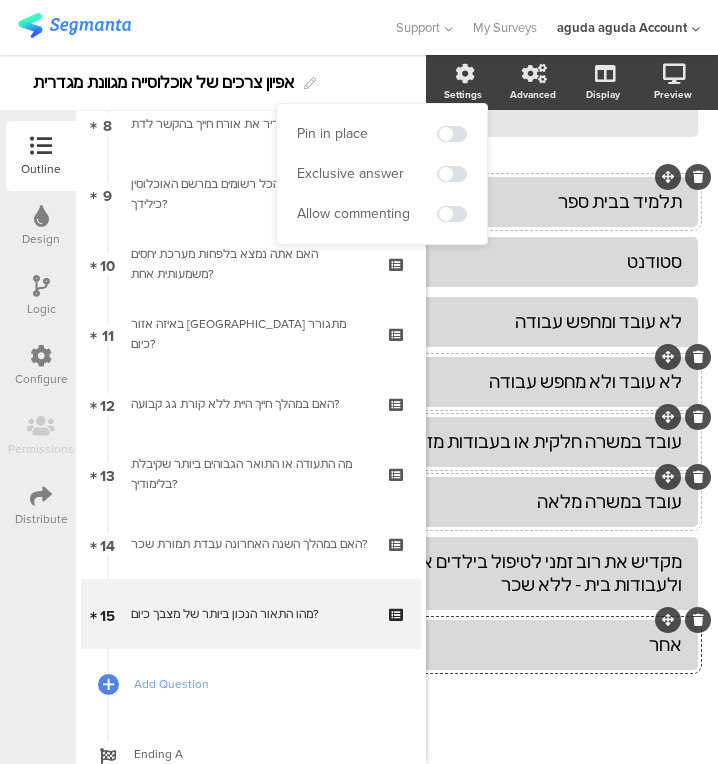 scroll, scrollTop: 296, scrollLeft: 205, axis: both 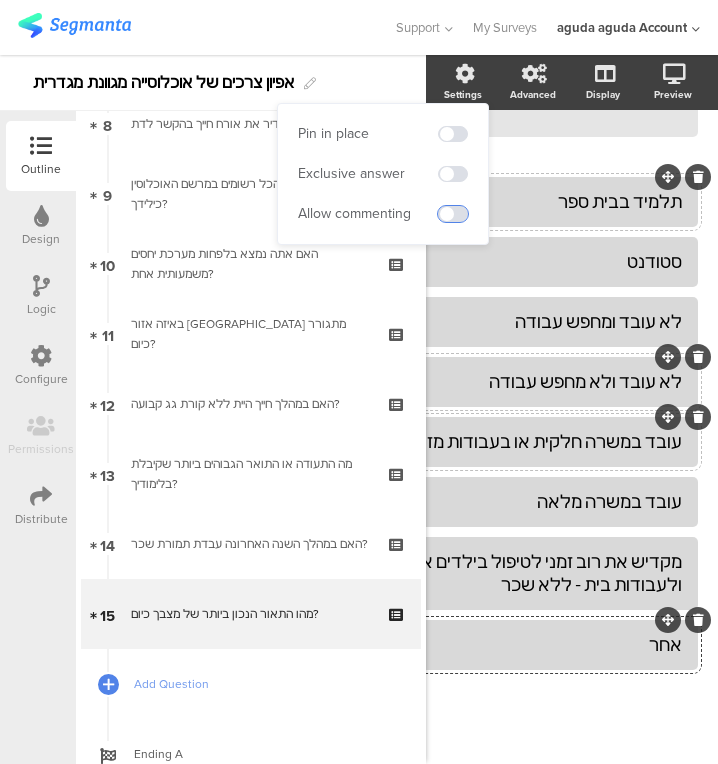 click at bounding box center [453, 214] 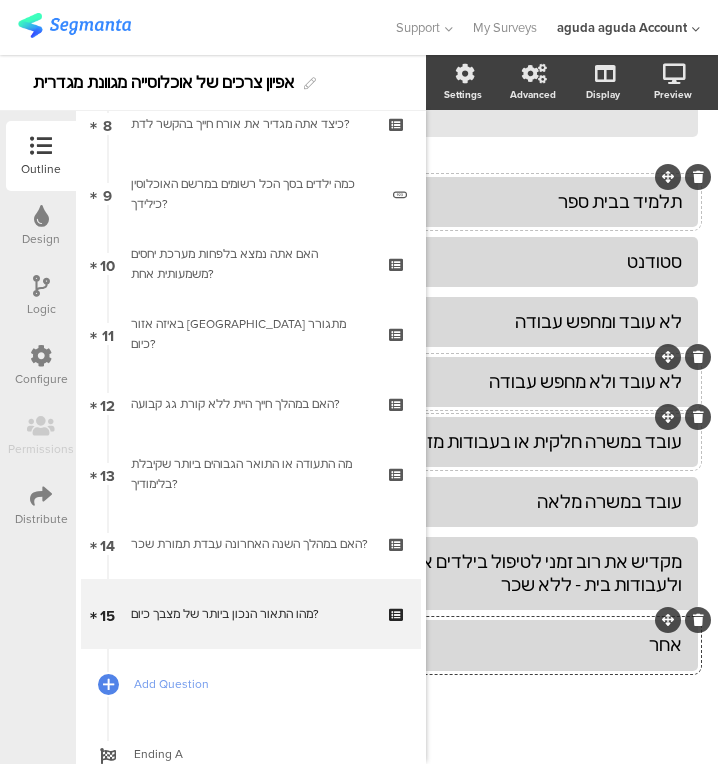 click 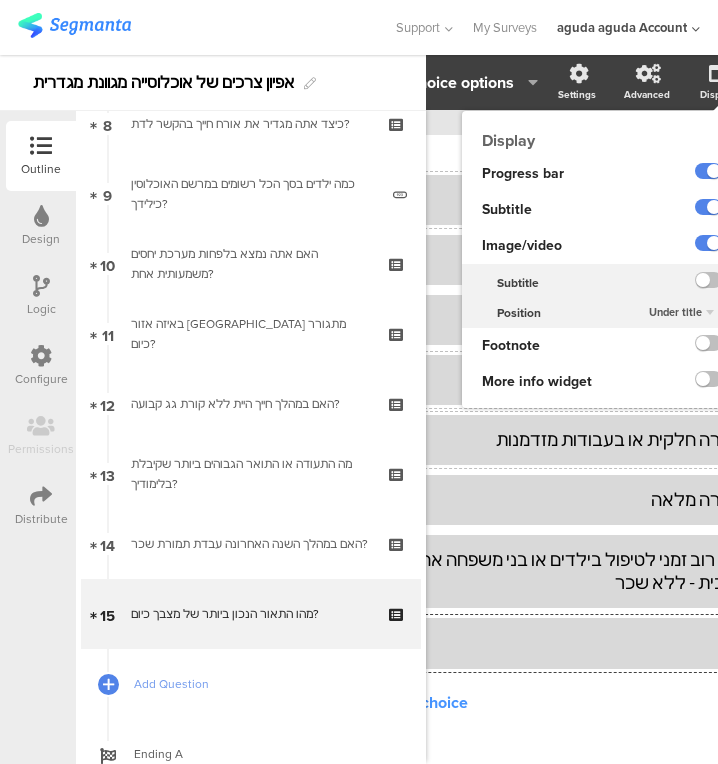 scroll, scrollTop: 298, scrollLeft: 74, axis: both 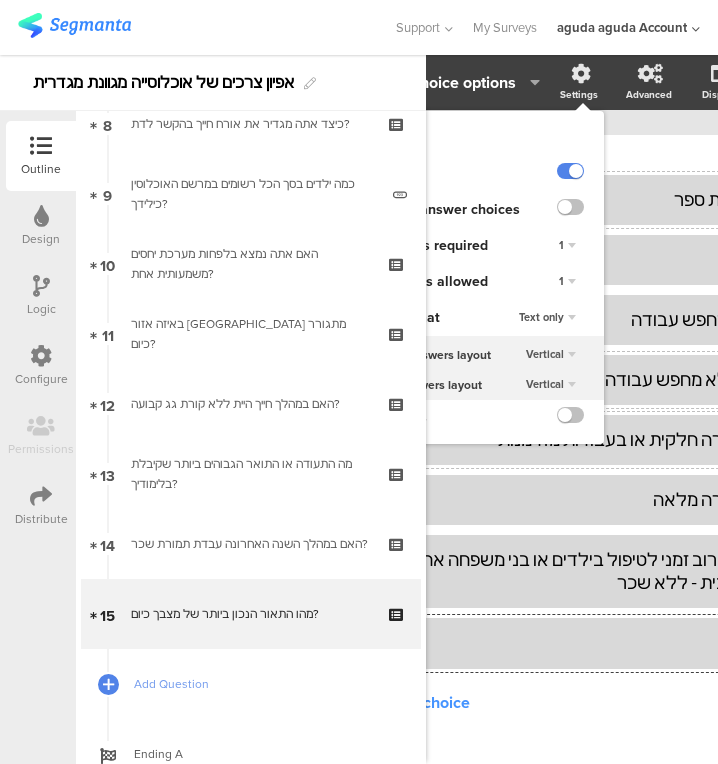 click on "1" 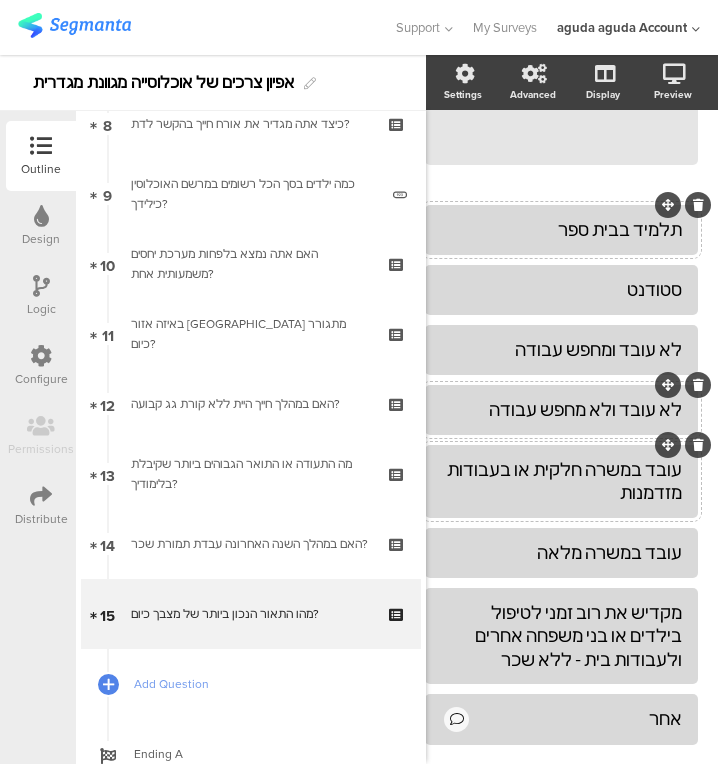 scroll, scrollTop: 328, scrollLeft: 38, axis: both 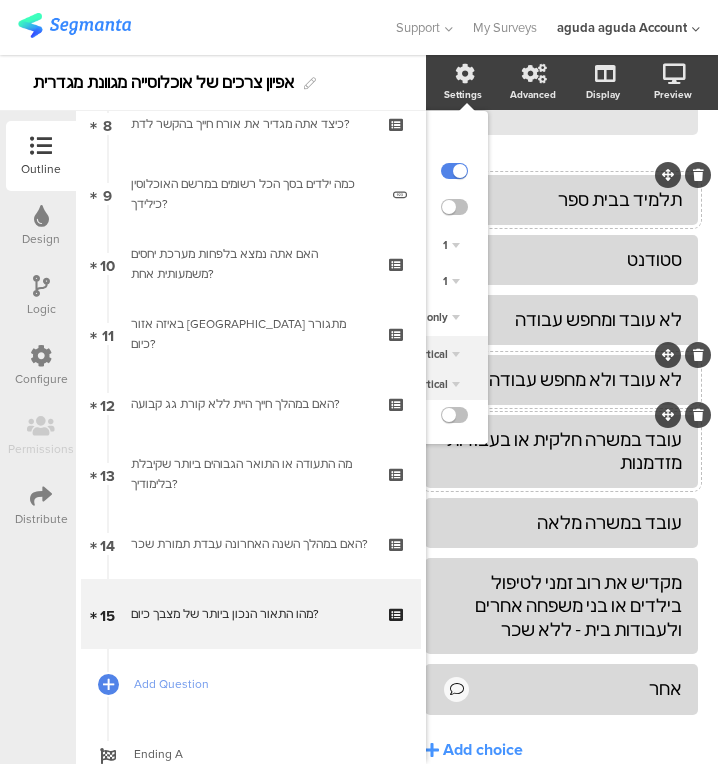 click on "1" 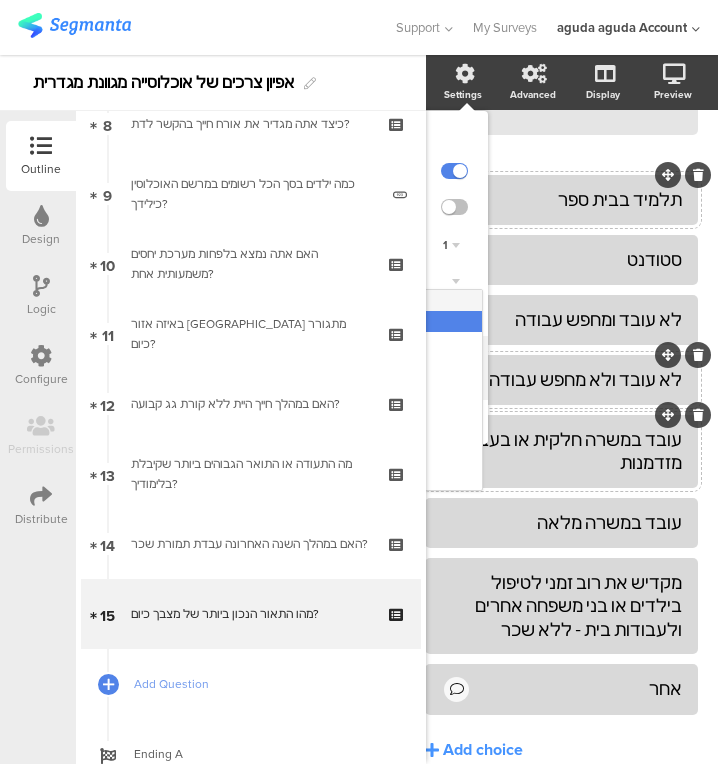 click on "Unlimited" 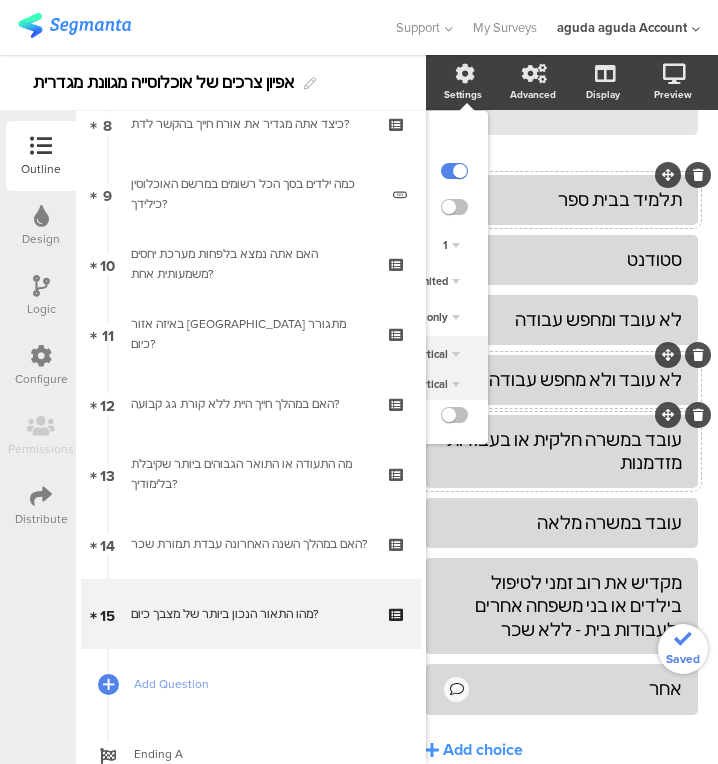 scroll, scrollTop: 328, scrollLeft: 0, axis: vertical 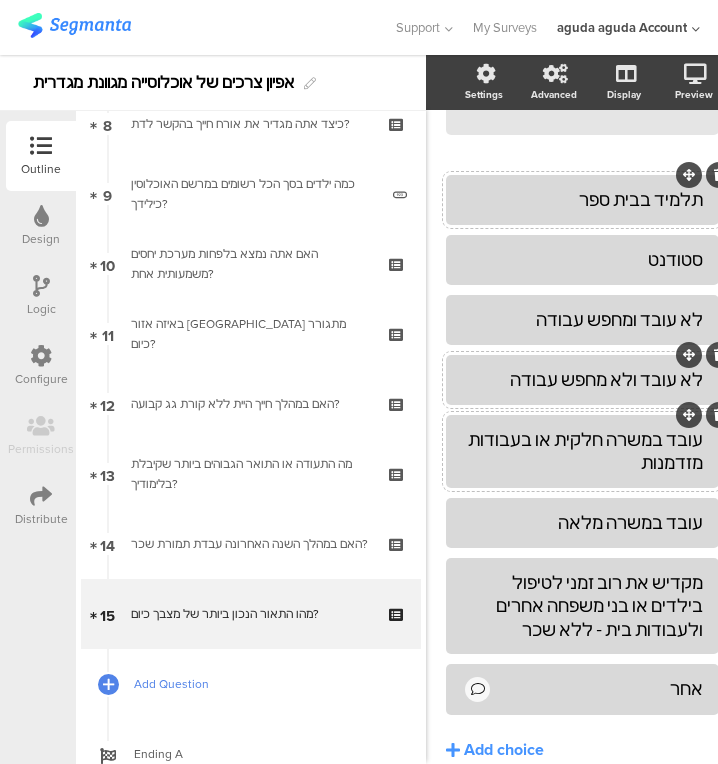 click on "Add Question" at bounding box center [251, 684] 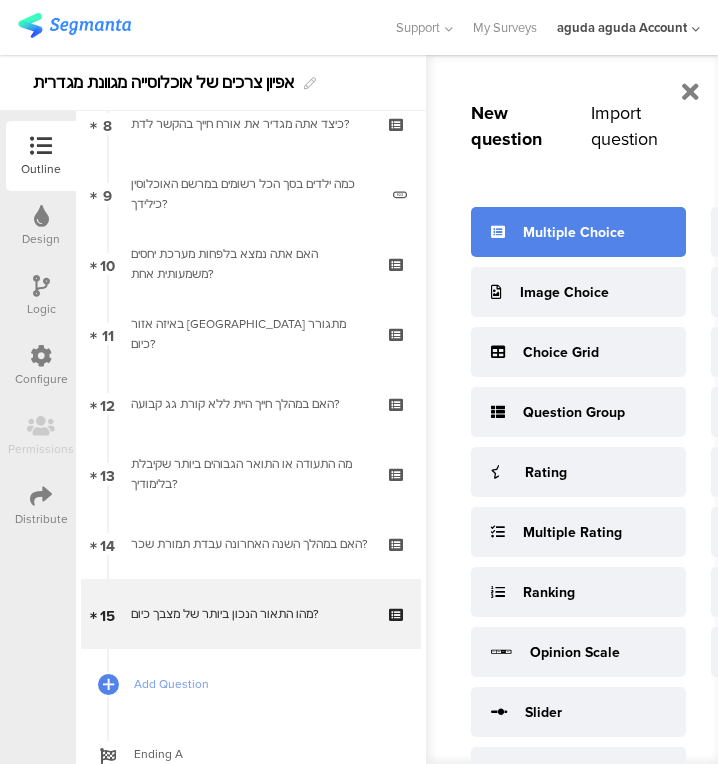 click on "Multiple Choice" at bounding box center (578, 232) 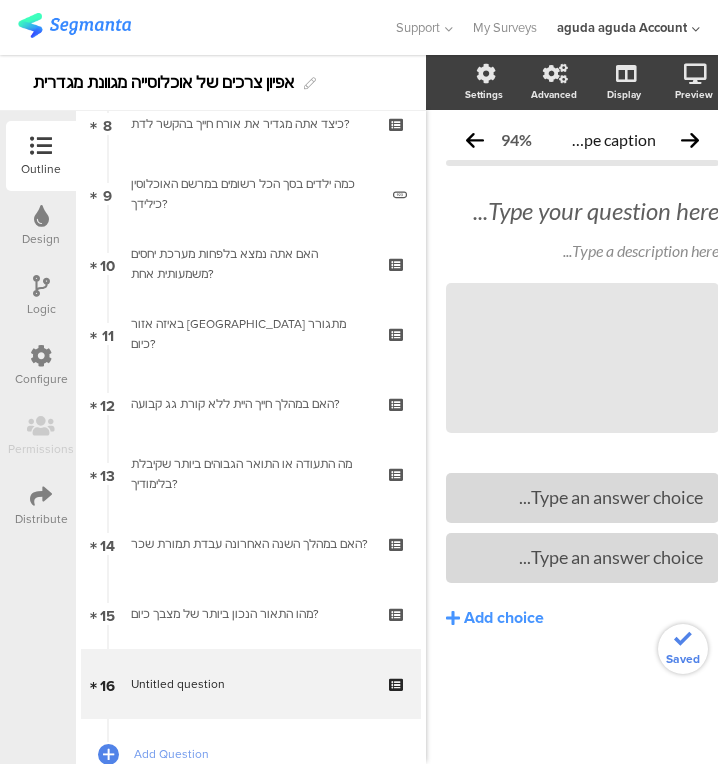 scroll, scrollTop: 0, scrollLeft: 0, axis: both 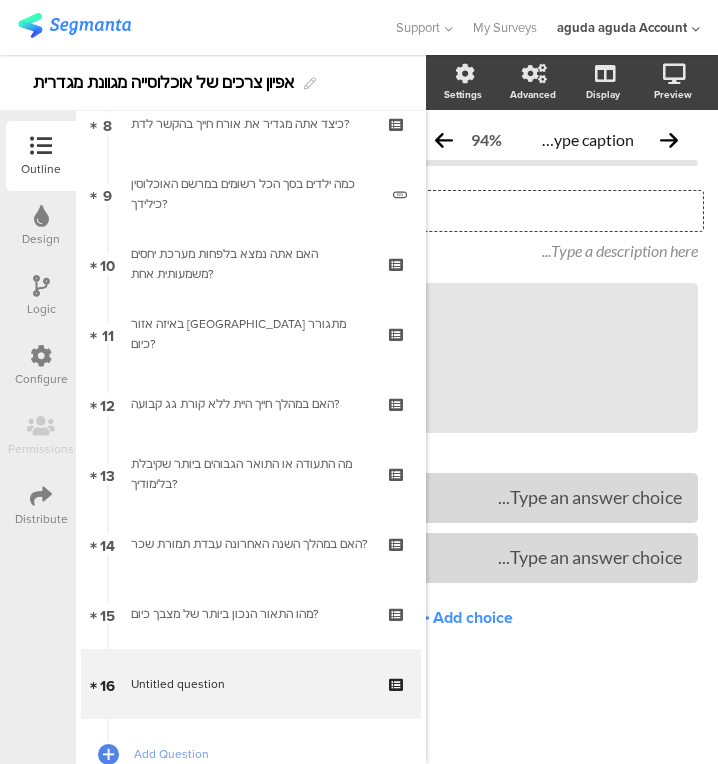 click on "Type your question here..." 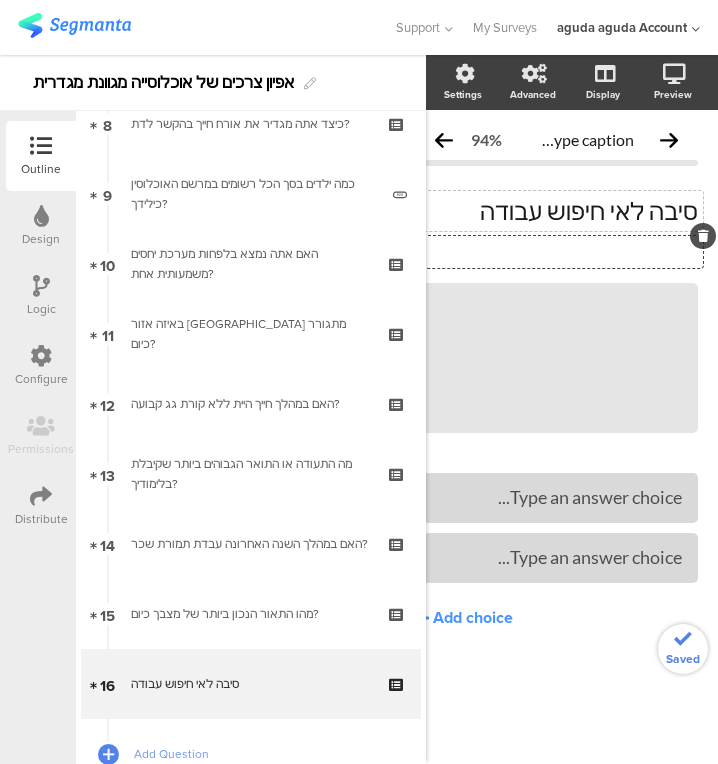click on "Type a description here..." 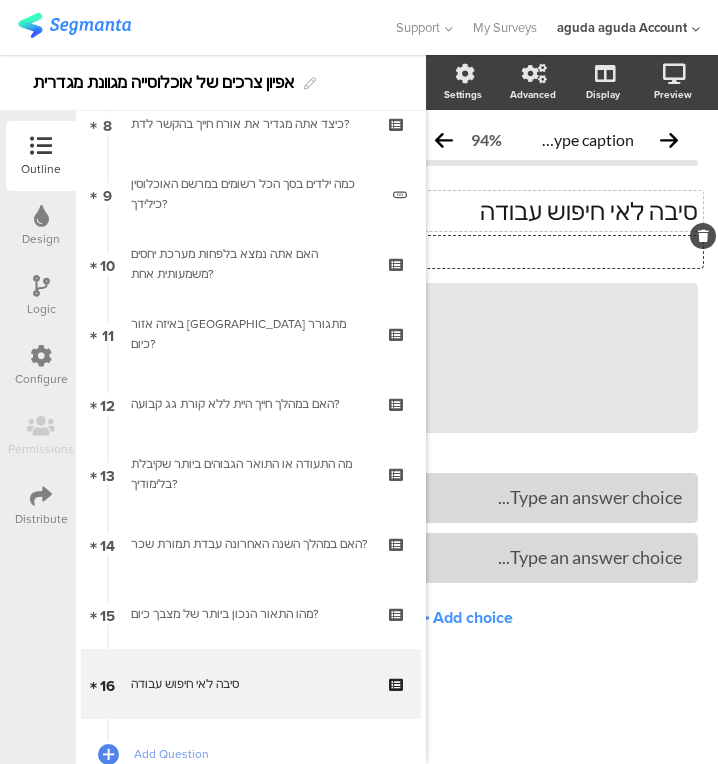 type 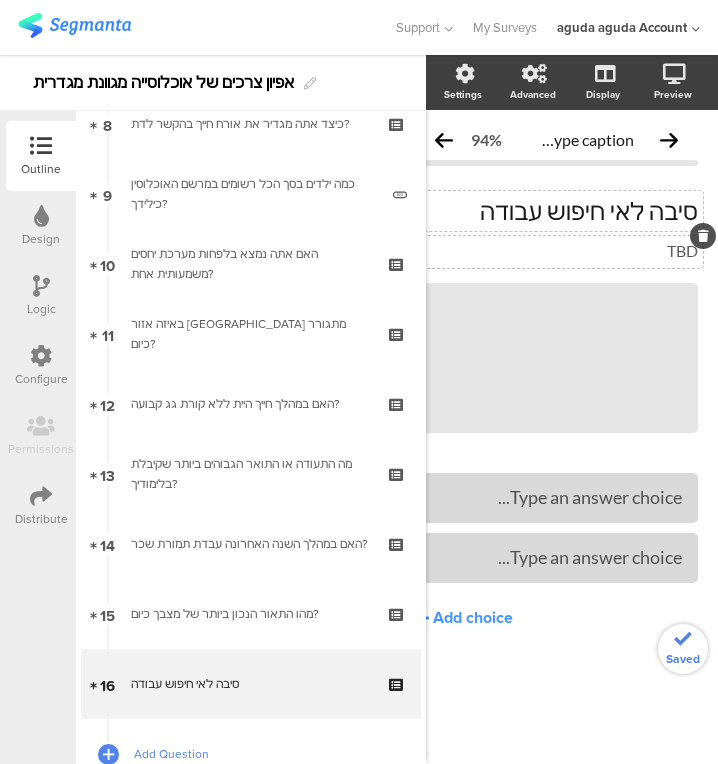 click on "Add Question" at bounding box center (262, 754) 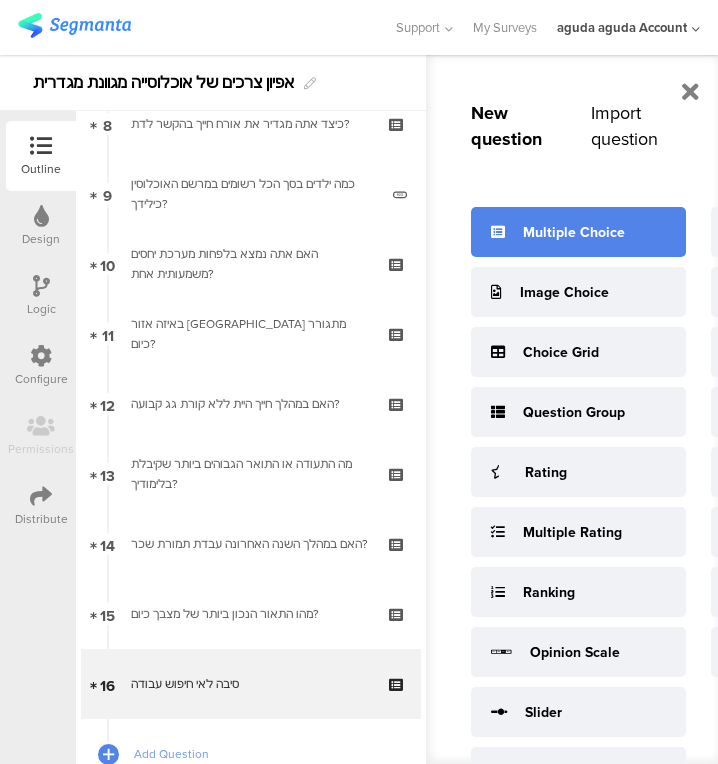 click on "Multiple Choice" at bounding box center (574, 232) 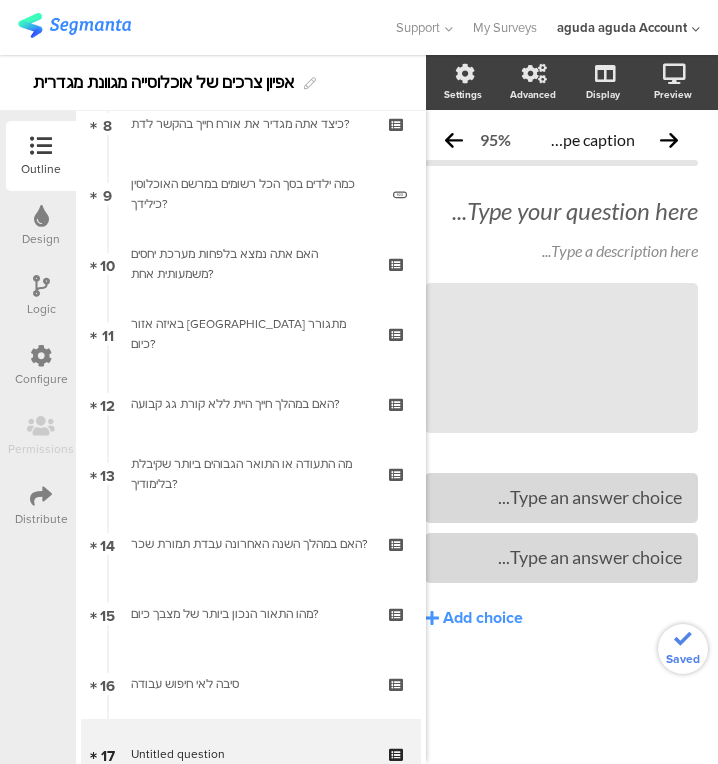 scroll, scrollTop: 0, scrollLeft: 23, axis: horizontal 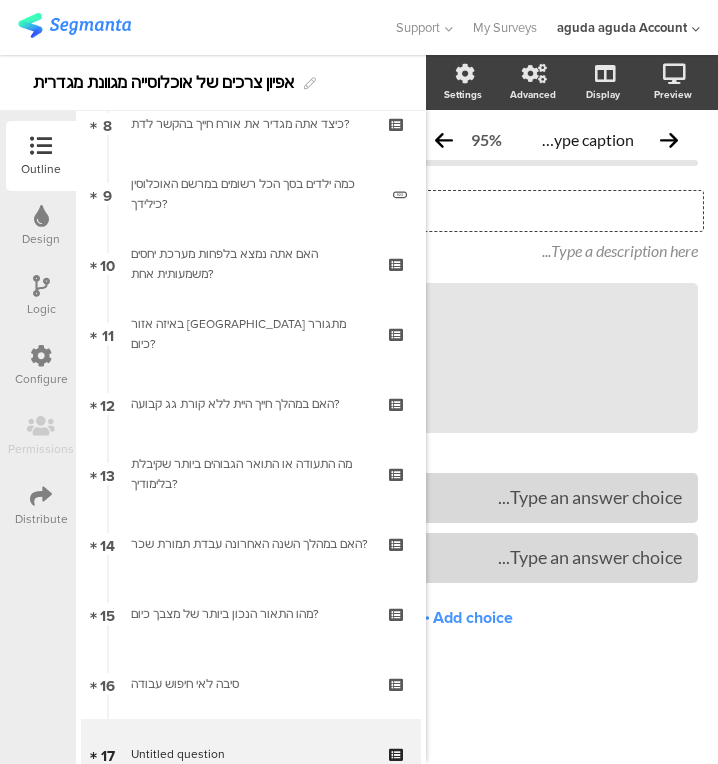 click on "Type your question here..." 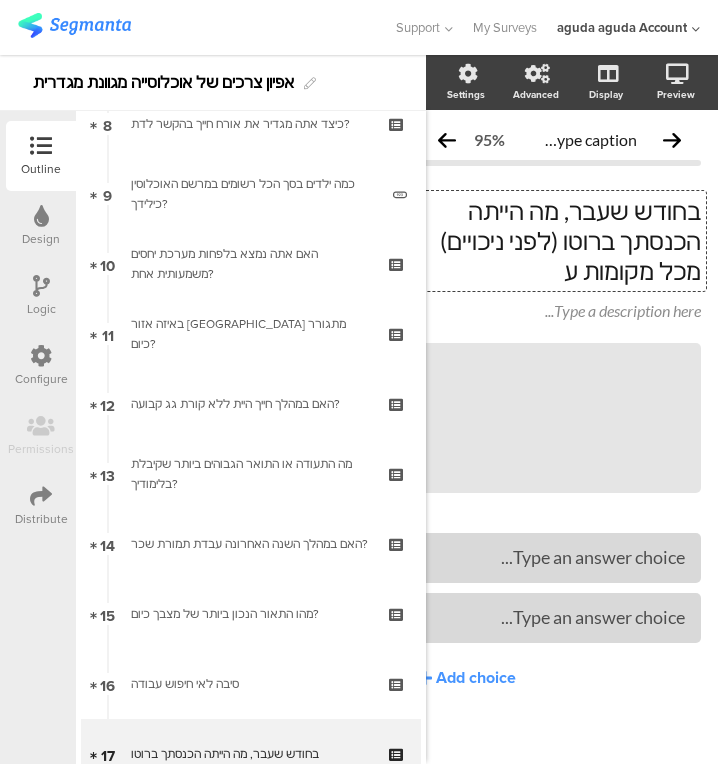 scroll, scrollTop: 0, scrollLeft: 24, axis: horizontal 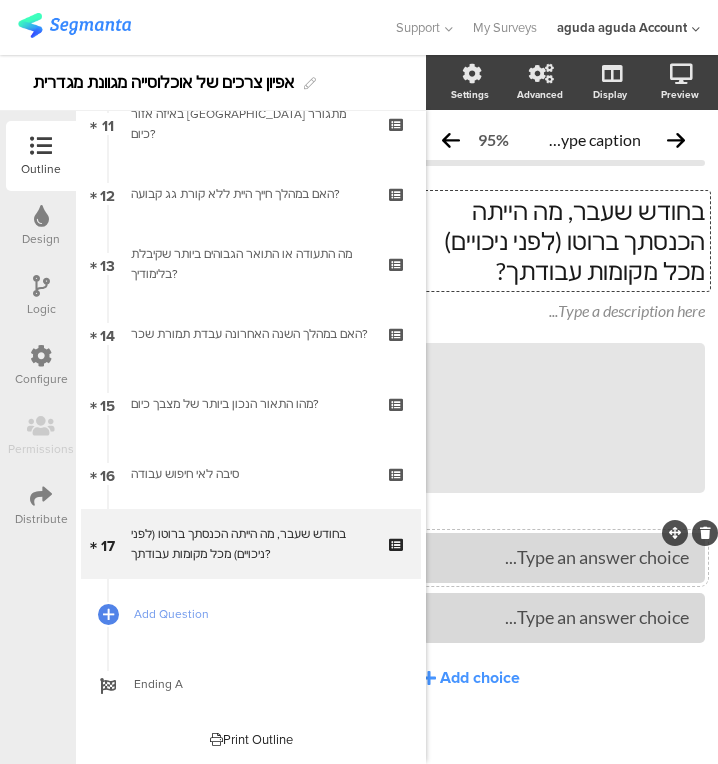 type 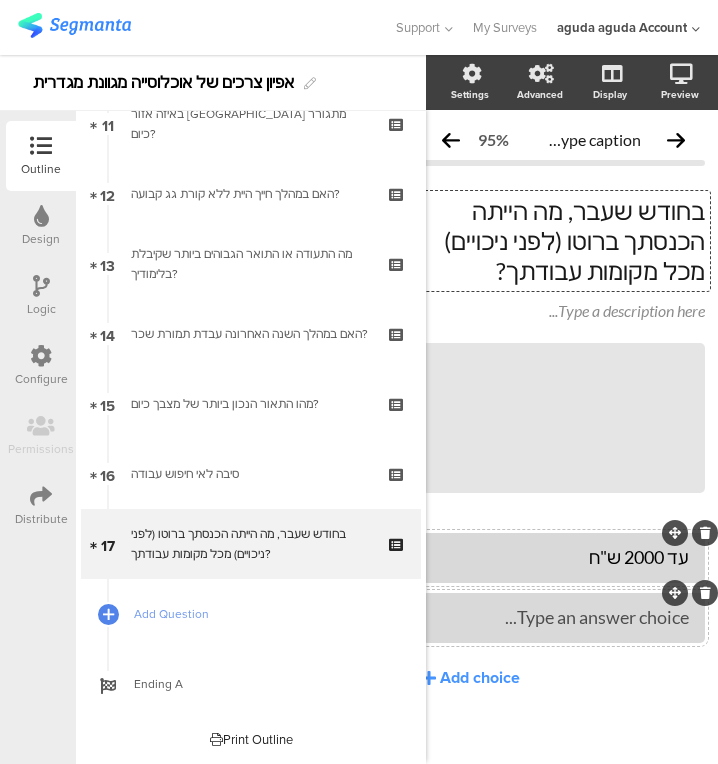 type 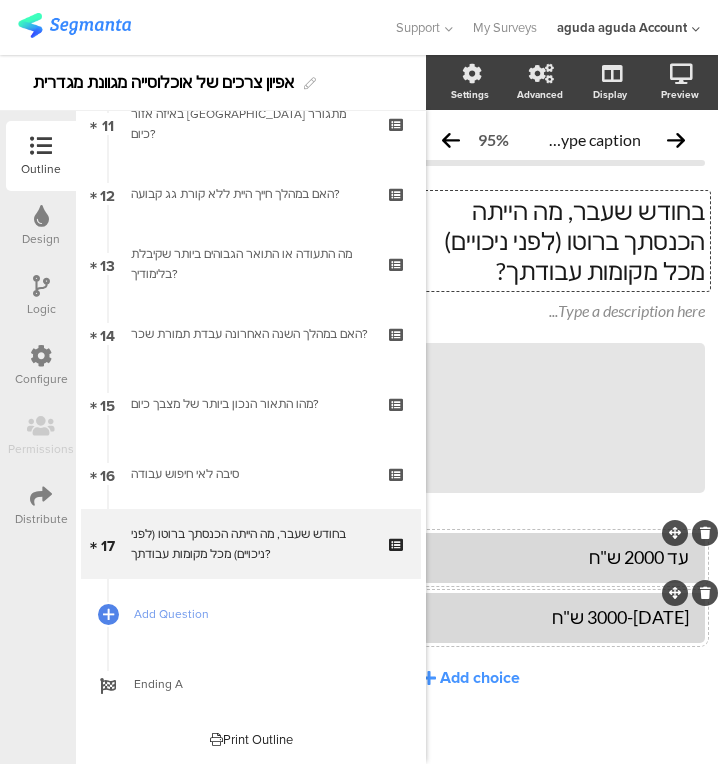 scroll, scrollTop: 14, scrollLeft: 24, axis: both 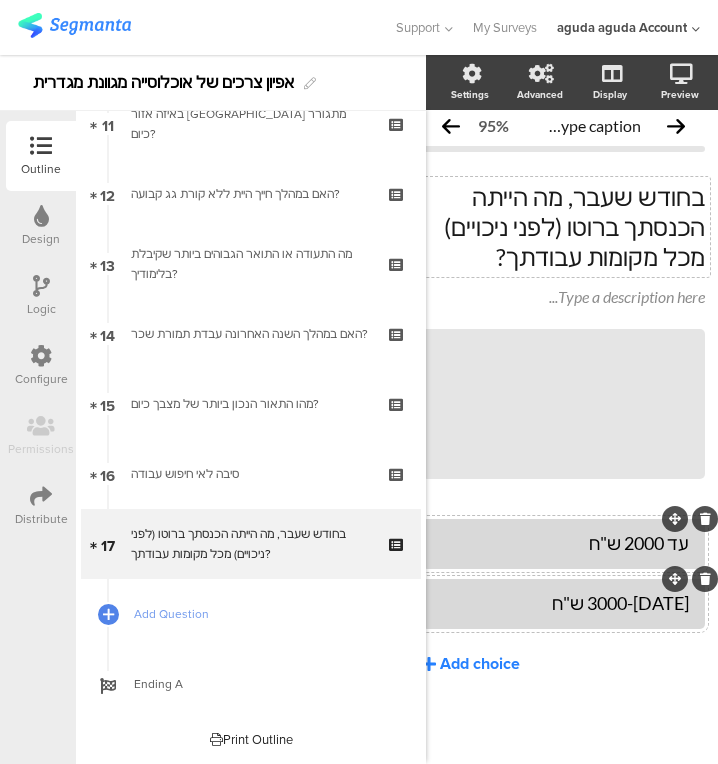 click on "Add choice" 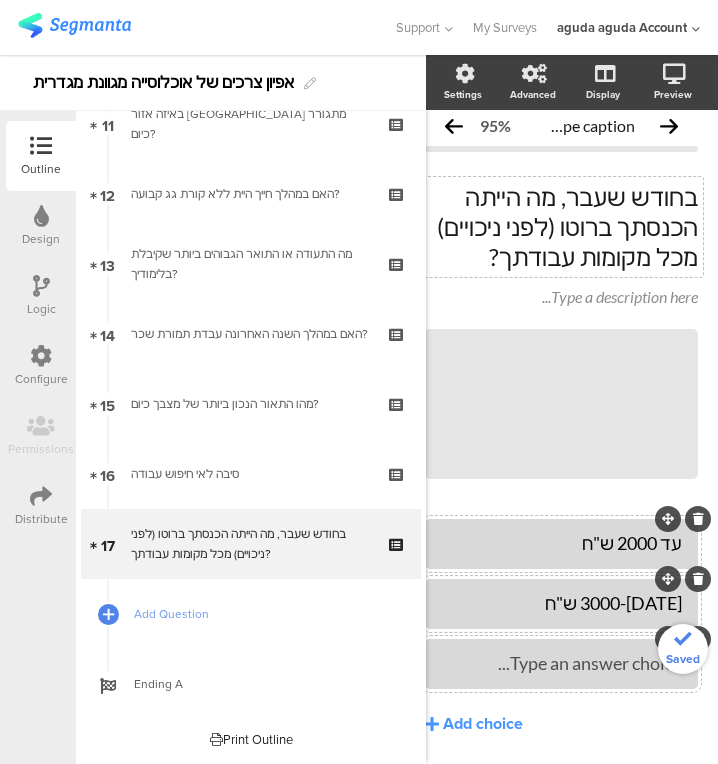 type 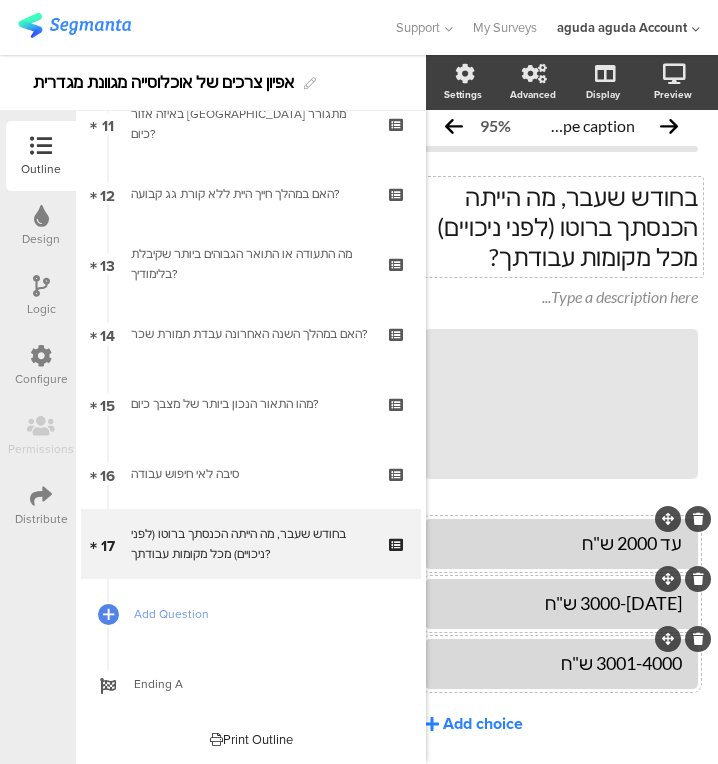 click on "Add choice" 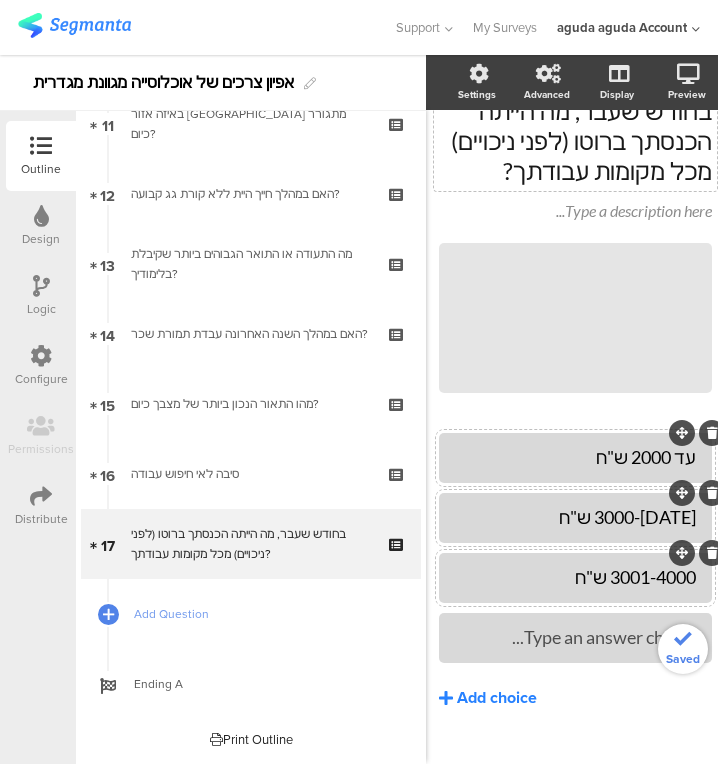 scroll, scrollTop: 101, scrollLeft: 7, axis: both 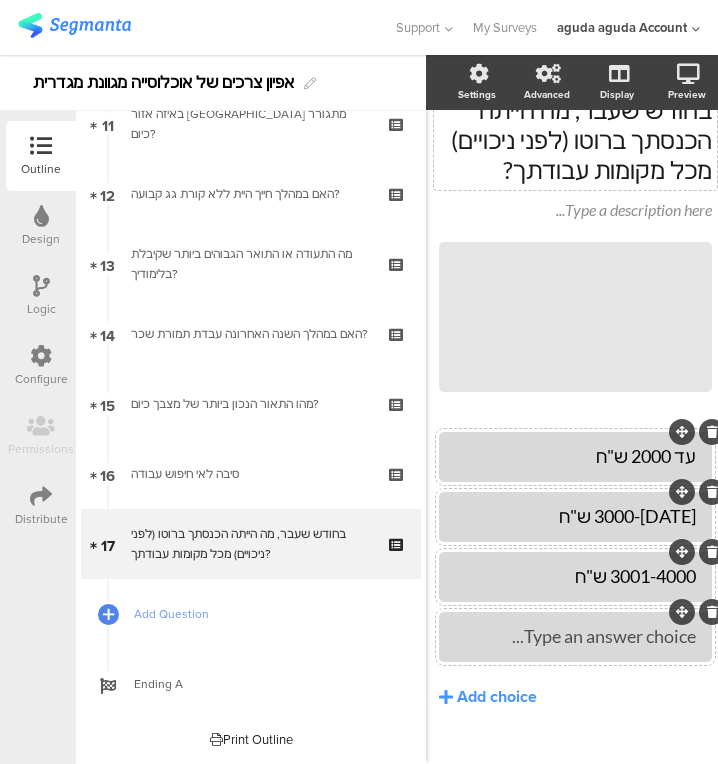 click 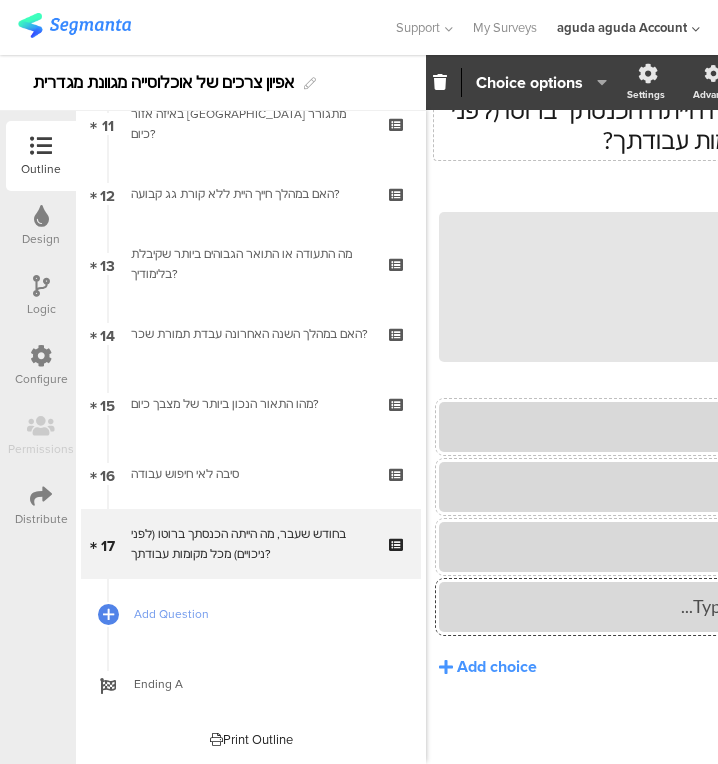 click on "Add choice" 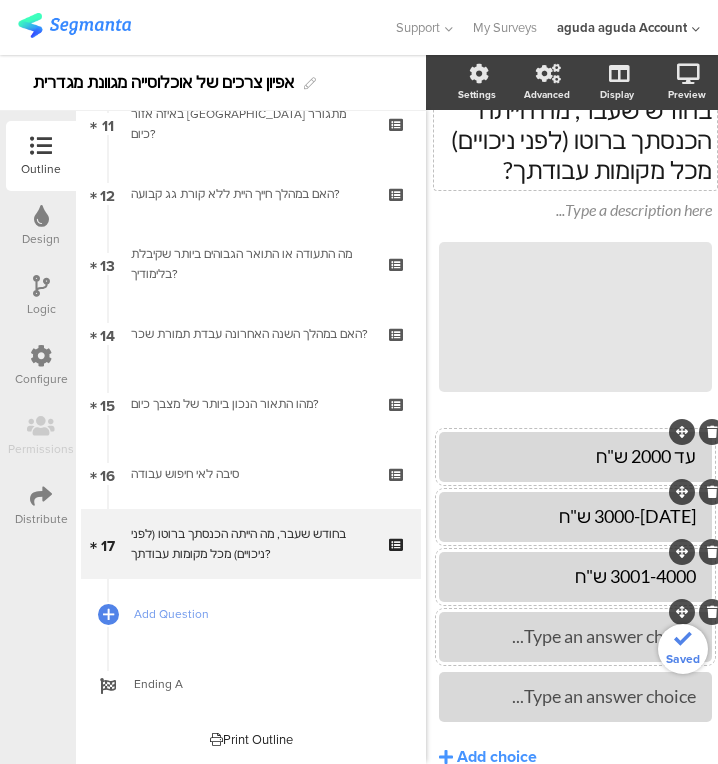 scroll, scrollTop: 101, scrollLeft: 38, axis: both 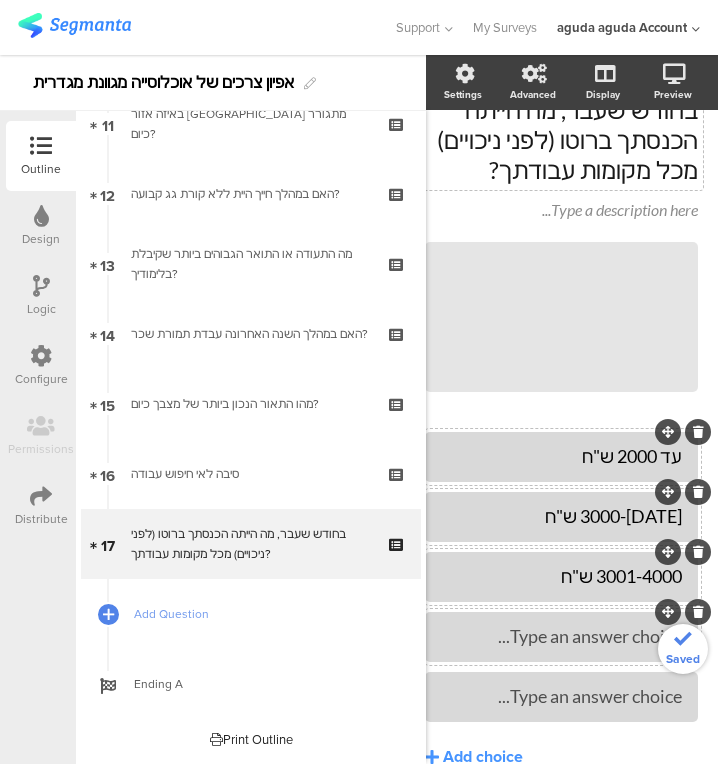 type 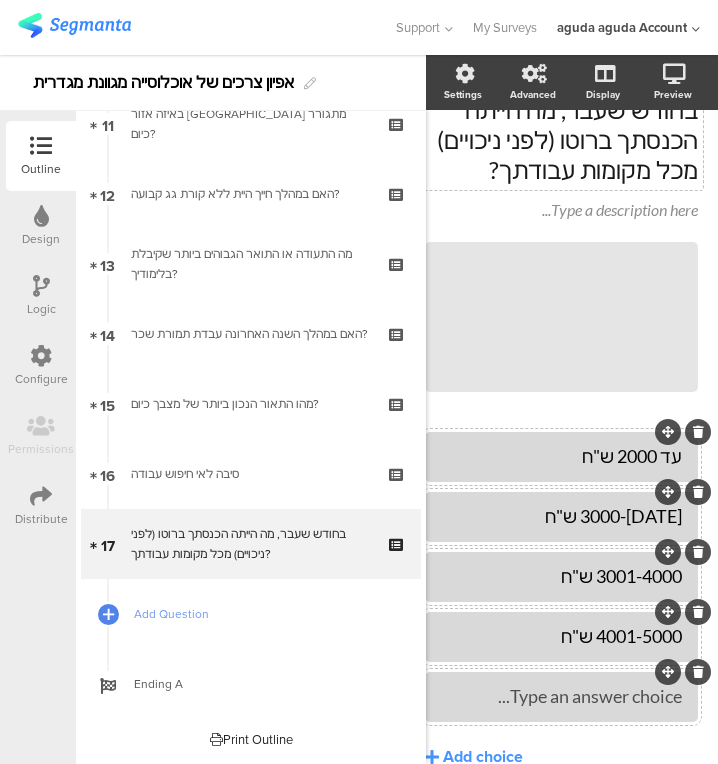 click 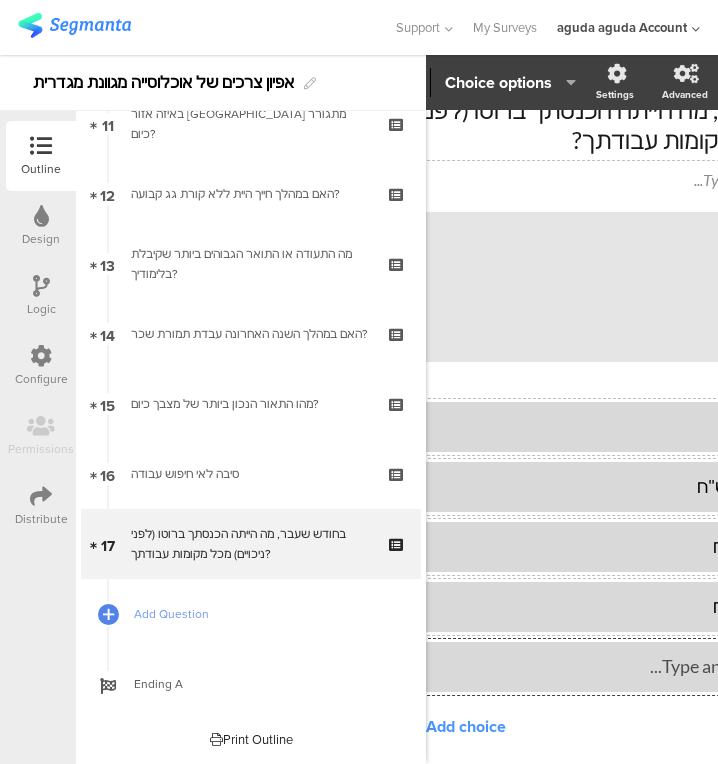 scroll, scrollTop: 101, scrollLeft: 206, axis: both 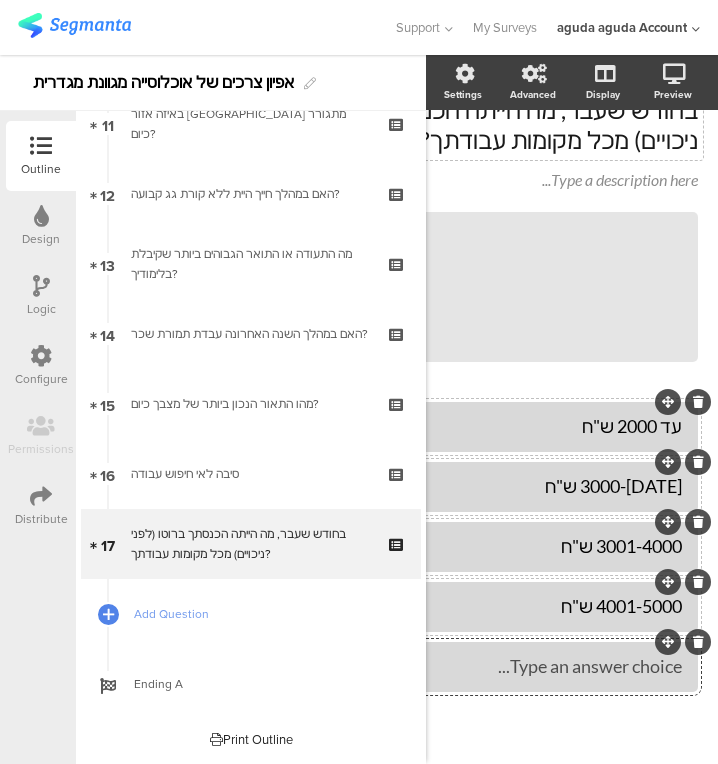 type 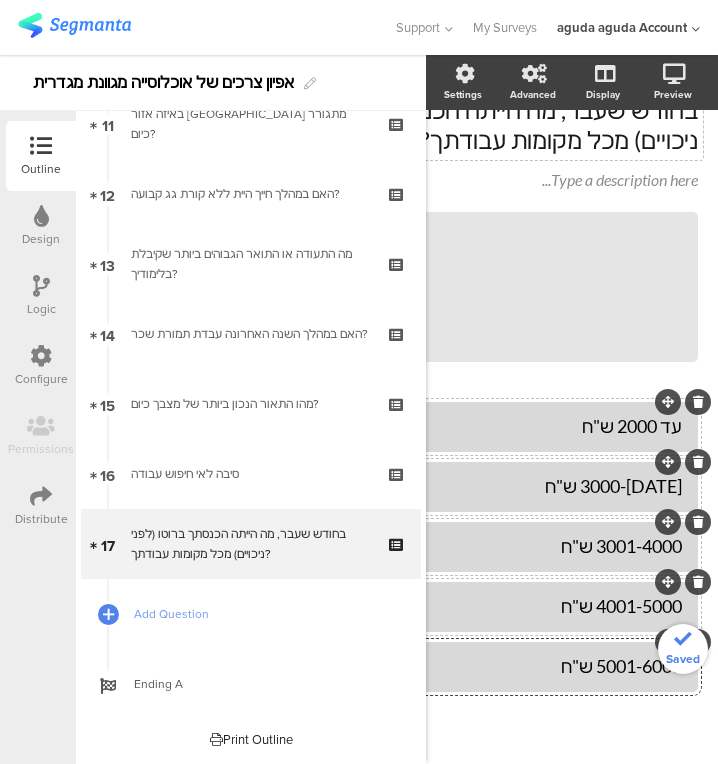 scroll, scrollTop: 184, scrollLeft: 206, axis: both 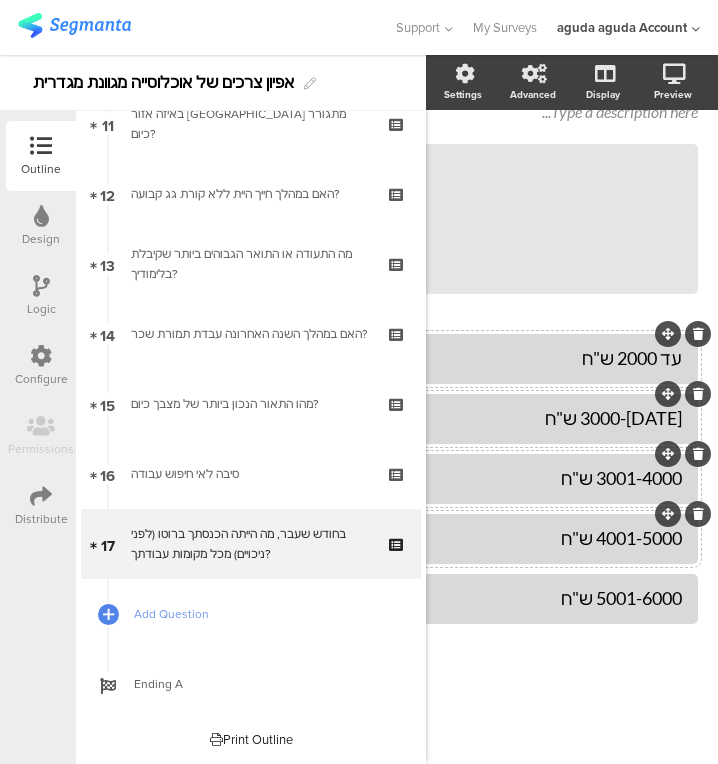 click on "Add choice" 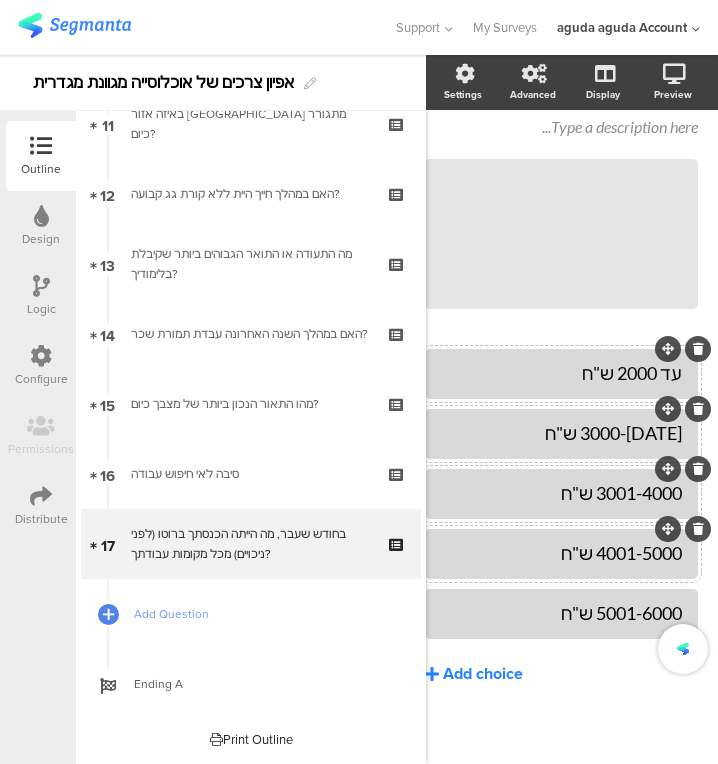 scroll, scrollTop: 184, scrollLeft: 38, axis: both 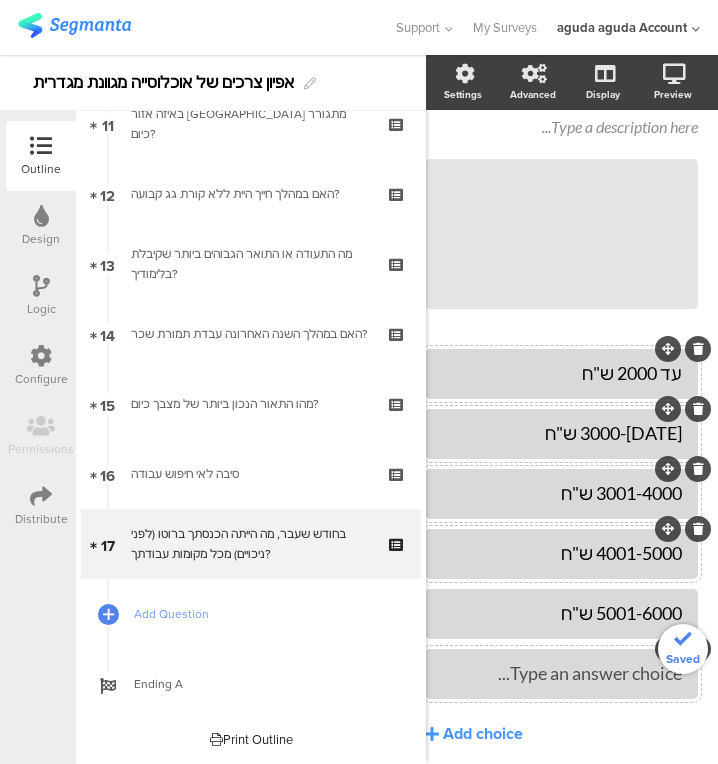 type 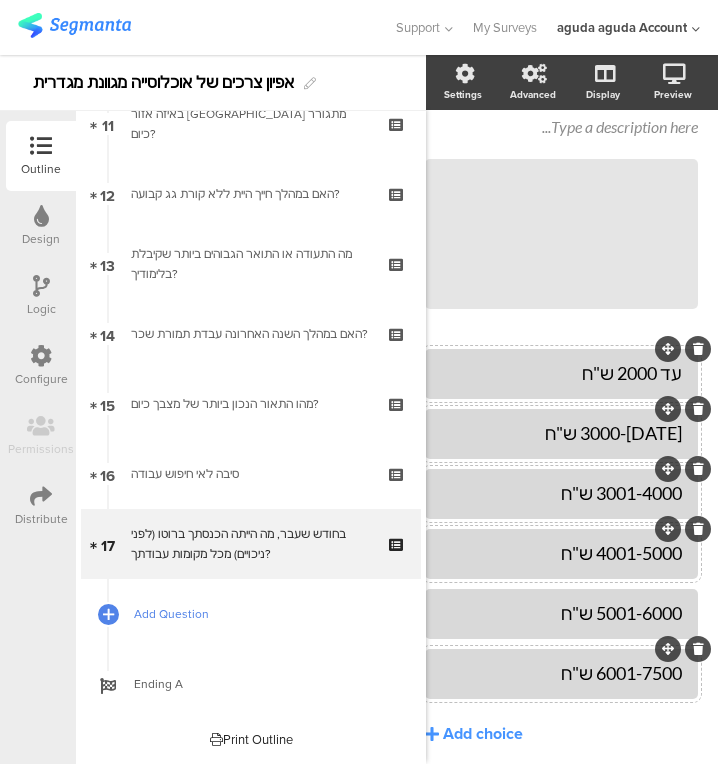 click on "Add Question" at bounding box center [262, 614] 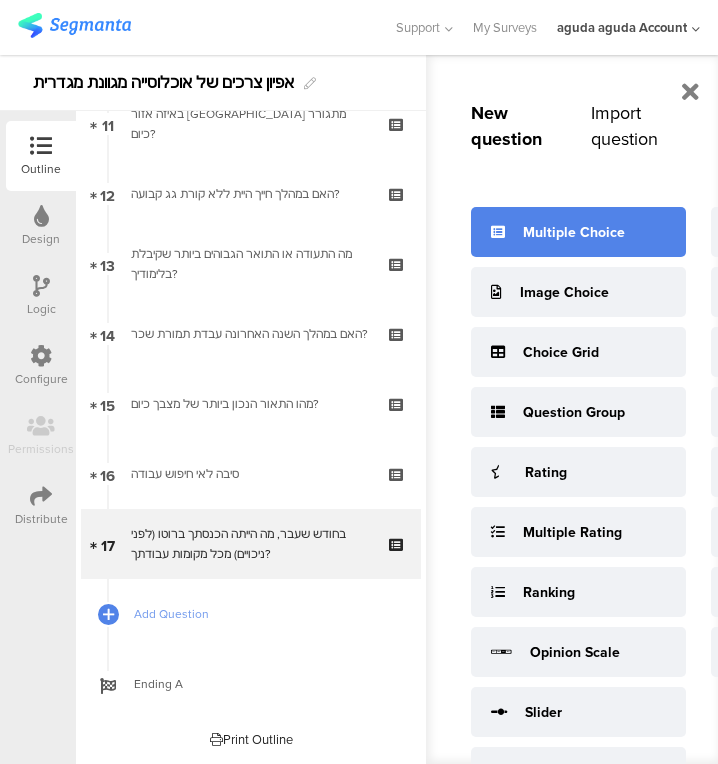 click on "Multiple Choice" at bounding box center [578, 232] 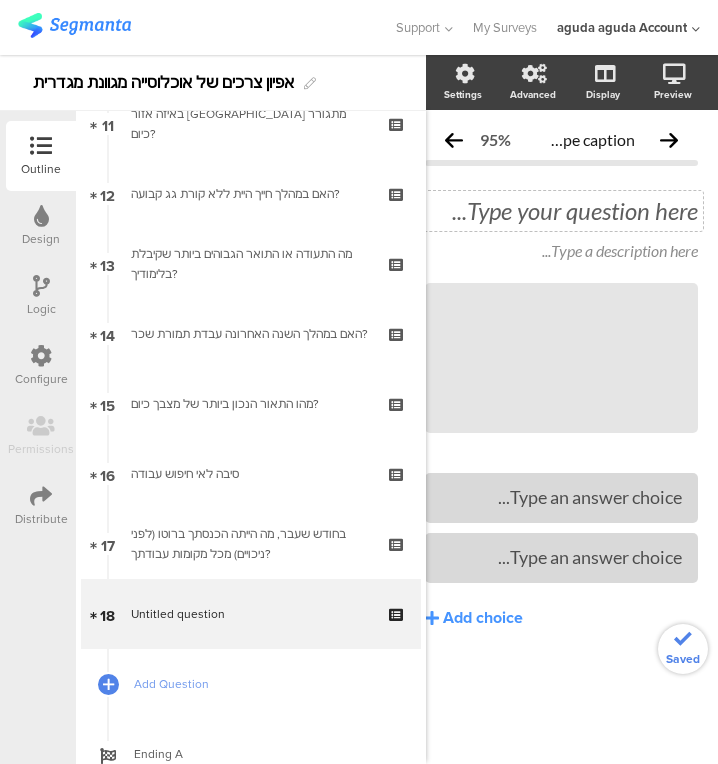 scroll, scrollTop: 0, scrollLeft: 31, axis: horizontal 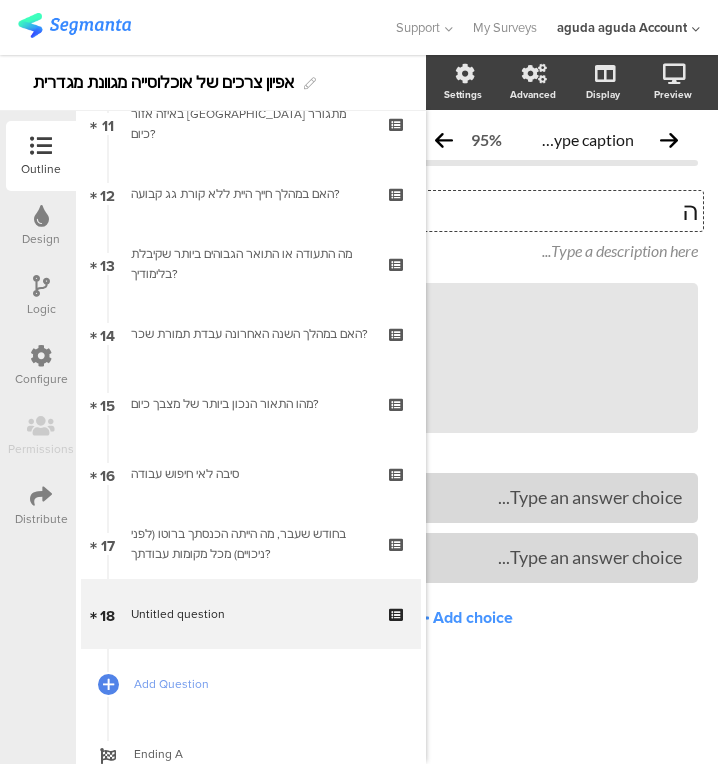 type 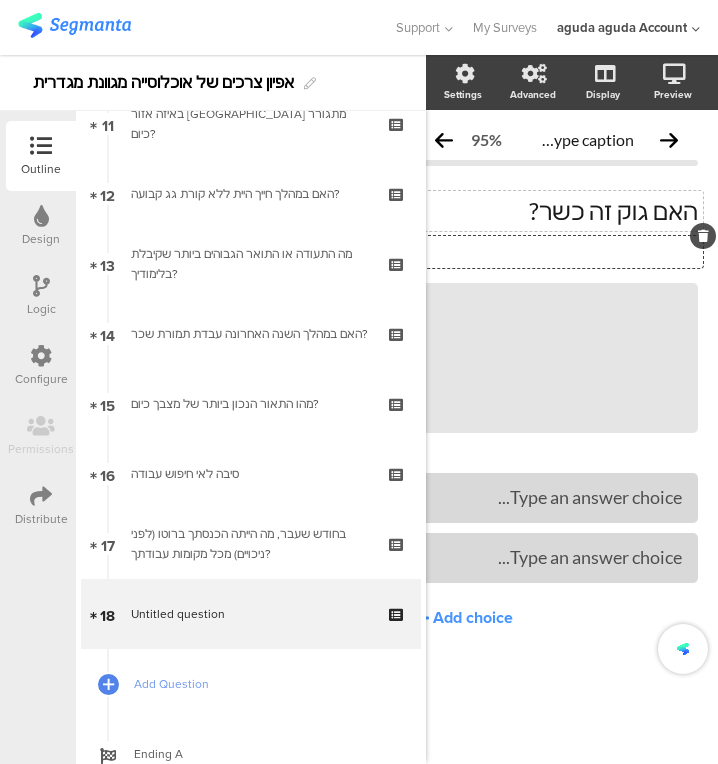 click on "Type a description here..." 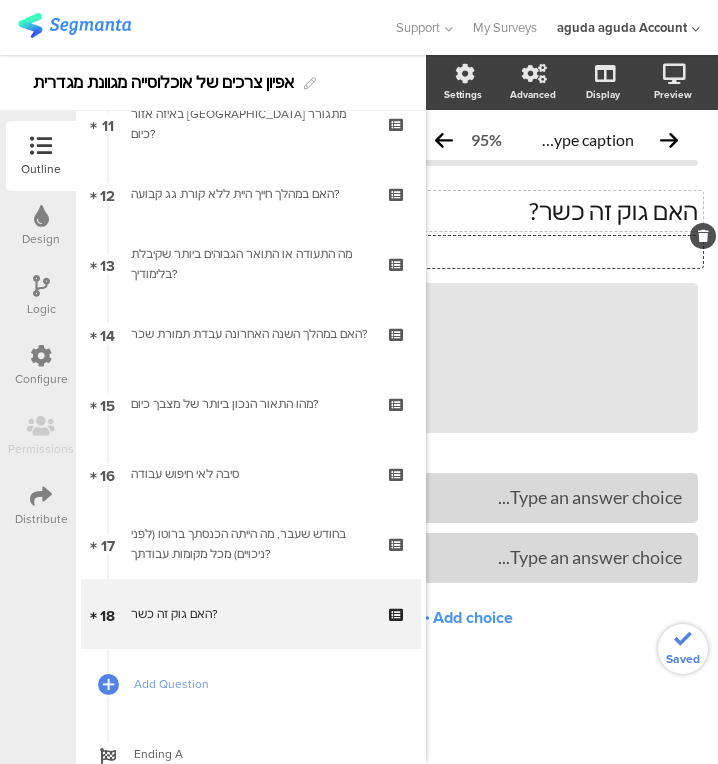 type 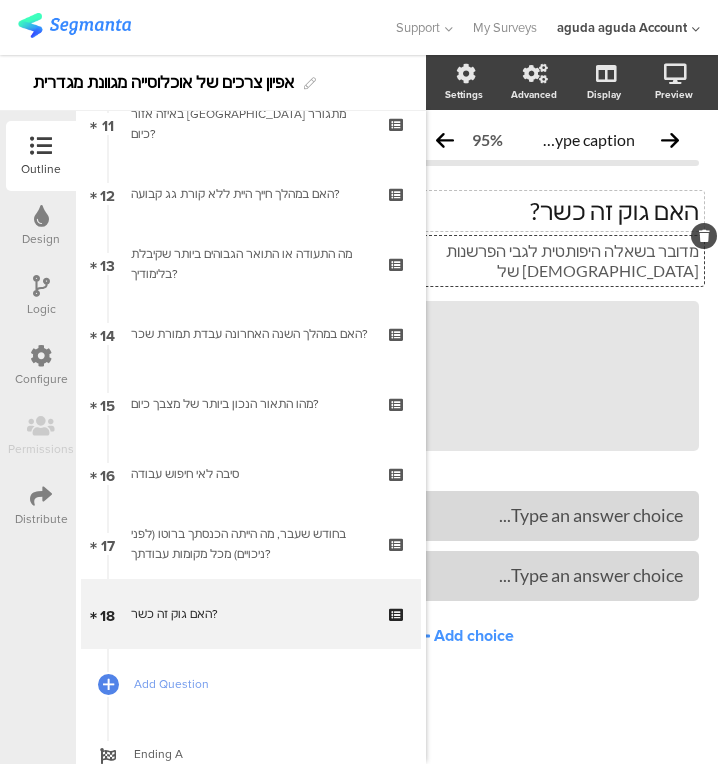 scroll, scrollTop: 0, scrollLeft: 24, axis: horizontal 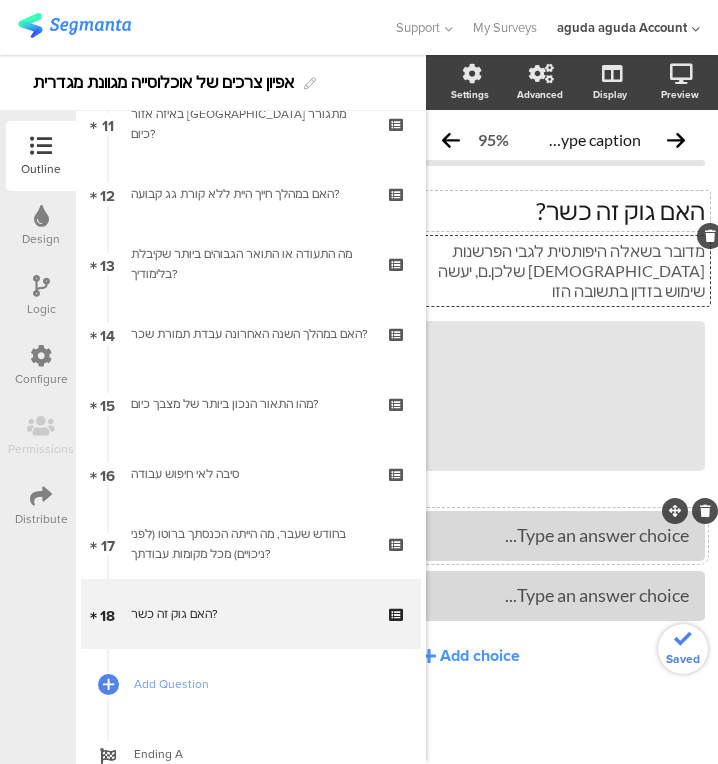 type 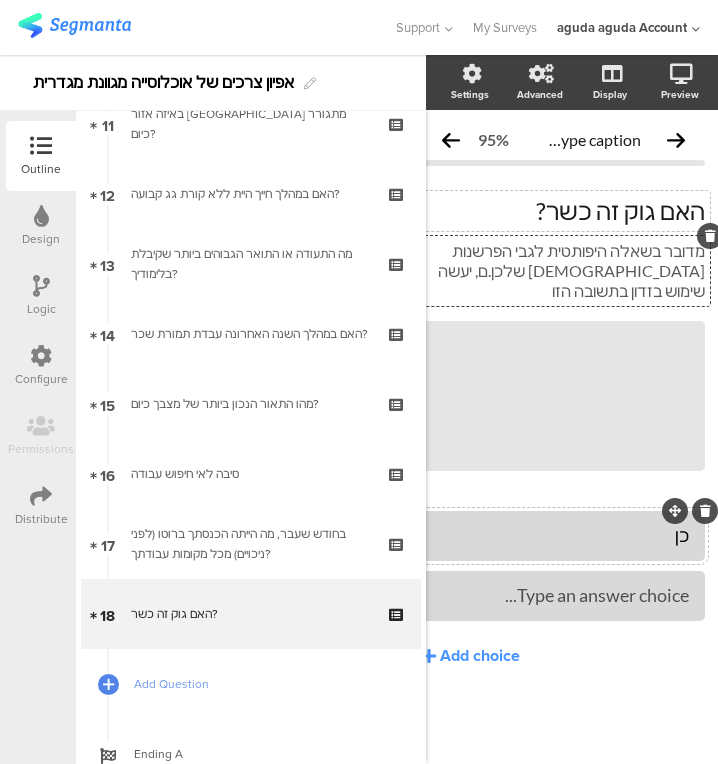 type 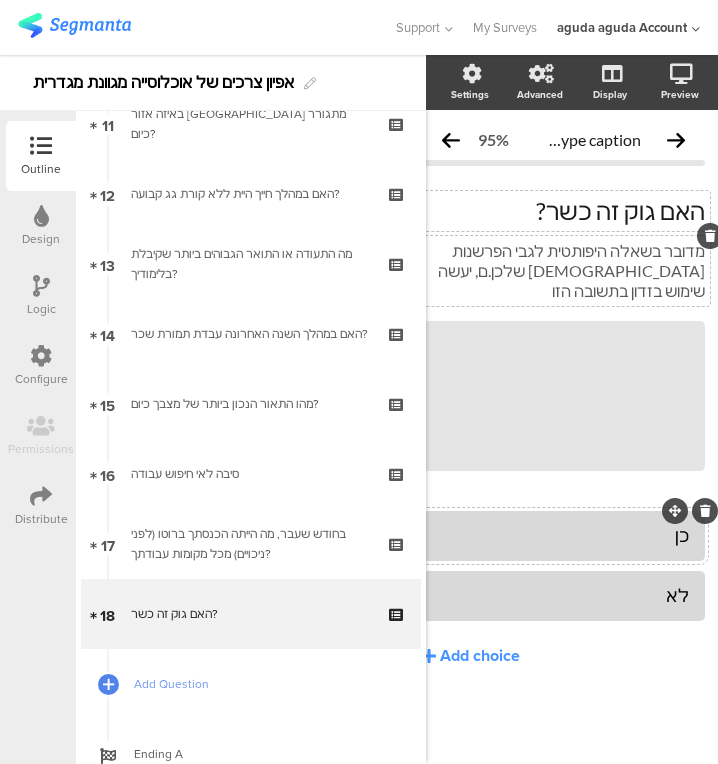 click on "כן
לא
Add choice" 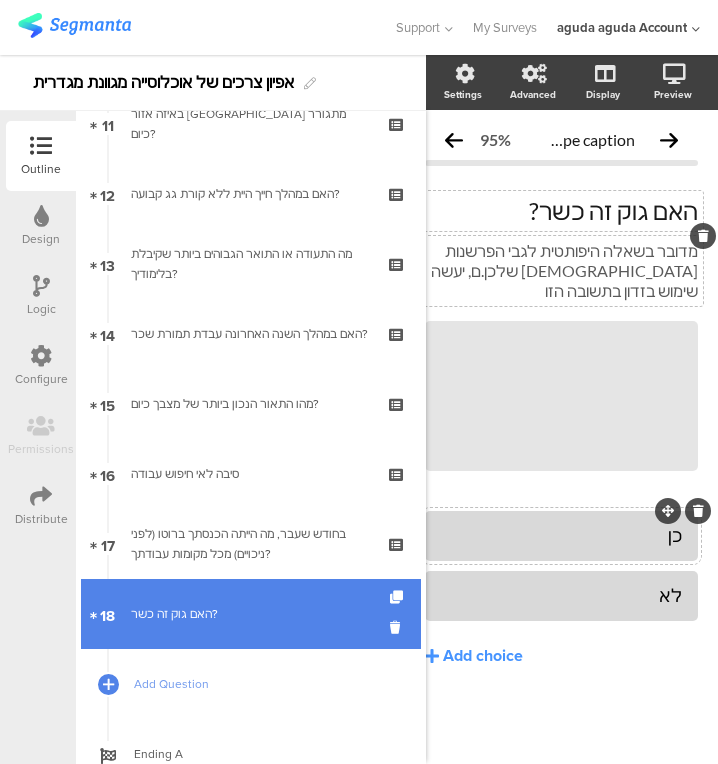 click on "האם גוק זה כשר?" at bounding box center (250, 614) 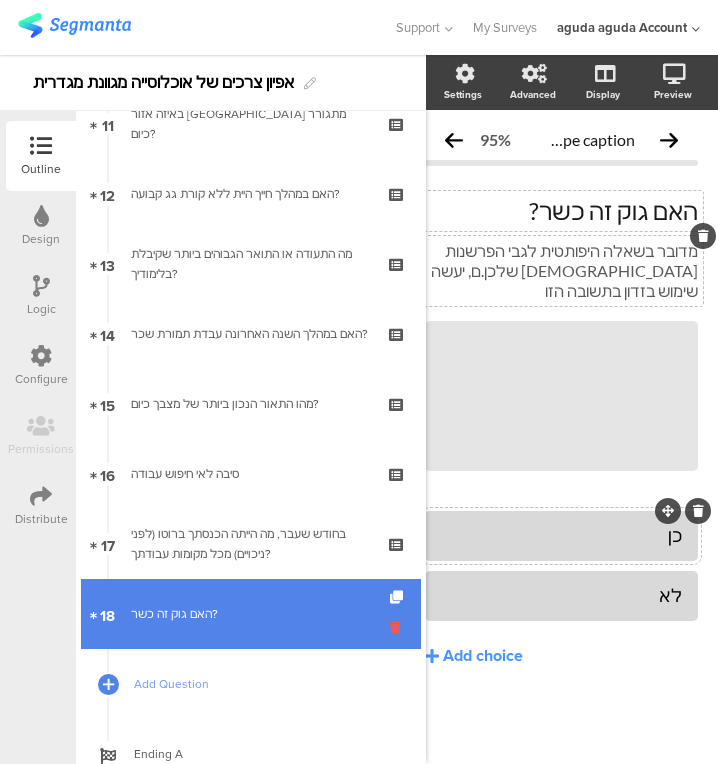 click at bounding box center (398, 627) 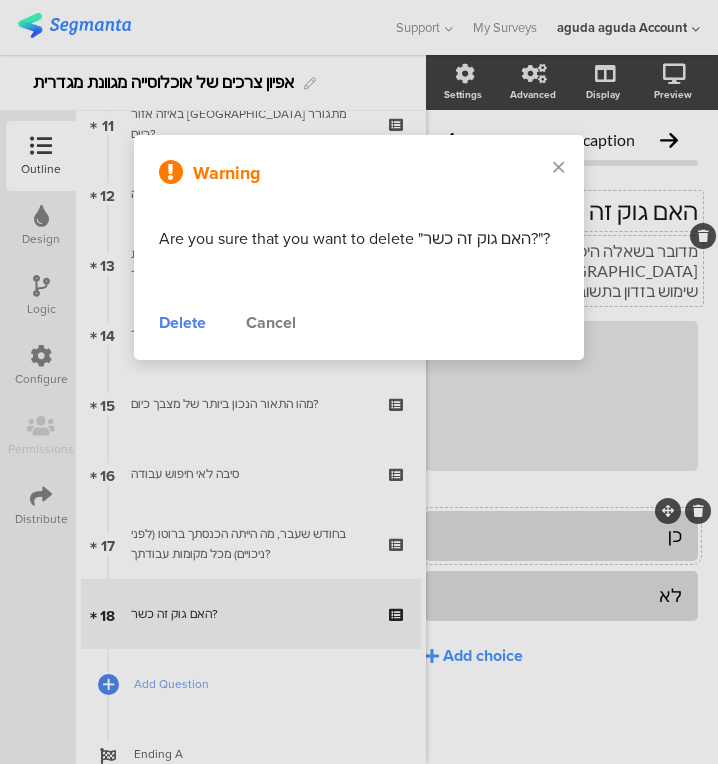 click on "Delete" at bounding box center [182, 323] 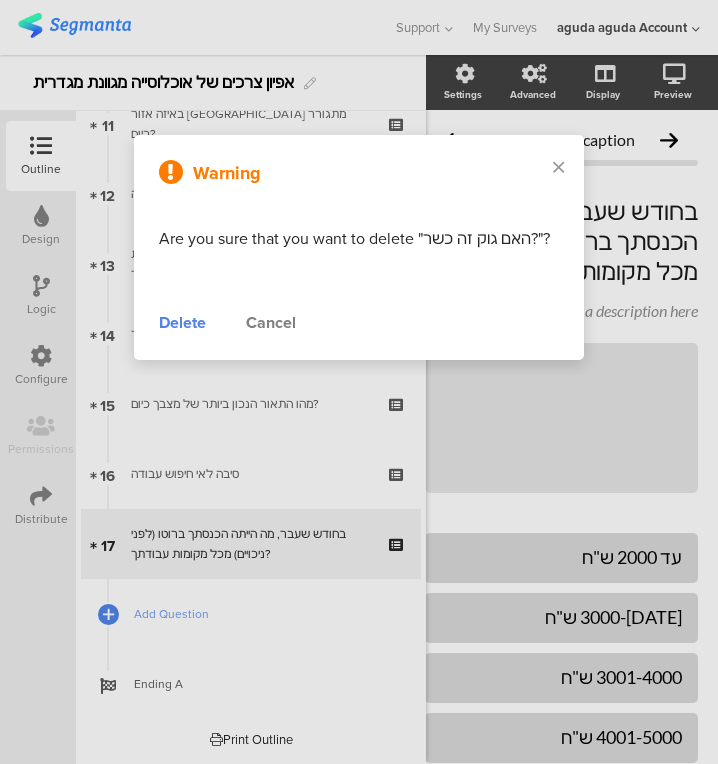 scroll, scrollTop: 0, scrollLeft: 20, axis: horizontal 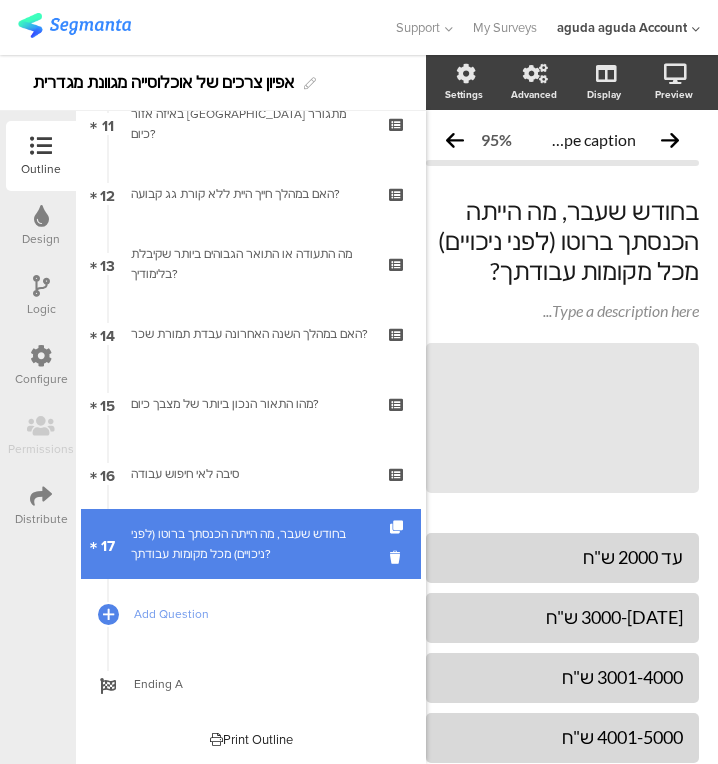 click on "בחודש שעבר, מה הייתה הכנסתך ברוטו (לפני ניכויים) מכל מקומות עבודתך?" at bounding box center [250, 544] 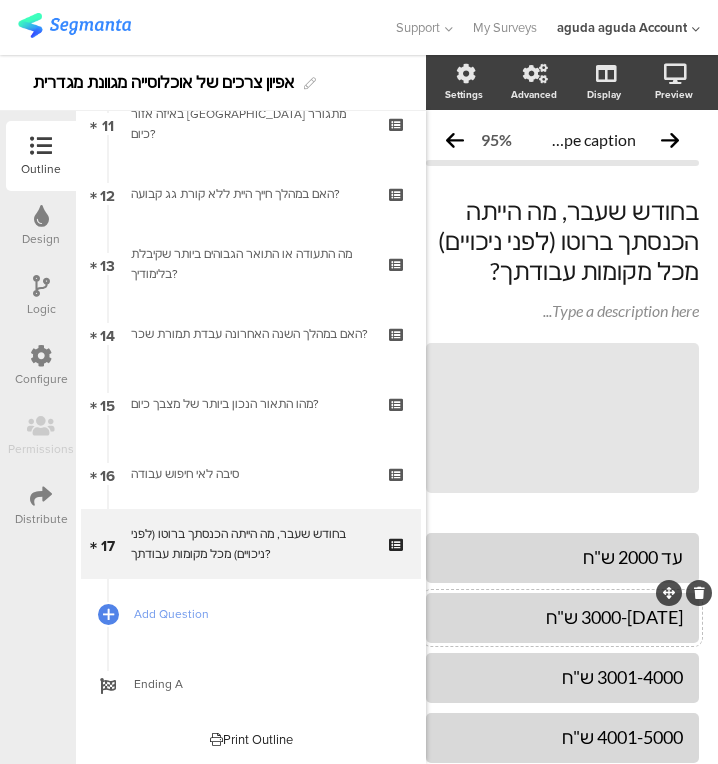 scroll, scrollTop: 274, scrollLeft: 20, axis: both 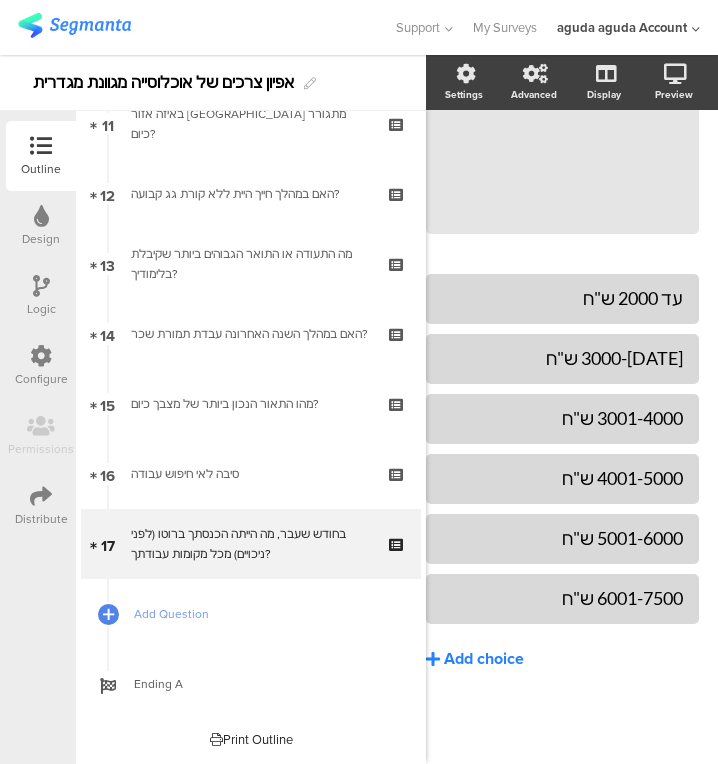 click on "Add choice" 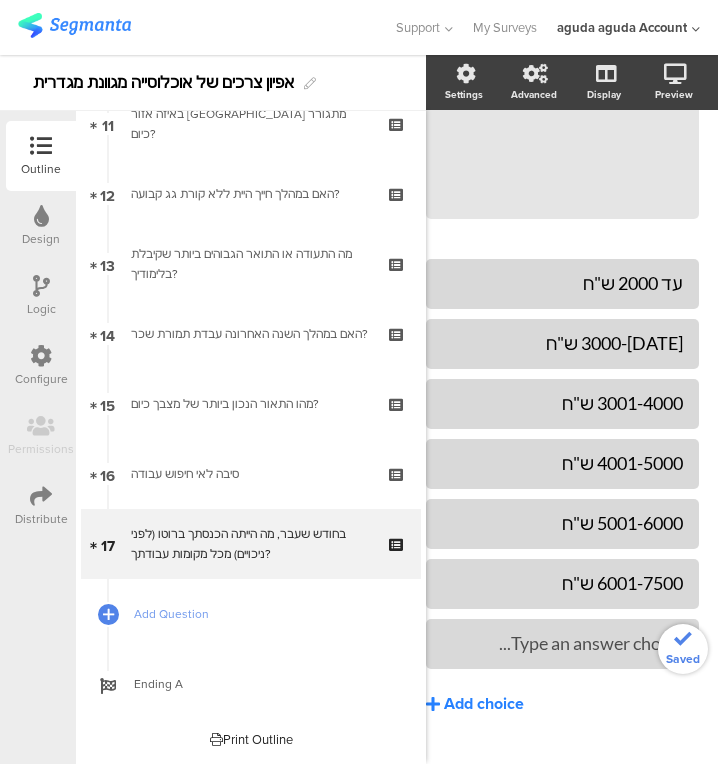 scroll, scrollTop: 310, scrollLeft: 20, axis: both 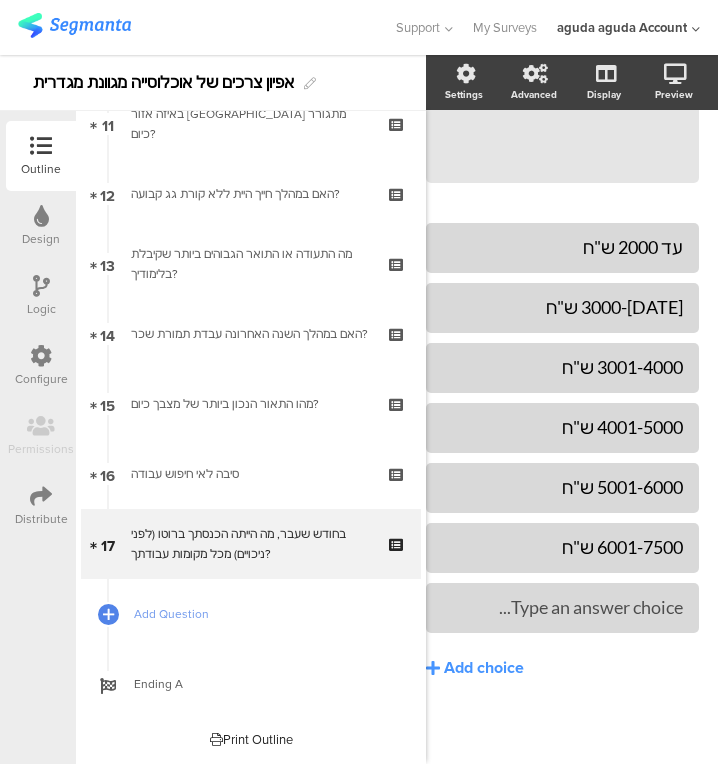 click on "עד 2000 ש"ח
[DATE]-3000 ש"ח
3001-4000 ש"ח
4001-5000 ש"ח" 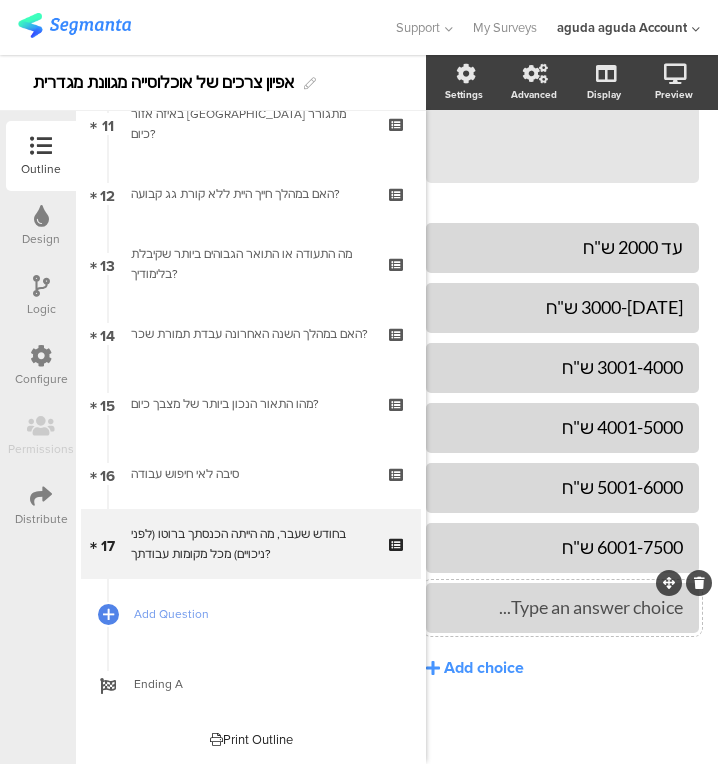 type 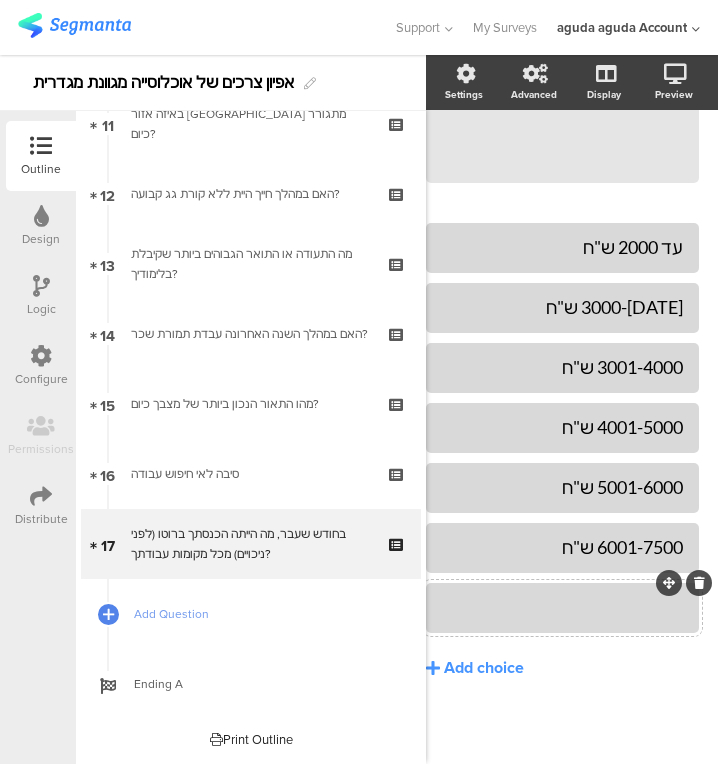 click 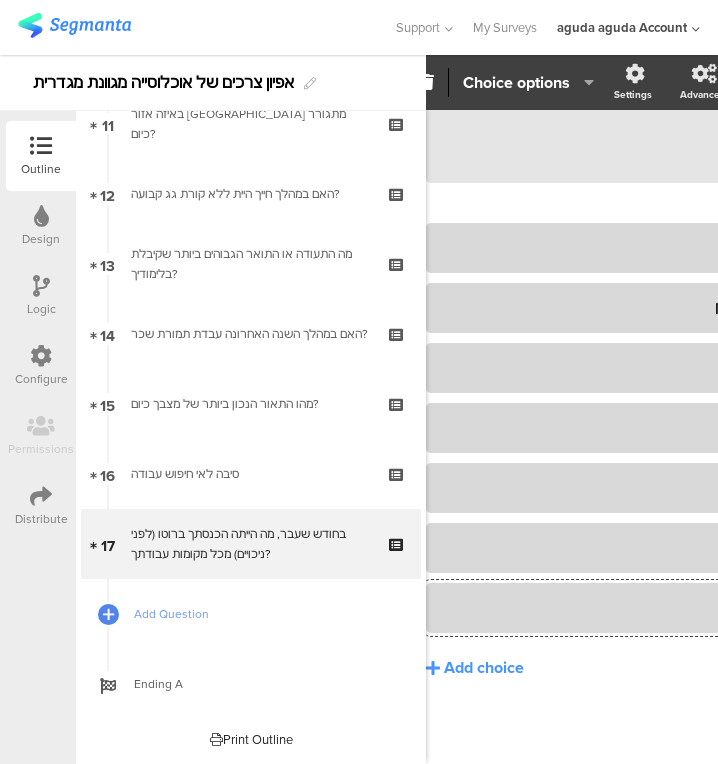 click 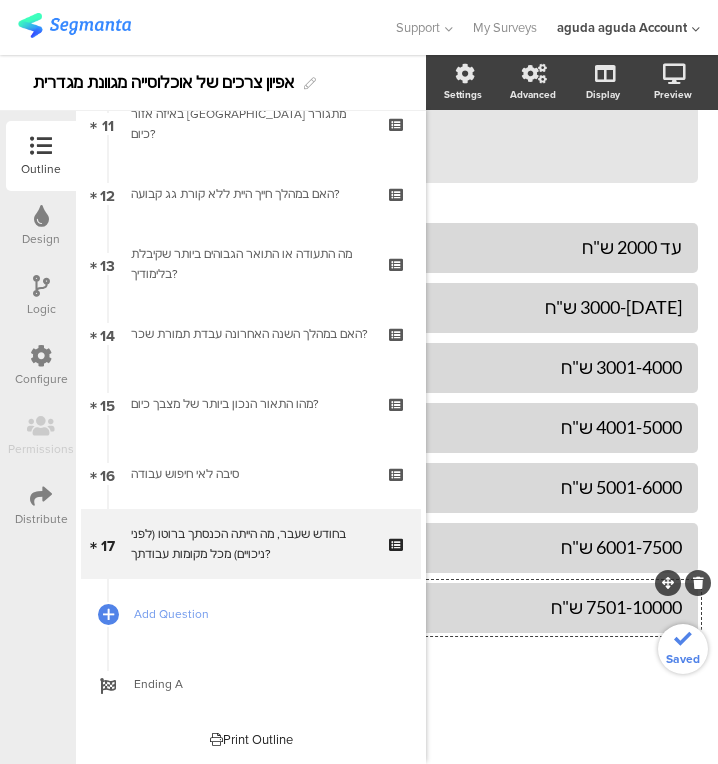 scroll, scrollTop: 304, scrollLeft: 206, axis: both 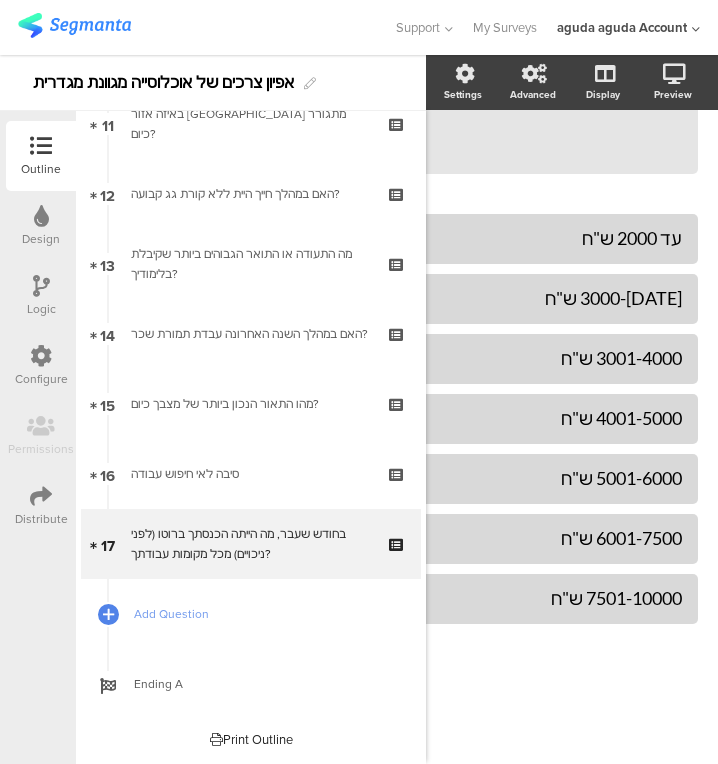 click on "Add choice" 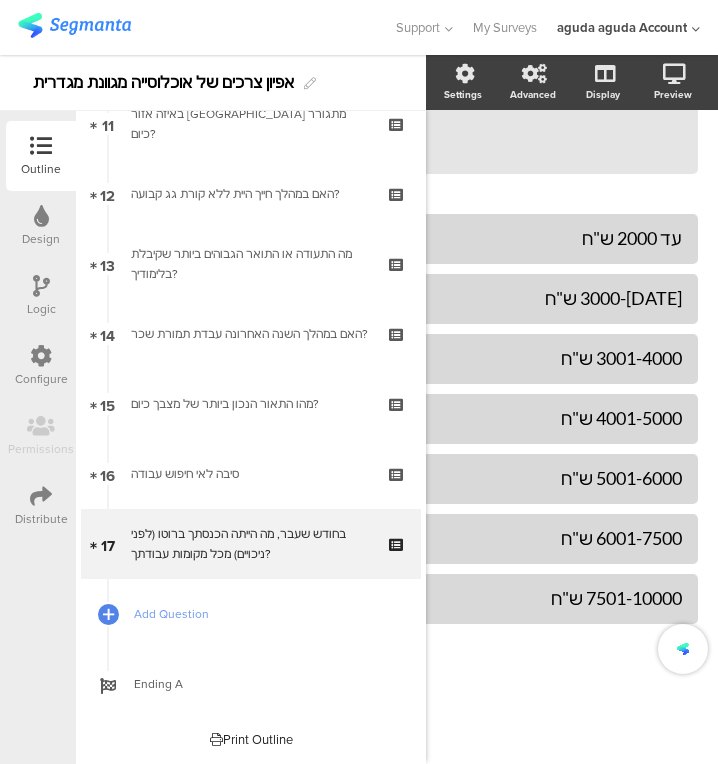 scroll, scrollTop: 334, scrollLeft: 38, axis: both 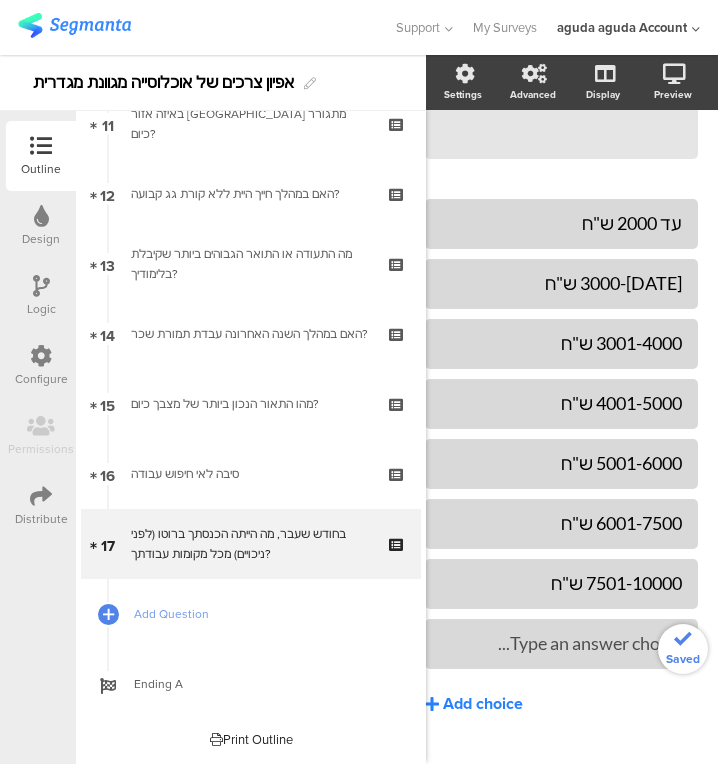type 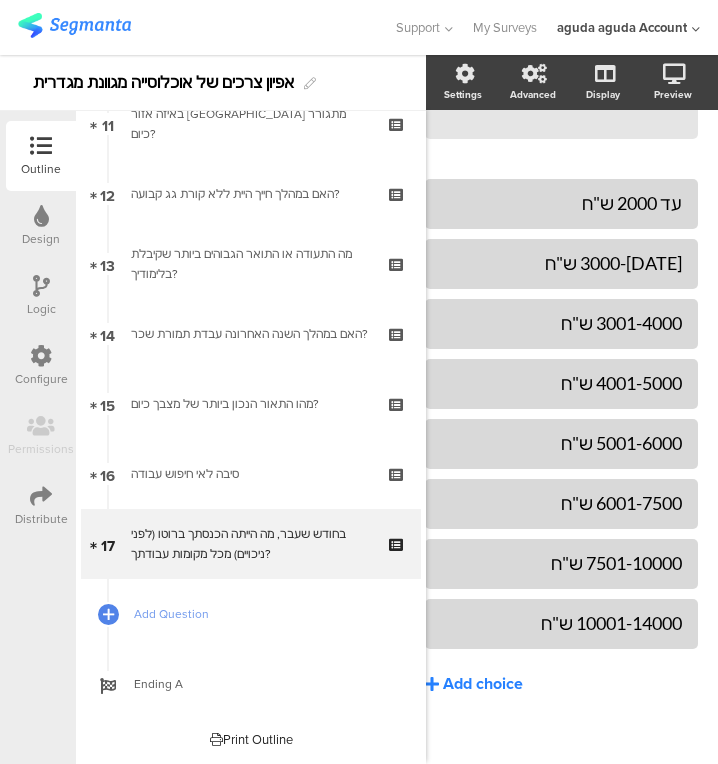 scroll, scrollTop: 355, scrollLeft: 38, axis: both 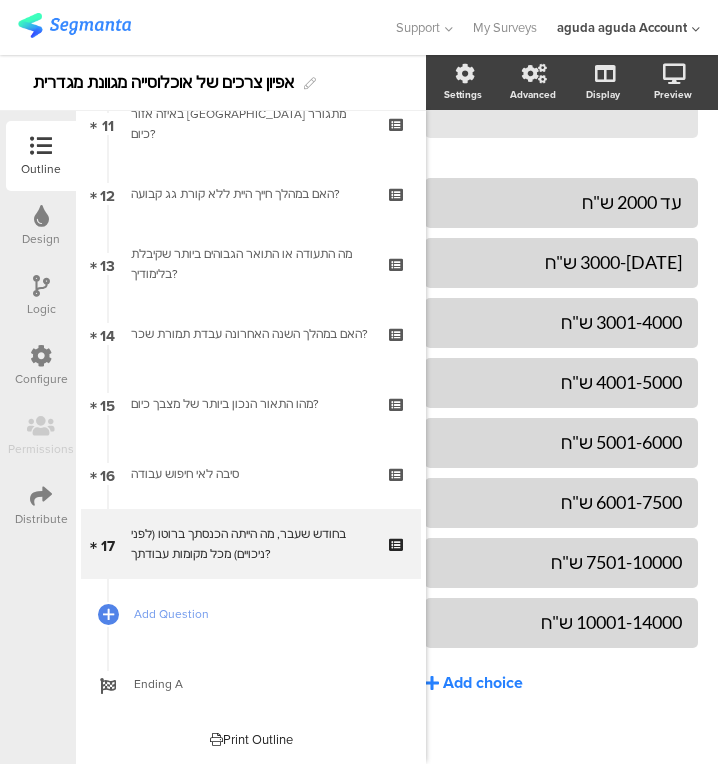 click on "Add choice" 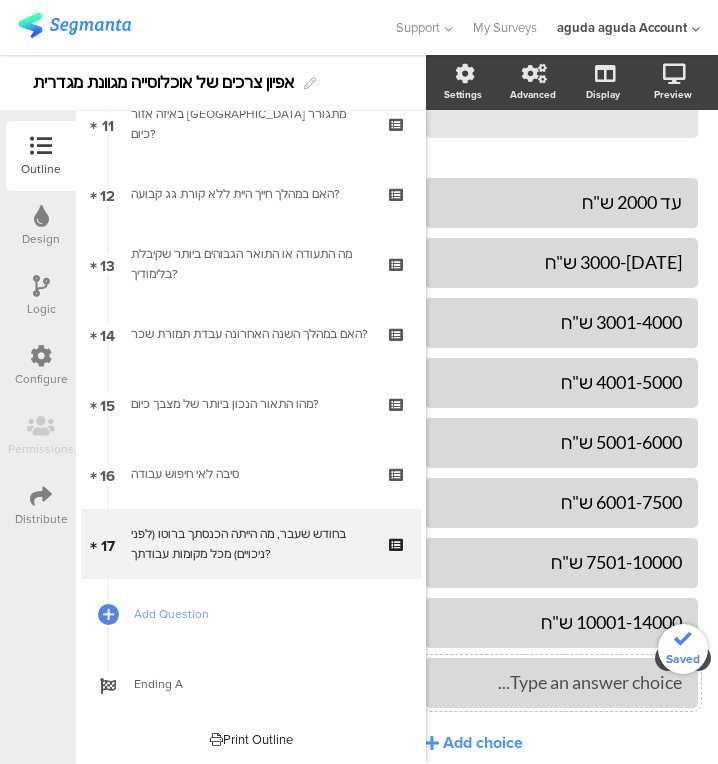 type 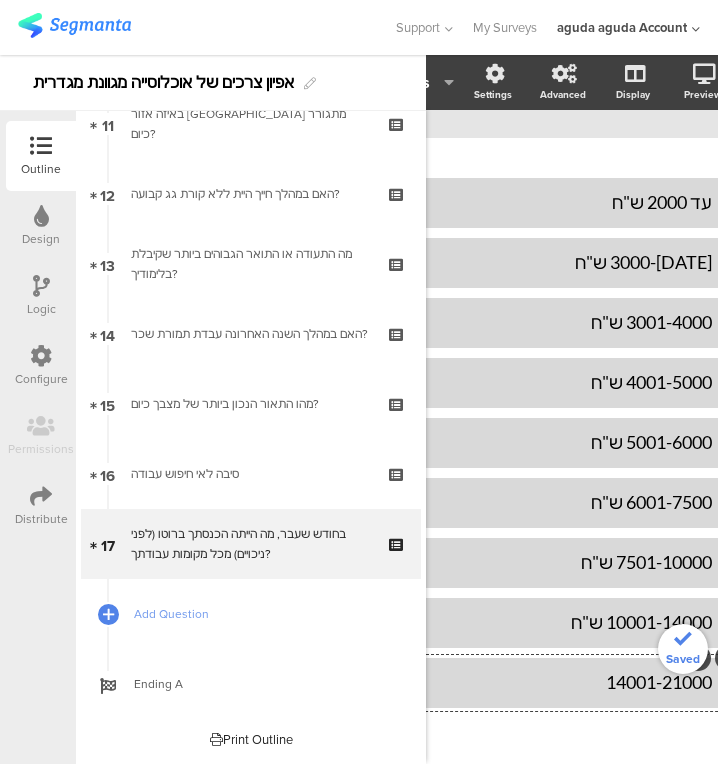 scroll, scrollTop: 325, scrollLeft: 206, axis: both 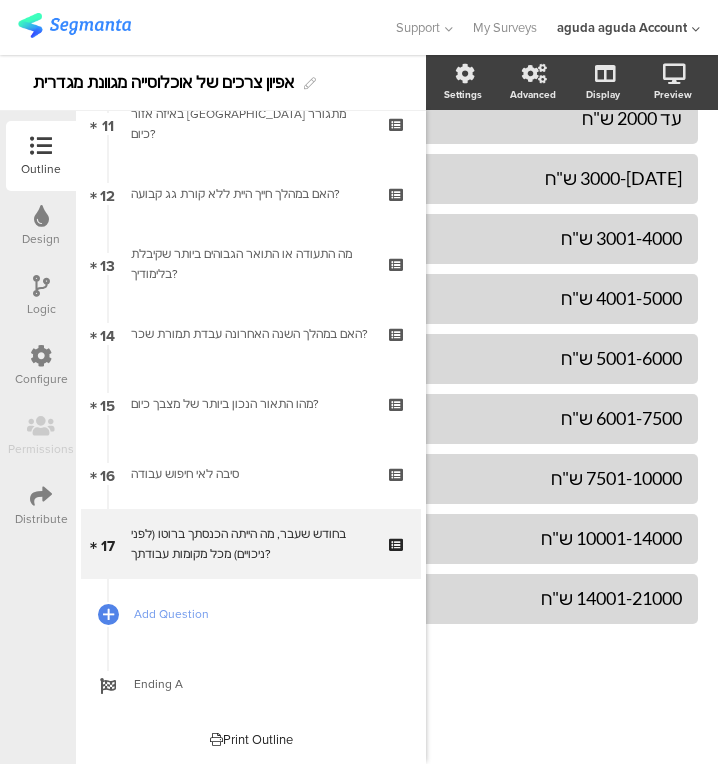 click on "Add choice" 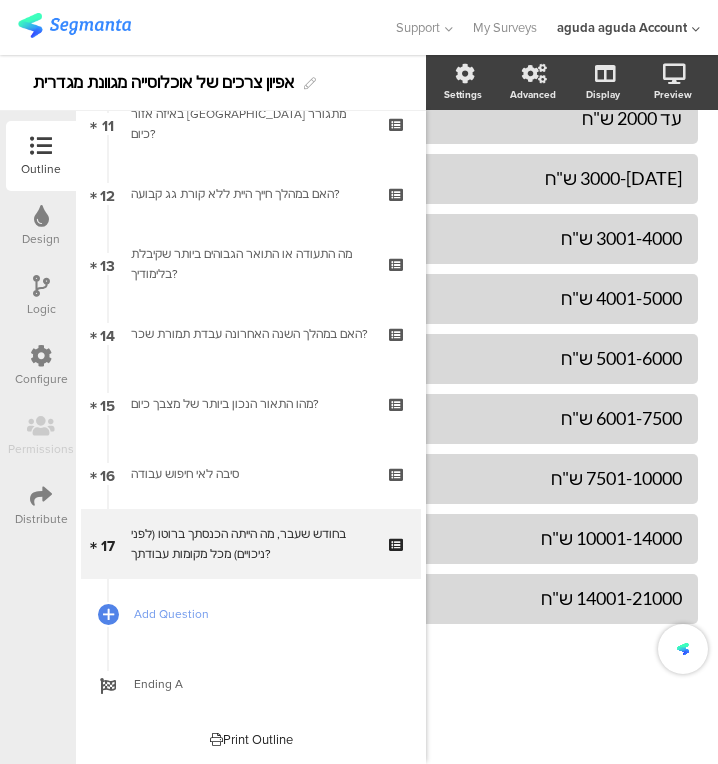 scroll, scrollTop: 424, scrollLeft: 38, axis: both 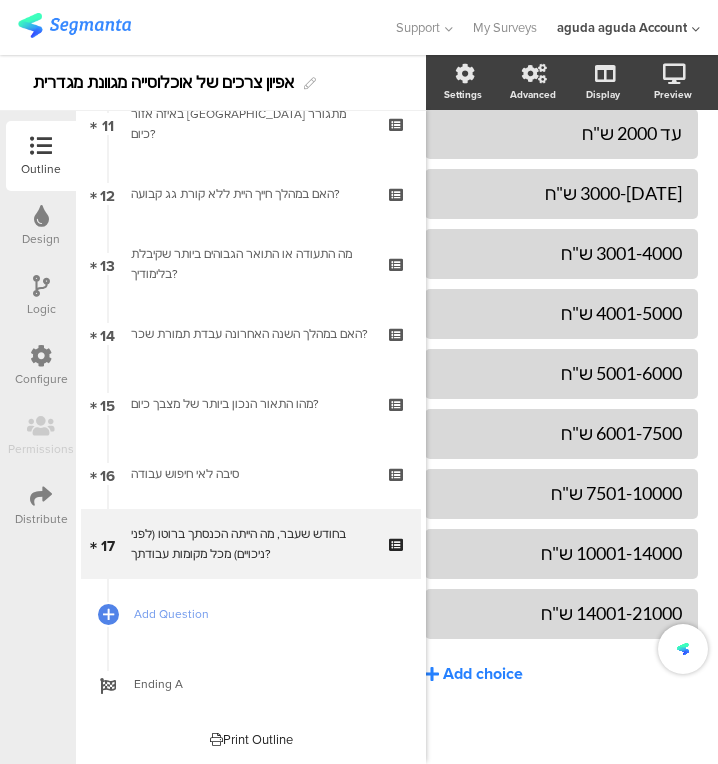 type 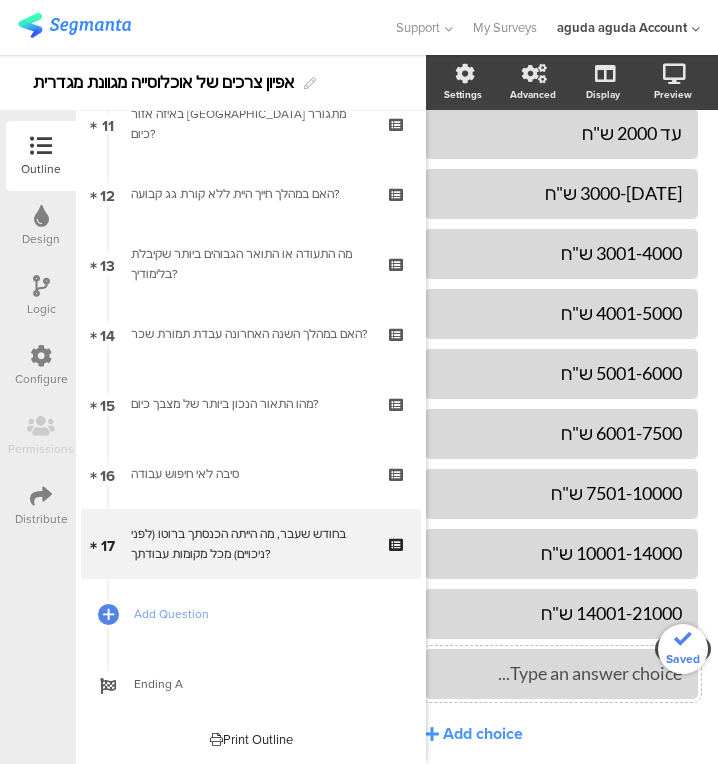 type 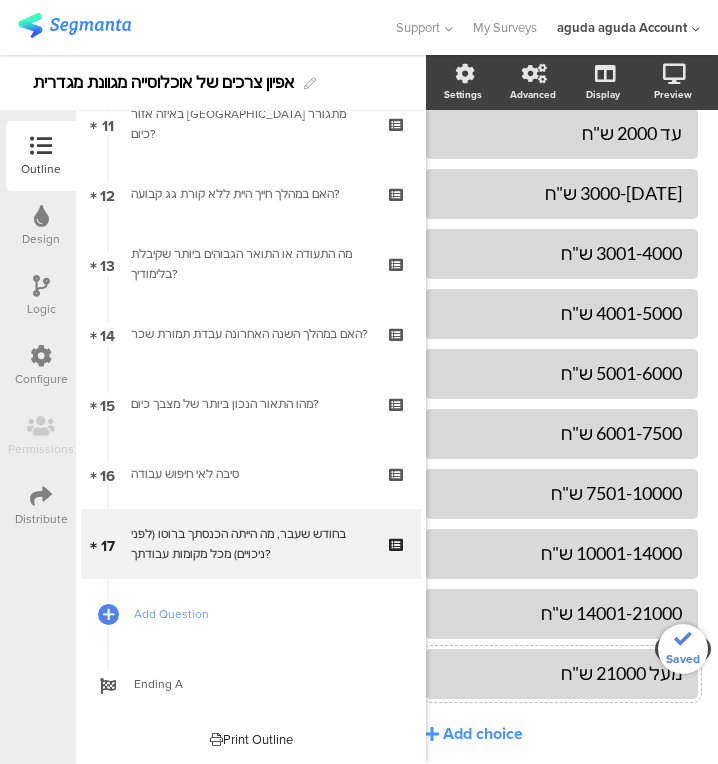 scroll, scrollTop: 437, scrollLeft: 38, axis: both 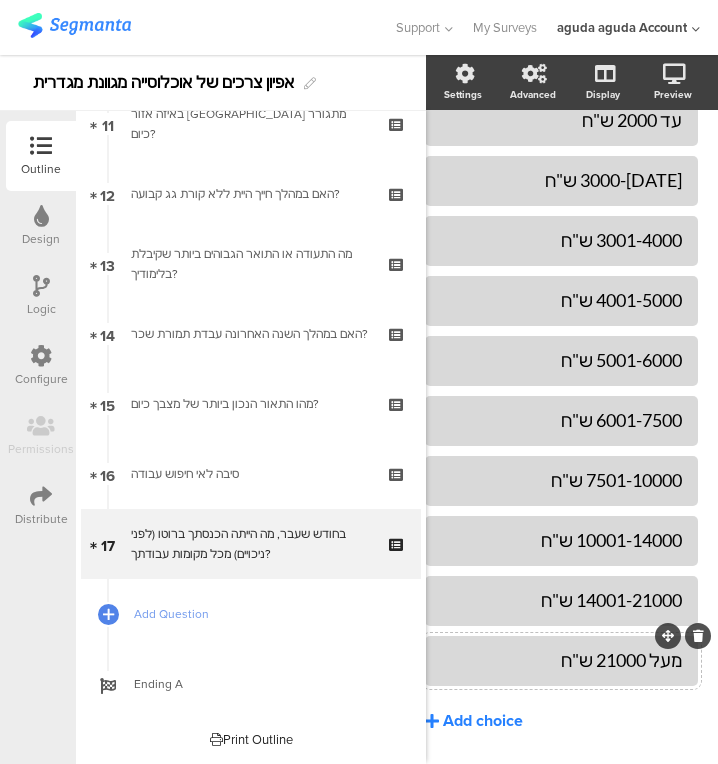 click on "Add choice" 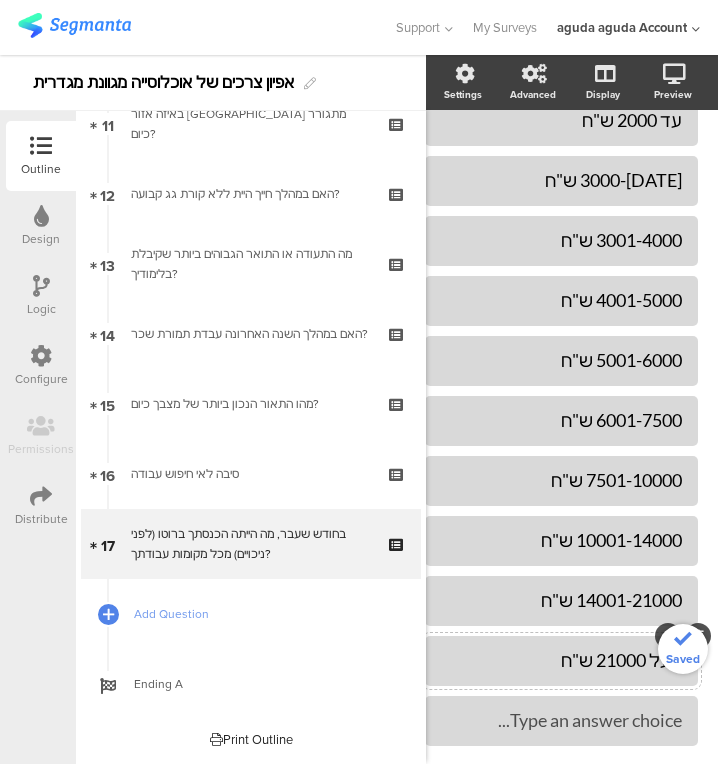 type 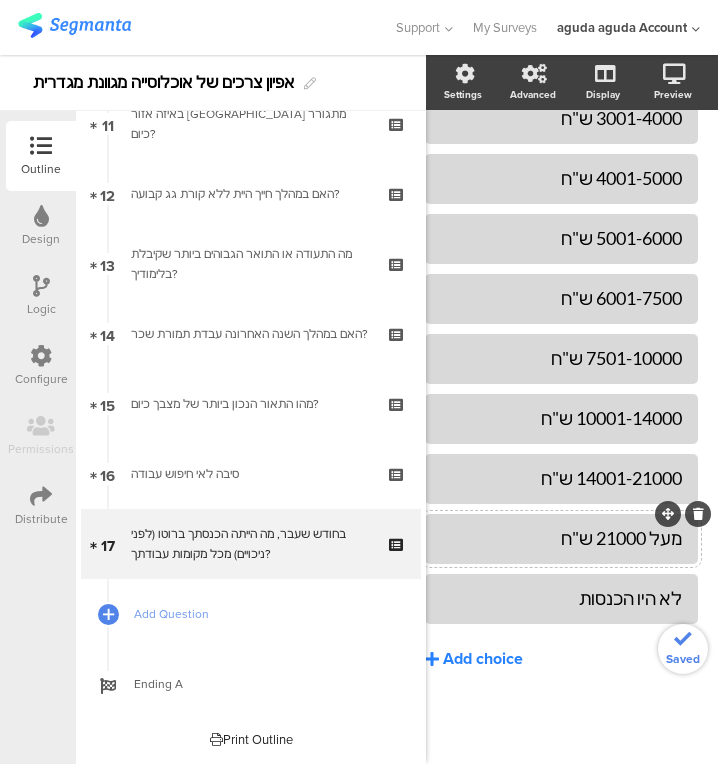scroll, scrollTop: 569, scrollLeft: 38, axis: both 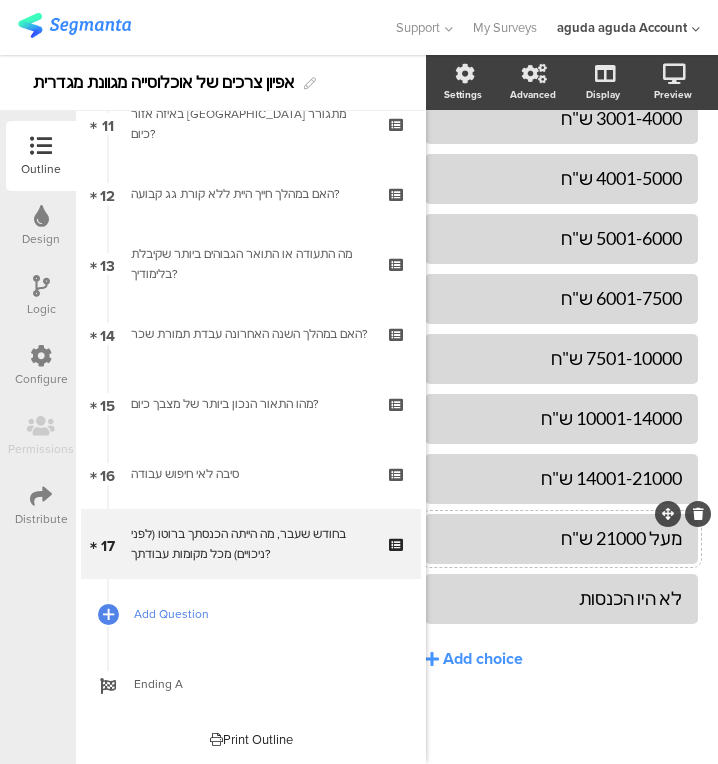 click on "Add Question" at bounding box center (262, 614) 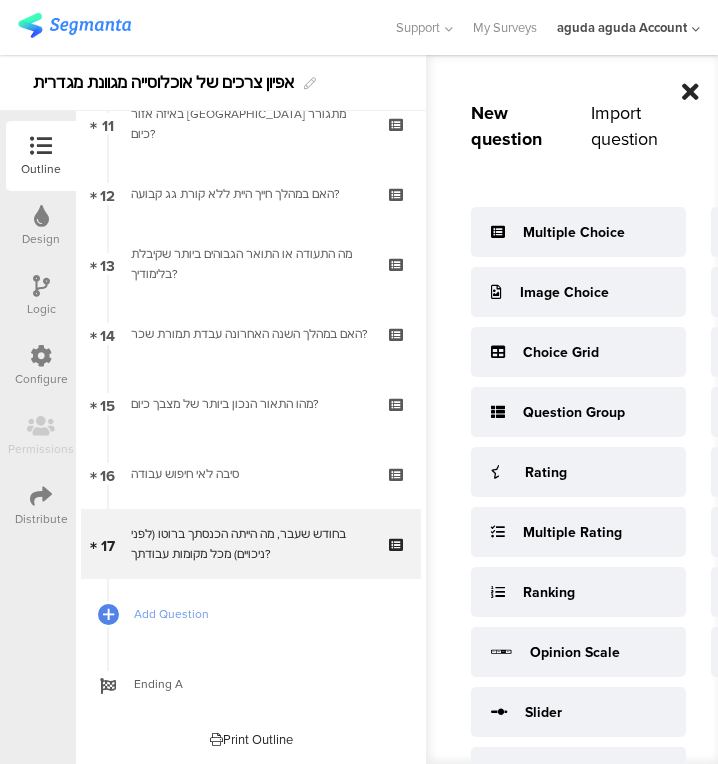 click at bounding box center (690, 92) 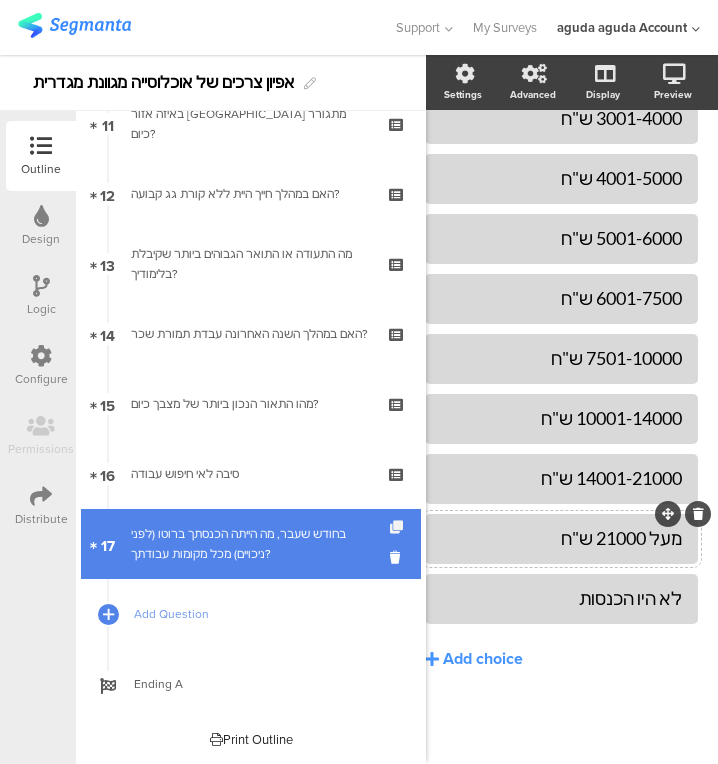 click at bounding box center (398, 527) 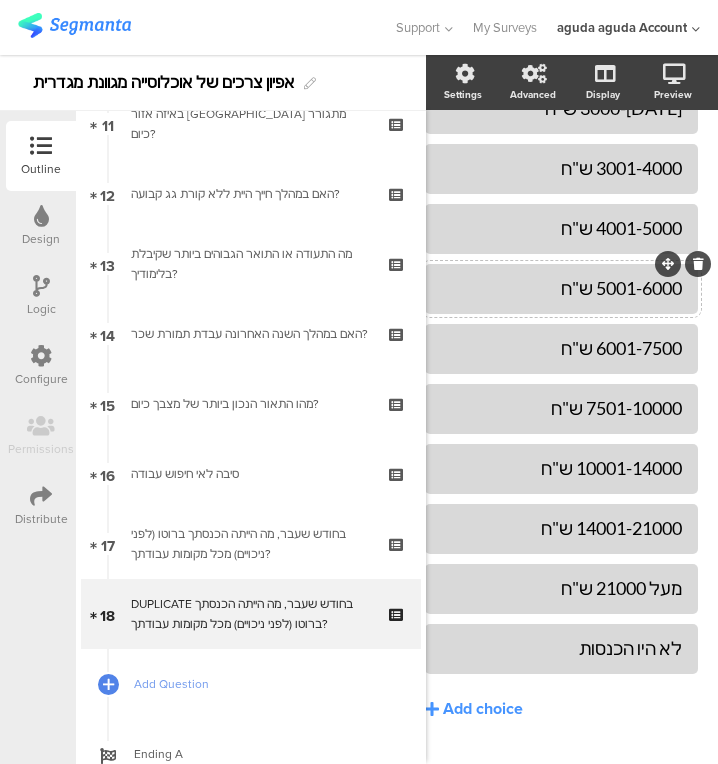 scroll, scrollTop: 0, scrollLeft: 38, axis: horizontal 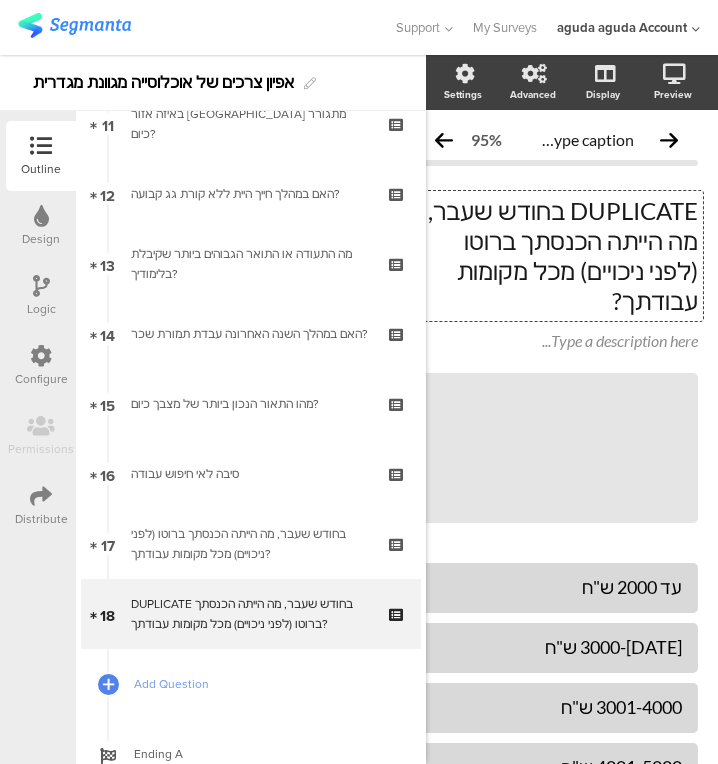click on "DUPLICATE בחודש שעבר, מה הייתה הכנסתך ברוטו (לפני ניכויים) מכל מקומות עבודתך?
DUPLICATE בחודש שעבר, מה הייתה הכנסתך ברוטו (לפני ניכויים) מכל מקומות עבודתך?
DUPLICATE בחודש שעבר, מה הייתה הכנסתך ברוטו (לפני ניכויים) מכל מקומות עבודתך?" 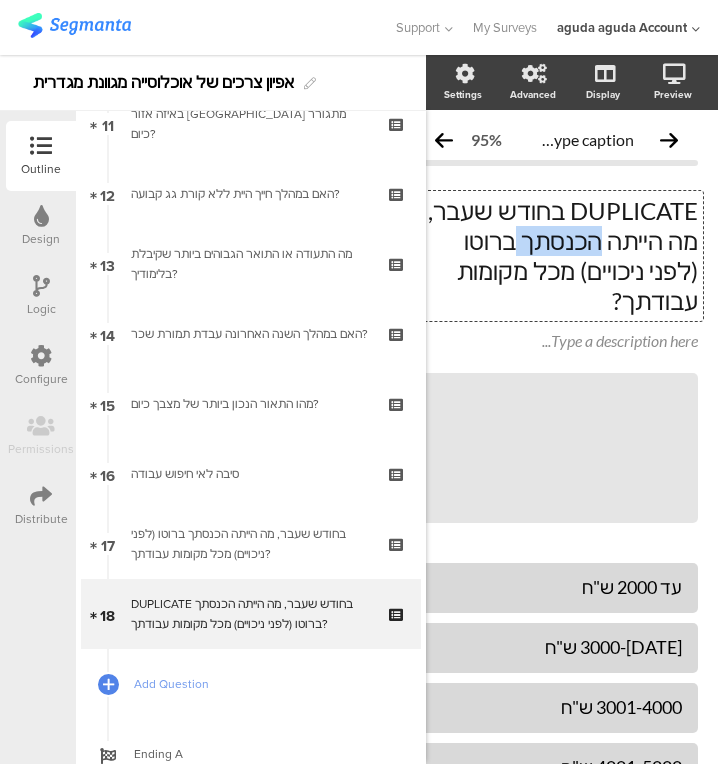 click on "DUPLICATE בחודש שעבר, מה הייתה הכנסתך ברוטו (לפני ניכויים) מכל מקומות עבודתך?" 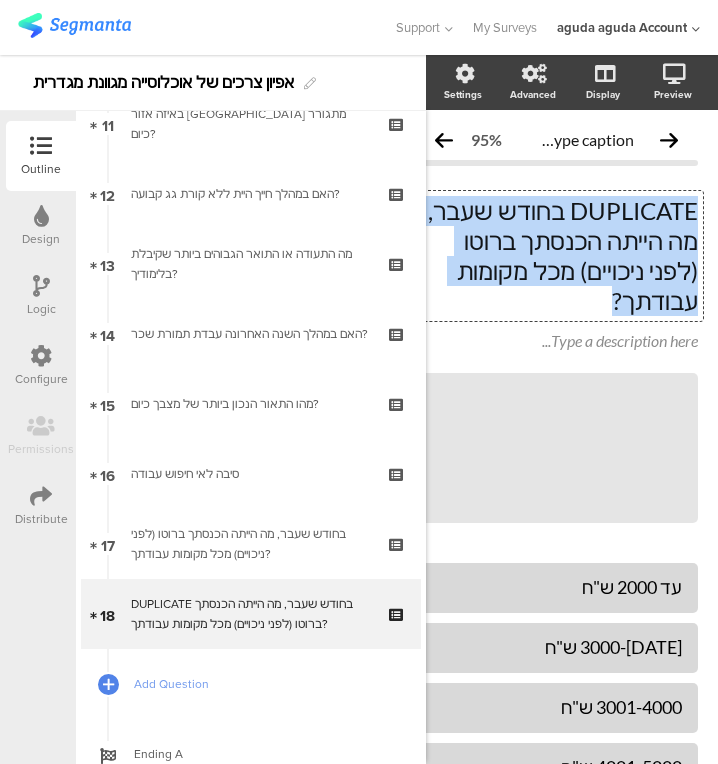click on "DUPLICATE בחודש שעבר, מה הייתה הכנסתך ברוטו (לפני ניכויים) מכל מקומות עבודתך?" 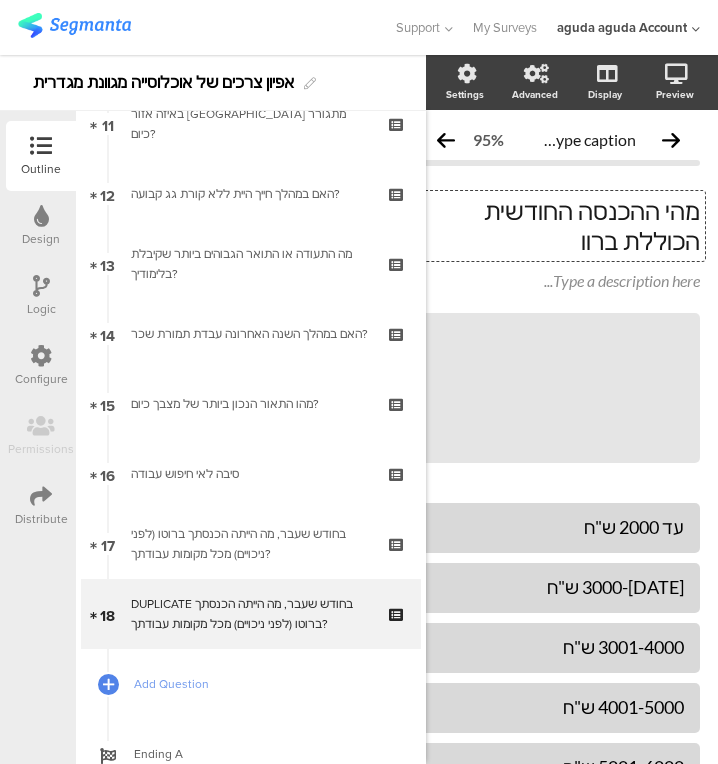 scroll, scrollTop: 0, scrollLeft: 22, axis: horizontal 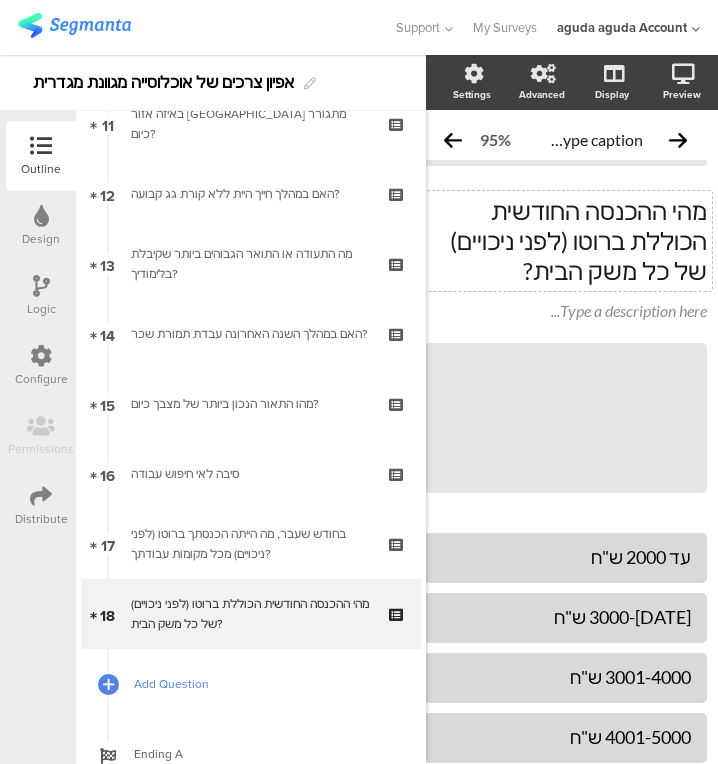 click on "Add Question" at bounding box center [251, 684] 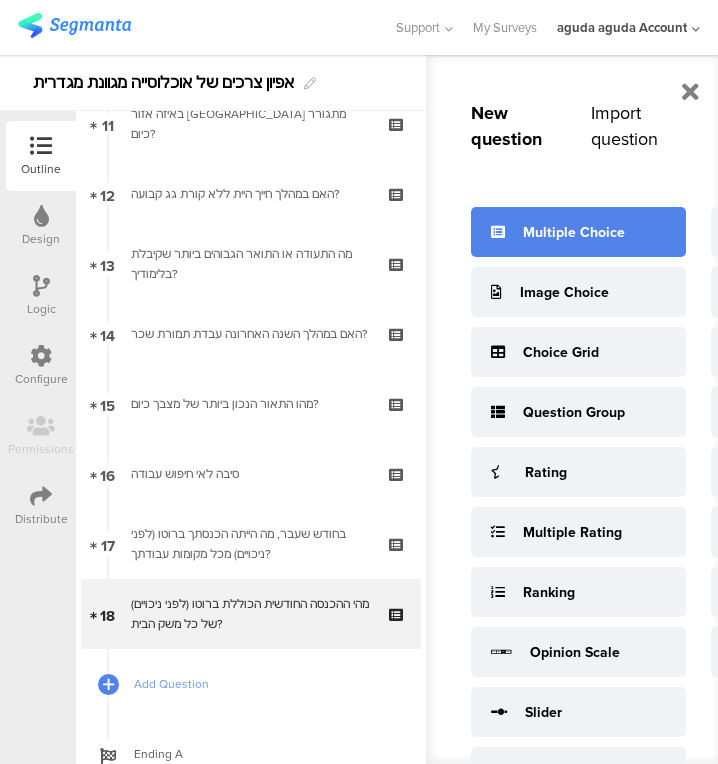 click on "Multiple Choice" at bounding box center (578, 232) 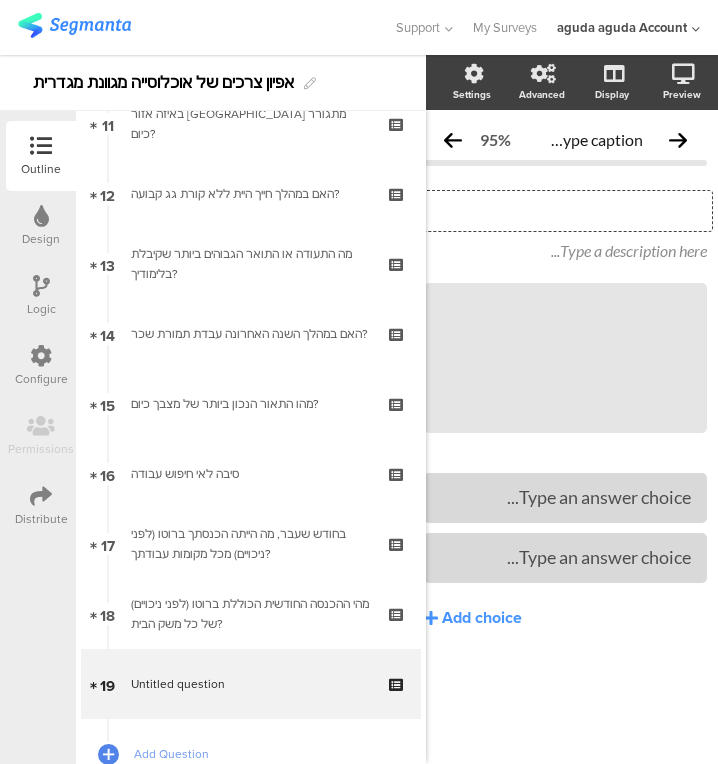 scroll, scrollTop: 0, scrollLeft: 31, axis: horizontal 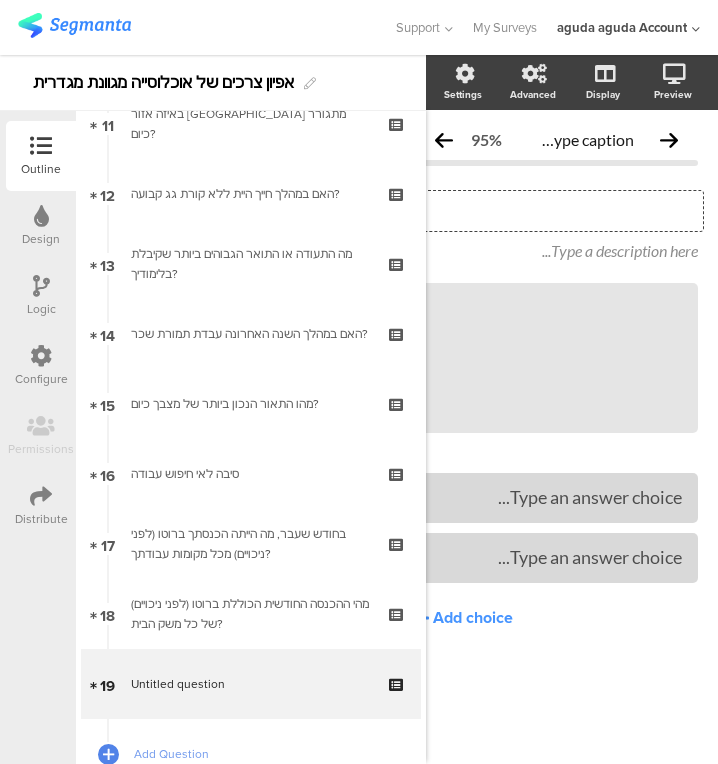 click on "Type your question here..." 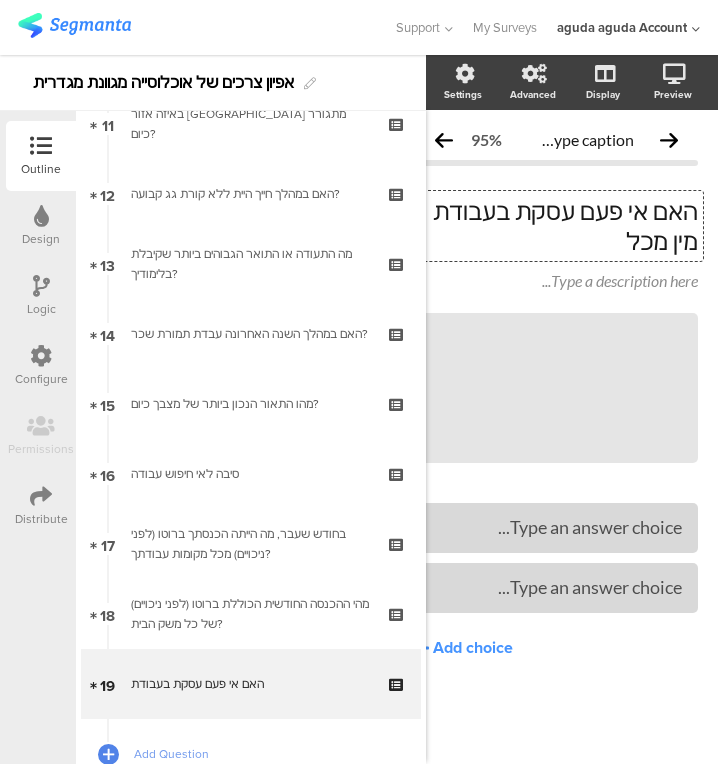 scroll, scrollTop: 0, scrollLeft: 20, axis: horizontal 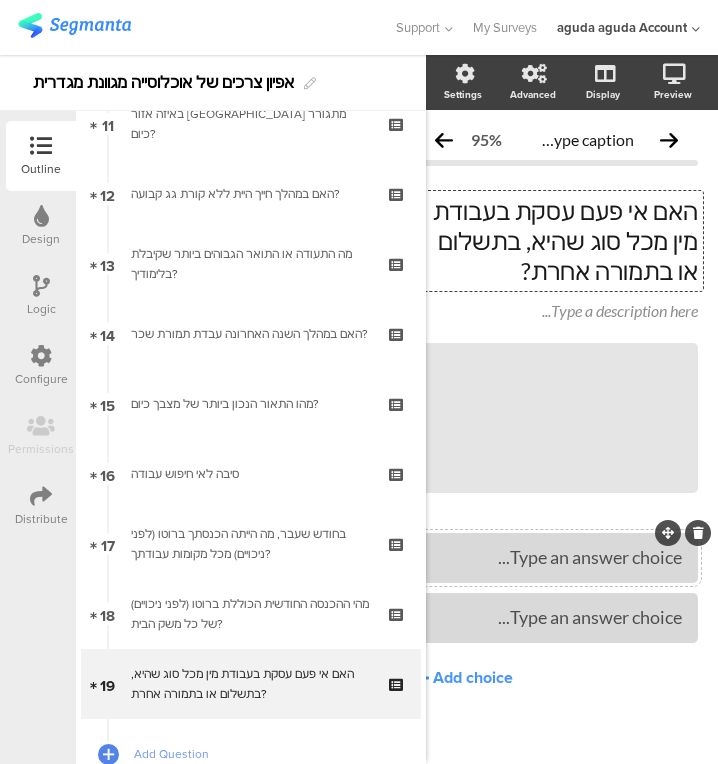 type 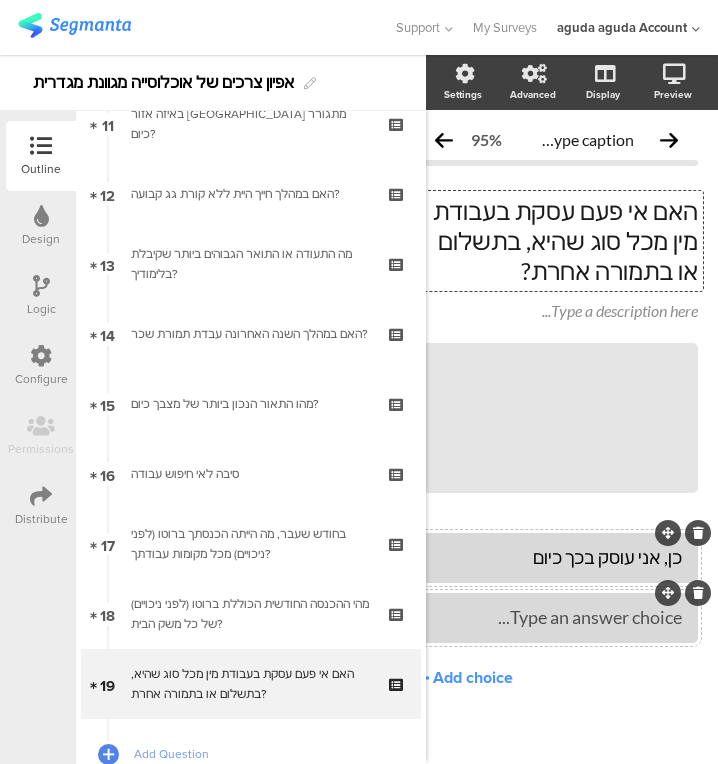 type 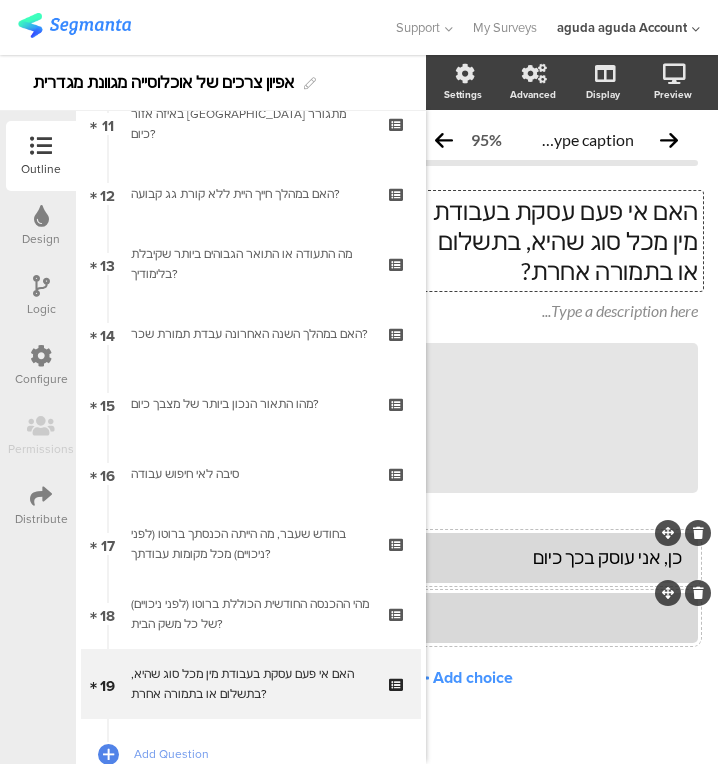 click 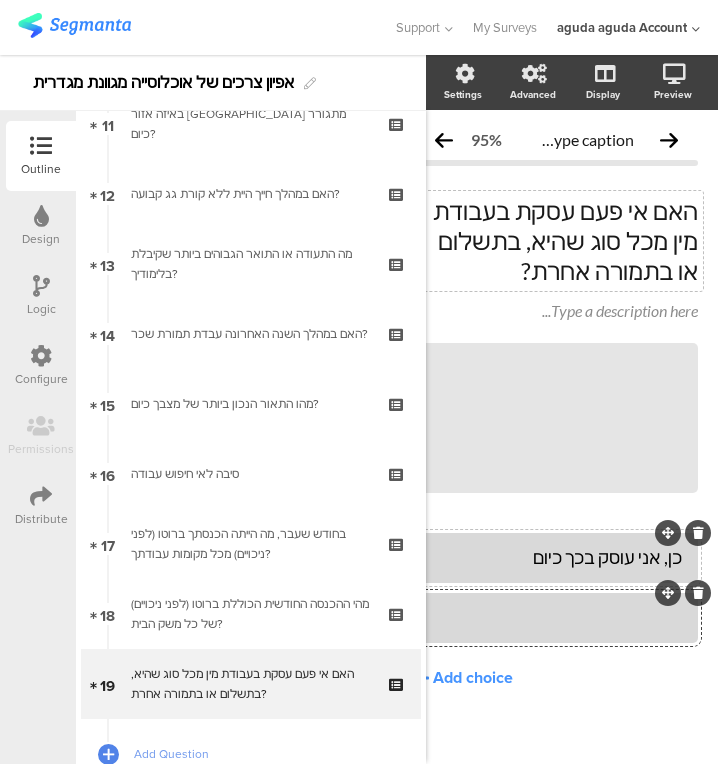 scroll, scrollTop: 0, scrollLeft: 154, axis: horizontal 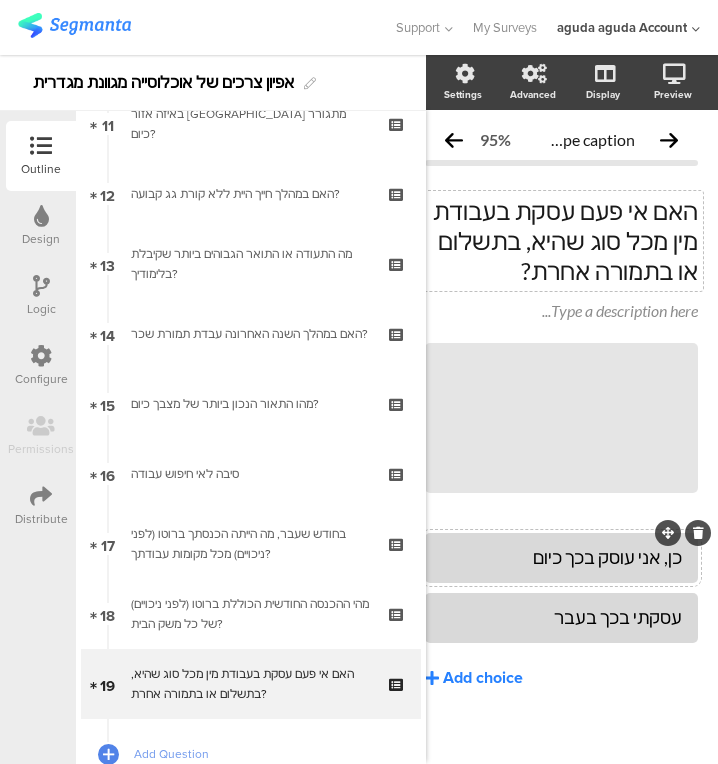 drag, startPoint x: 581, startPoint y: 632, endPoint x: 509, endPoint y: 669, distance: 80.9506 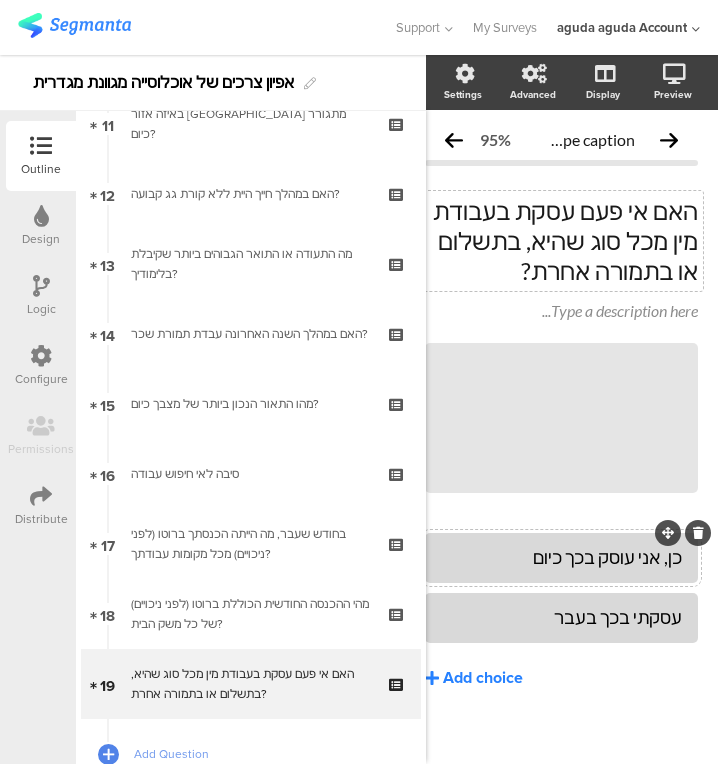 click on "Add choice" 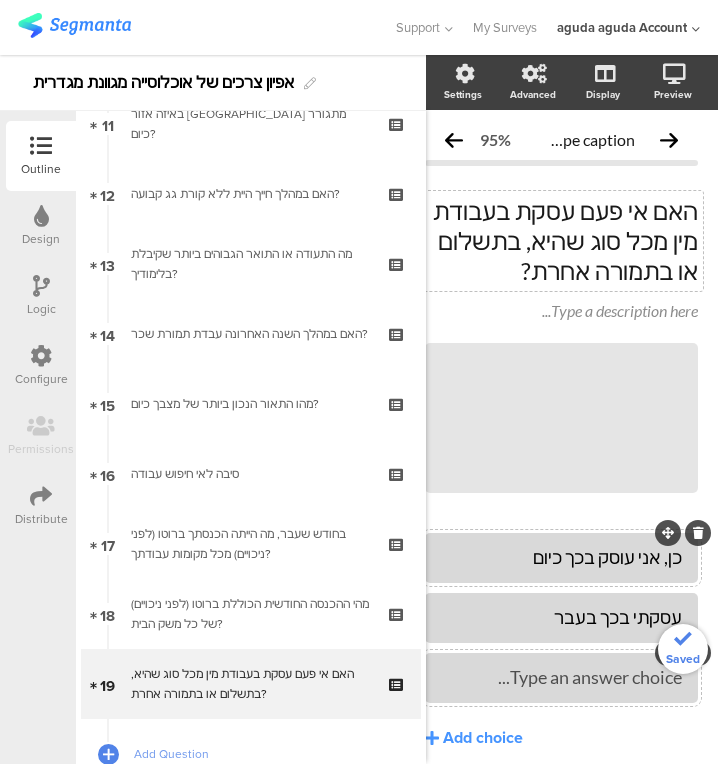 type 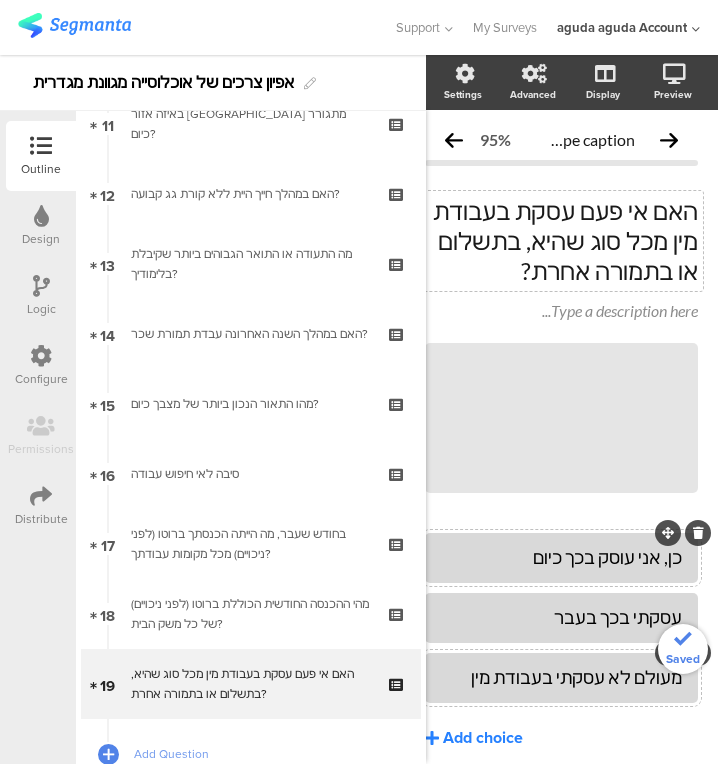 click on "Add choice" 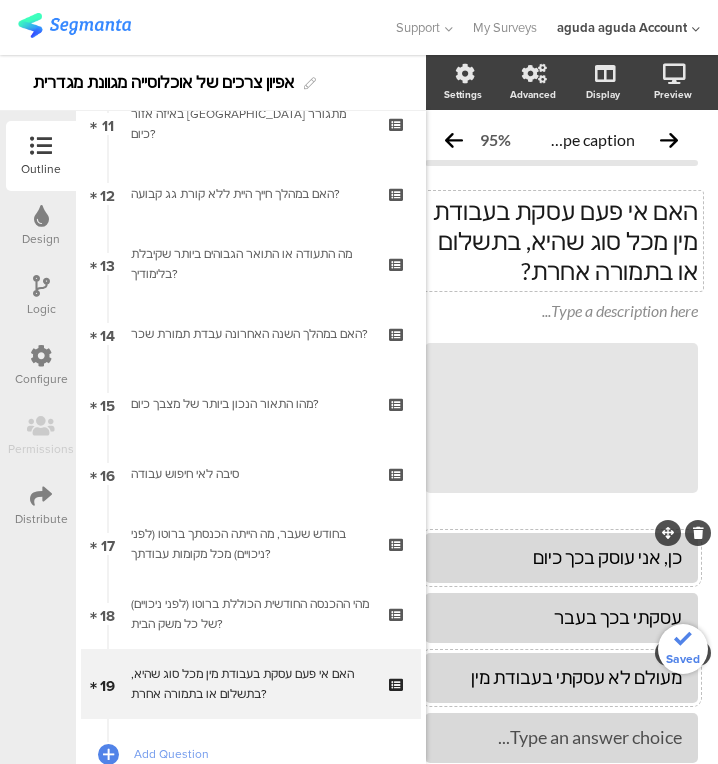 scroll, scrollTop: 8, scrollLeft: 38, axis: both 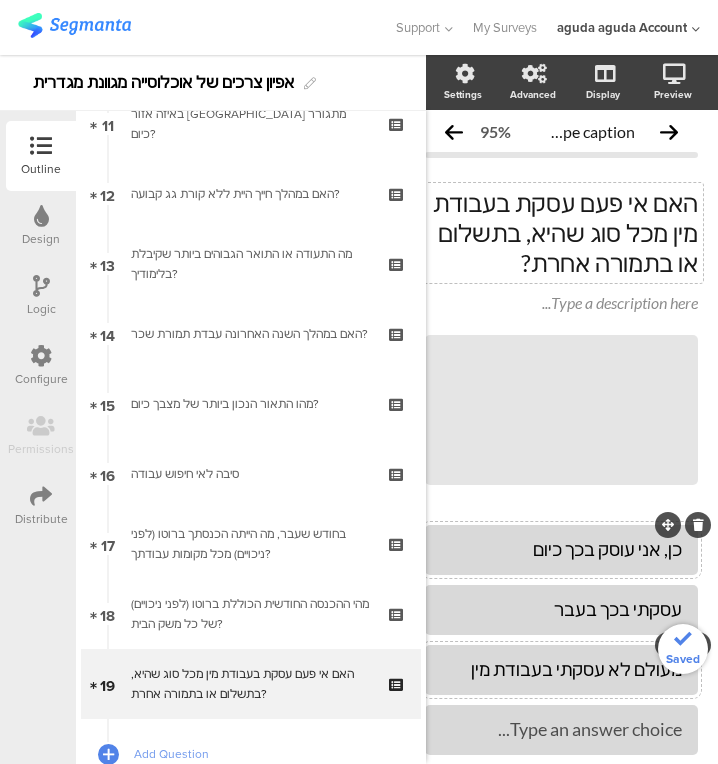 type 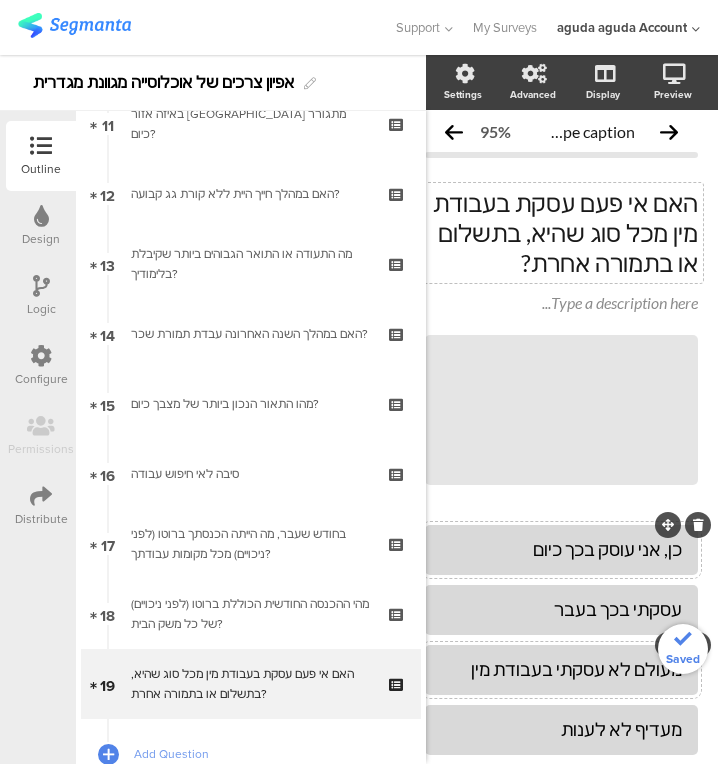scroll, scrollTop: 154, scrollLeft: 38, axis: both 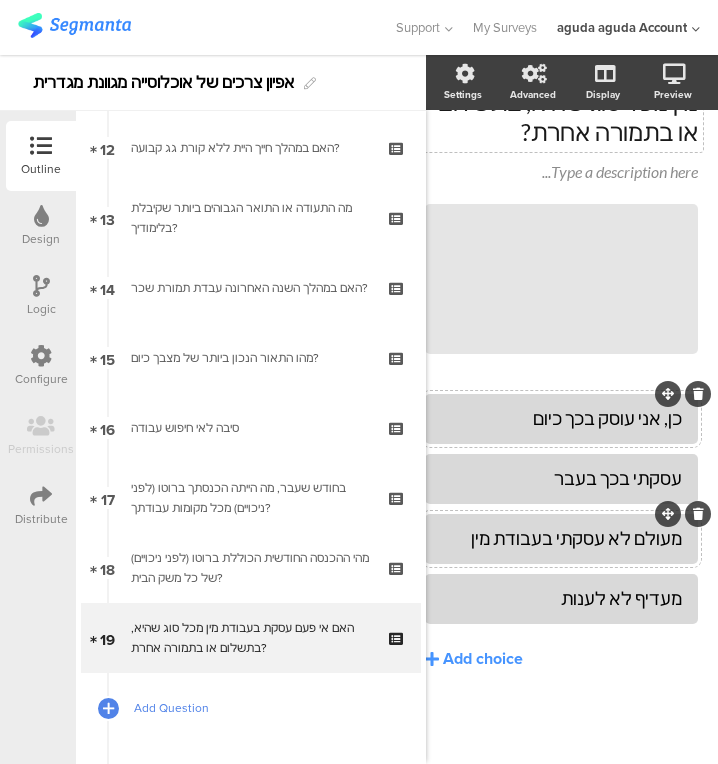click on "Add Question" at bounding box center [251, 708] 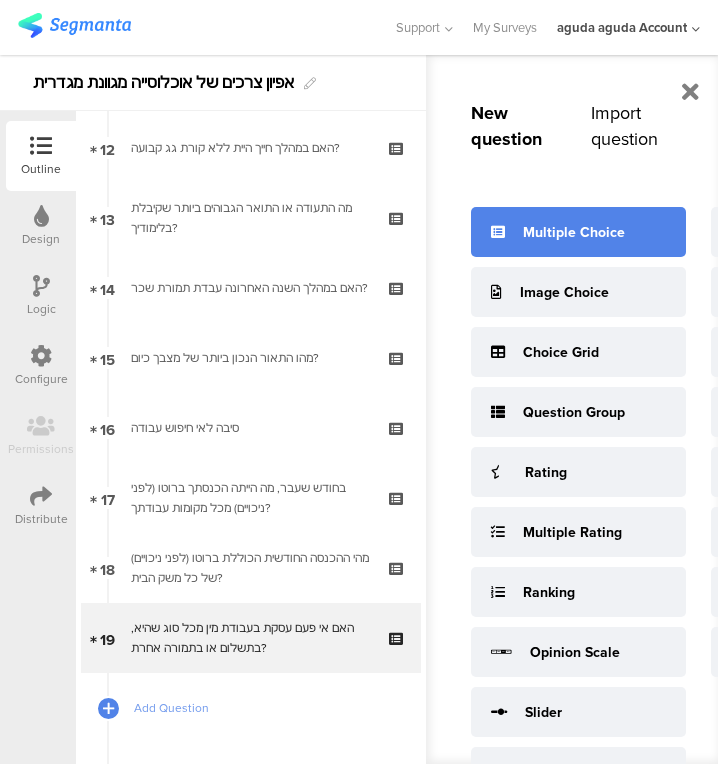 click on "Multiple Choice" at bounding box center (578, 232) 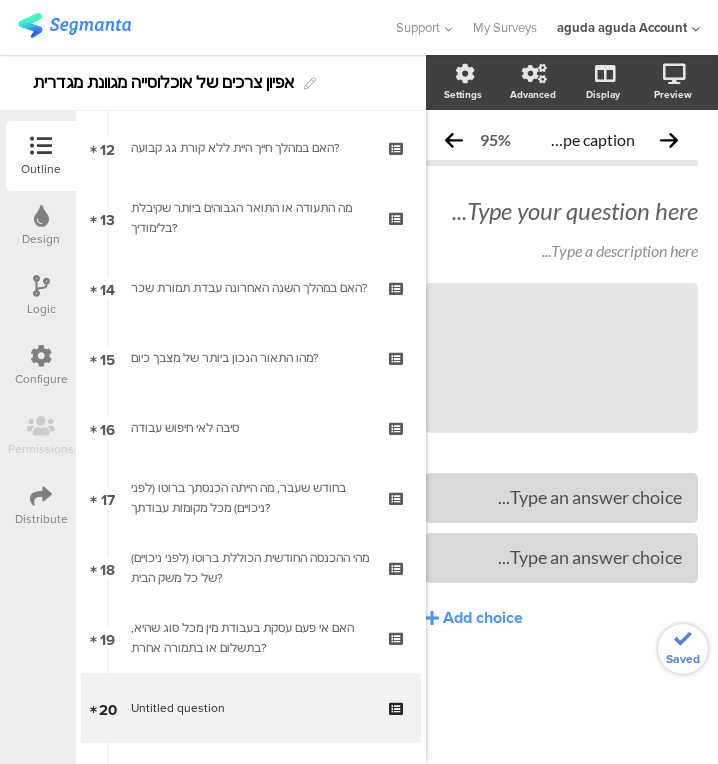 scroll, scrollTop: 0, scrollLeft: 23, axis: horizontal 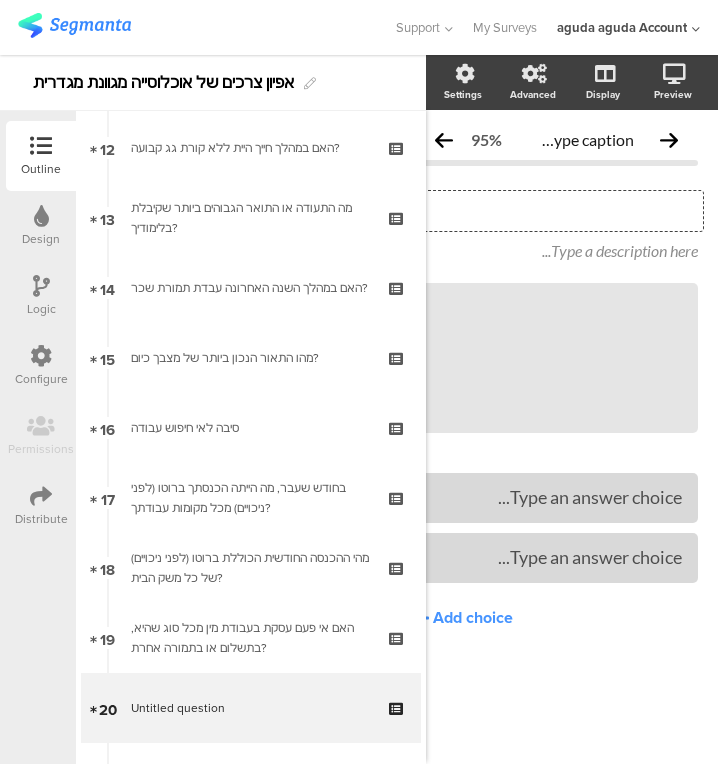click on "Type your question here..." 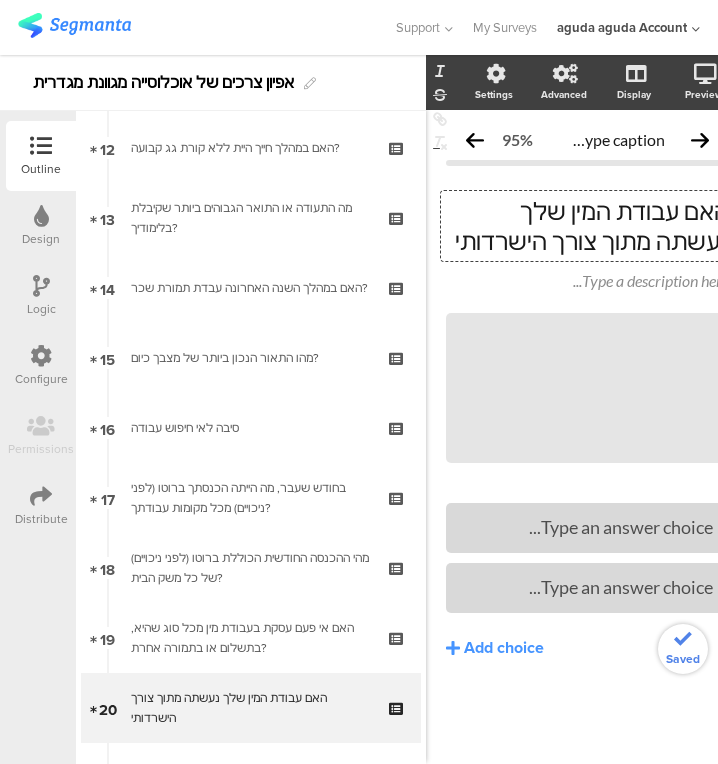 scroll, scrollTop: 4, scrollLeft: 46, axis: both 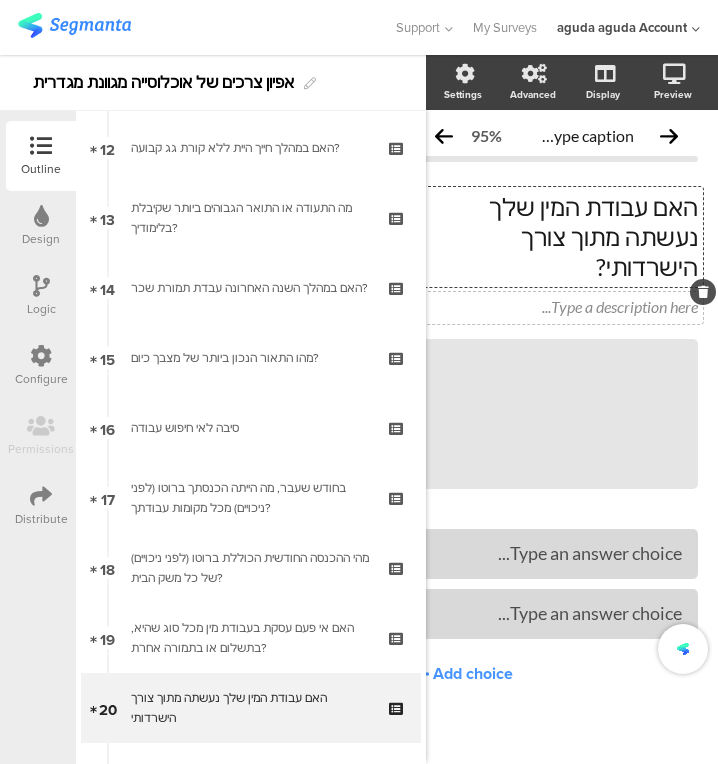 click on "Type a description here..." 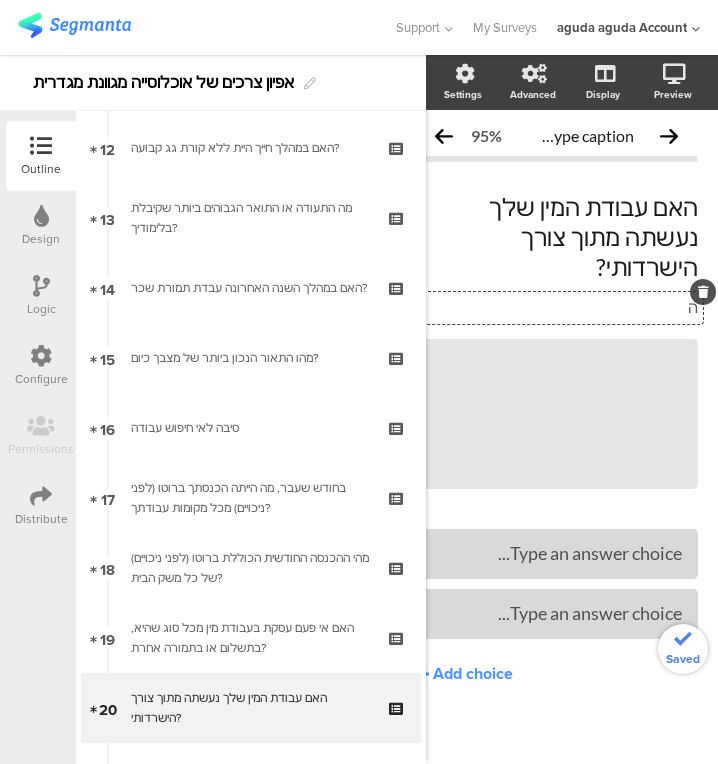 type 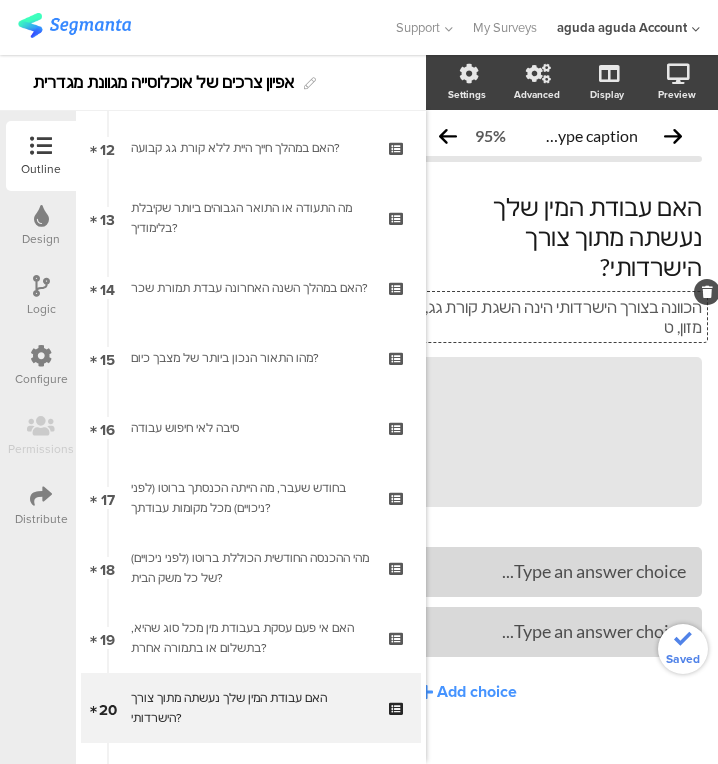 scroll, scrollTop: 4, scrollLeft: 22, axis: both 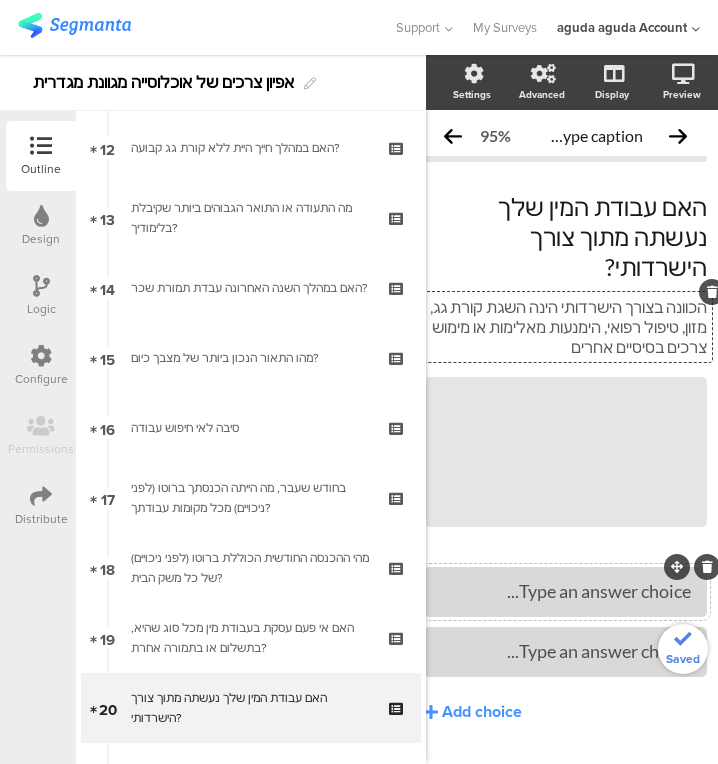 type 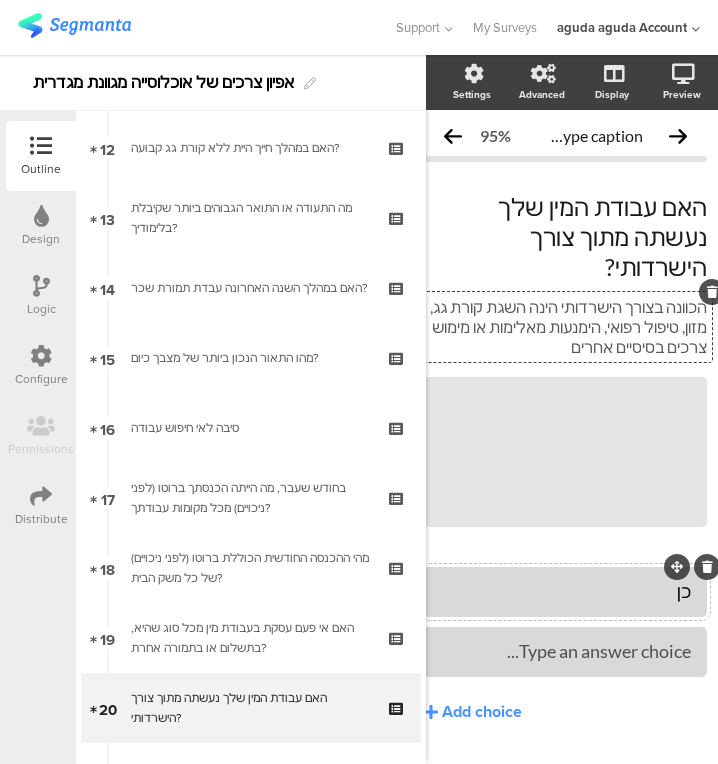 type 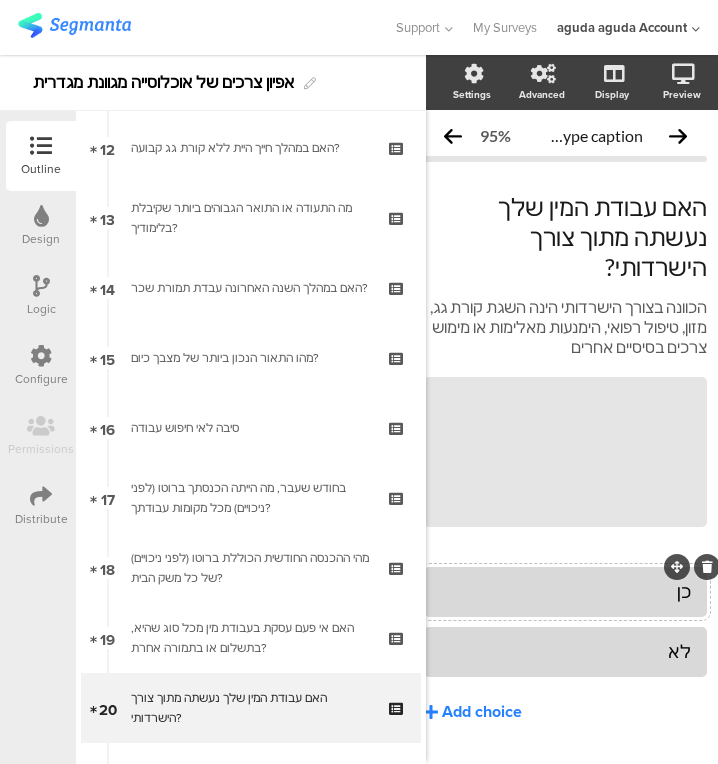 click on "Add choice" 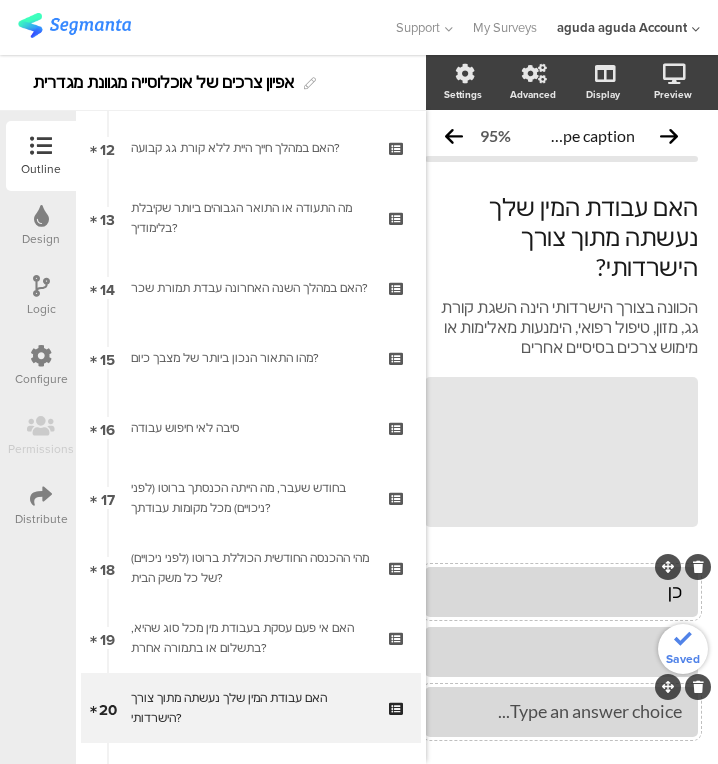 type 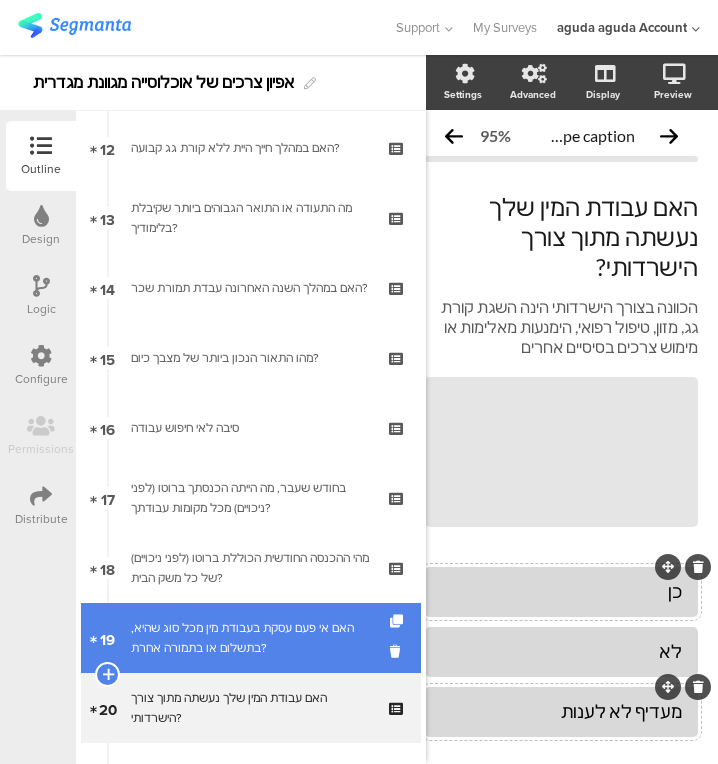 scroll, scrollTop: 1012, scrollLeft: 0, axis: vertical 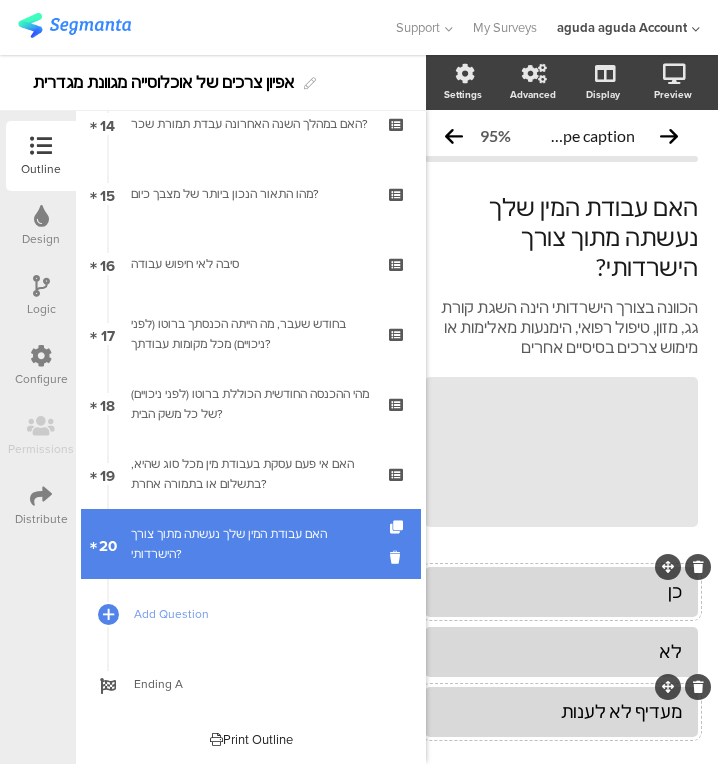 click on "האם עבודת המין שלך נעשתה מתוך צורך הישרדותי?" at bounding box center [250, 544] 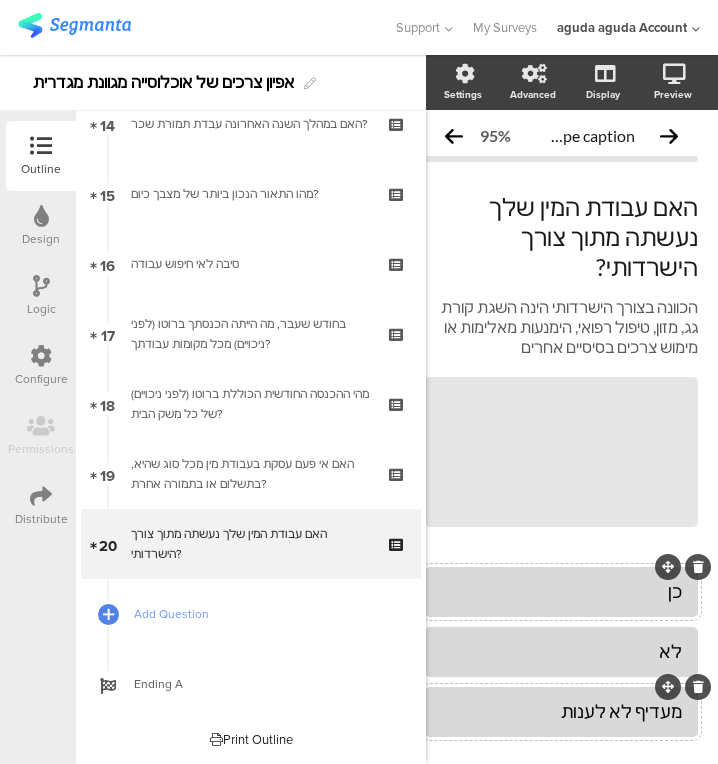 click on "Logic" at bounding box center [41, 296] 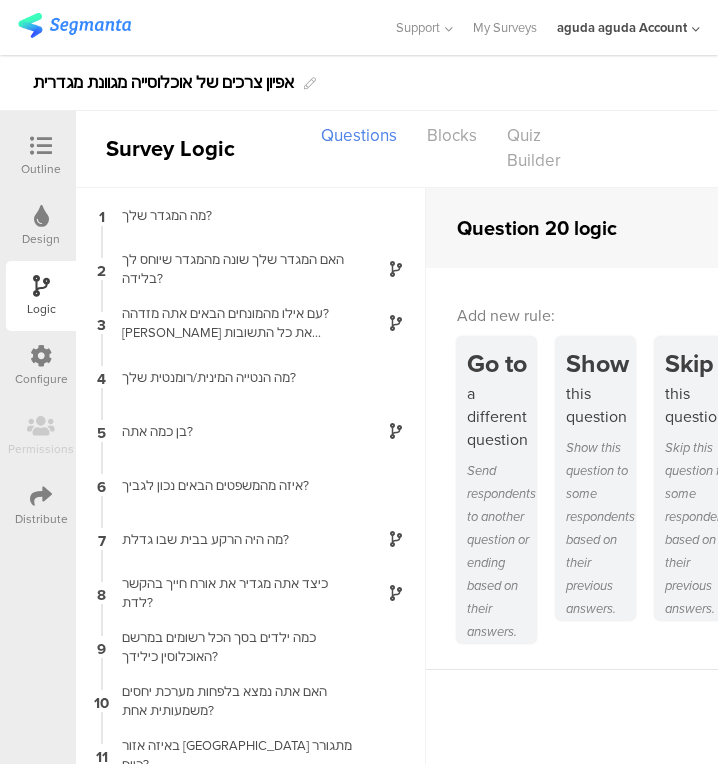 scroll, scrollTop: 10, scrollLeft: 0, axis: vertical 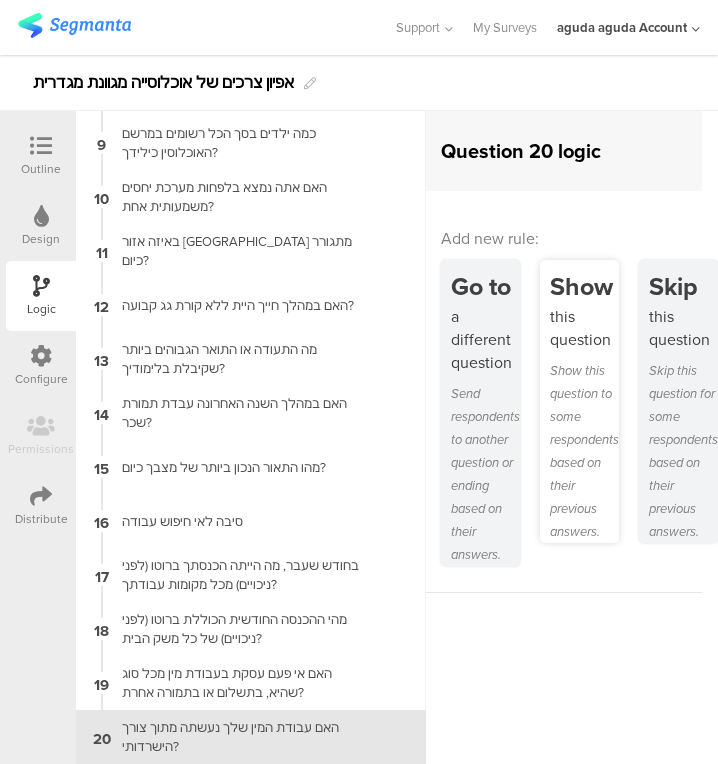 click on "Show this question to some respondents based on their previous answers." at bounding box center [584, 451] 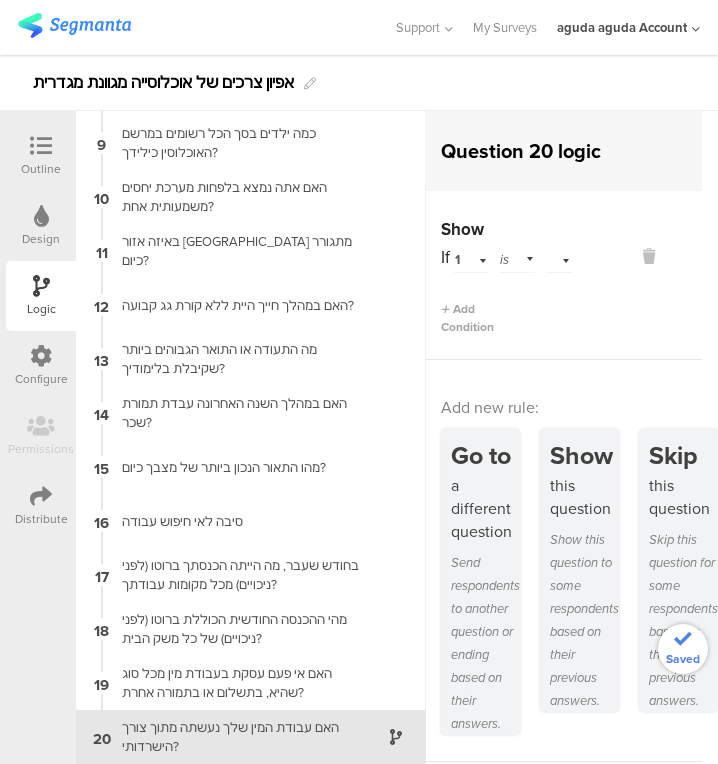 scroll, scrollTop: 0, scrollLeft: 0, axis: both 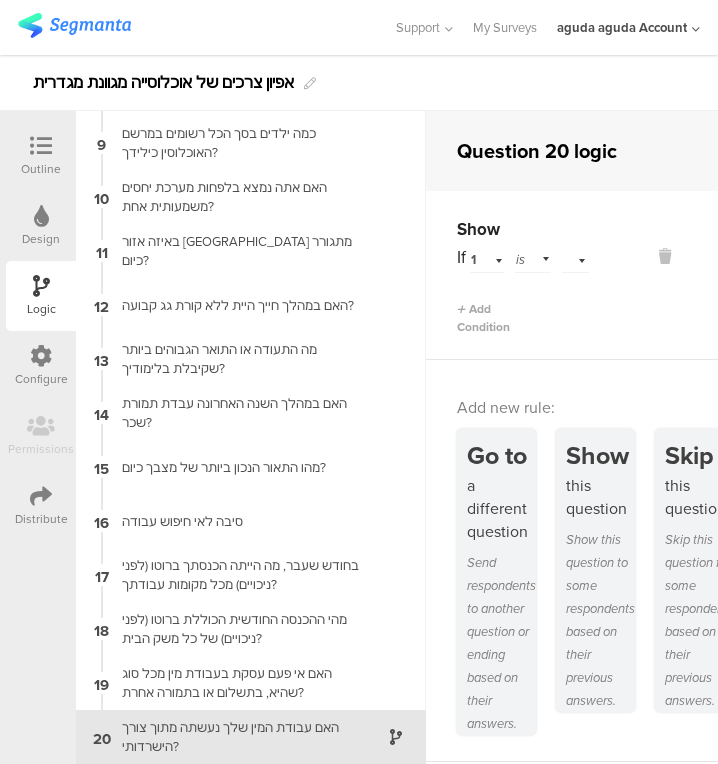 click on "is" at bounding box center [533, 257] 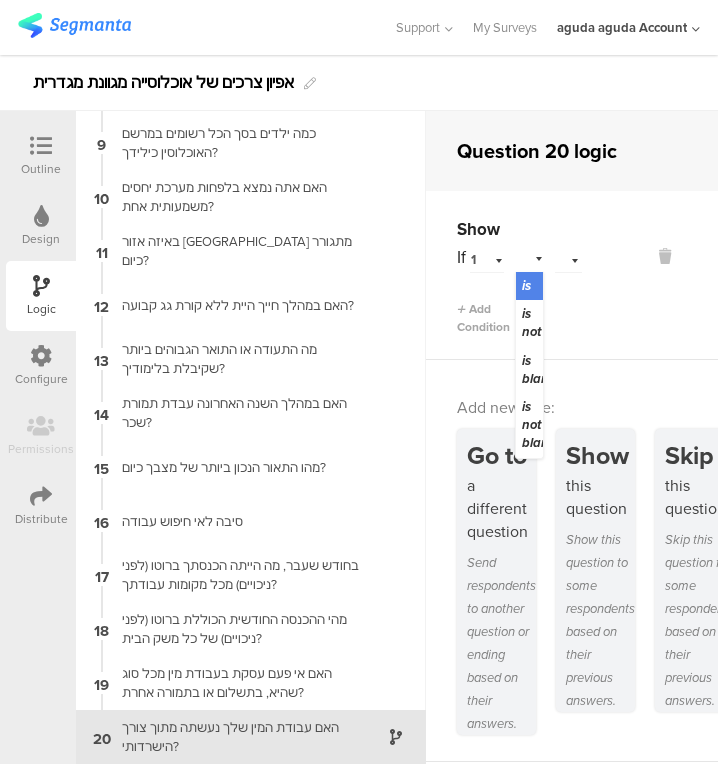 click on "1  מה המגדר שלך?" at bounding box center (487, 257) 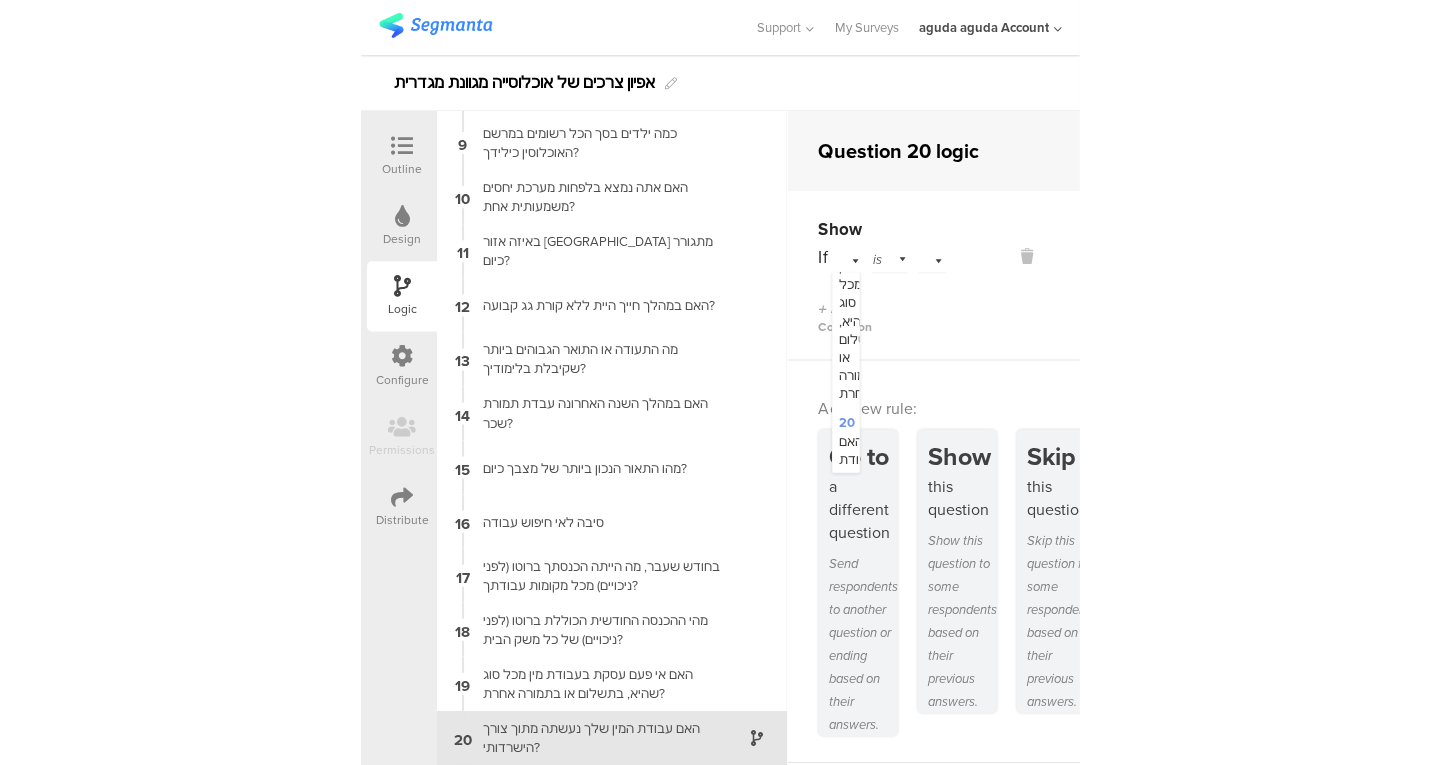 scroll, scrollTop: 3123, scrollLeft: 0, axis: vertical 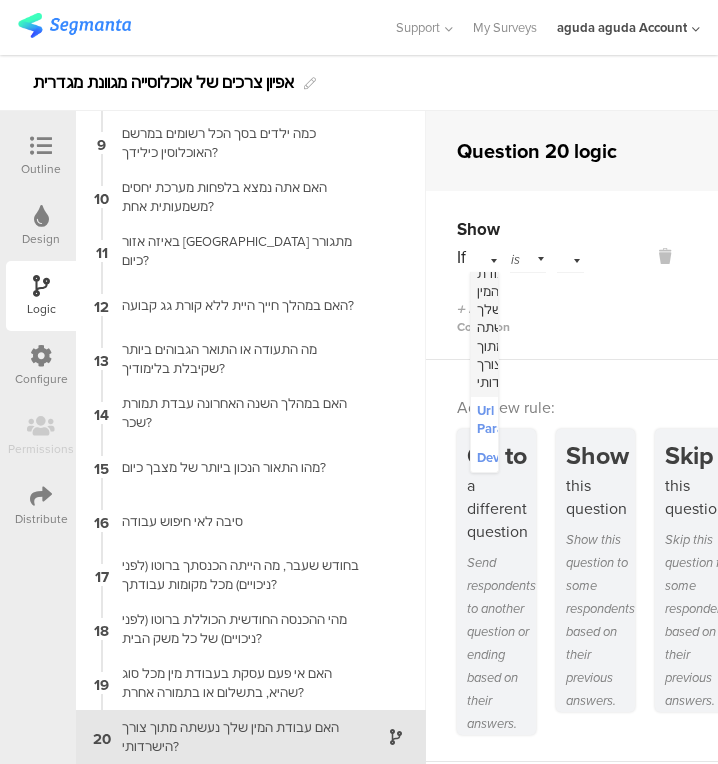 click on "20  האם עבודת המין שלך נעשתה מתוך צורך הישרדותי?" at bounding box center [505, 309] 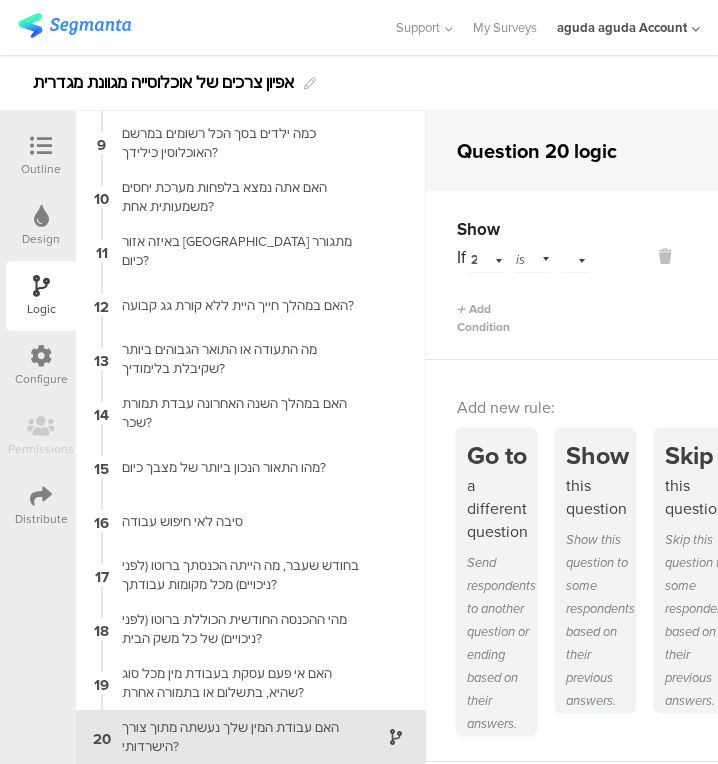 click on "is" at bounding box center [533, 257] 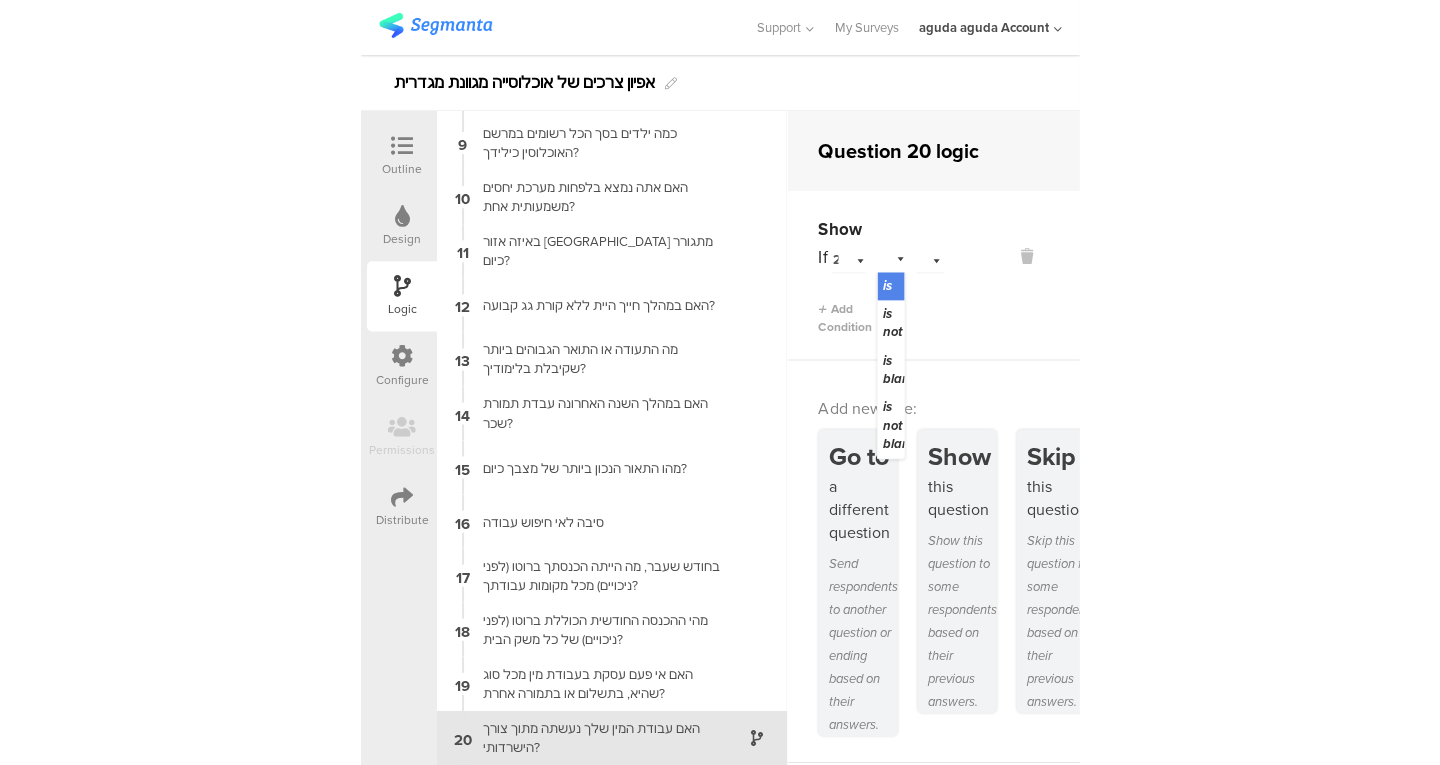 scroll, scrollTop: 426, scrollLeft: 0, axis: vertical 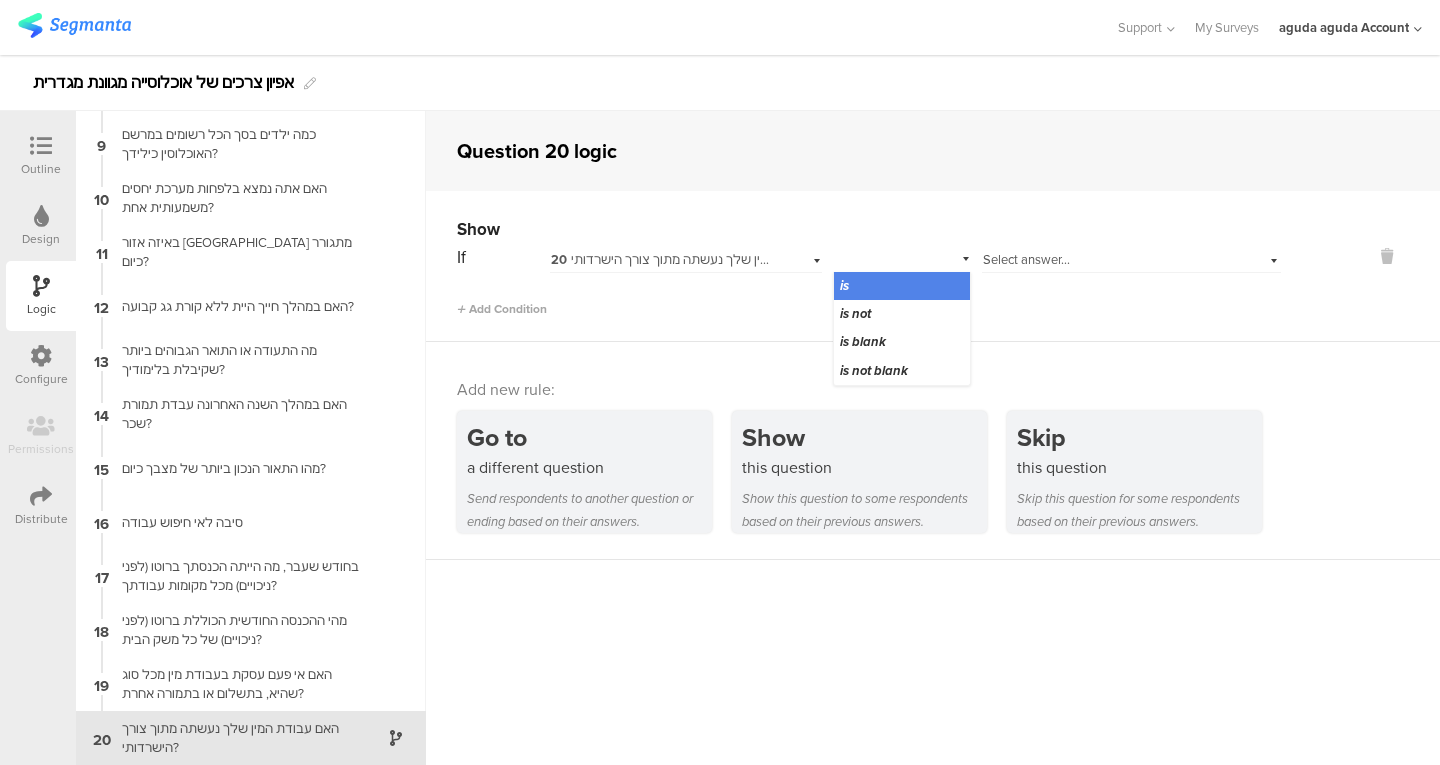 click on "20  האם עבודת המין שלך נעשתה מתוך צורך הישרדותי?" at bounding box center (699, 259) 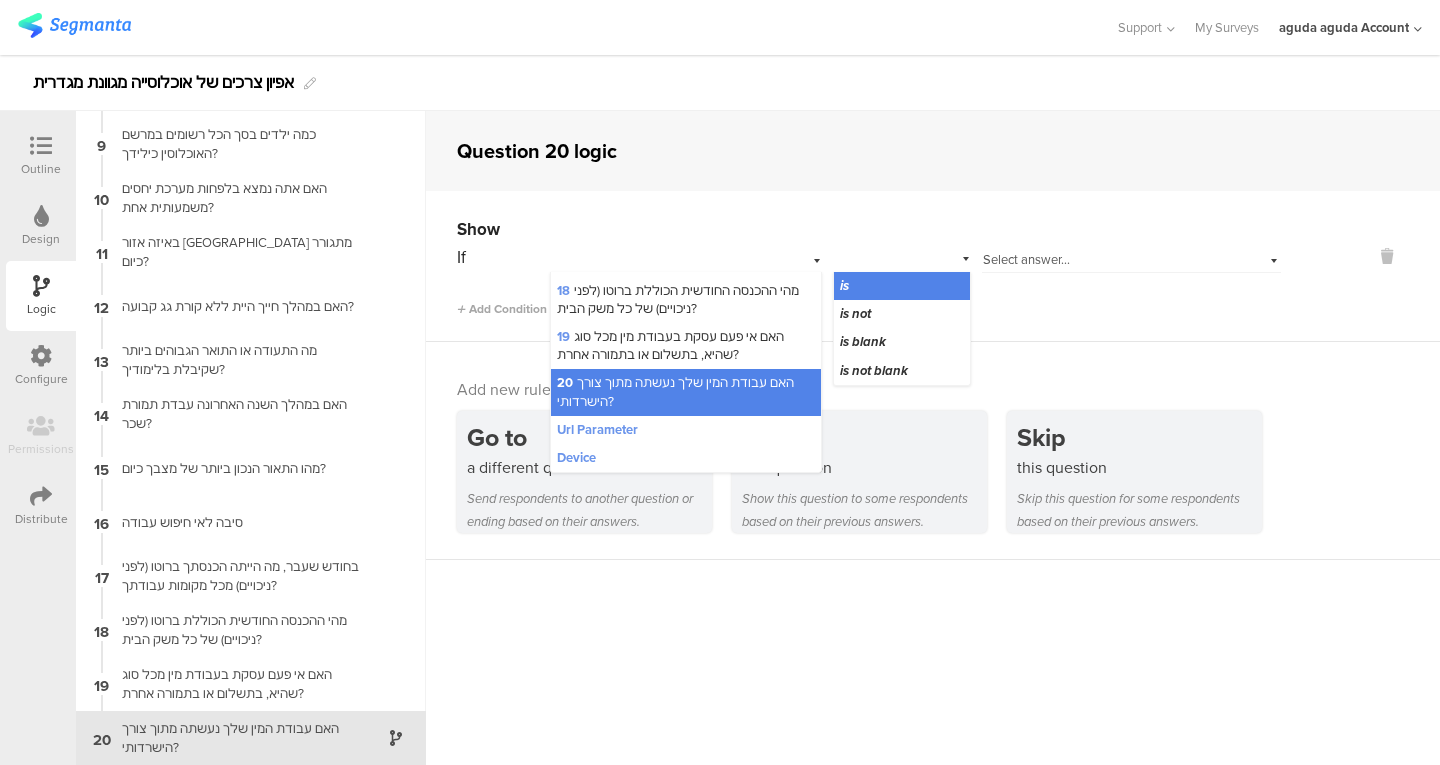 scroll, scrollTop: 613, scrollLeft: 0, axis: vertical 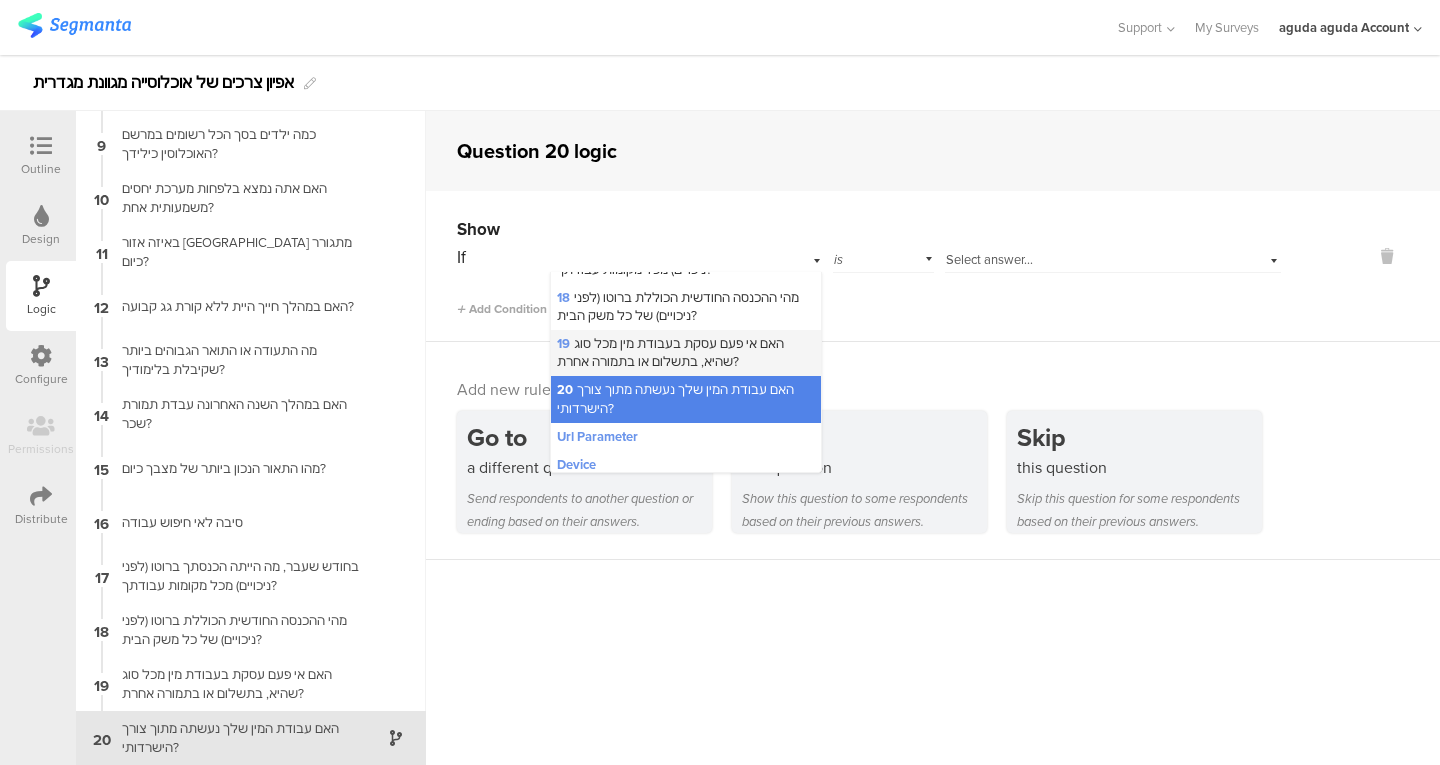 click on "19  האם אי פעם עסקת בעבודת מין מכל סוג שהיא, בתשלום או בתמורה אחרת?" at bounding box center [670, 352] 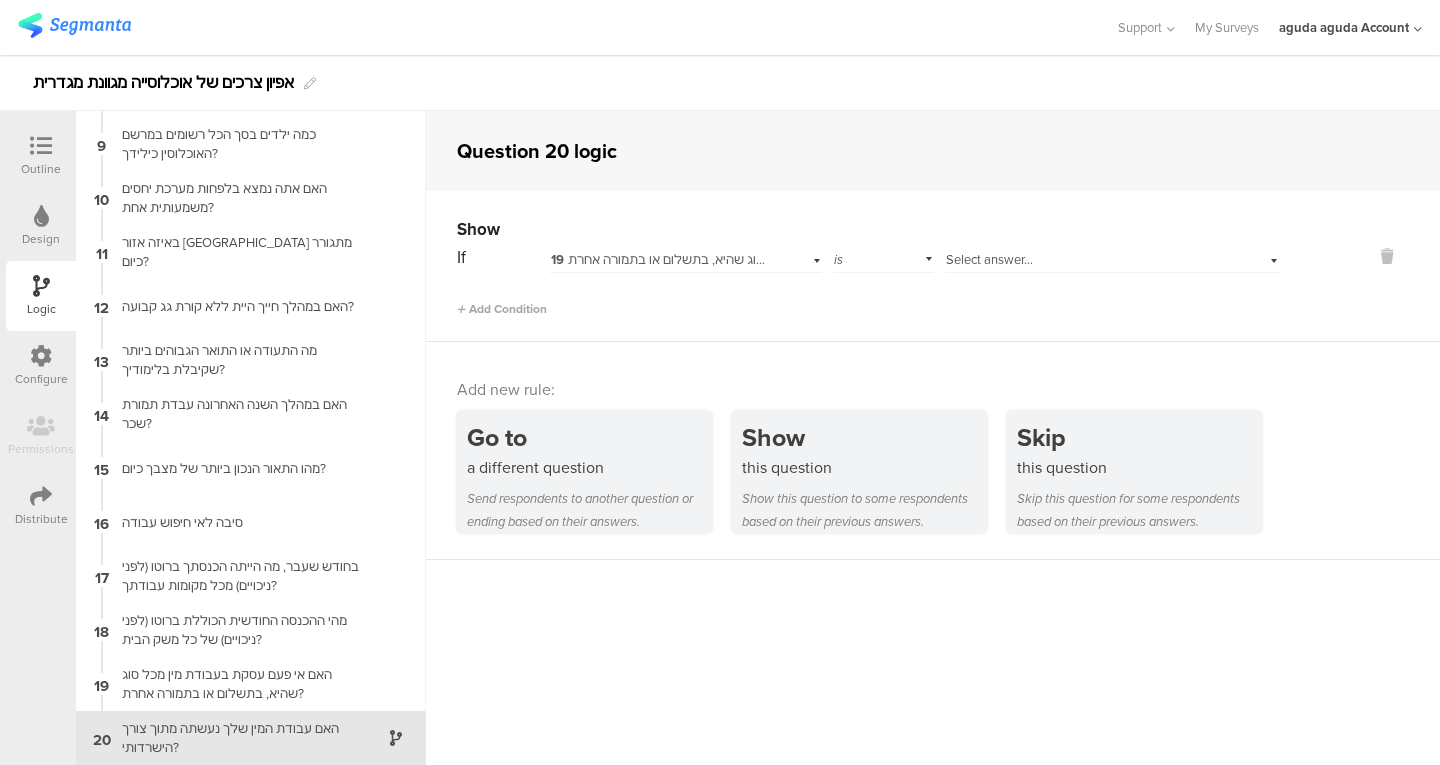 click on "Select answer..." at bounding box center [989, 259] 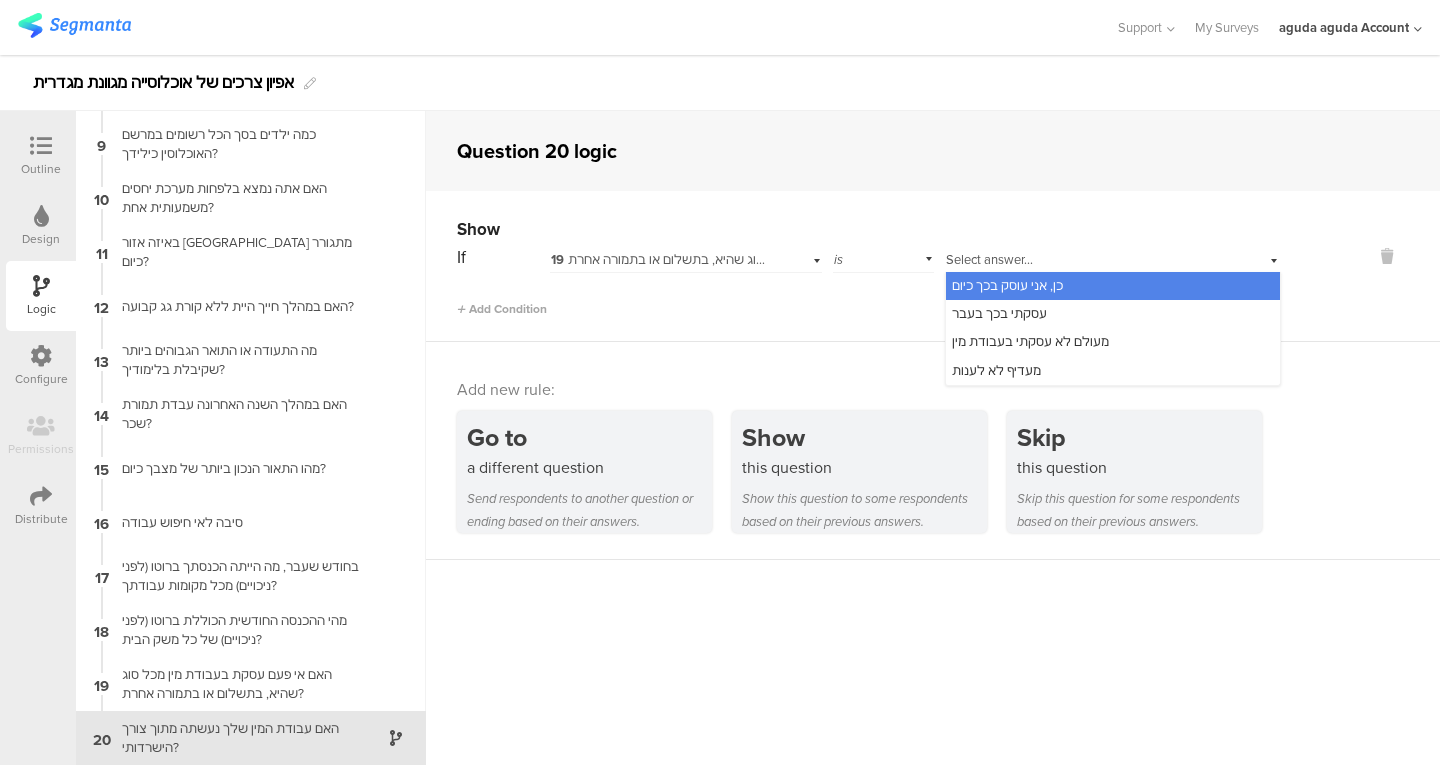 click on "כן, אני עוסק בכך כיום" at bounding box center [1007, 285] 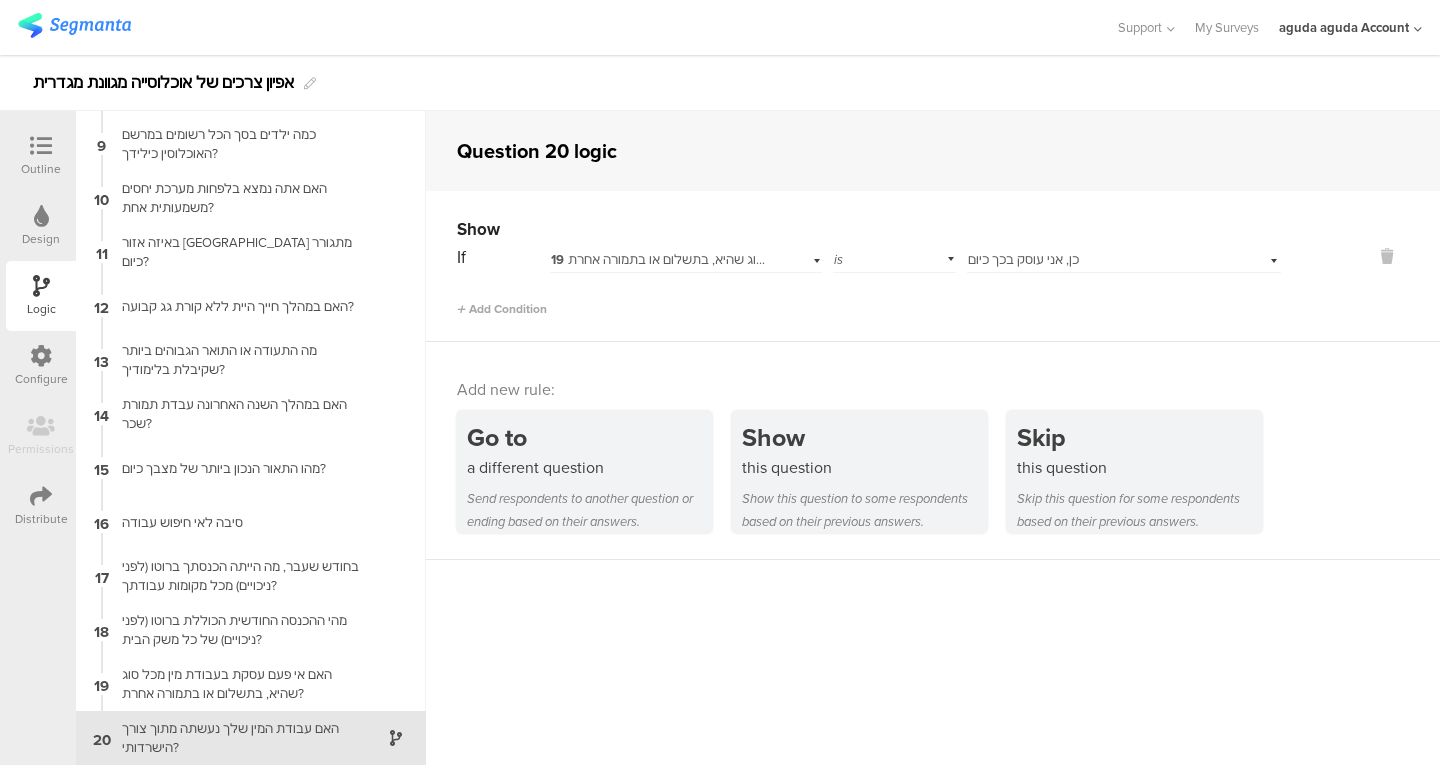 click on "is" at bounding box center [895, 257] 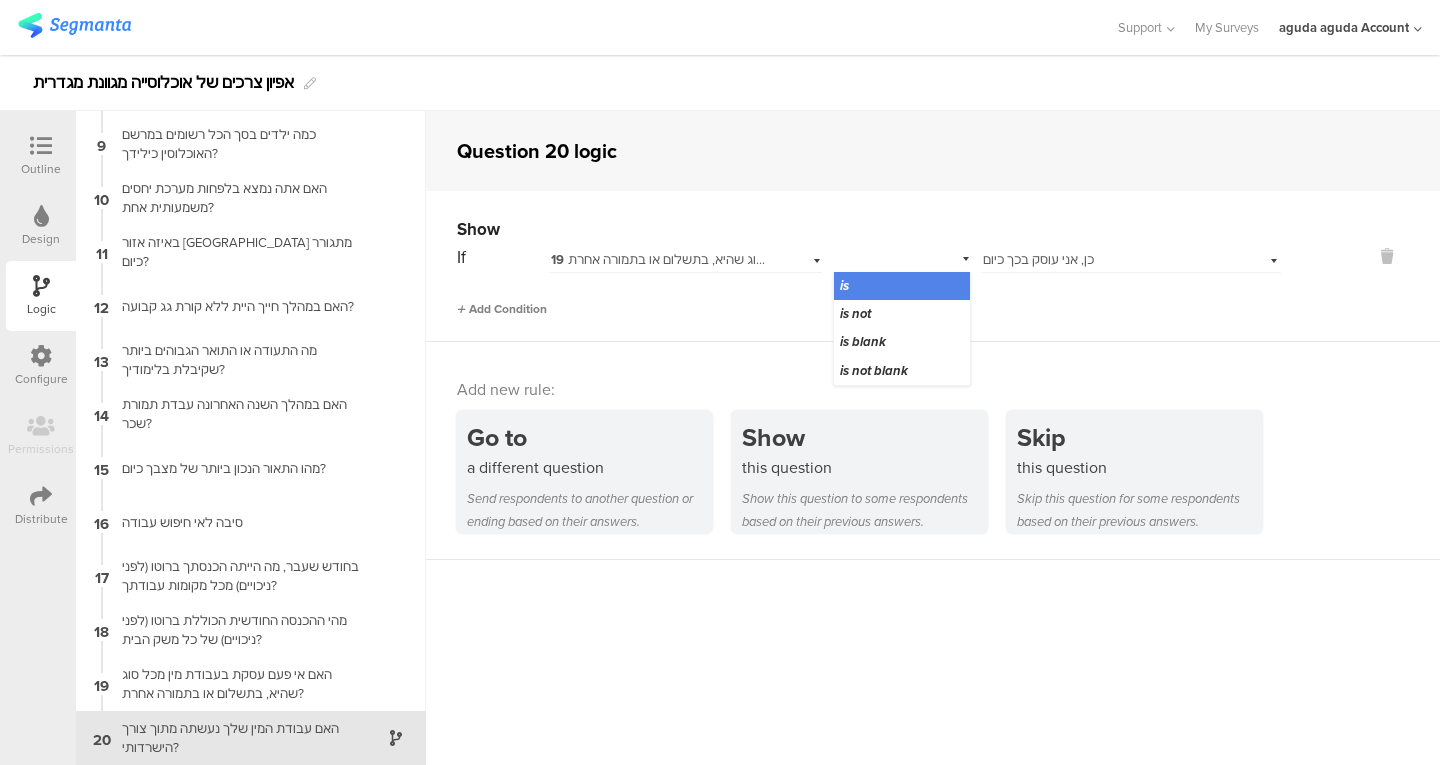 click on "Add Condition" at bounding box center [502, 309] 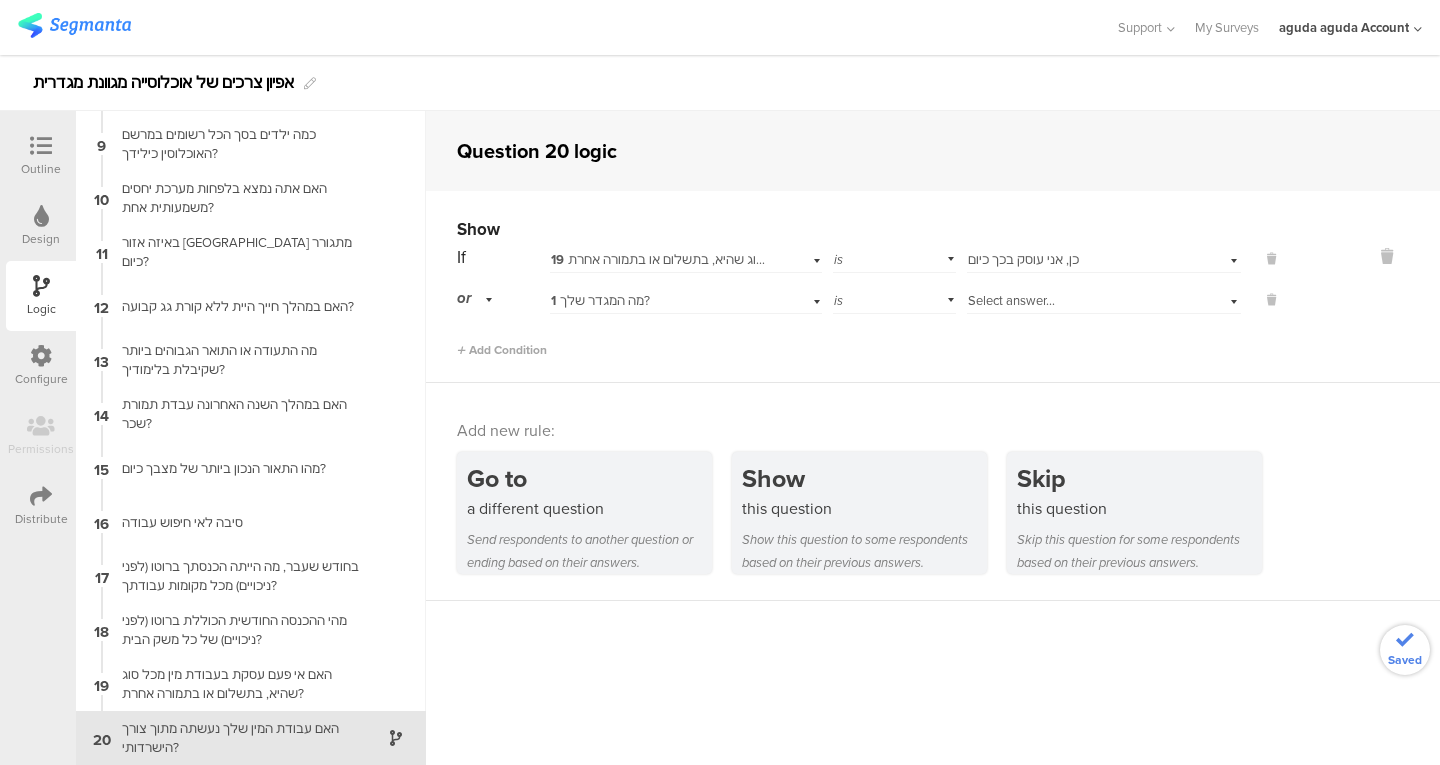 click on "Select answer..." at bounding box center (1011, 300) 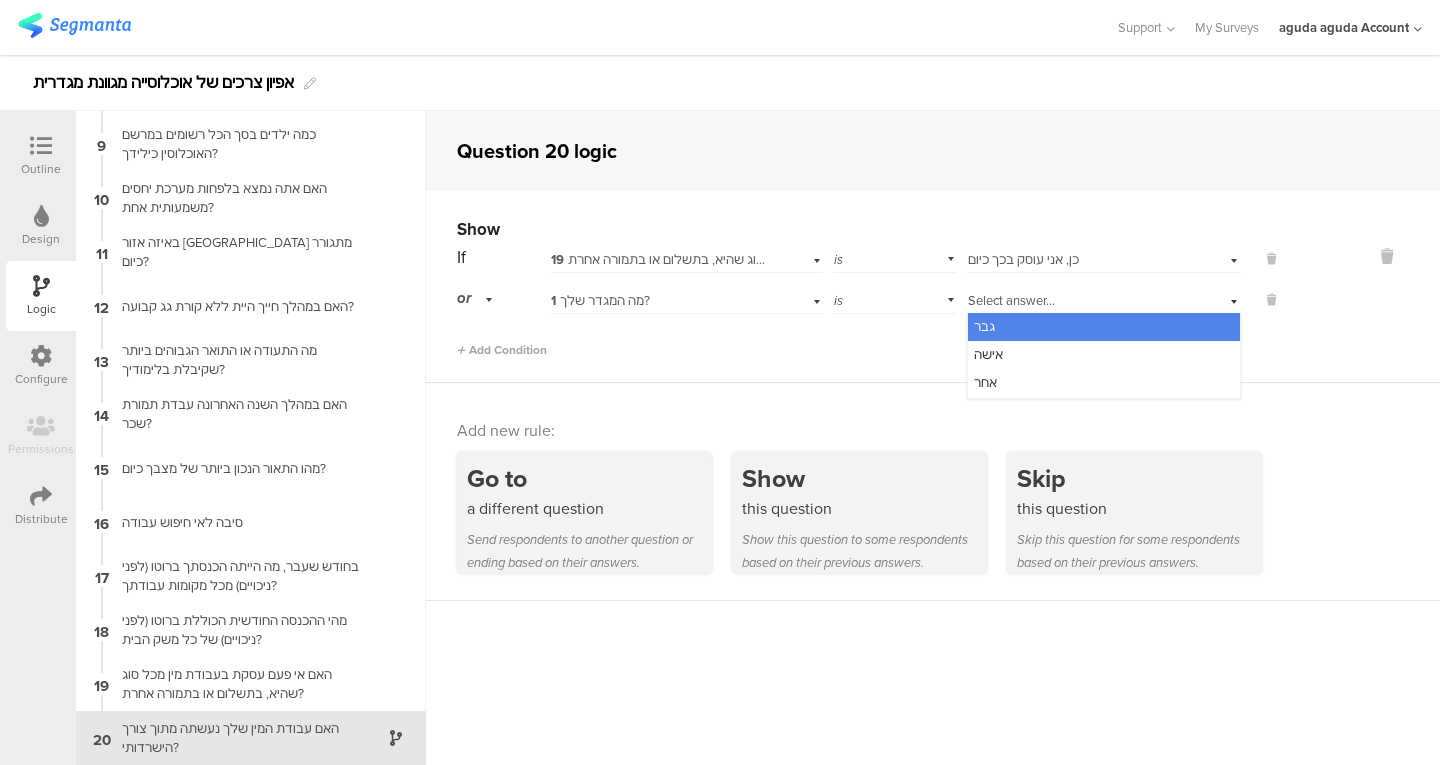 click on "1  מה המגדר שלך?" at bounding box center [661, 301] 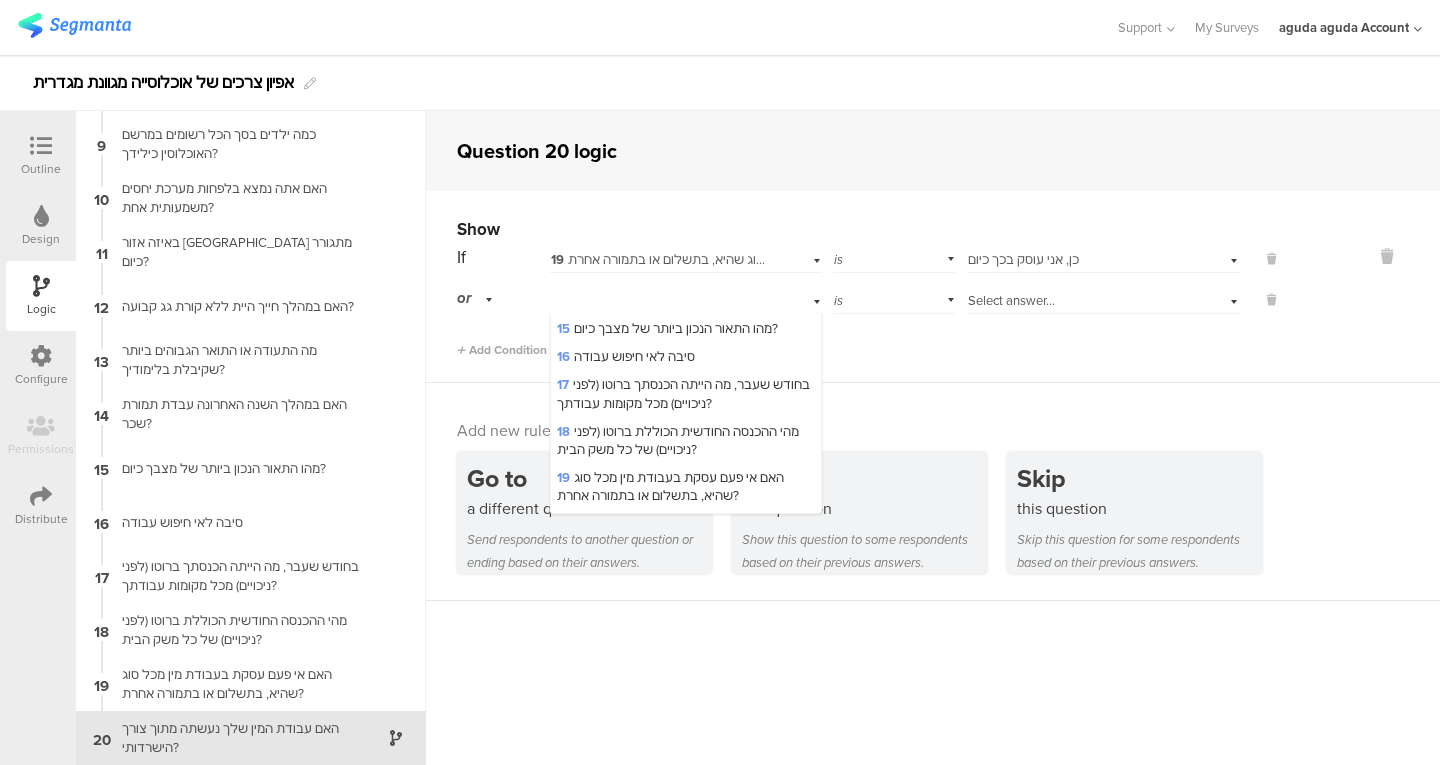 scroll, scrollTop: 613, scrollLeft: 0, axis: vertical 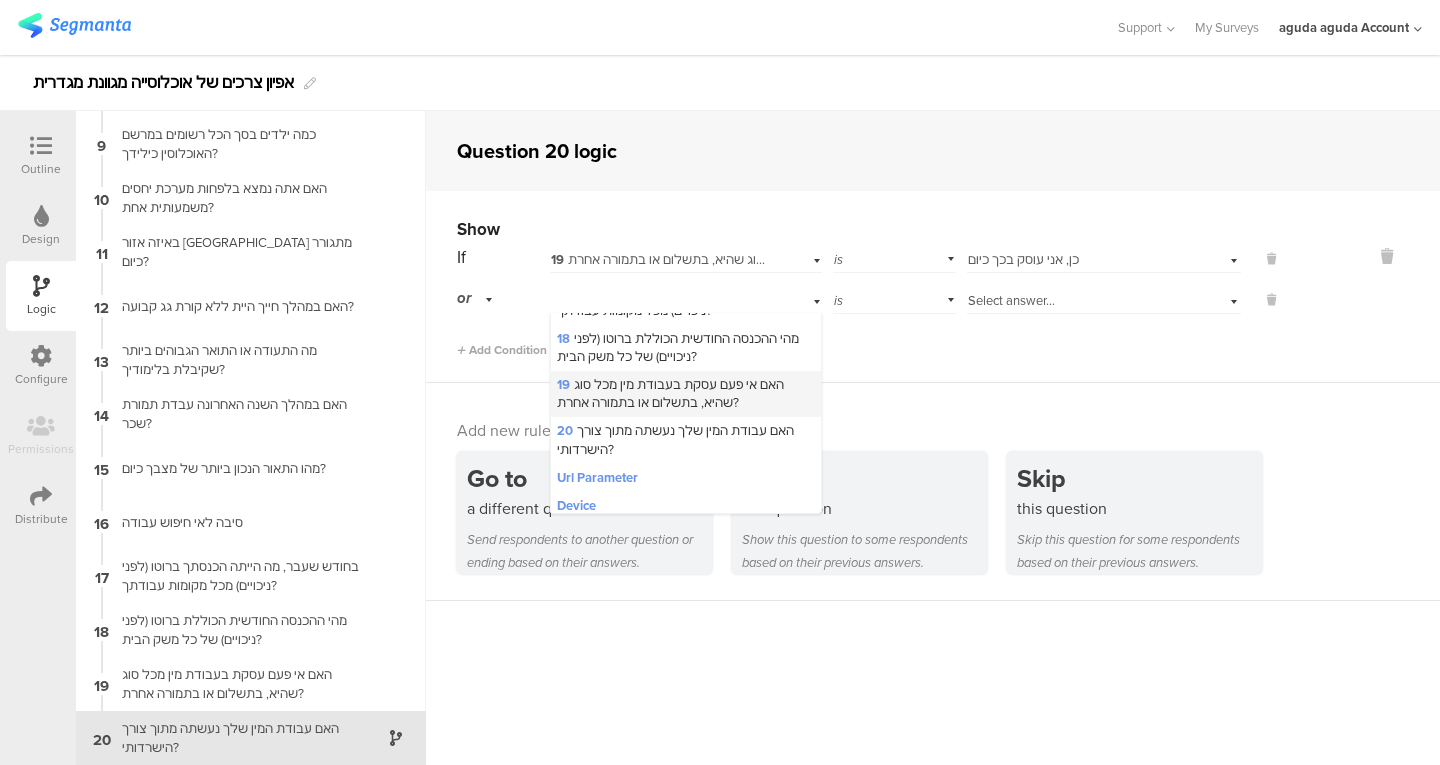 click on "19  האם אי פעם עסקת בעבודת מין מכל סוג שהיא, בתשלום או בתמורה אחרת?" at bounding box center (670, 393) 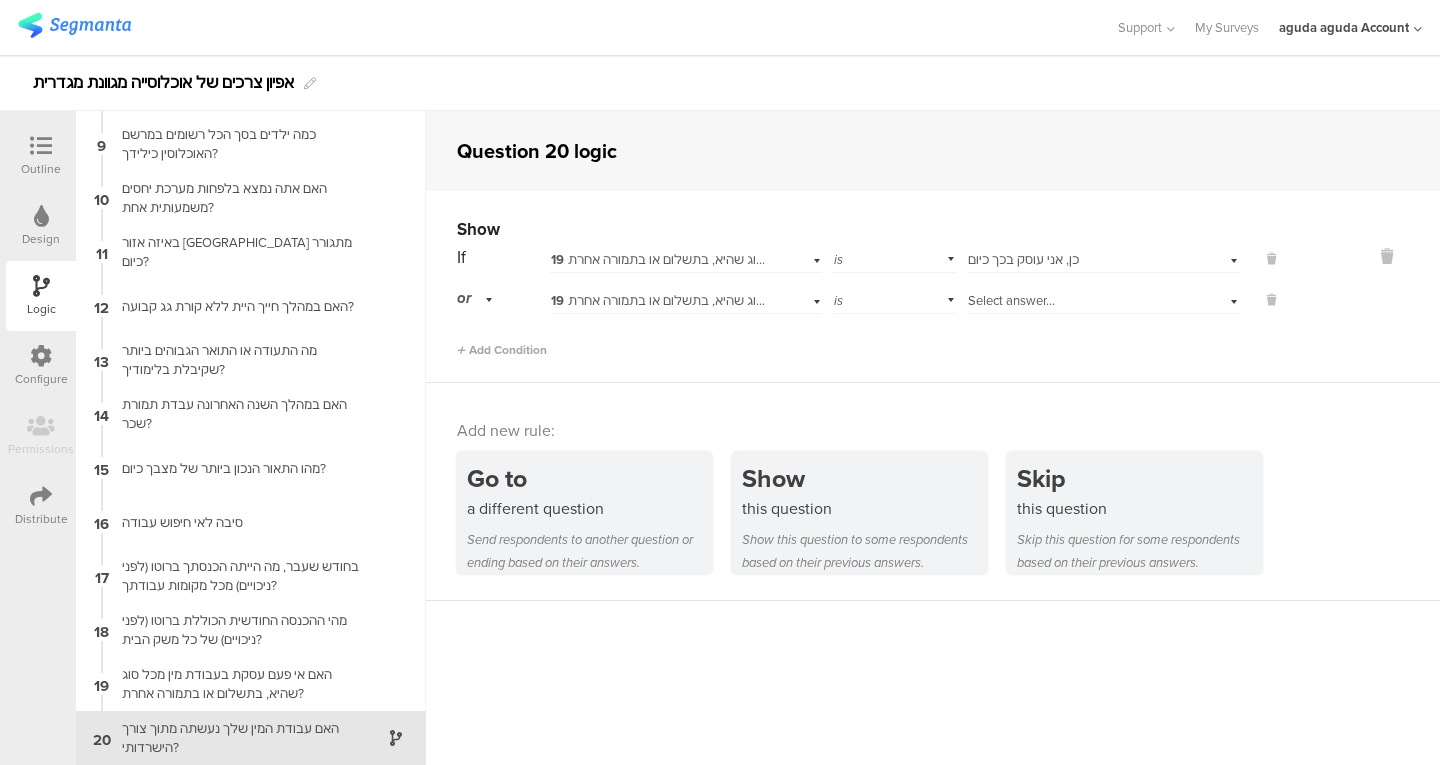 click on "Select answer..." at bounding box center [1011, 300] 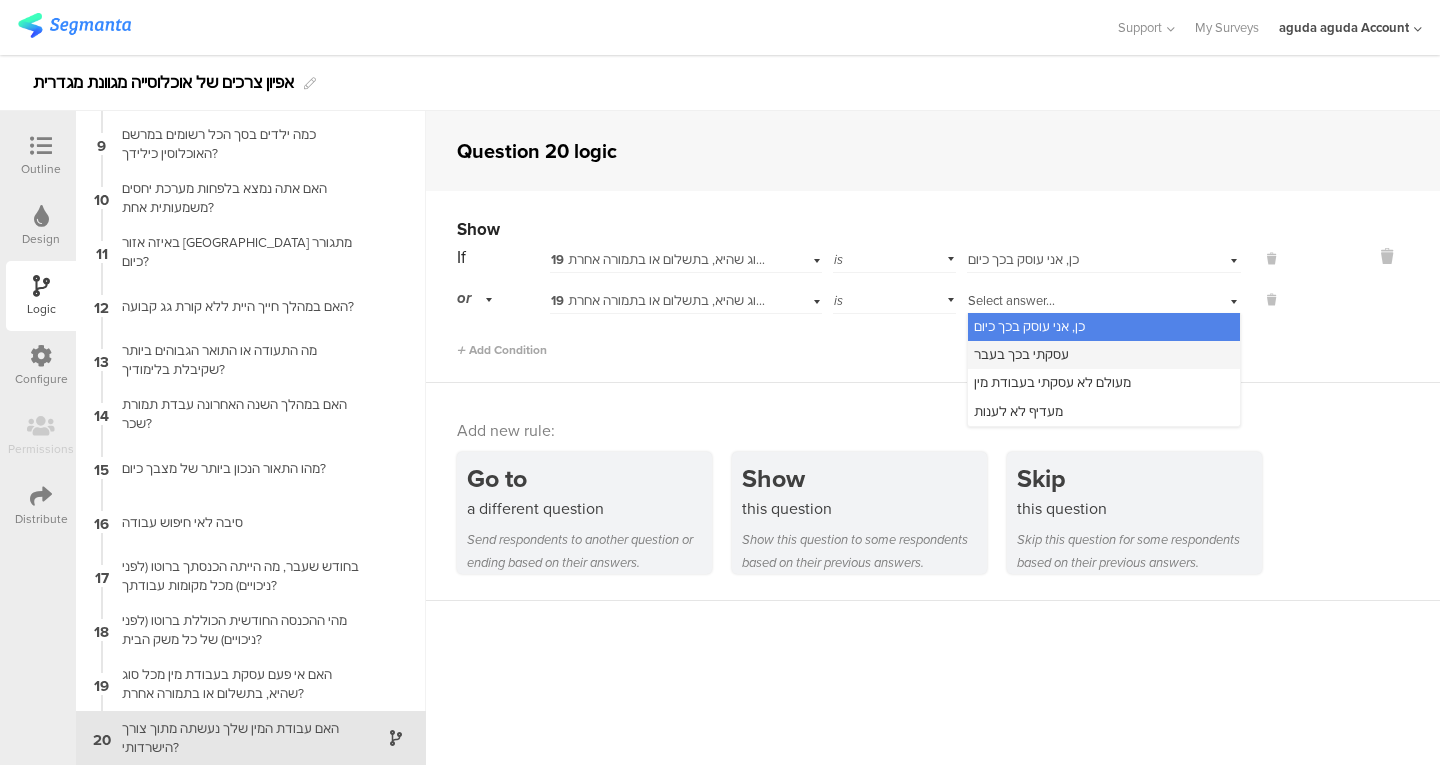 click on "עסקתי בכך בעבר" at bounding box center [1104, 355] 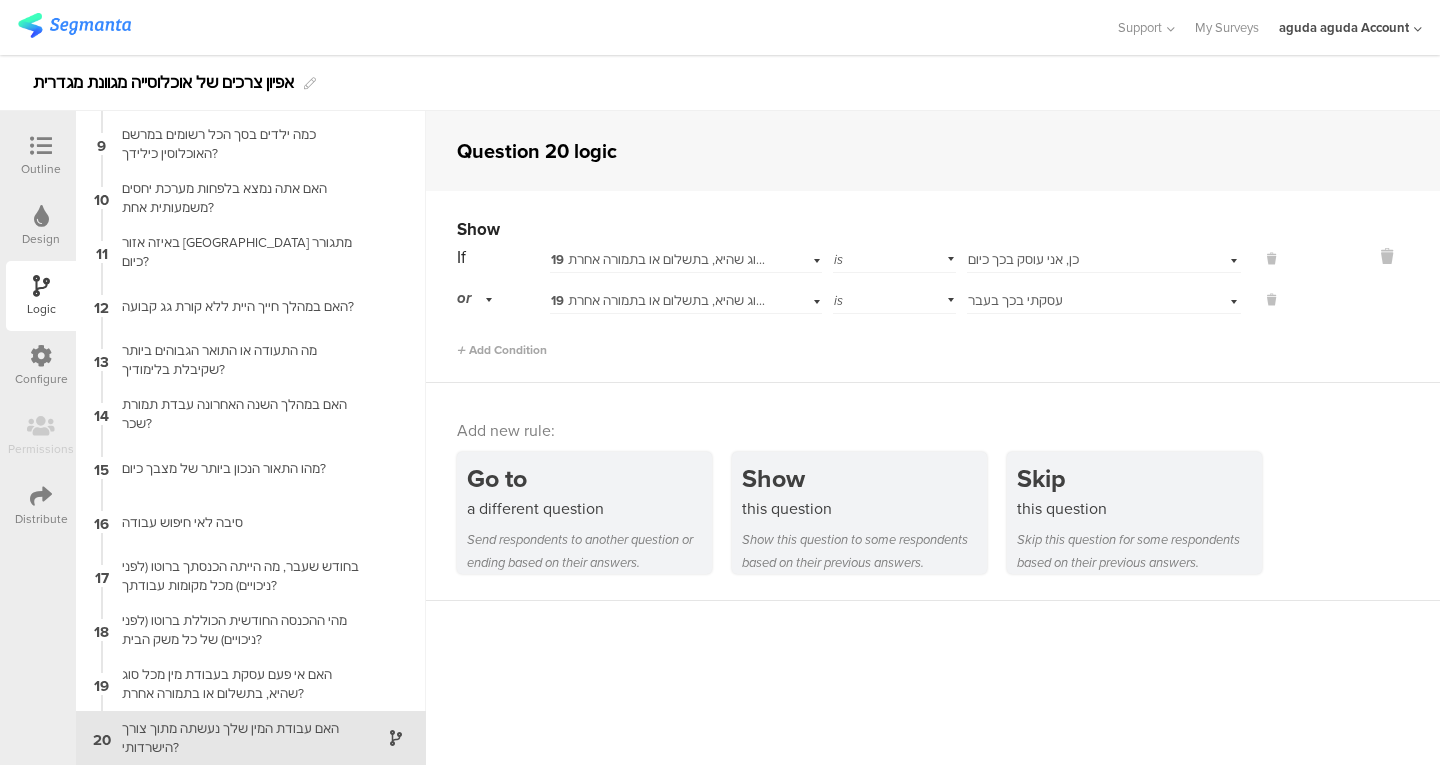 click on "Outline" at bounding box center (41, 156) 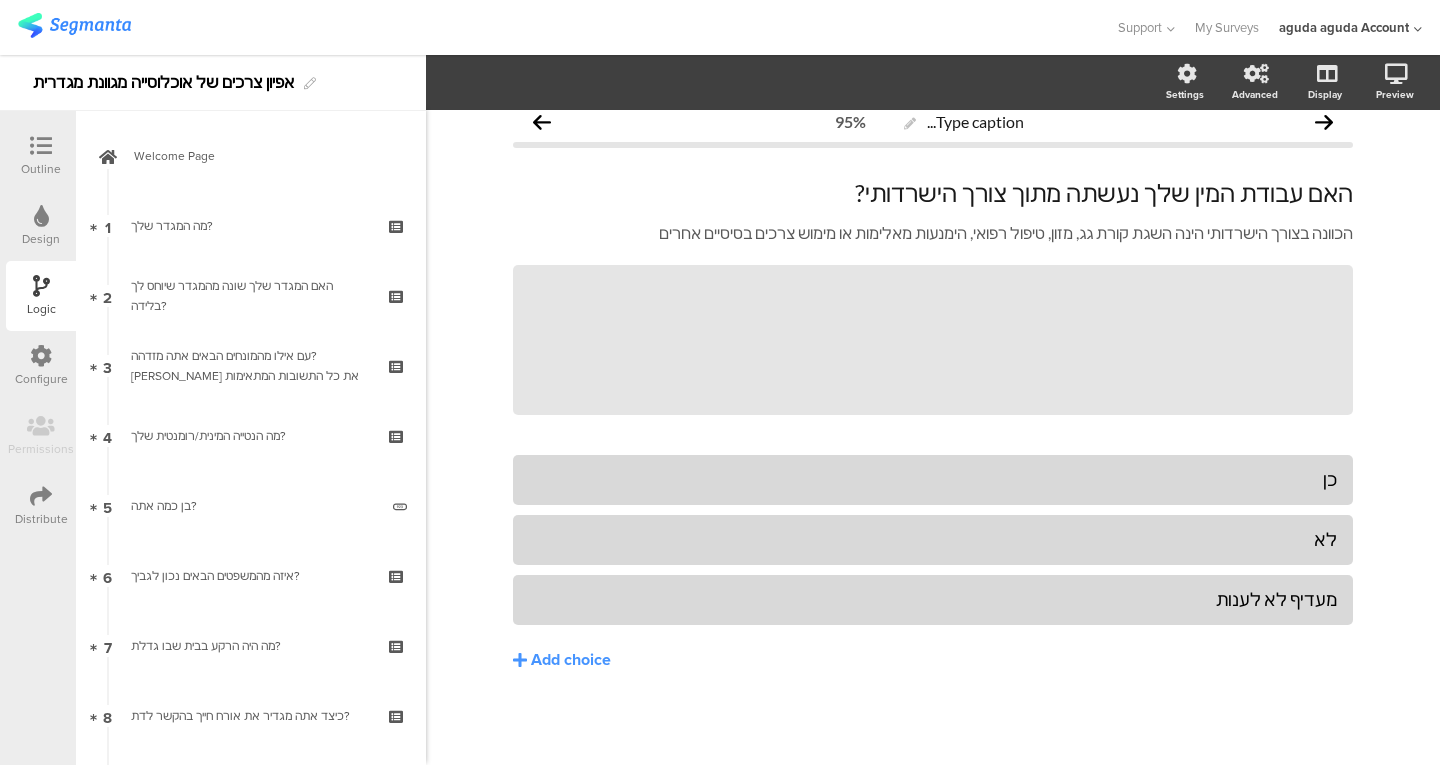 scroll, scrollTop: 18, scrollLeft: 0, axis: vertical 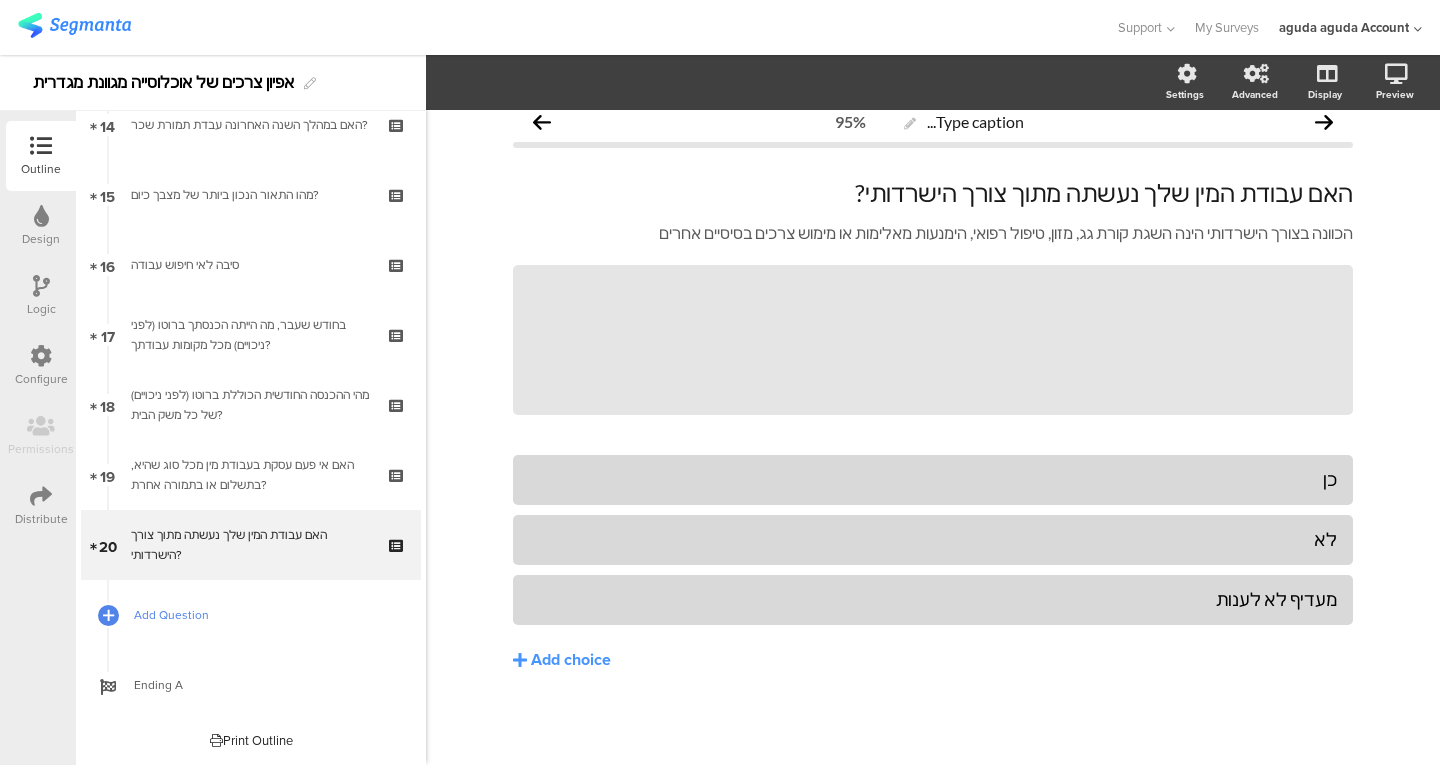 click on "Add Question" at bounding box center (262, 615) 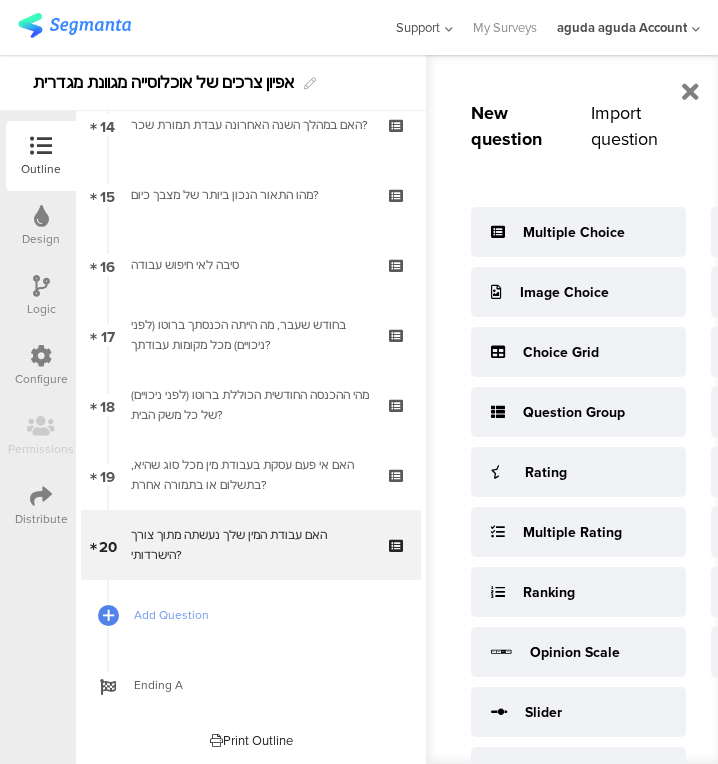 scroll, scrollTop: 80, scrollLeft: 0, axis: vertical 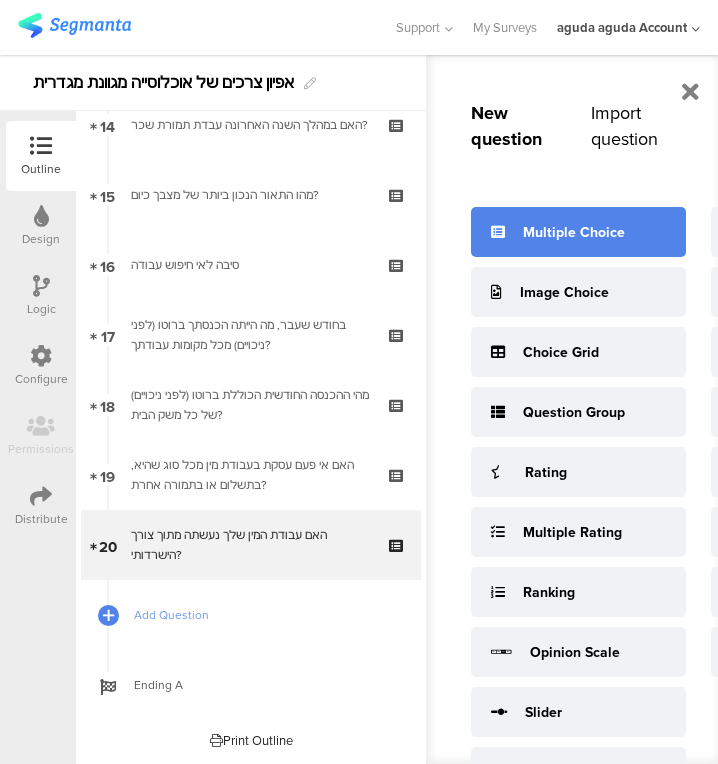 click on "Multiple Choice" at bounding box center (578, 232) 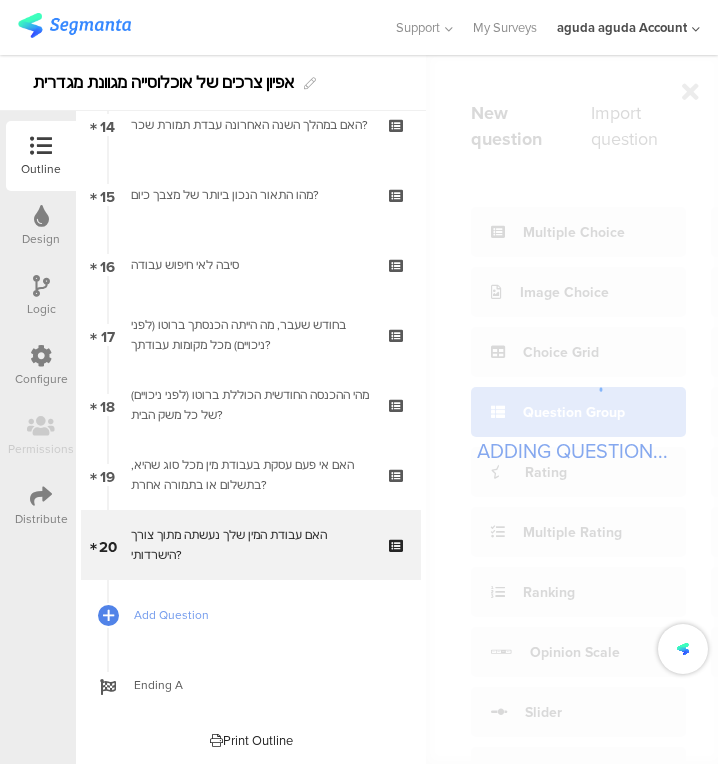 scroll, scrollTop: 0, scrollLeft: 0, axis: both 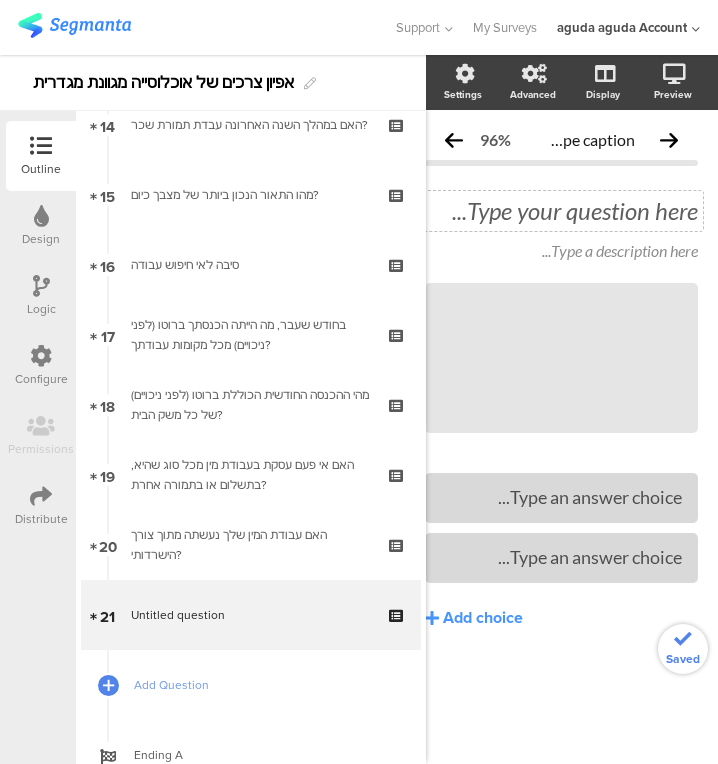 click on "Type your question here..." 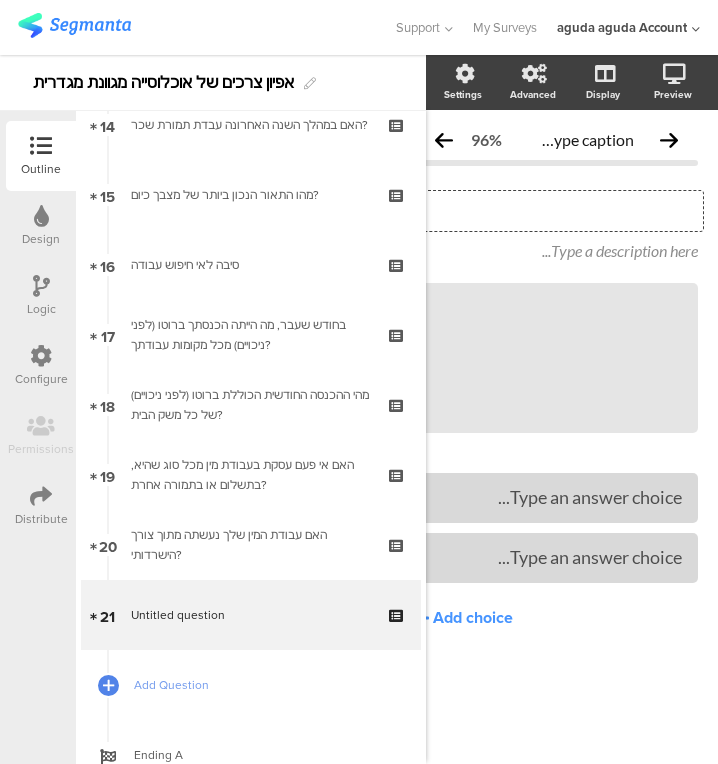 type 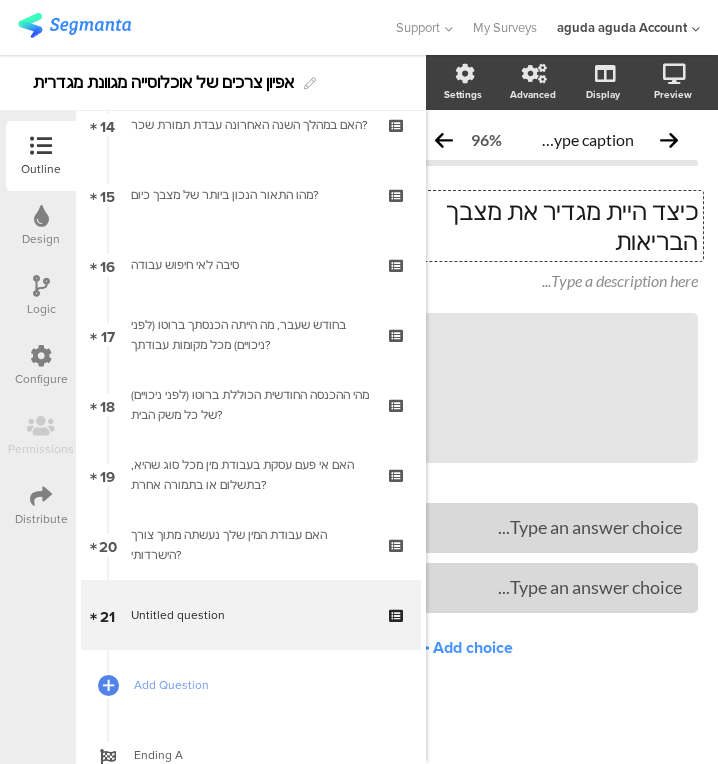 scroll, scrollTop: 0, scrollLeft: 20, axis: horizontal 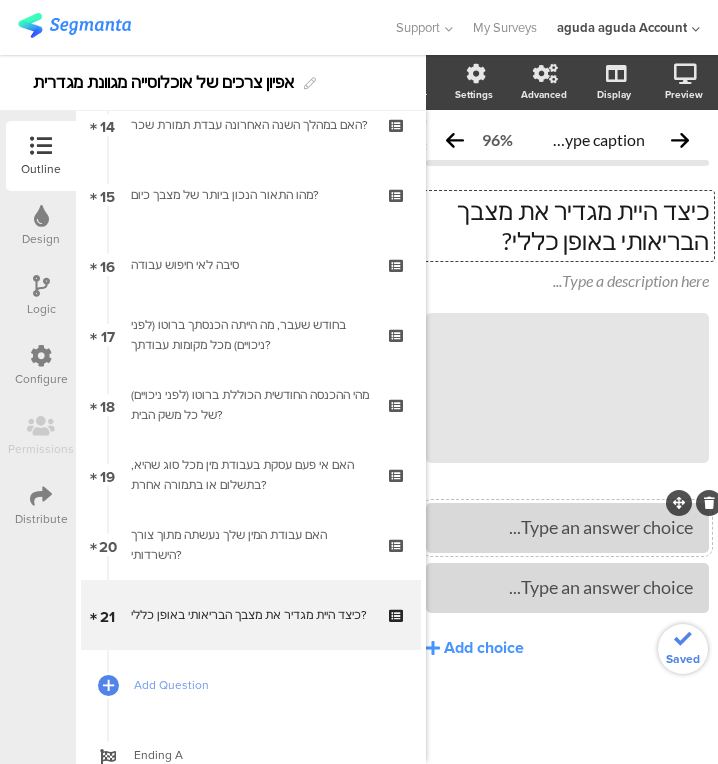 type 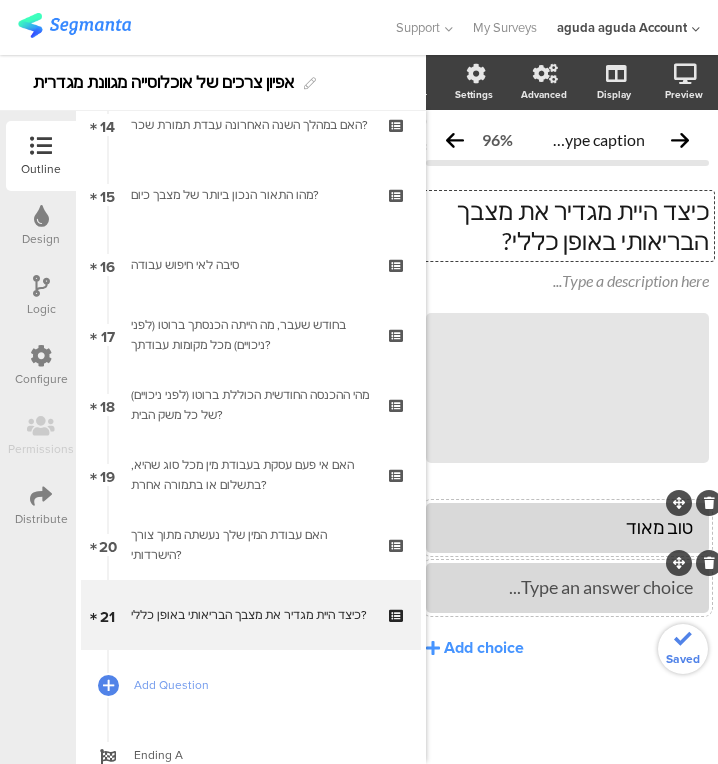 type 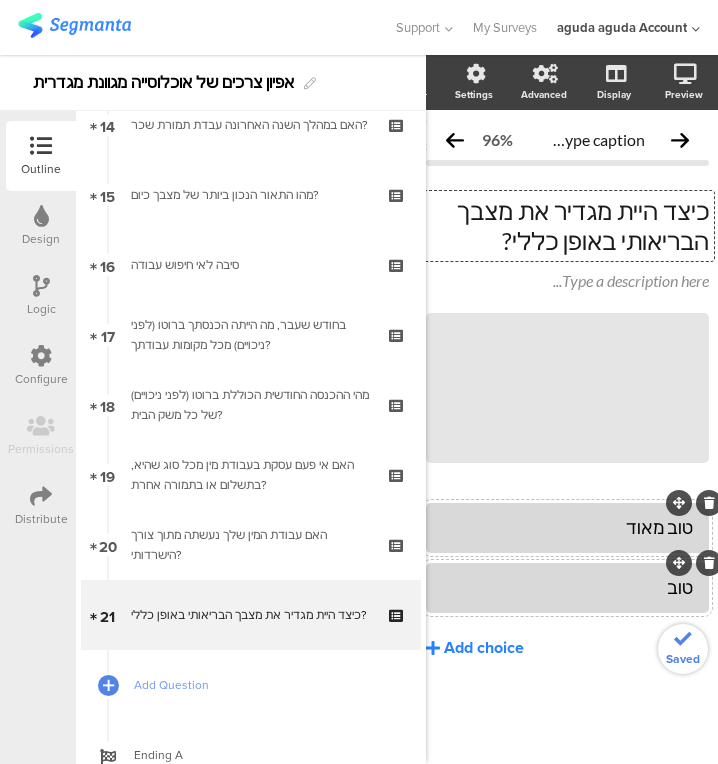 click on "Add choice" 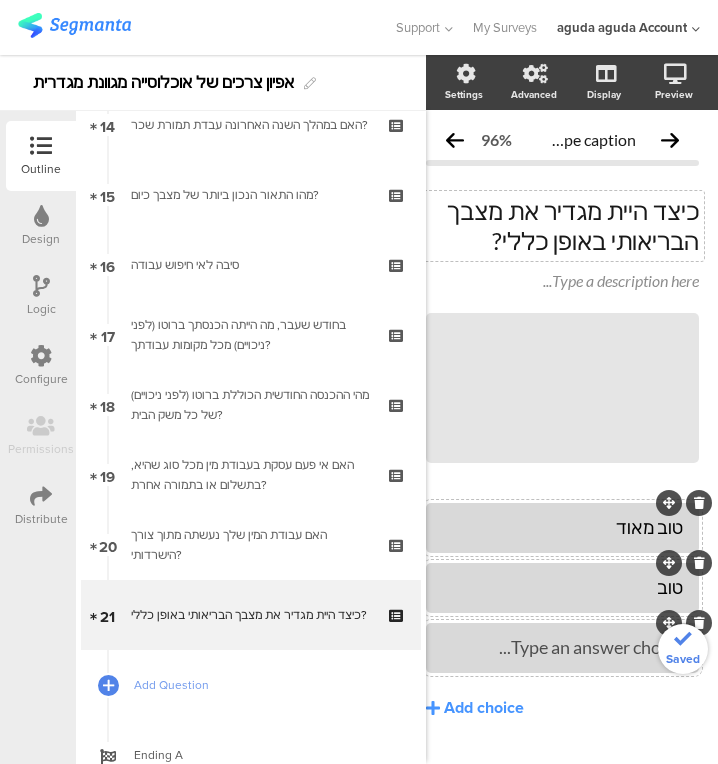 type 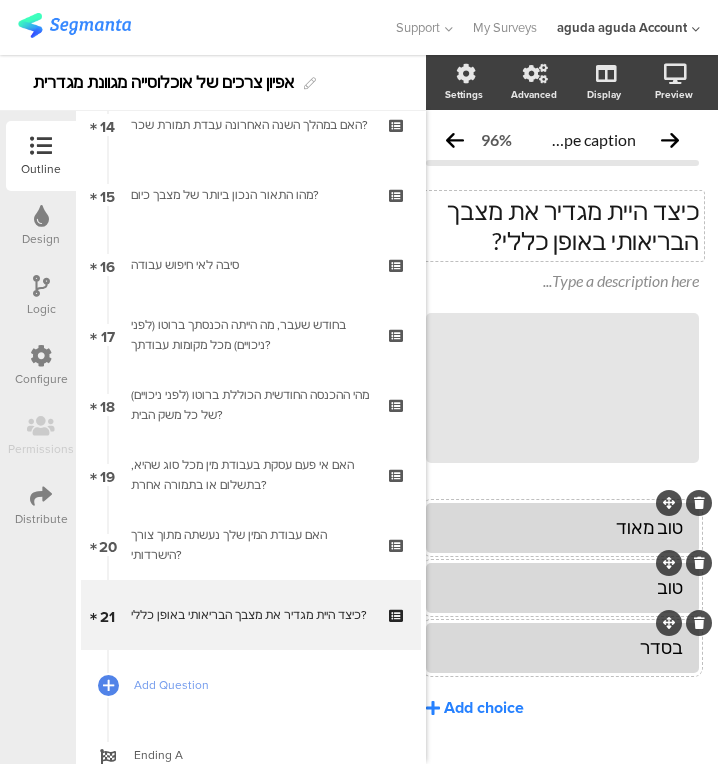 click on "Add choice" 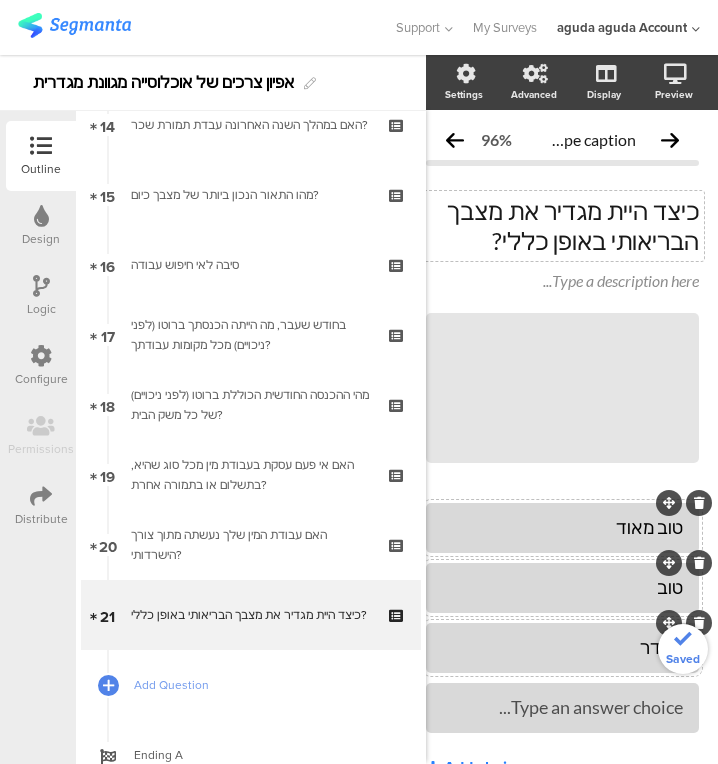type 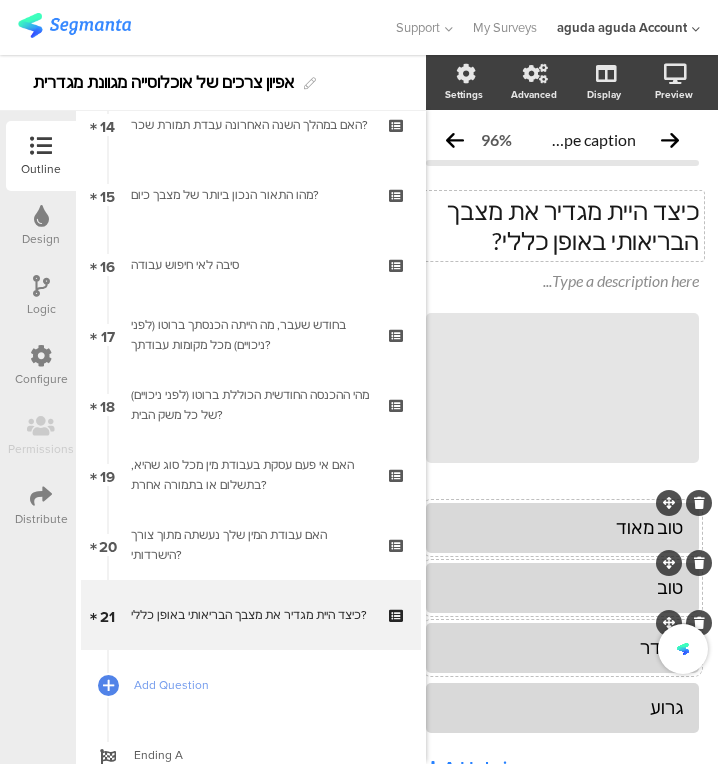 scroll, scrollTop: 124, scrollLeft: 20, axis: both 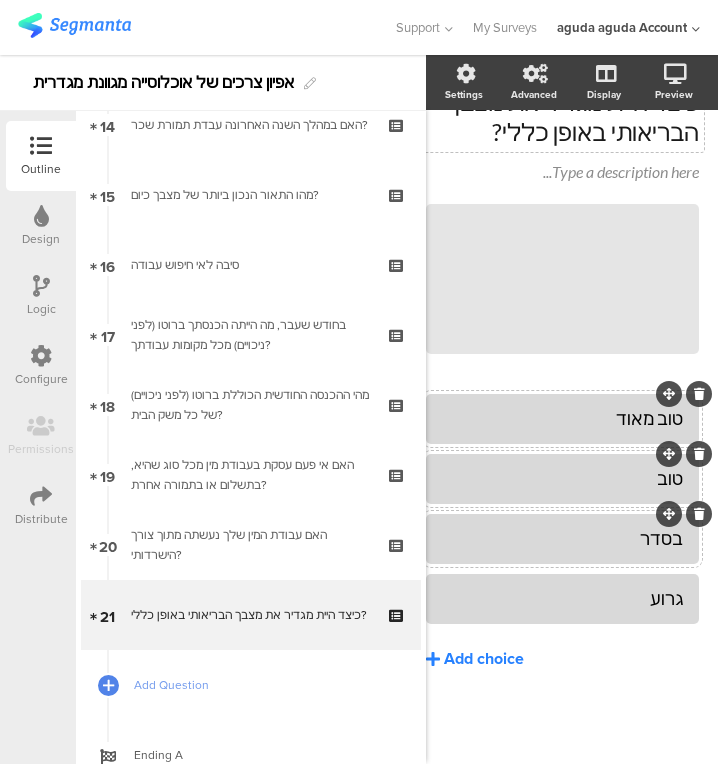 click on "Add choice" 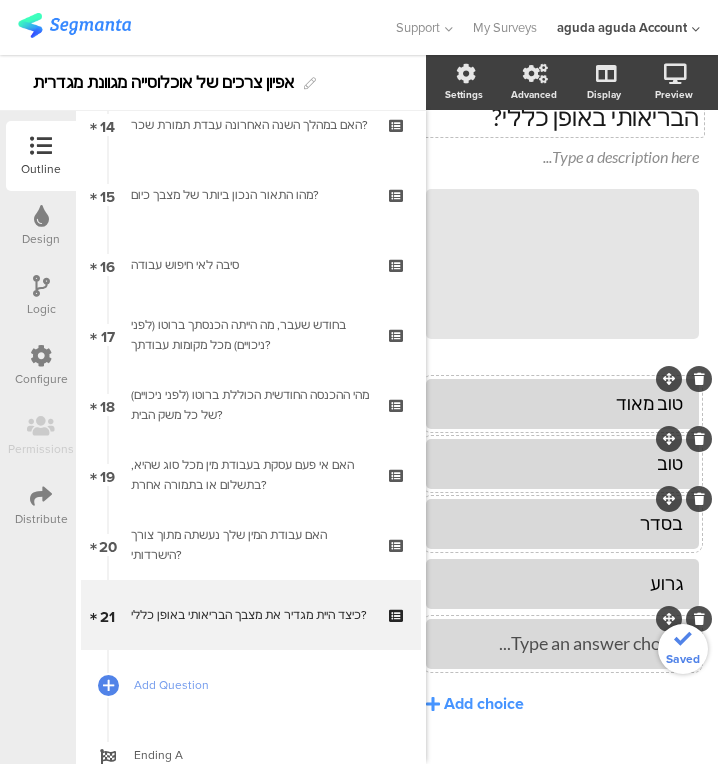 type 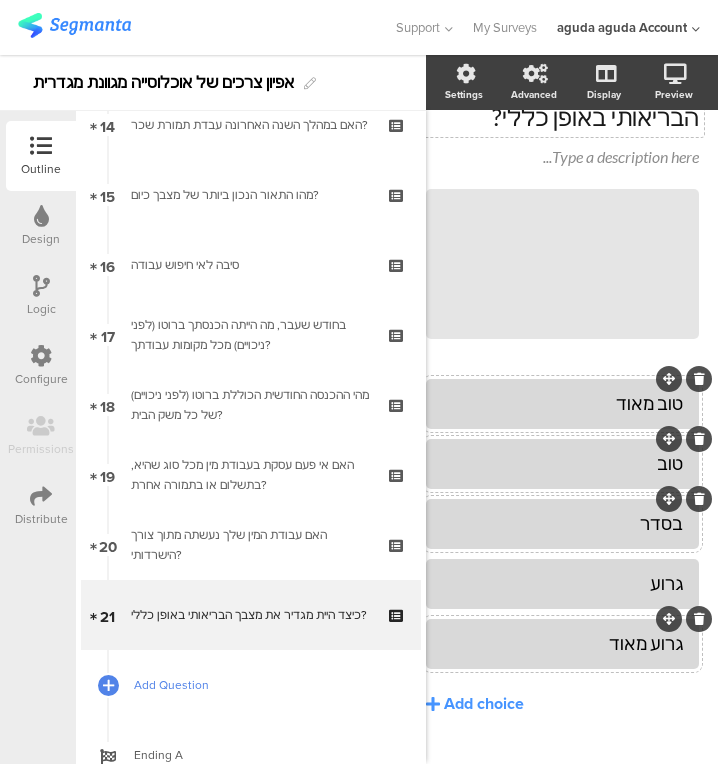 drag, startPoint x: 116, startPoint y: 670, endPoint x: 107, endPoint y: 707, distance: 38.078865 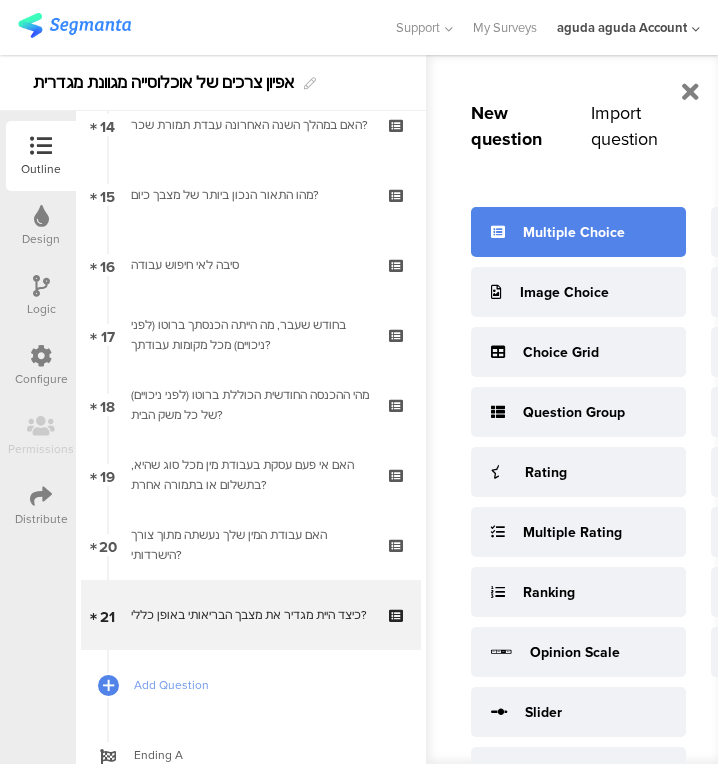 click on "Multiple Choice" at bounding box center [574, 232] 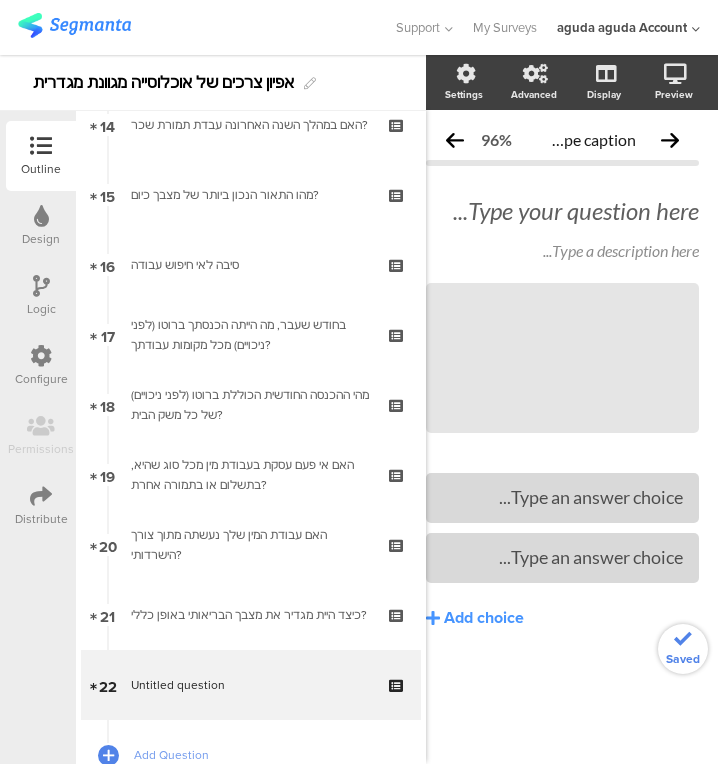 scroll, scrollTop: 0, scrollLeft: 20, axis: horizontal 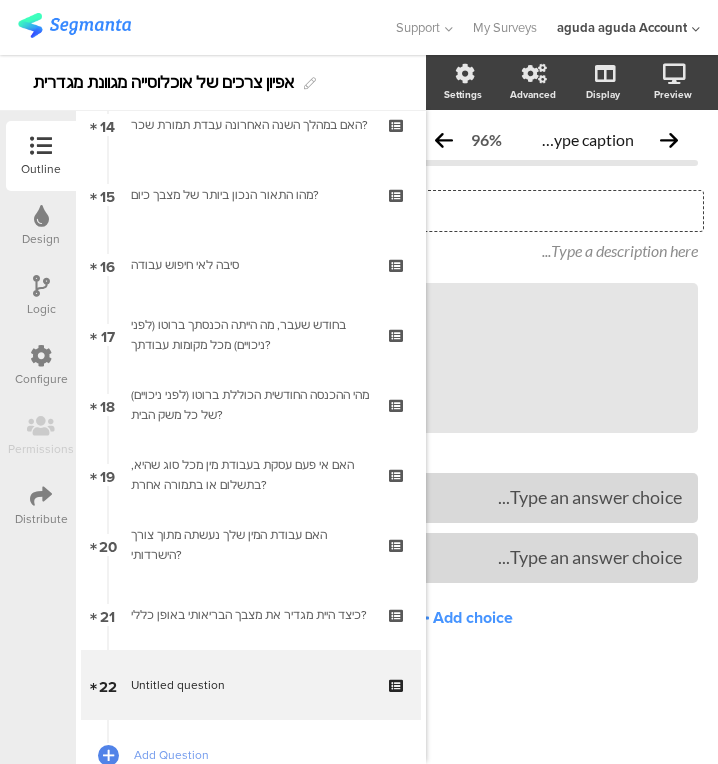 click on "Type your question here..." 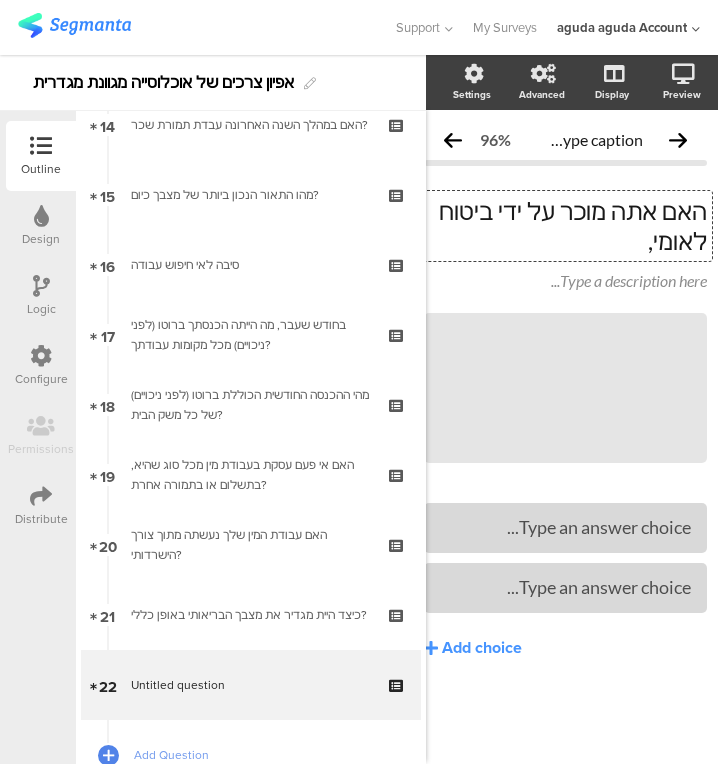 scroll, scrollTop: 0, scrollLeft: 20, axis: horizontal 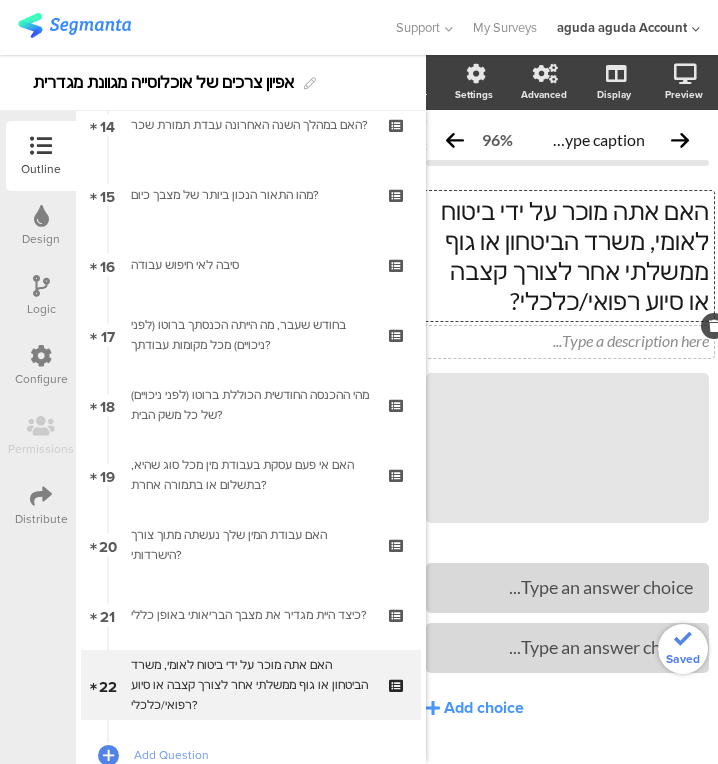 click on "Type a description here..." 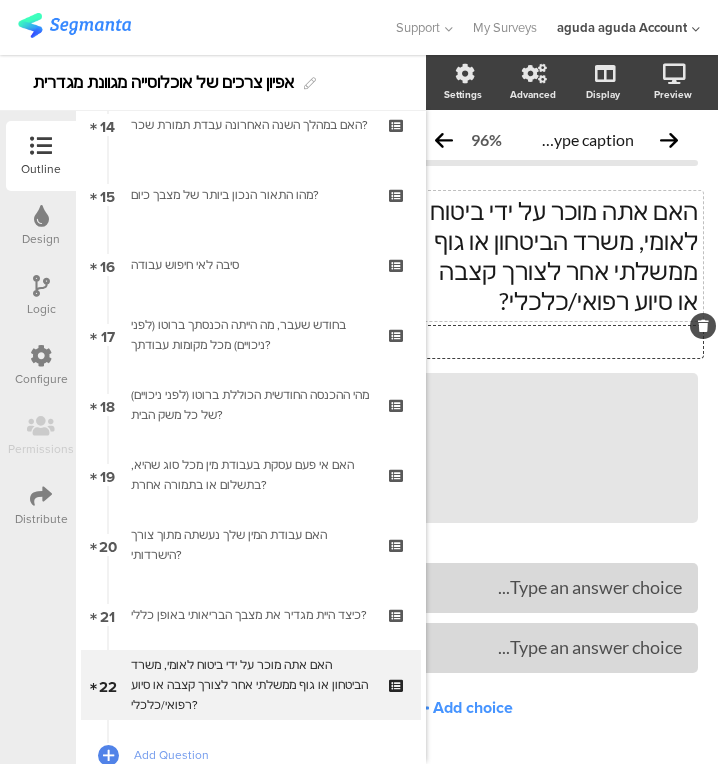 scroll, scrollTop: 9, scrollLeft: 0, axis: vertical 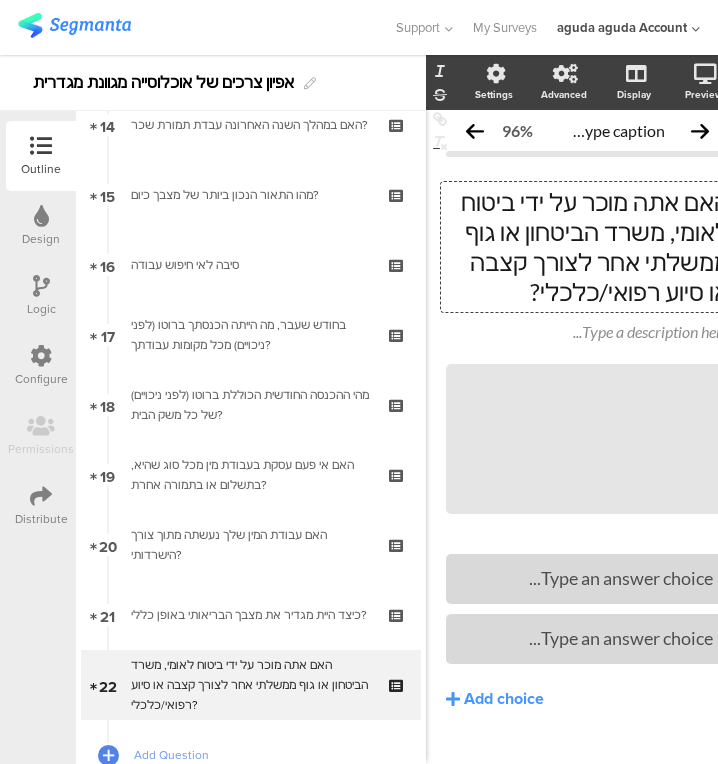 click on "האם אתה מוכר על ידי ביטוח לאומי, משרד הביטחון או גוף ממשלתי אחר לצורך קצבה או סיוע רפואי/כלכלי?
האם אתה מוכר על ידי ביטוח לאומי, משרד הביטחון או גוף ממשלתי אחר לצורך קצבה או סיוע רפואי/כלכלי?
האם אתה מוכר על ידי ביטוח לאומי, משרד הביטחון או גוף ממשלתי אחר לצורך קצבה או סיוע רפואי/כלכלי?" 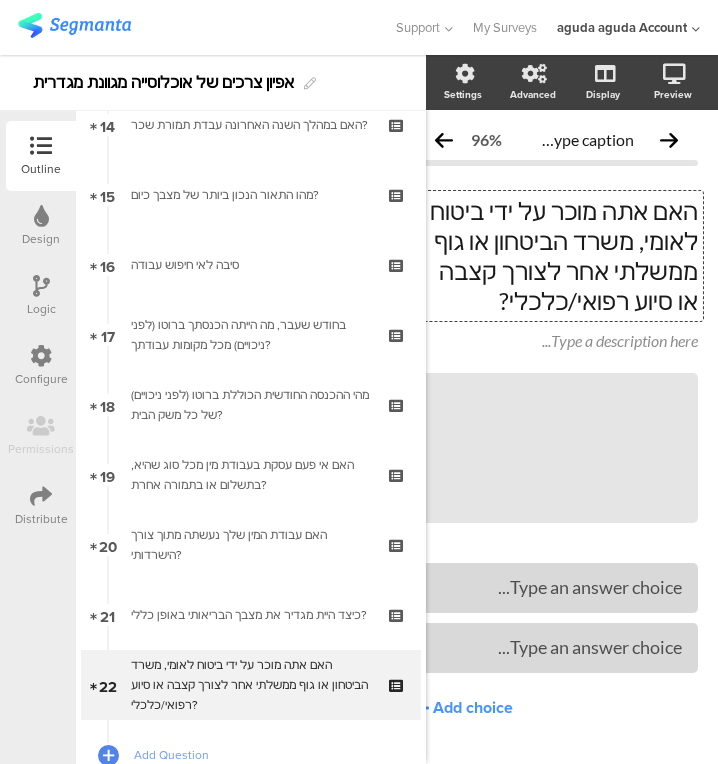 scroll, scrollTop: 0, scrollLeft: 0, axis: both 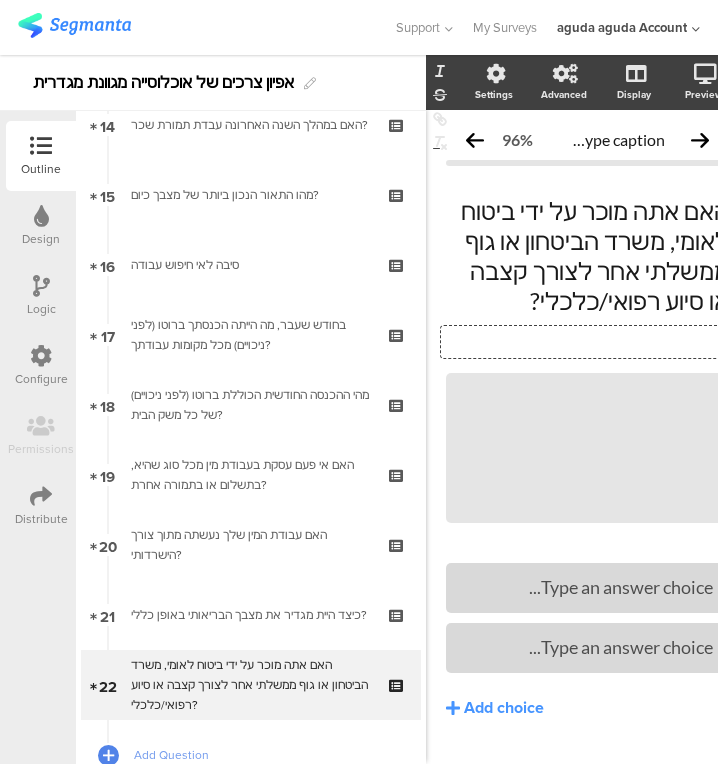 click on "Type a description here..." 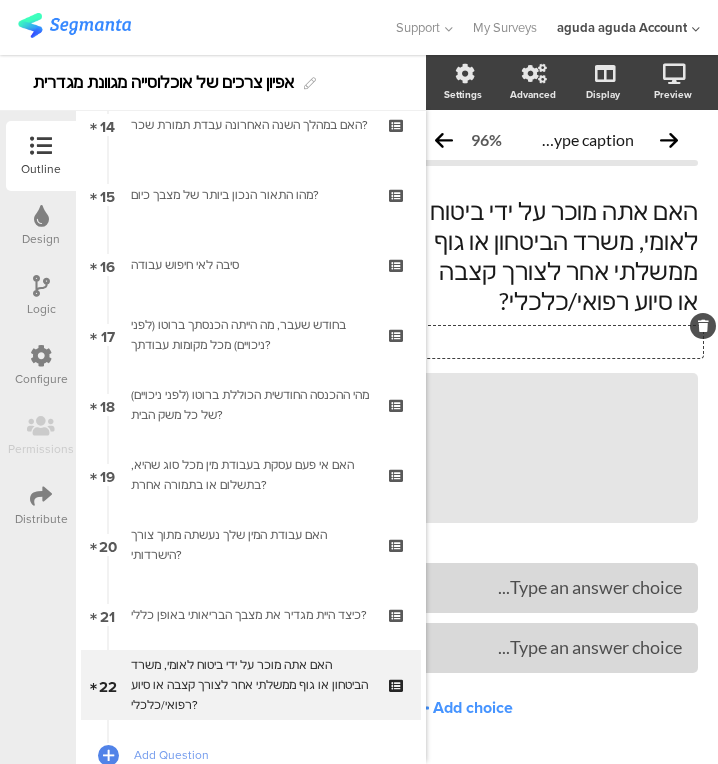 type 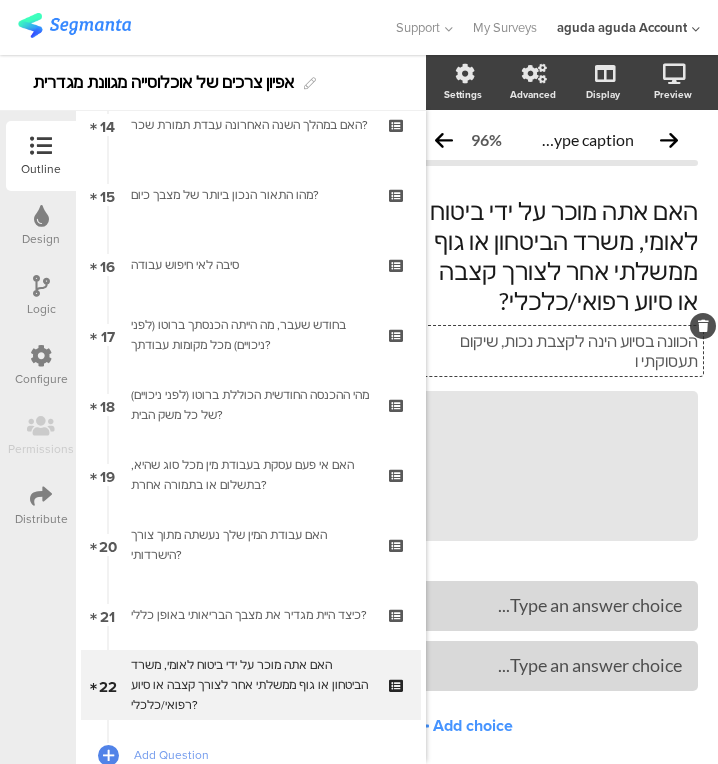 scroll, scrollTop: 0, scrollLeft: 24, axis: horizontal 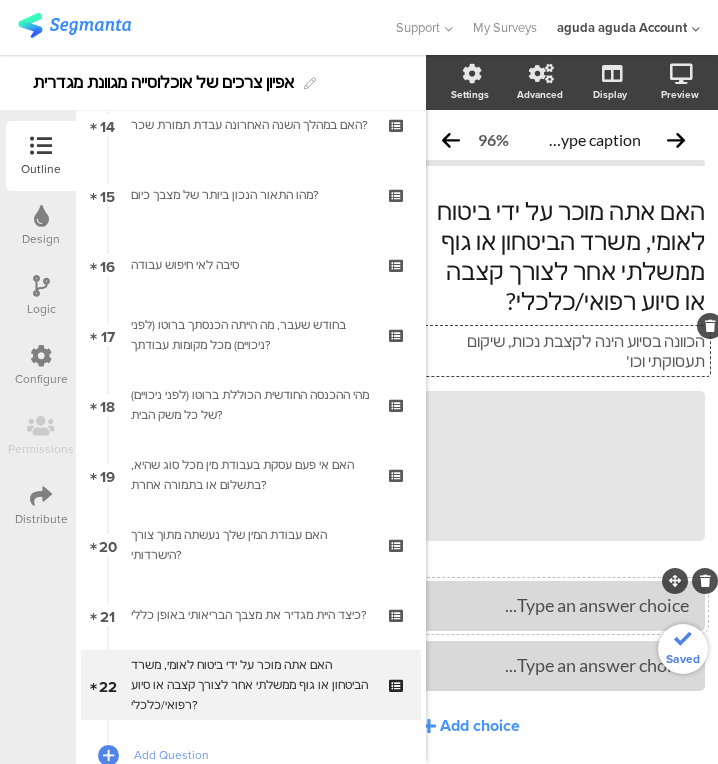 type 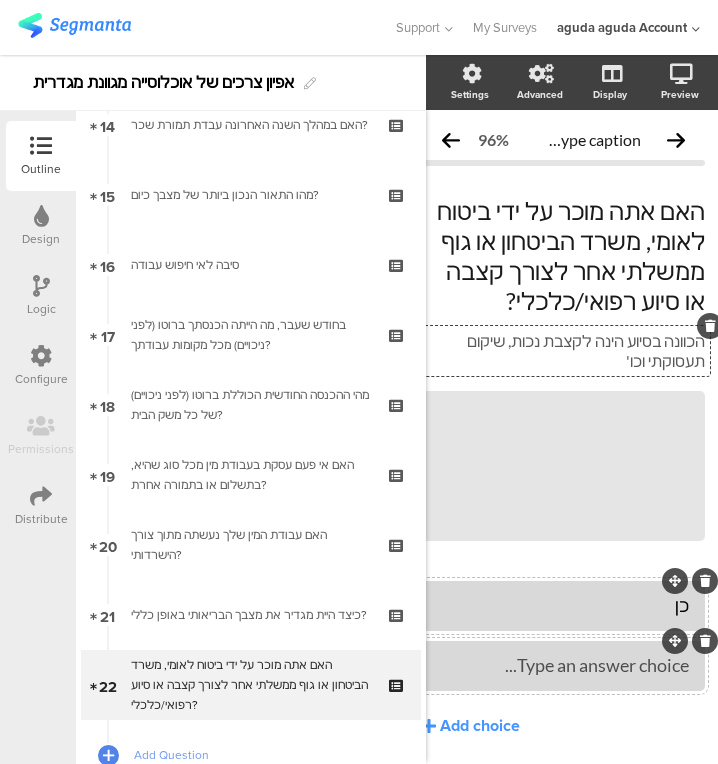 type 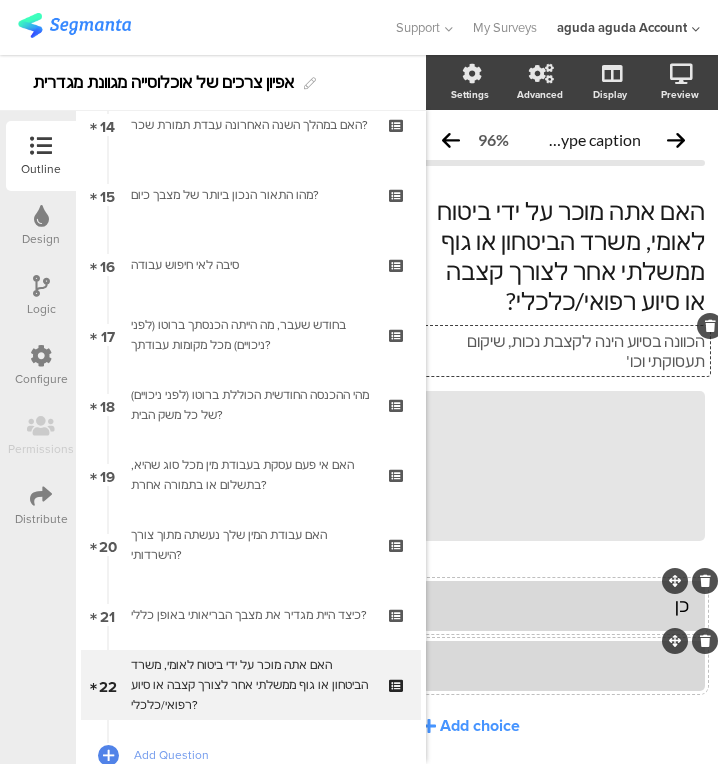 click 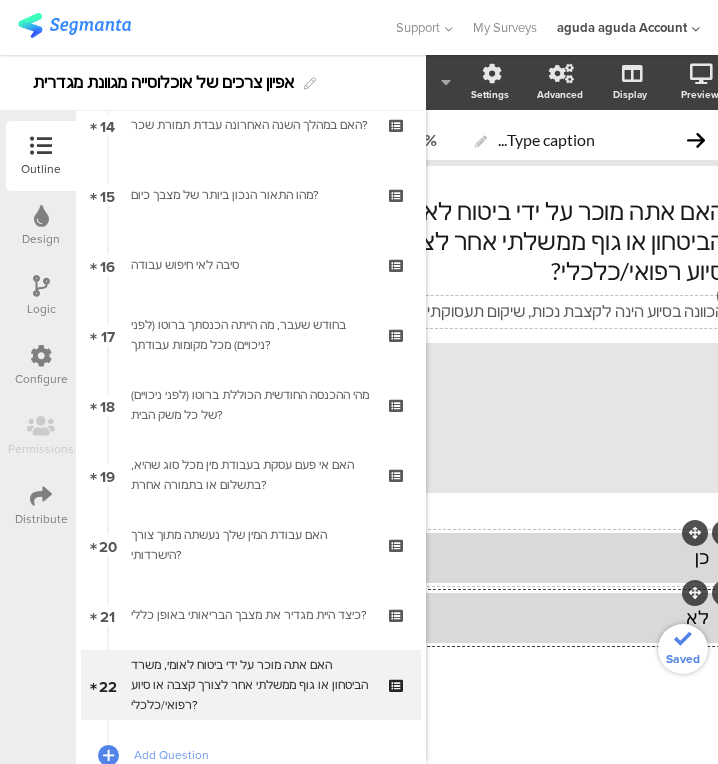scroll, scrollTop: 4, scrollLeft: 163, axis: both 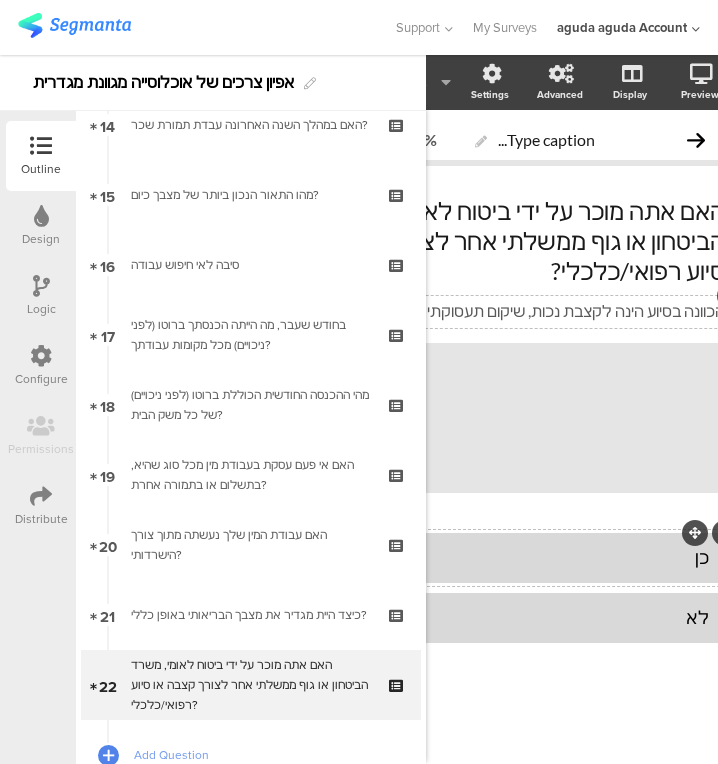 click on "Add choice" 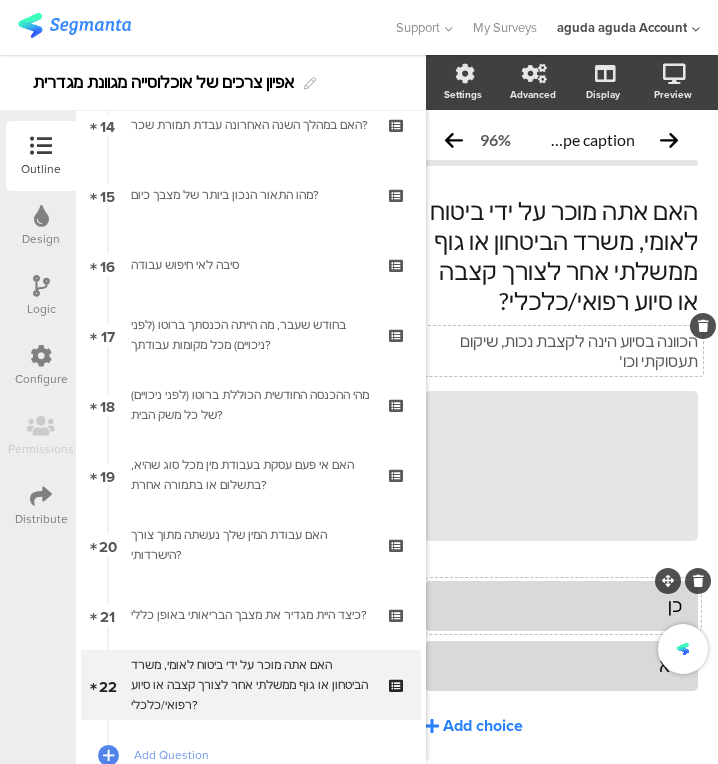 scroll, scrollTop: 0, scrollLeft: 38, axis: horizontal 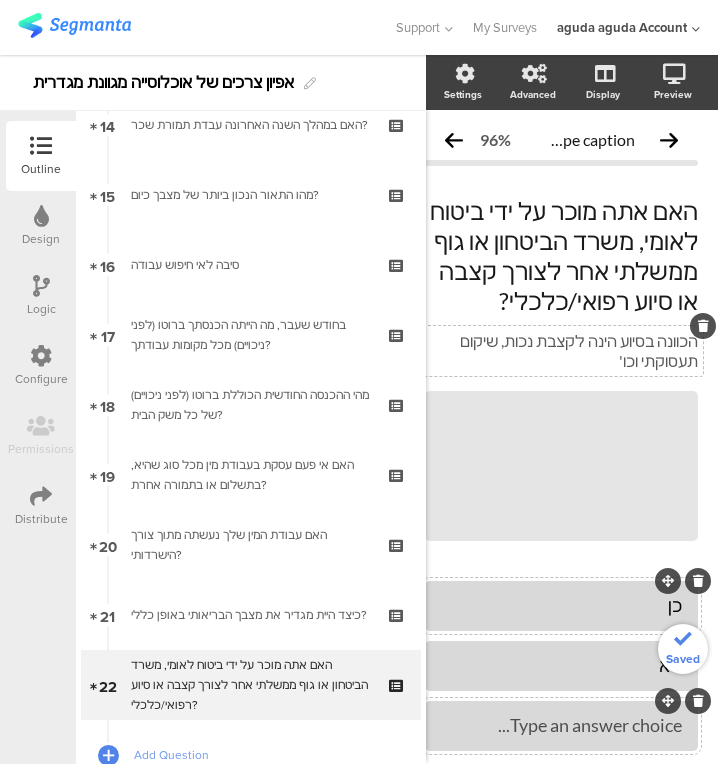 type 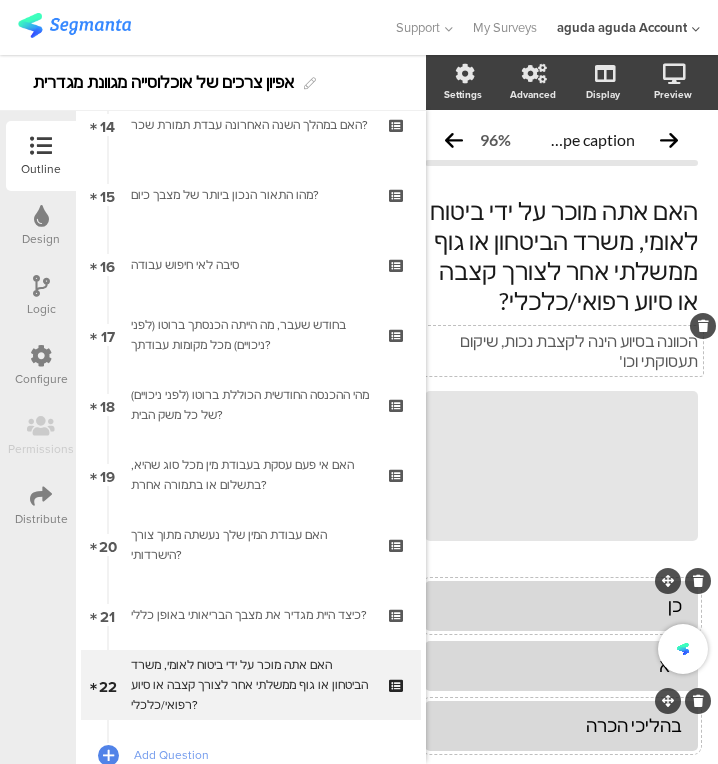 scroll, scrollTop: 142, scrollLeft: 38, axis: both 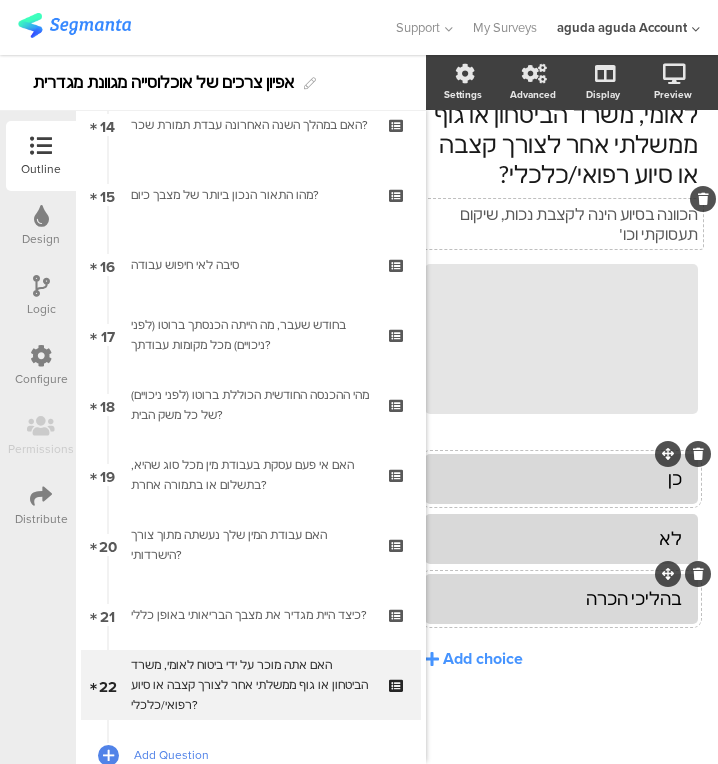 click on "Add Question" at bounding box center (262, 755) 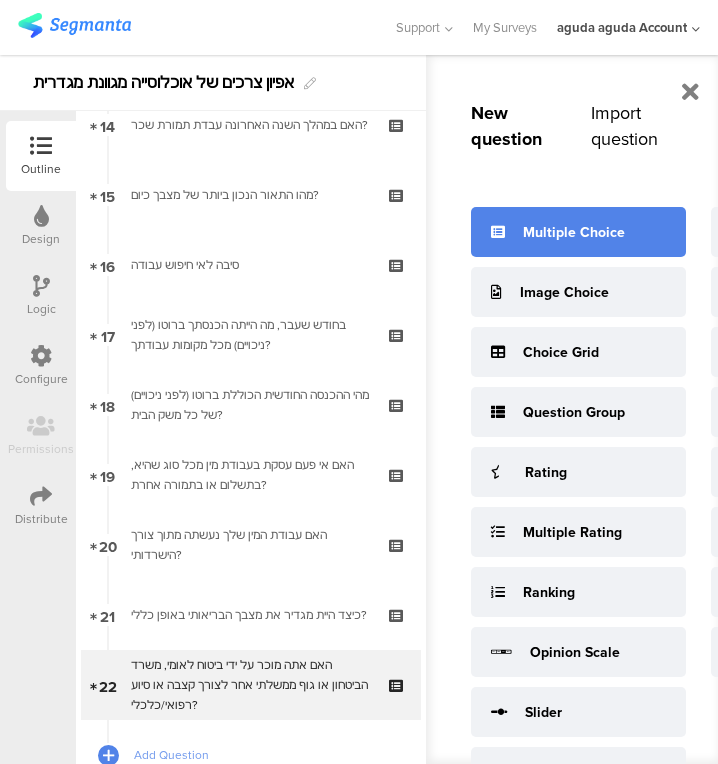 click on "Multiple Choice" at bounding box center (578, 232) 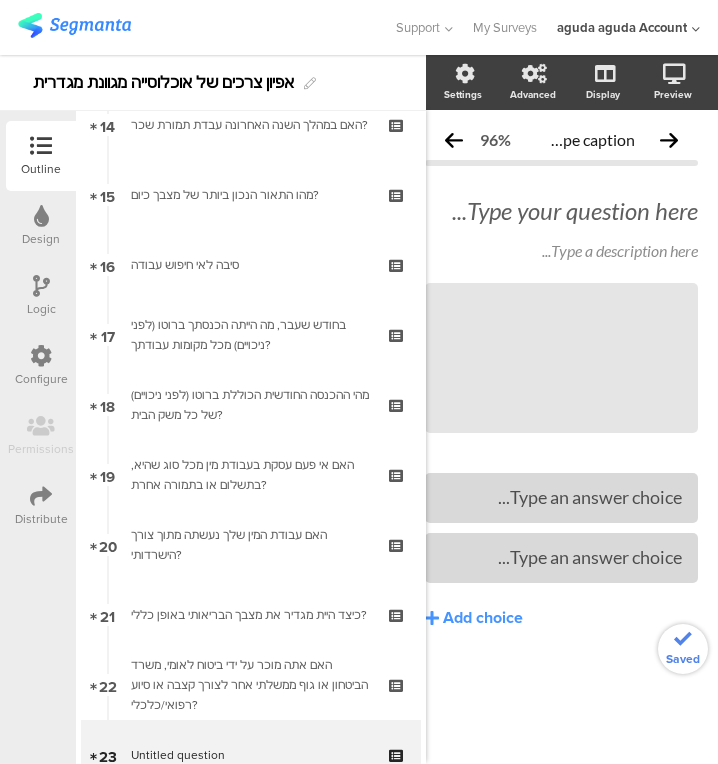 scroll, scrollTop: 0, scrollLeft: 23, axis: horizontal 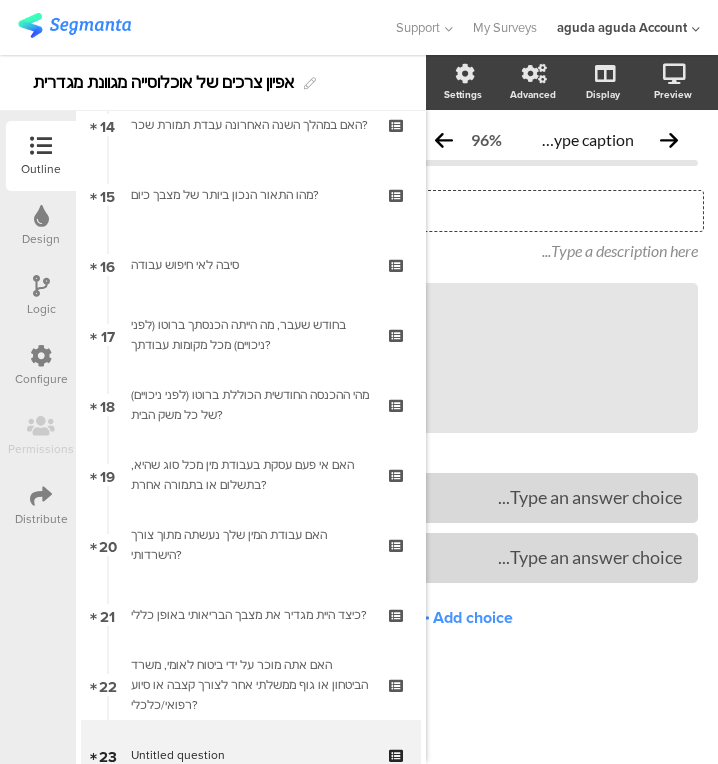 click on "Type your question here..." 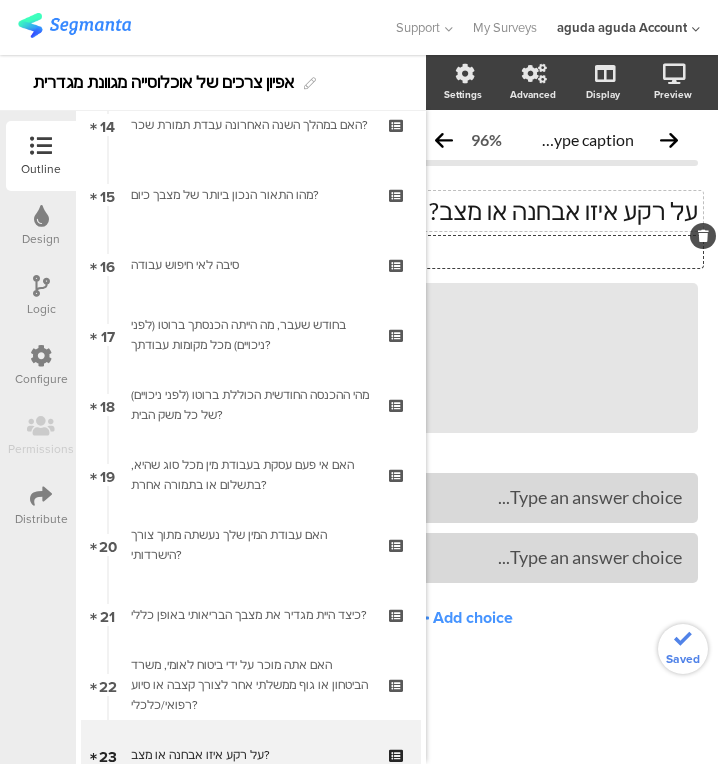 click on "Type a description here..." 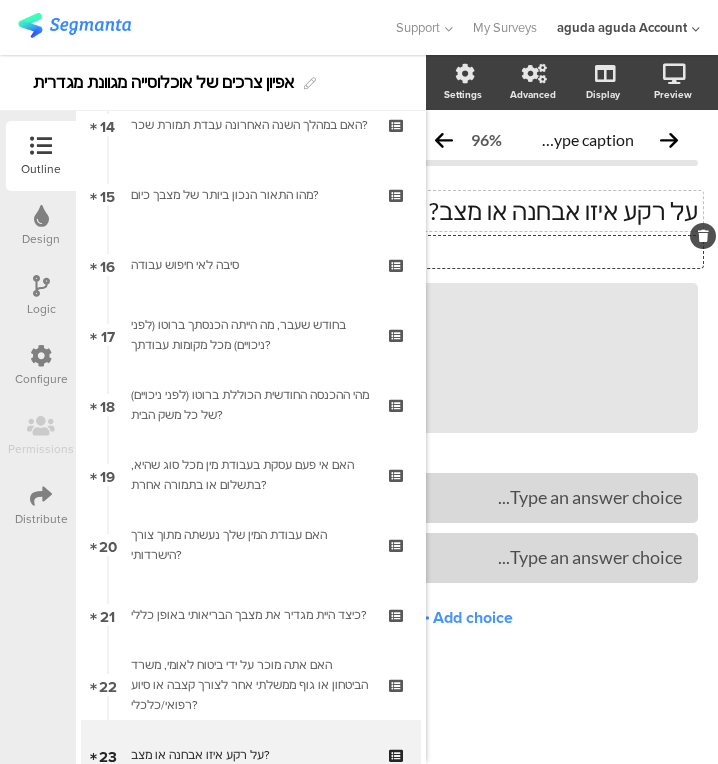 type 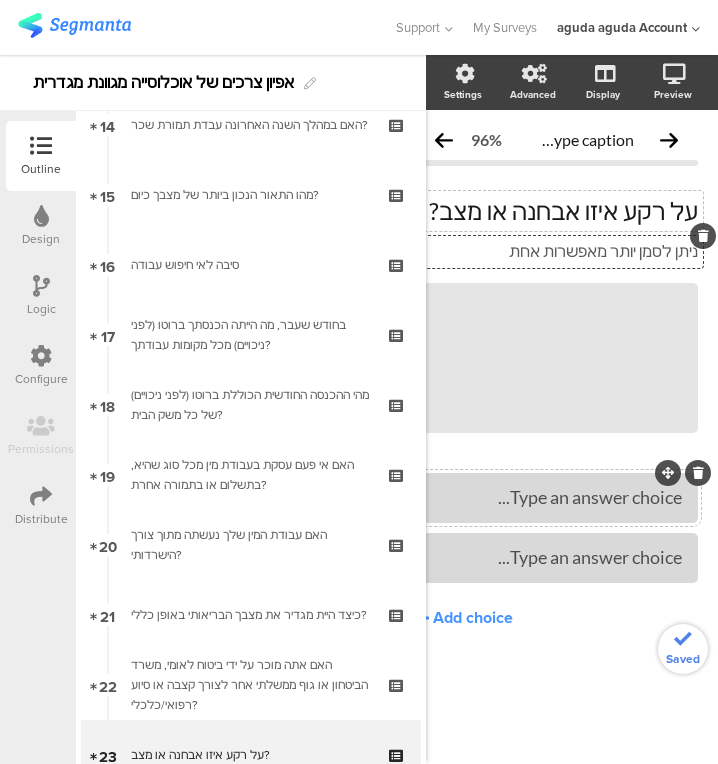 type 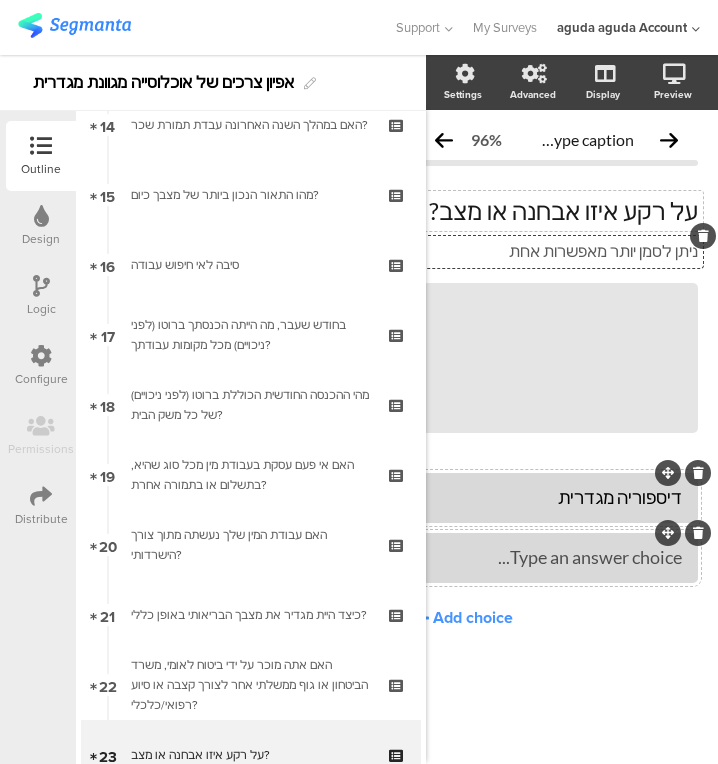 type 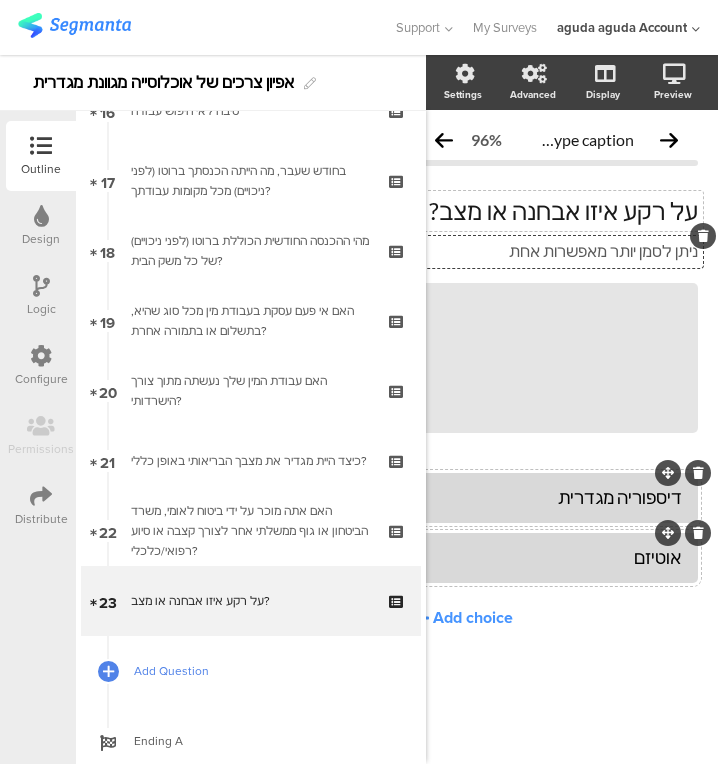 scroll, scrollTop: 1166, scrollLeft: 0, axis: vertical 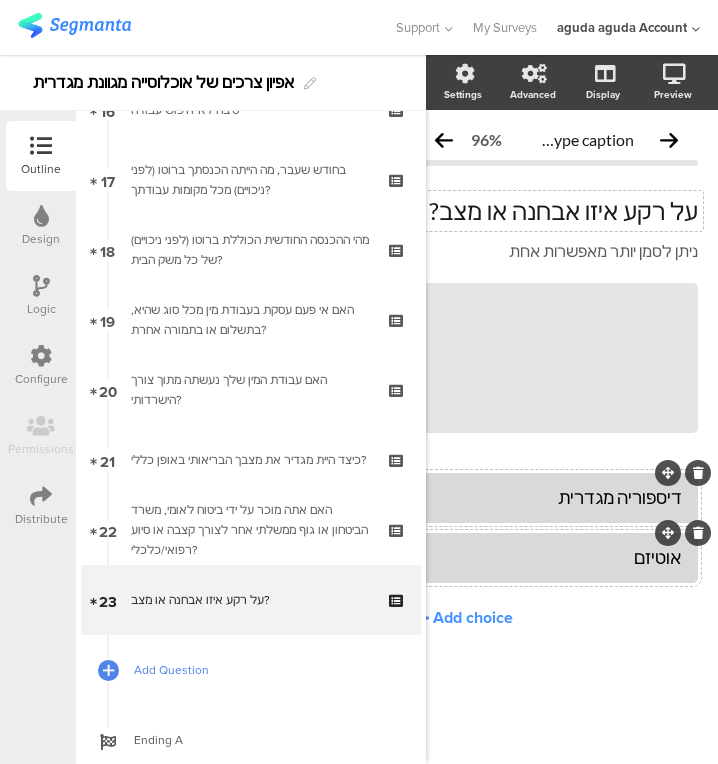 click on "Add Question" at bounding box center (262, 670) 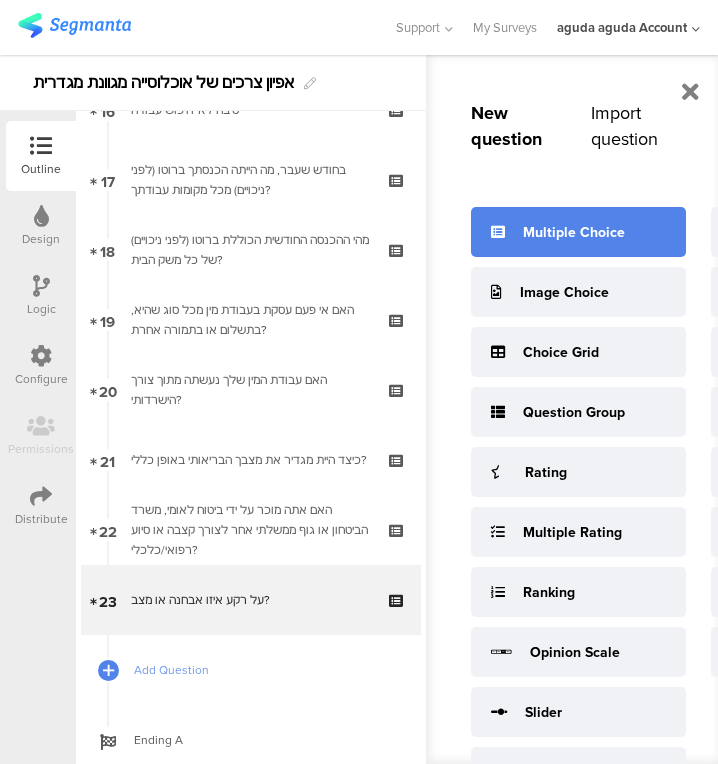 click on "Multiple Choice" at bounding box center [574, 232] 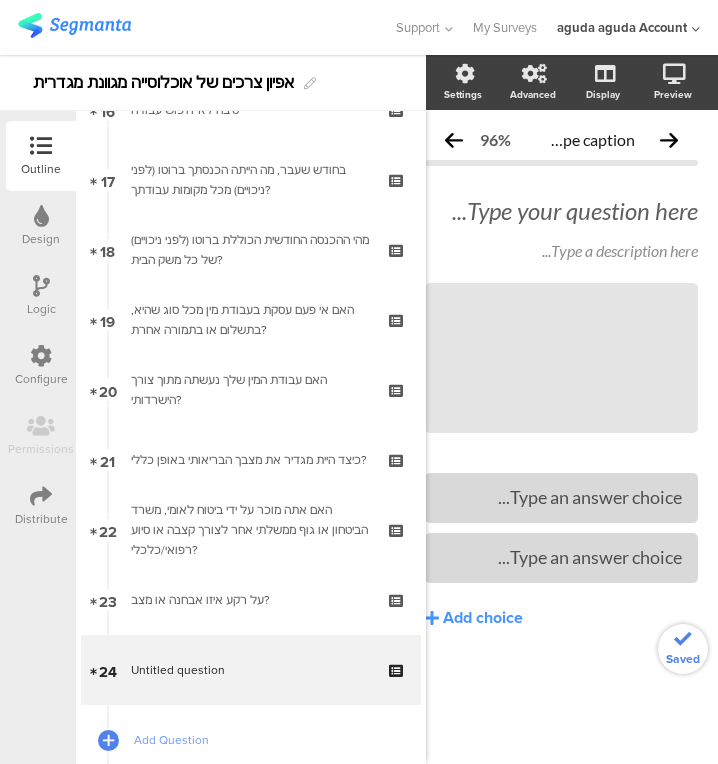 scroll, scrollTop: 0, scrollLeft: 23, axis: horizontal 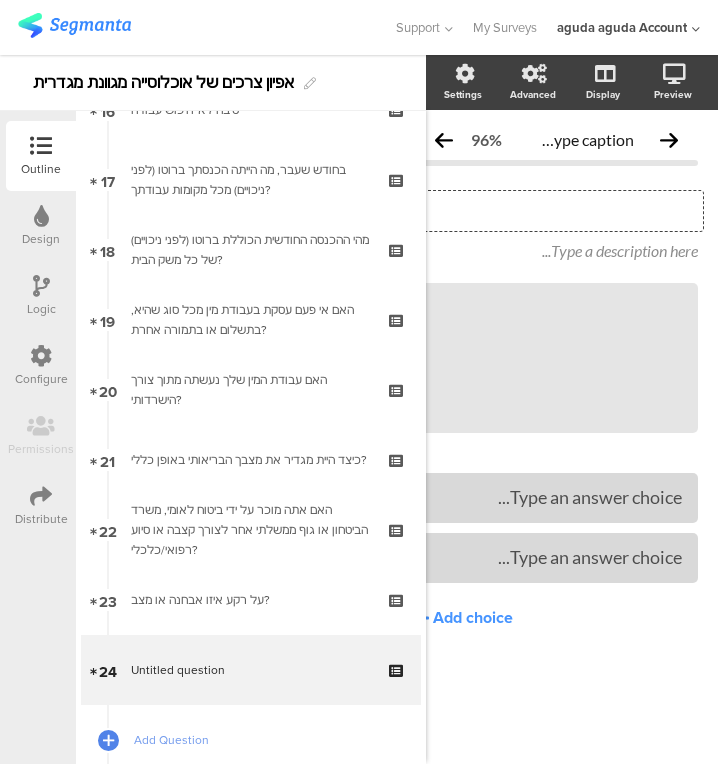 click on "Type your question here..." 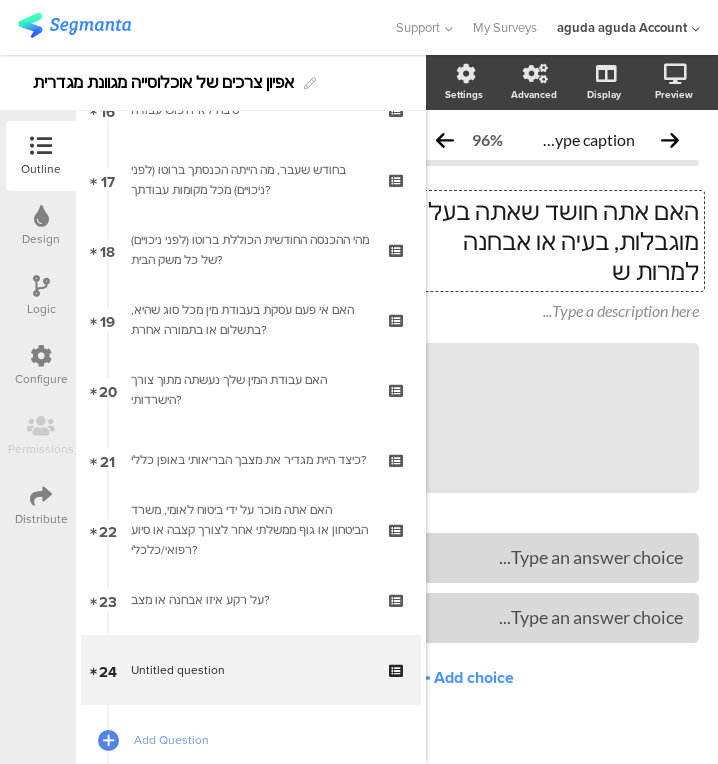 scroll, scrollTop: 0, scrollLeft: 20, axis: horizontal 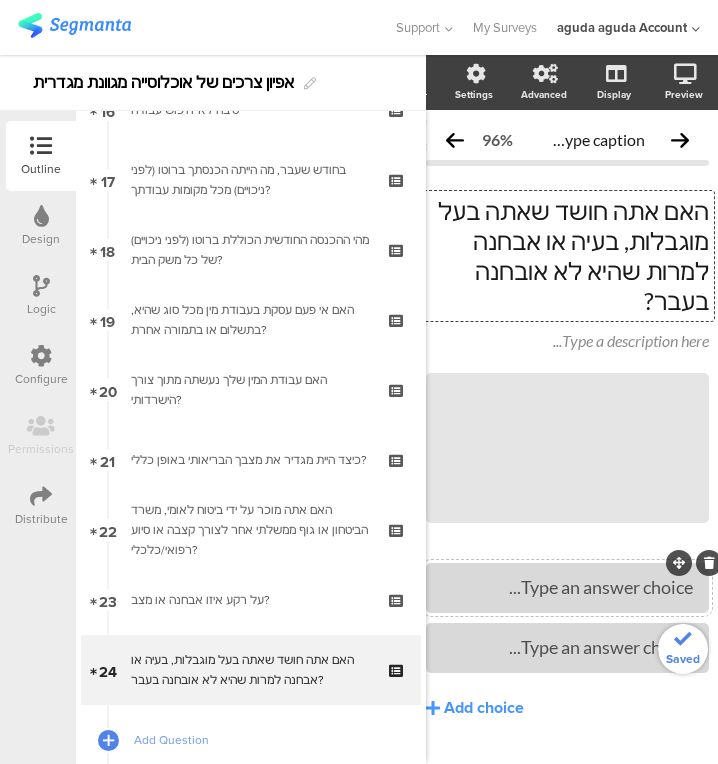 type 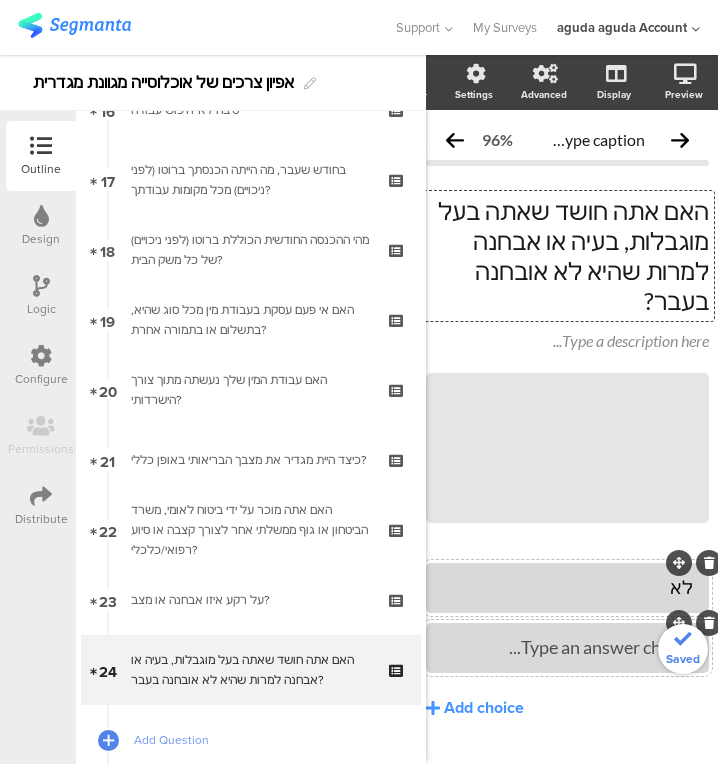 type 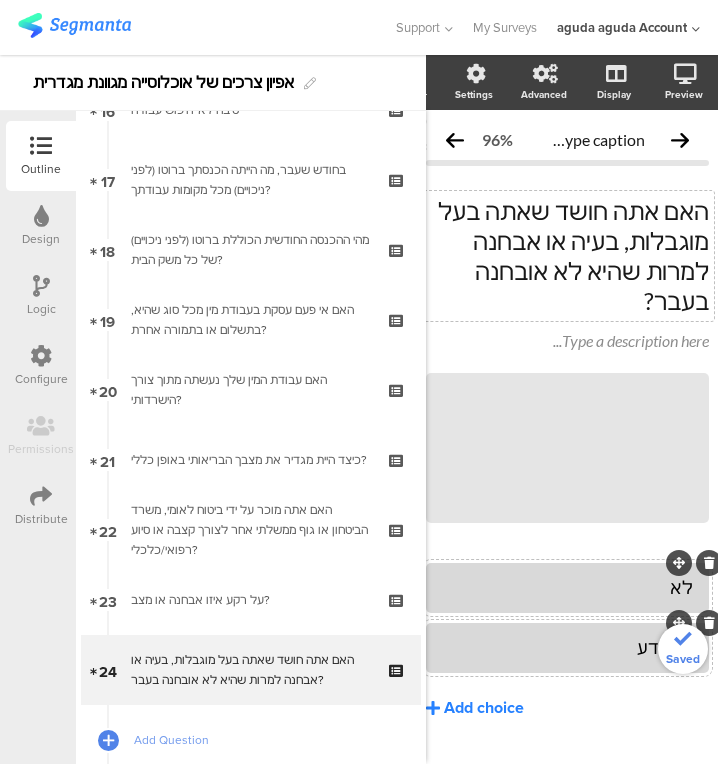 click on "Add choice" 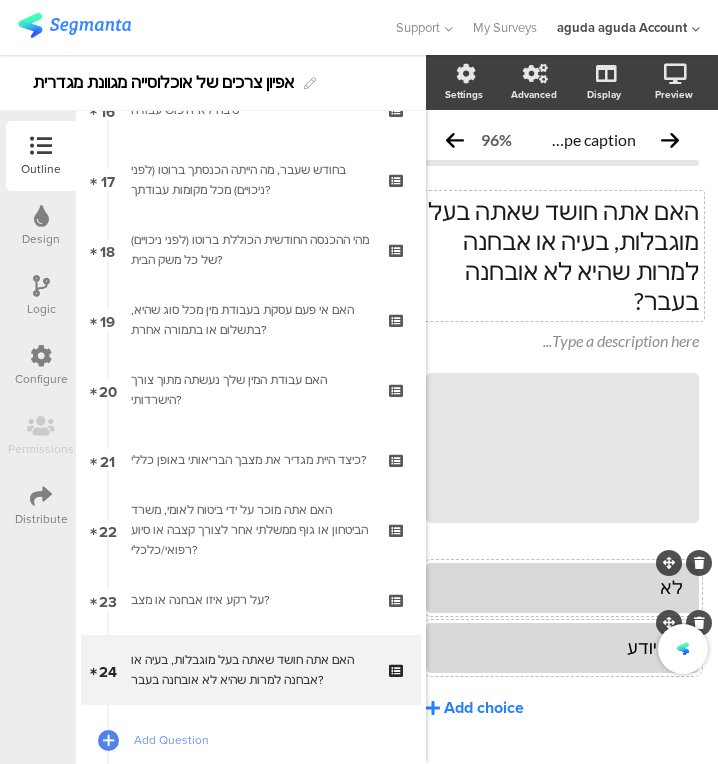 click on "לא
לא יודע
Add choice" 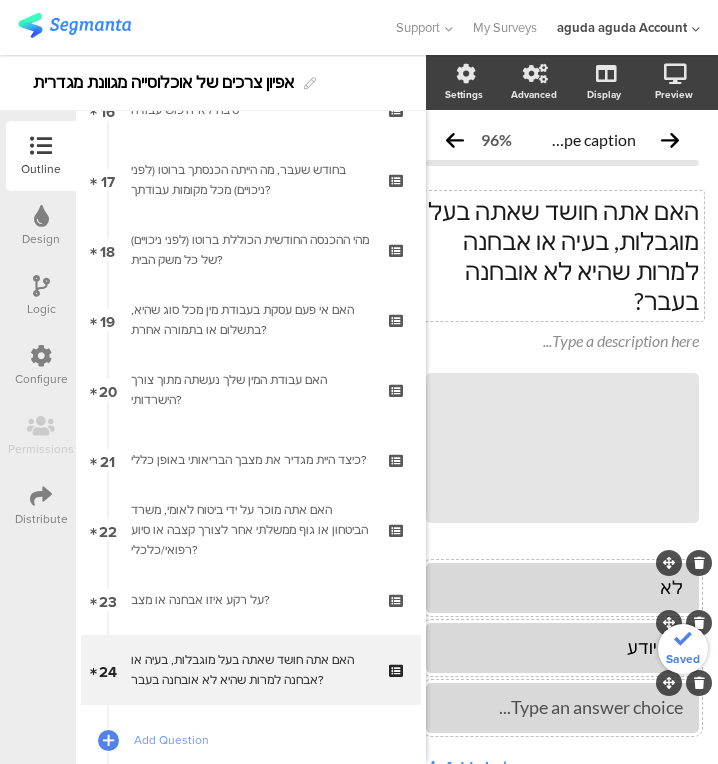 type 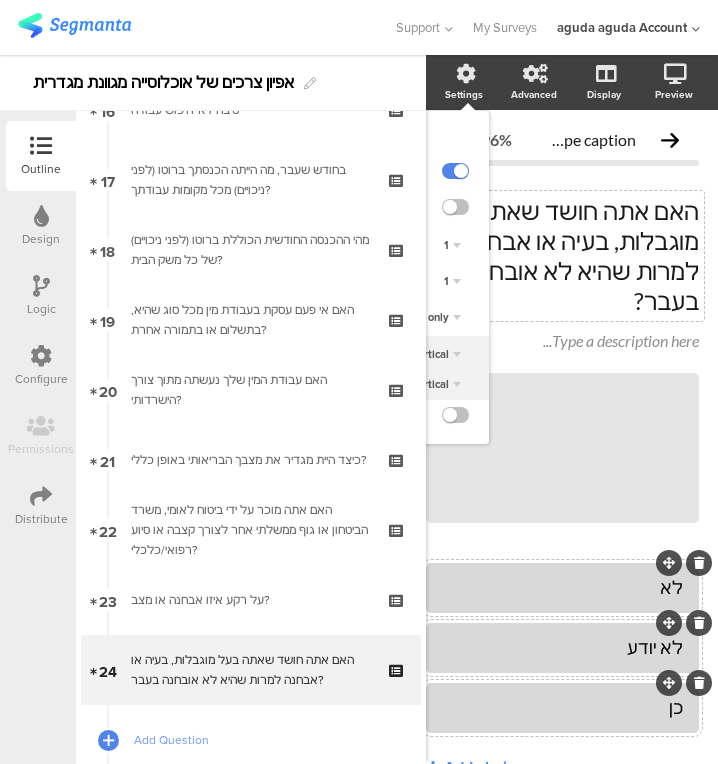 scroll, scrollTop: 0, scrollLeft: 0, axis: both 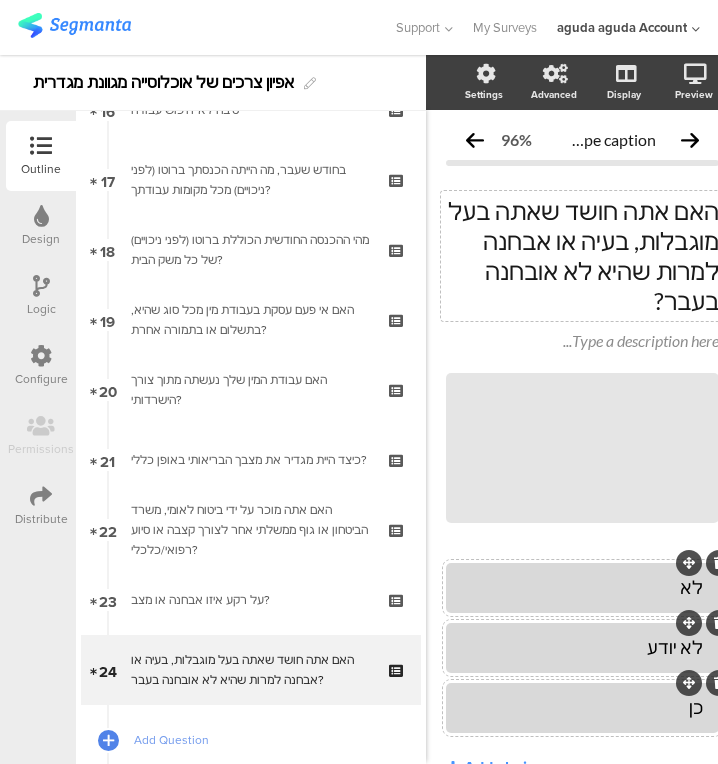 click on "כן" 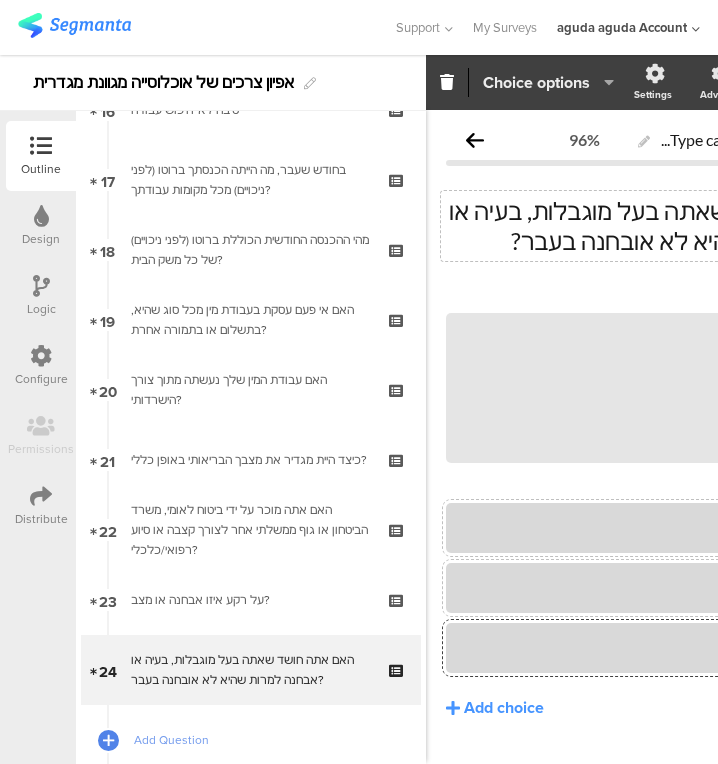 click on "Choice options" 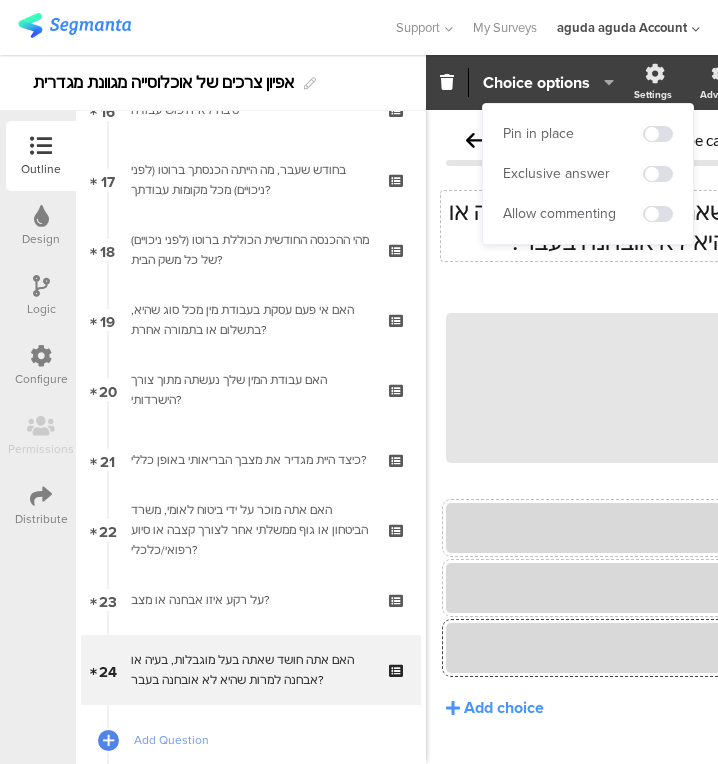 drag, startPoint x: 640, startPoint y: 215, endPoint x: 660, endPoint y: 215, distance: 20 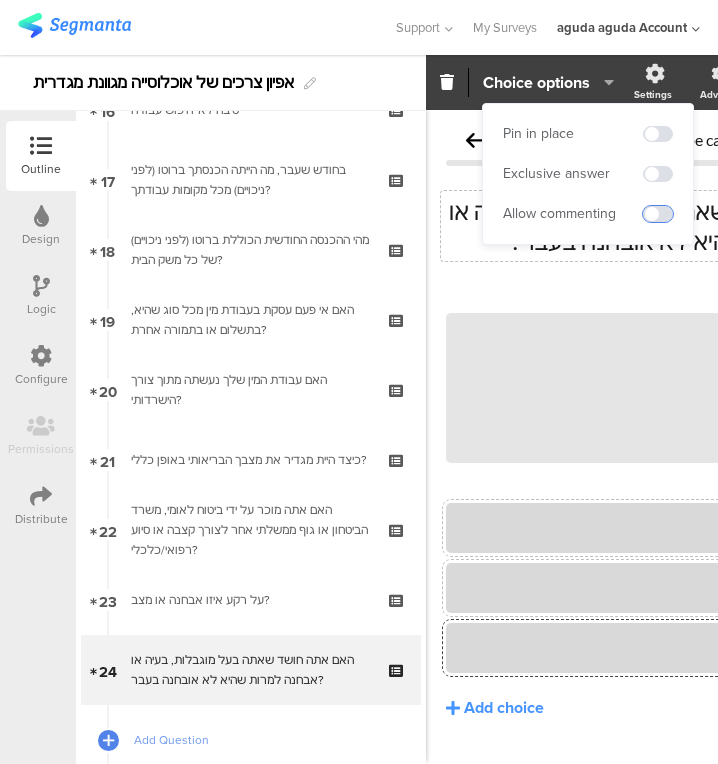 click at bounding box center (658, 214) 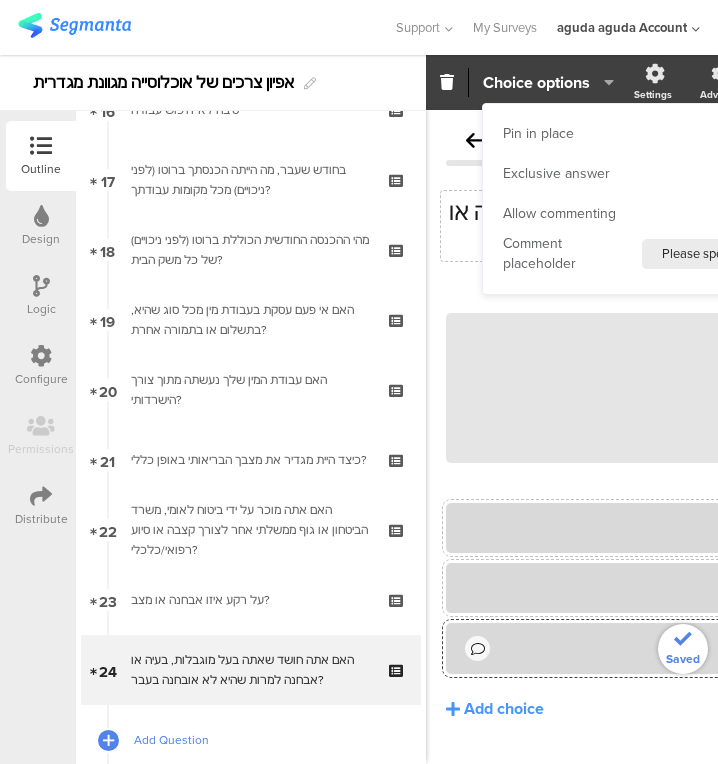 click on "Add Question" at bounding box center (251, 740) 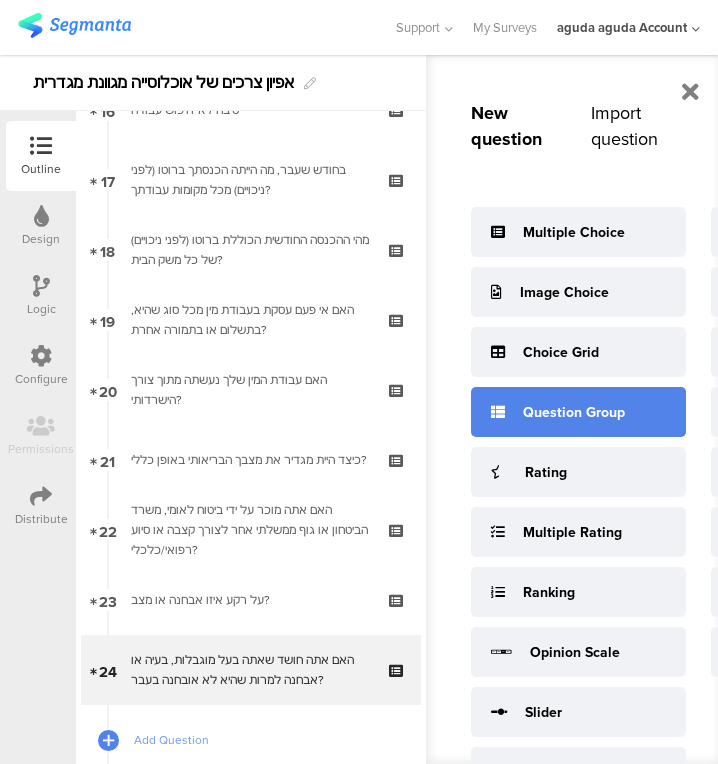 click on "Question Group" at bounding box center [578, 412] 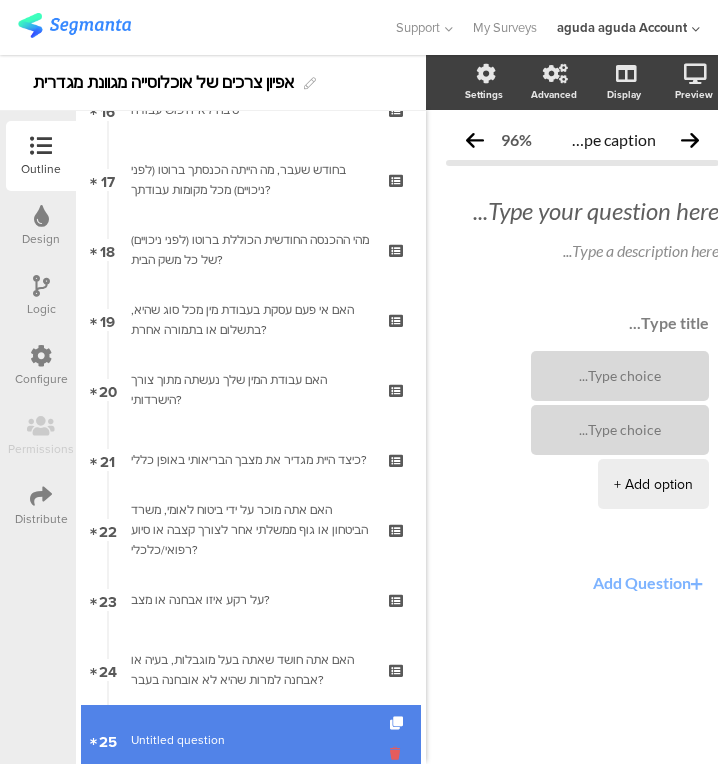 click at bounding box center [398, 753] 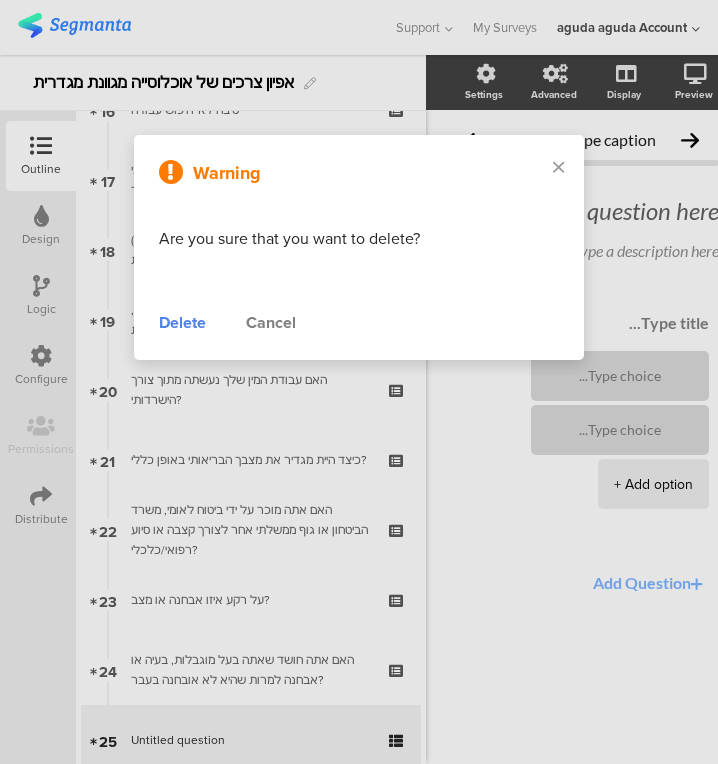 click on "Cancel" at bounding box center [271, 323] 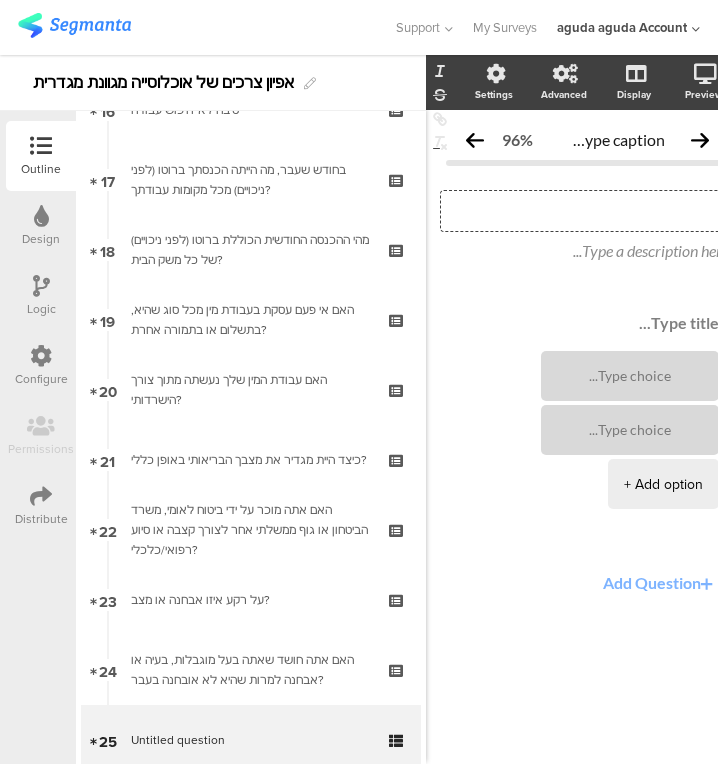 scroll, scrollTop: 0, scrollLeft: 31, axis: horizontal 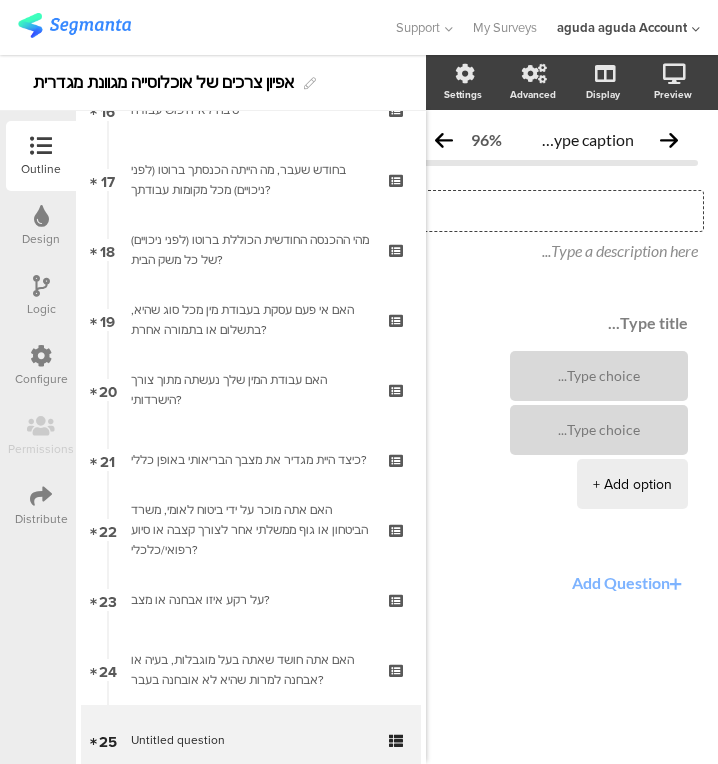click on "Type your question here..." 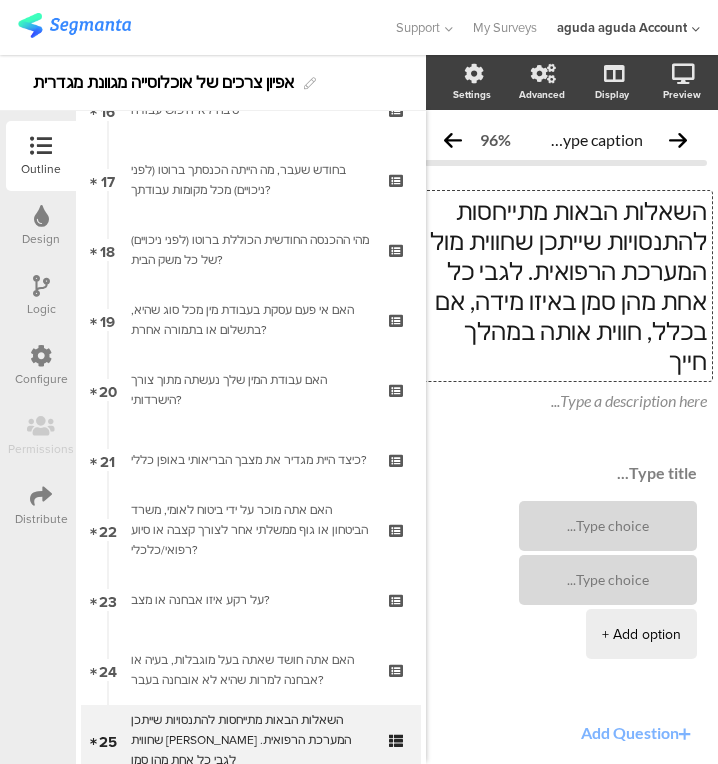 scroll, scrollTop: 53, scrollLeft: 22, axis: both 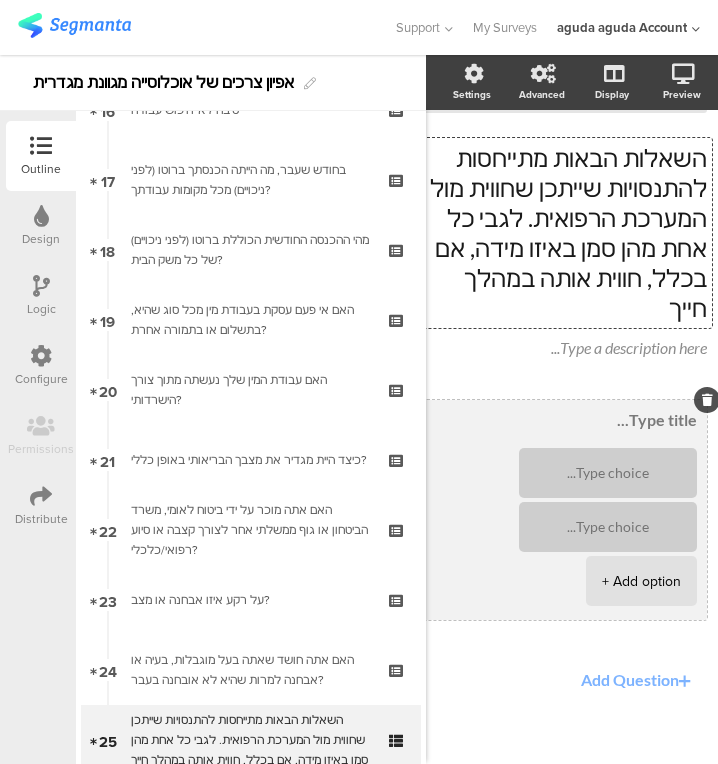 click at bounding box center [565, 420] 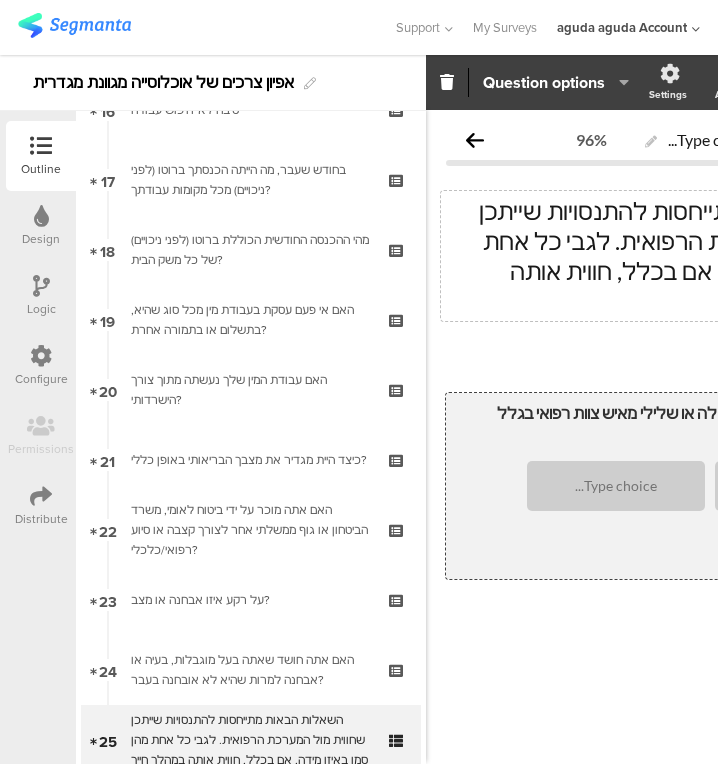 scroll, scrollTop: 0, scrollLeft: 207, axis: horizontal 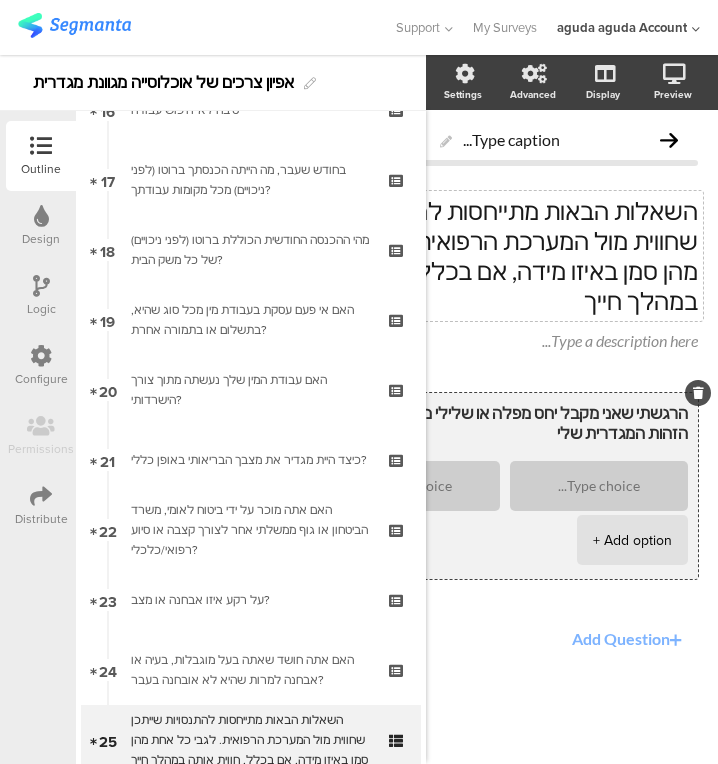 click on "+ Add option" at bounding box center (632, 540) 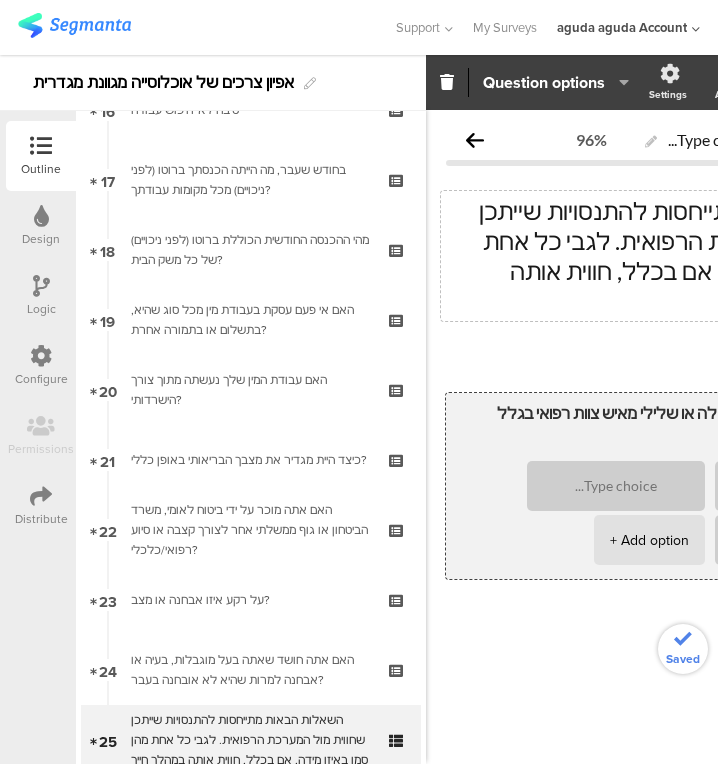 scroll, scrollTop: 0, scrollLeft: 207, axis: horizontal 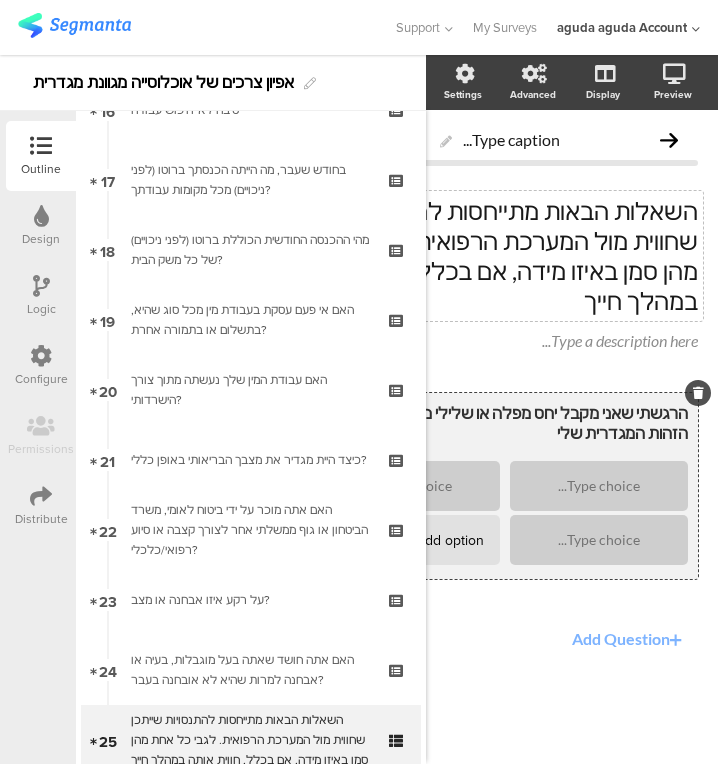 click on "+ Add option" at bounding box center [444, 540] 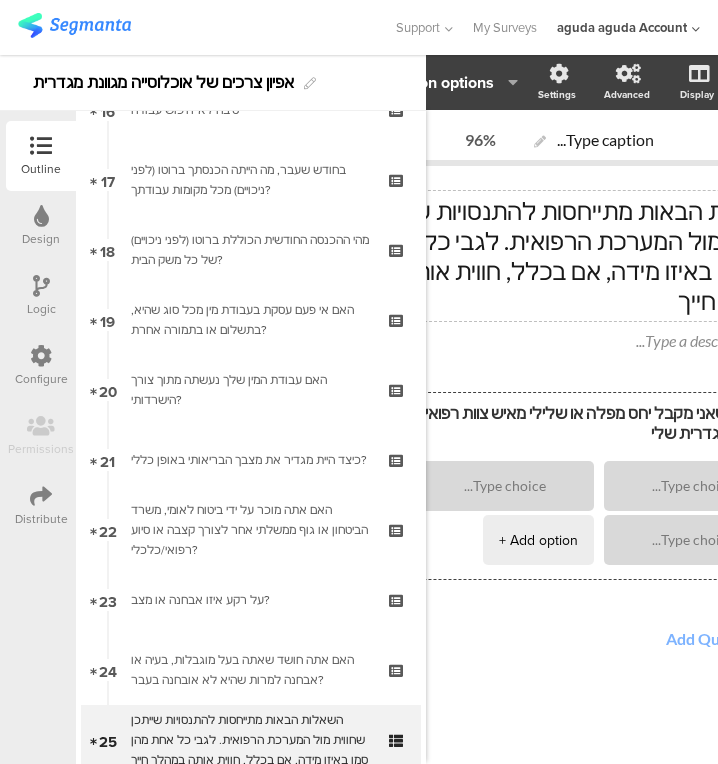 scroll, scrollTop: 0, scrollLeft: 107, axis: horizontal 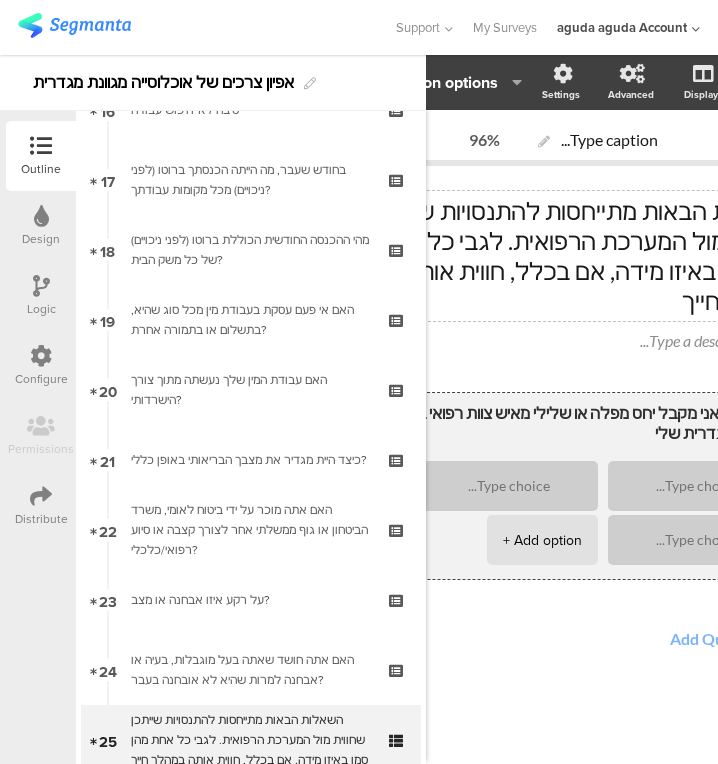 click on "+ Add option" at bounding box center (542, 540) 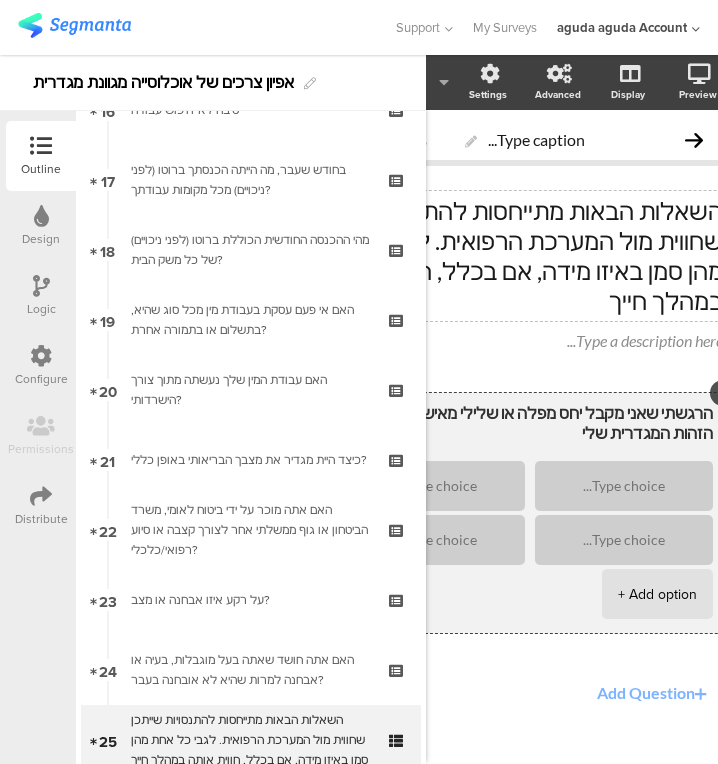 scroll, scrollTop: 0, scrollLeft: 181, axis: horizontal 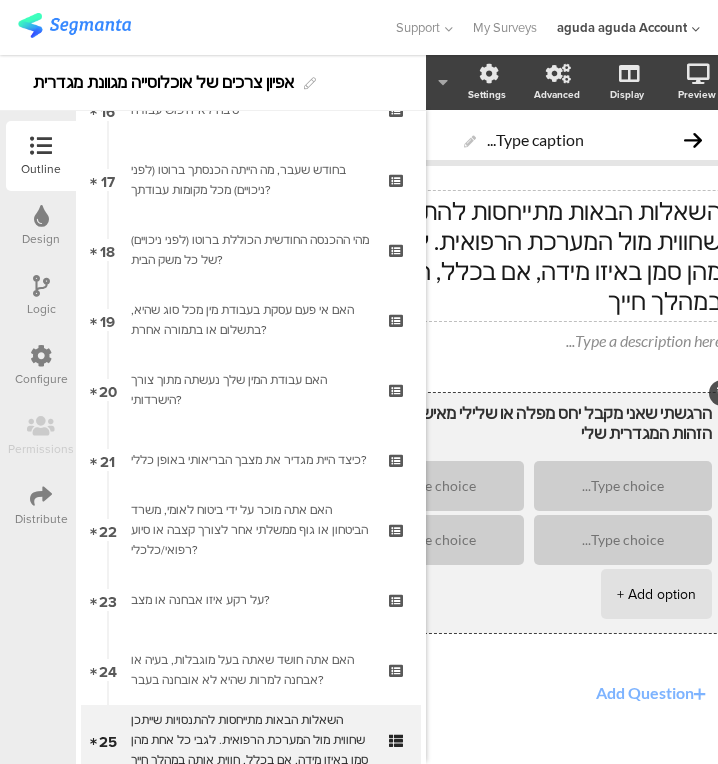 click on "+ Add option" at bounding box center [656, 594] 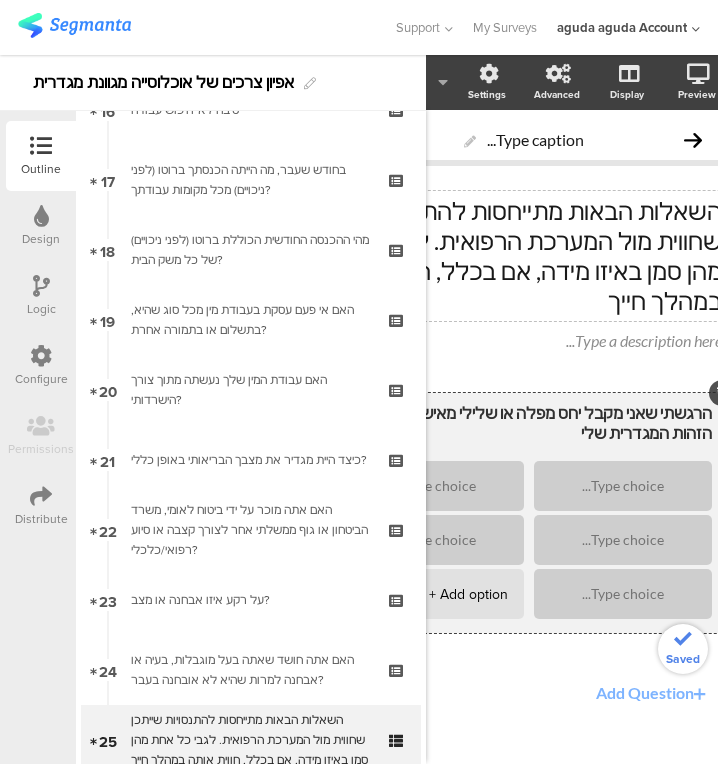 scroll, scrollTop: 13, scrollLeft: 181, axis: both 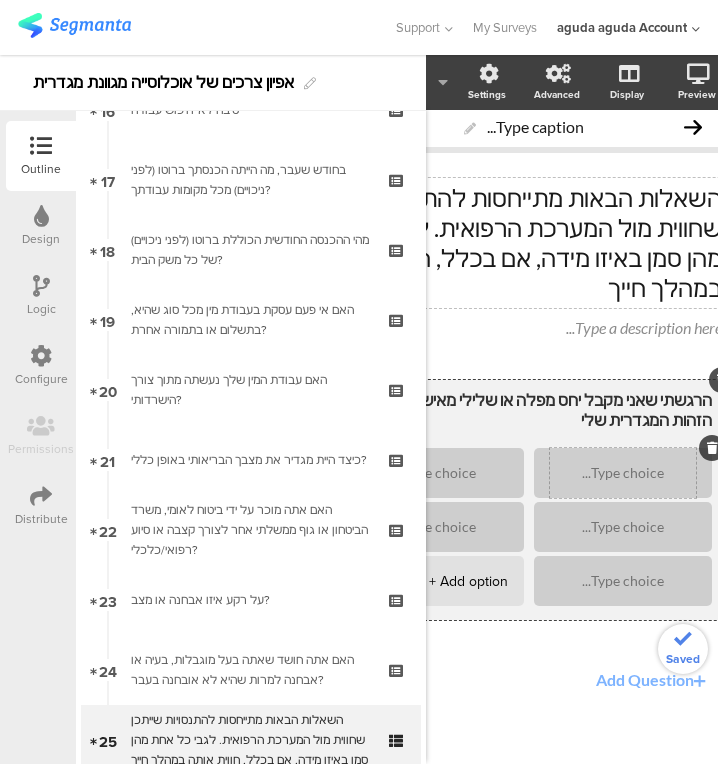 type on "הרגשתי שאני מקבל יחס מפלה או שלילי מאיש צוות רפואי בגלל הזהות המגדרית שלי" 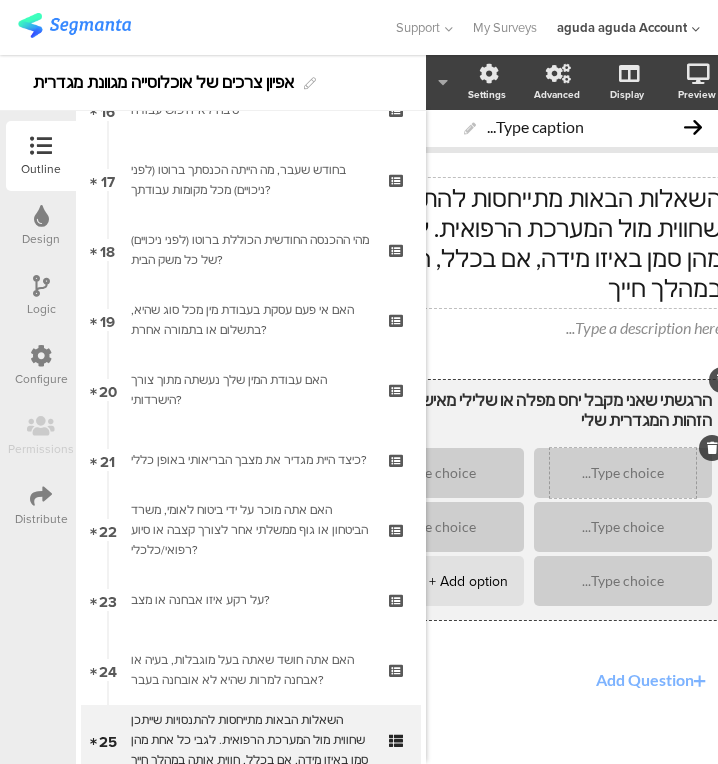 click at bounding box center [623, 473] 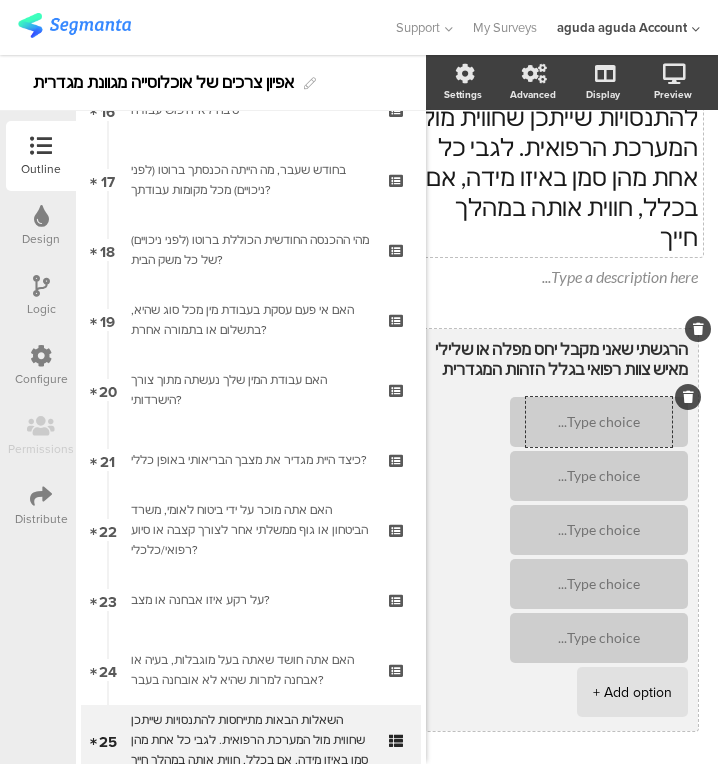 scroll, scrollTop: 125, scrollLeft: 45, axis: both 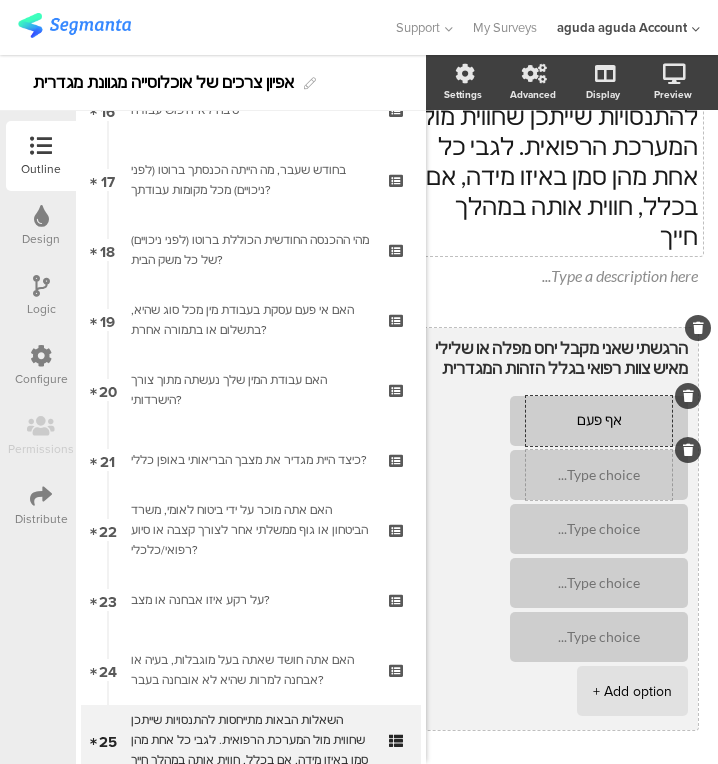 type on "אף פעם" 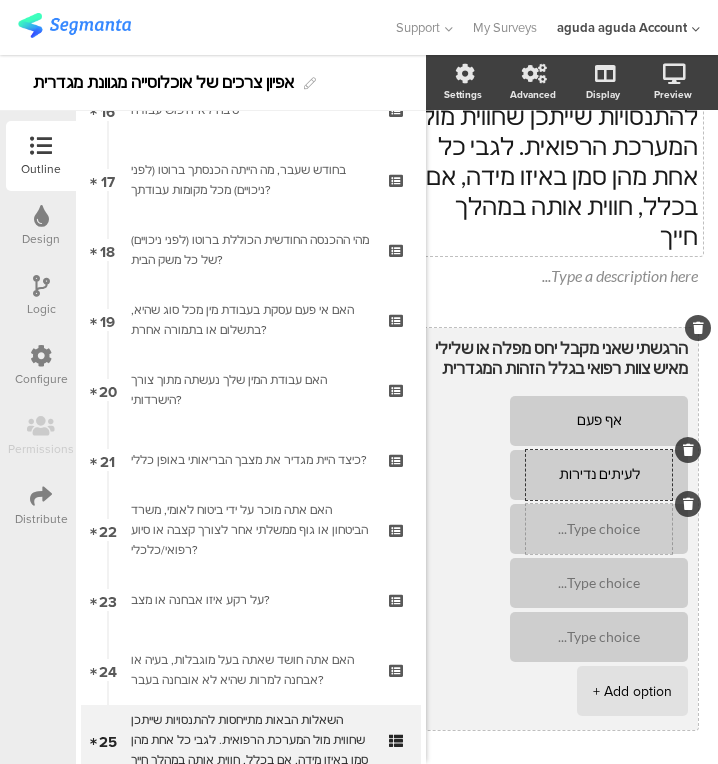 click at bounding box center [599, 529] 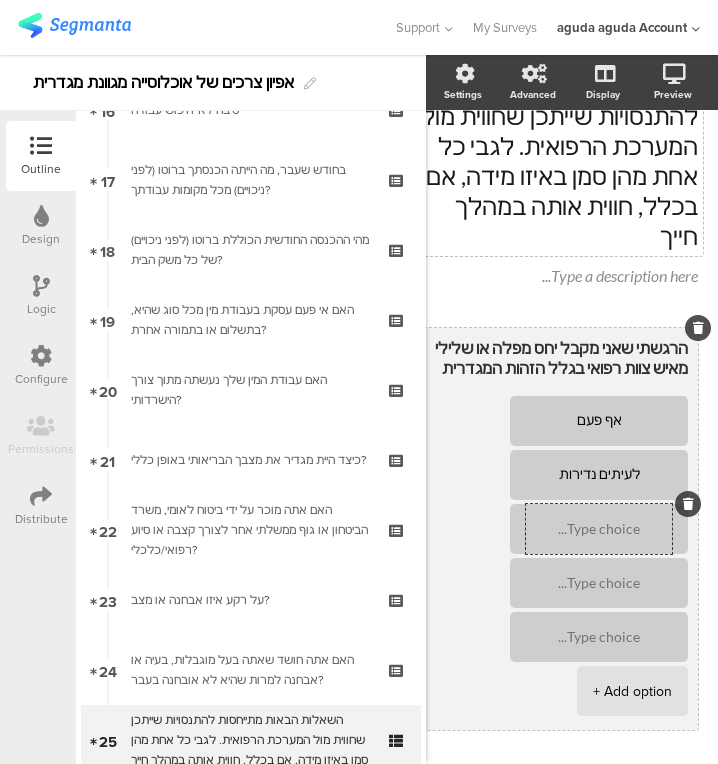 click at bounding box center [599, 529] 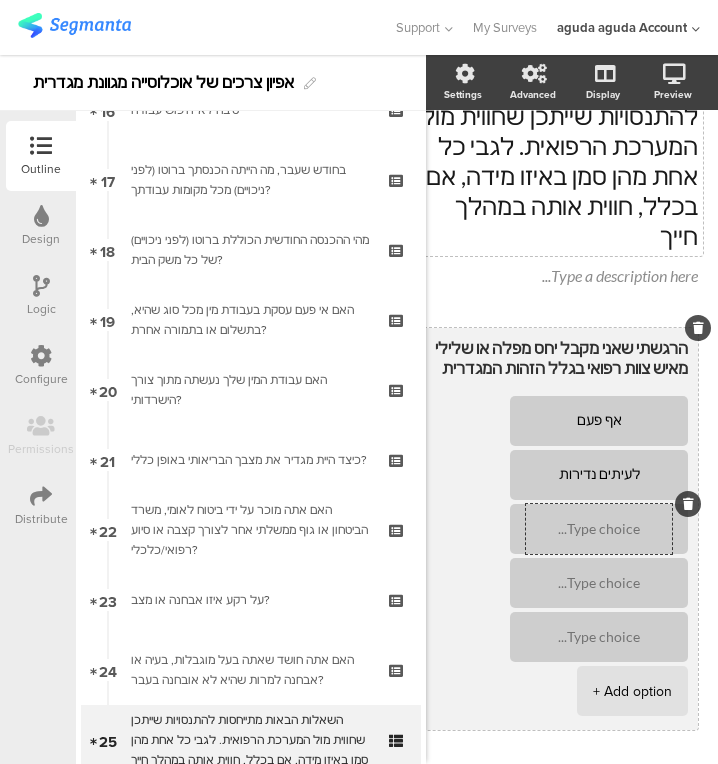 click at bounding box center [599, 529] 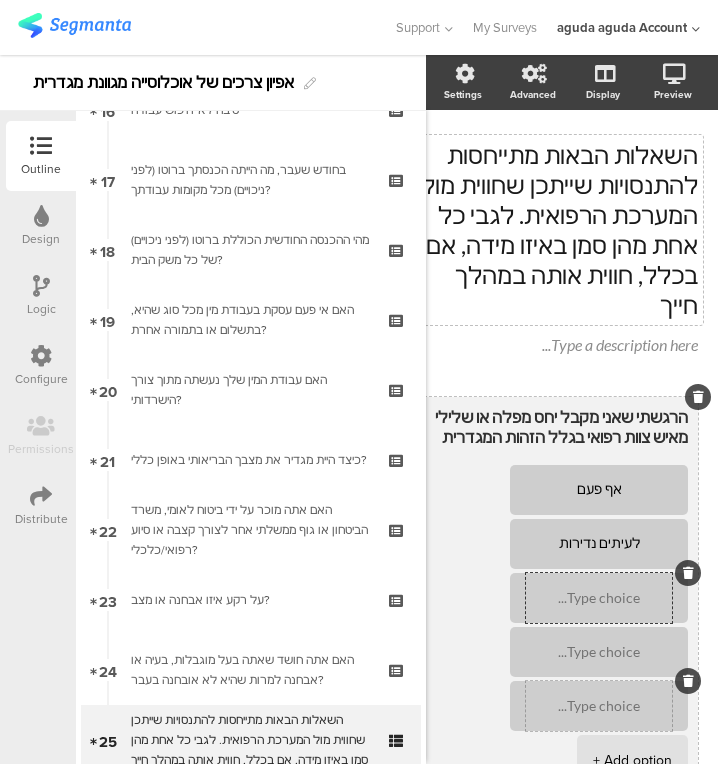 scroll, scrollTop: 54, scrollLeft: 45, axis: both 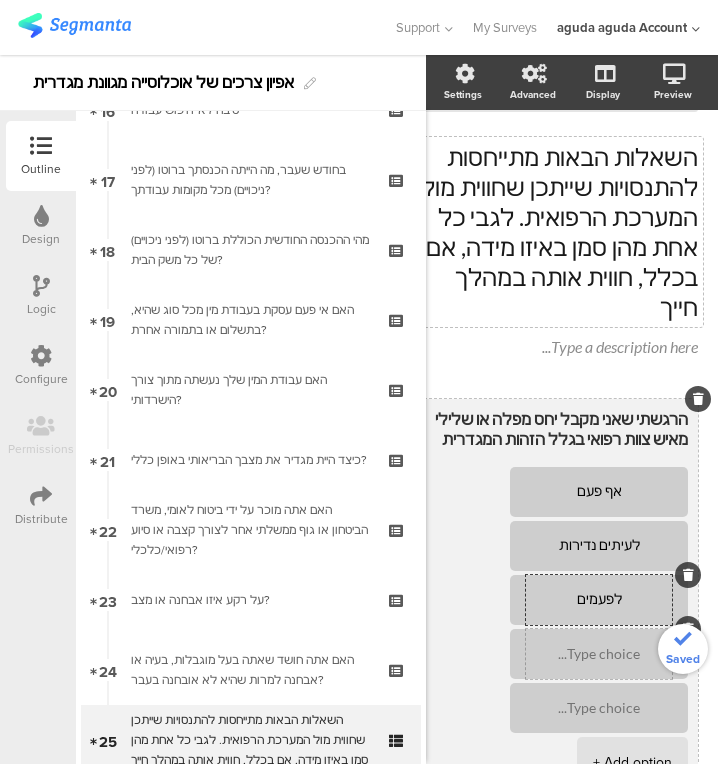 type on "לפעמים" 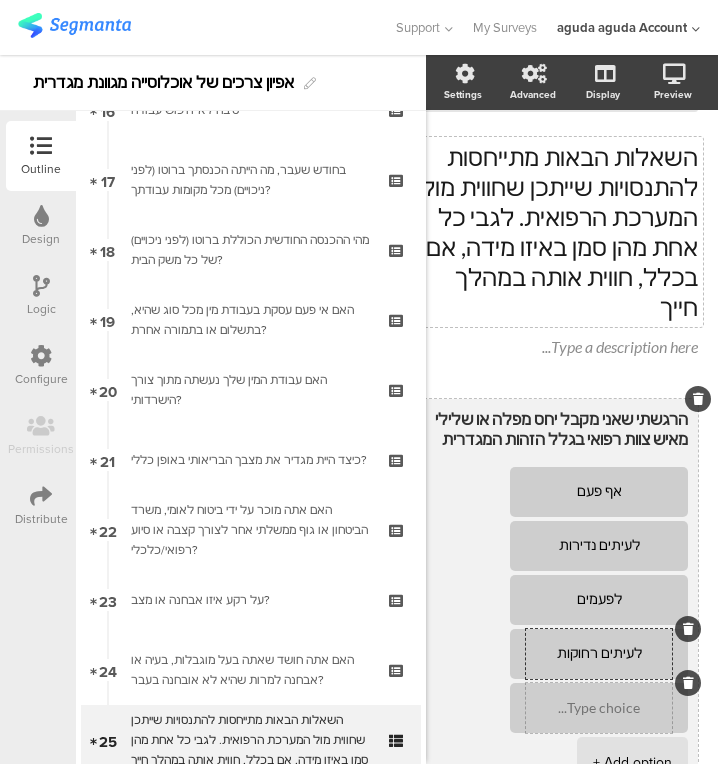 type on "לעיתים רחוקות" 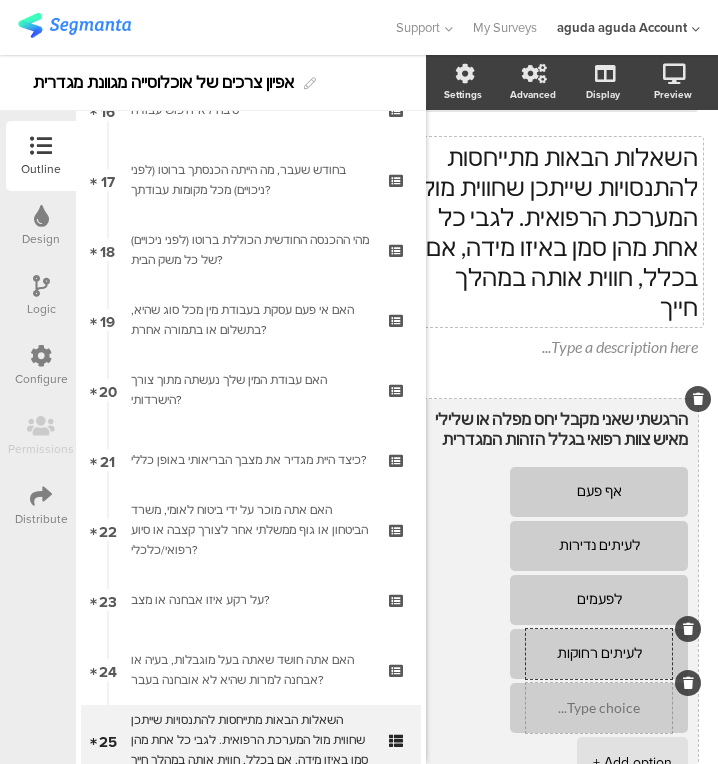 click at bounding box center [599, 708] 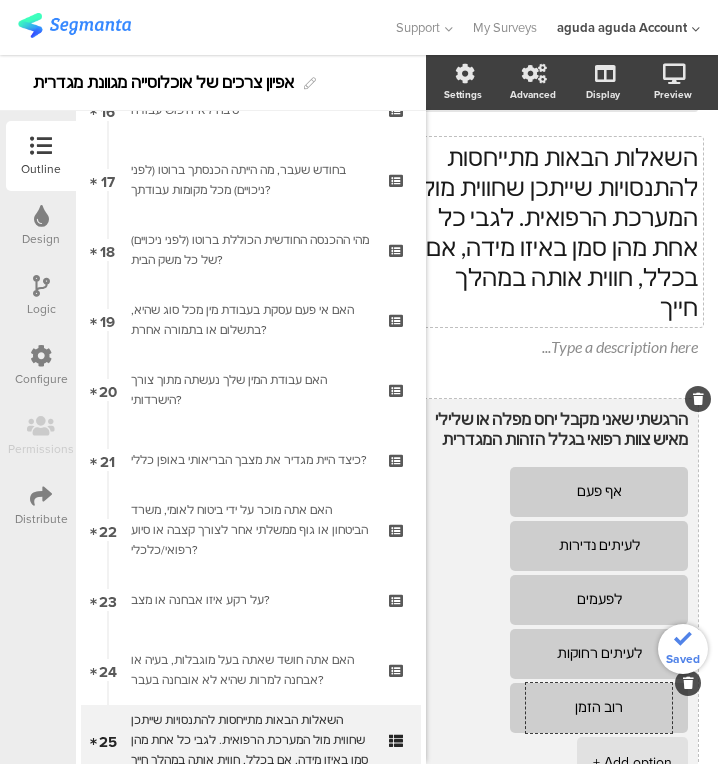 scroll, scrollTop: 235, scrollLeft: 45, axis: both 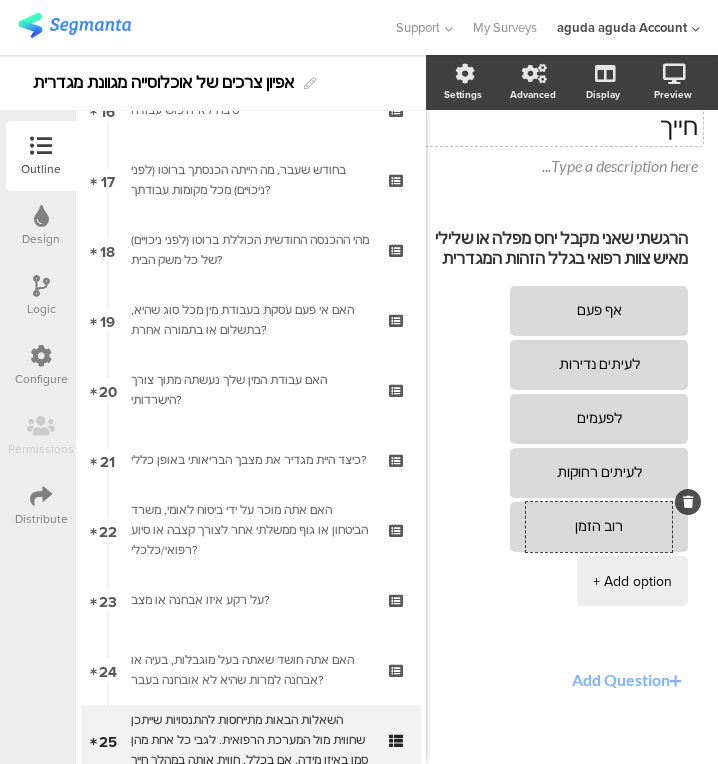 type on "רוב הזמן" 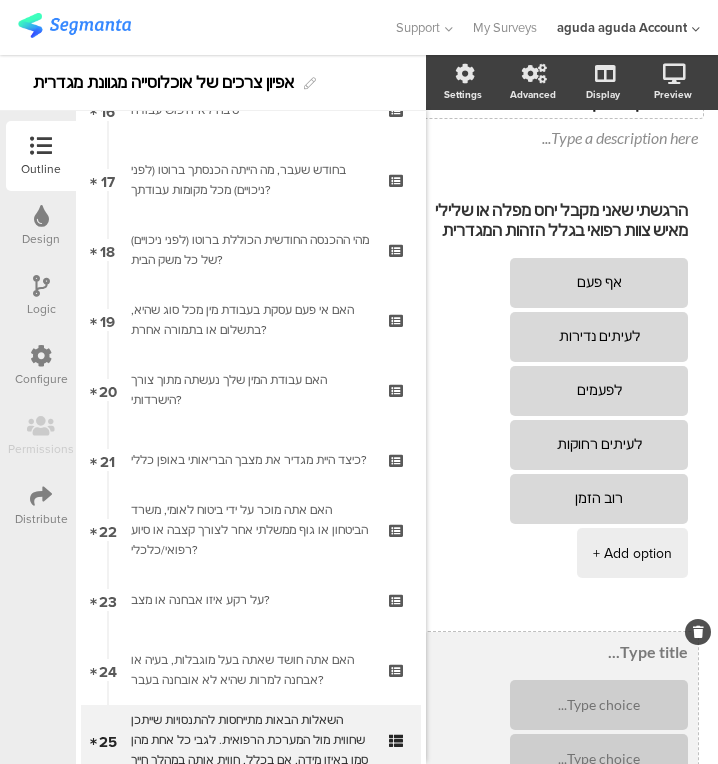 scroll, scrollTop: 255, scrollLeft: 38, axis: both 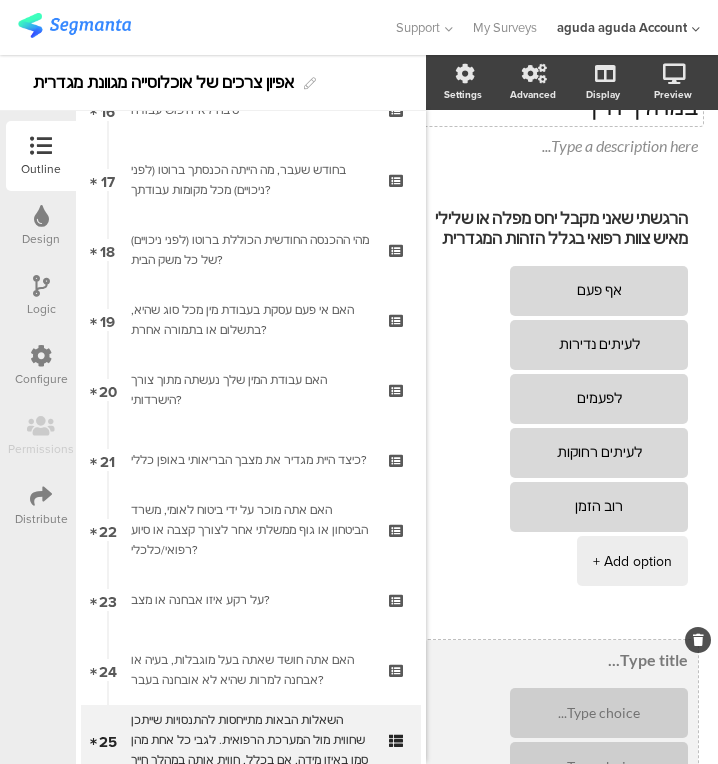 click at bounding box center (698, 640) 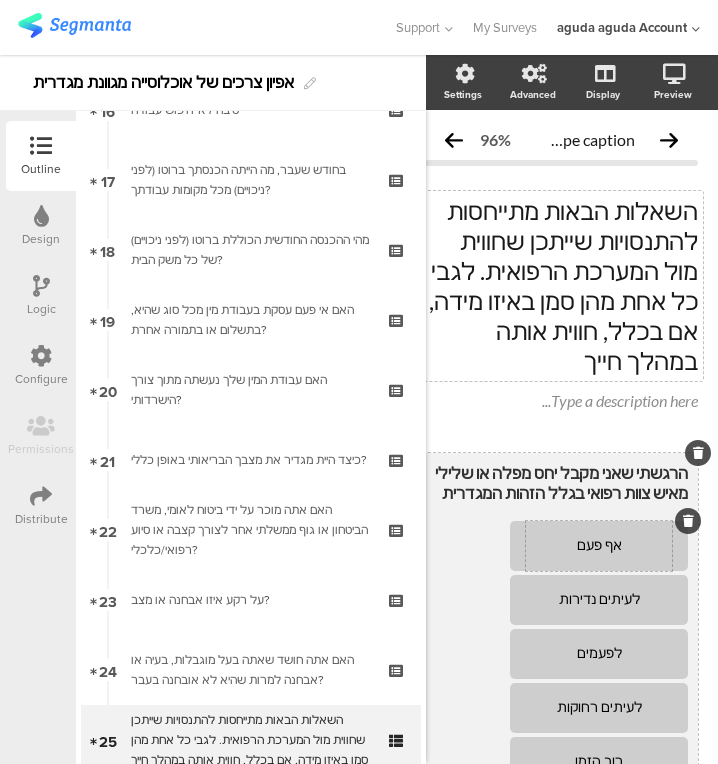 scroll, scrollTop: 0, scrollLeft: 0, axis: both 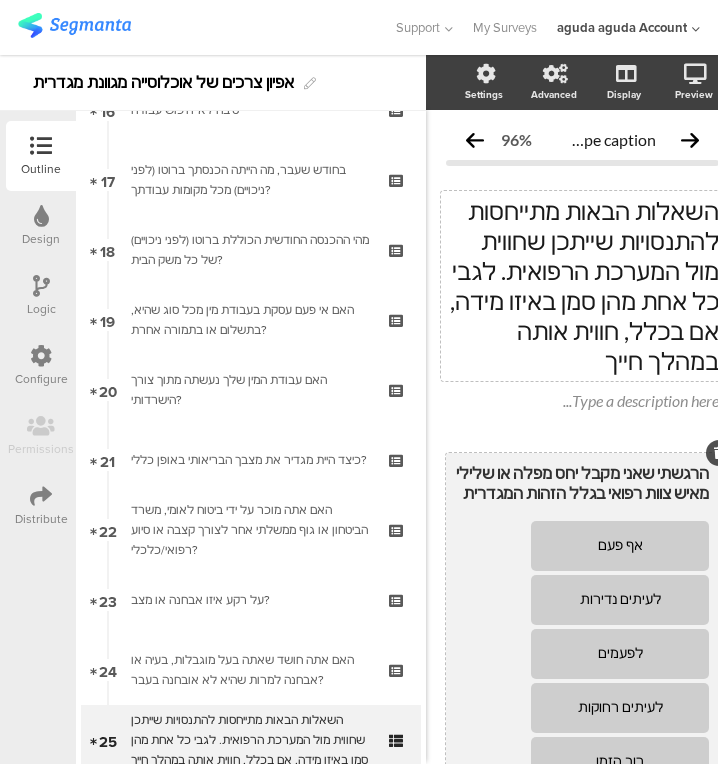 click on "הרגשתי שאני מקבל יחס מפלה או שלילי מאיש צוות רפואי בגלל הזהות המגדרית שלי" at bounding box center (582, 483) 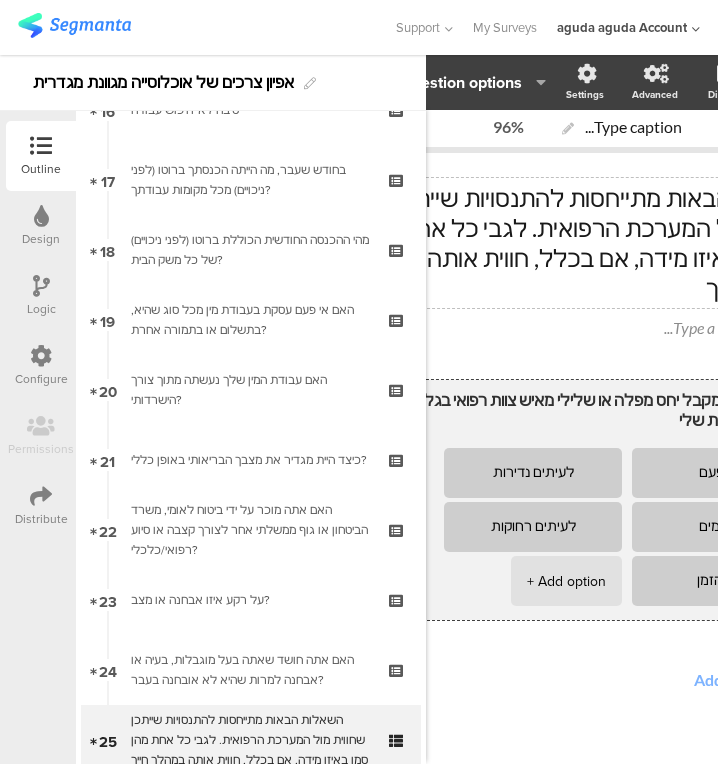 scroll, scrollTop: 13, scrollLeft: 82, axis: both 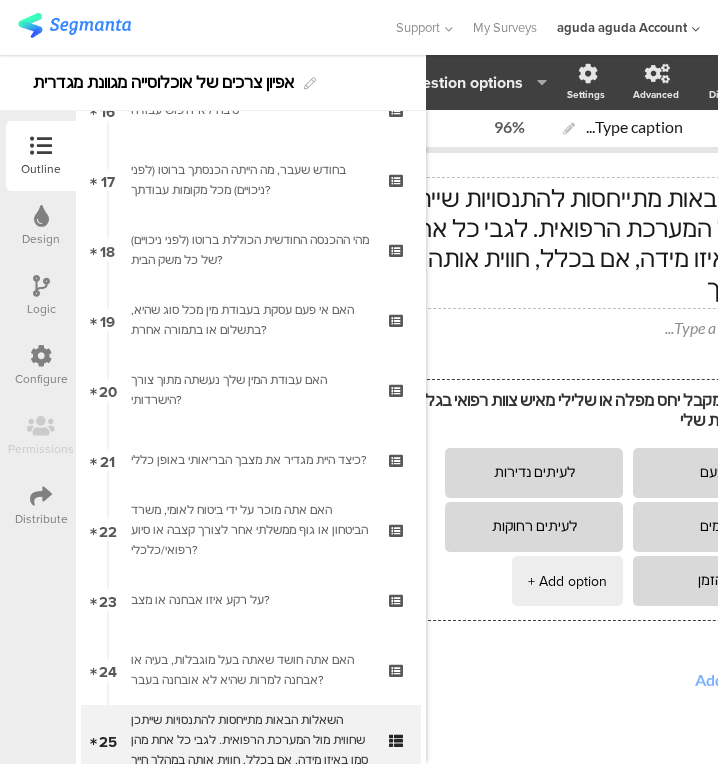 click on "Question options" 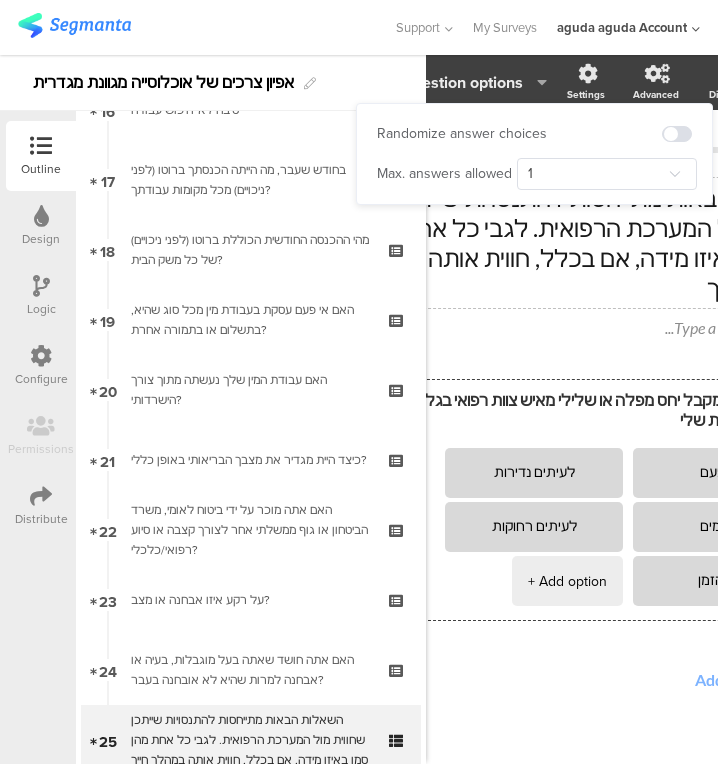 click on "Question options" 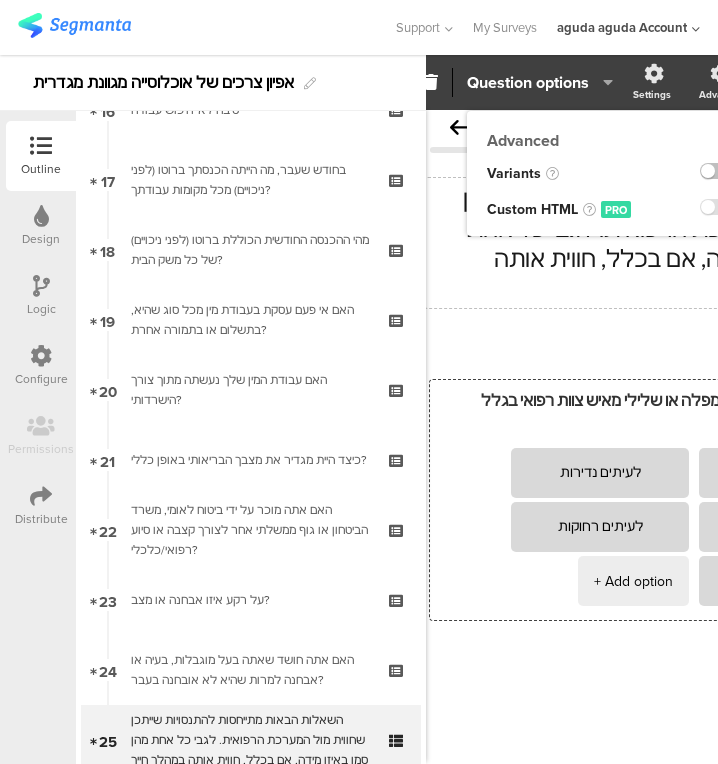 scroll, scrollTop: 13, scrollLeft: 222, axis: both 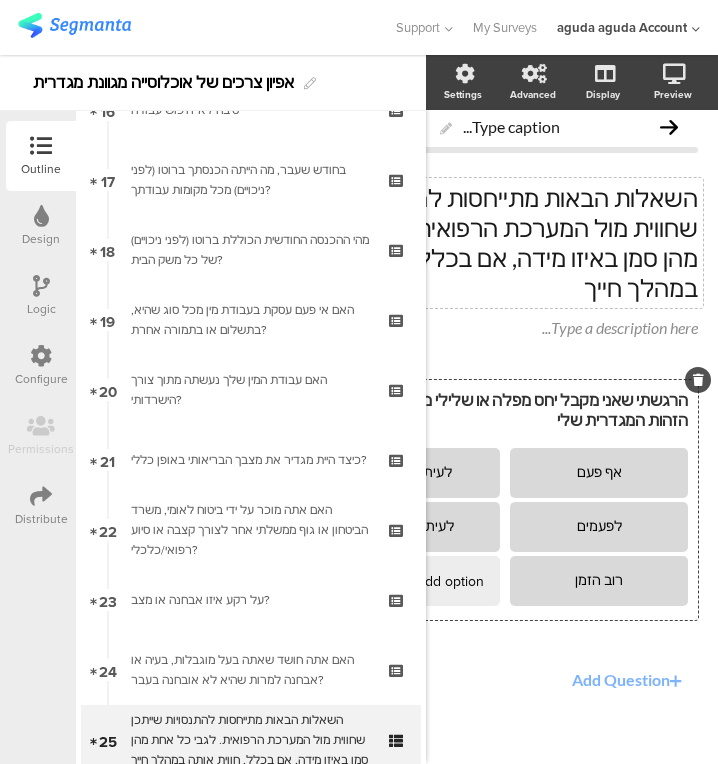 click on "Add Question" 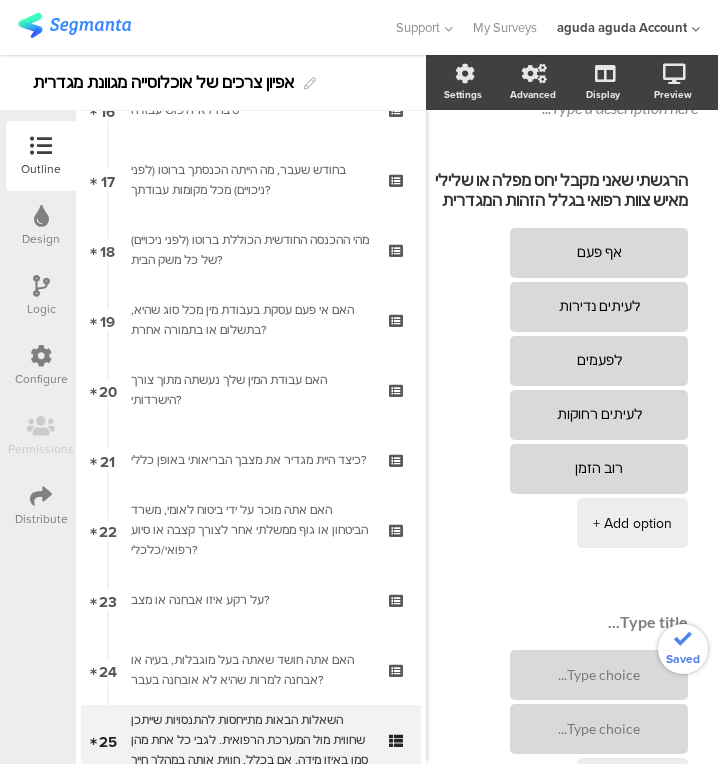 scroll, scrollTop: 294, scrollLeft: 38, axis: both 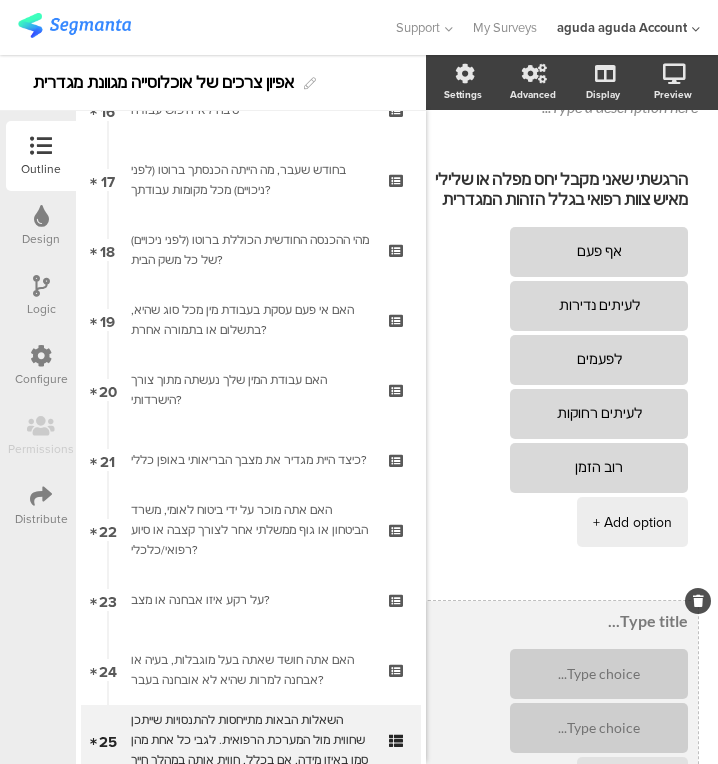 click on "+ Add option" at bounding box center [561, 711] 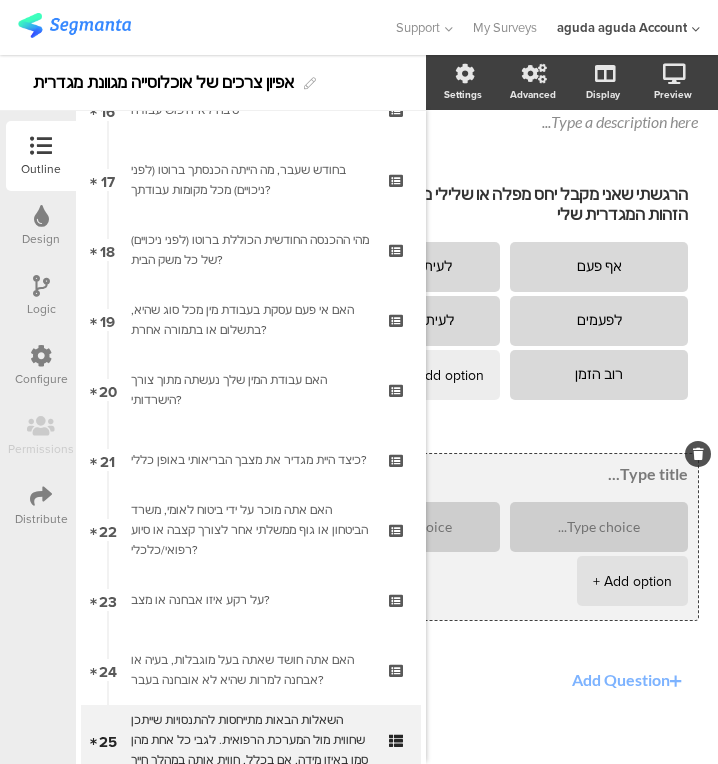 scroll, scrollTop: 219, scrollLeft: 213, axis: both 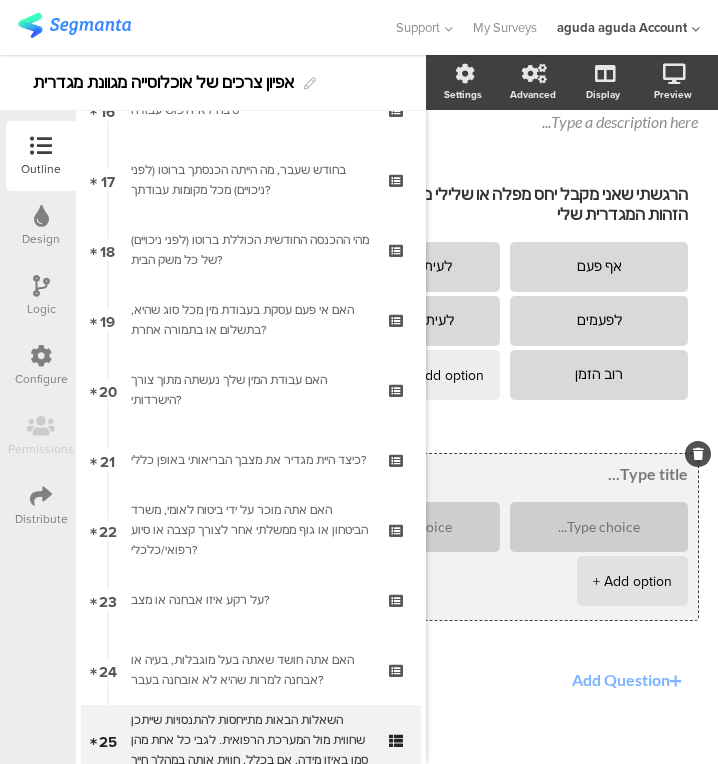 click at bounding box center [469, 474] 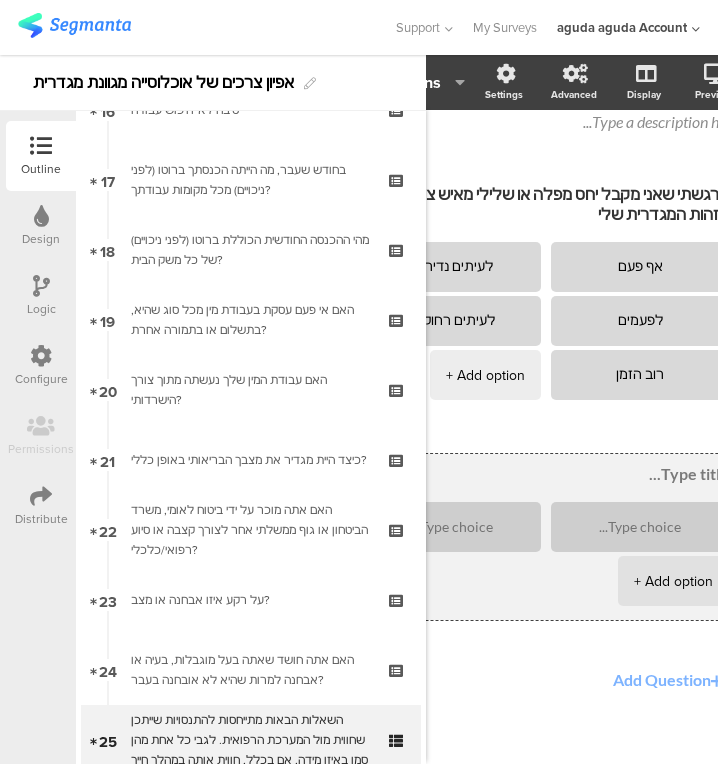 scroll, scrollTop: 219, scrollLeft: 165, axis: both 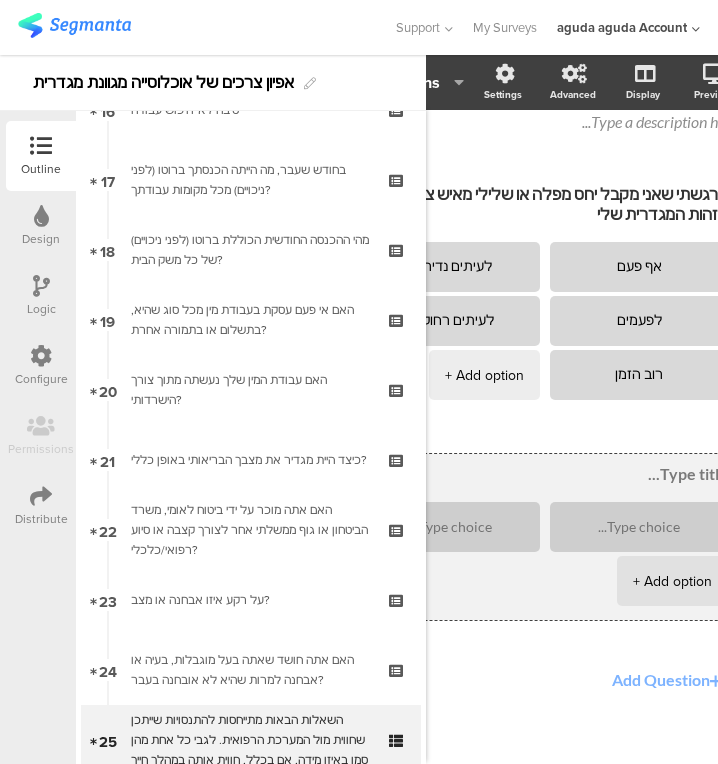 click at bounding box center [509, 474] 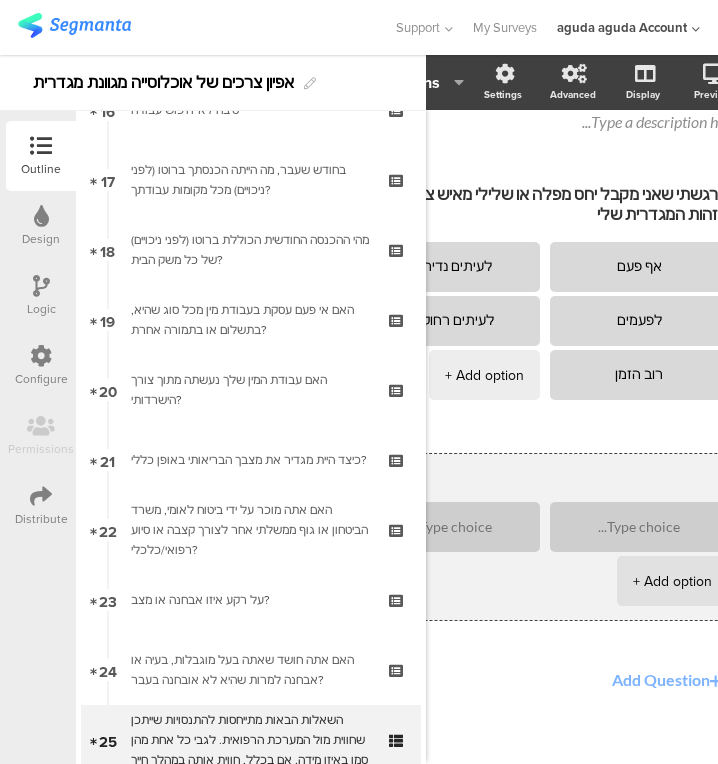 scroll, scrollTop: 219, scrollLeft: 185, axis: both 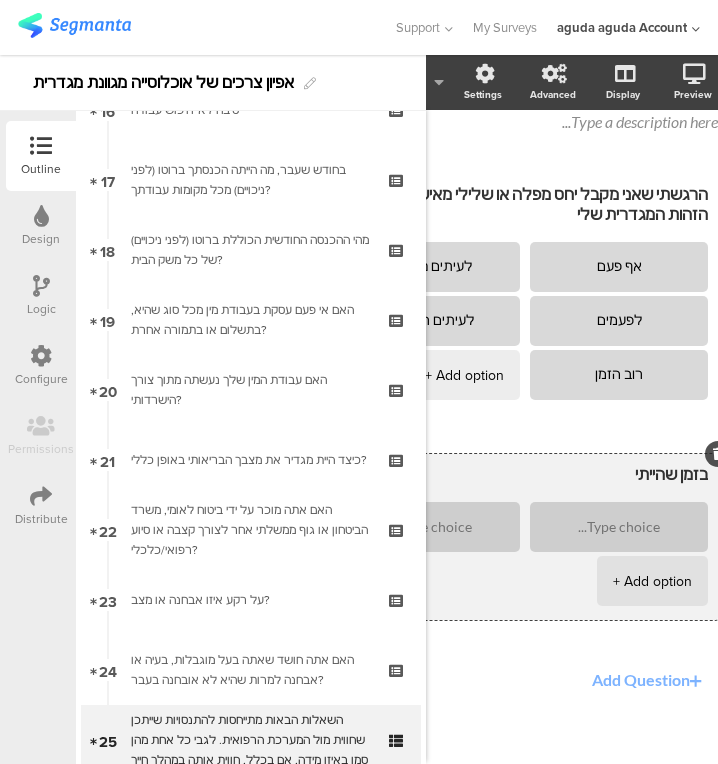 click on "בזמן שהייתי" at bounding box center (489, 474) 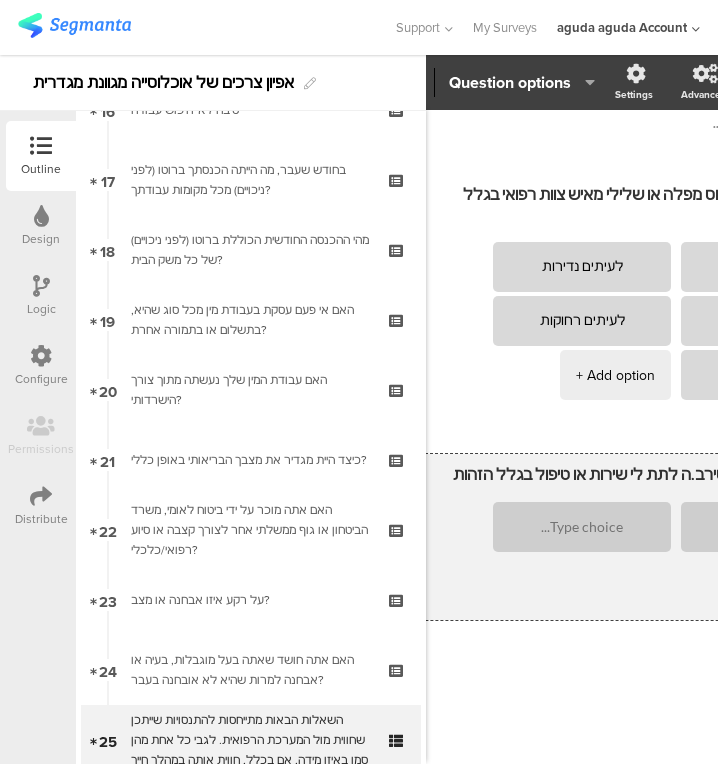 scroll, scrollTop: 219, scrollLeft: 174, axis: both 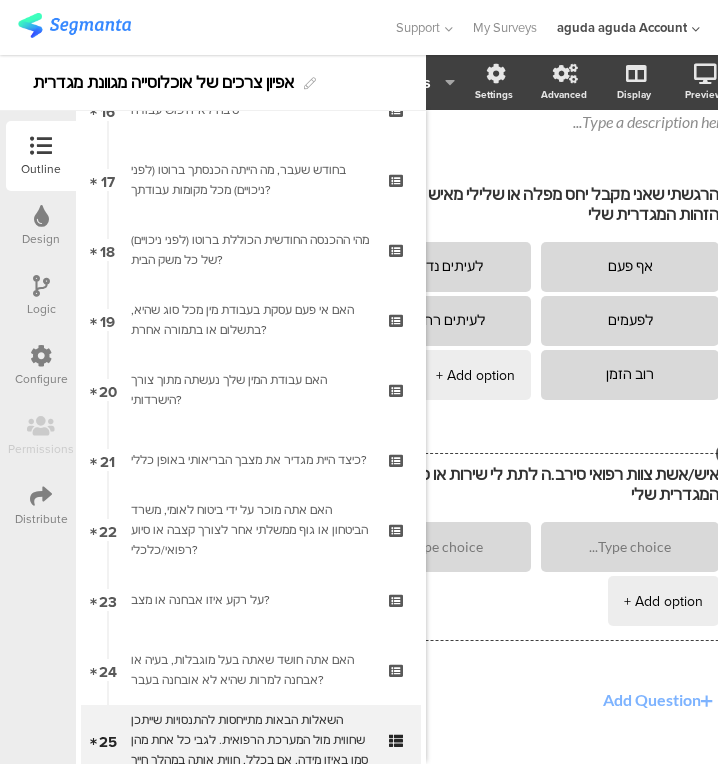 type on "איש/אשת צוות רפואי סירב.ה לתת לי שירות או טיפול בגלל הזהות המגדרית שלי" 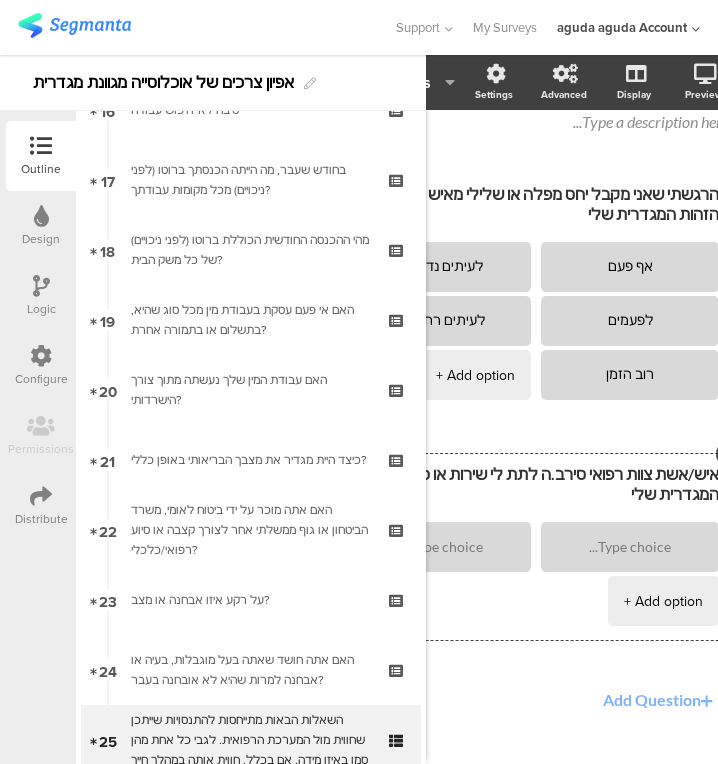click on "Add Question" 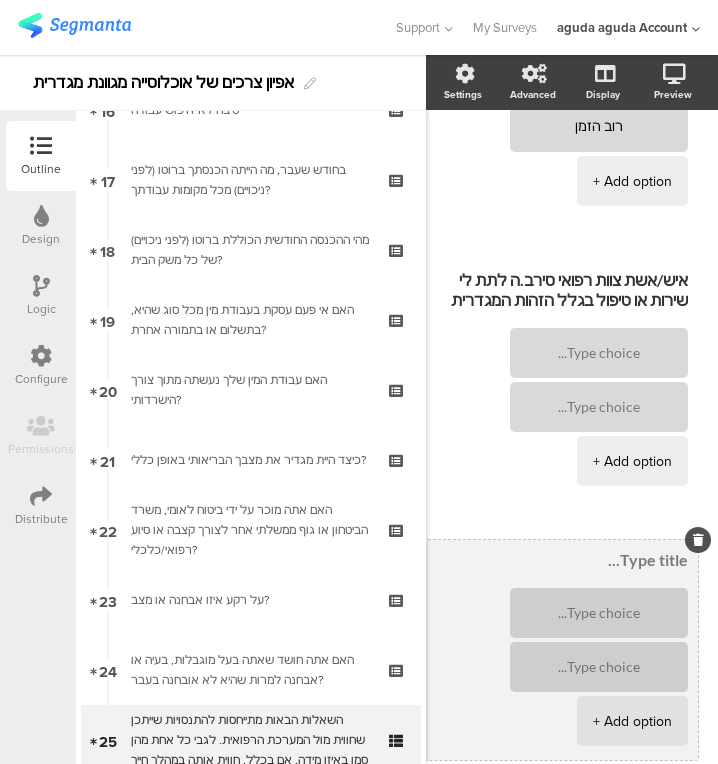 click at bounding box center [561, 560] 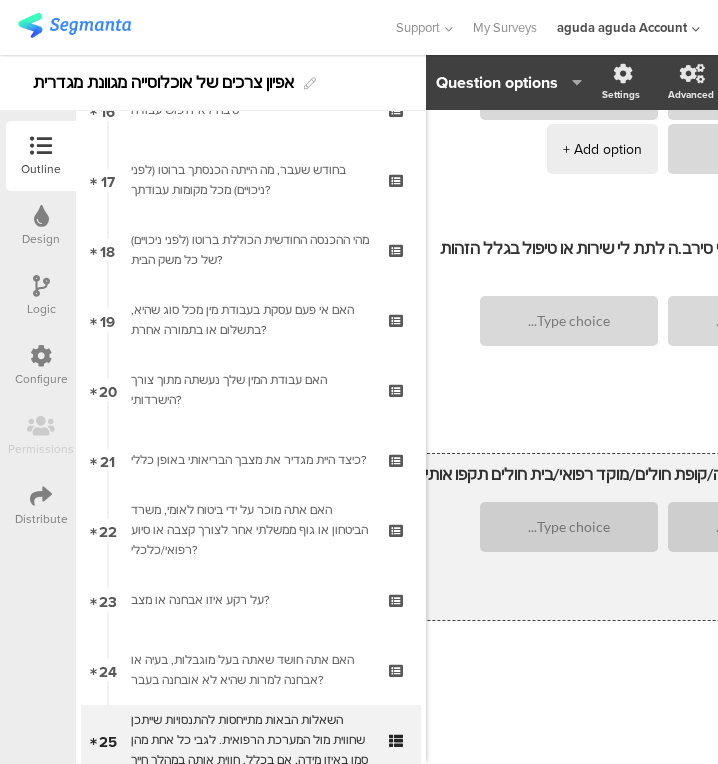 scroll, scrollTop: 445, scrollLeft: 33, axis: both 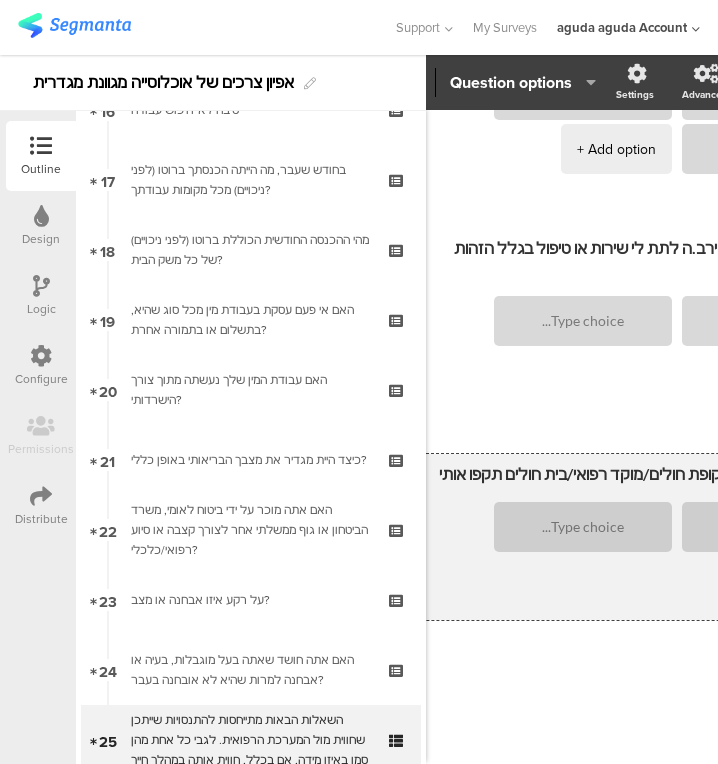 click on "בזמן שהייתי במרפאה/קופת חולים/מוקד רפואי/בית חולים תקפו אותי מילולית" at bounding box center (641, 474) 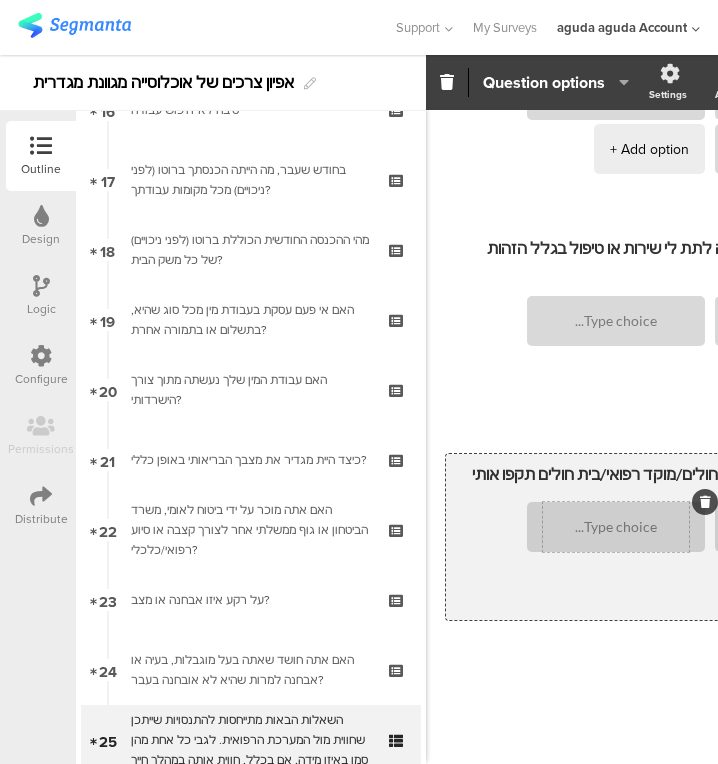 scroll, scrollTop: 445, scrollLeft: 222, axis: both 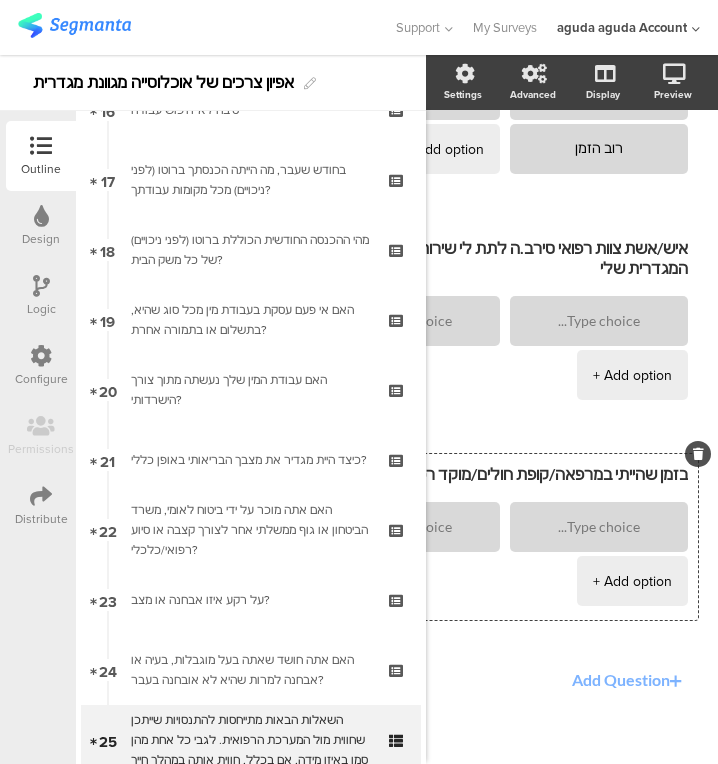 type on "בזמן שהייתי במרפאה/קופת חולים/מוקד רפואי/בית חולים תקפו אותי מילולית" 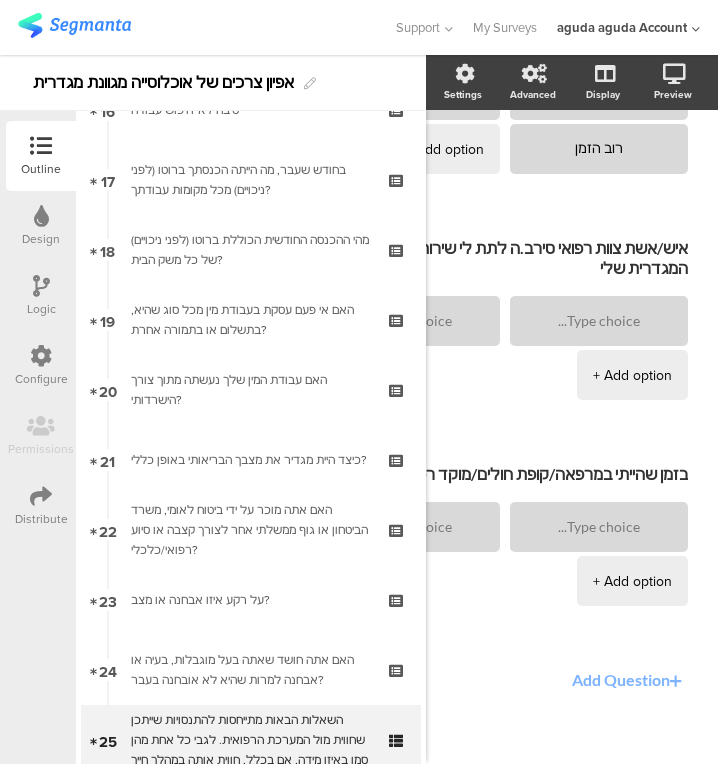 click on "Add Question" 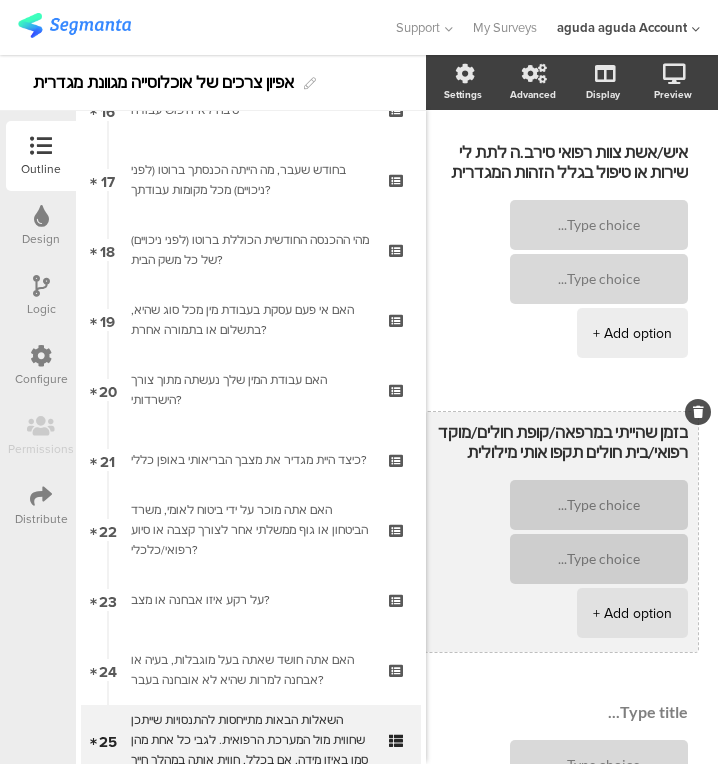 scroll, scrollTop: 764, scrollLeft: 38, axis: both 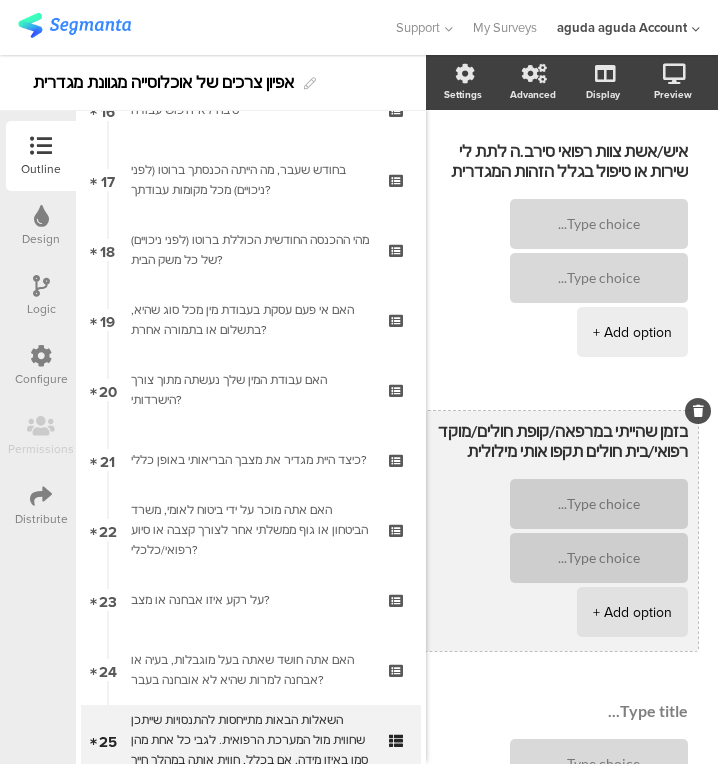 click on "בזמן שהייתי במרפאה/קופת חולים/מוקד רפואי/בית חולים תקפו אותי מילולית
+ Add option" at bounding box center [561, 531] 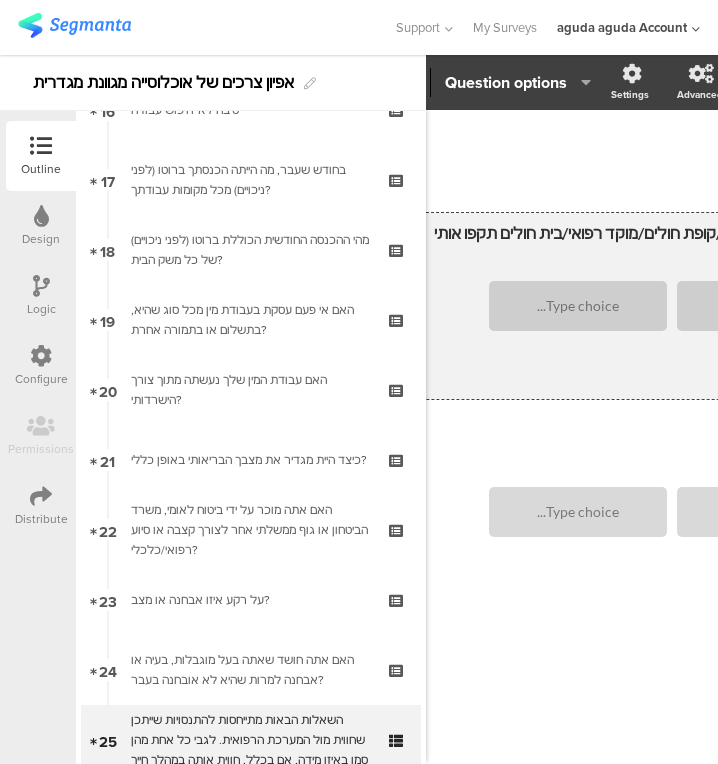 scroll, scrollTop: 671, scrollLeft: 38, axis: both 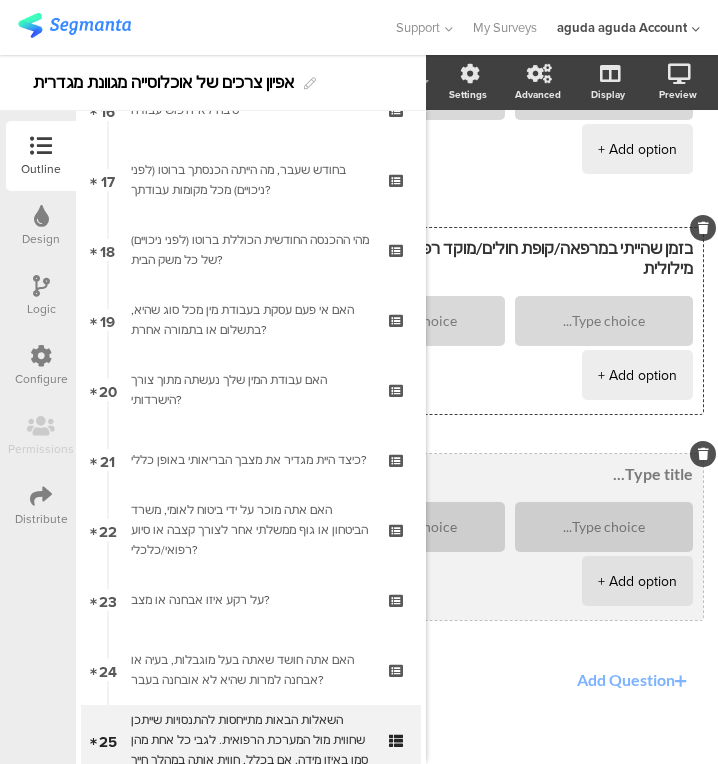 type 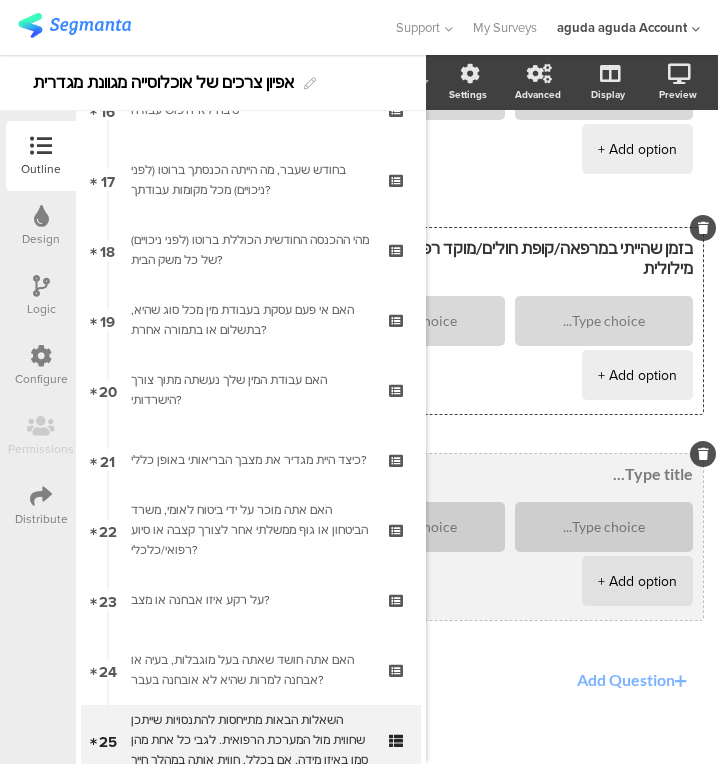 scroll, scrollTop: 671, scrollLeft: 202, axis: both 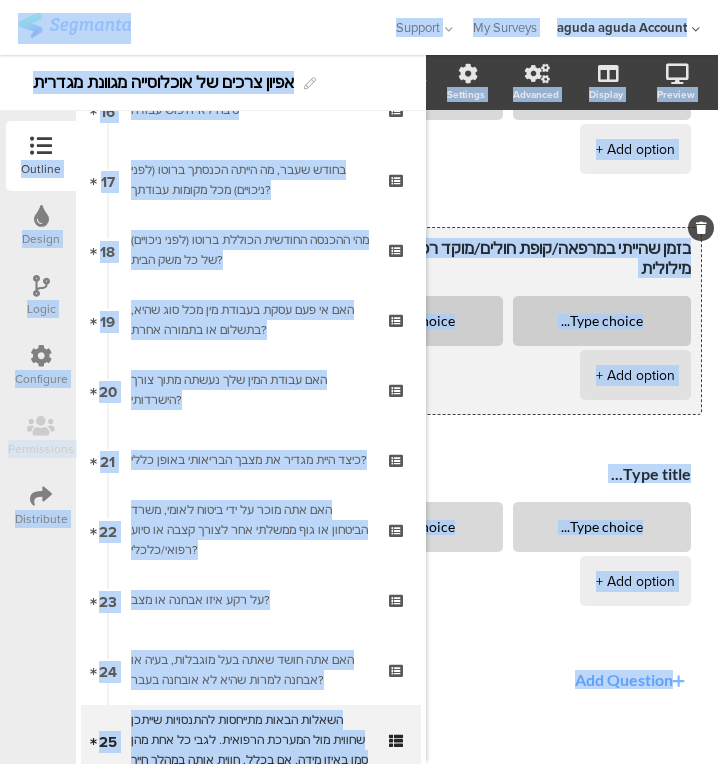 click on "בזמן שהייתי במרפאה/קופת חולים/מוקד רפואי/בית חולים תקפו אותי מילולית" at bounding box center [472, 258] 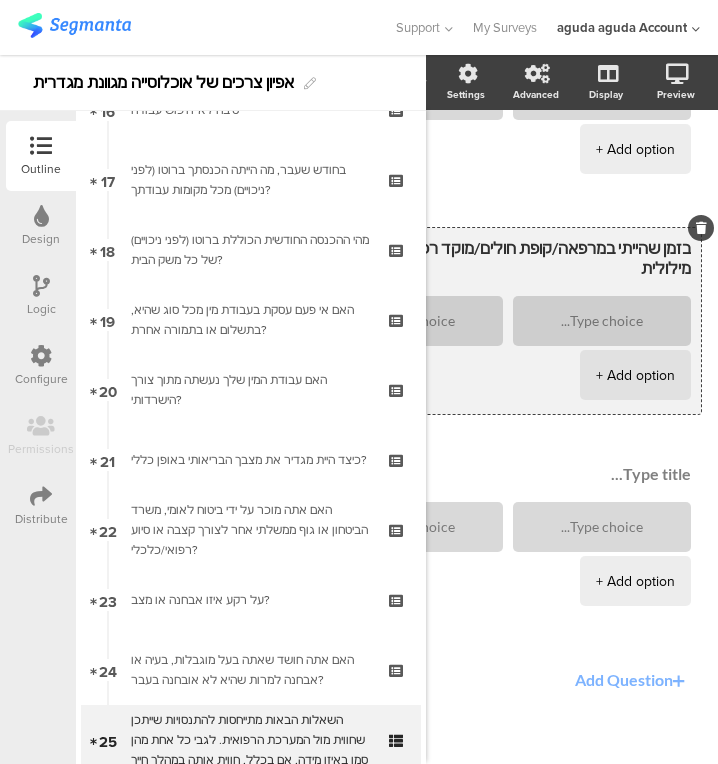 click on "בזמן שהייתי במרפאה/קופת חולים/מוקד רפואי/בית חולים תקפו אותי מילולית" at bounding box center [472, 258] 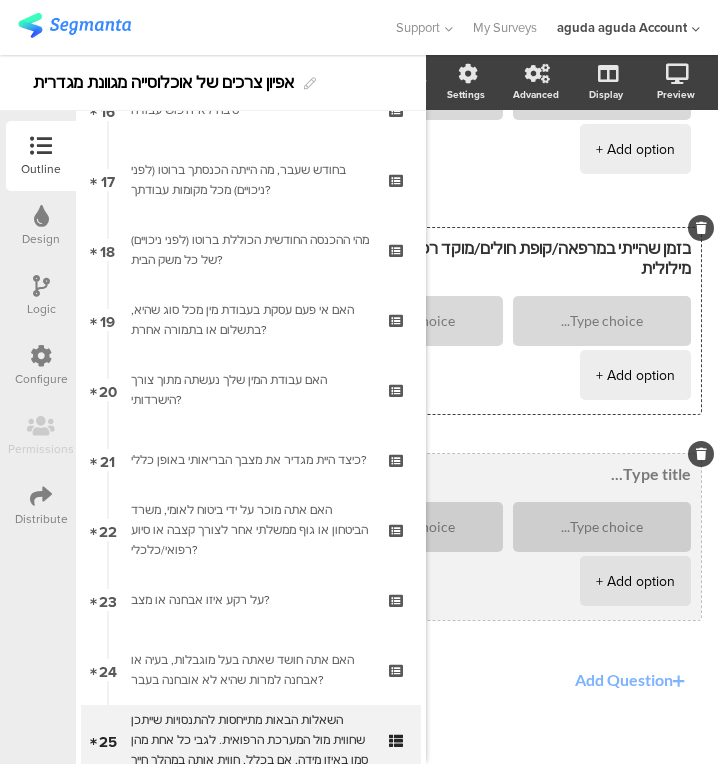 click at bounding box center (472, 474) 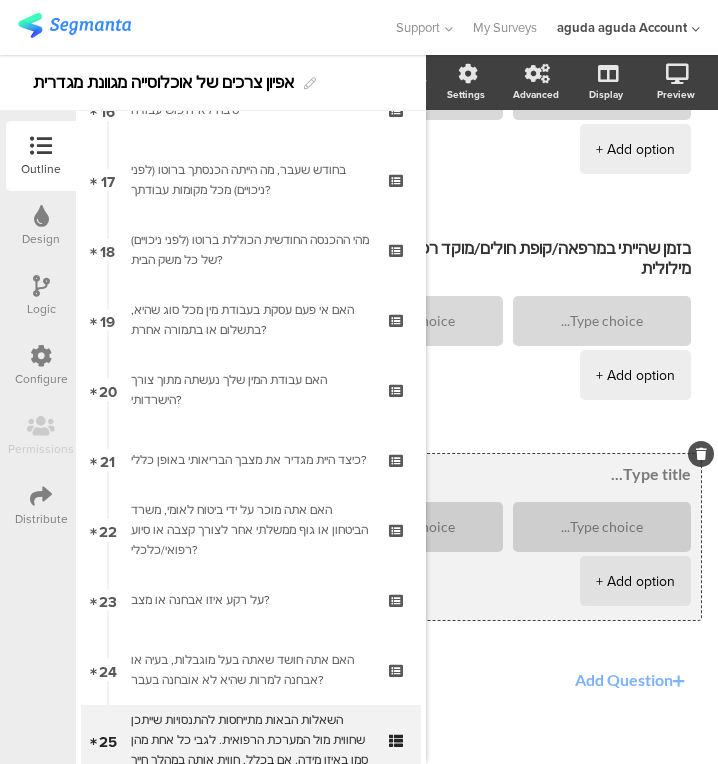 paste on "בזמן שהייתי במרפאה/קופת חולים/מוקד רפואי/בית חולים תקפו אותי מילולית" 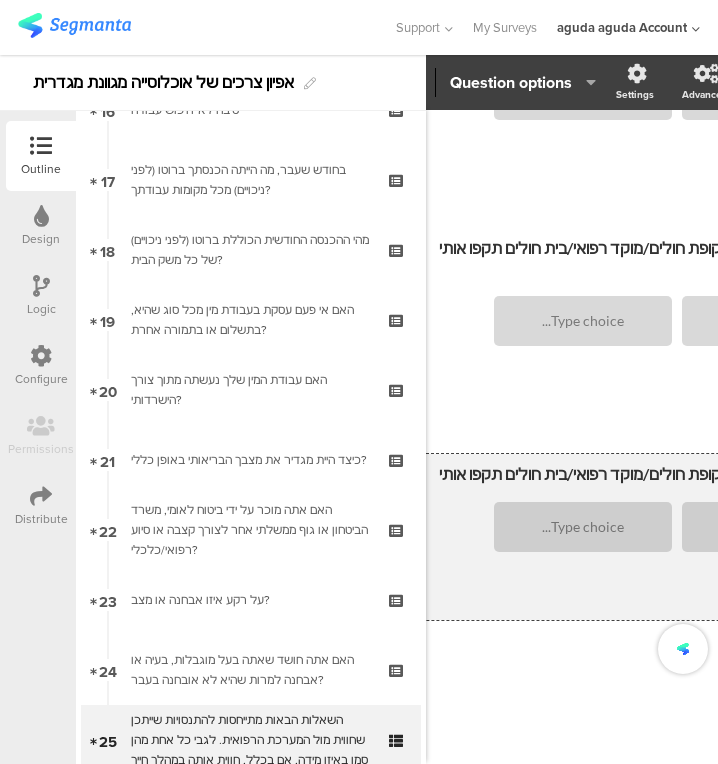 scroll, scrollTop: 671, scrollLeft: 222, axis: both 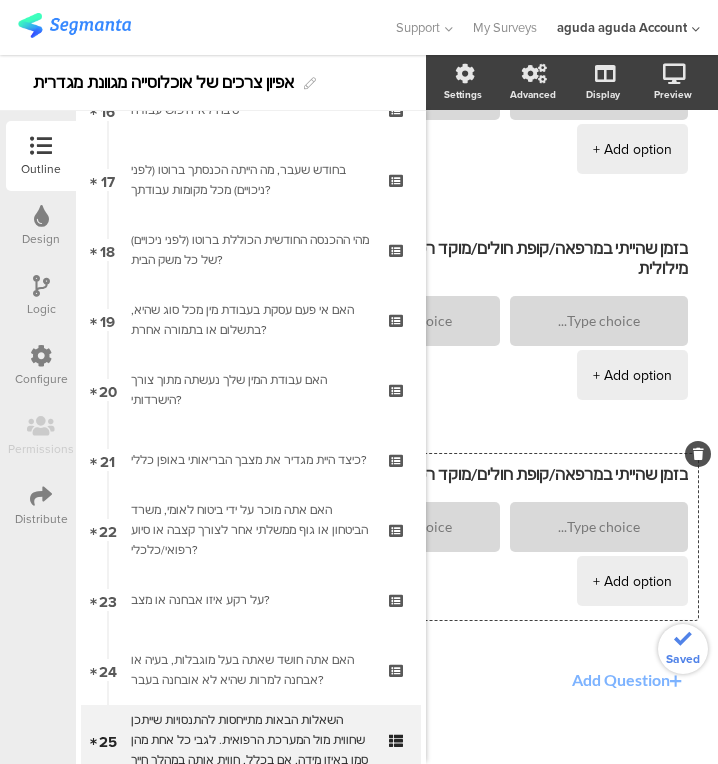 type on "בזמן שהייתי במרפאה/קופת חולים/מוקד רפואי/בית חולים תקפו אותי מילולית" 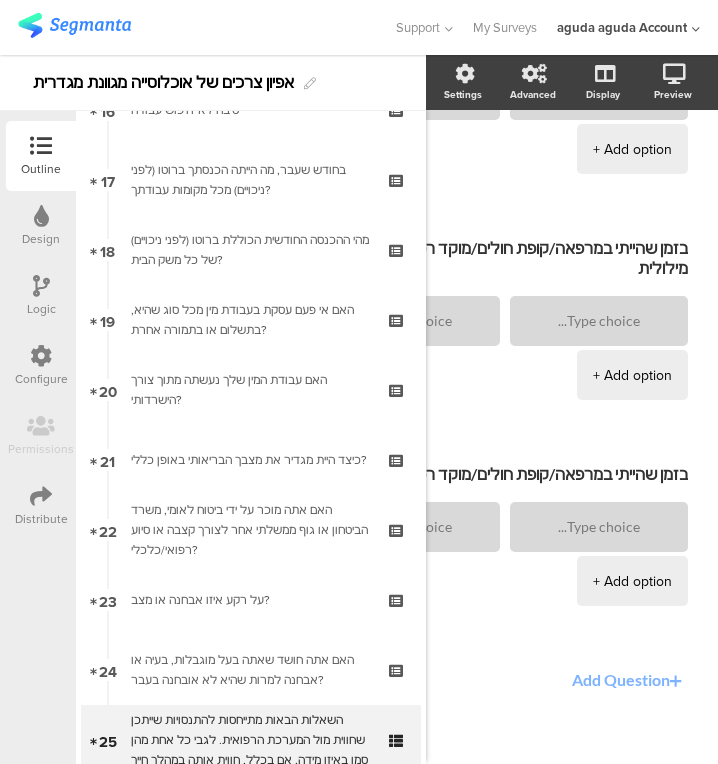 click on "Add Question" 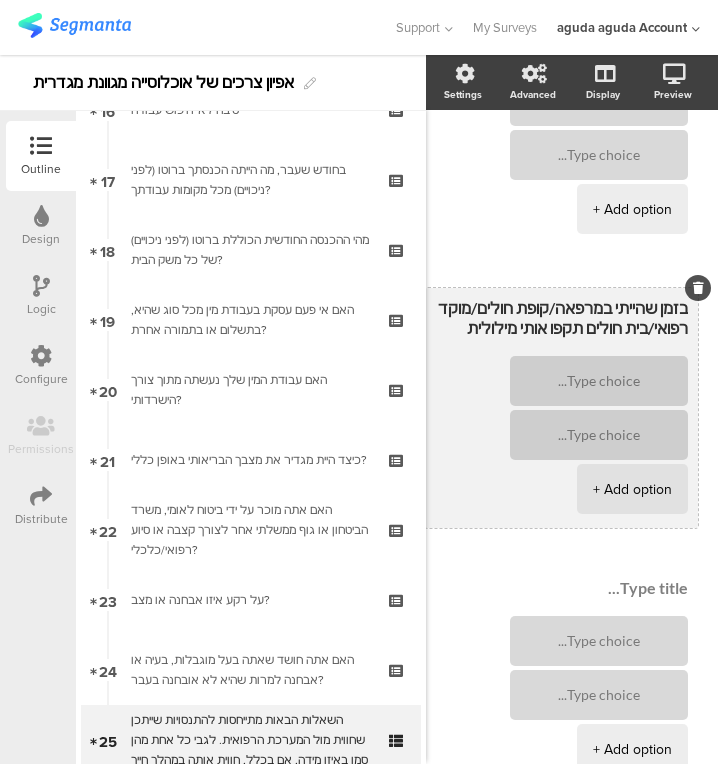 scroll, scrollTop: 1169, scrollLeft: 38, axis: both 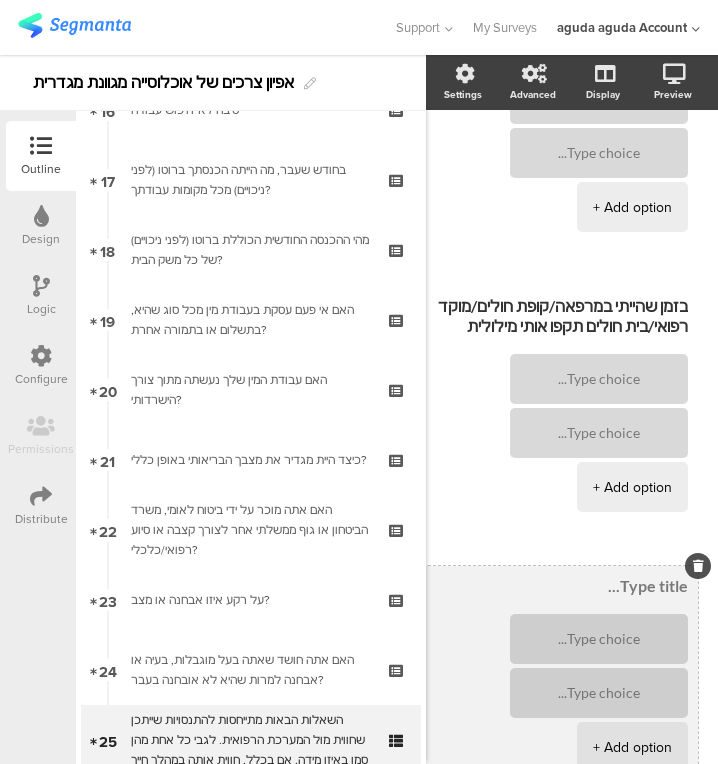 click at bounding box center [561, 586] 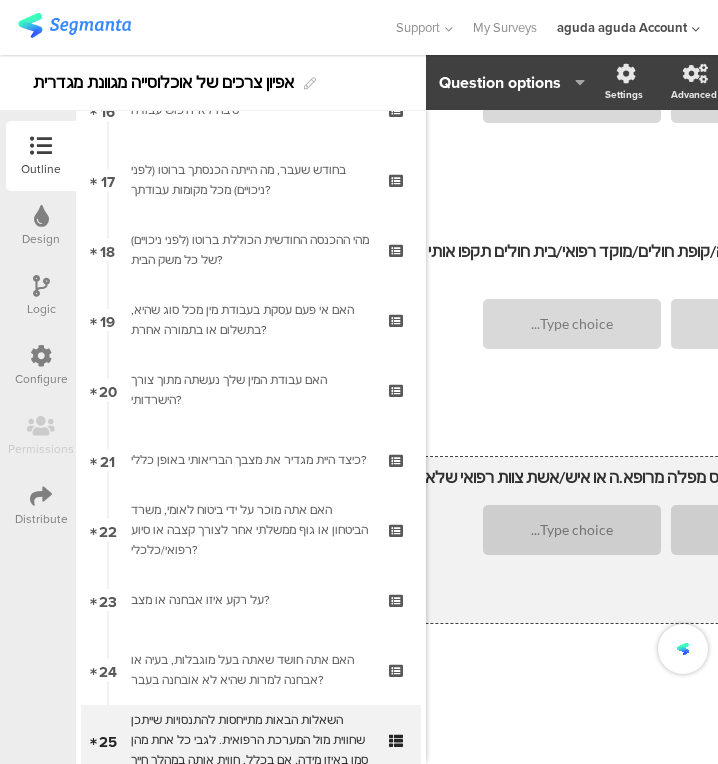scroll, scrollTop: 894, scrollLeft: 171, axis: both 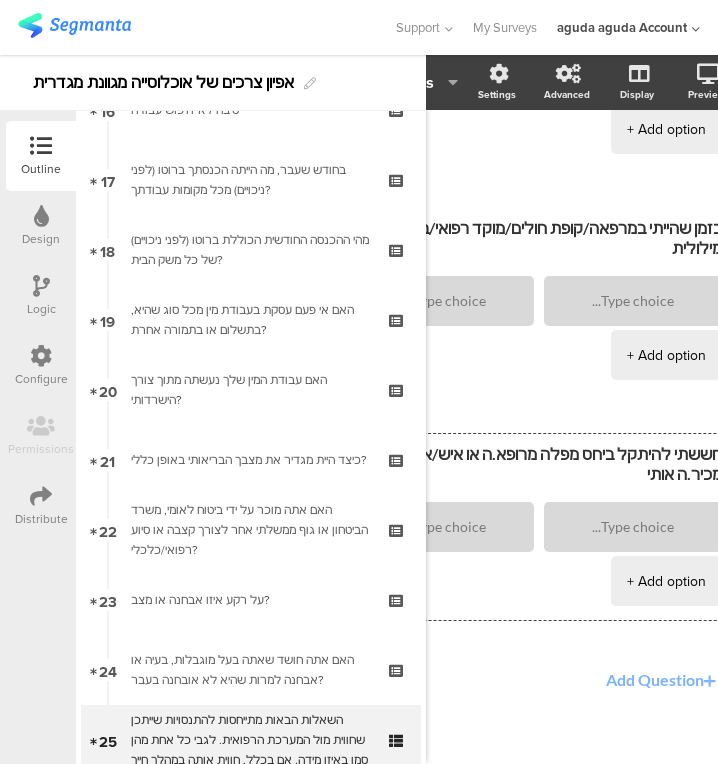 type on "חששתי להיתקל ביחס מפלה מרופא.ה או איש/אשת צוות רפואי שלא מכיר.ה אותי" 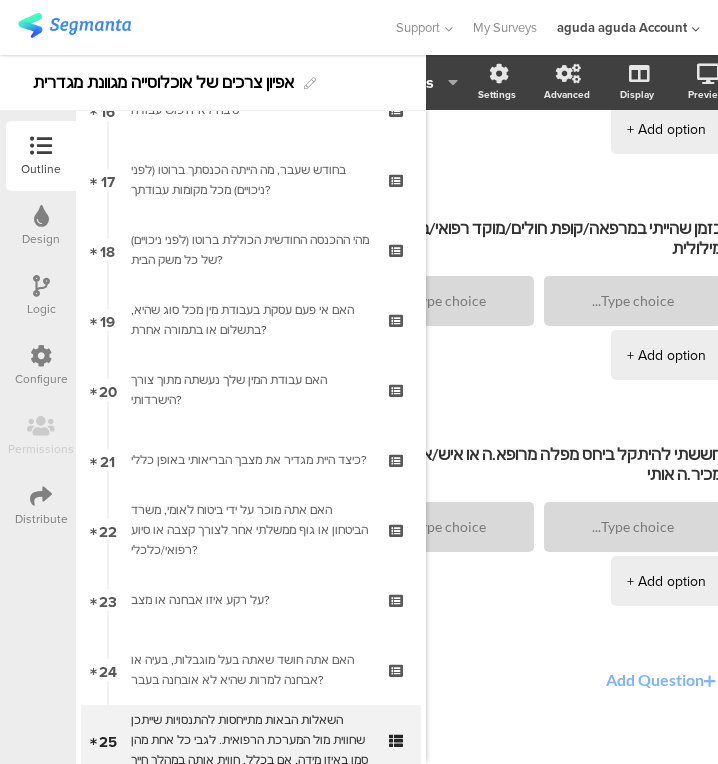click on "Add Question" 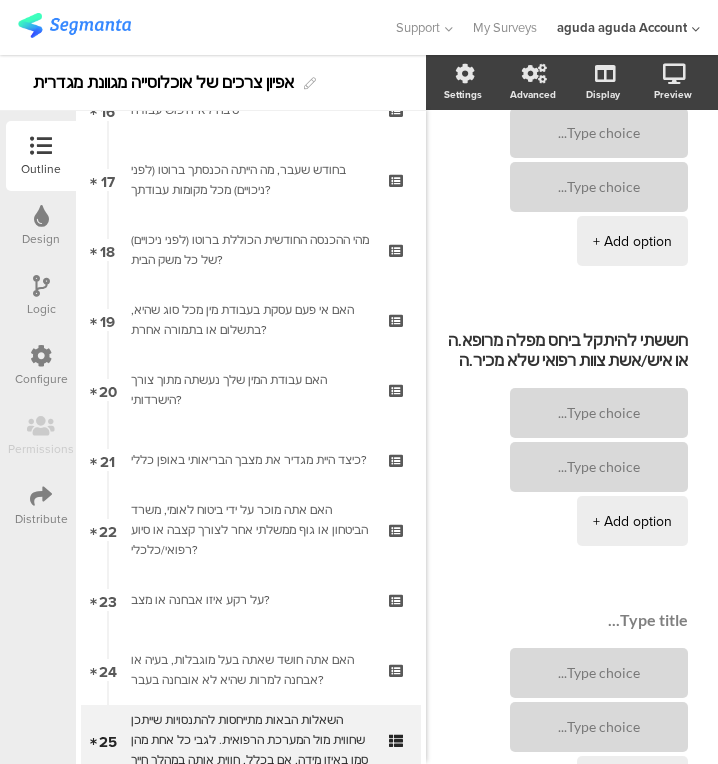 scroll, scrollTop: 1535, scrollLeft: 38, axis: both 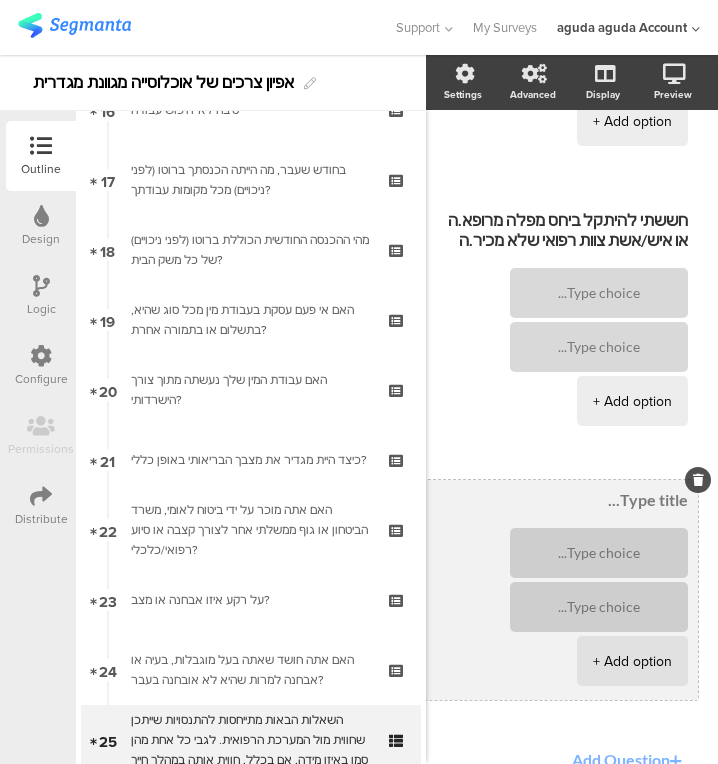 click at bounding box center [561, 500] 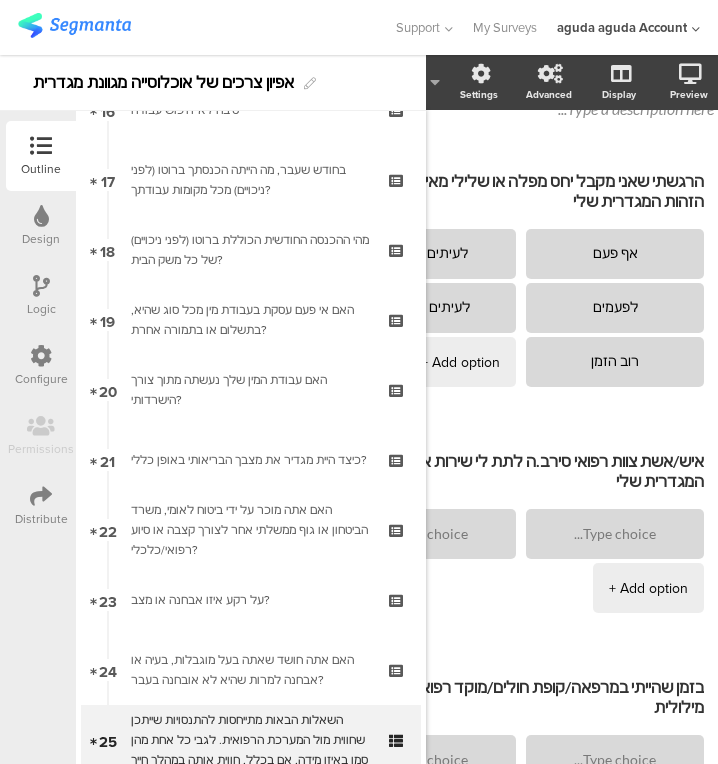 scroll, scrollTop: 220, scrollLeft: 189, axis: both 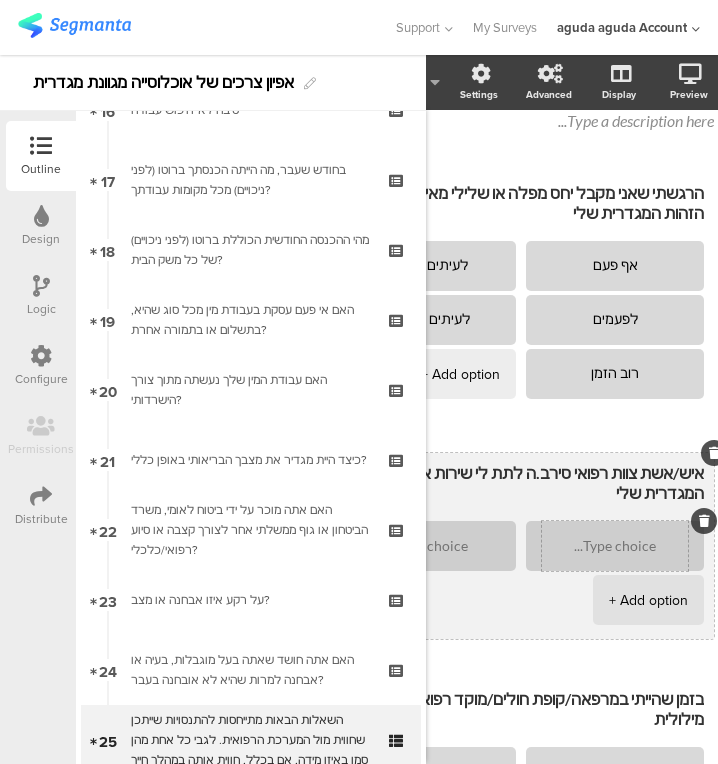 type on "נמנעתי מקבלת שירות או טיפול רפואי כלשהו בגלל שחששתי מיחס מפלה כלפיי" 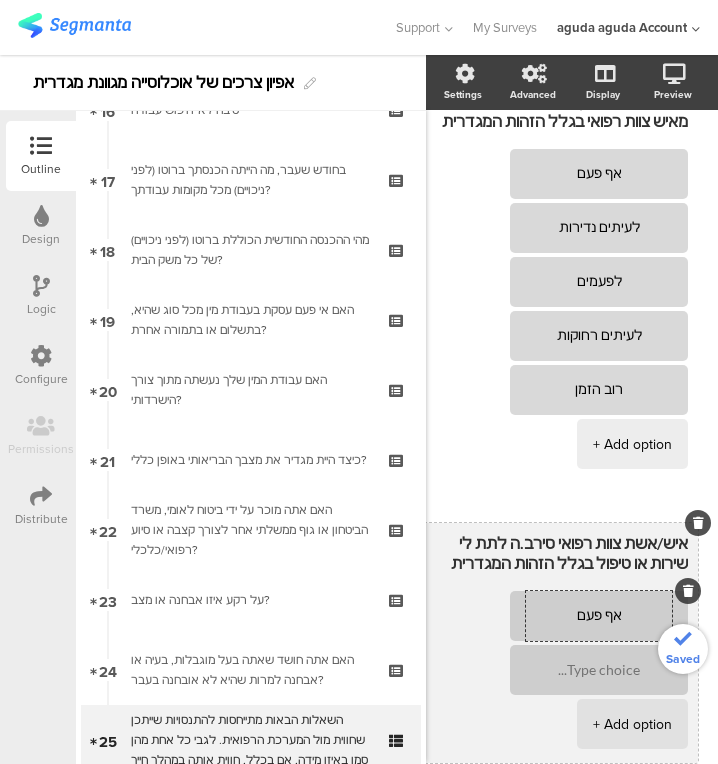 scroll, scrollTop: 373, scrollLeft: 45, axis: both 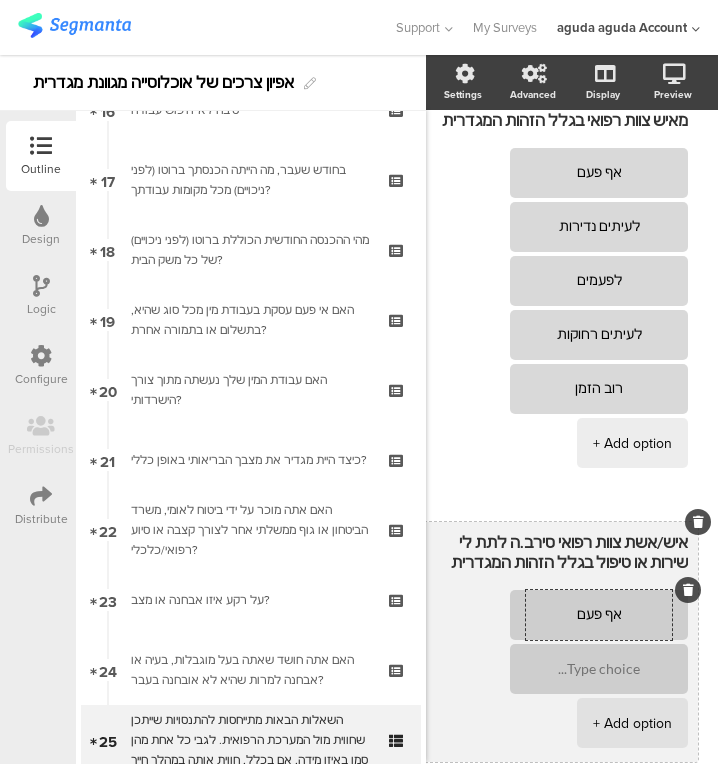 type on "אף פעם" 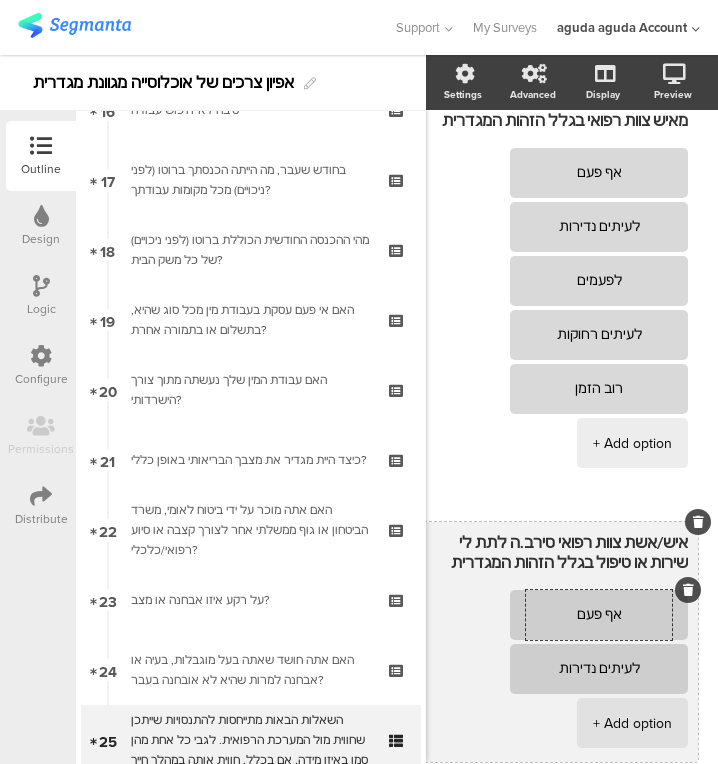 click on "+ Add option" at bounding box center (632, 723) 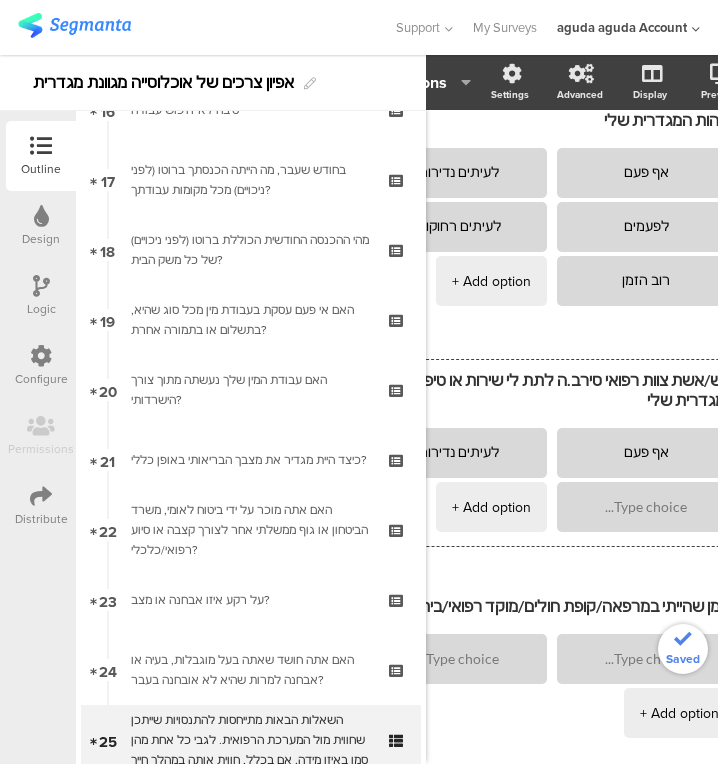 scroll, scrollTop: 313, scrollLeft: 222, axis: both 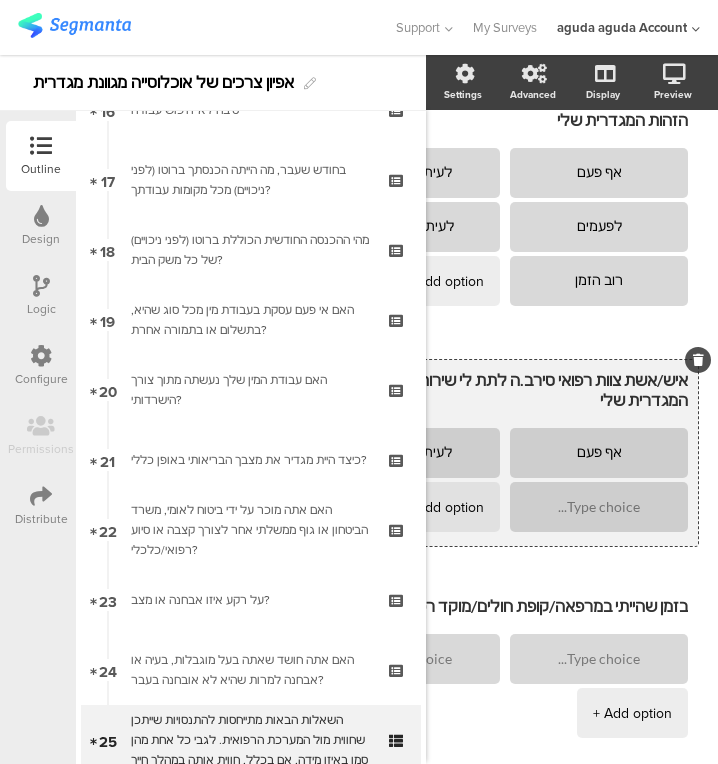 click on "איש/אשת צוות רפואי סירב.ה לתת [PERSON_NAME] שירות או טיפול בגלל הזהות המגדרית שלי
אף פעם
לעיתים נדירות
+ Add option" at bounding box center (469, 453) 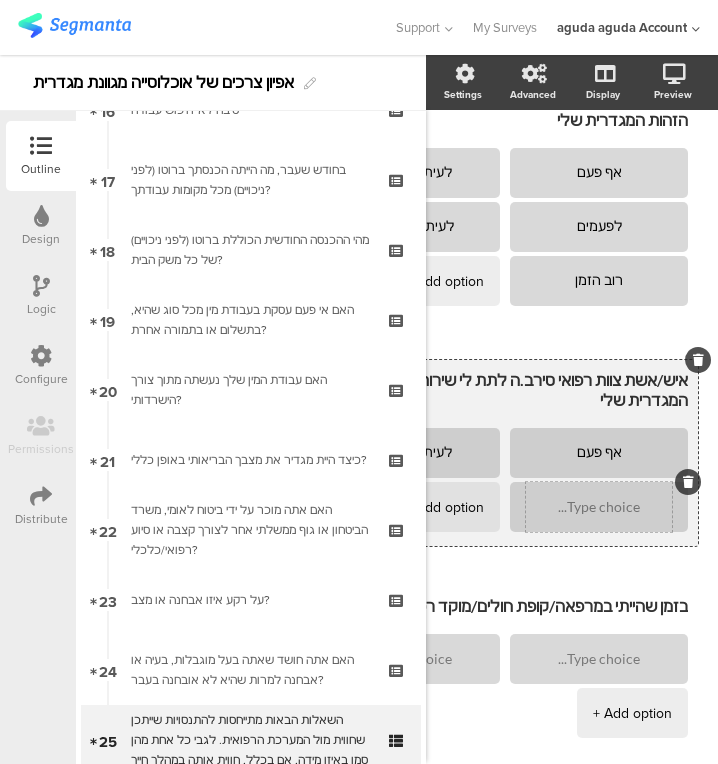 click at bounding box center (599, 507) 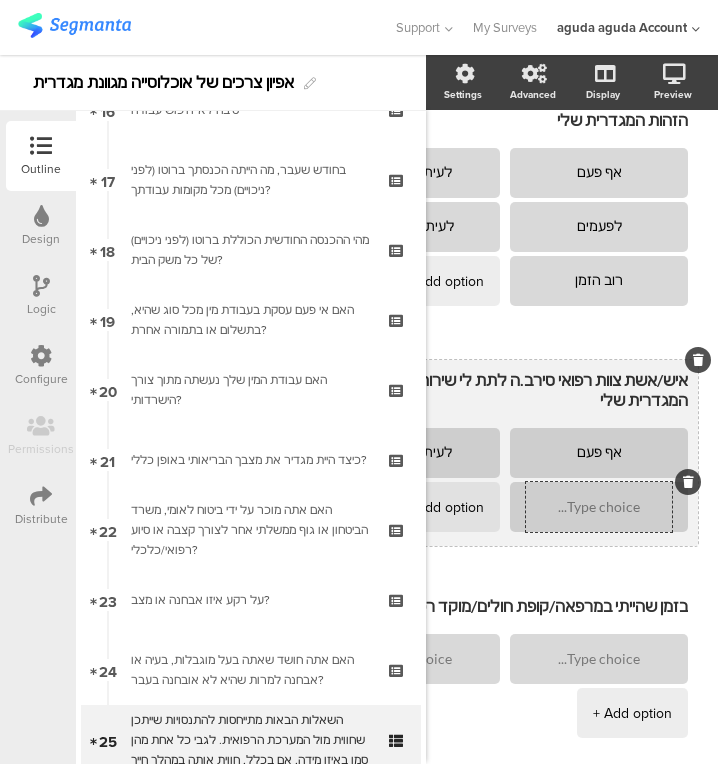 scroll, scrollTop: 373, scrollLeft: 45, axis: both 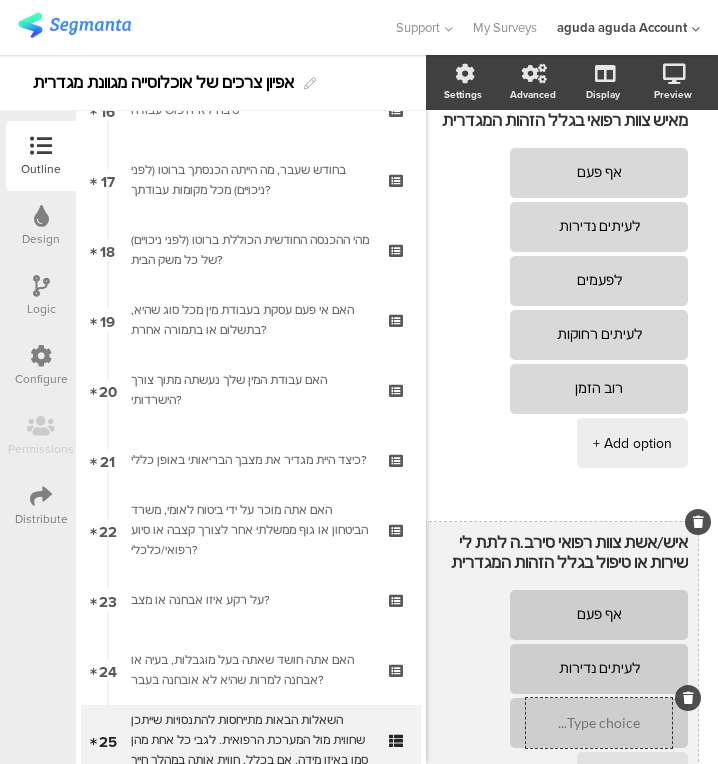 type on "לעיתים נדירות" 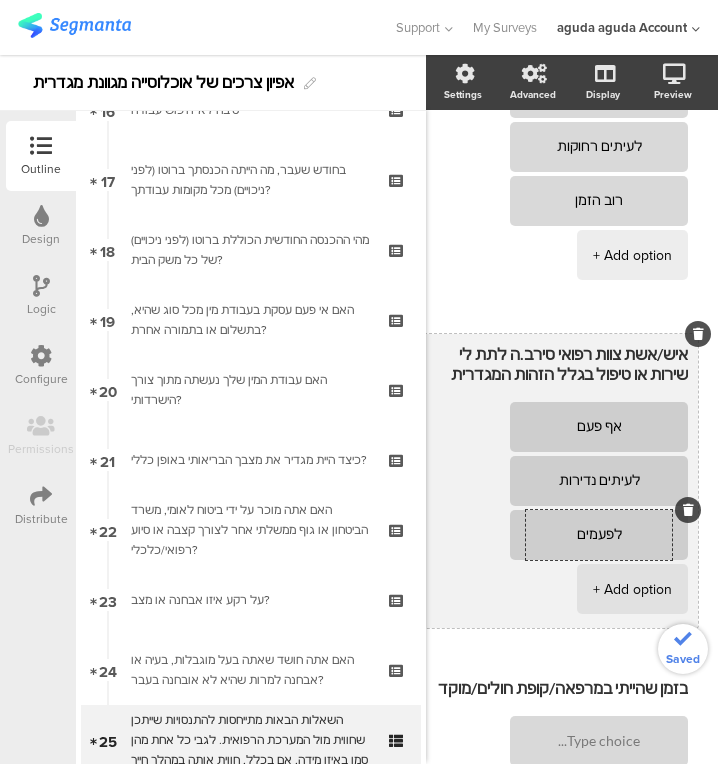 scroll, scrollTop: 562, scrollLeft: 45, axis: both 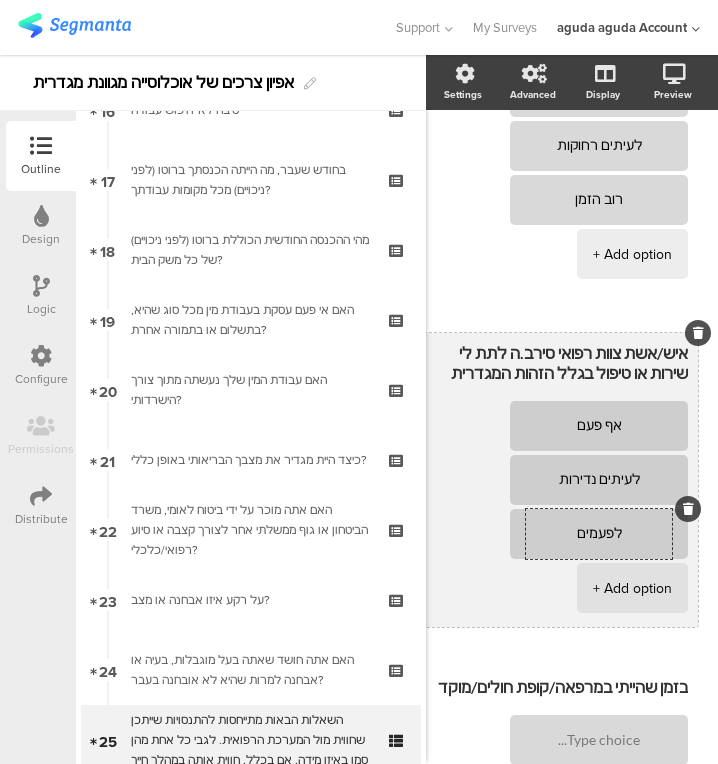 click on "+ Add option" at bounding box center (632, 588) 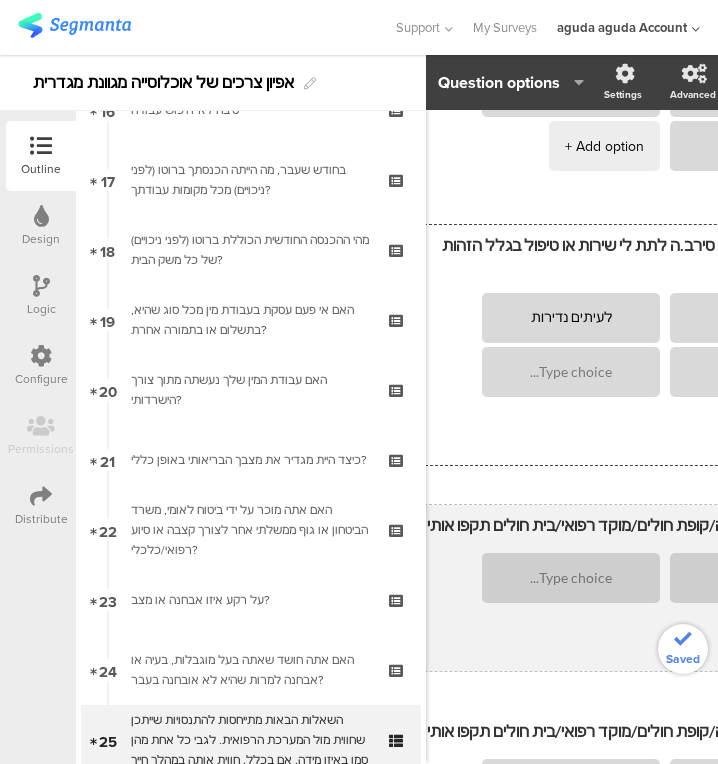 scroll, scrollTop: 448, scrollLeft: 222, axis: both 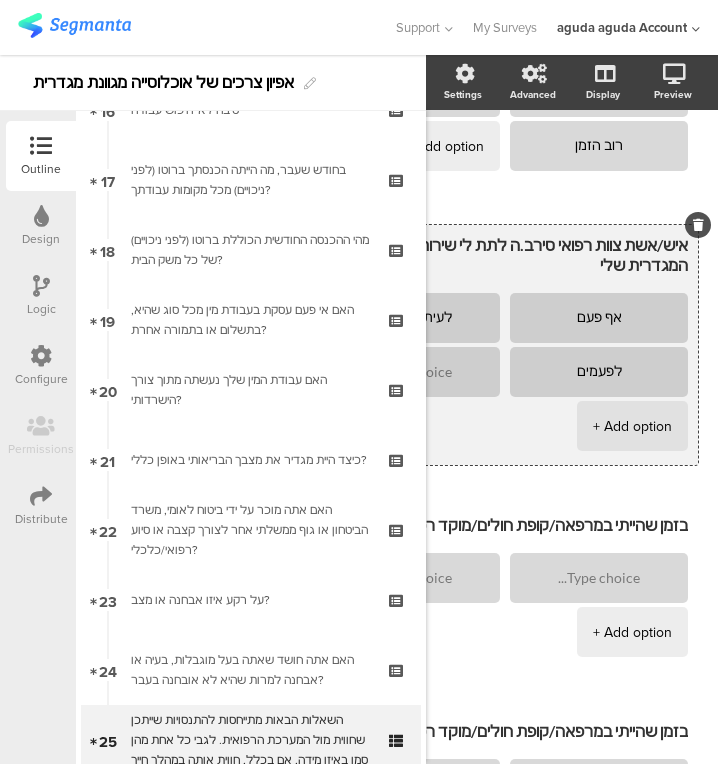 click on "+ Add option" at bounding box center [632, 426] 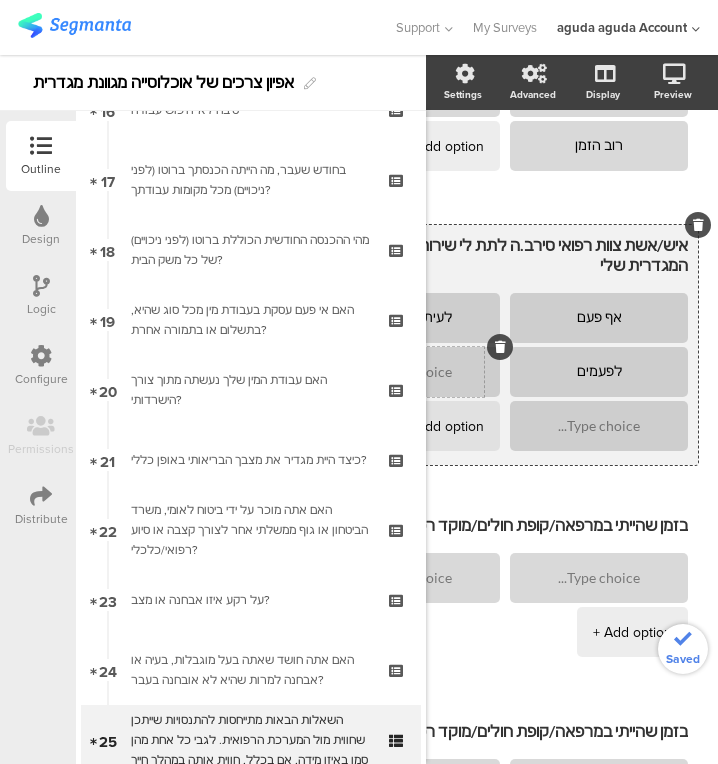 type on "לפעמים" 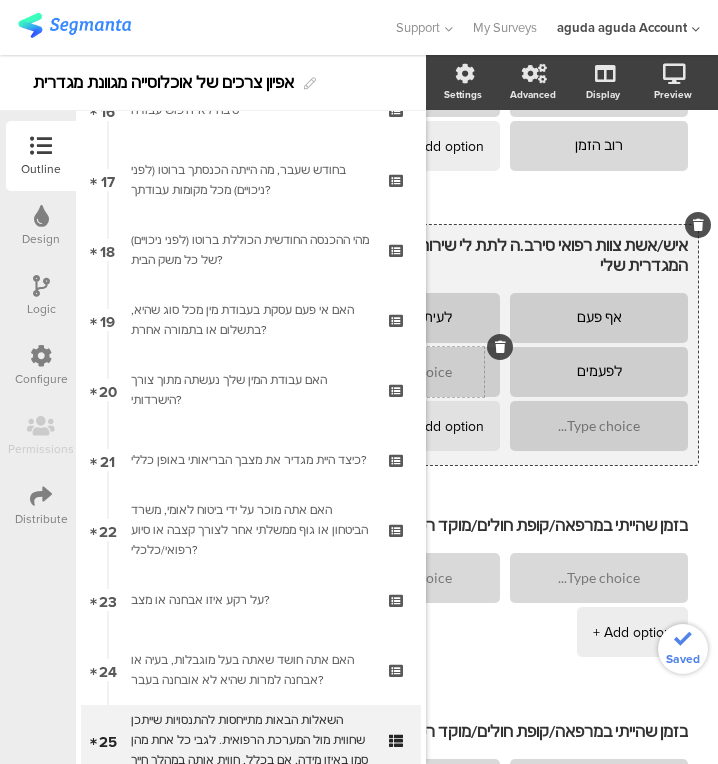 scroll, scrollTop: 448, scrollLeft: 61, axis: both 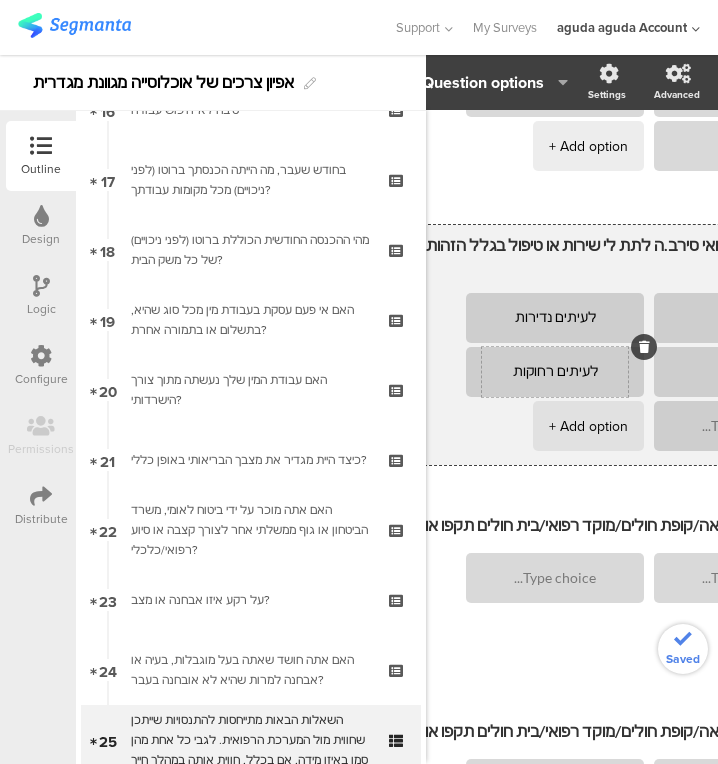 type on "לעיתים רחוקות" 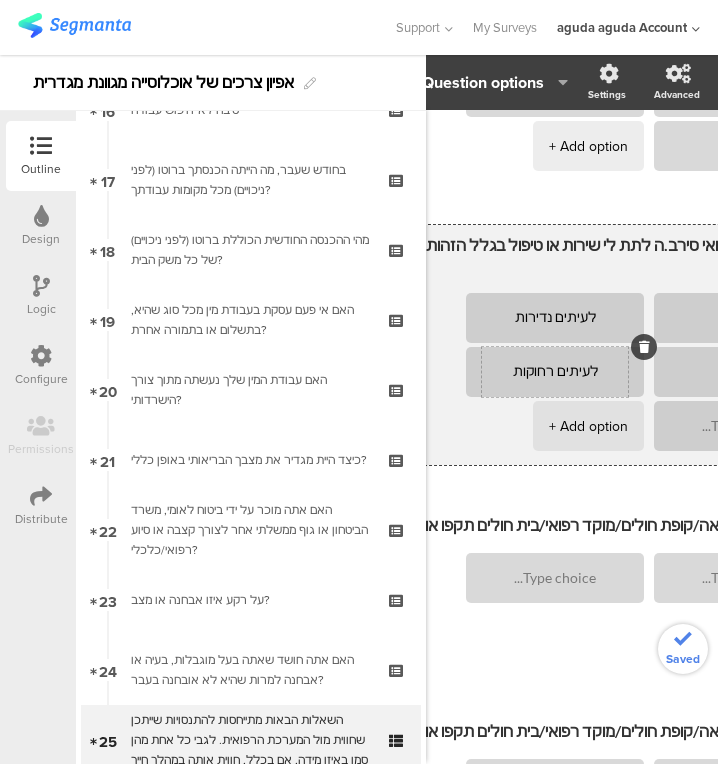 scroll, scrollTop: 448, scrollLeft: 222, axis: both 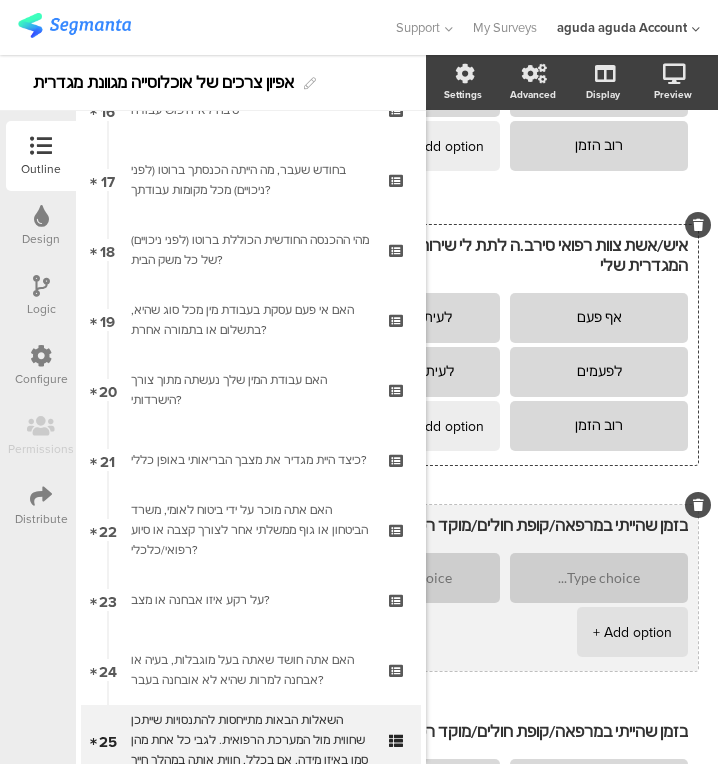 click on "+ Add option" at bounding box center [632, 632] 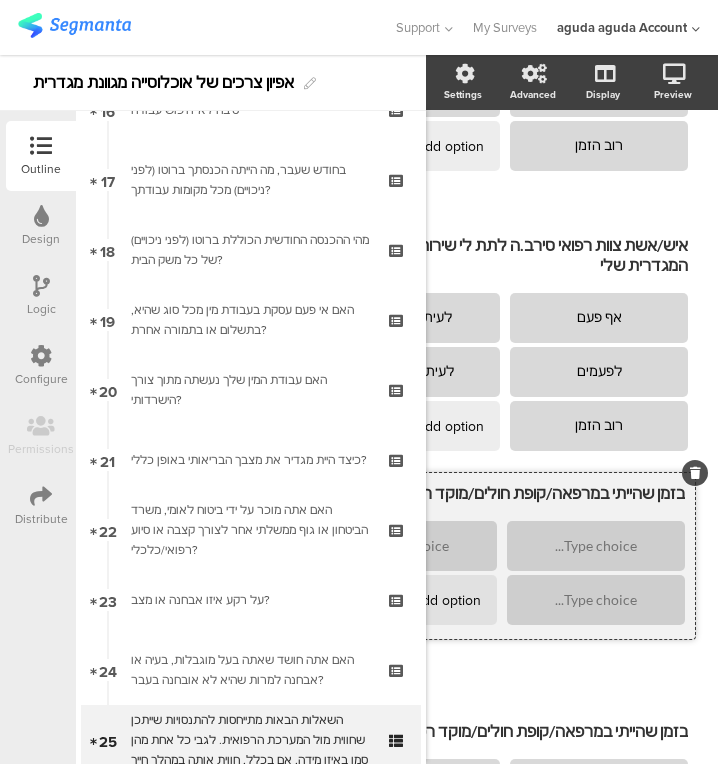 type on "רוב הזמן" 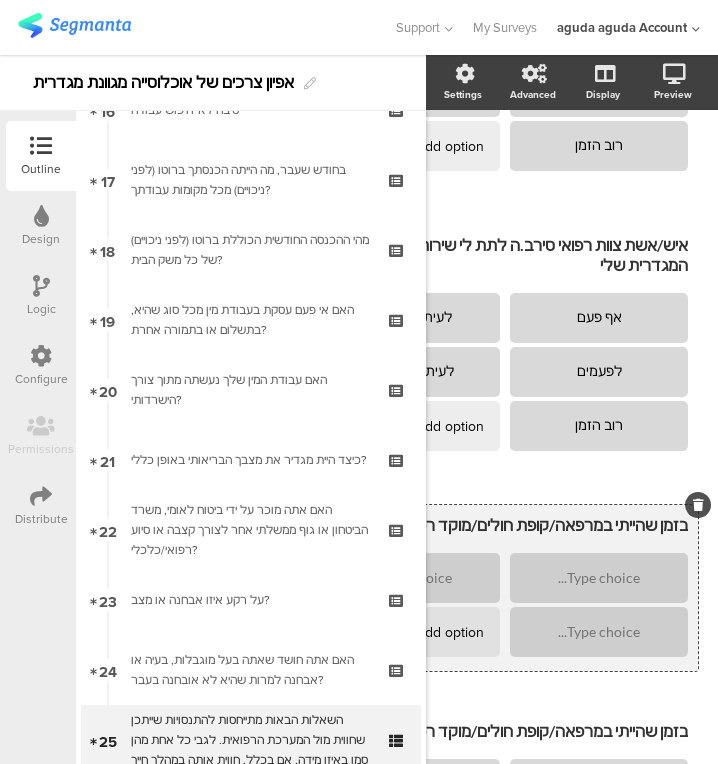 click on "+ Add option" at bounding box center [444, 632] 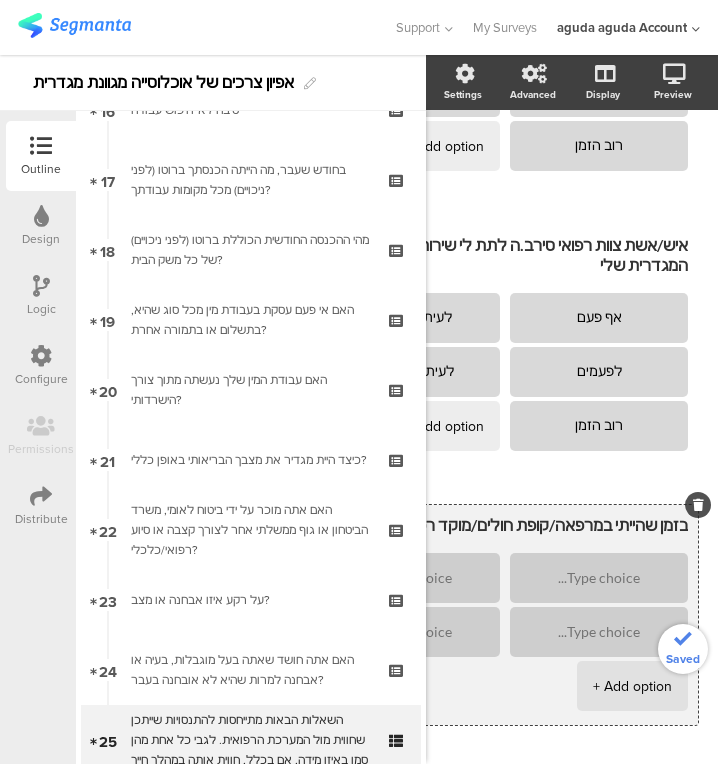 click on "+ Add option" at bounding box center (632, 686) 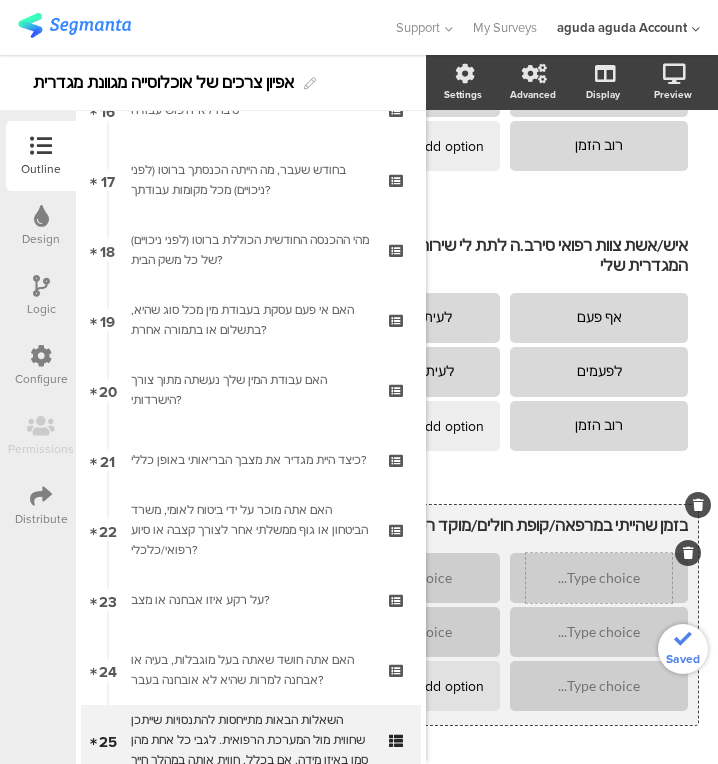 click at bounding box center [599, 578] 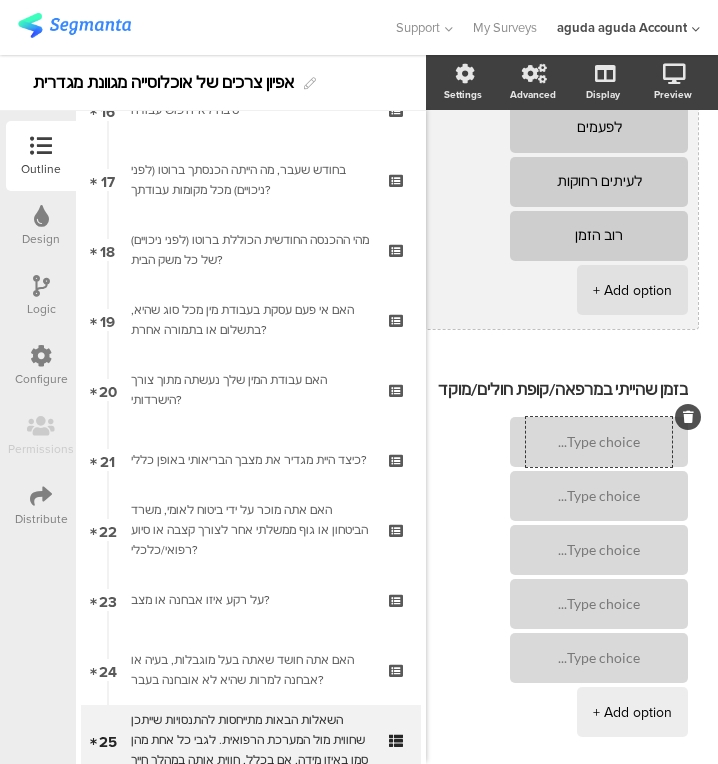 scroll, scrollTop: 983, scrollLeft: 45, axis: both 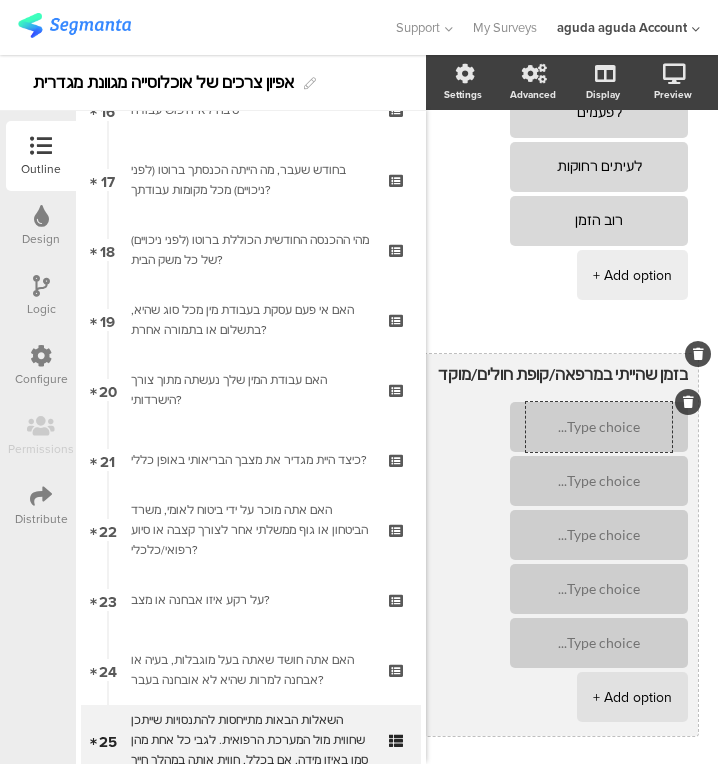 click at bounding box center [599, 427] 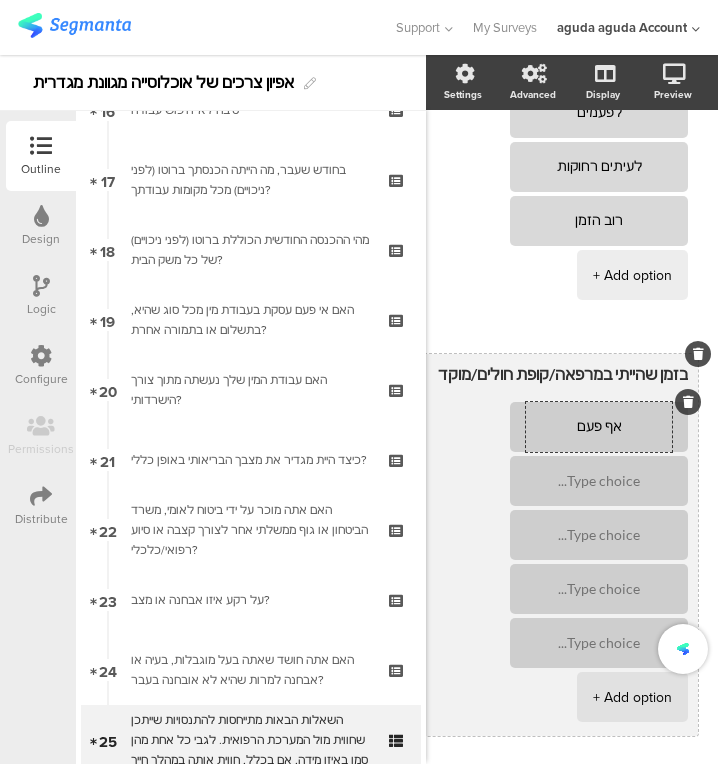 type on "אף פעם" 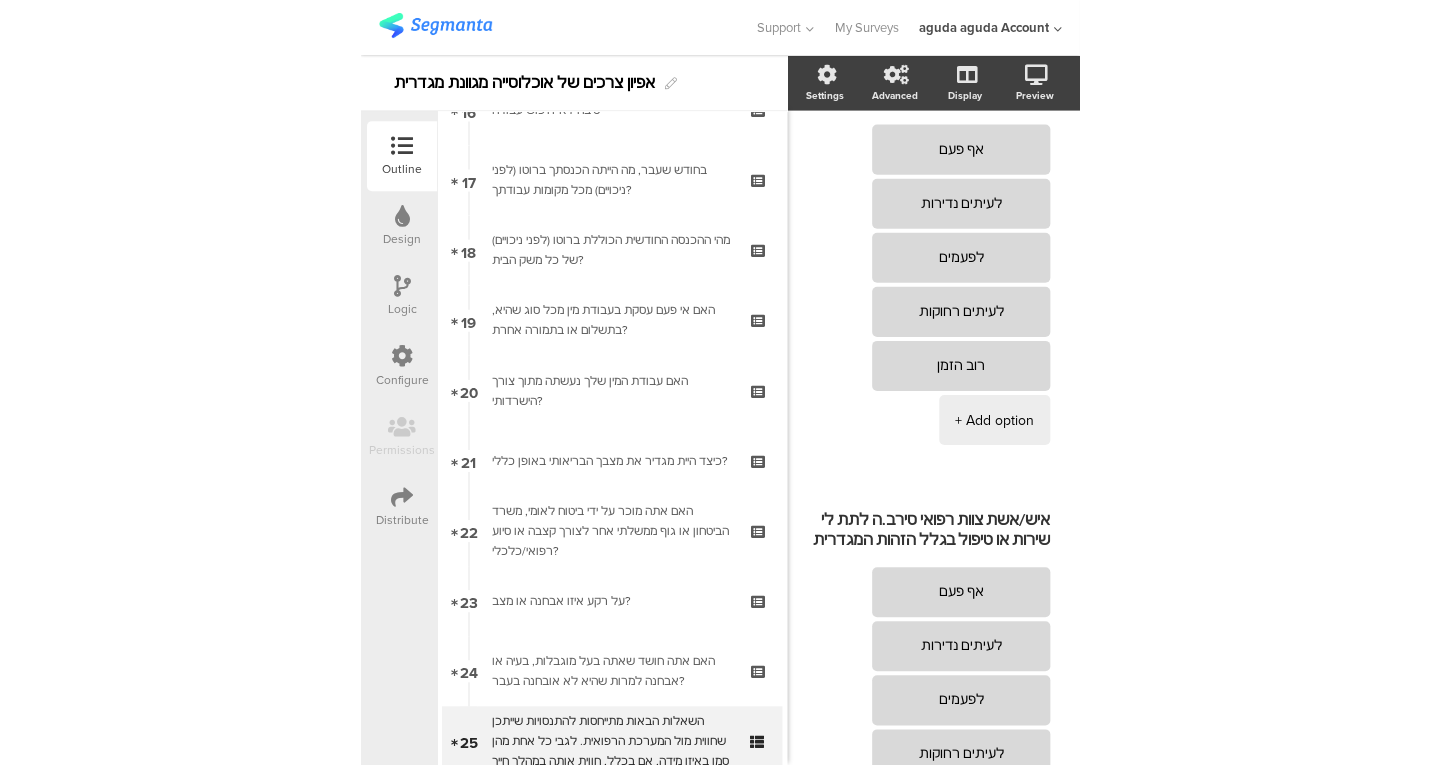 scroll, scrollTop: 396, scrollLeft: 45, axis: both 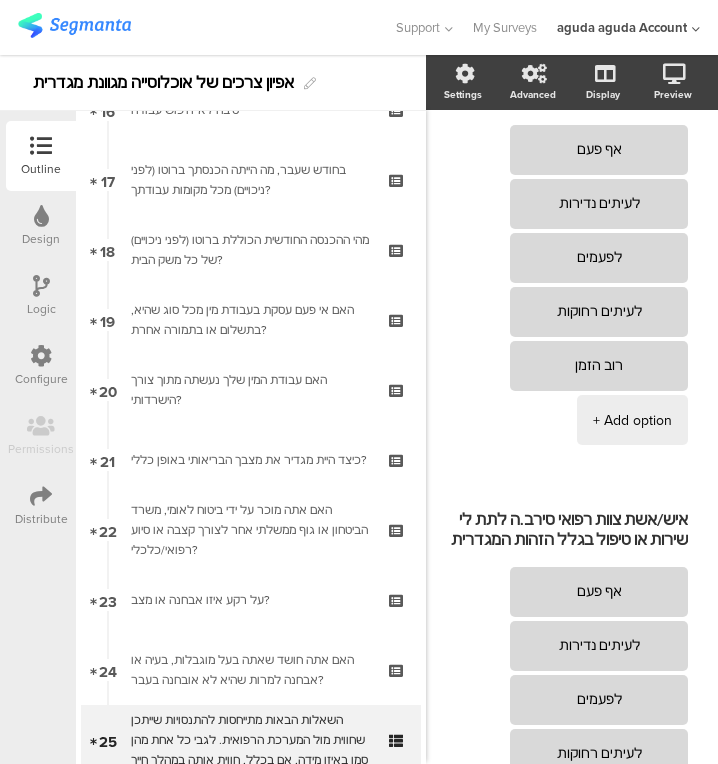 type on "לעיתים נדירות" 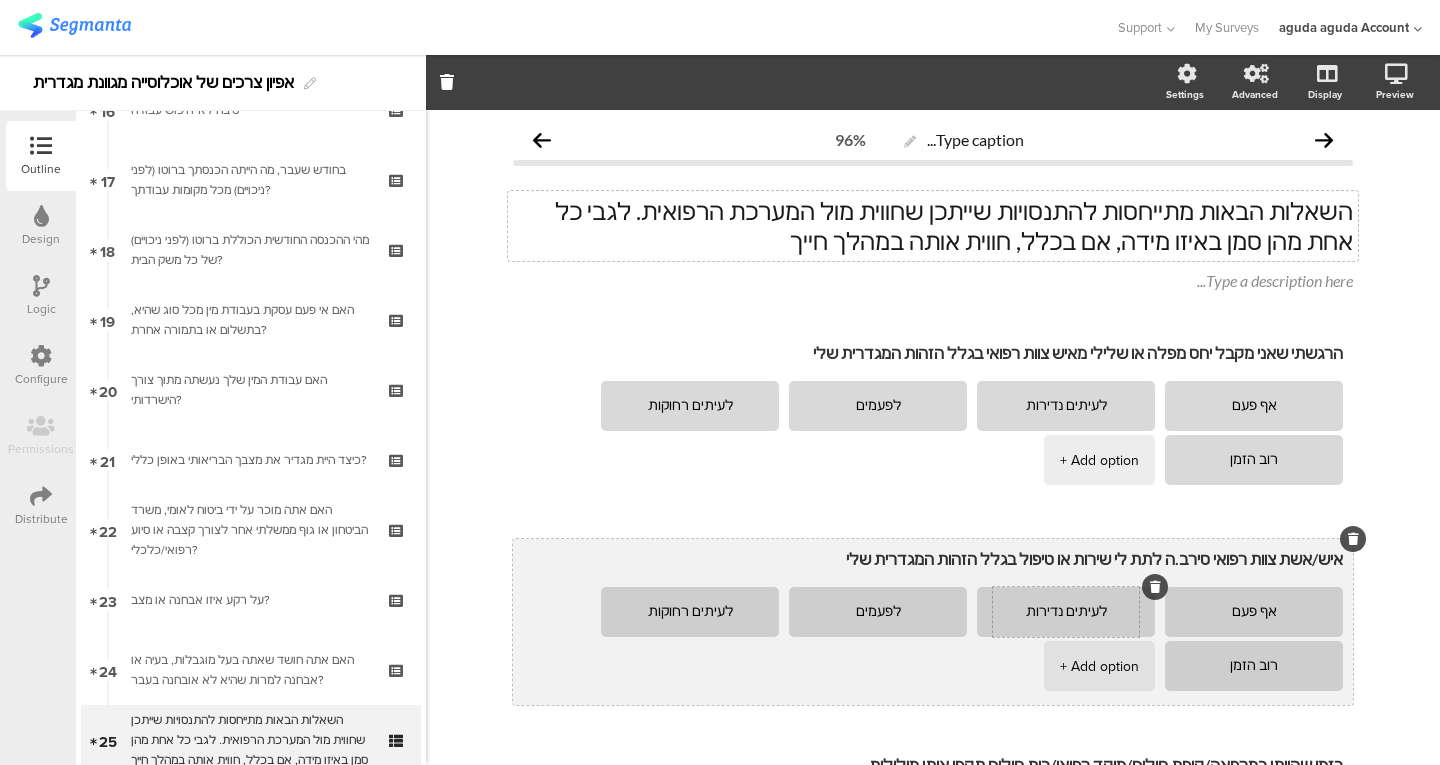 scroll, scrollTop: 3, scrollLeft: 0, axis: vertical 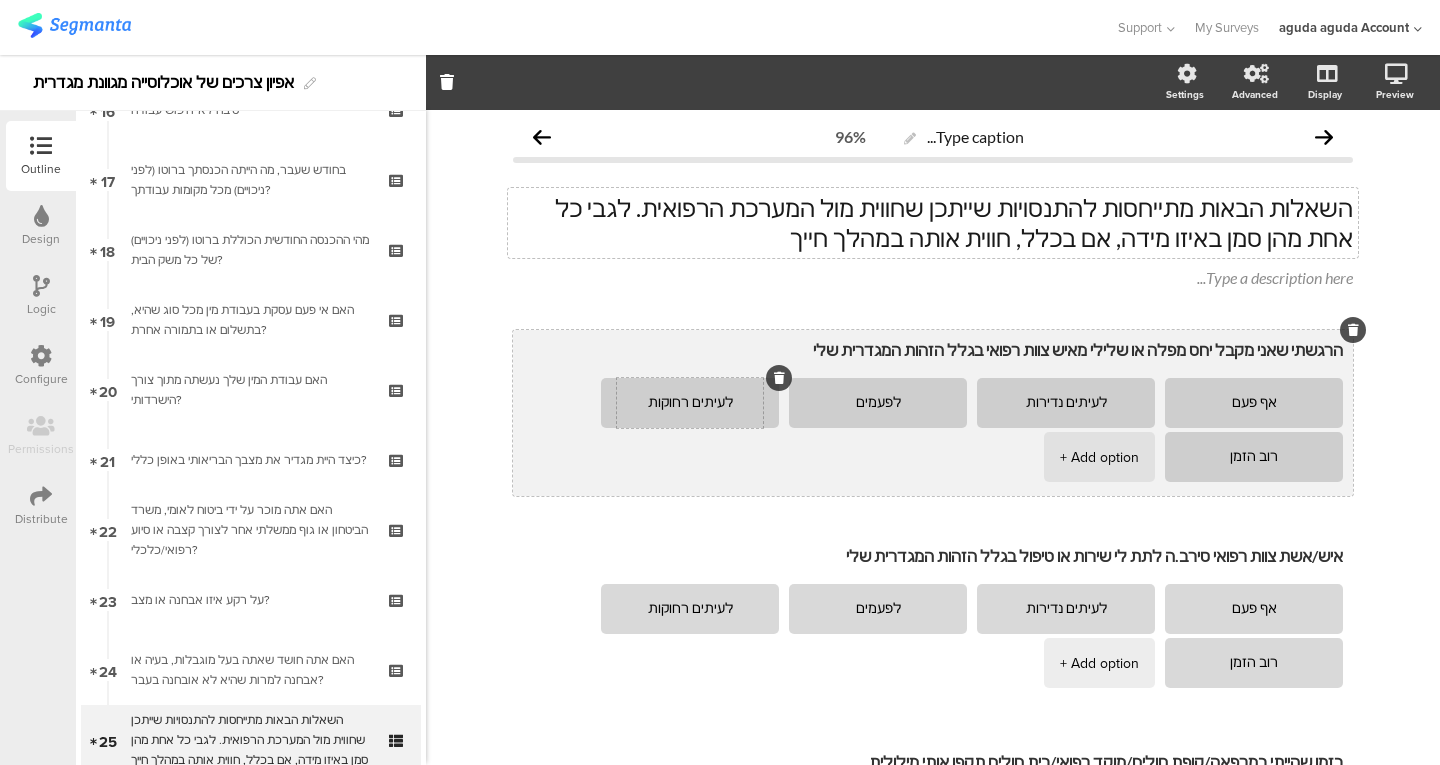 click on "לעיתים רחוקות" at bounding box center [690, 403] 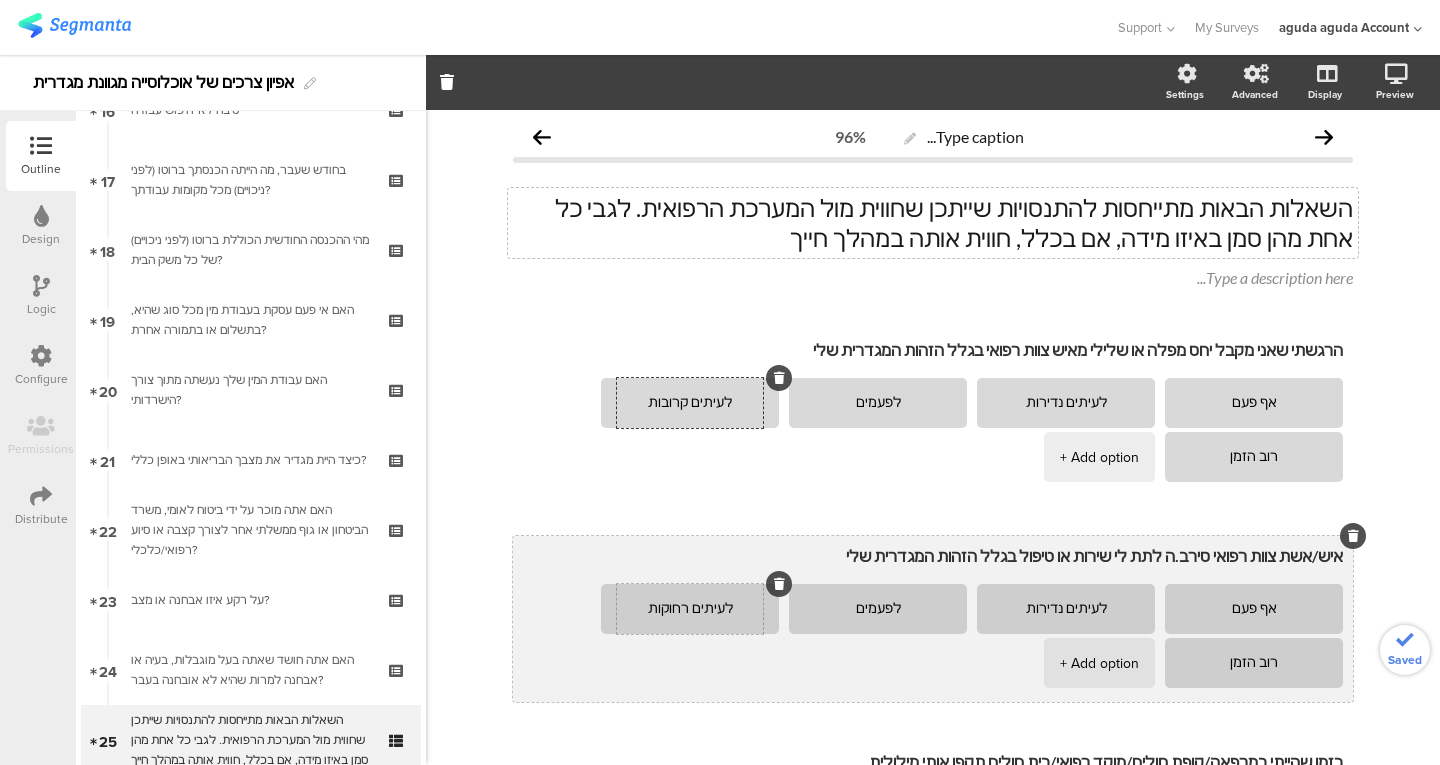 type on "לעיתים קרובות" 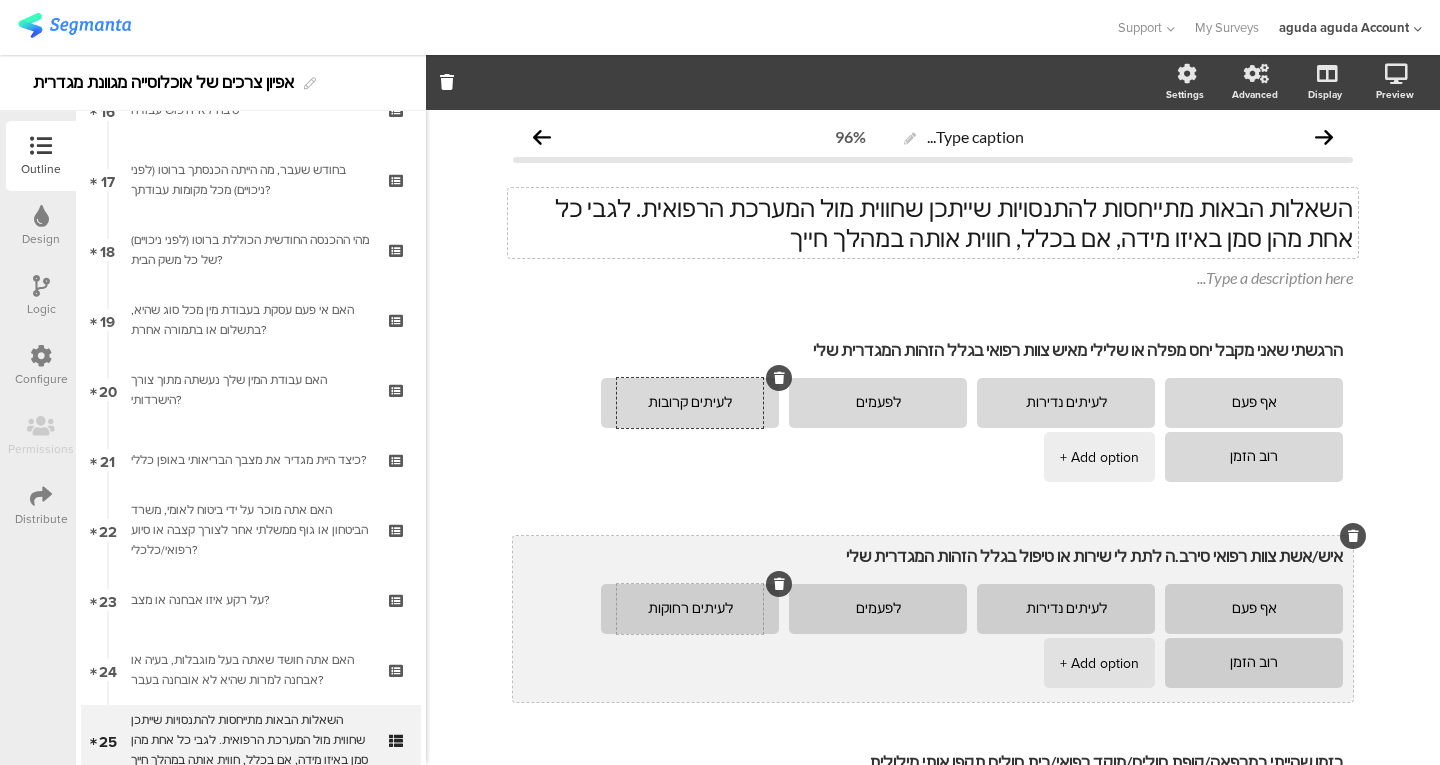click on "לעיתים רחוקות" at bounding box center [690, 609] 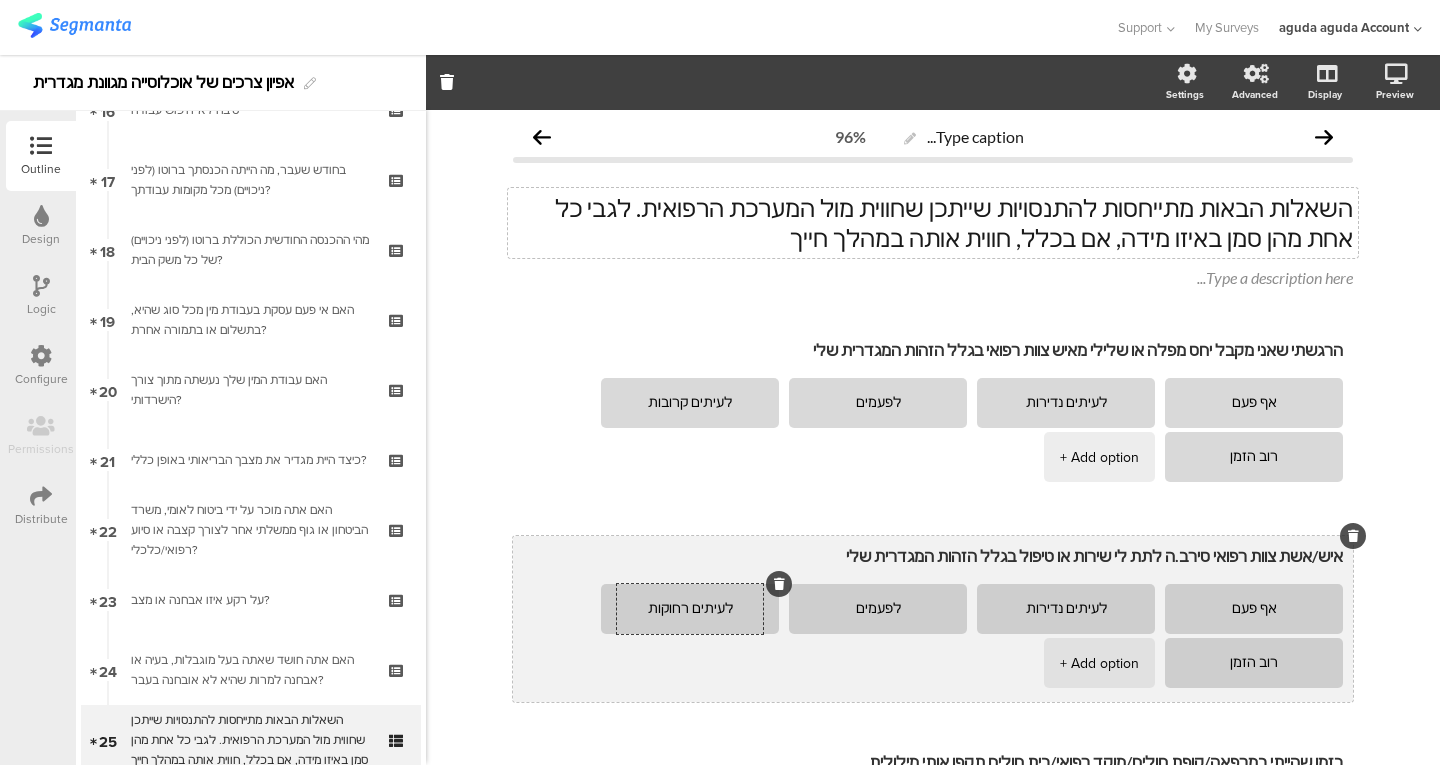 click on "לעיתים רחוקות" at bounding box center (690, 609) 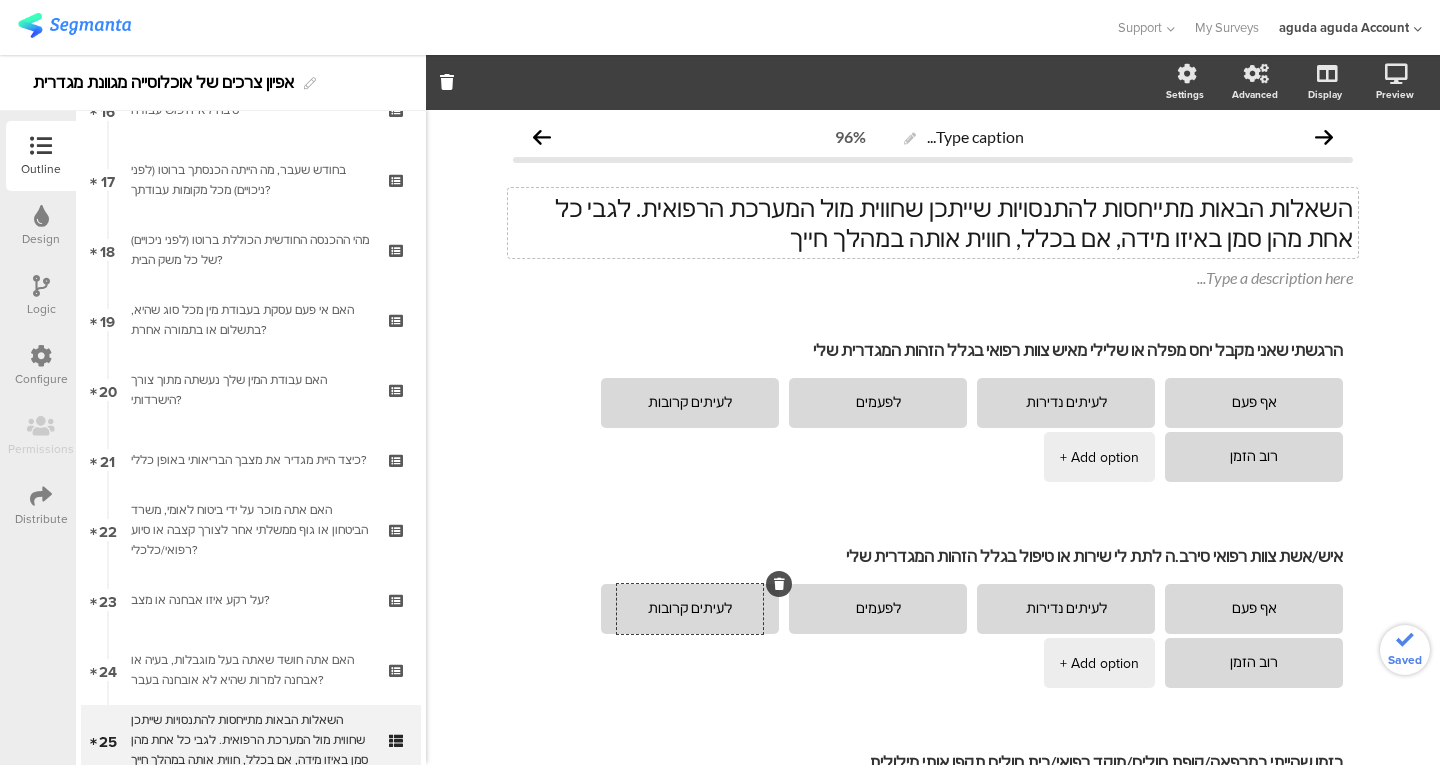type on "לעיתים קרובות" 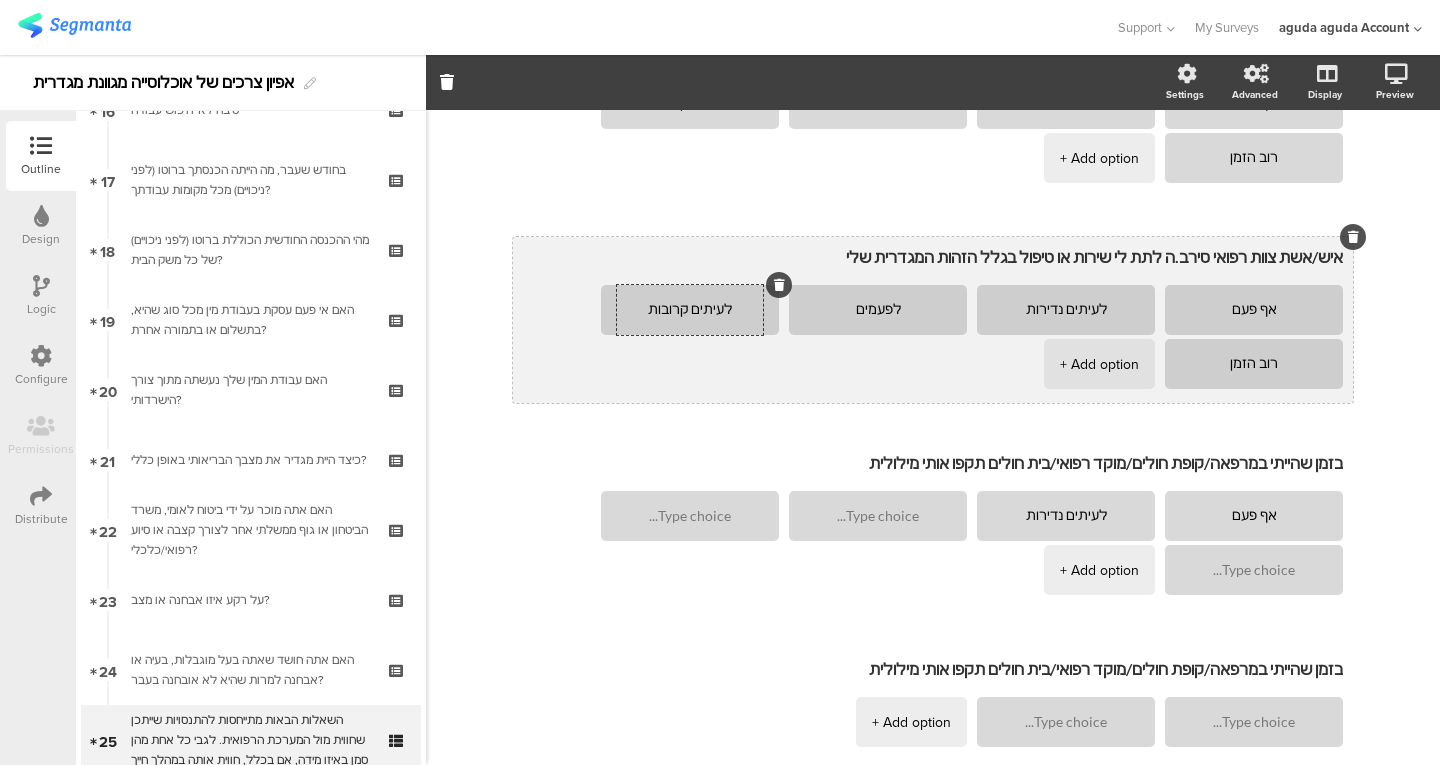 scroll, scrollTop: 304, scrollLeft: 0, axis: vertical 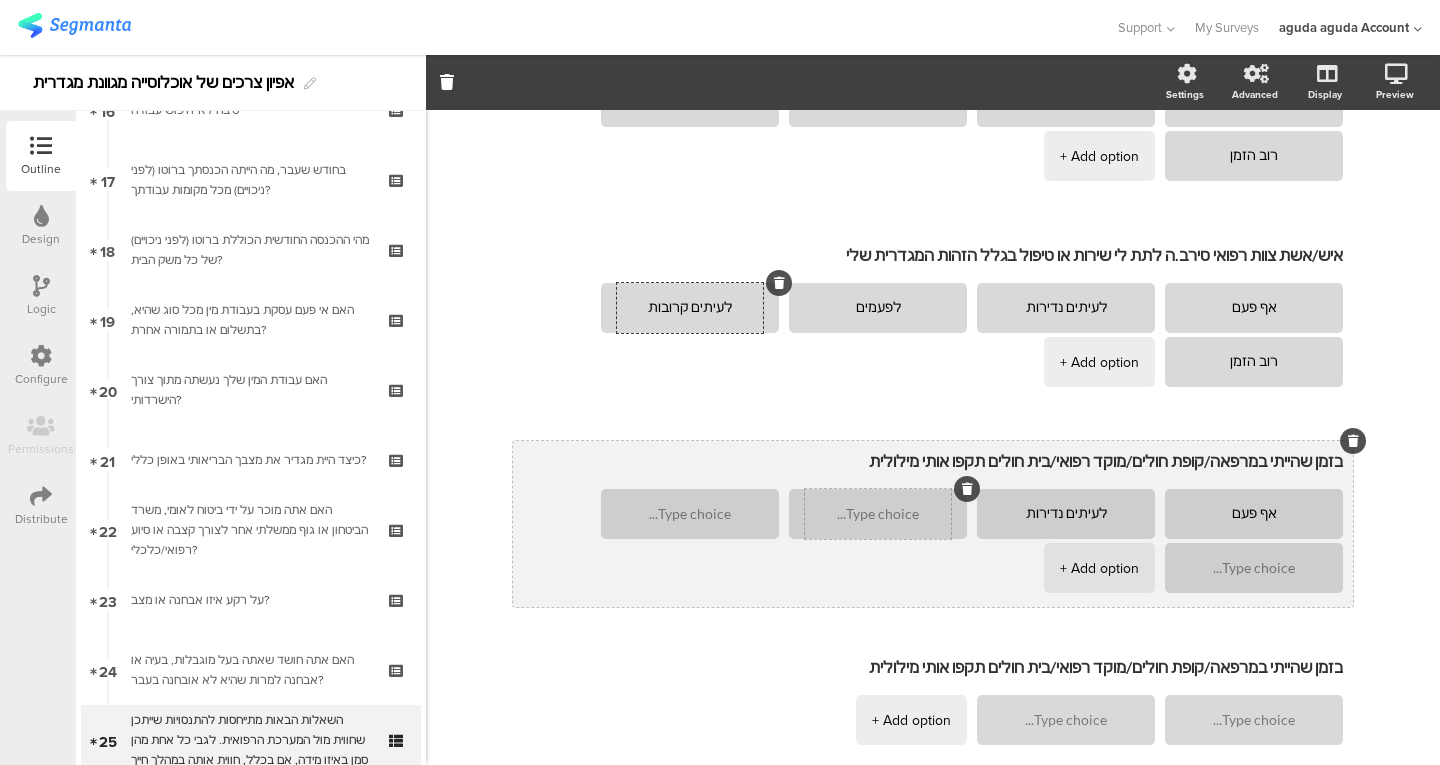 click at bounding box center [878, 514] 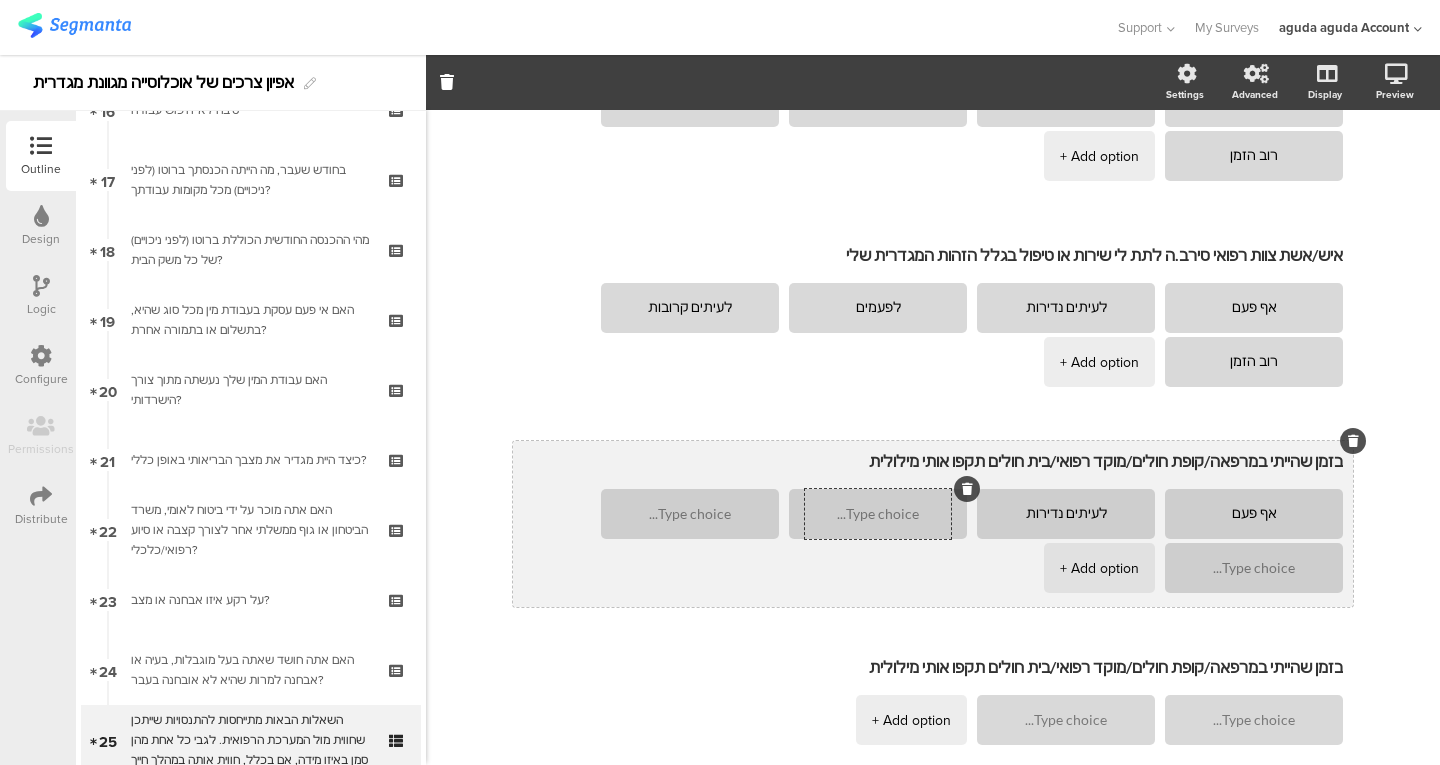 click at bounding box center (878, 514) 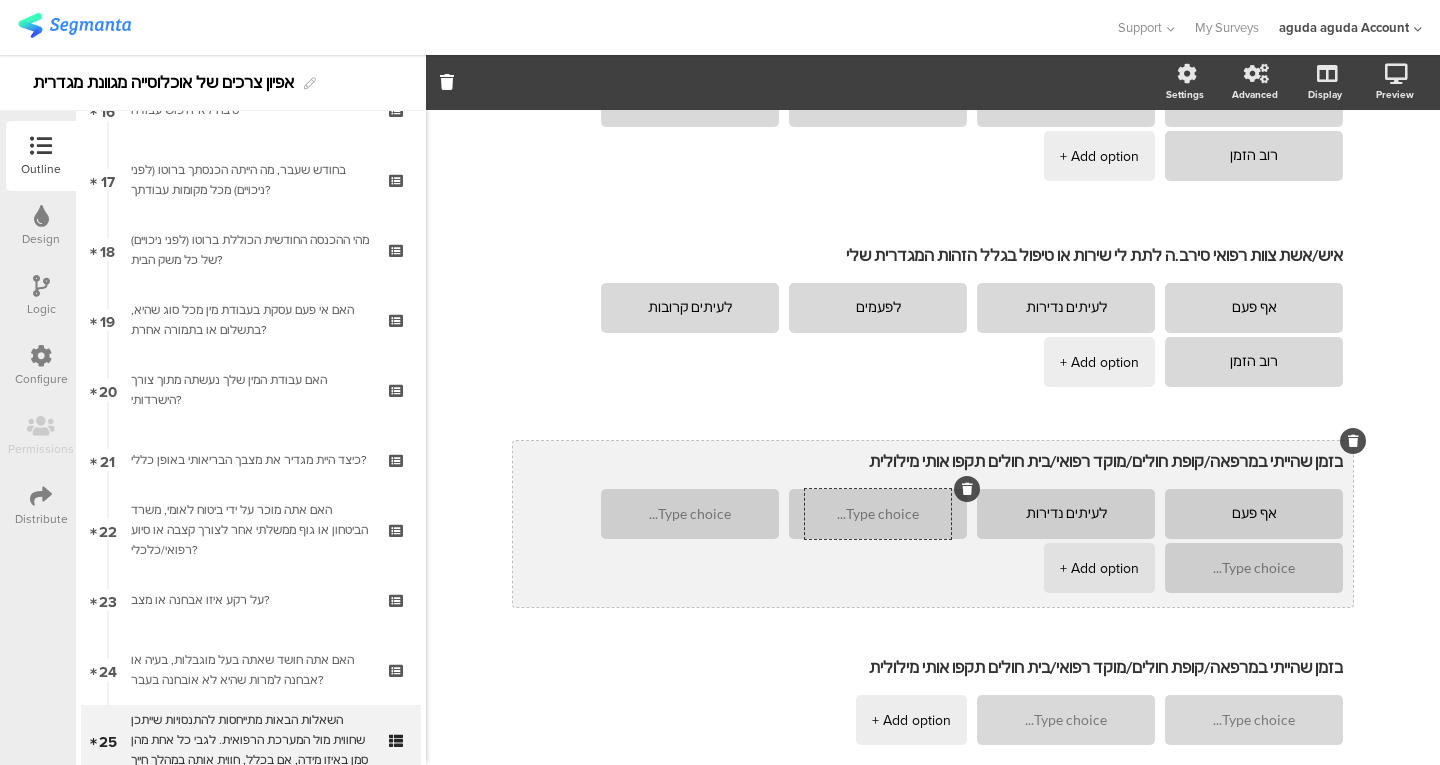 click at bounding box center (878, 514) 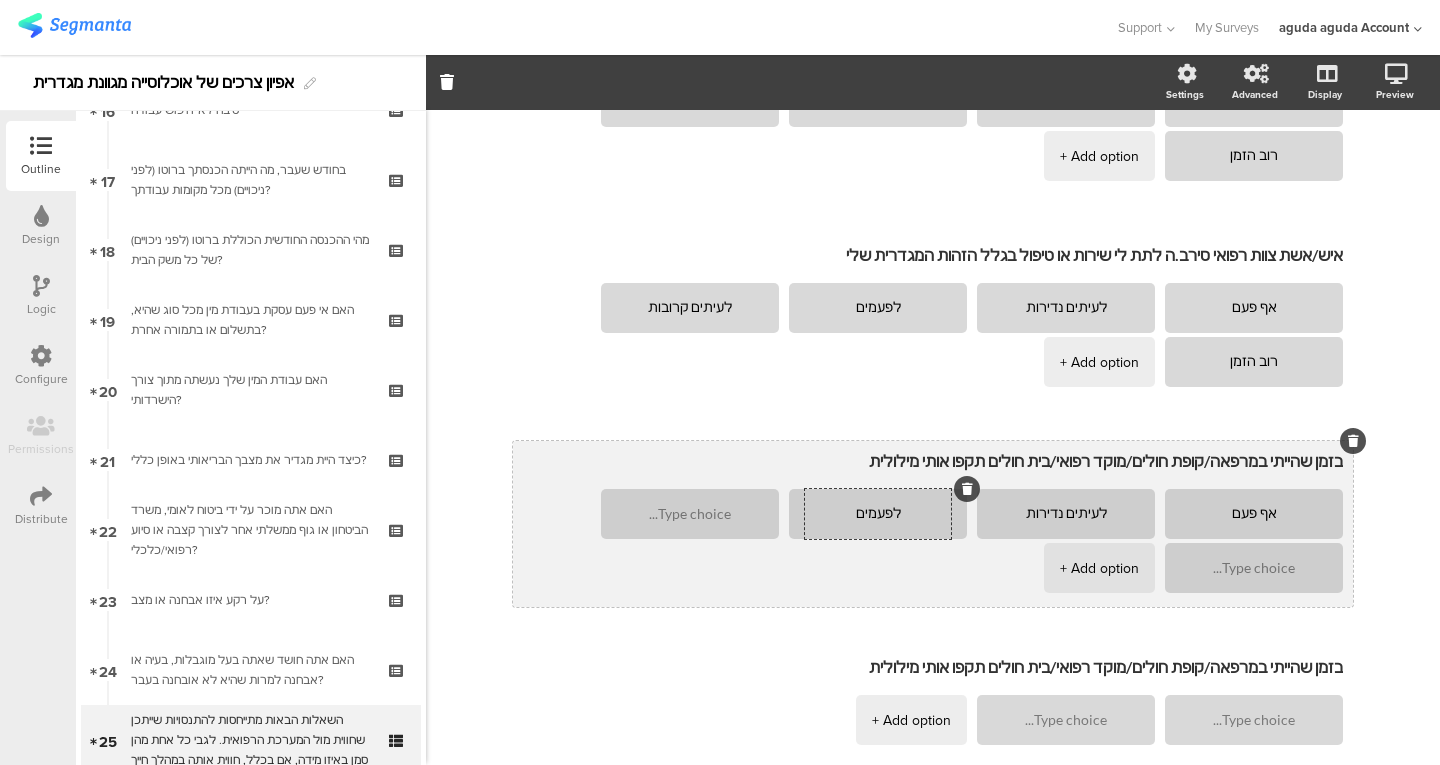 type on "לפעמים" 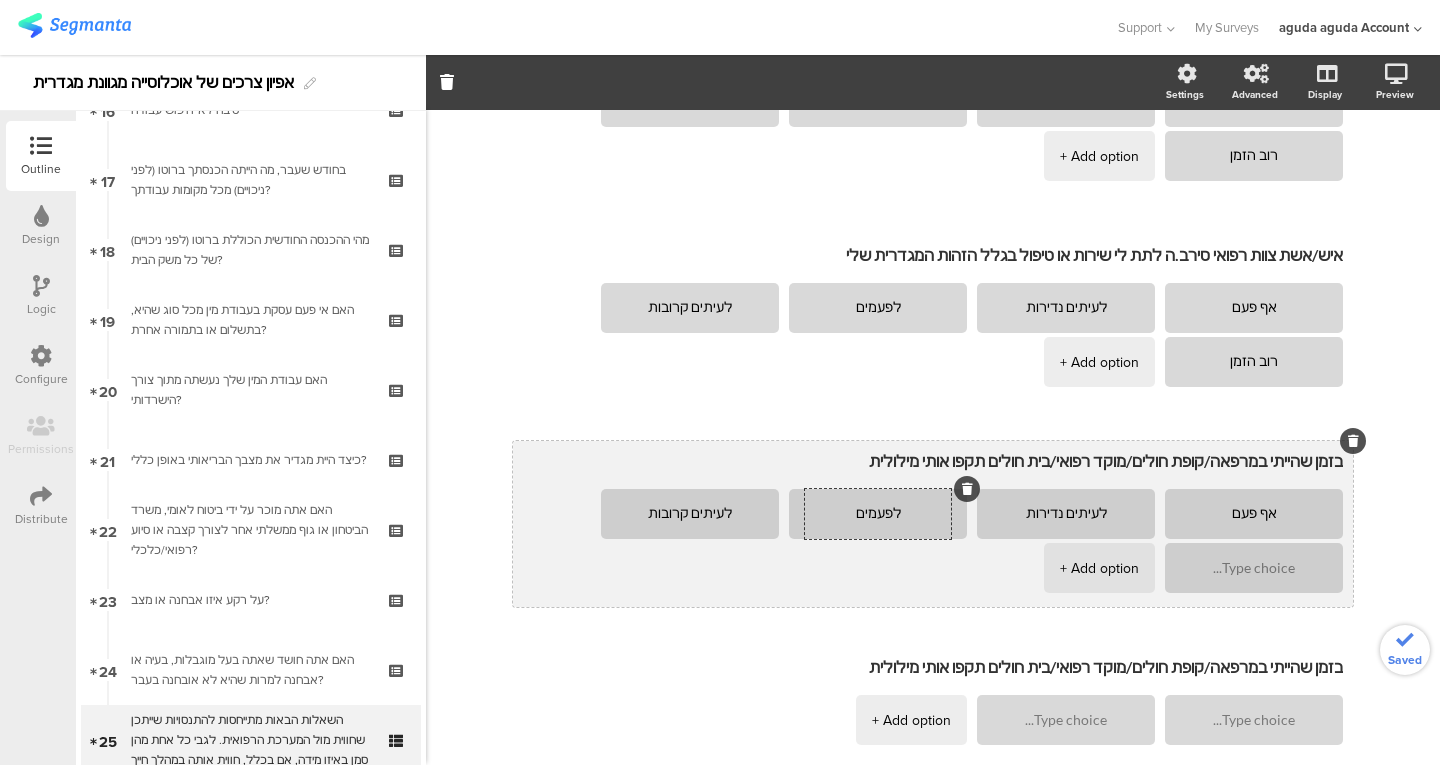 type on "לעיתים קרובות" 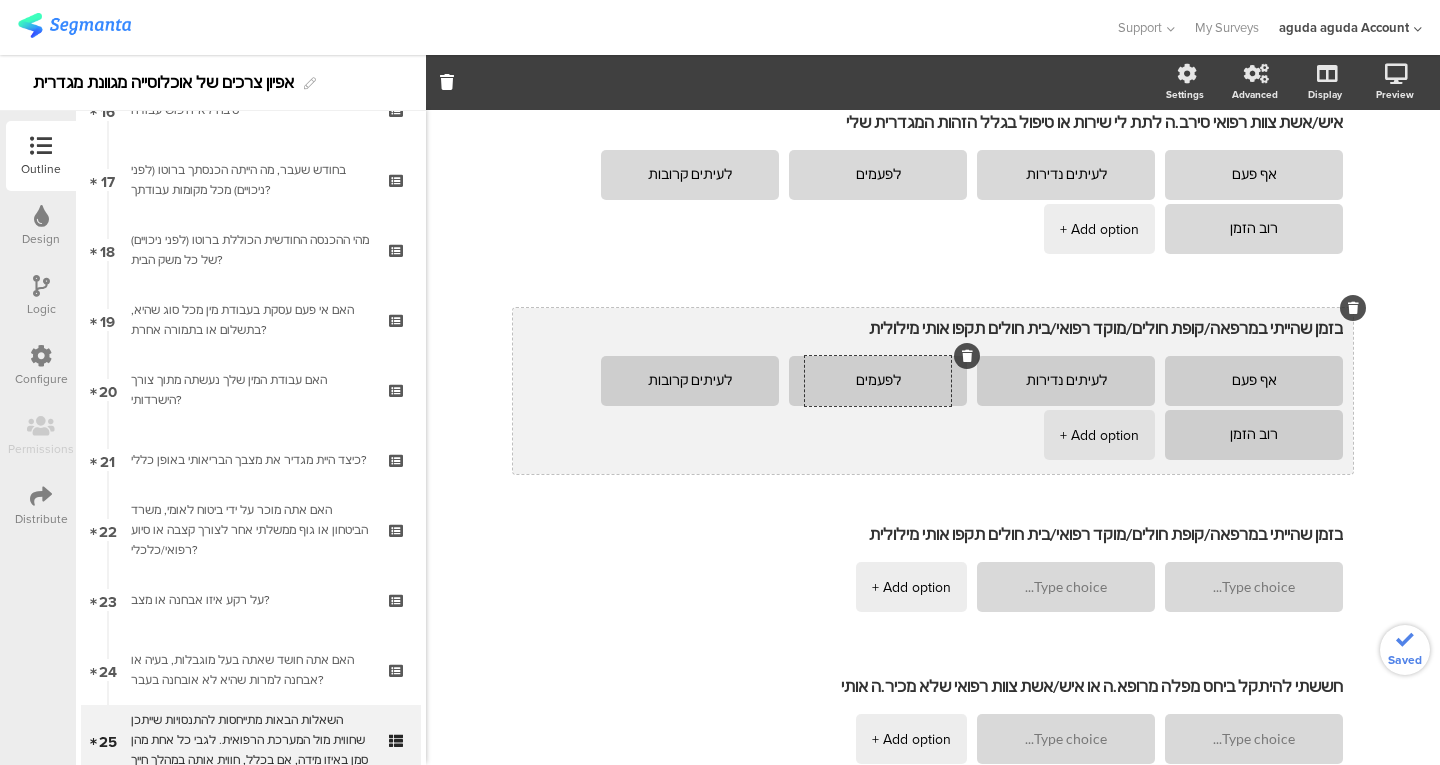 scroll, scrollTop: 443, scrollLeft: 0, axis: vertical 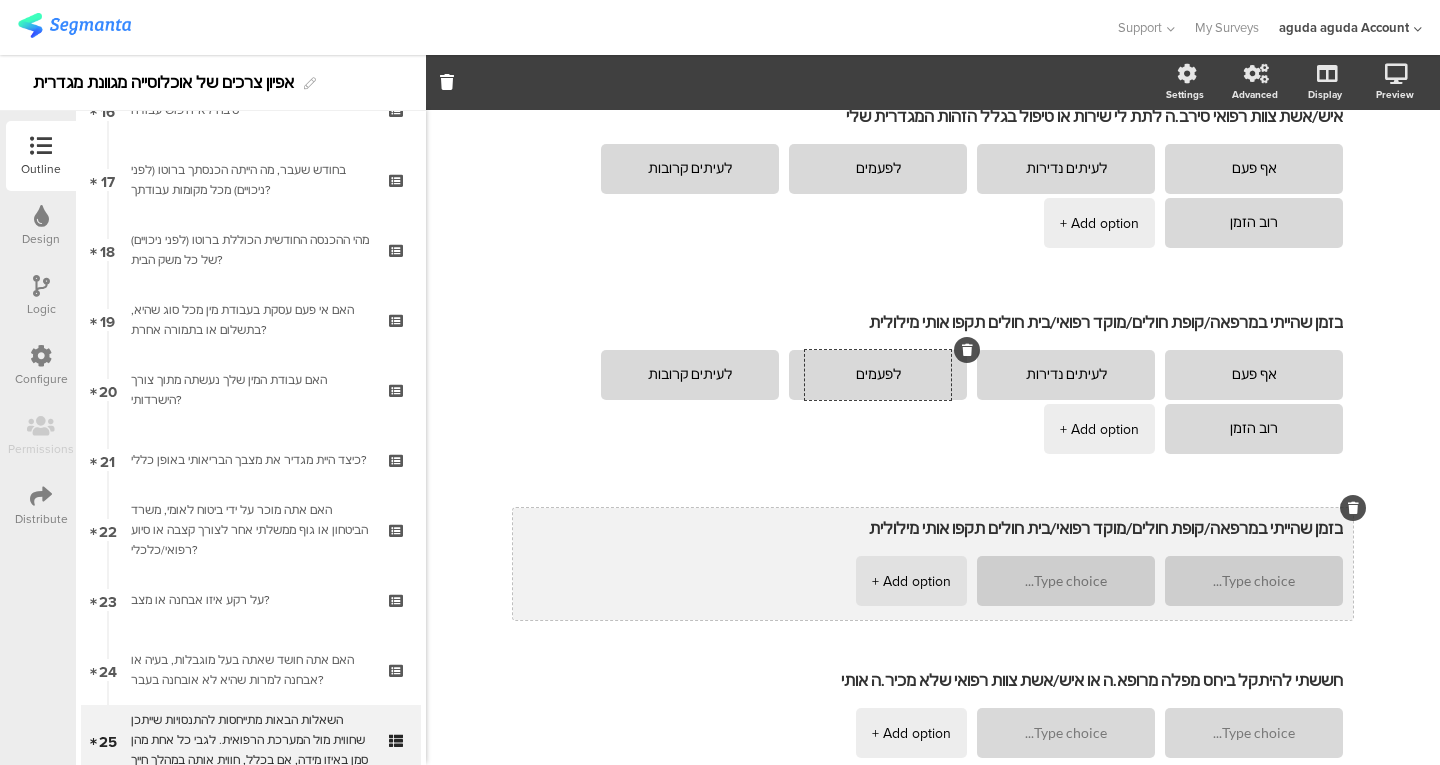 click on "+ Add option" at bounding box center (911, 581) 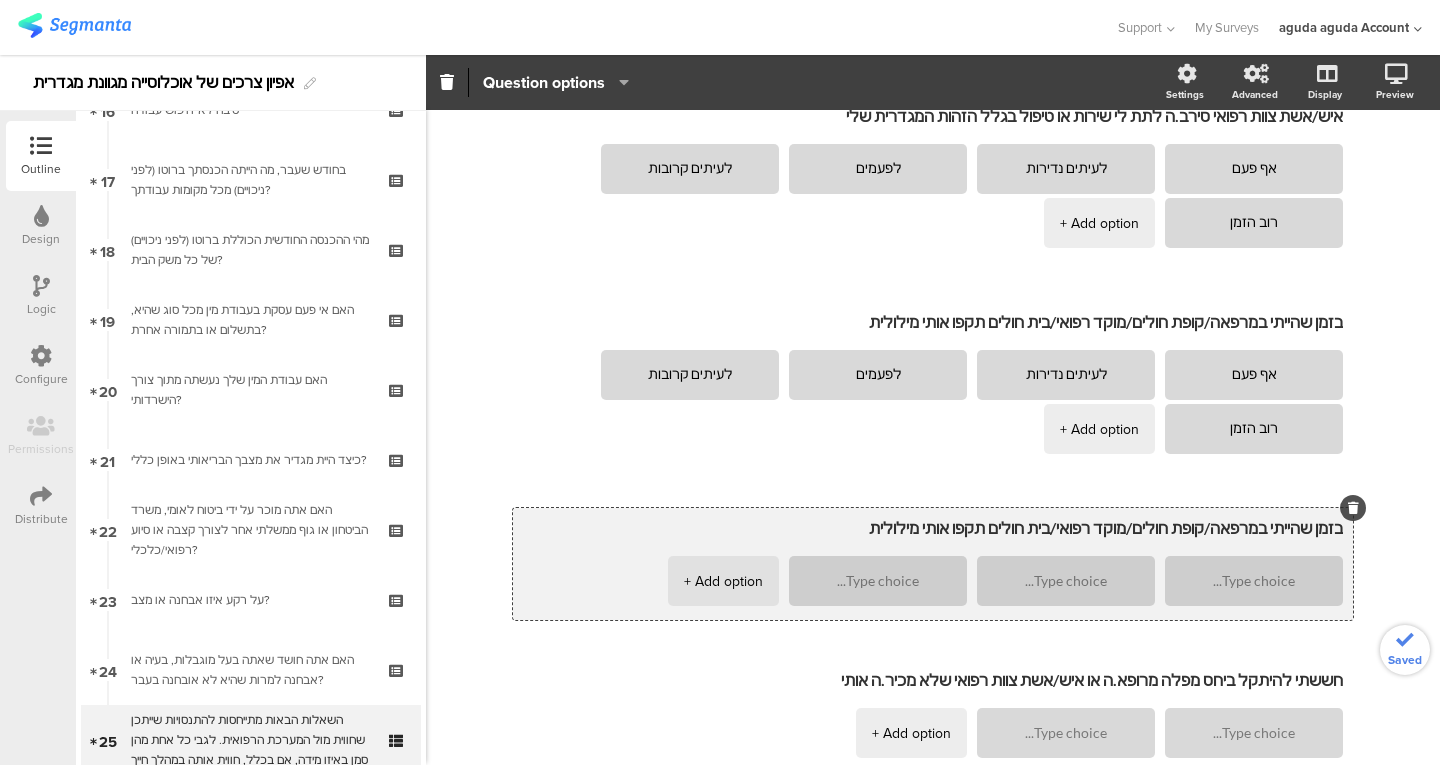 click on "+ Add option" at bounding box center [723, 581] 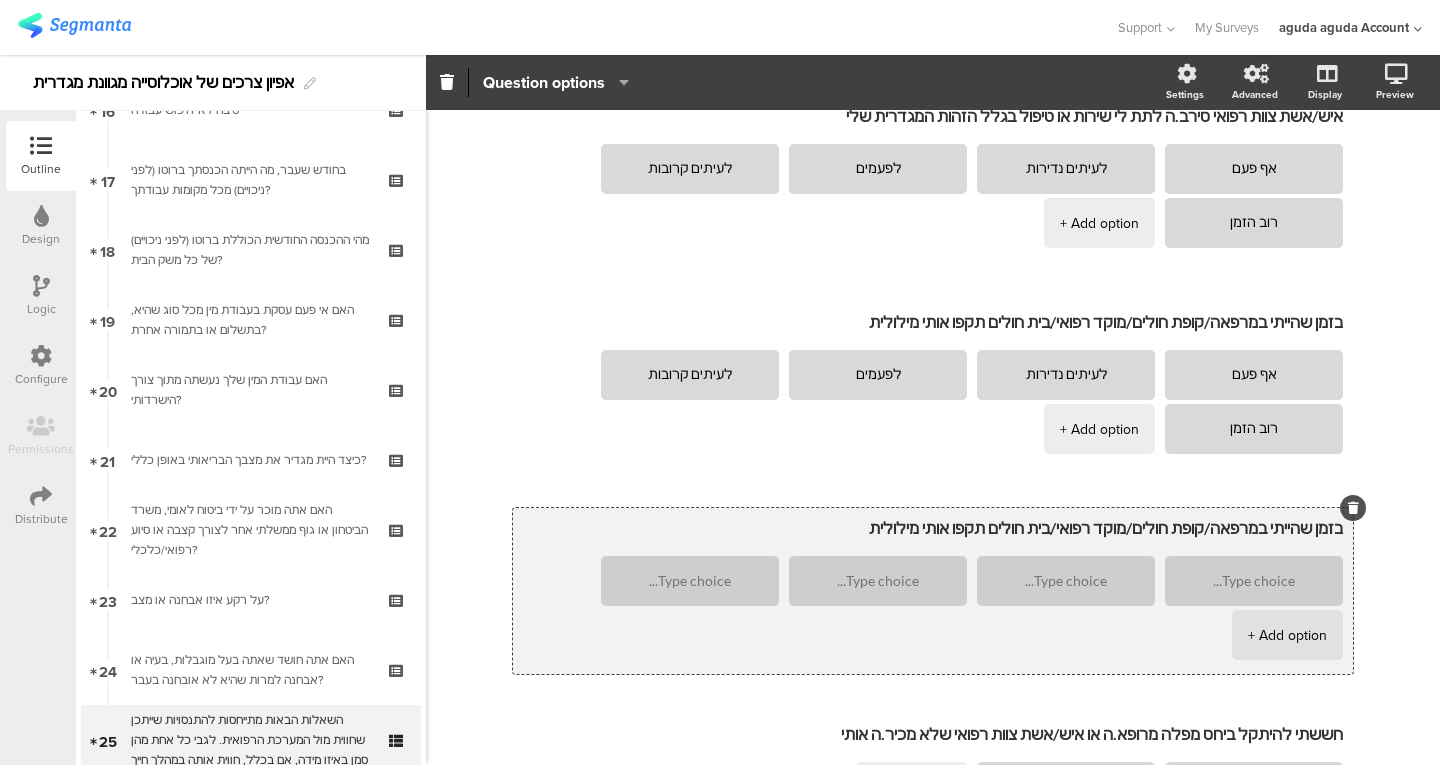 click on "+ Add option" at bounding box center (1287, 635) 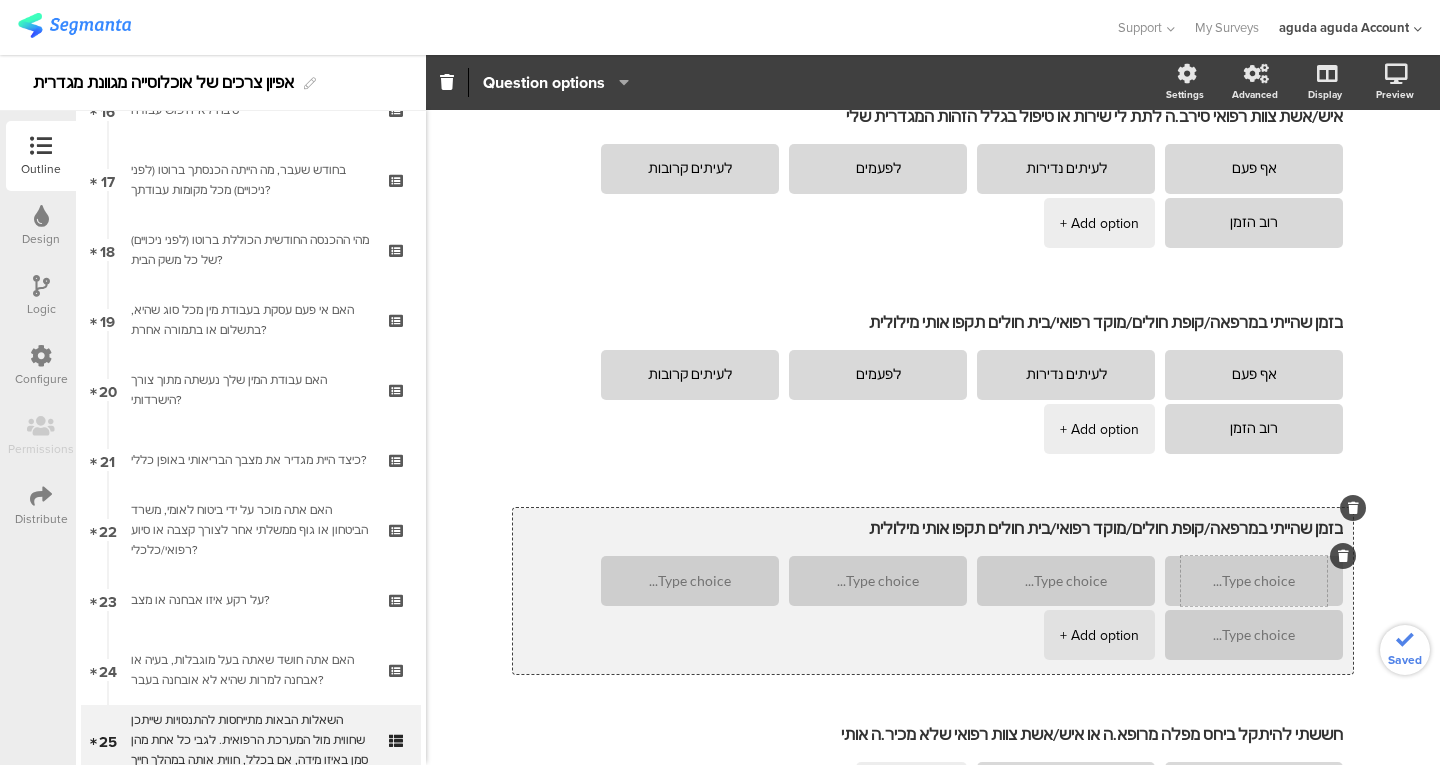 type on "רוב הזמן" 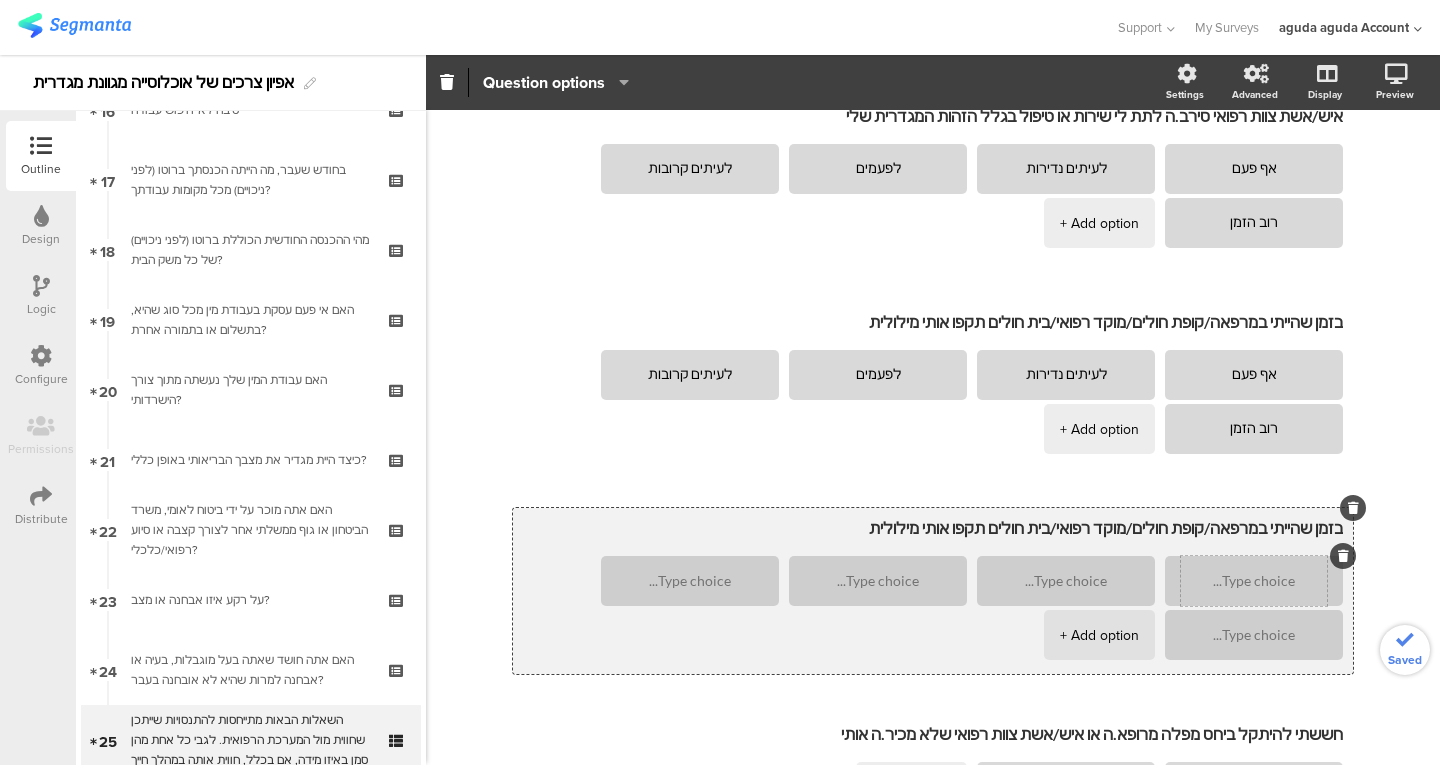 click at bounding box center [1254, 581] 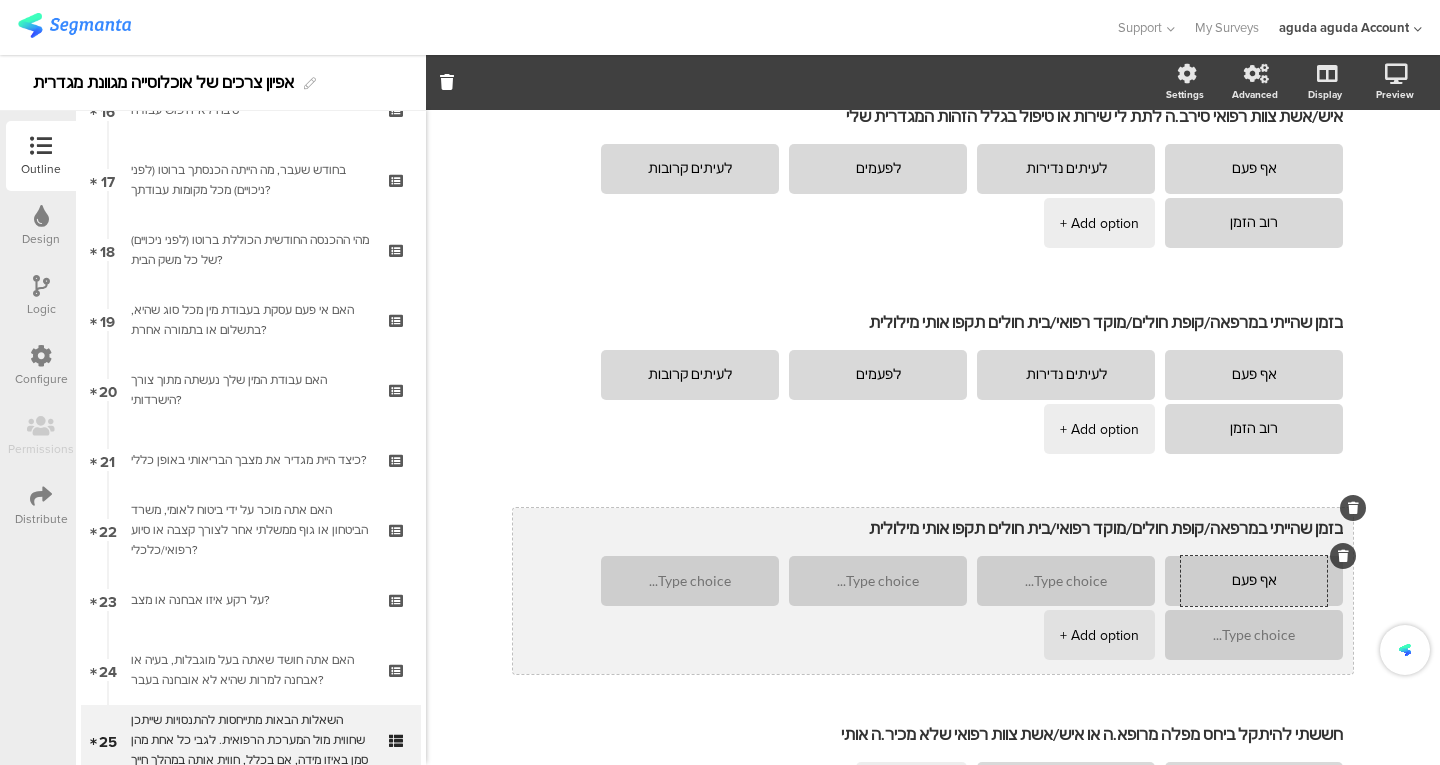 type on "אף פעם" 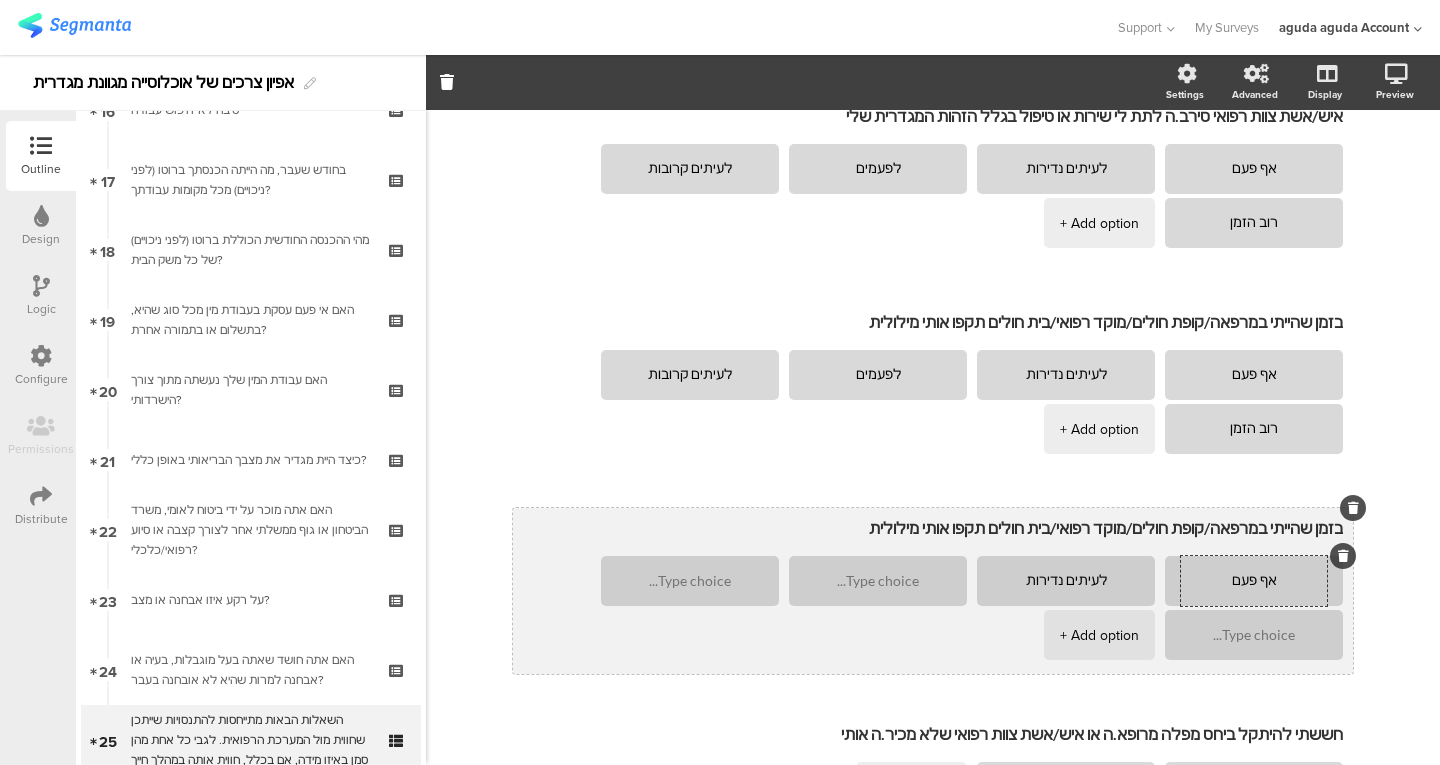 type on "לעיתים נדירות" 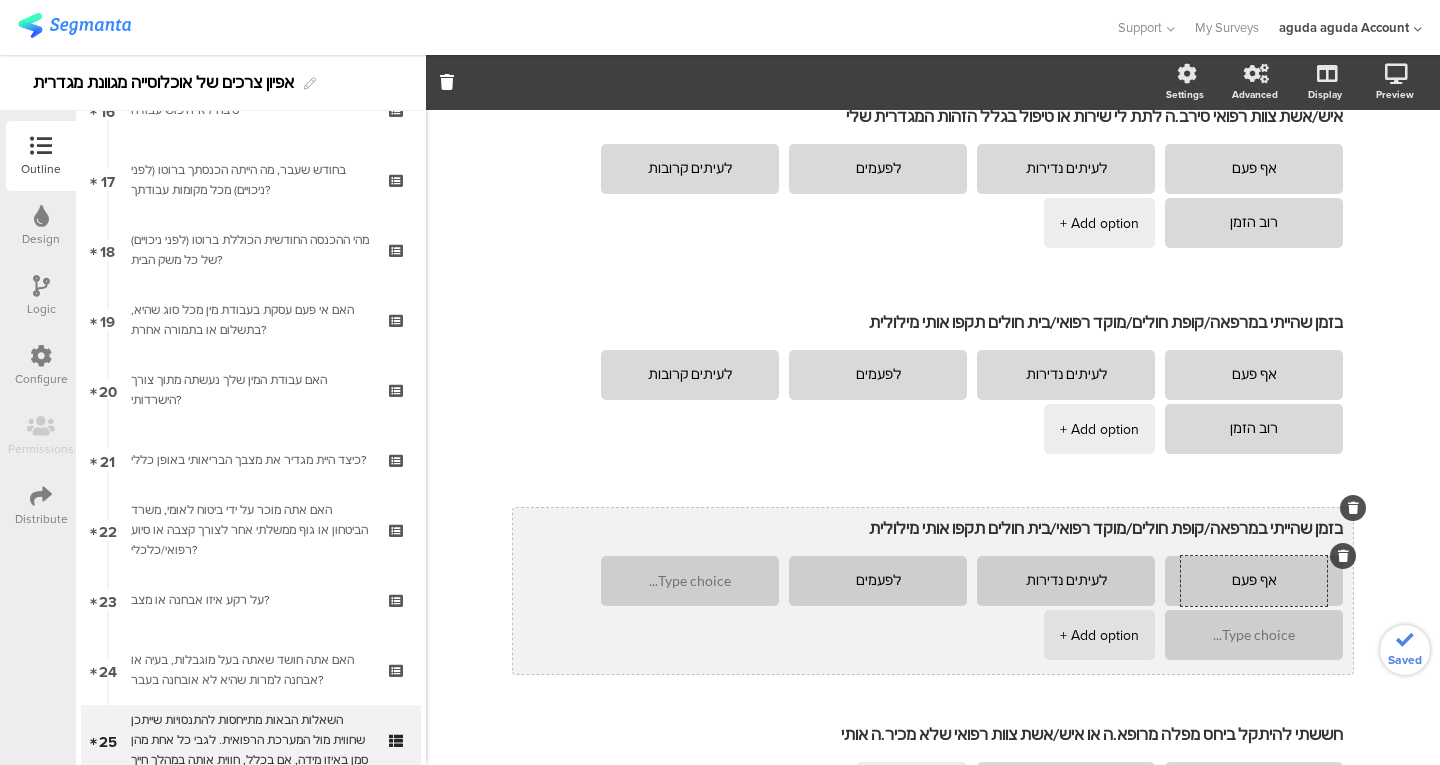type on "לפעמים" 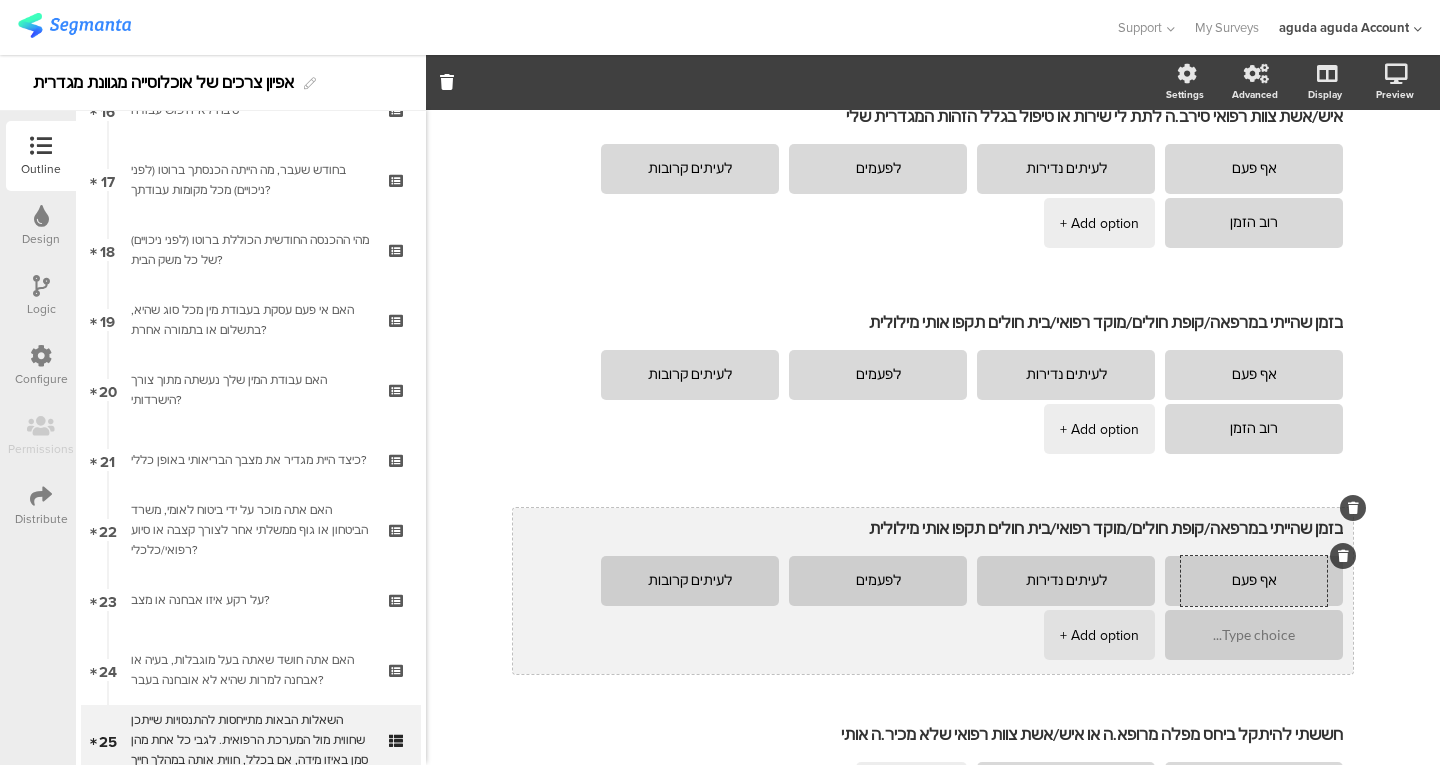 type on "לעיתים קרובות" 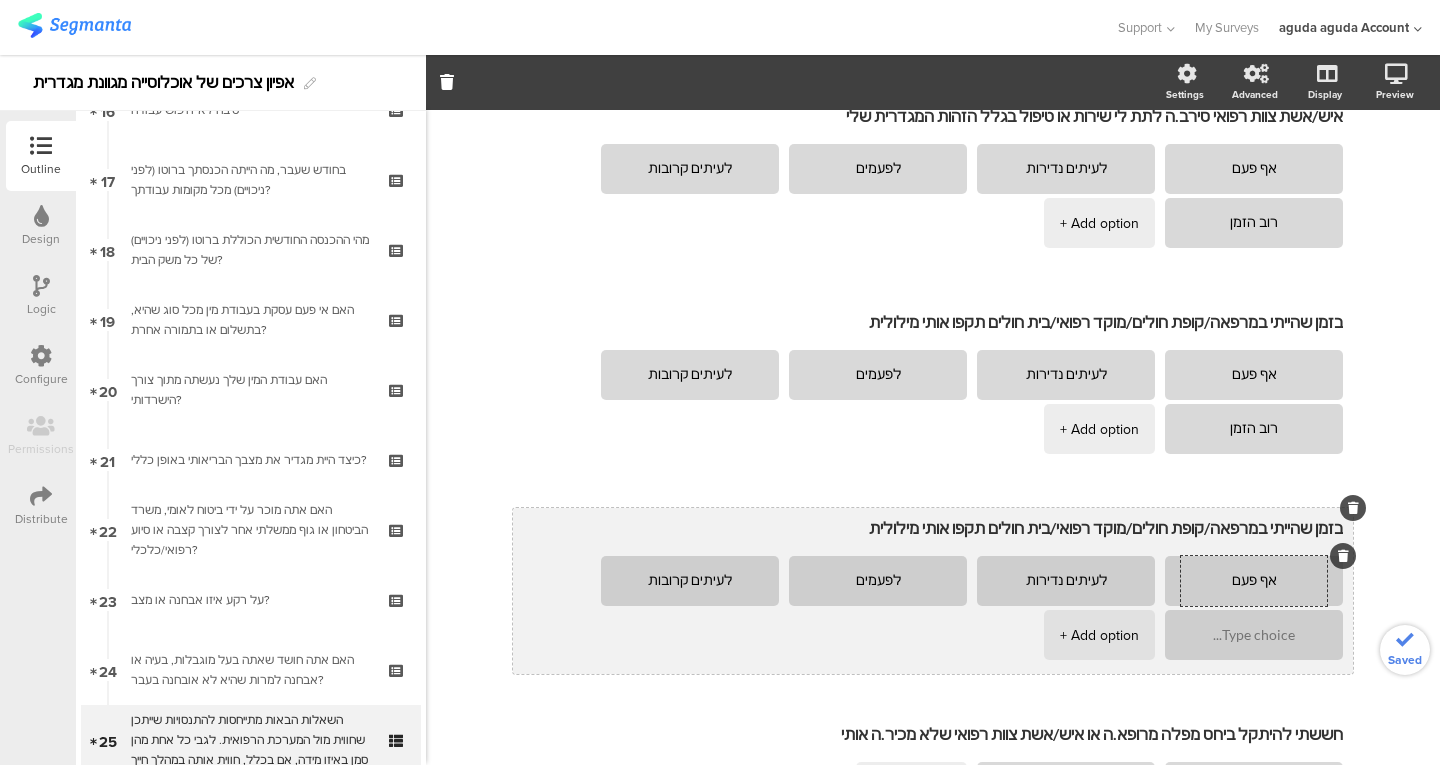 type on "א" 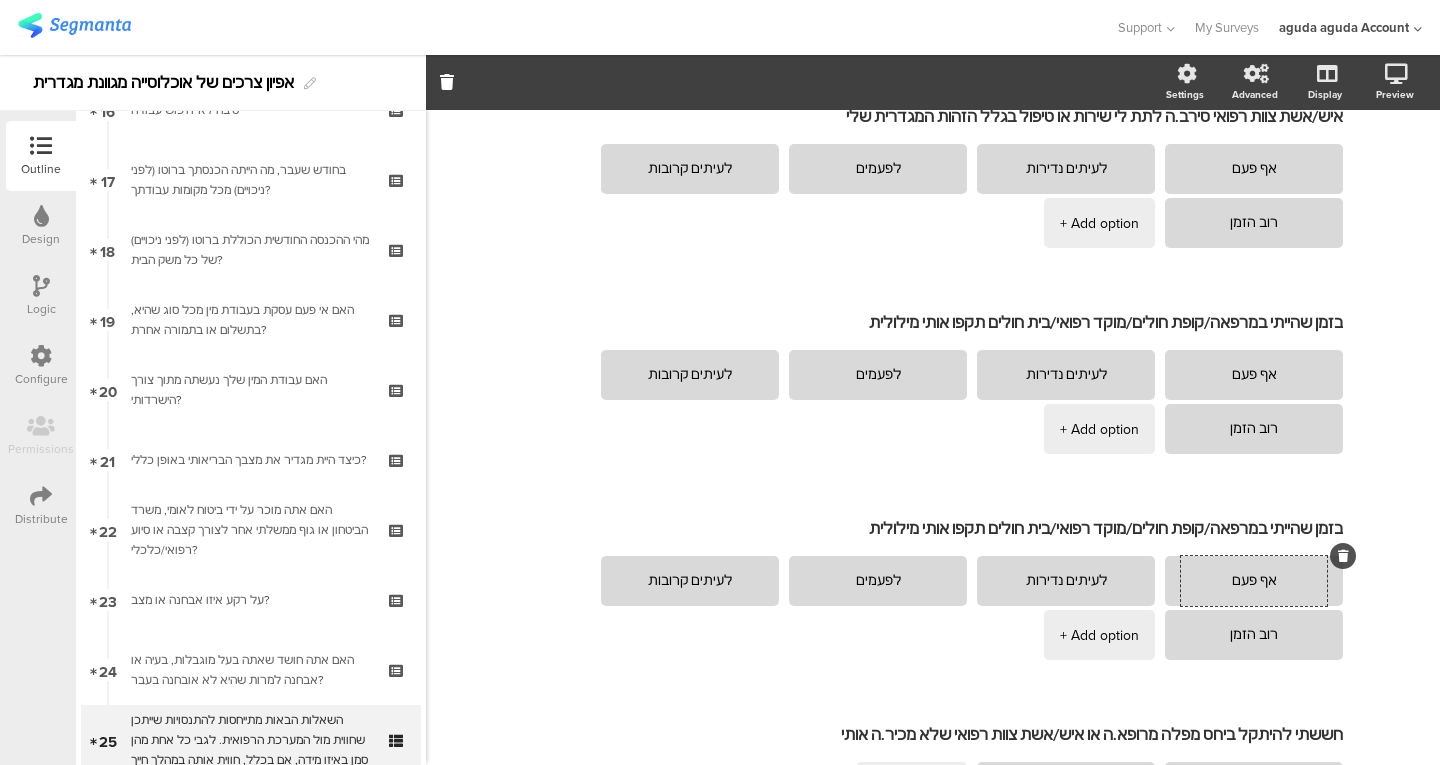 type on "רוב הזמן" 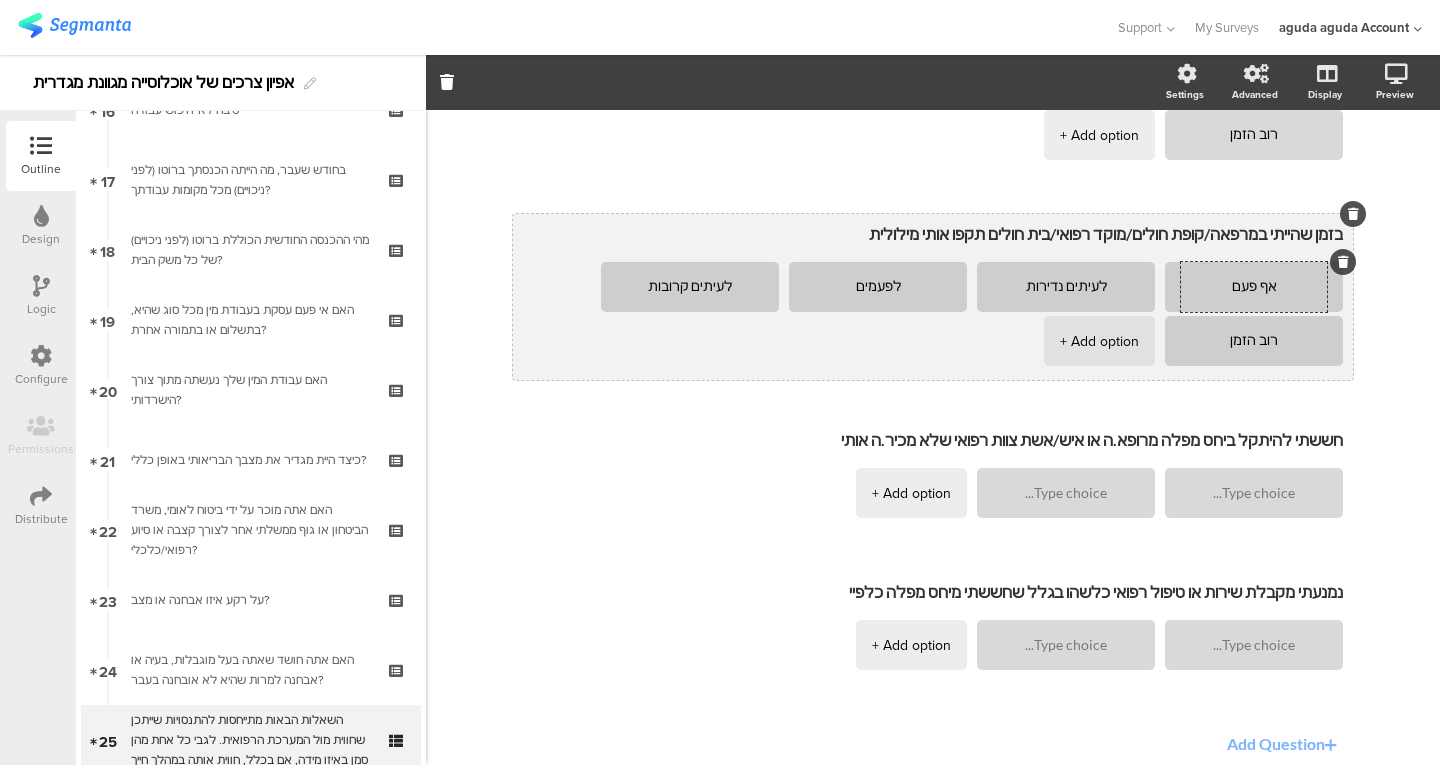 scroll, scrollTop: 749, scrollLeft: 0, axis: vertical 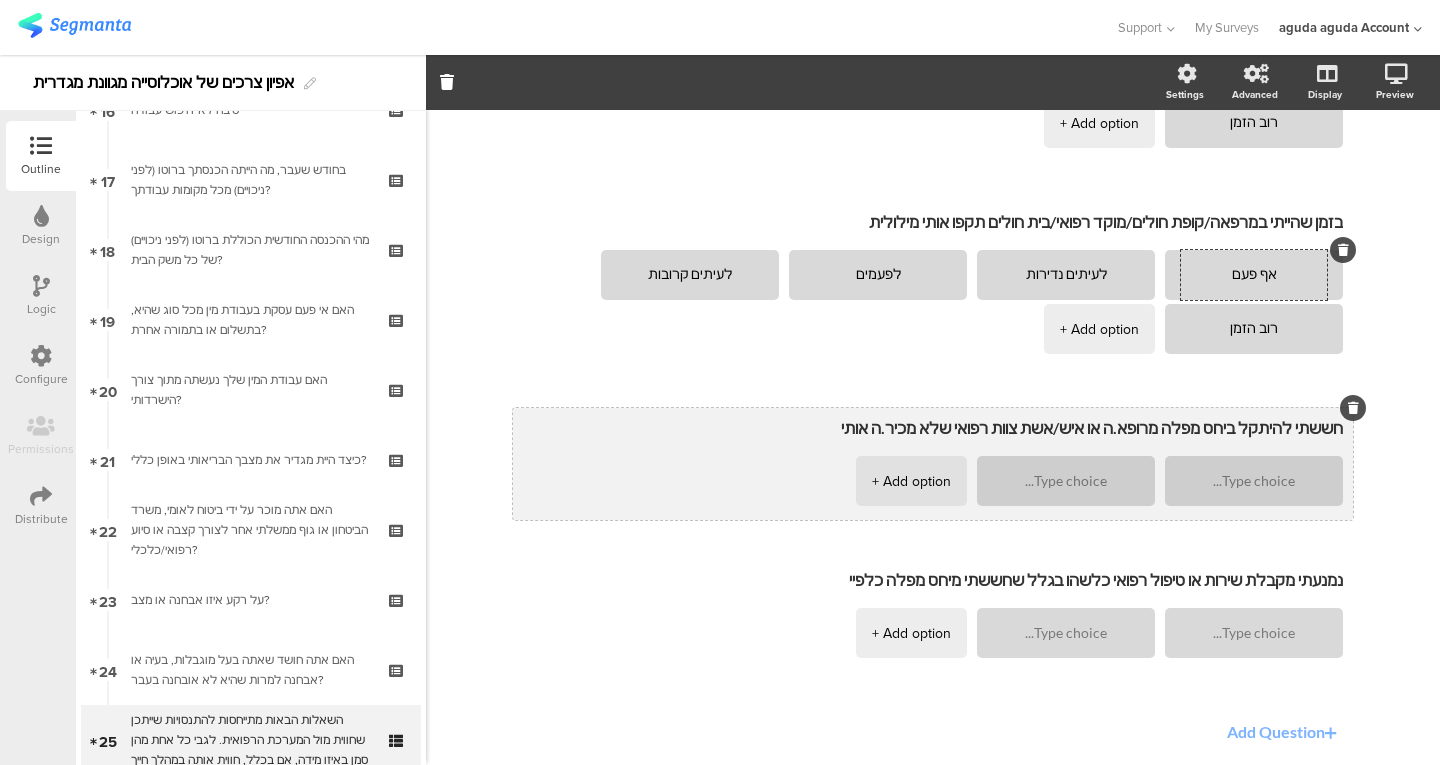 click at bounding box center (1066, 481) 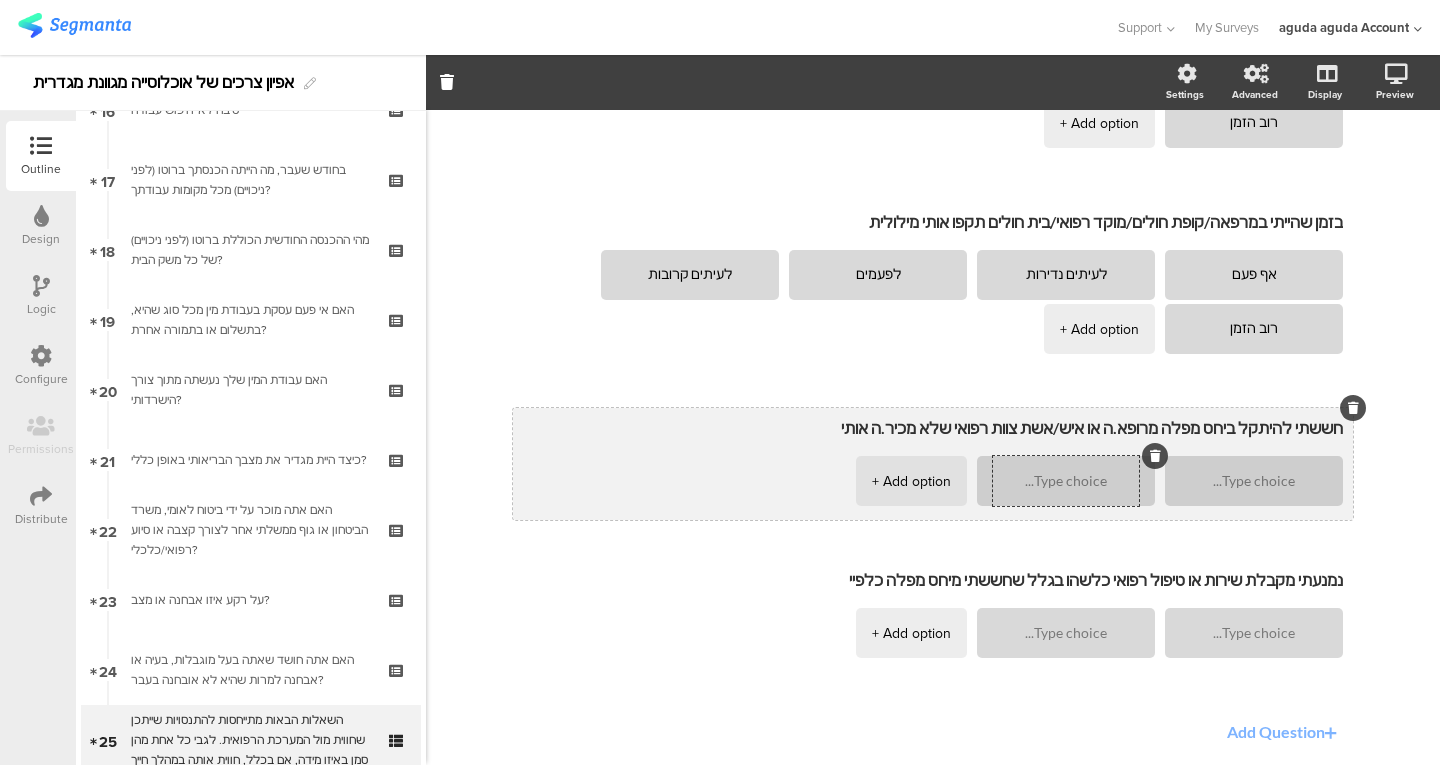 click on "+ Add option" at bounding box center (911, 481) 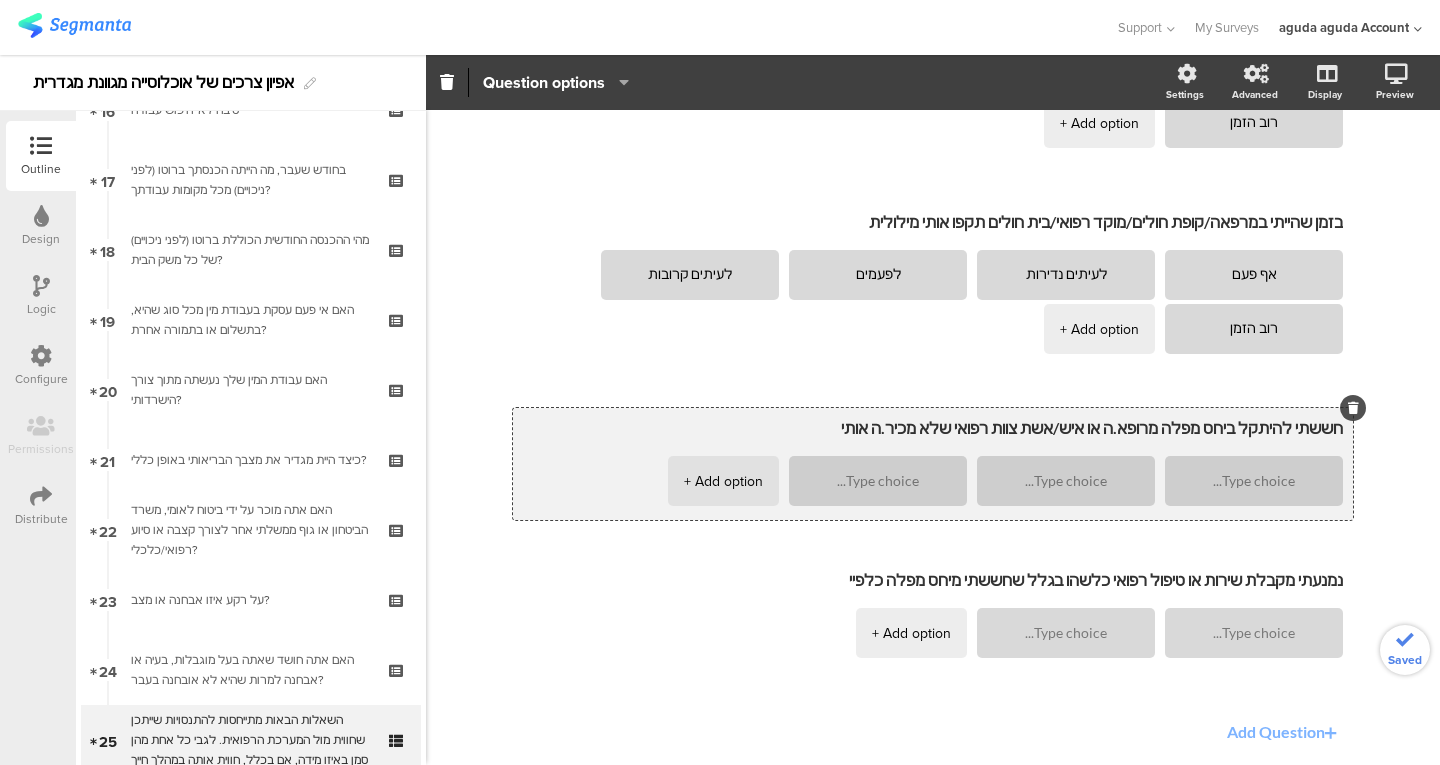 click on "+ Add option" at bounding box center [723, 481] 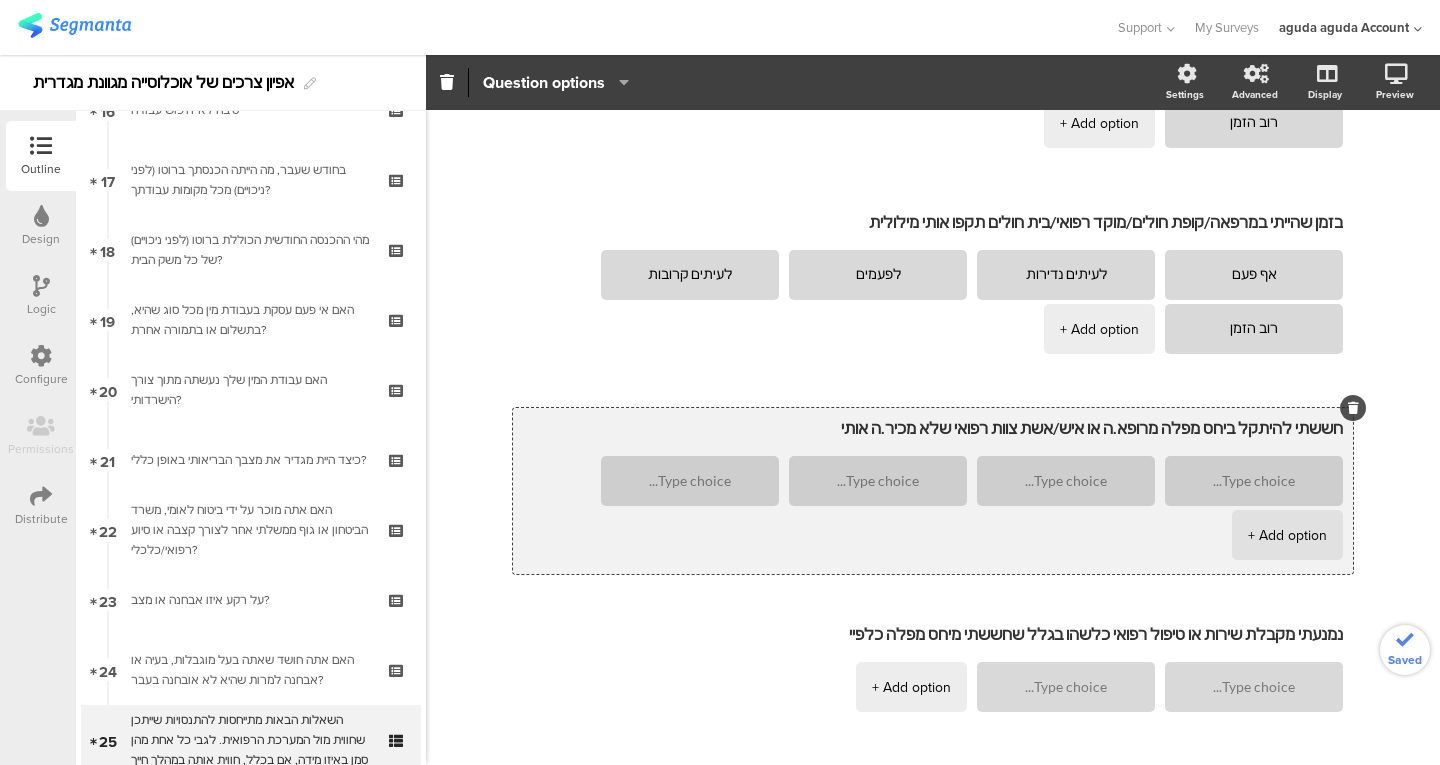 click on "+ Add option" at bounding box center [1287, 535] 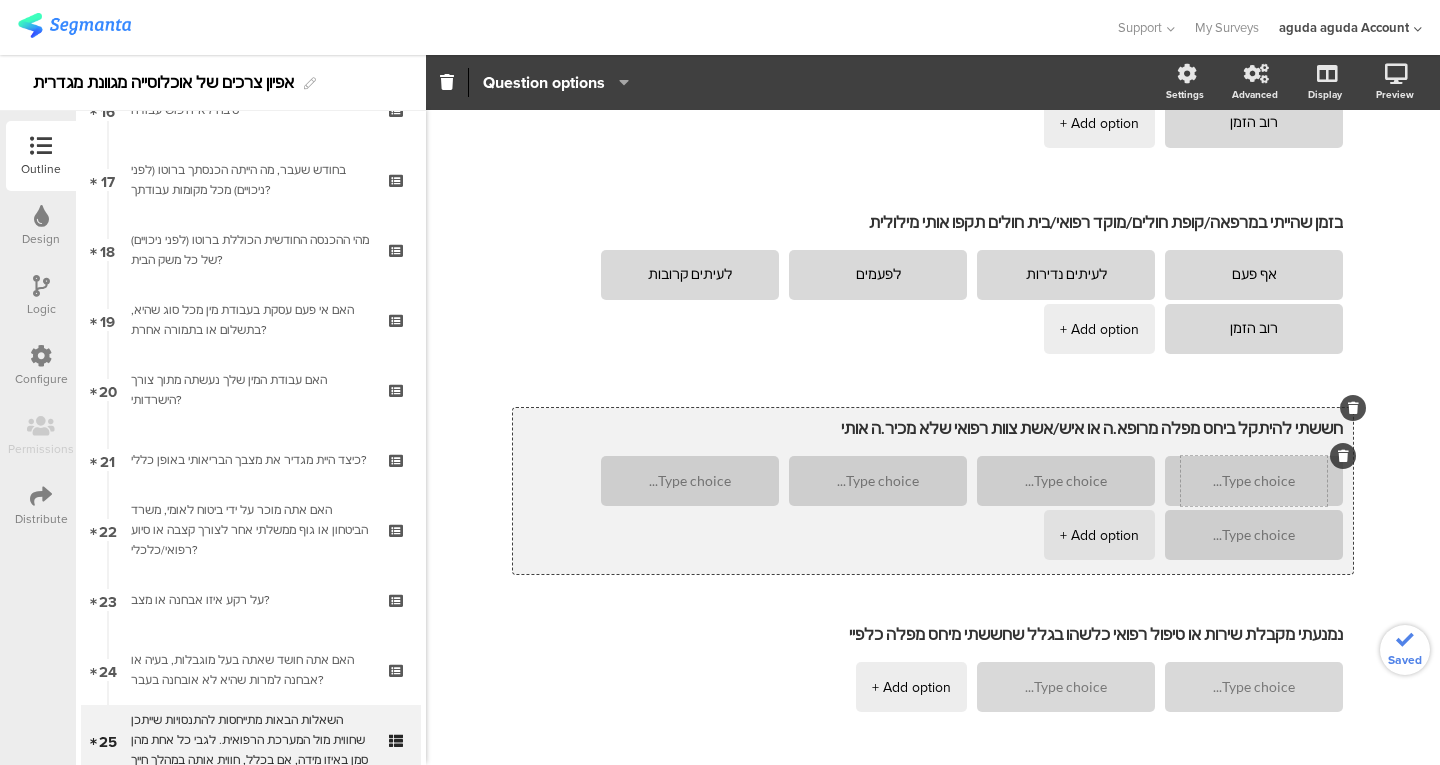 click at bounding box center [1254, 481] 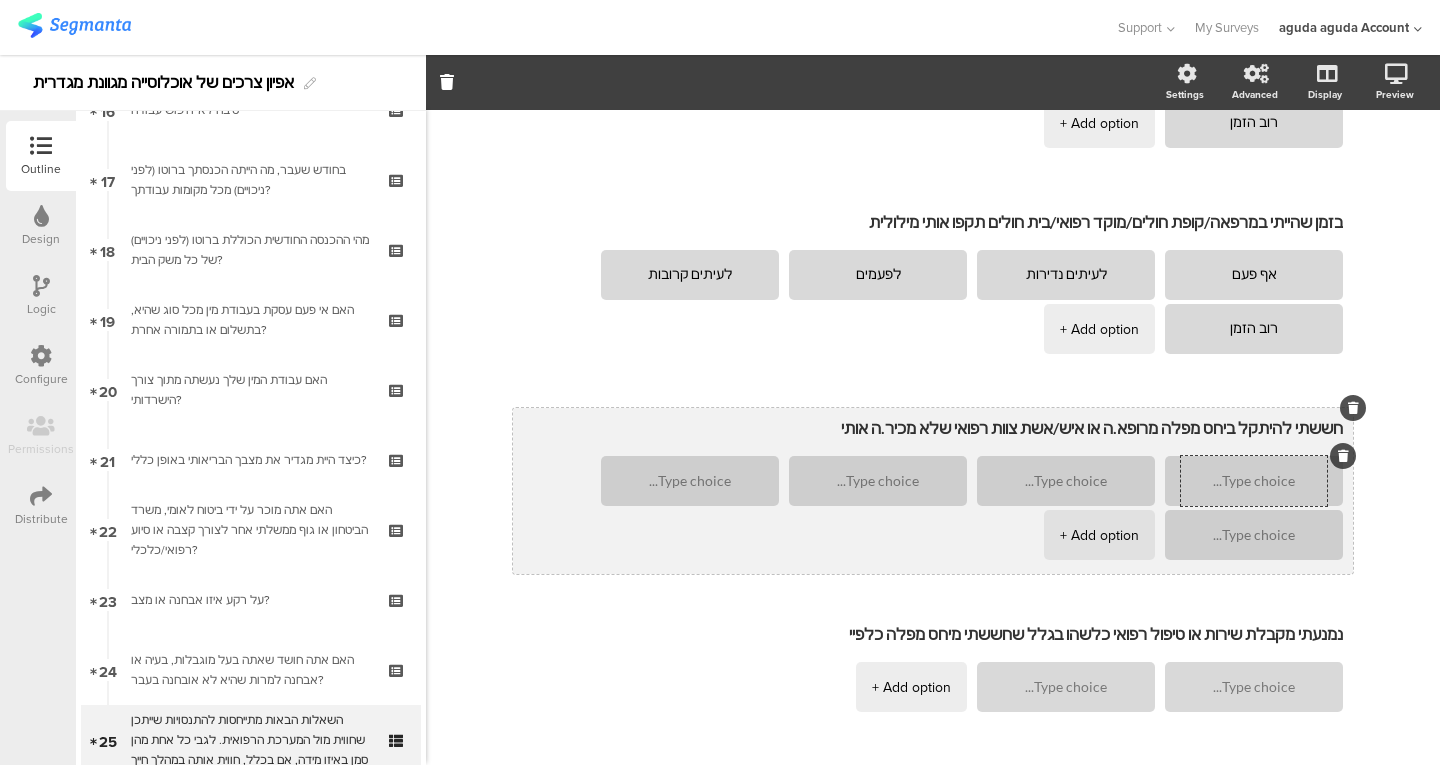 click at bounding box center (1254, 481) 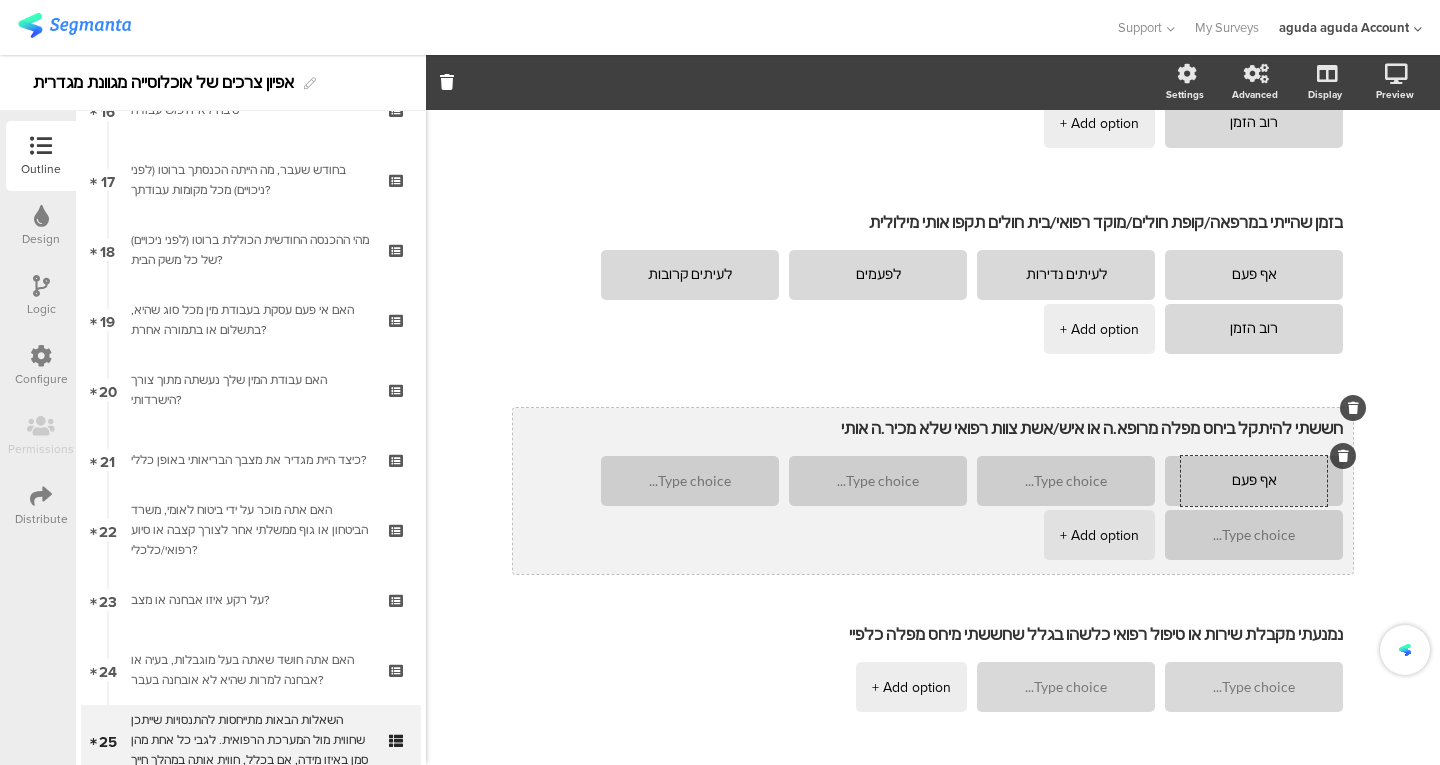 type on "אף פעם" 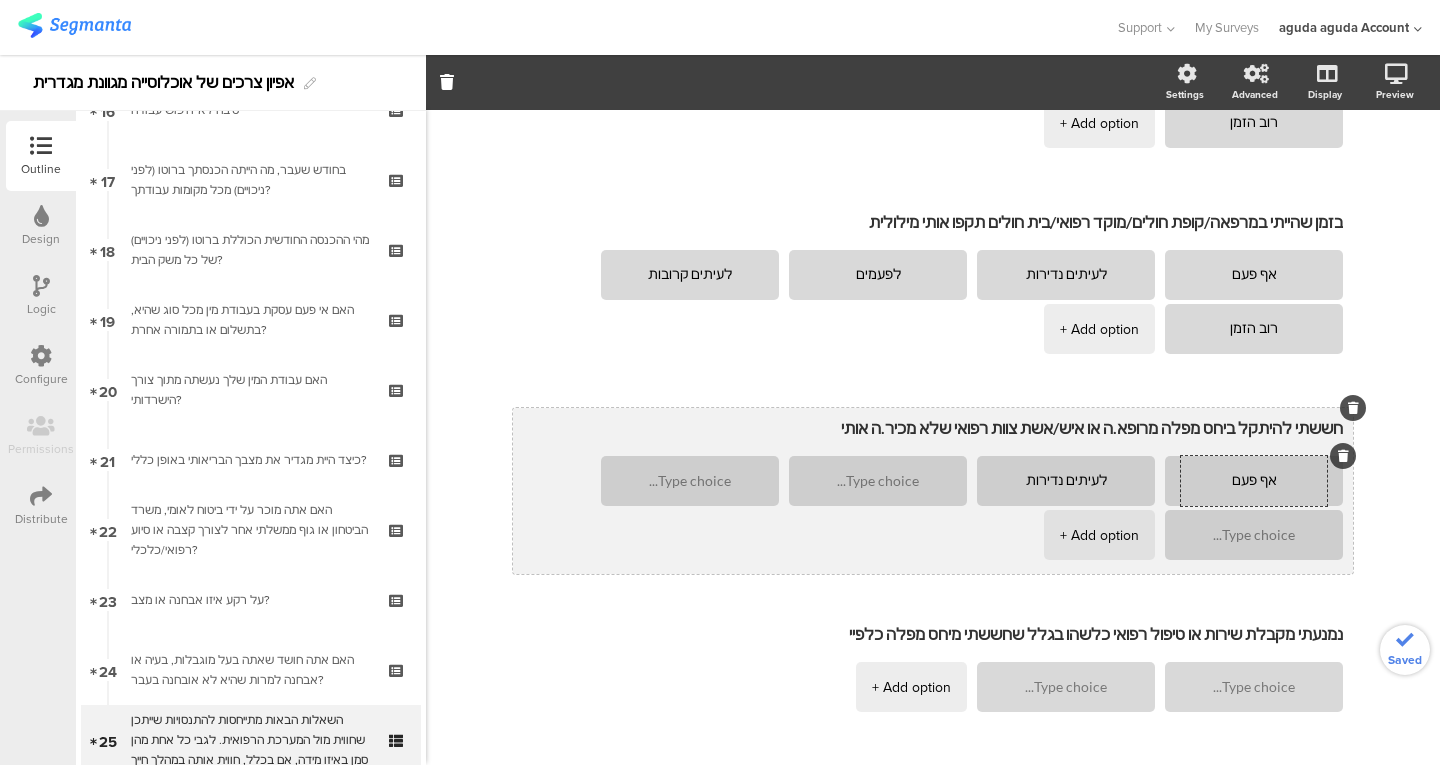 type on "לעיתים נדירות" 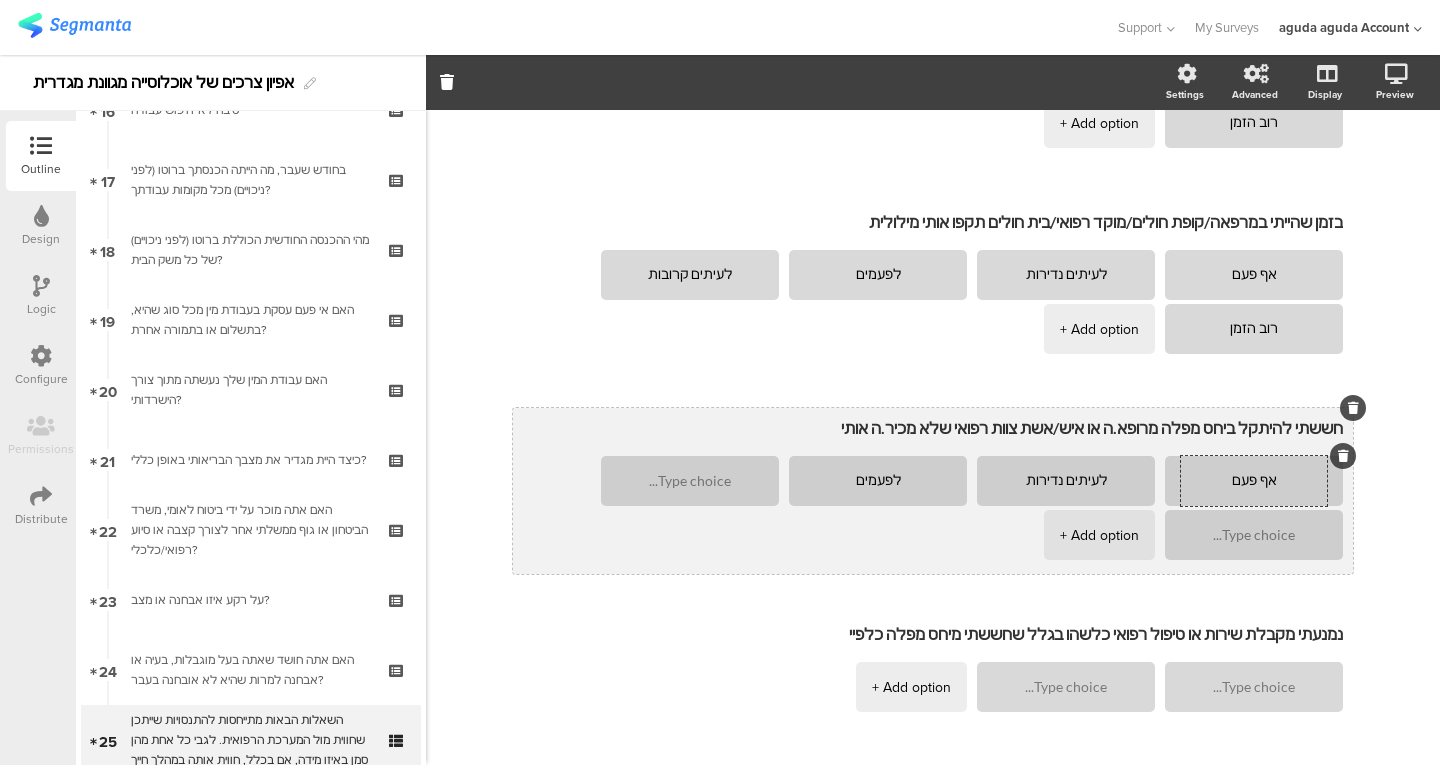 type on "לפעמים" 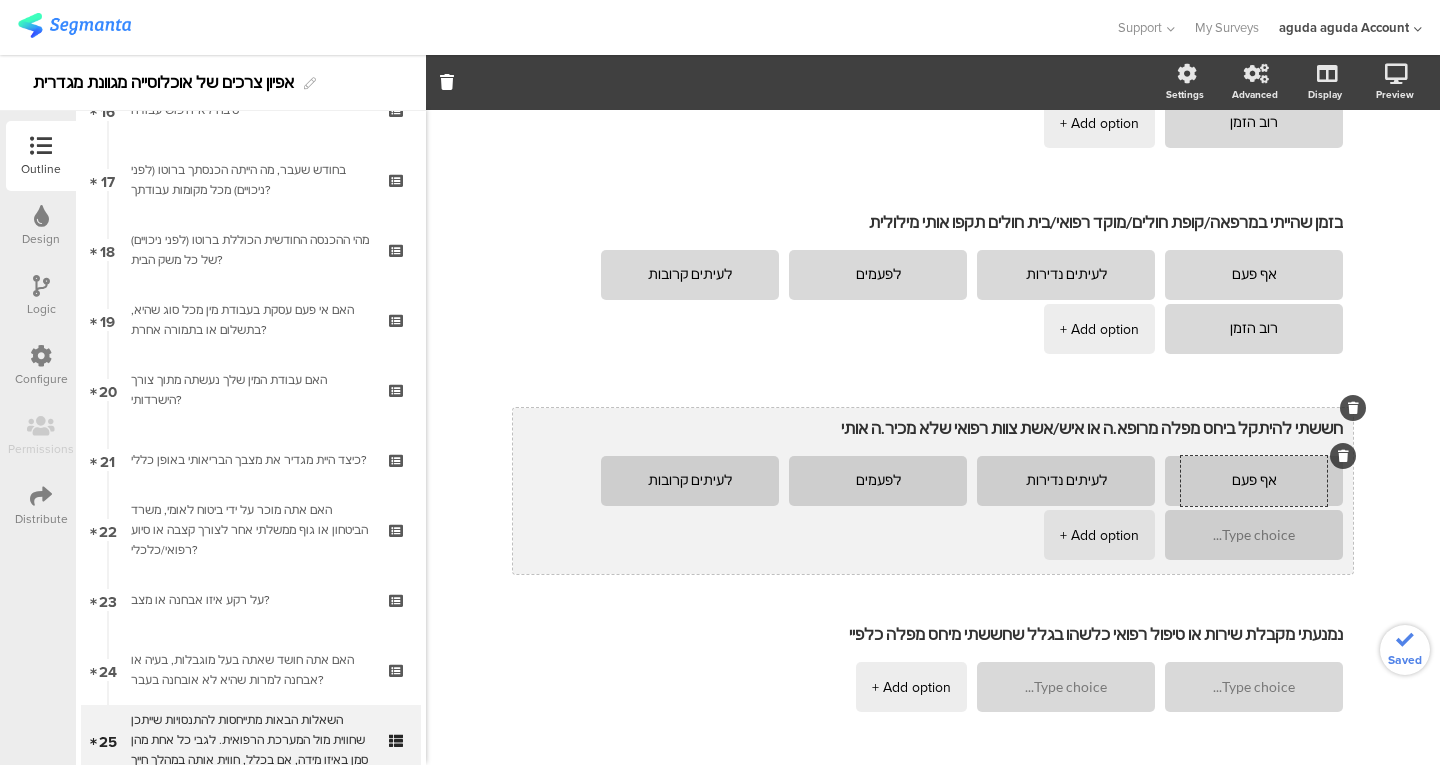 type on "לעיתים קרובות" 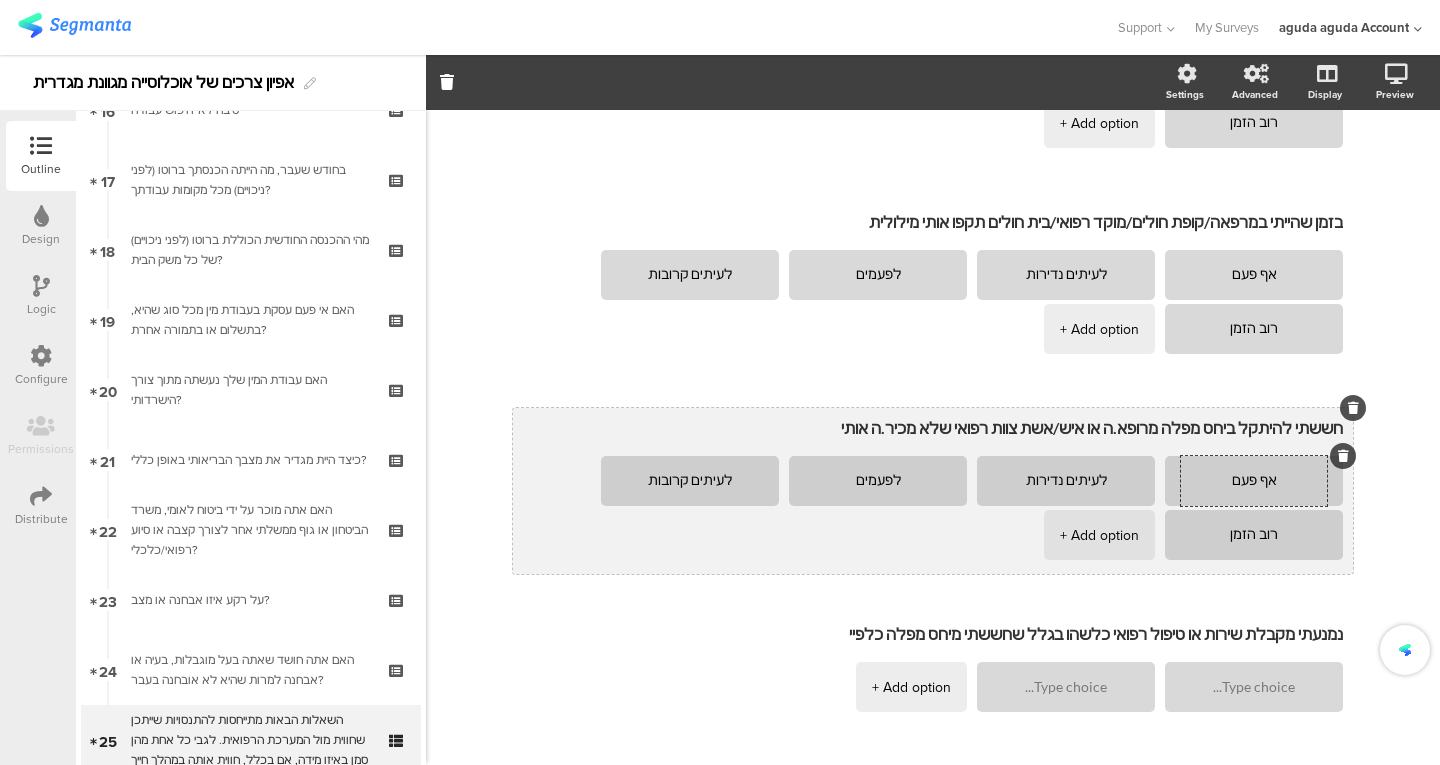 scroll, scrollTop: 869, scrollLeft: 0, axis: vertical 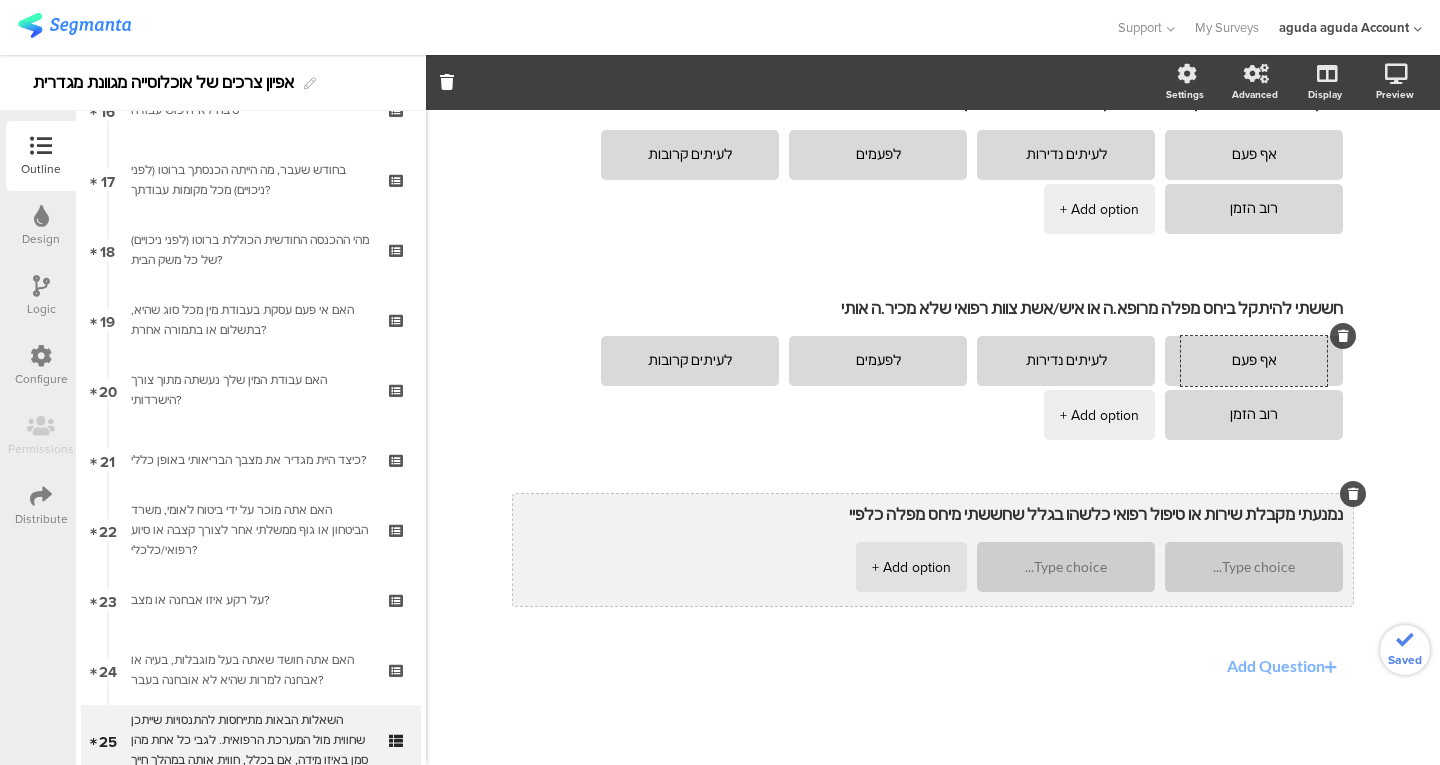 click on "+ Add option" at bounding box center [911, 567] 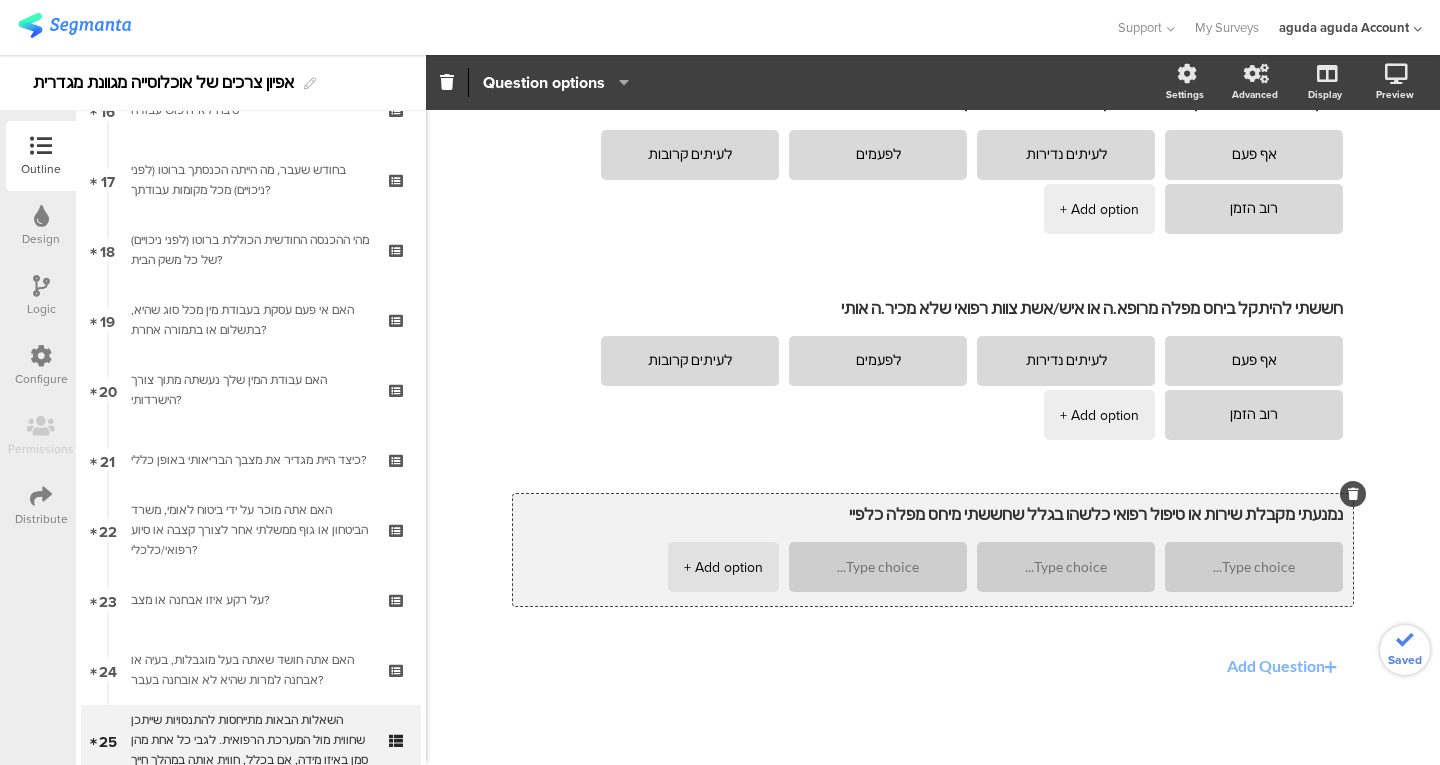 click on "+ Add option" at bounding box center [723, 567] 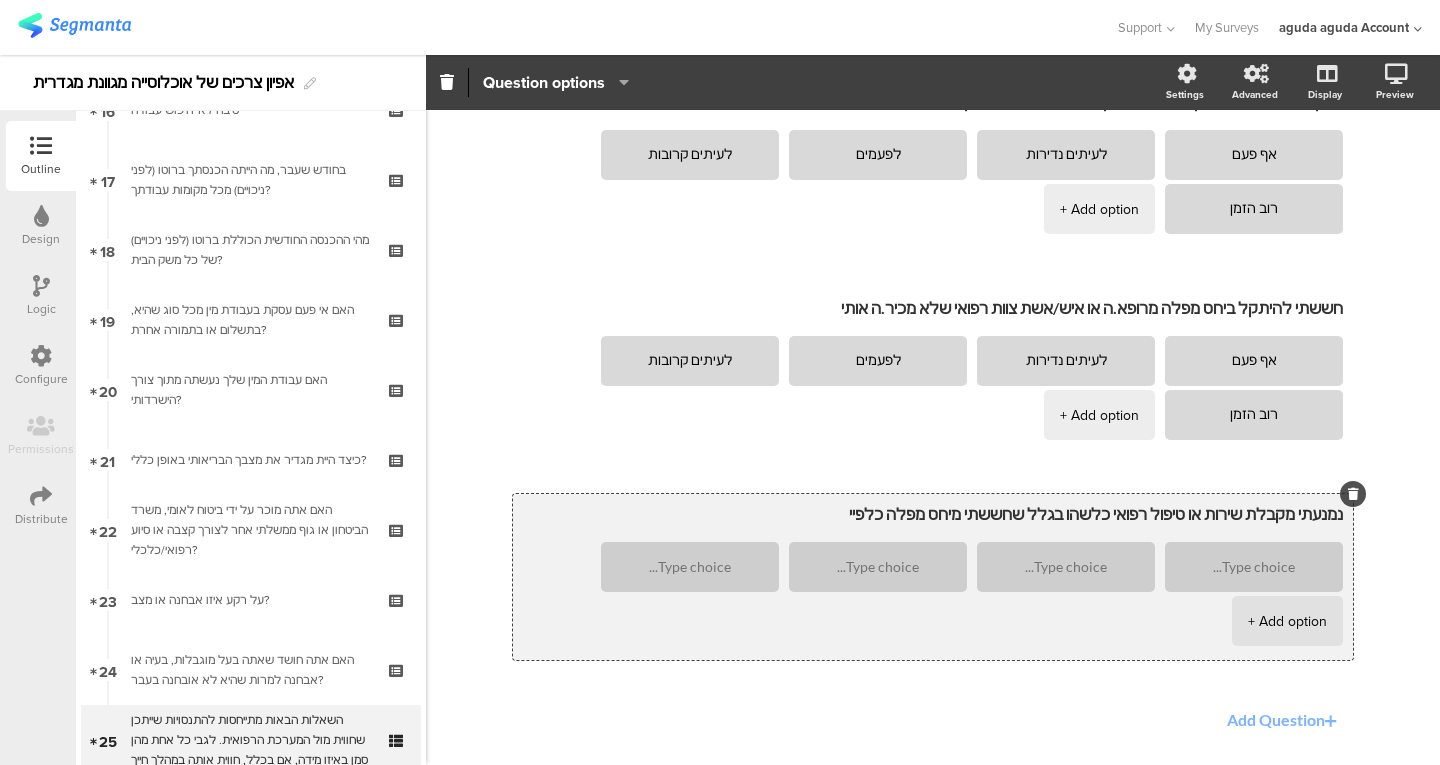 click on "+ Add option" at bounding box center (1287, 621) 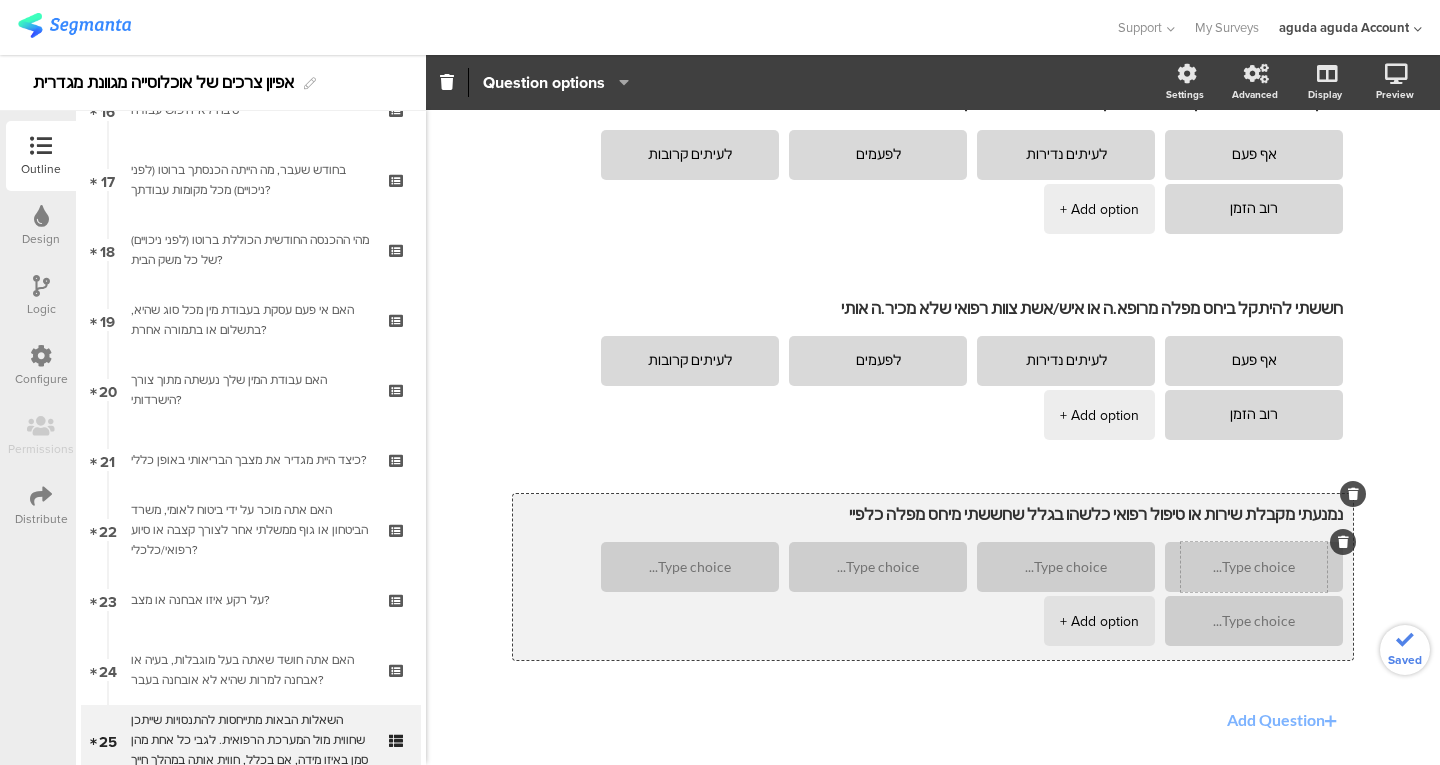 click at bounding box center (1254, 567) 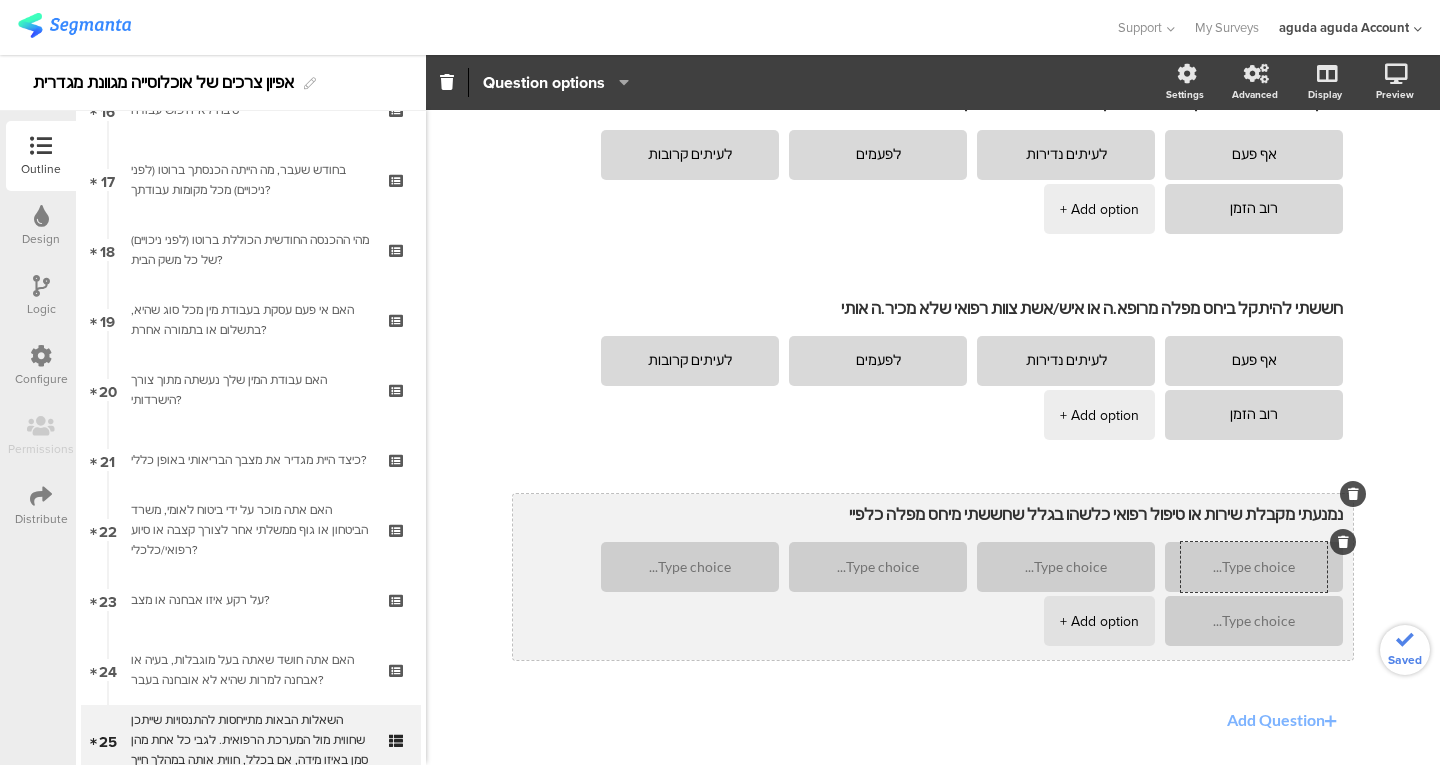 click at bounding box center (1254, 567) 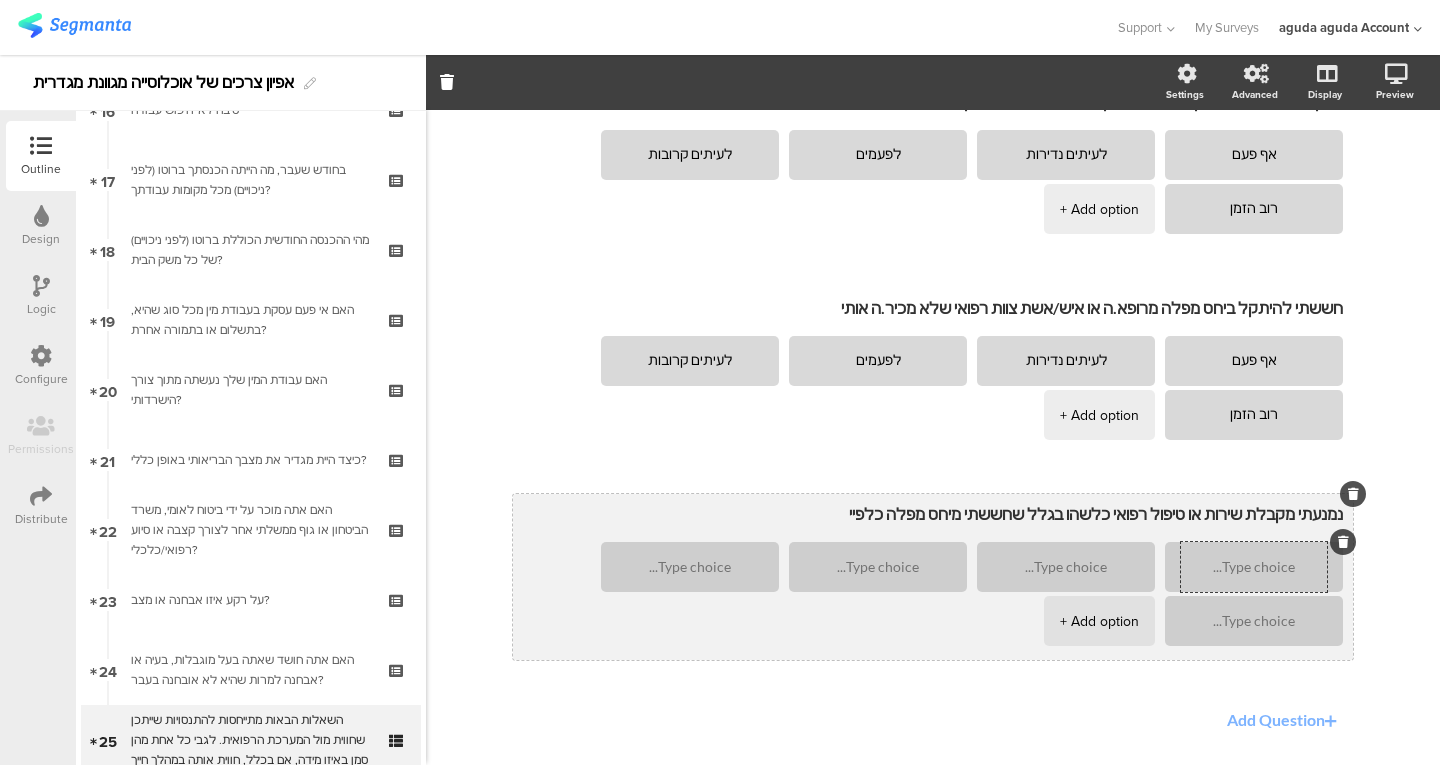 click at bounding box center (1254, 567) 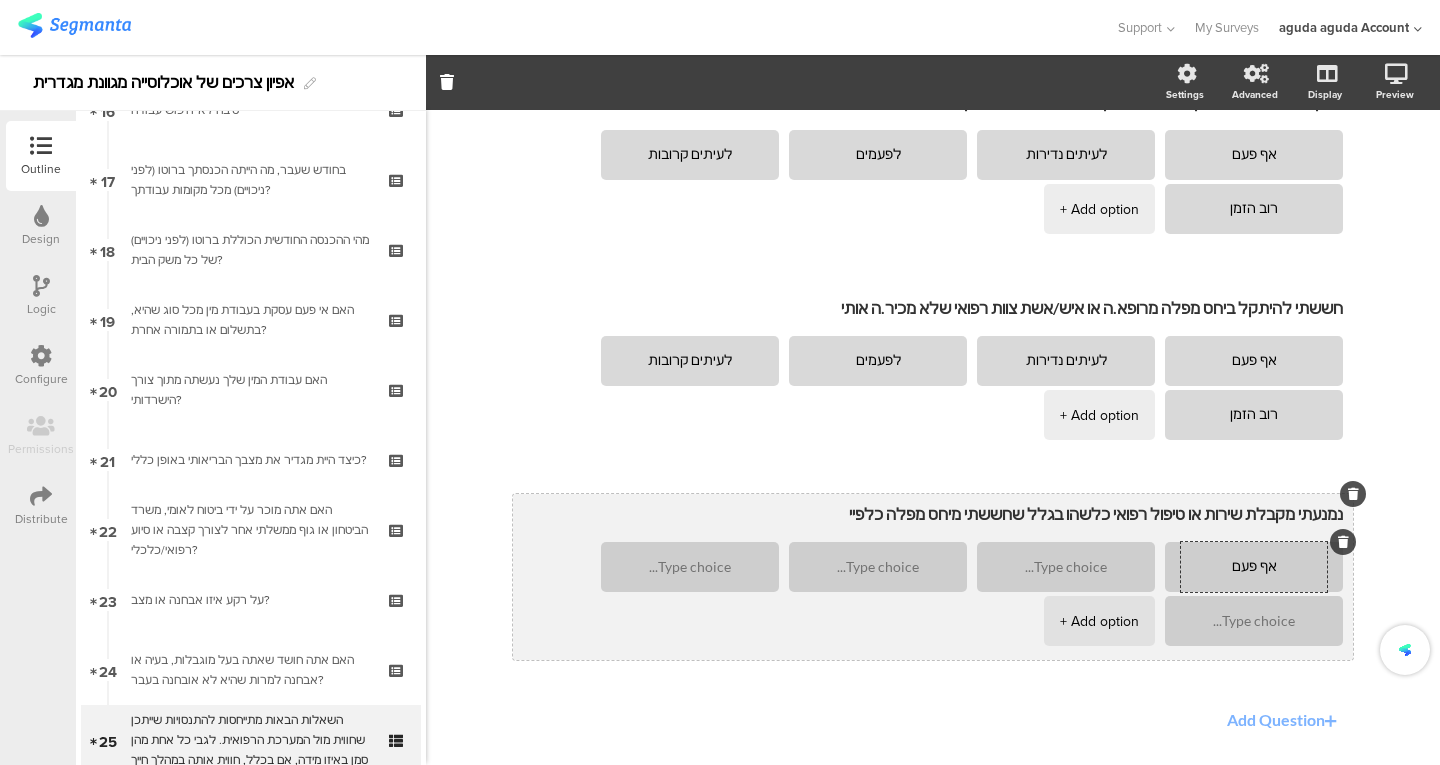 type on "אף פעם" 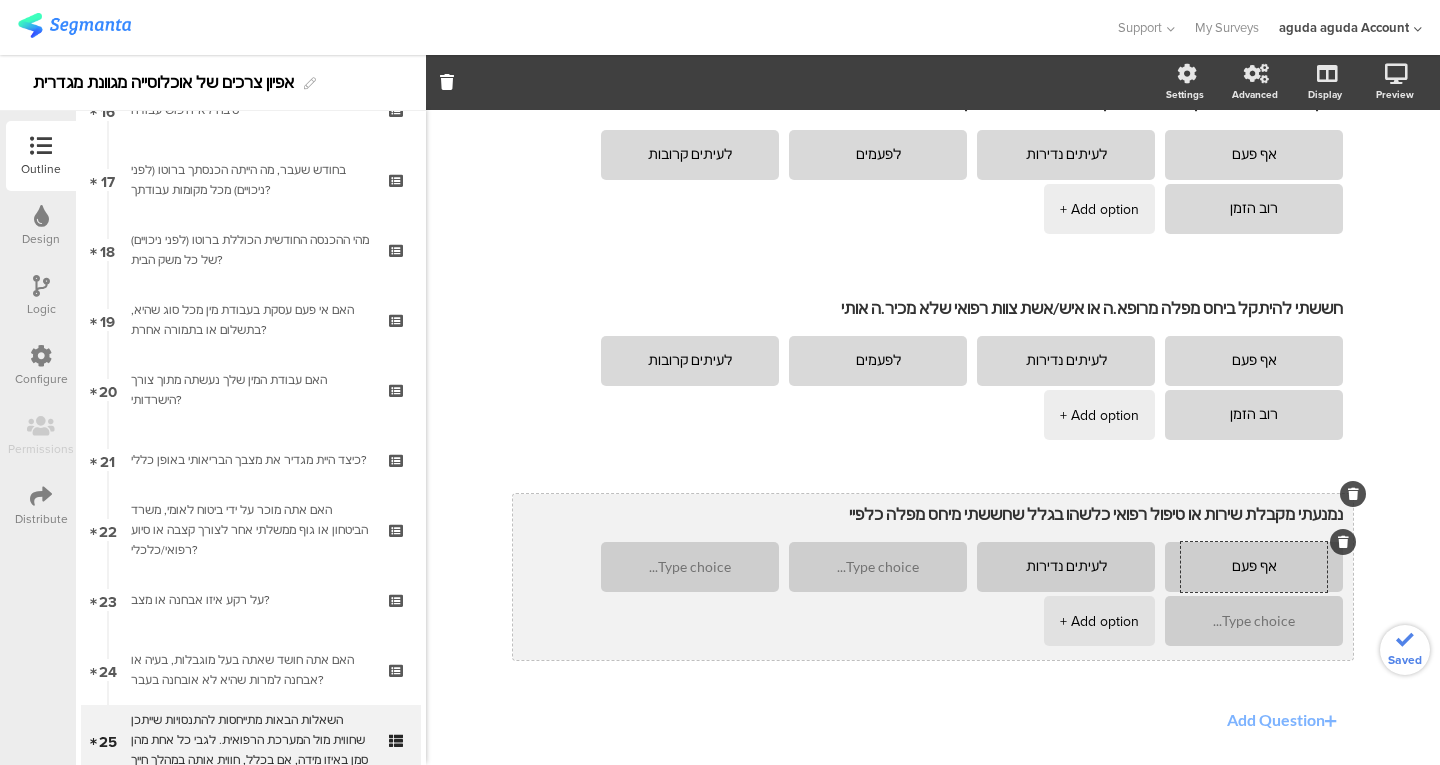 type on "לעיתים נדירות" 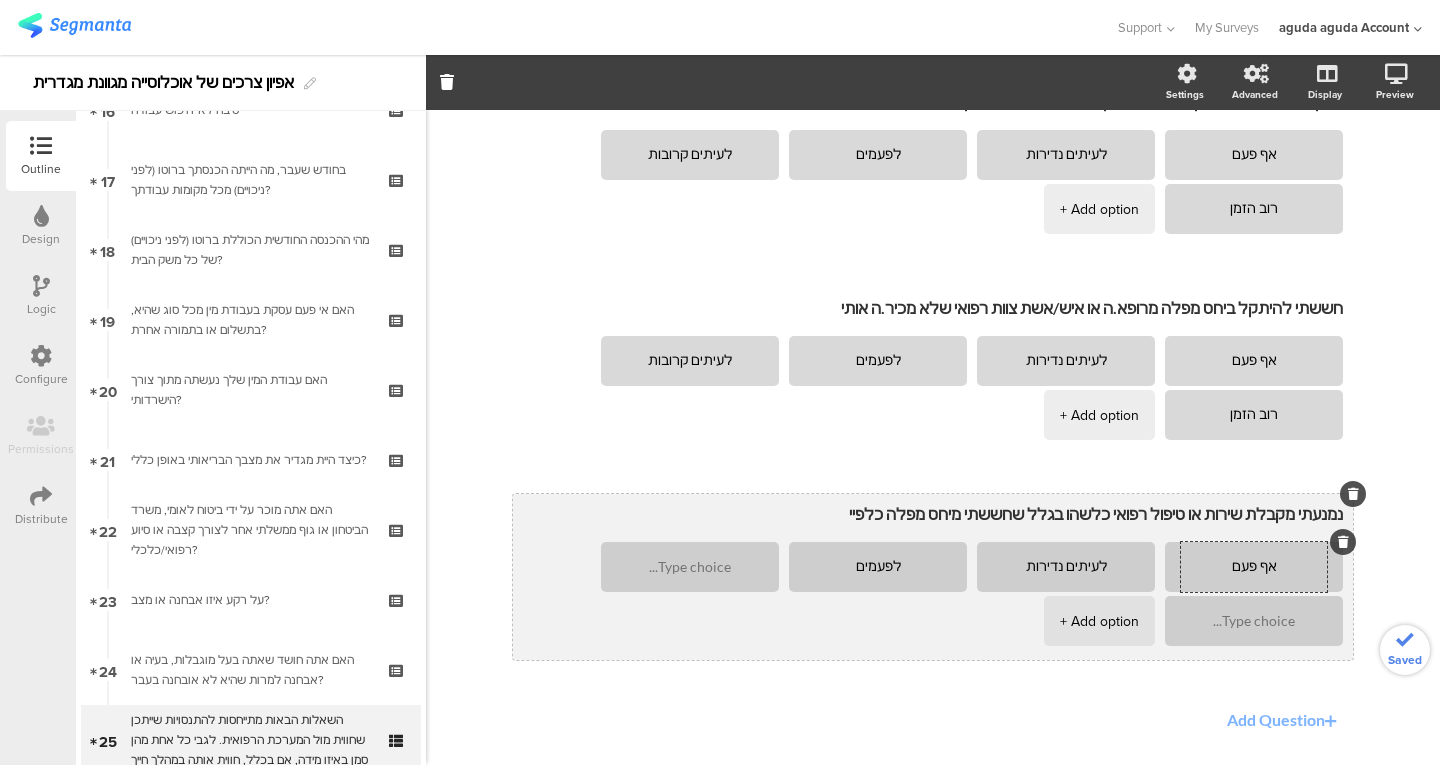 type on "לפעמים" 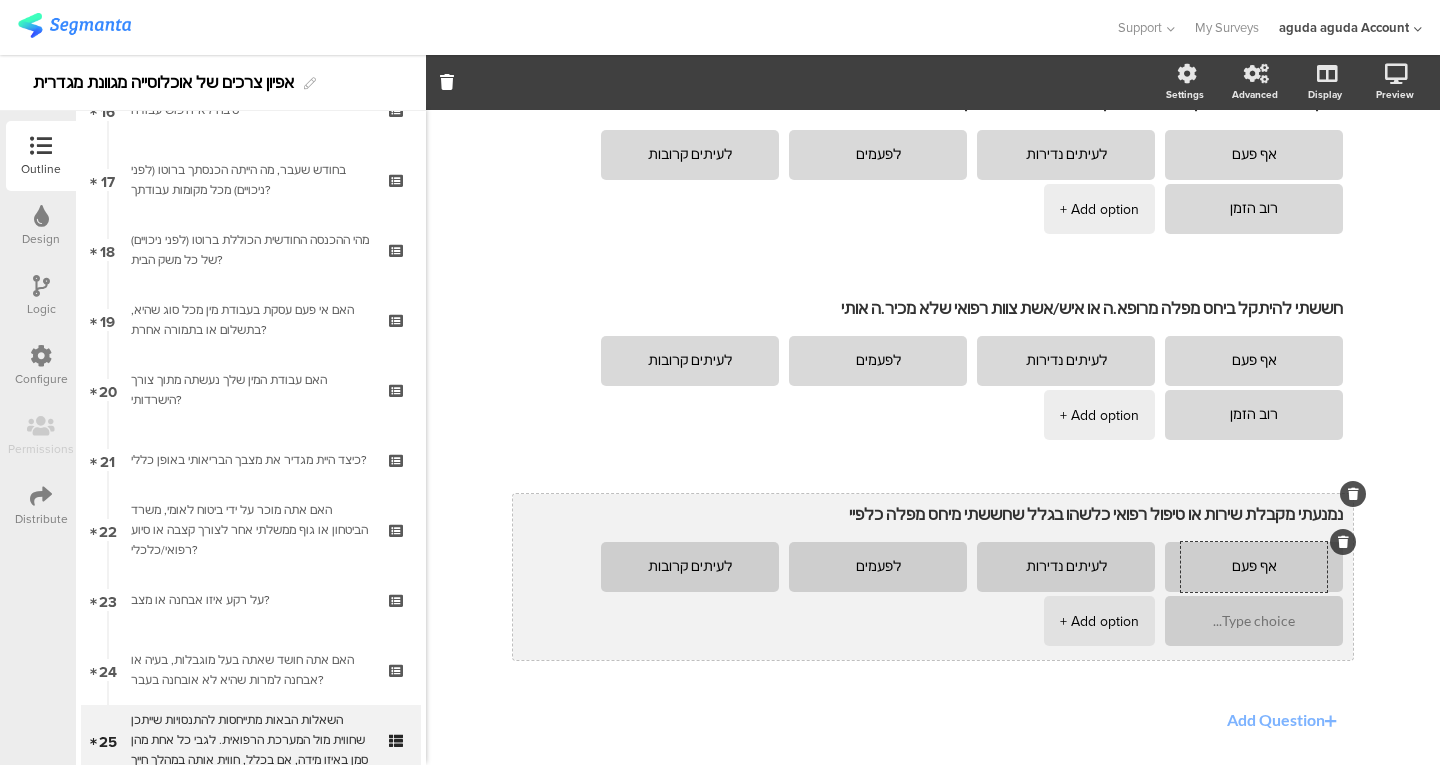 type on "לעיתים קרובות" 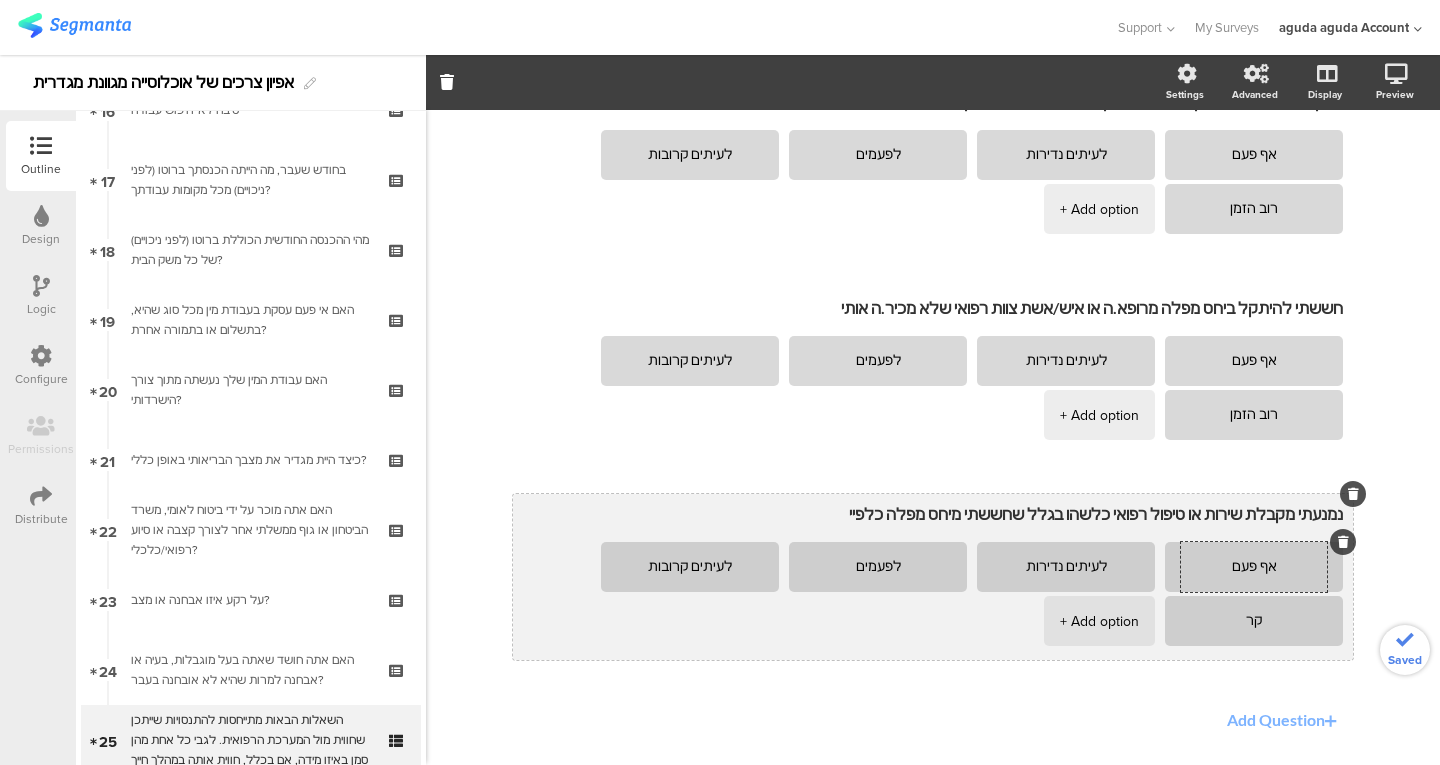 type on "ק" 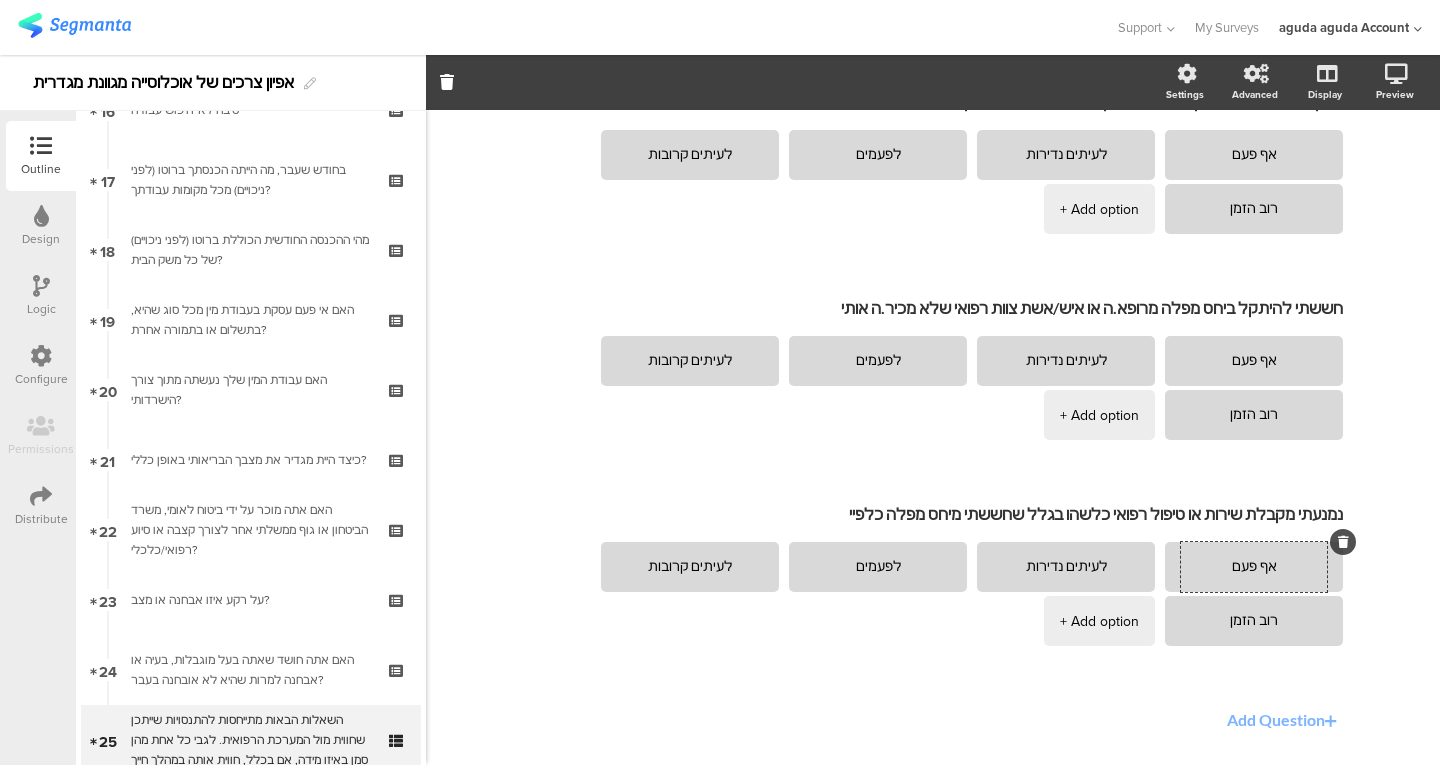 type on "רוב הזמן" 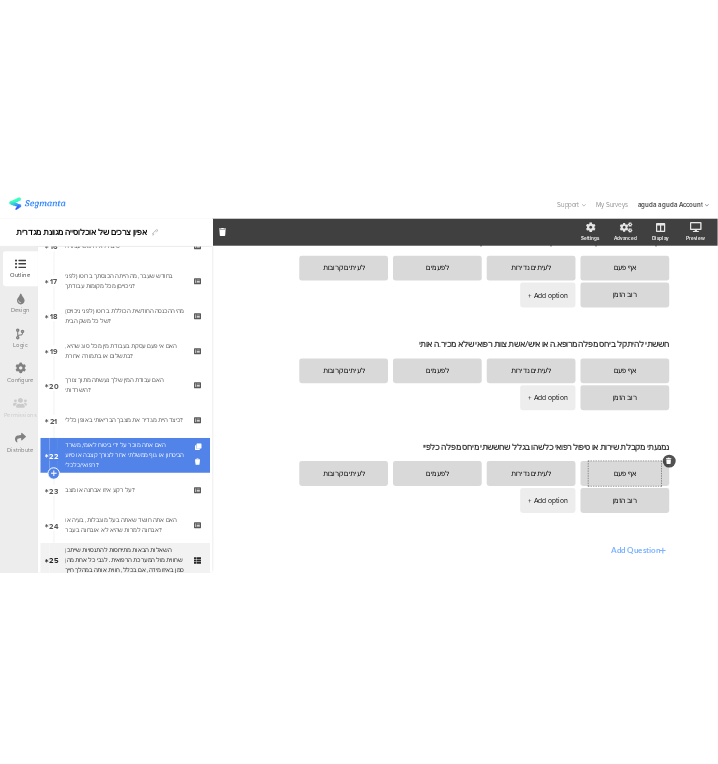 scroll, scrollTop: 1361, scrollLeft: 0, axis: vertical 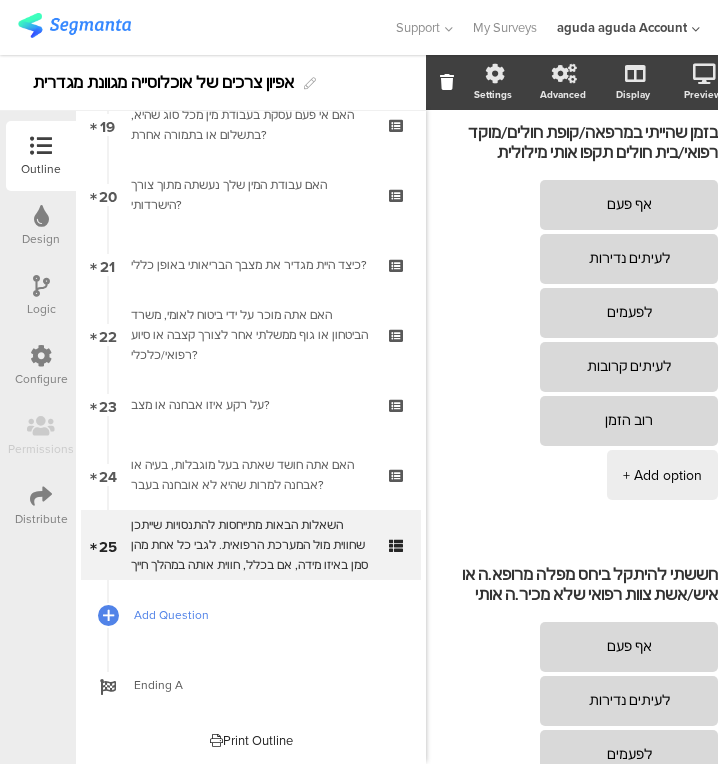 click on "Add Question" at bounding box center (251, 615) 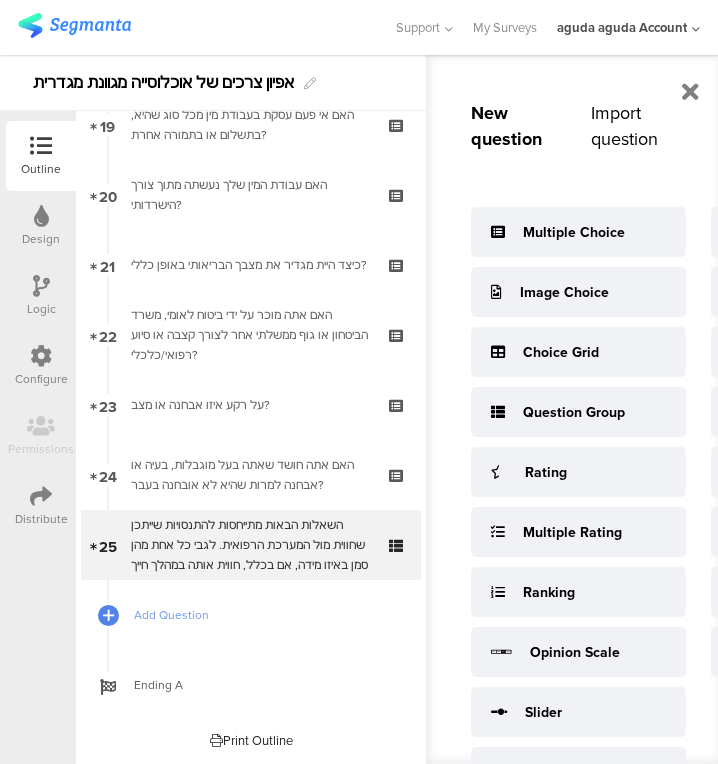 click on "Logic" at bounding box center [41, 309] 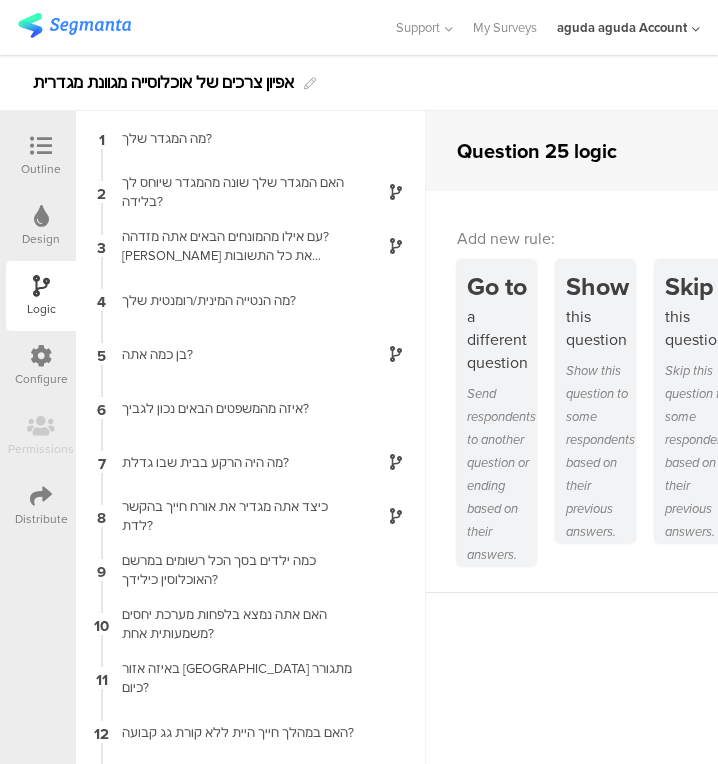 scroll, scrollTop: 80, scrollLeft: 0, axis: vertical 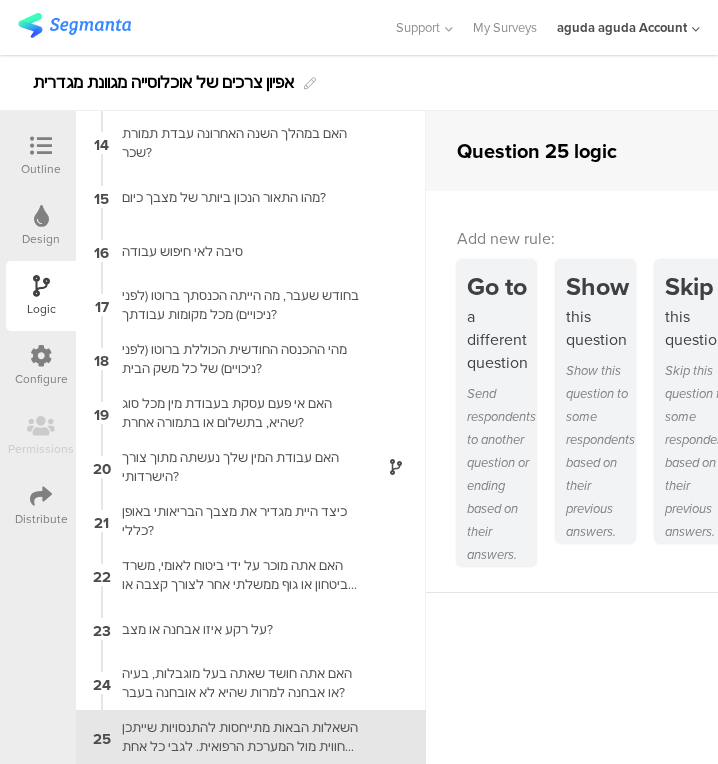 click at bounding box center [41, 356] 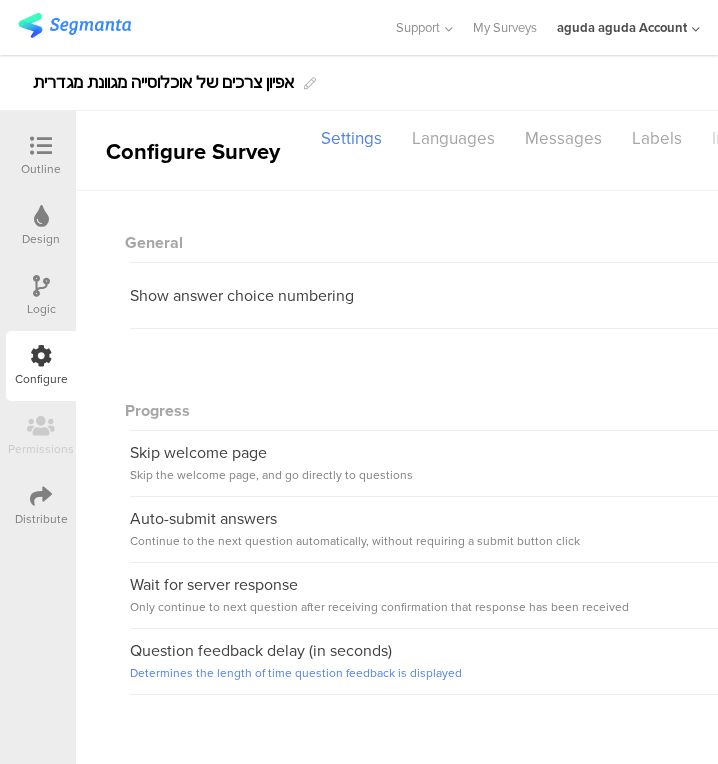 click on "Outline" at bounding box center (41, 156) 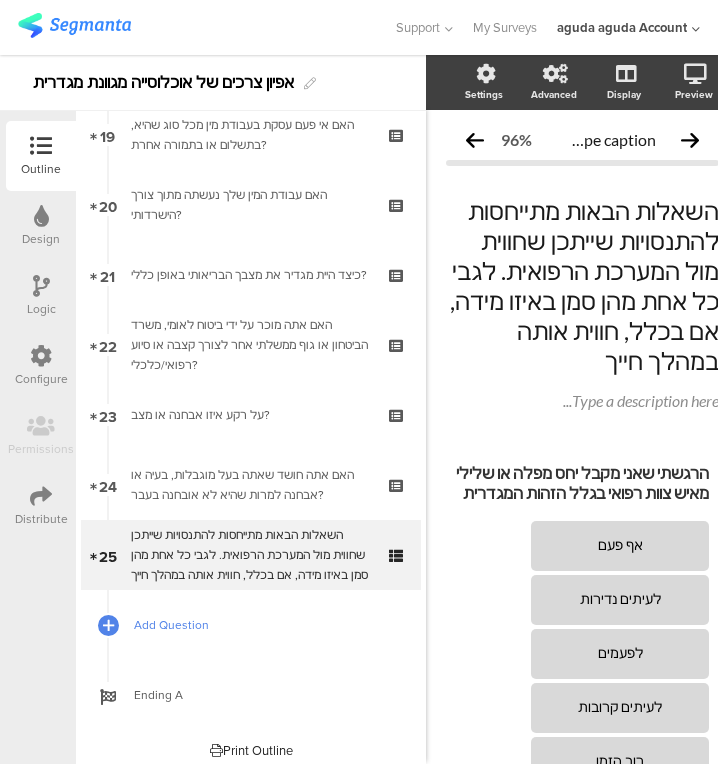 scroll, scrollTop: 1362, scrollLeft: 0, axis: vertical 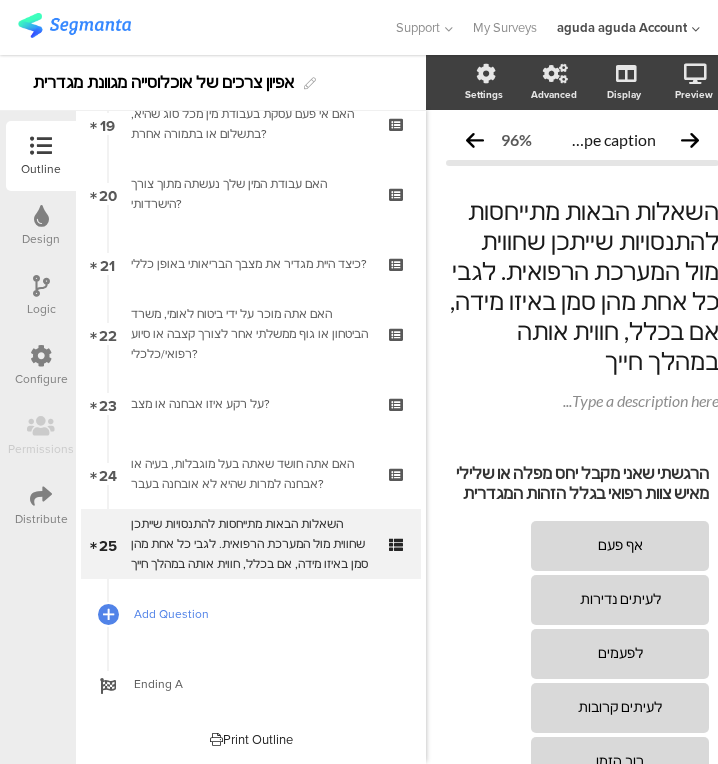 drag, startPoint x: 195, startPoint y: 608, endPoint x: 206, endPoint y: 587, distance: 23.70654 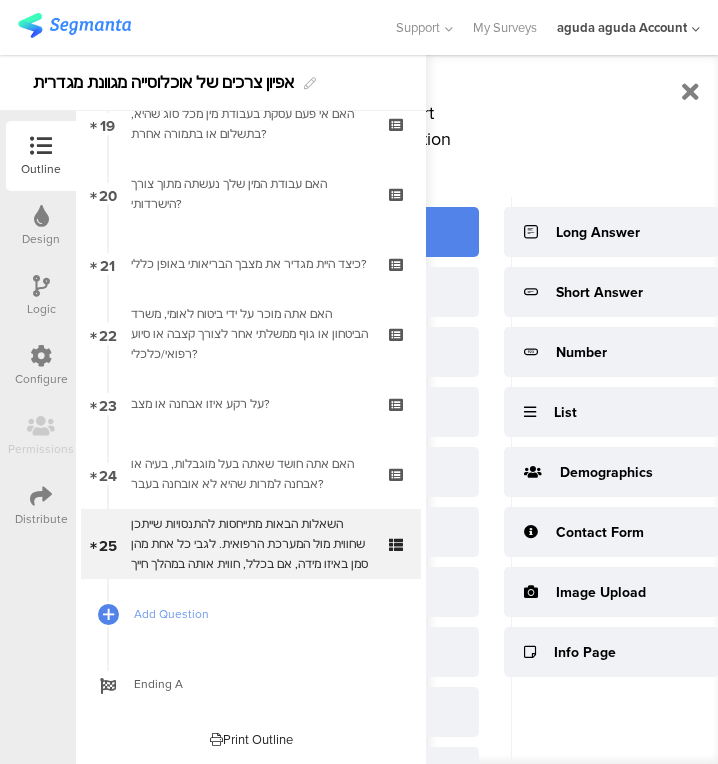 scroll, scrollTop: 0, scrollLeft: 222, axis: horizontal 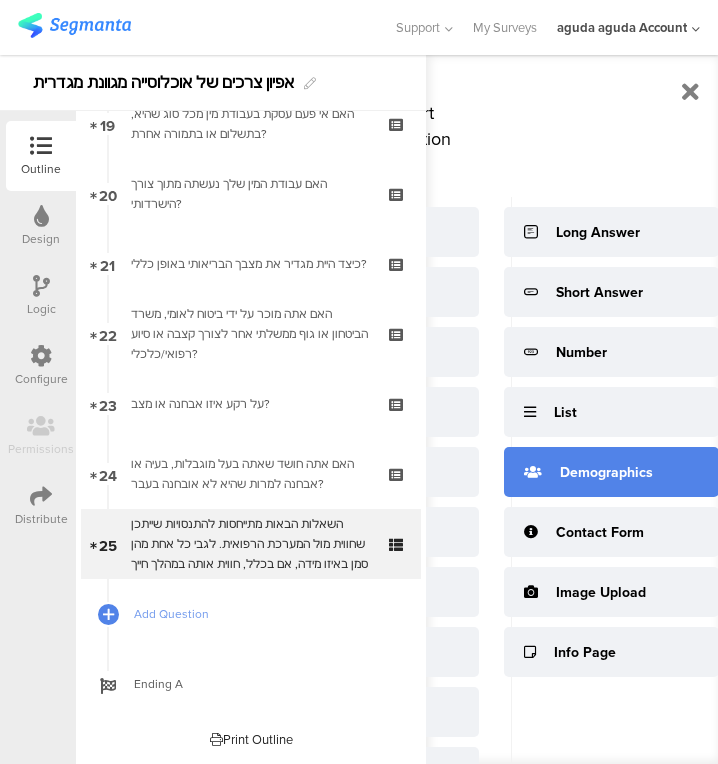 click on "Demographics" at bounding box center [611, 472] 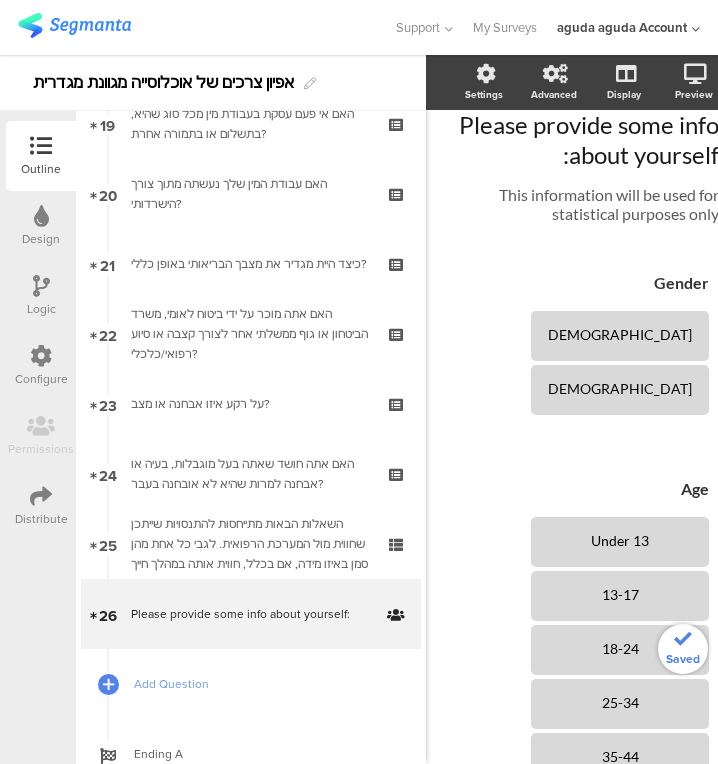 scroll, scrollTop: 88, scrollLeft: 0, axis: vertical 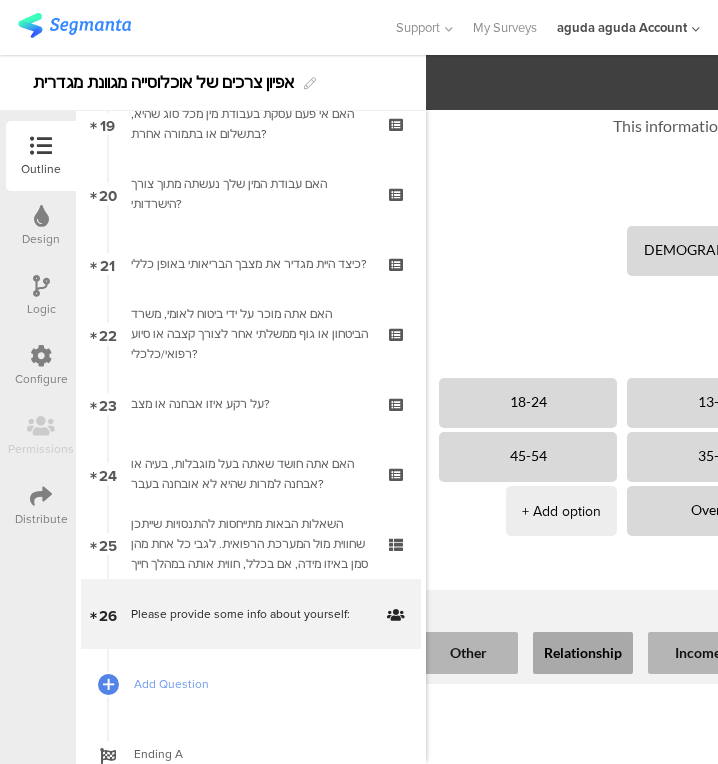 click on "Relationship" 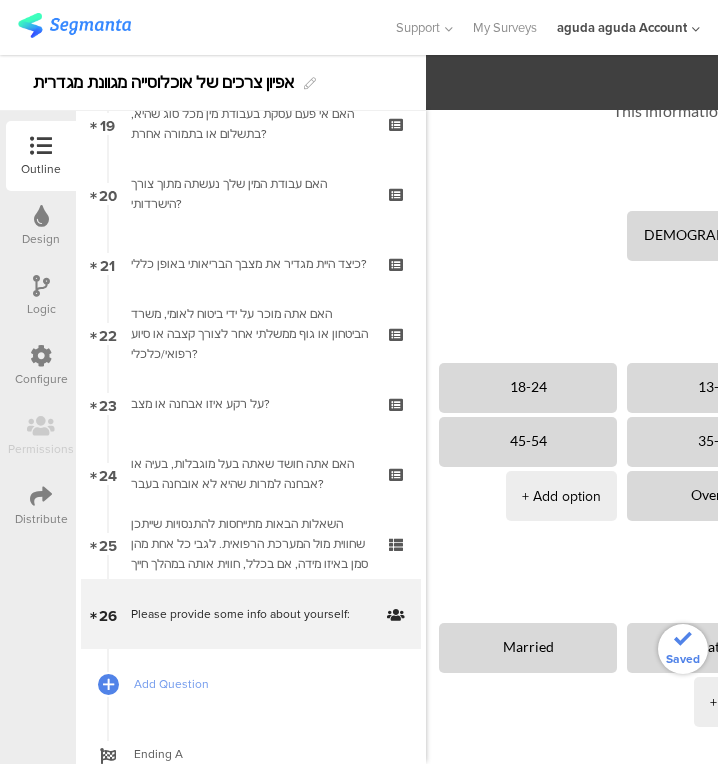 scroll, scrollTop: 0, scrollLeft: 0, axis: both 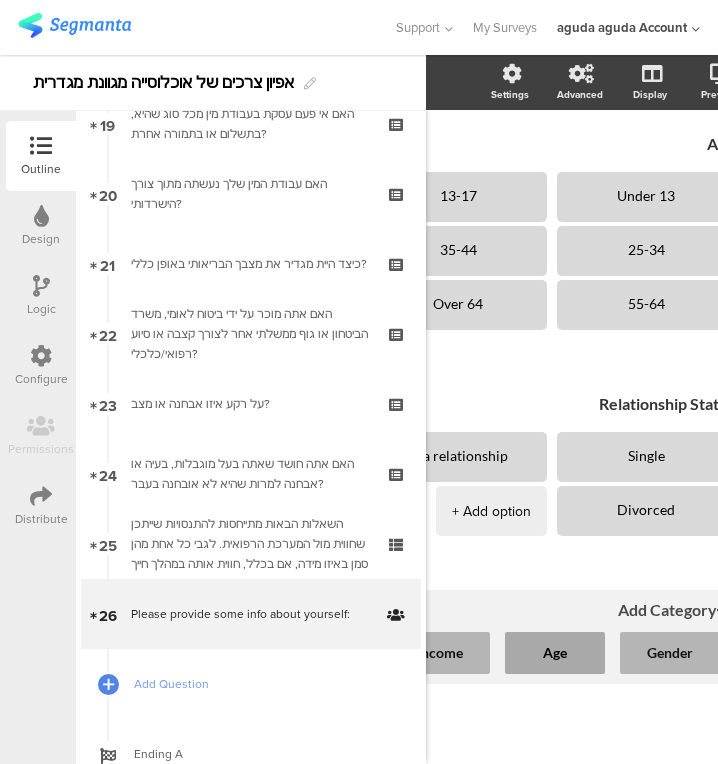 click on "Age" 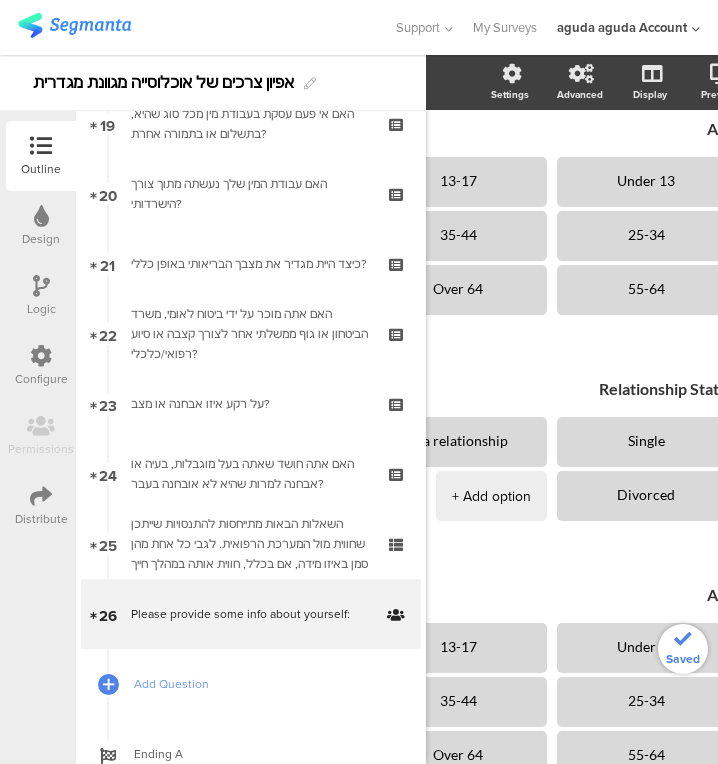 scroll, scrollTop: 397, scrollLeft: 38, axis: both 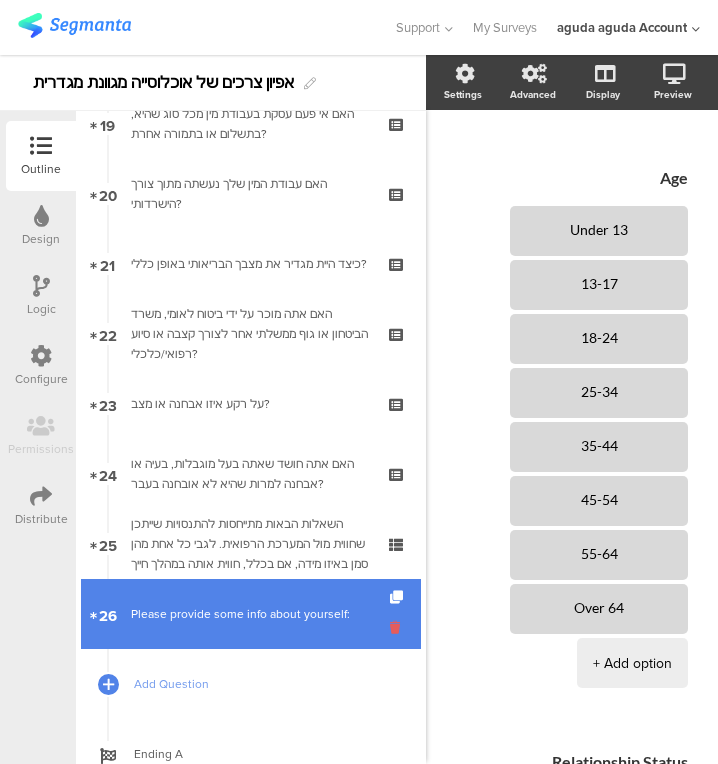 click at bounding box center [398, 627] 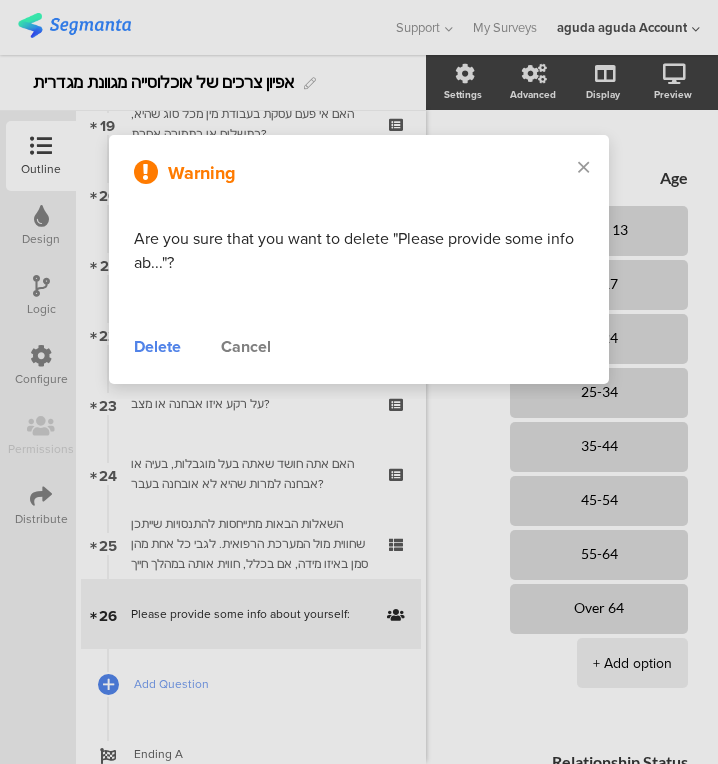 click on "Warning
Are you sure that you want to delete "Please provide some info ab..."?
Delete
Cancel" at bounding box center (359, 259) 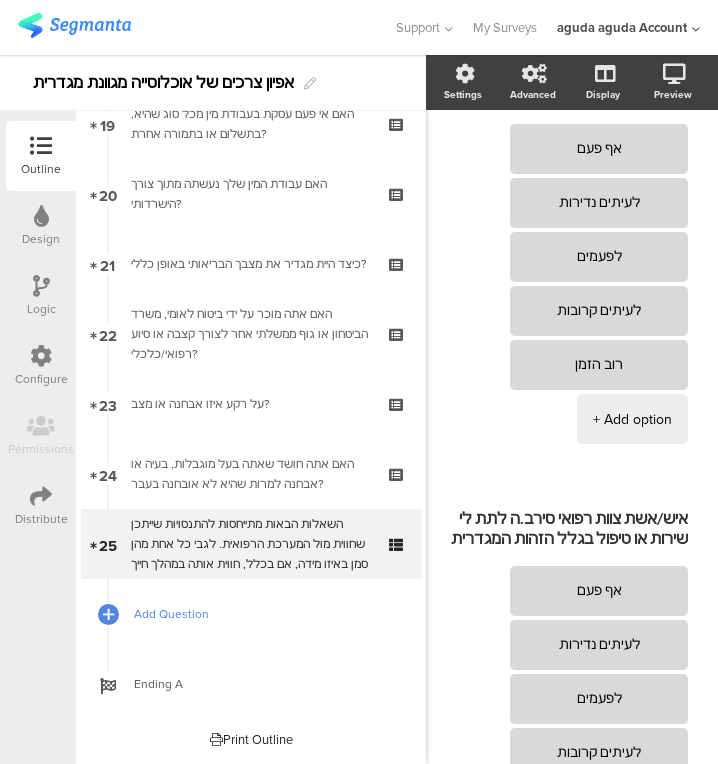 scroll, scrollTop: 0, scrollLeft: 35, axis: horizontal 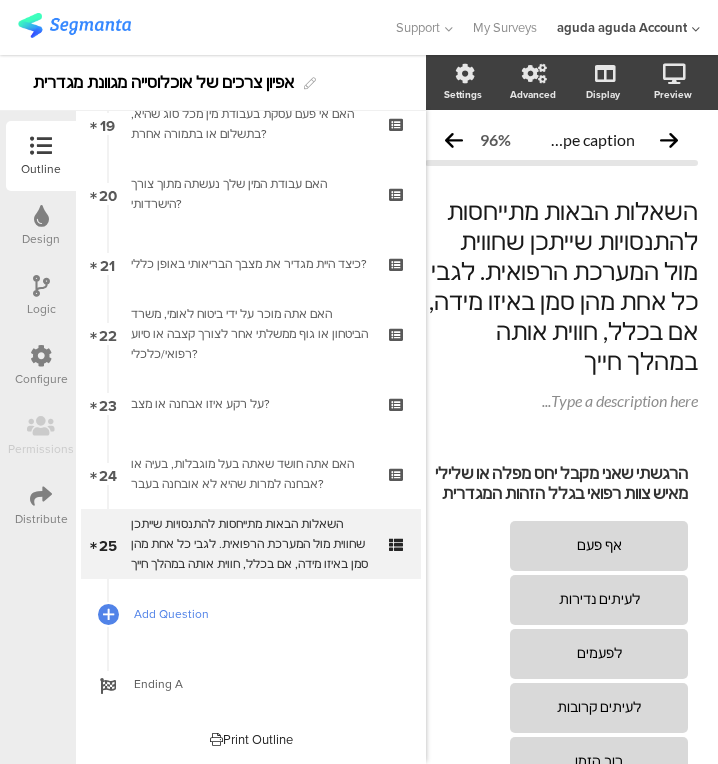 click on "Add Question" at bounding box center (251, 614) 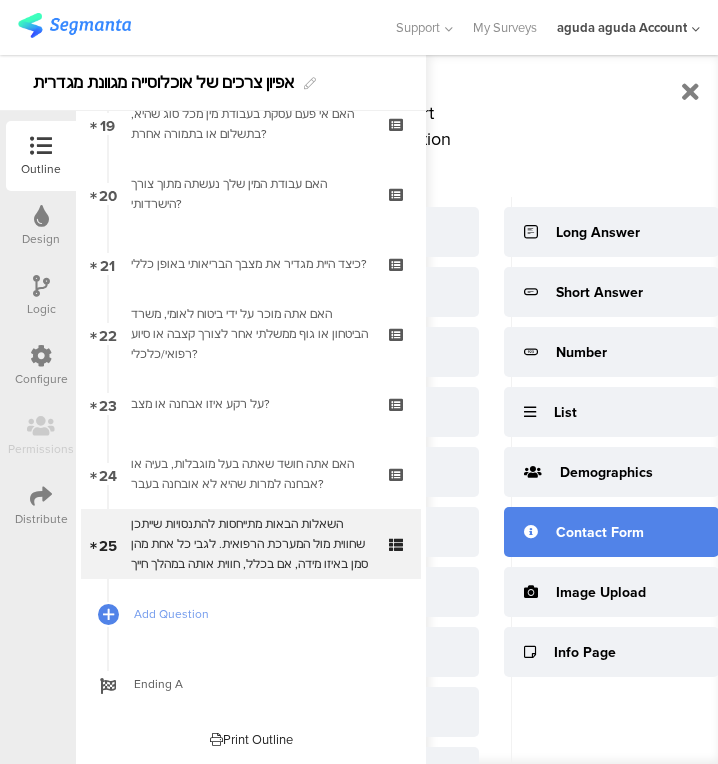 scroll, scrollTop: 0, scrollLeft: 16, axis: horizontal 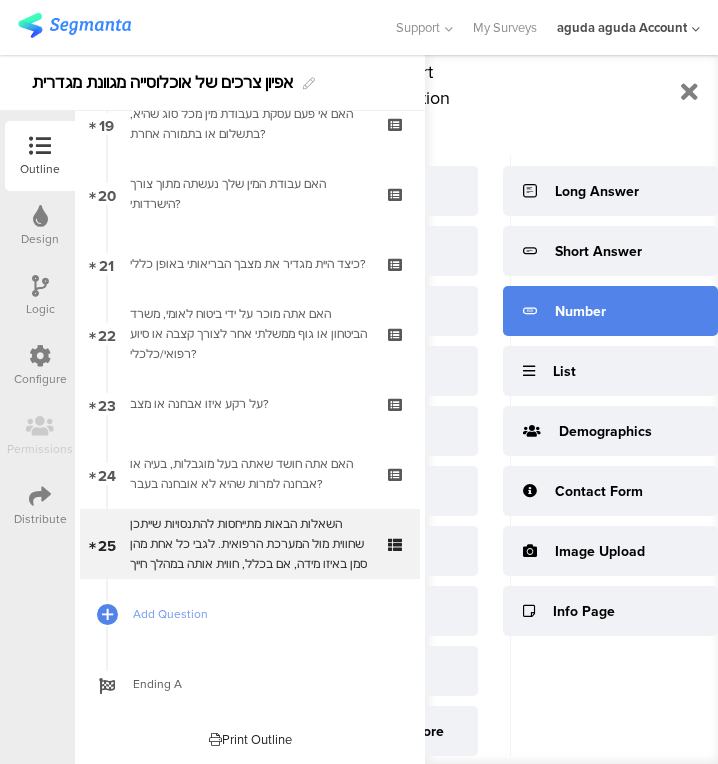 click on "Number" at bounding box center [610, 311] 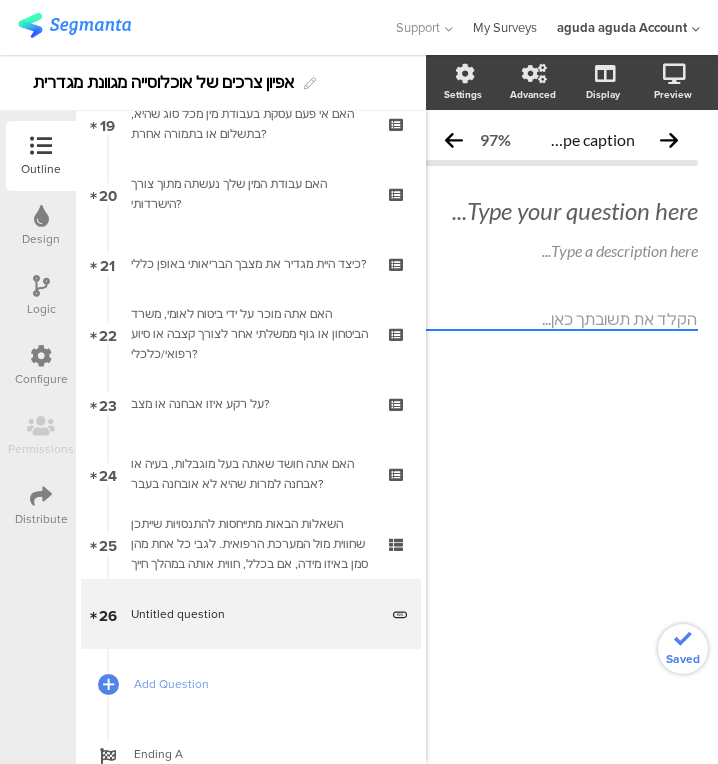 scroll, scrollTop: 0, scrollLeft: 20, axis: horizontal 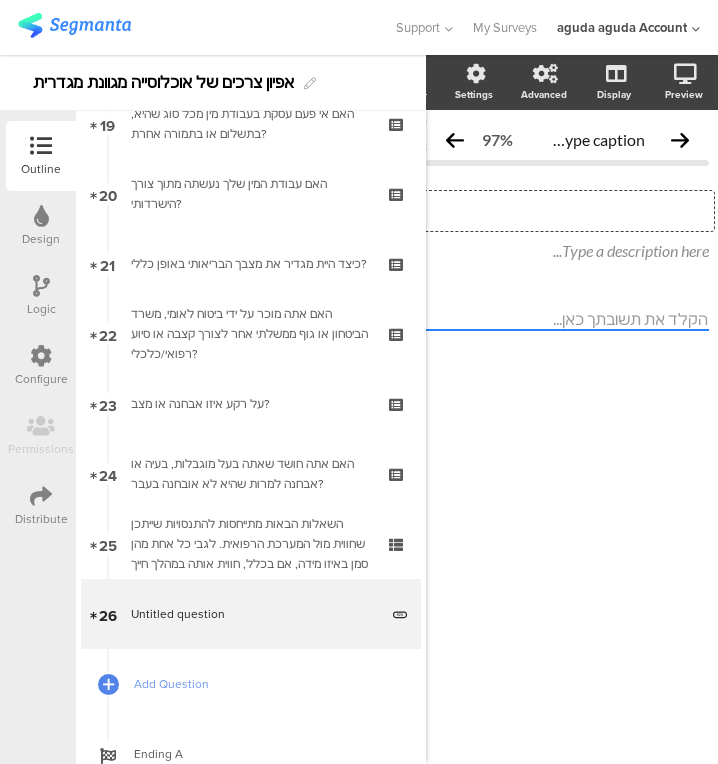 click on "Type your question here..." 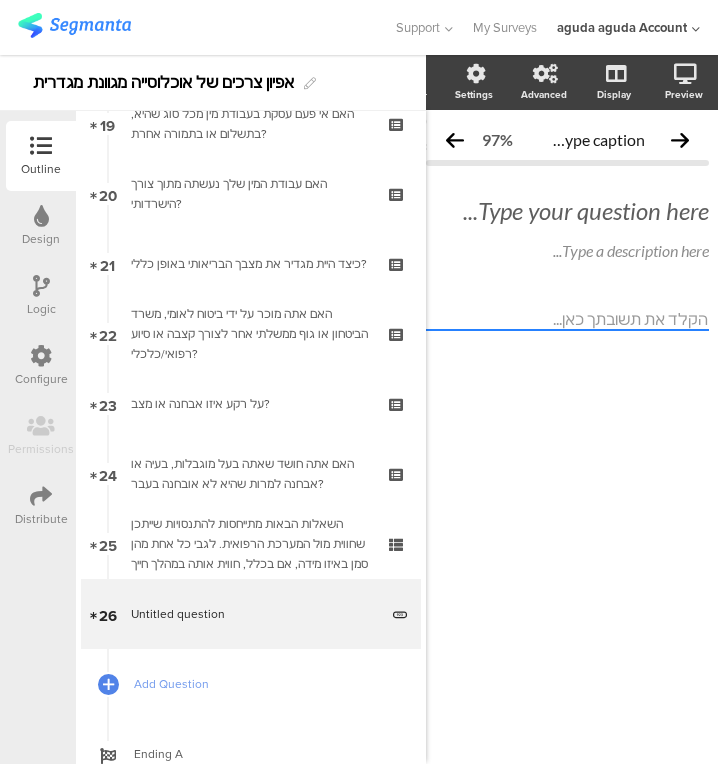 click on "Type your question here...
Type a description here..." 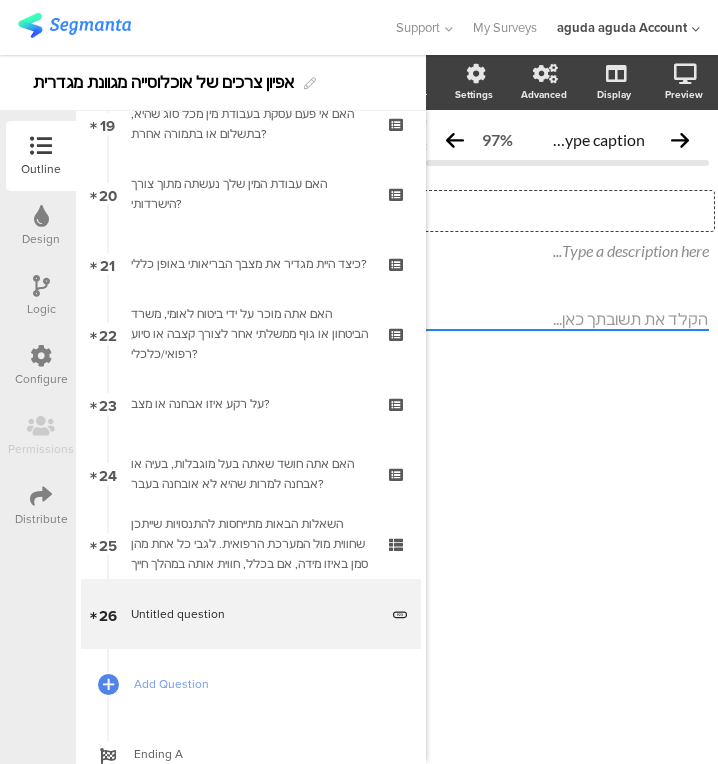 click on "Type your question here..." 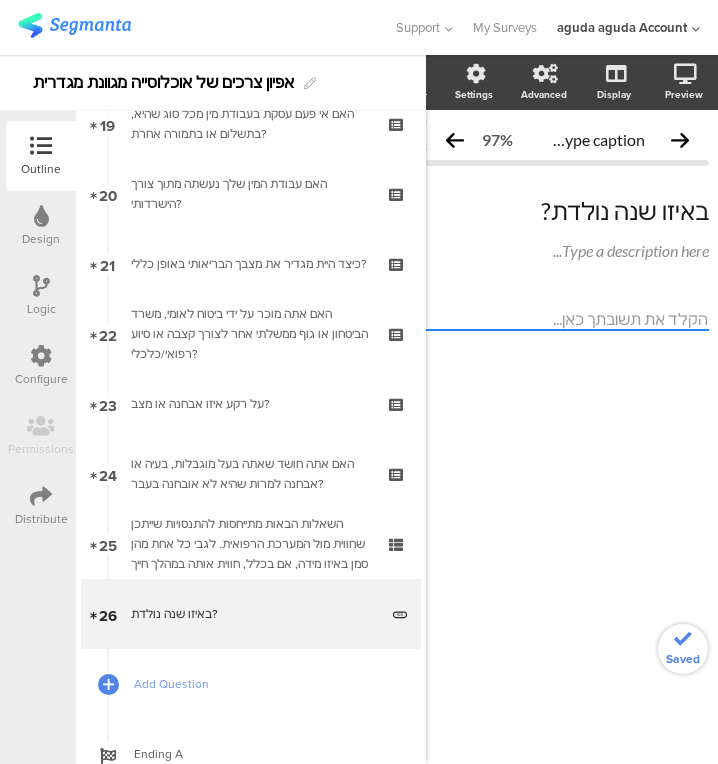 click on "Configure" at bounding box center (41, 366) 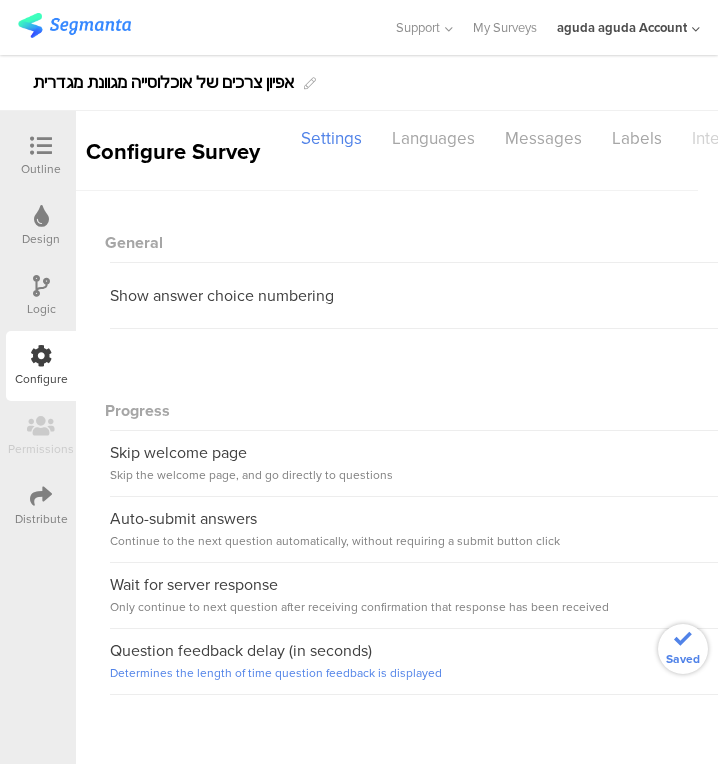 scroll, scrollTop: 0, scrollLeft: 0, axis: both 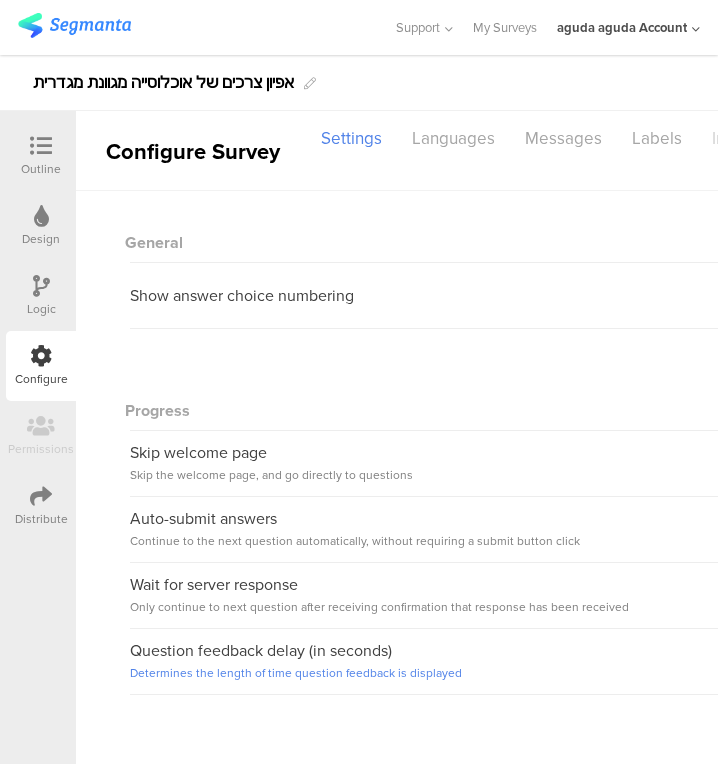 click on "Logic" at bounding box center [41, 296] 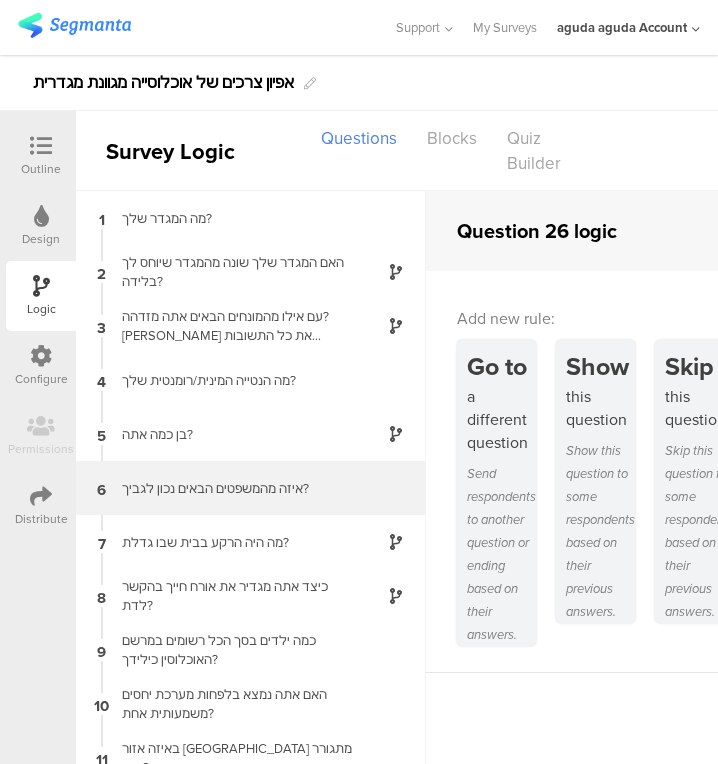 scroll, scrollTop: 43, scrollLeft: 0, axis: vertical 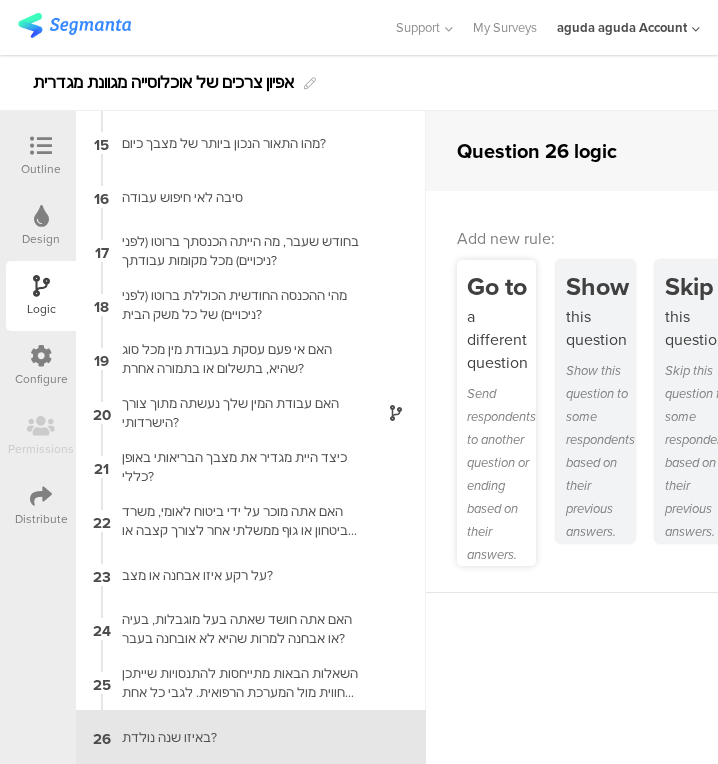 click on "Send respondents to another question or ending based on their answers." at bounding box center [501, 474] 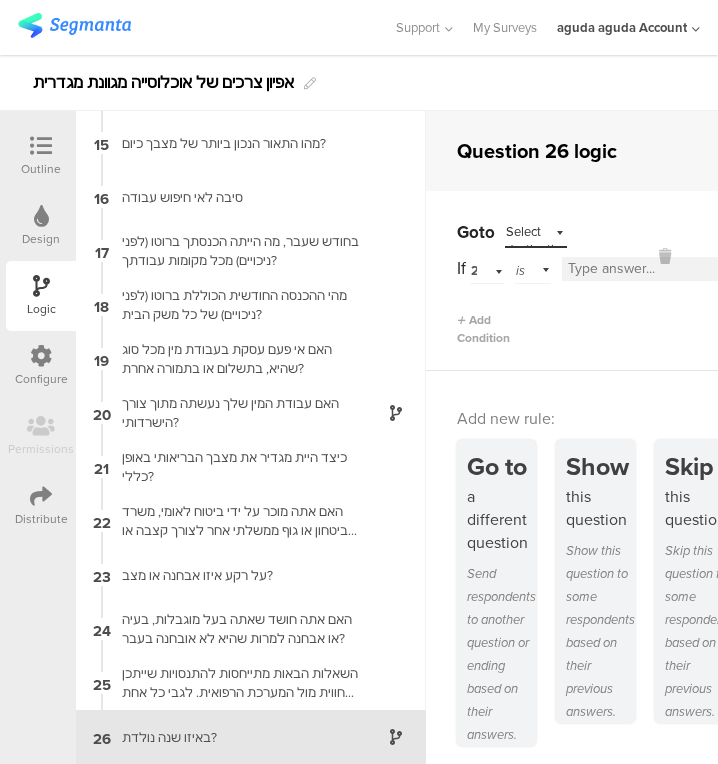 click on "is" at bounding box center (533, 268) 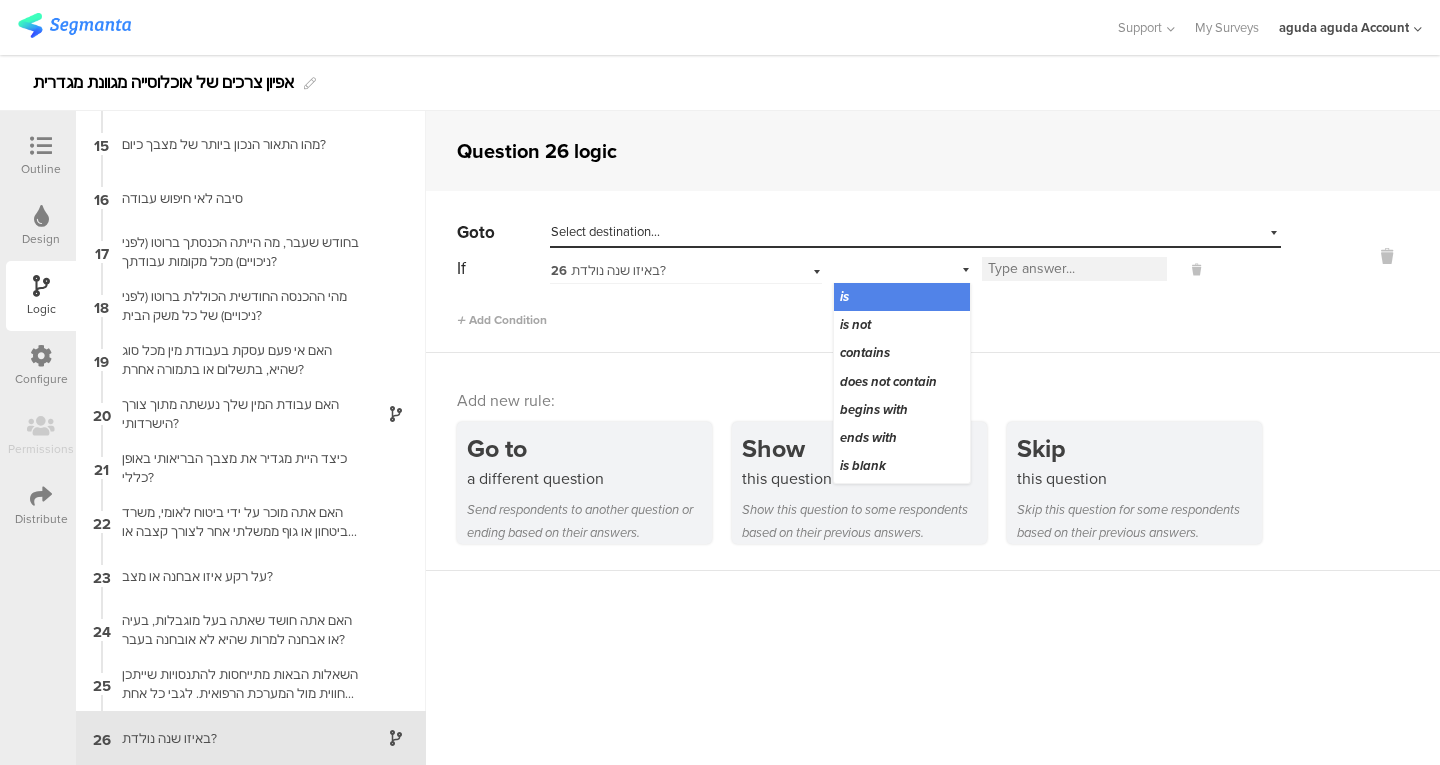 scroll, scrollTop: 750, scrollLeft: 0, axis: vertical 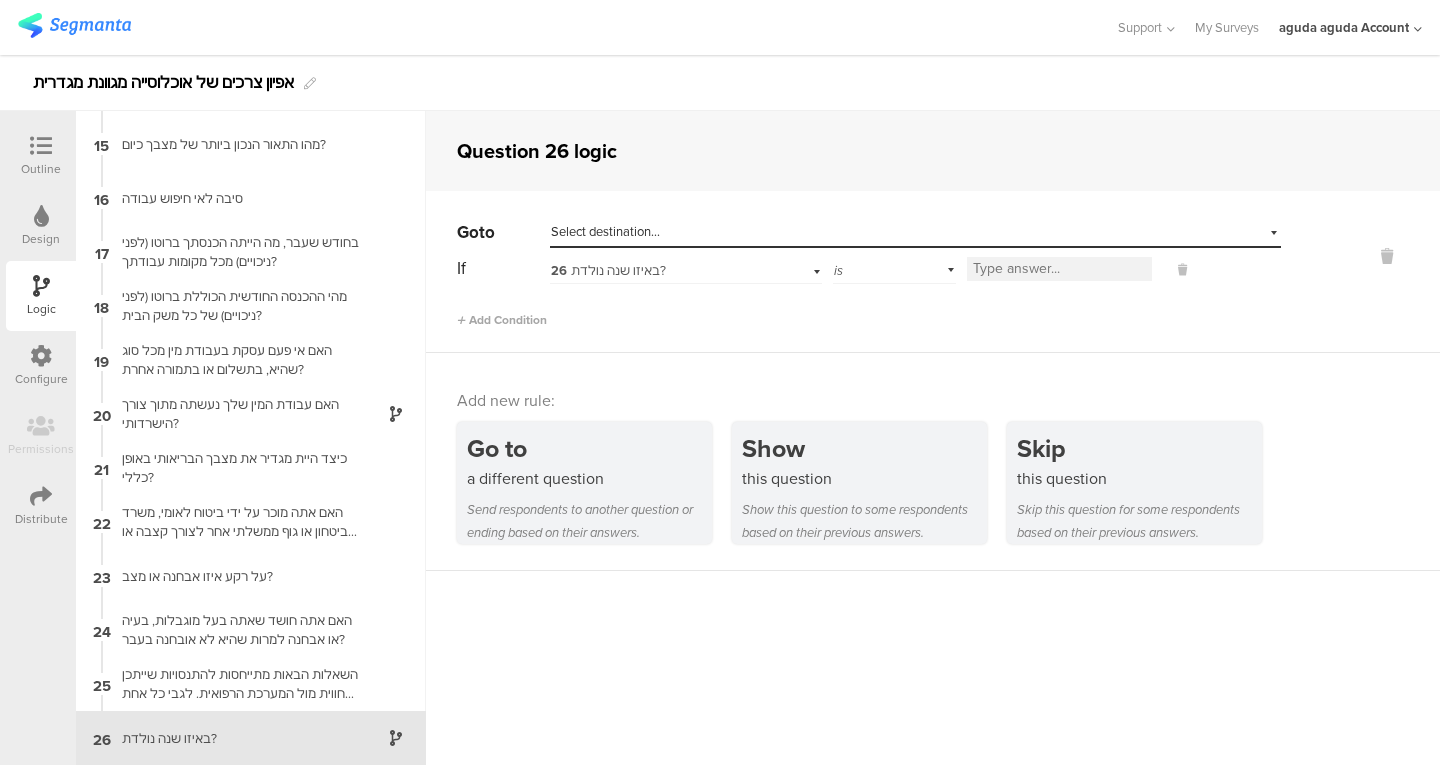 click on "Select destination..." at bounding box center (823, 232) 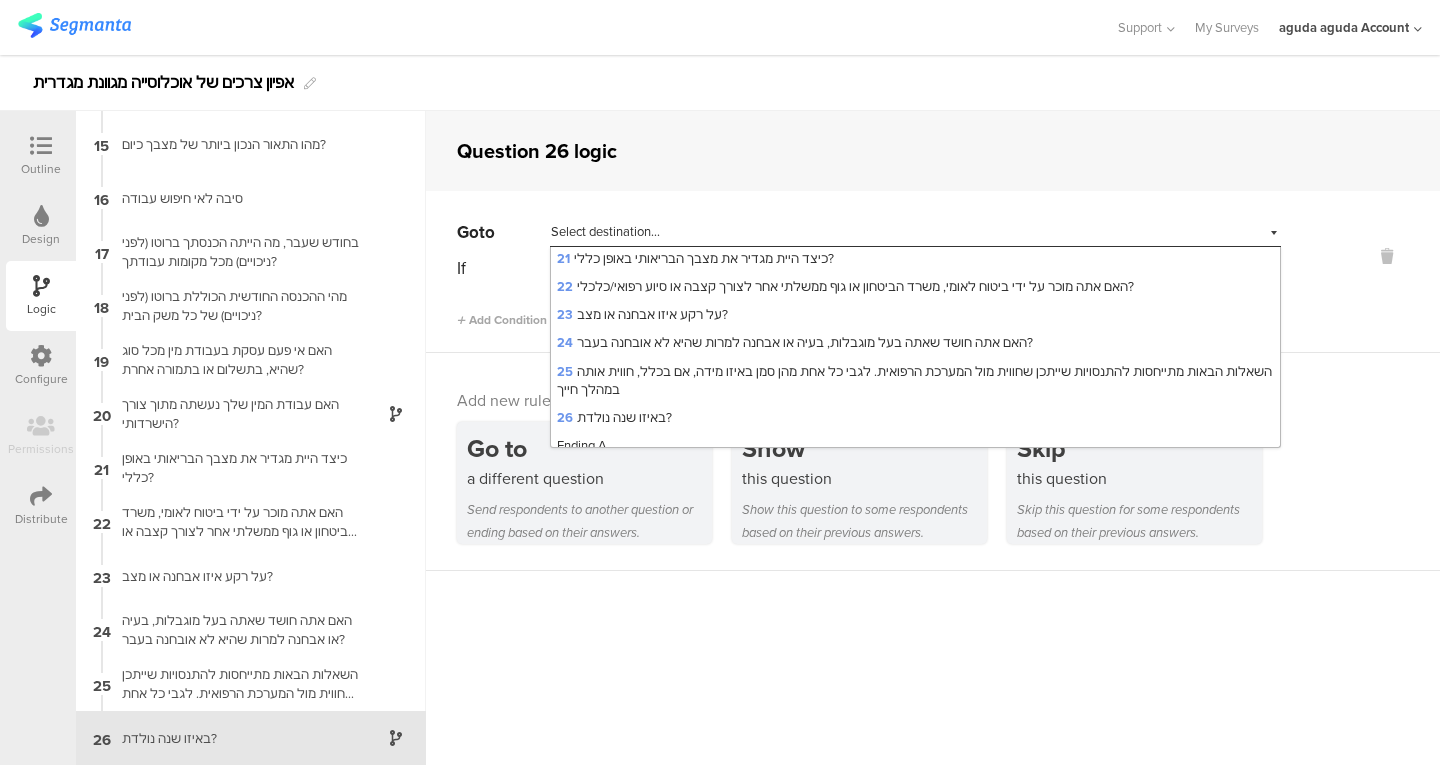 scroll, scrollTop: 592, scrollLeft: 0, axis: vertical 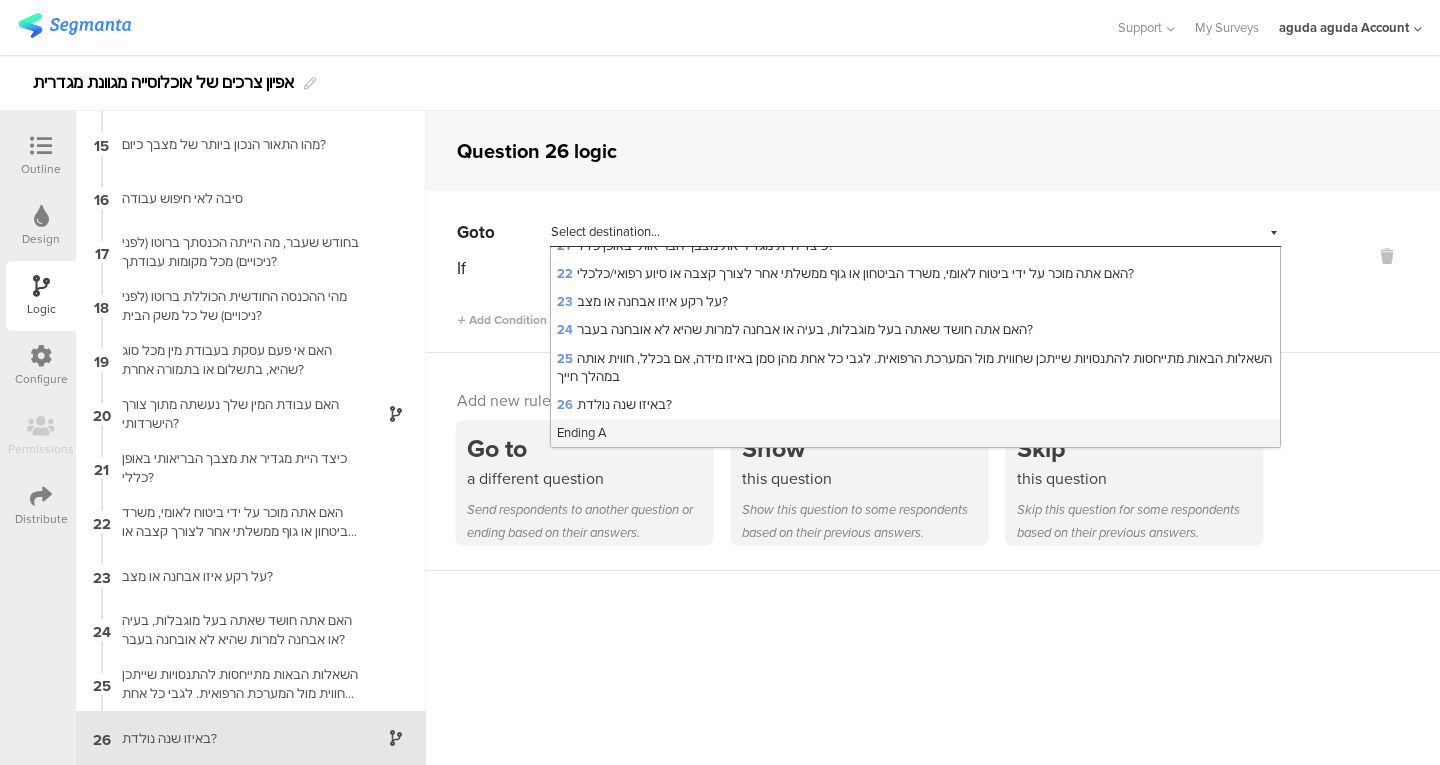 click on "Ending A" at bounding box center (915, 433) 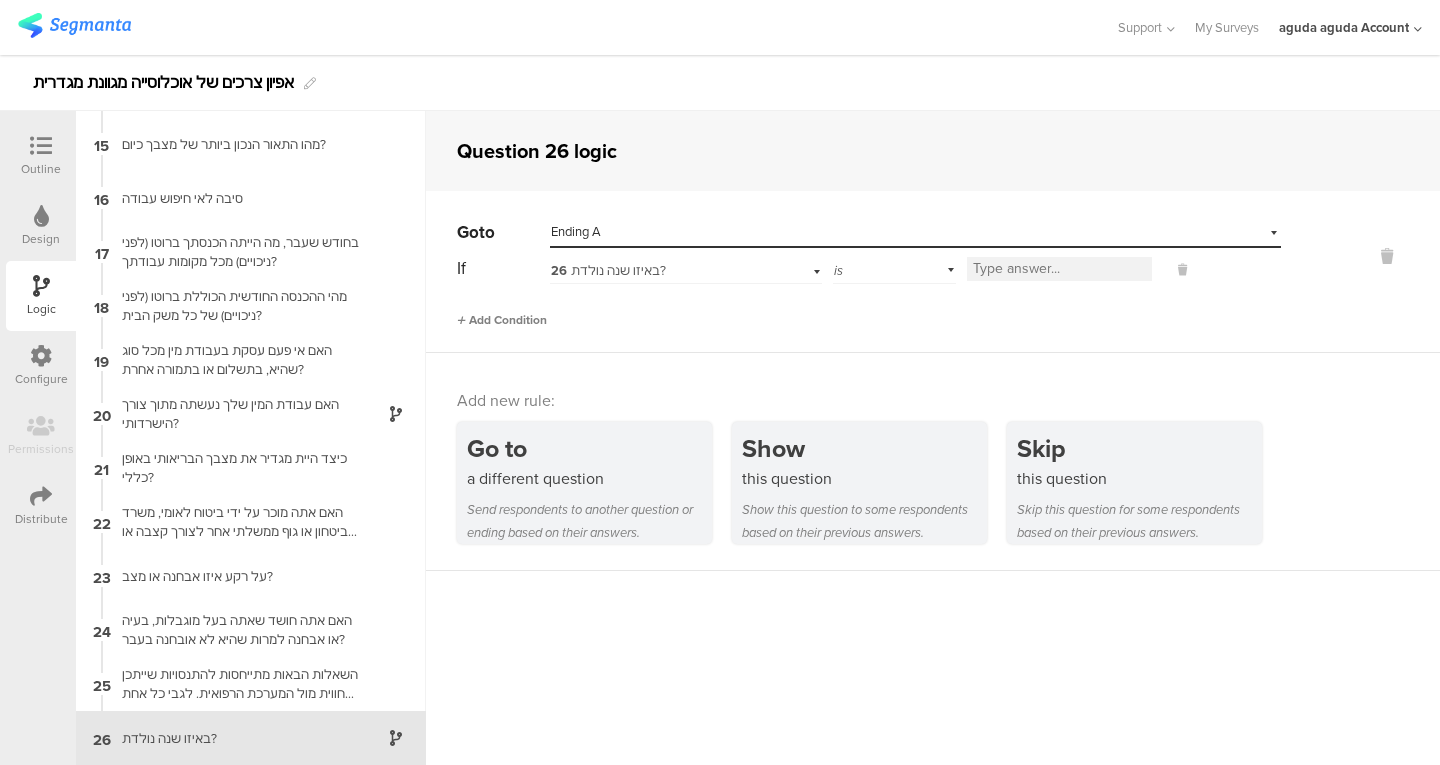 click on "Add Condition" at bounding box center [502, 320] 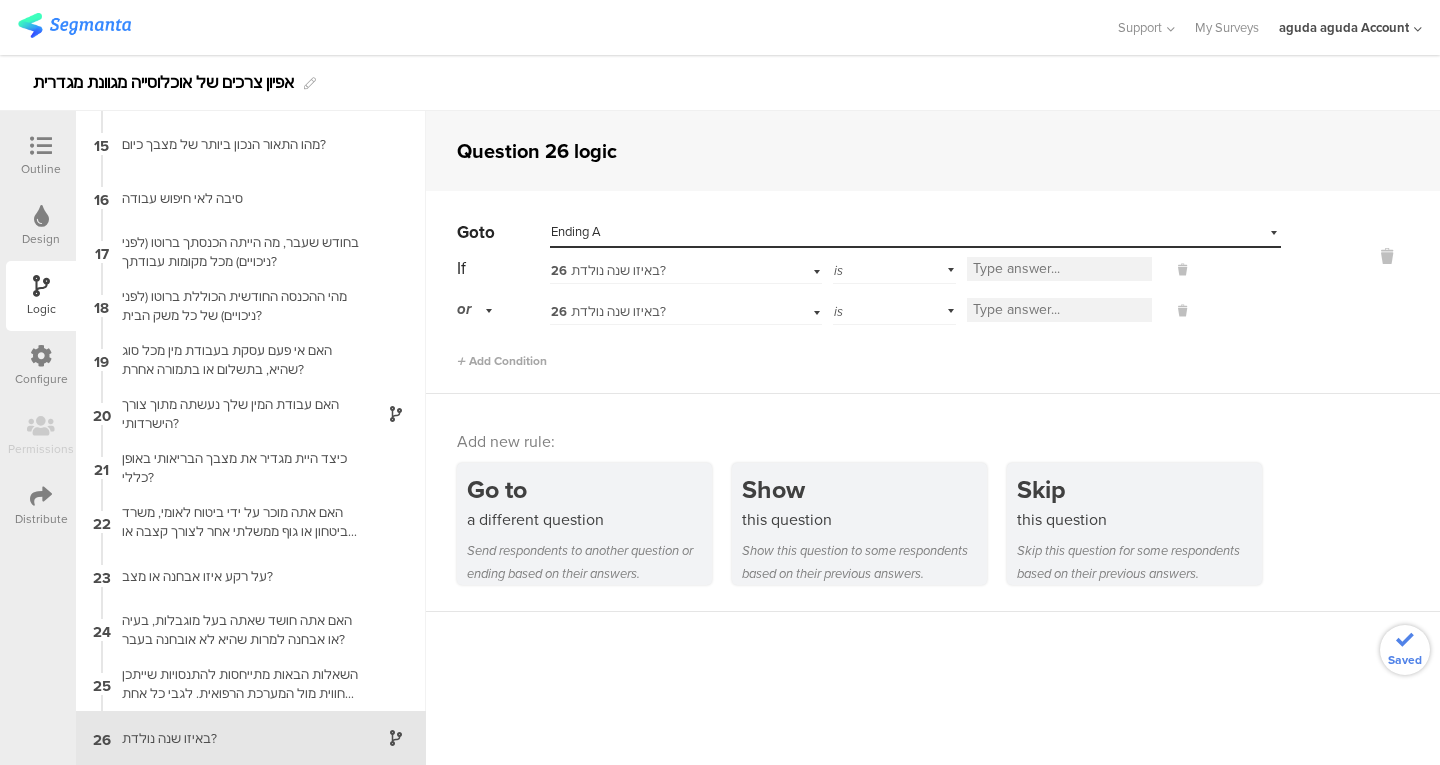 click on "26  באיזו שנה נולדת?" at bounding box center (608, 311) 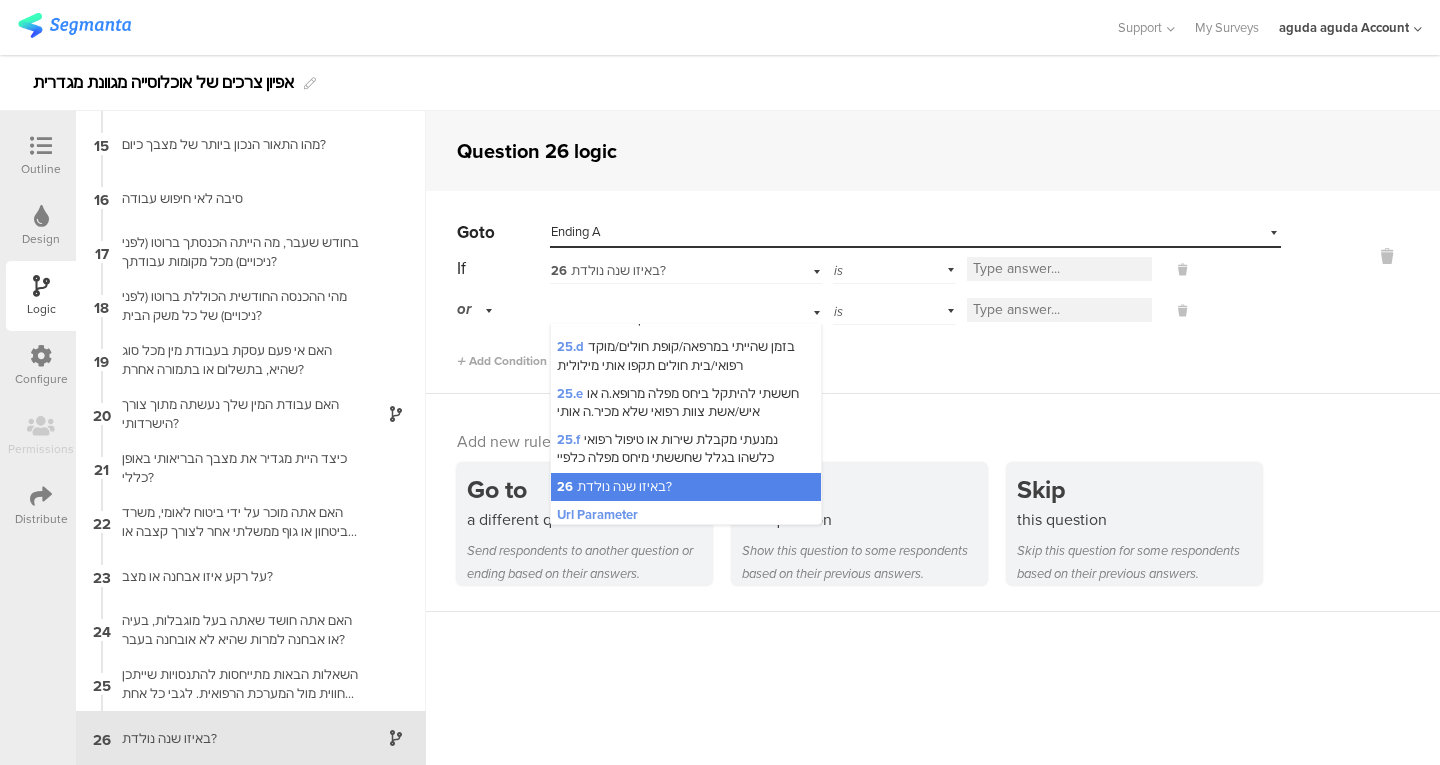 scroll, scrollTop: 1111, scrollLeft: 0, axis: vertical 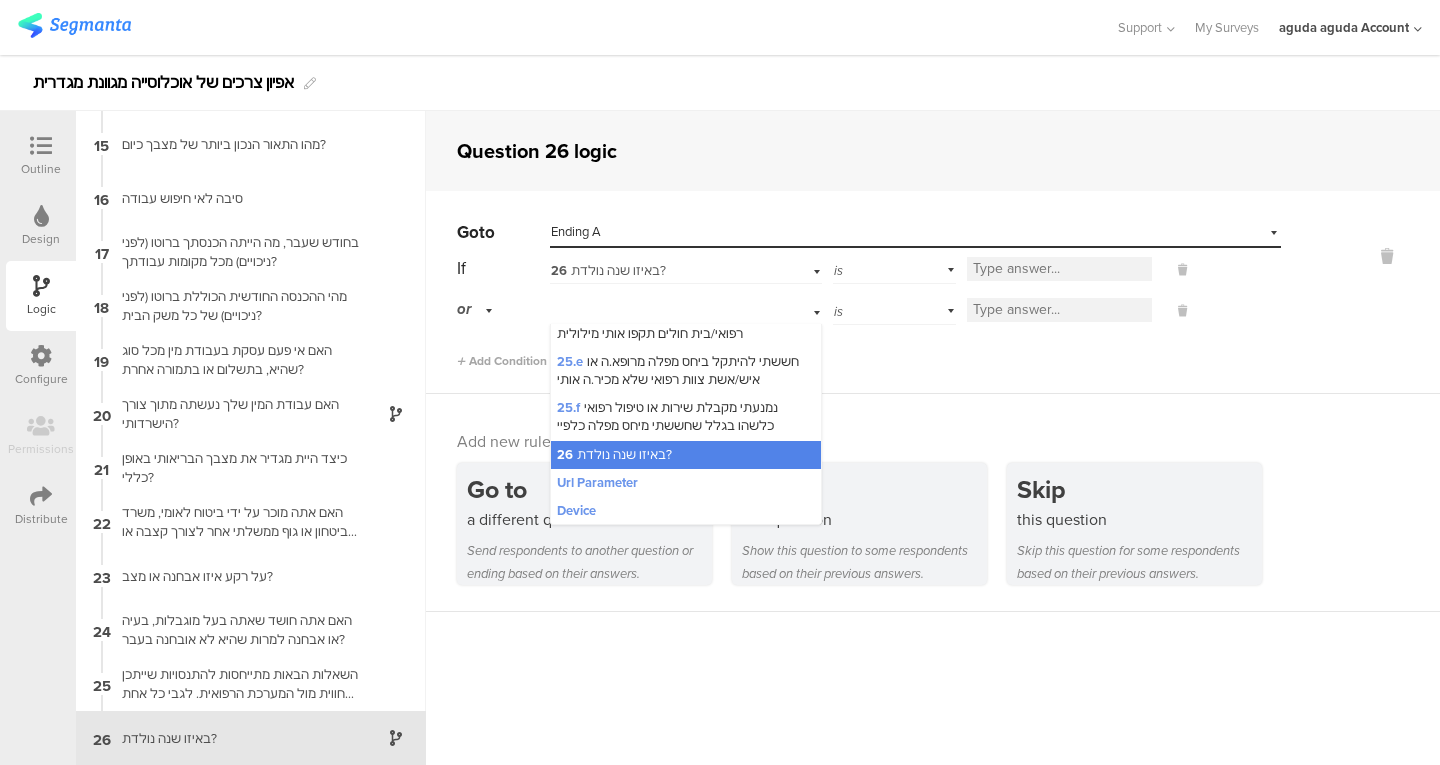 click at bounding box center (1059, 269) 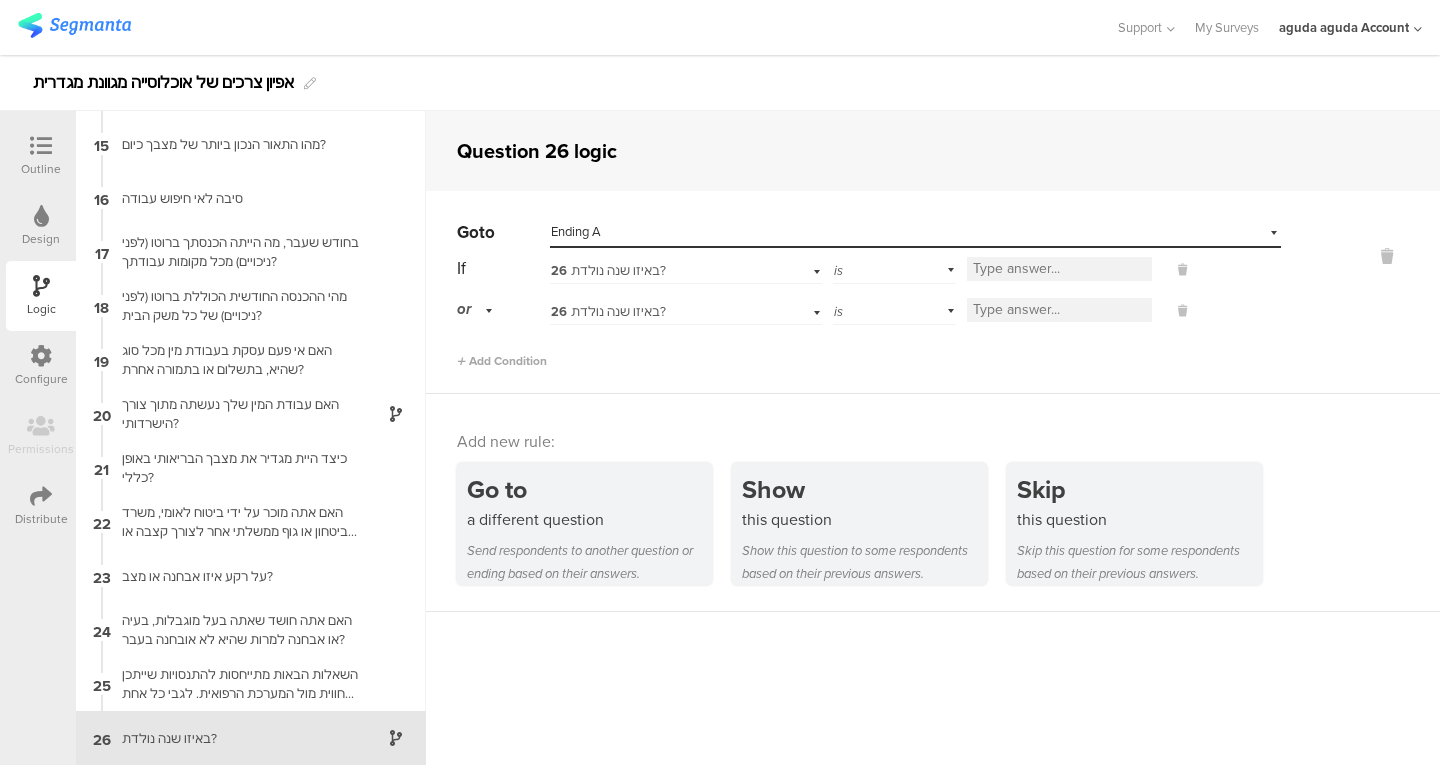 click on "is" at bounding box center [895, 268] 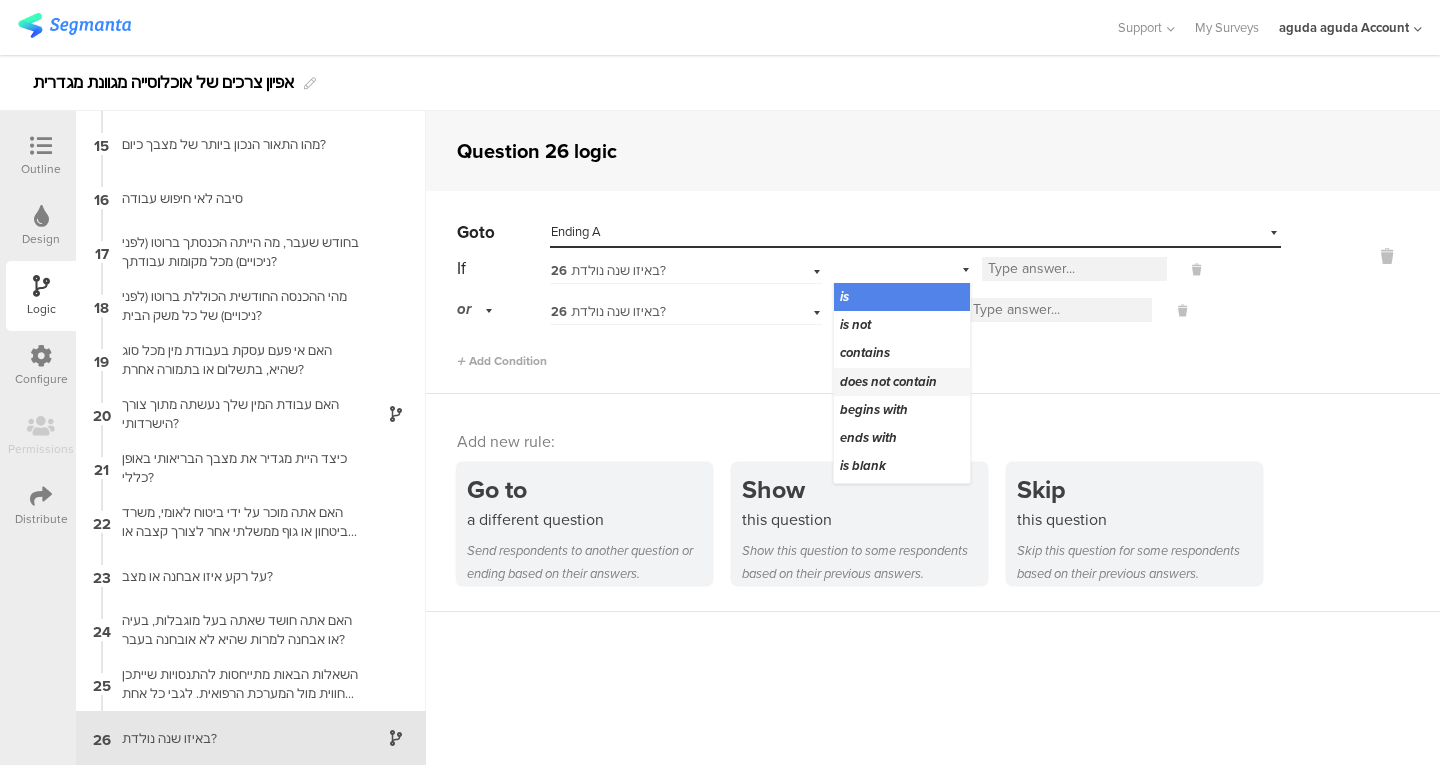 scroll, scrollTop: 25, scrollLeft: 0, axis: vertical 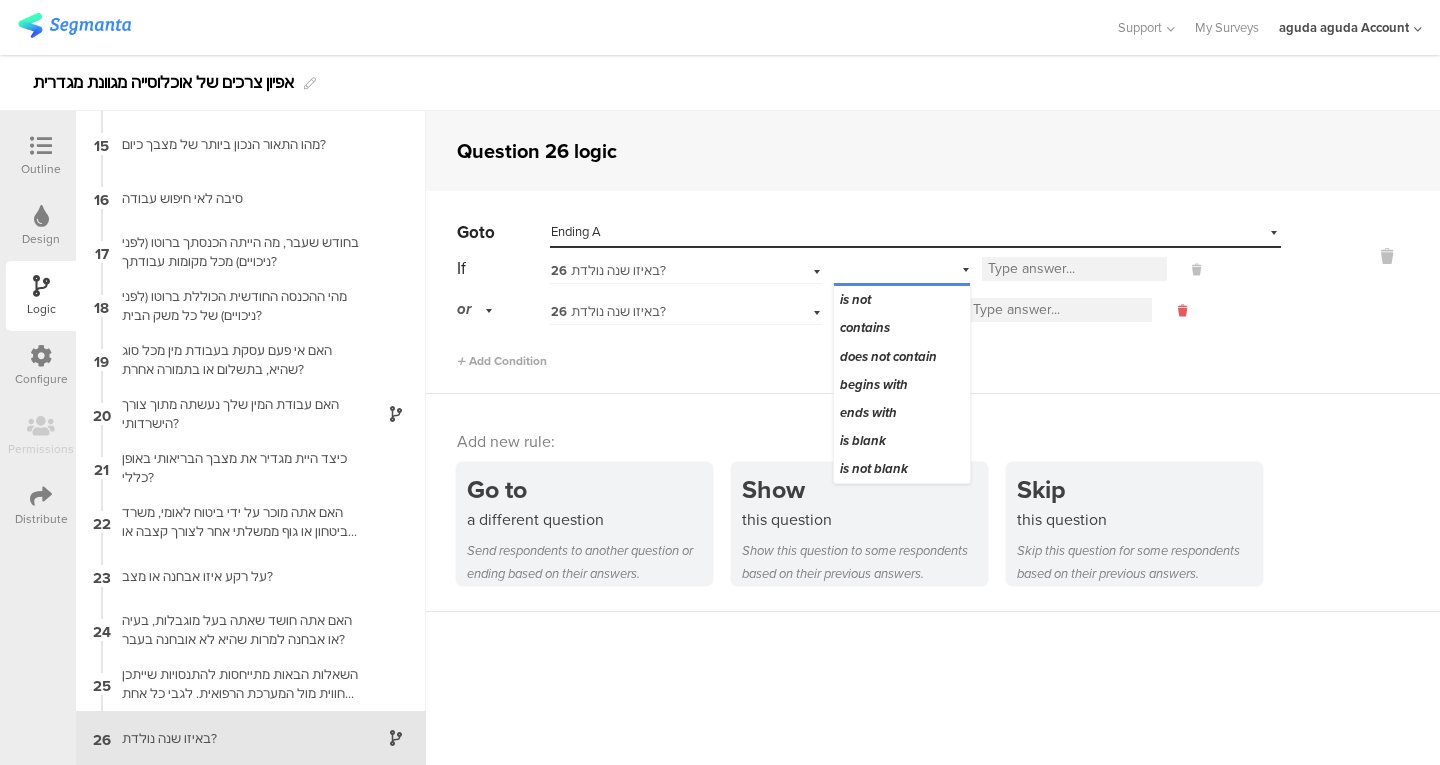 click at bounding box center [1172, 311] 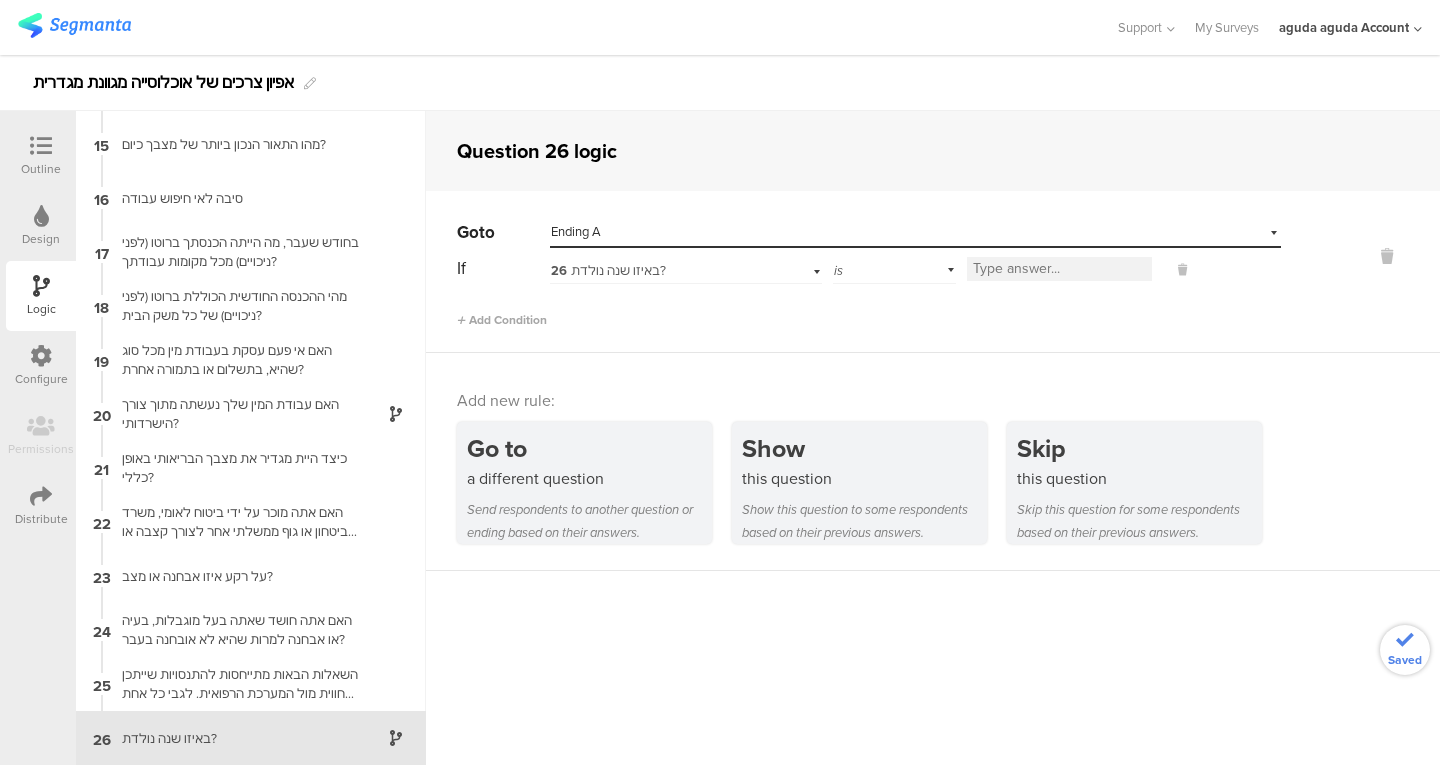 click on "Select destination...   Ending A" at bounding box center [903, 232] 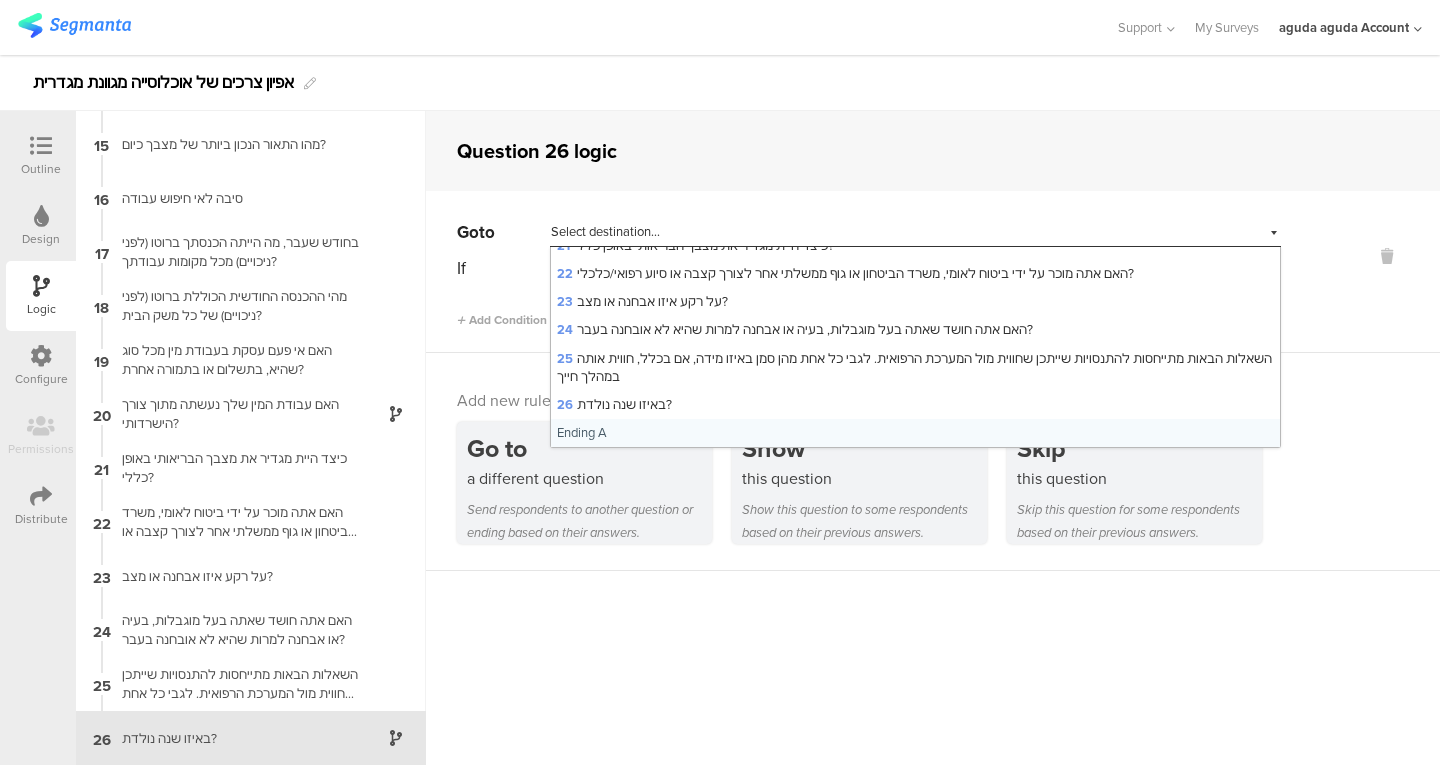 scroll, scrollTop: 591, scrollLeft: 0, axis: vertical 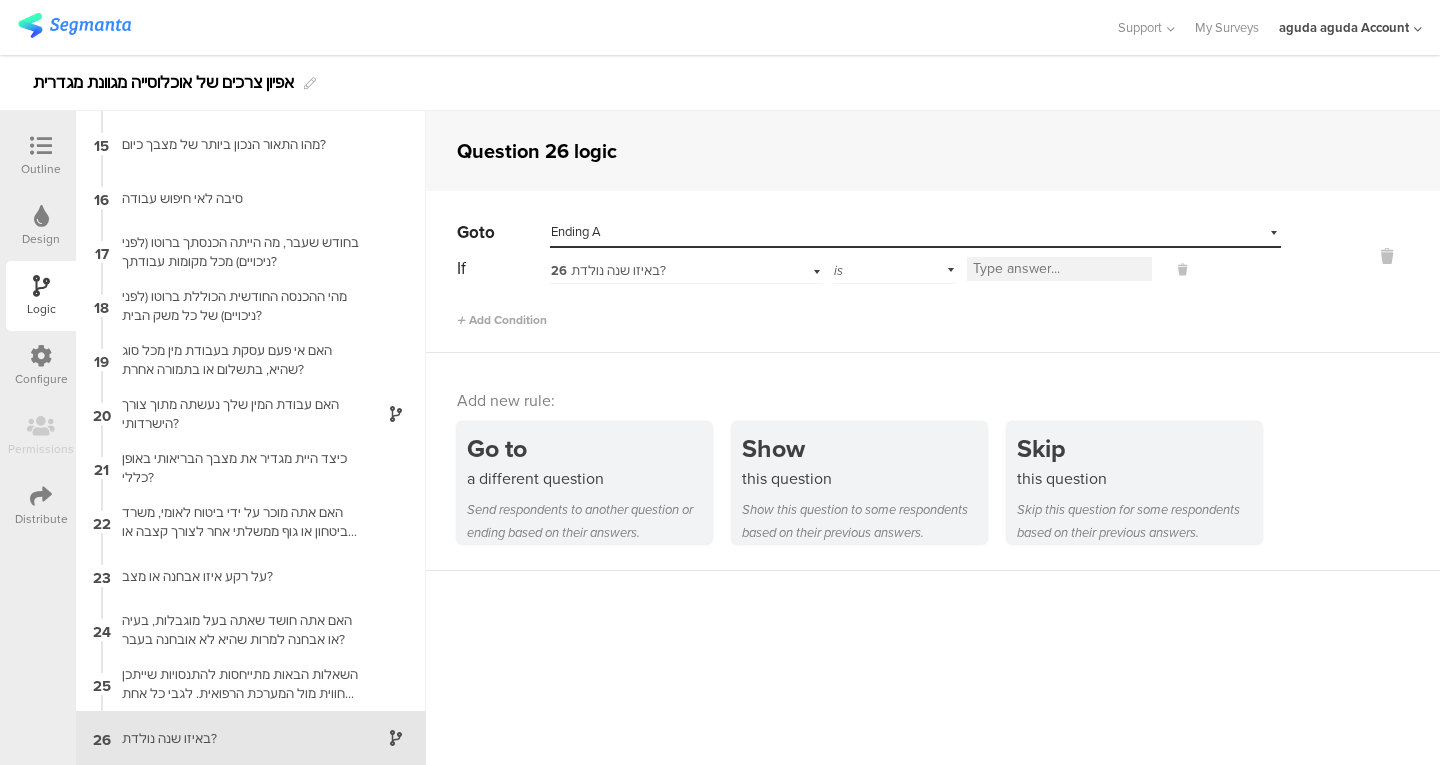 click at bounding box center (1059, 269) 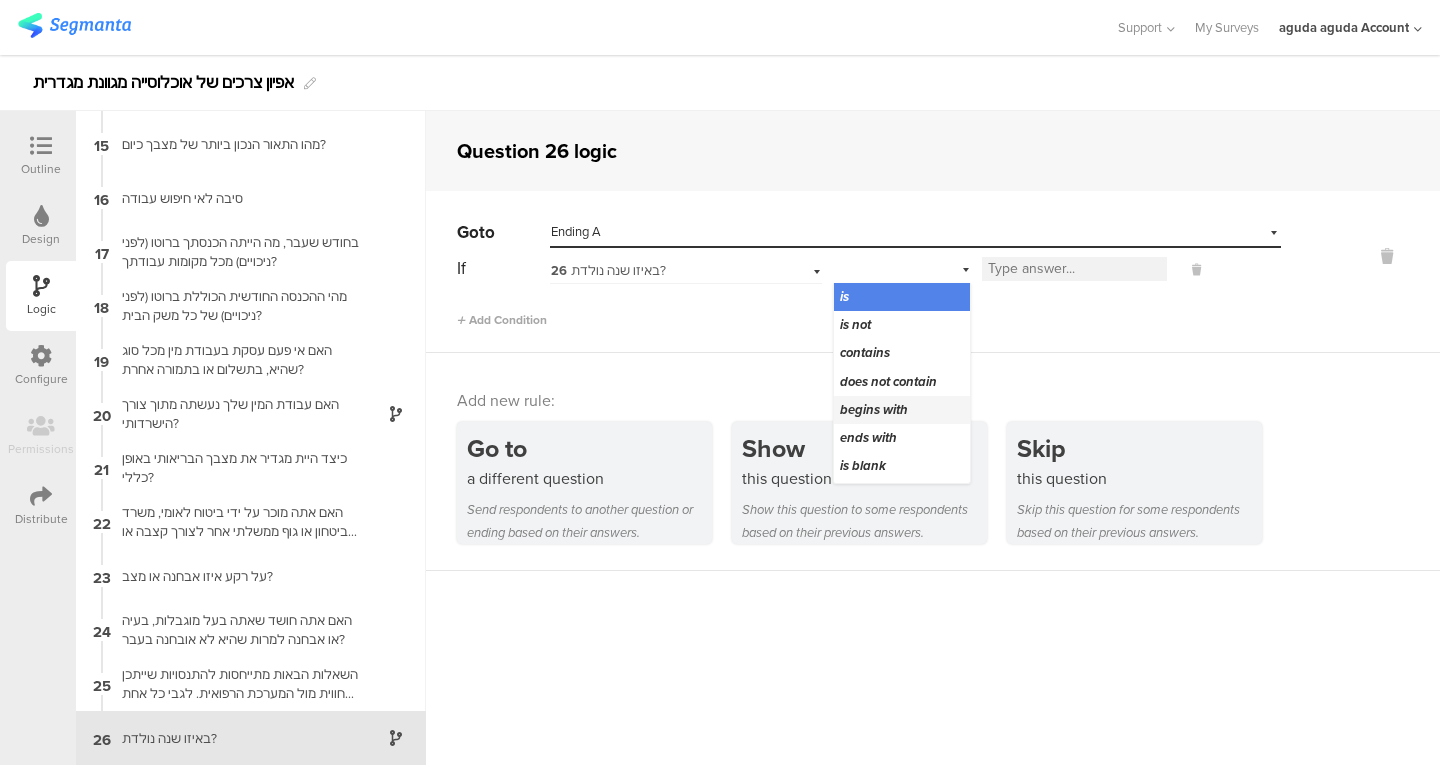 scroll, scrollTop: 25, scrollLeft: 0, axis: vertical 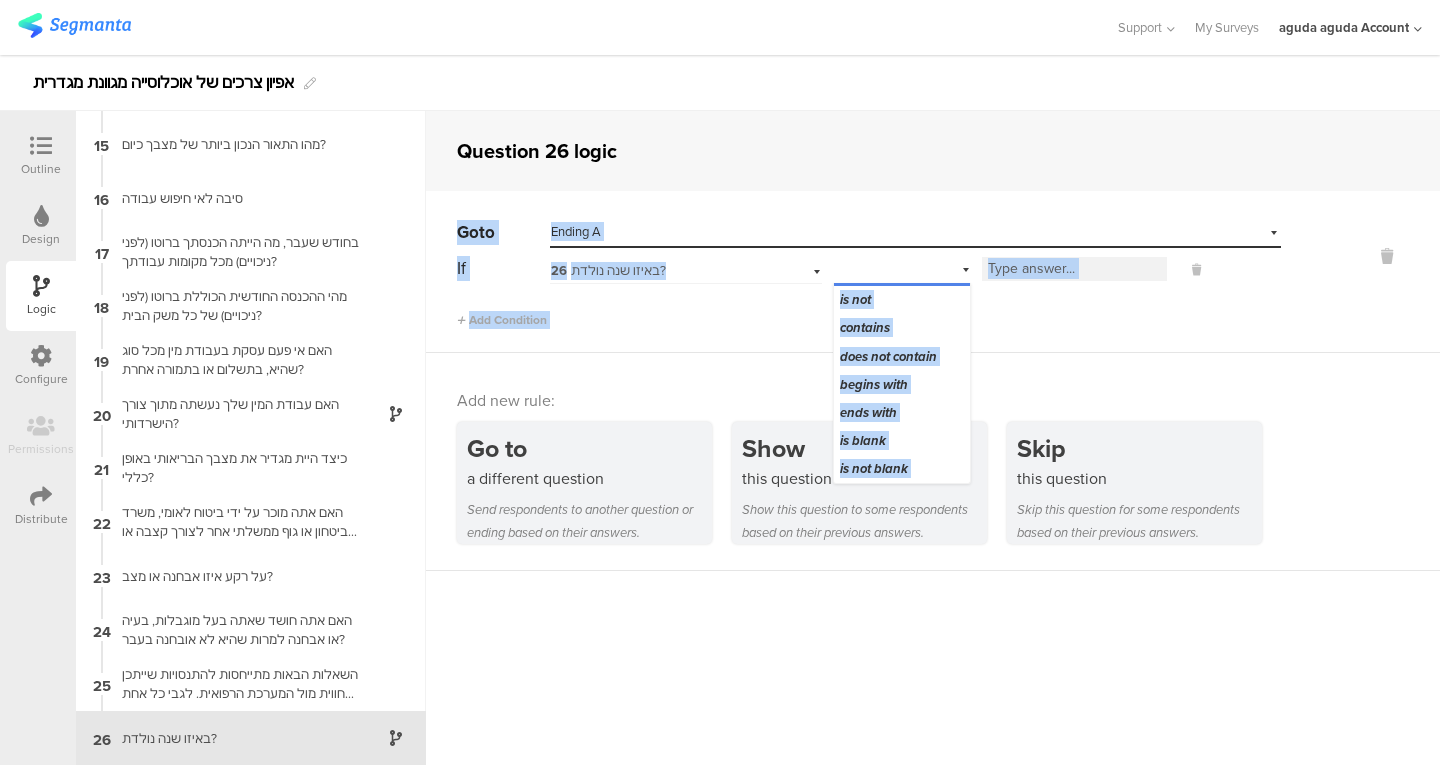 drag, startPoint x: 1089, startPoint y: 181, endPoint x: 1369, endPoint y: 231, distance: 284.42926 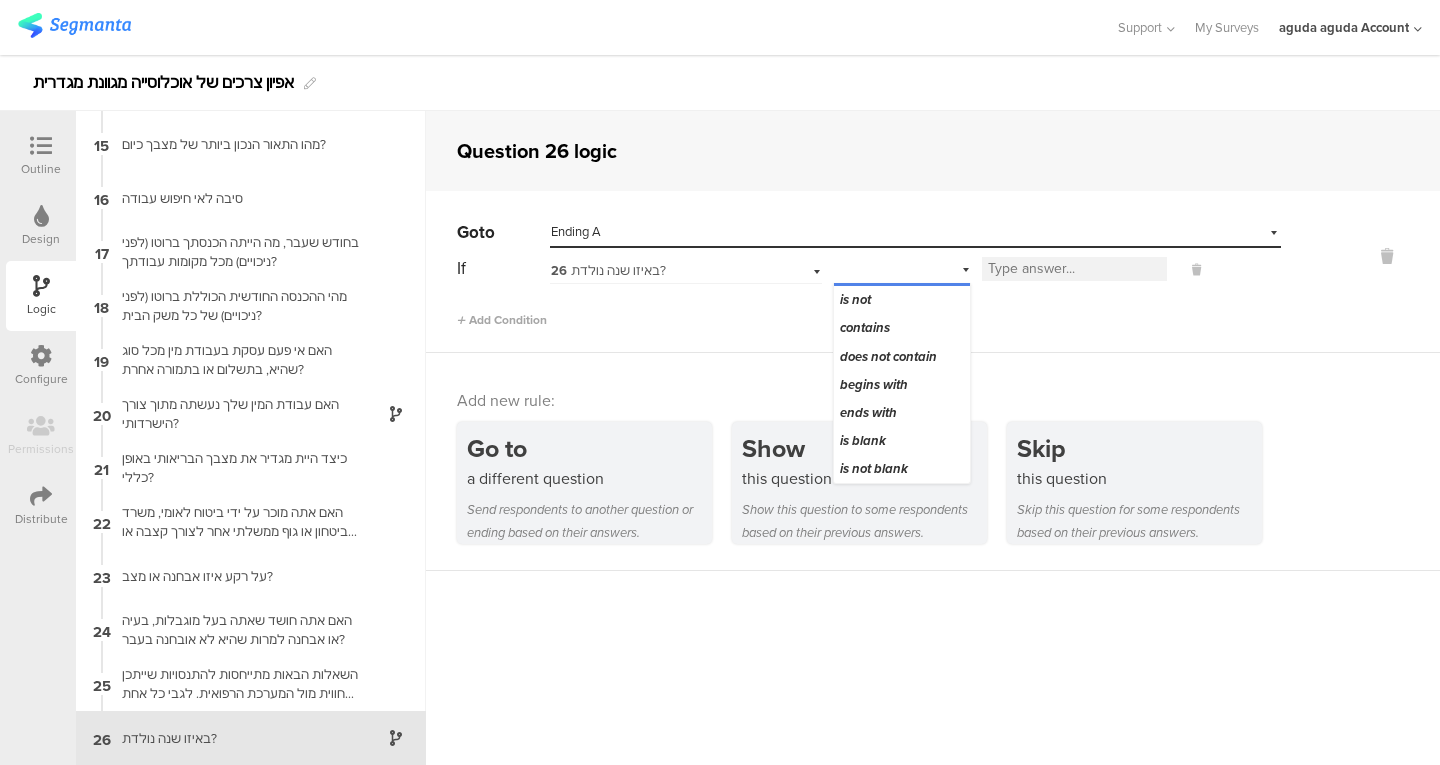 scroll, scrollTop: 0, scrollLeft: 0, axis: both 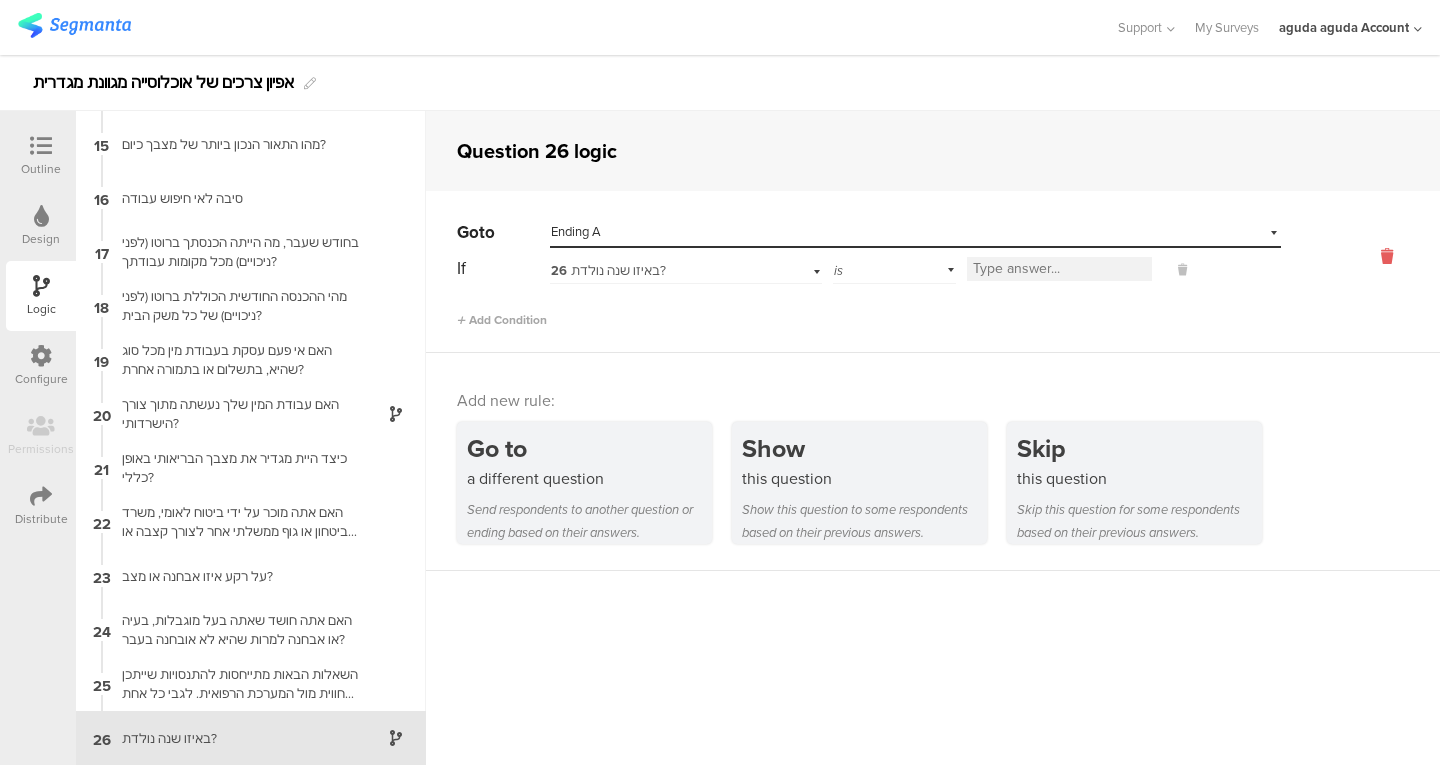 click at bounding box center [1387, 256] 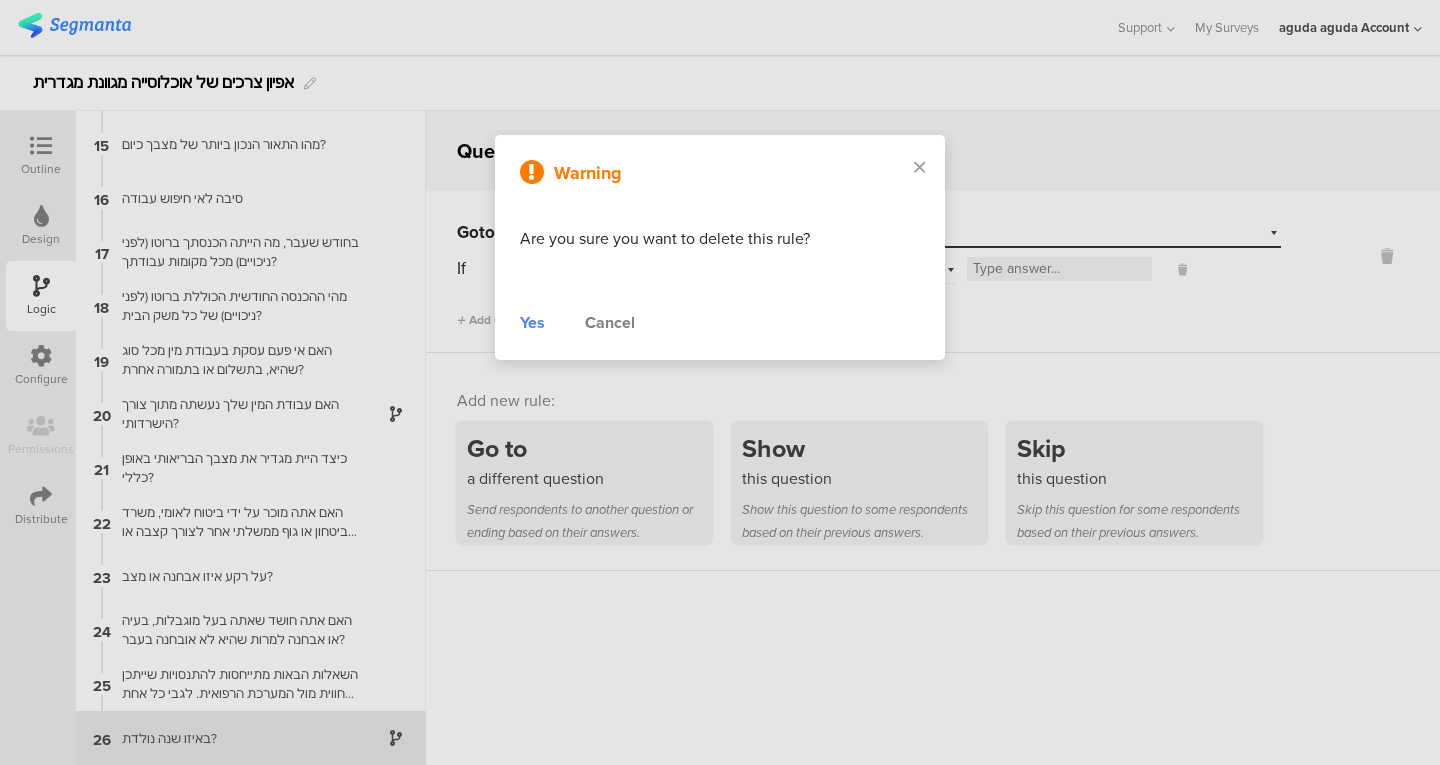 click on "Yes" at bounding box center [532, 323] 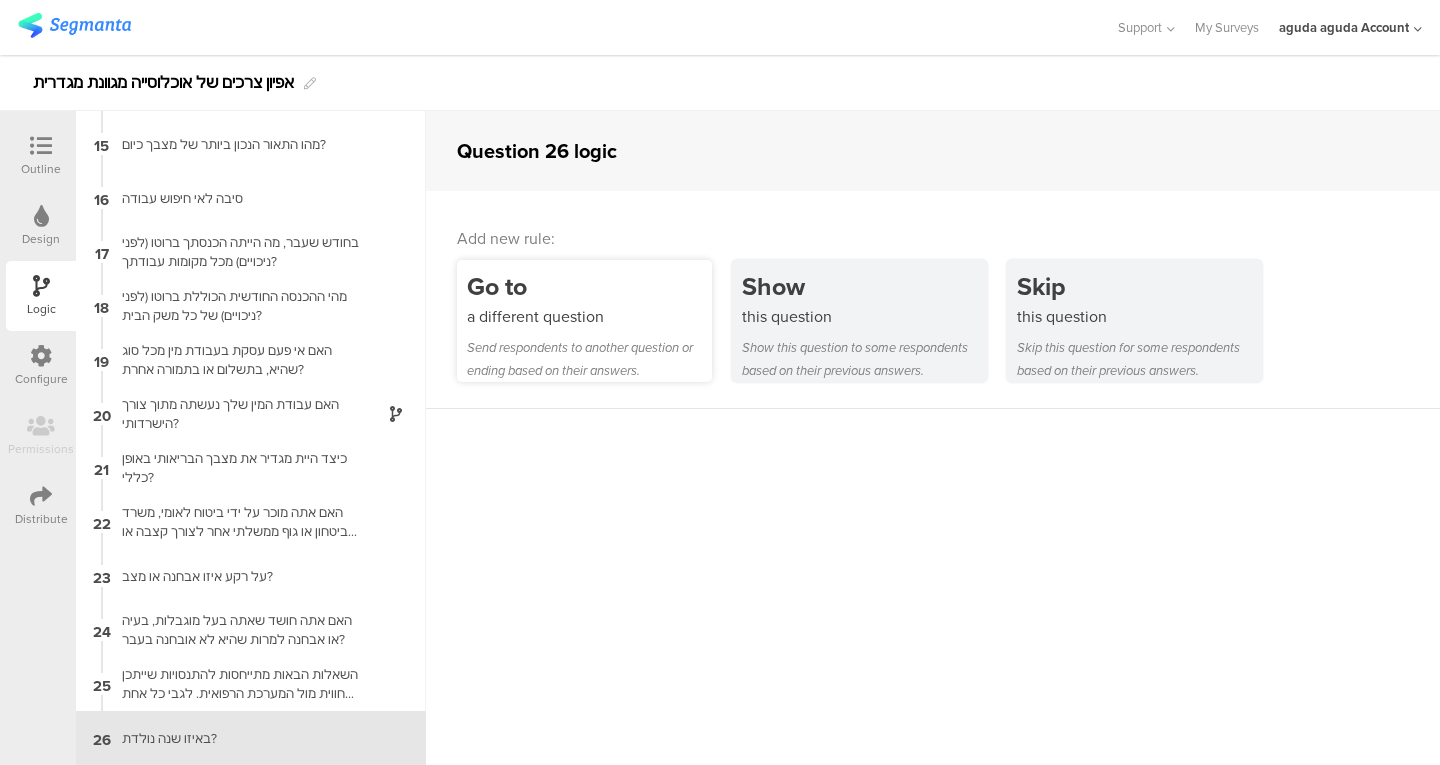 click on "a different question" at bounding box center [589, 316] 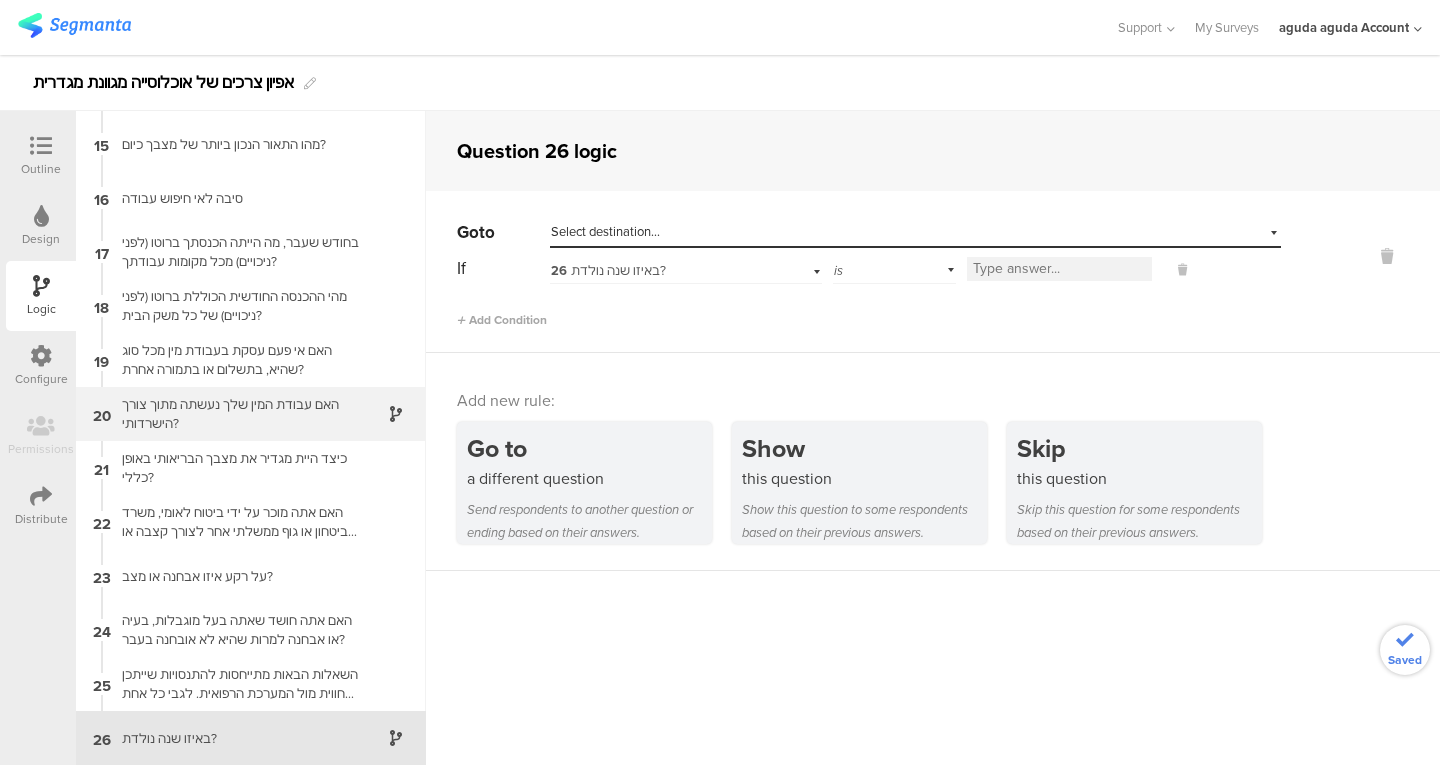 scroll, scrollTop: 0, scrollLeft: 0, axis: both 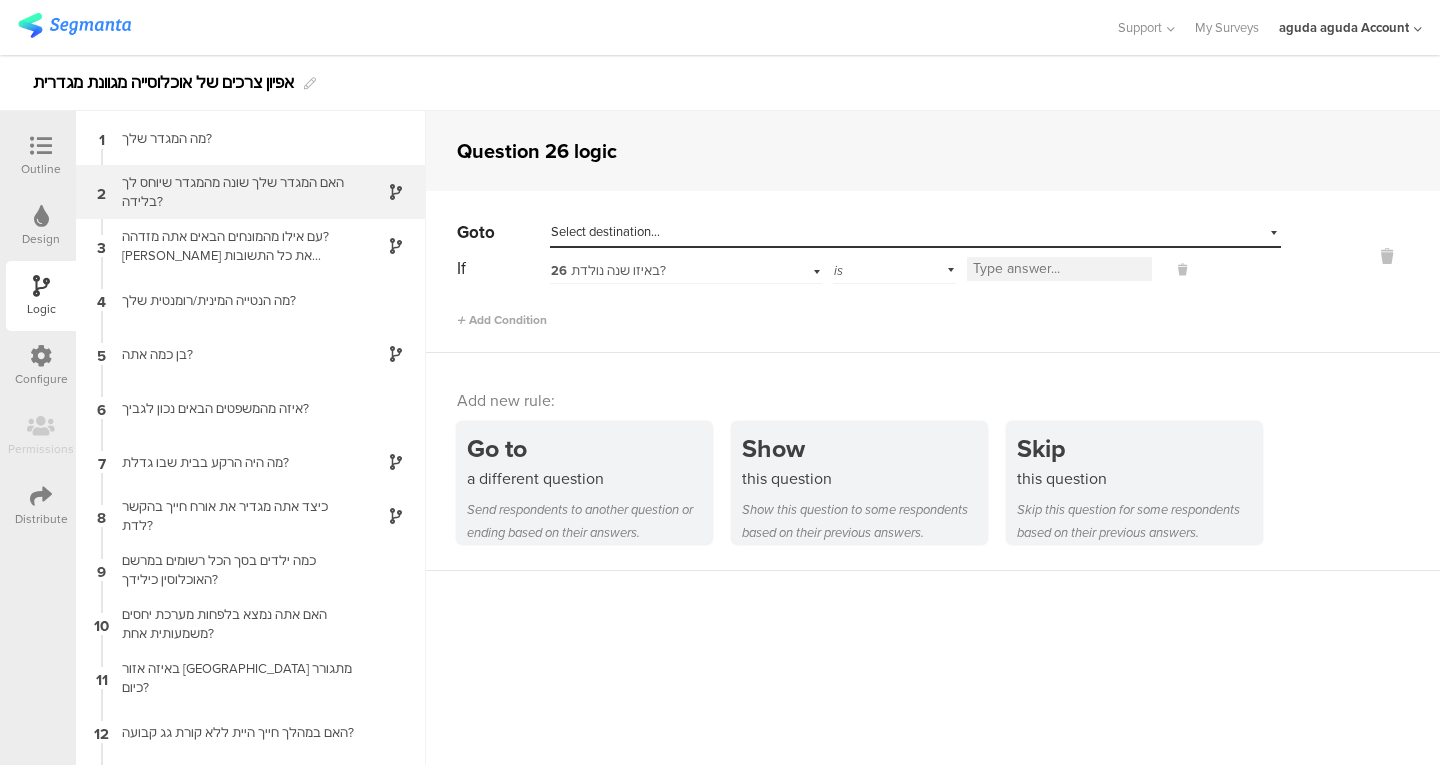 click on "האם המגדר שלך שונה מהמגדר שיוחס לך בלידה?" at bounding box center (235, 192) 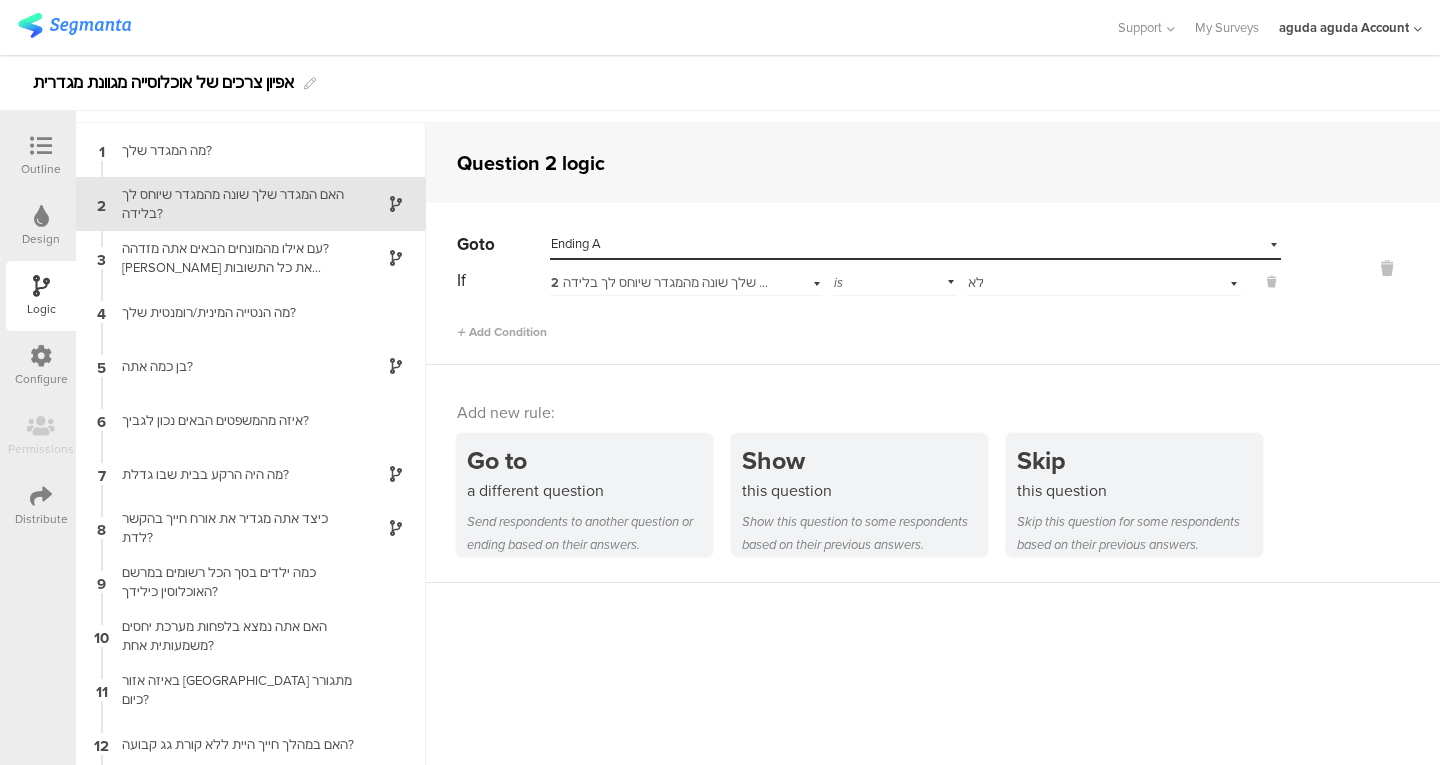 scroll, scrollTop: 66, scrollLeft: 0, axis: vertical 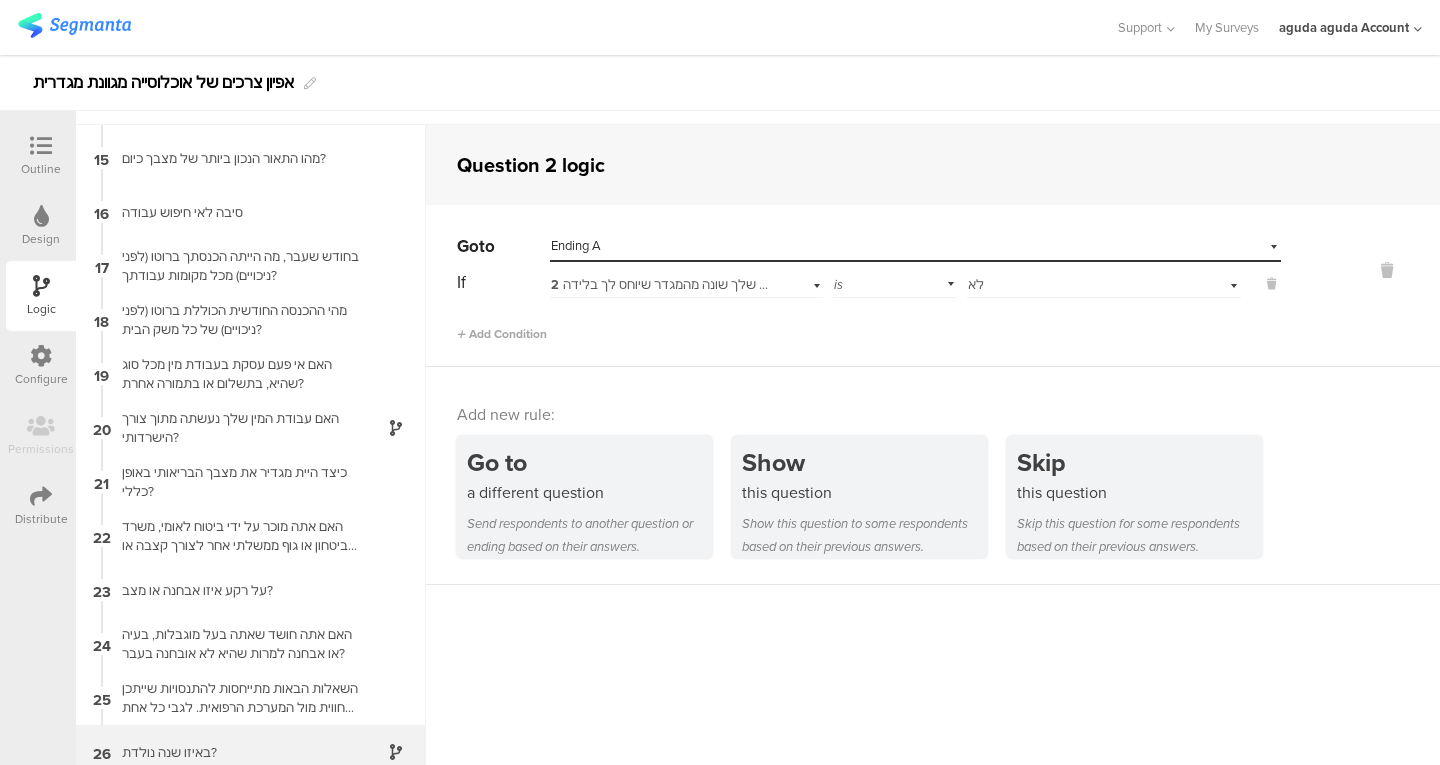 click on "באיזו שנה נולדת?" at bounding box center [235, 752] 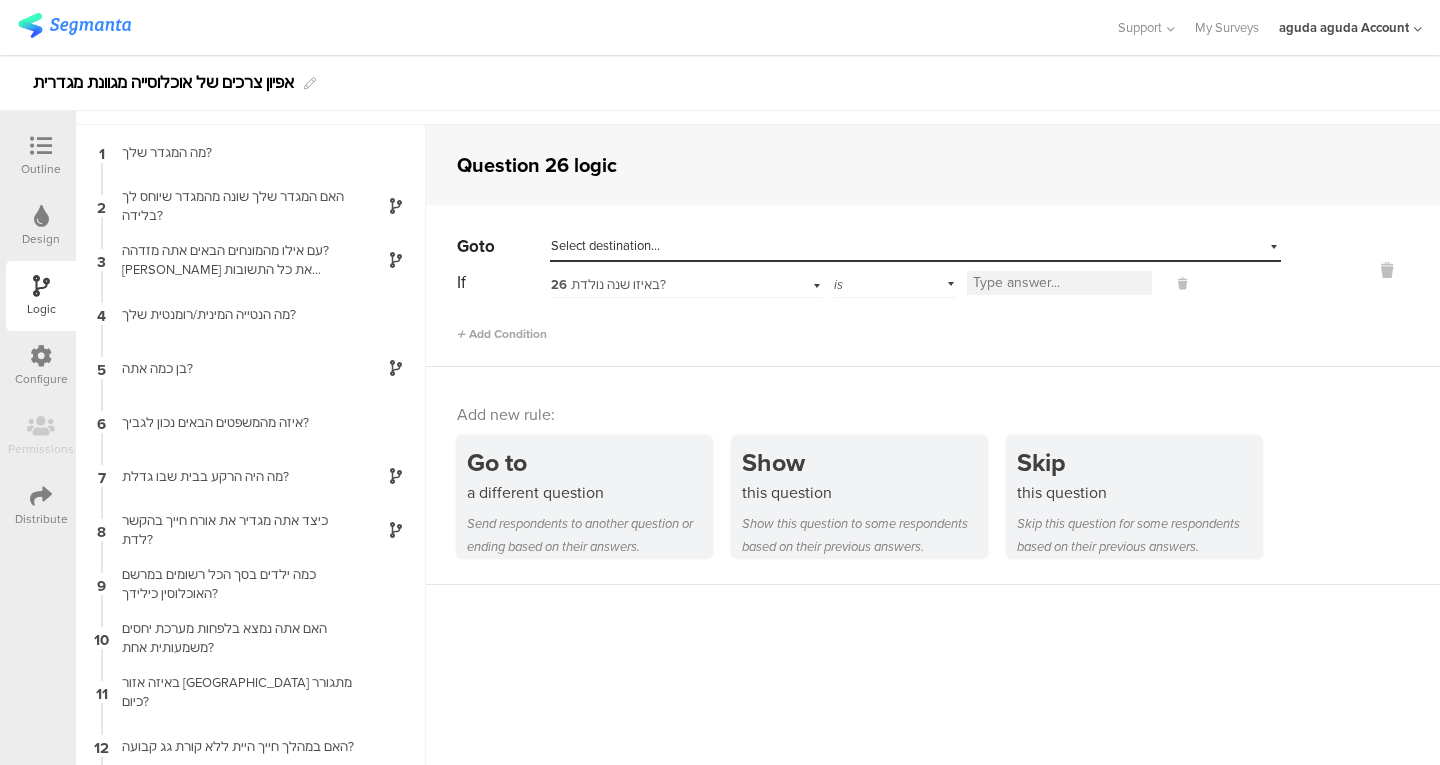 scroll, scrollTop: 80, scrollLeft: 0, axis: vertical 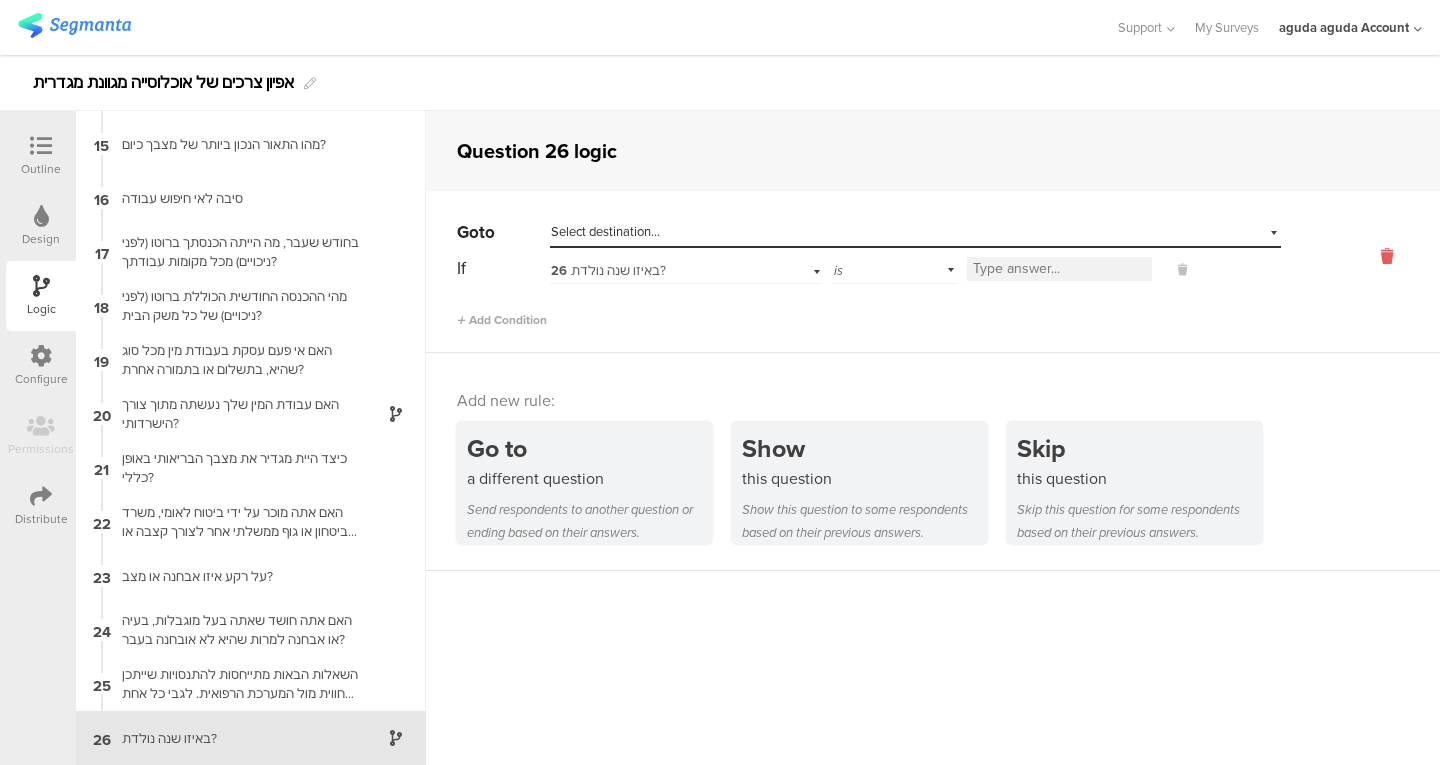 click at bounding box center [1387, 256] 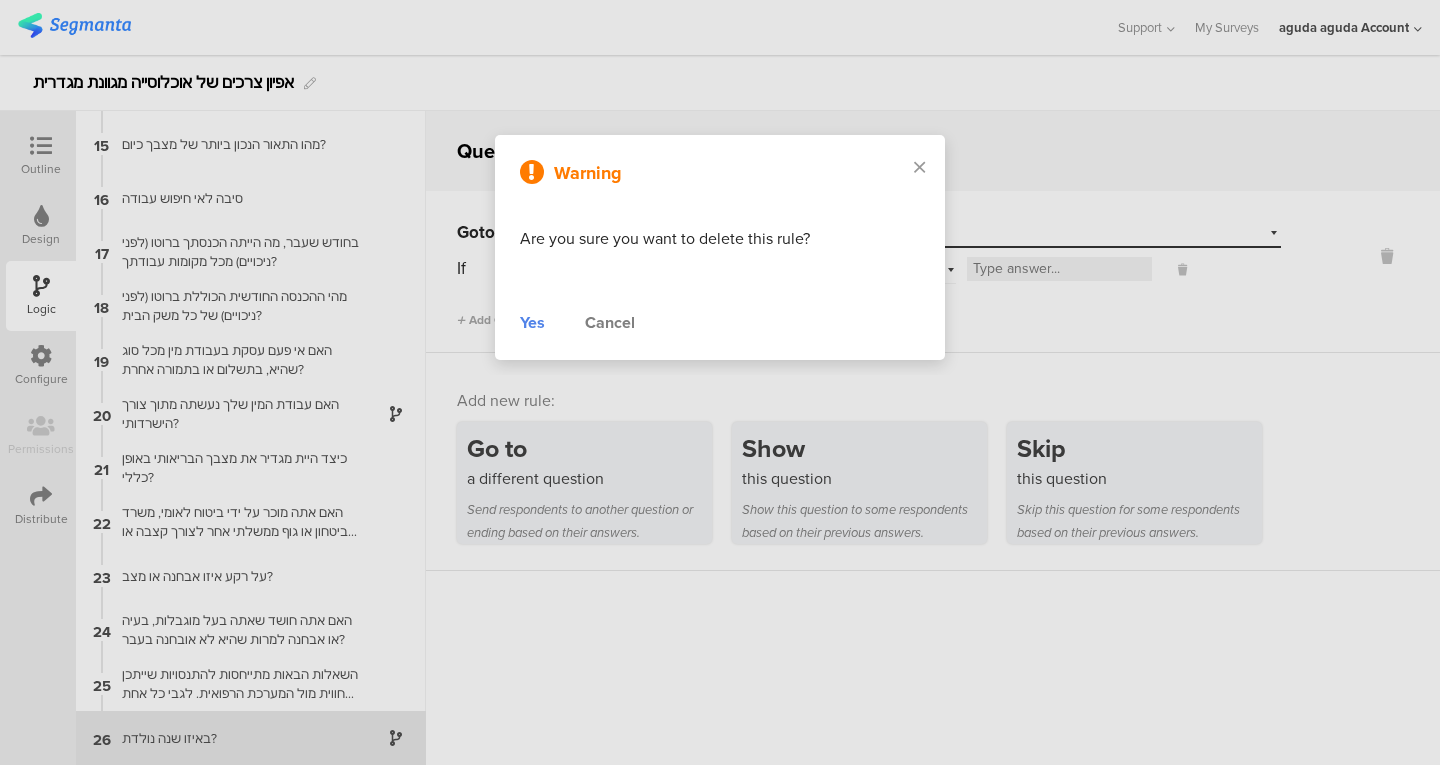 click on "Yes" at bounding box center [532, 323] 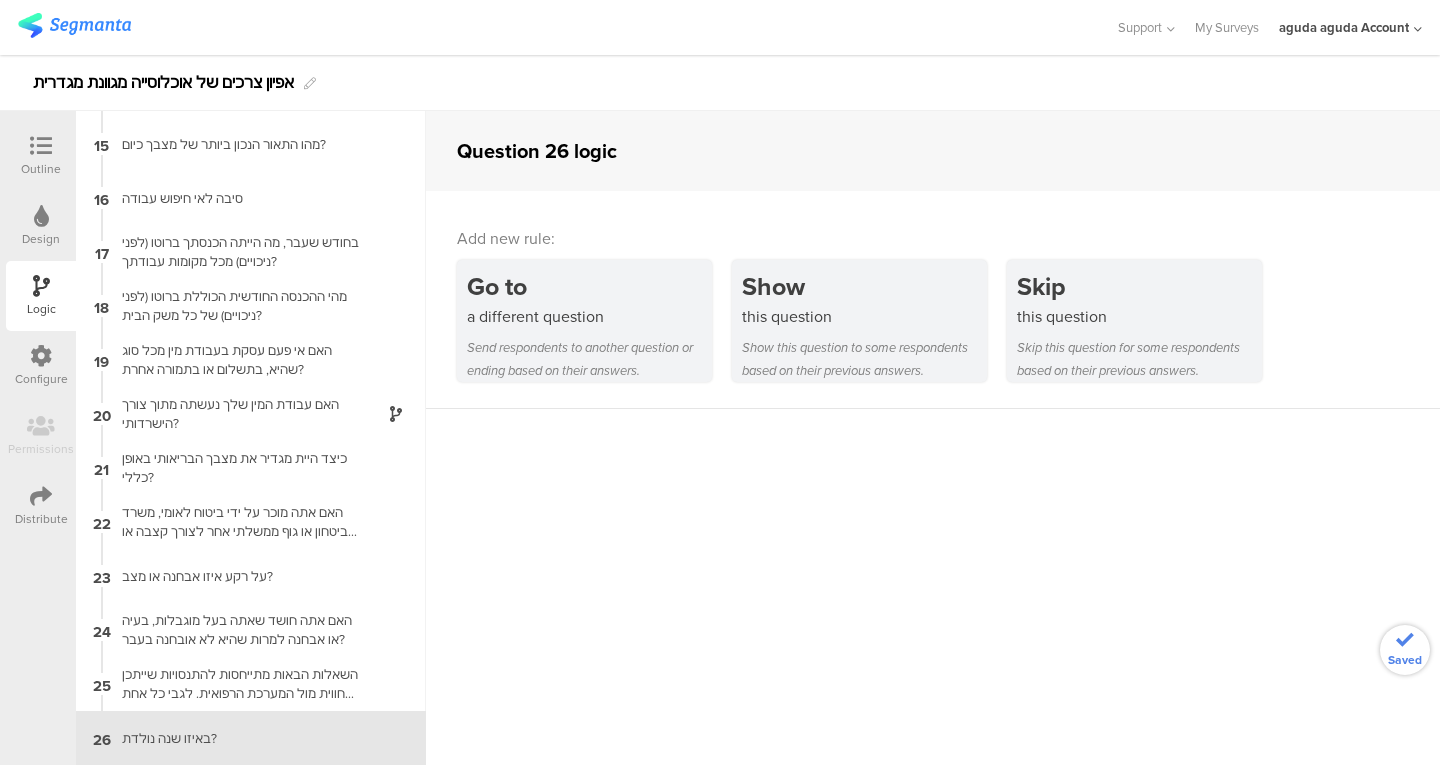 click at bounding box center [41, 147] 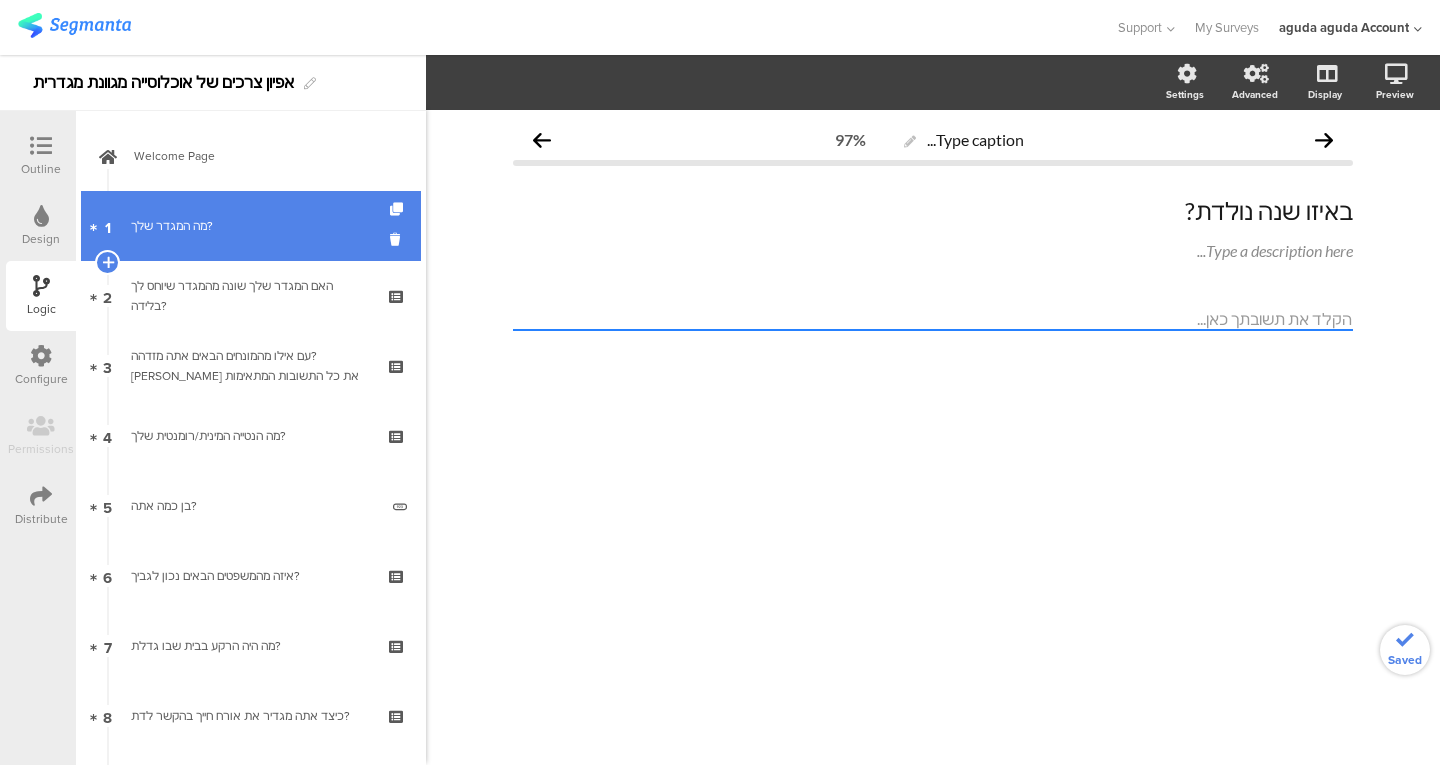 scroll, scrollTop: 0, scrollLeft: 0, axis: both 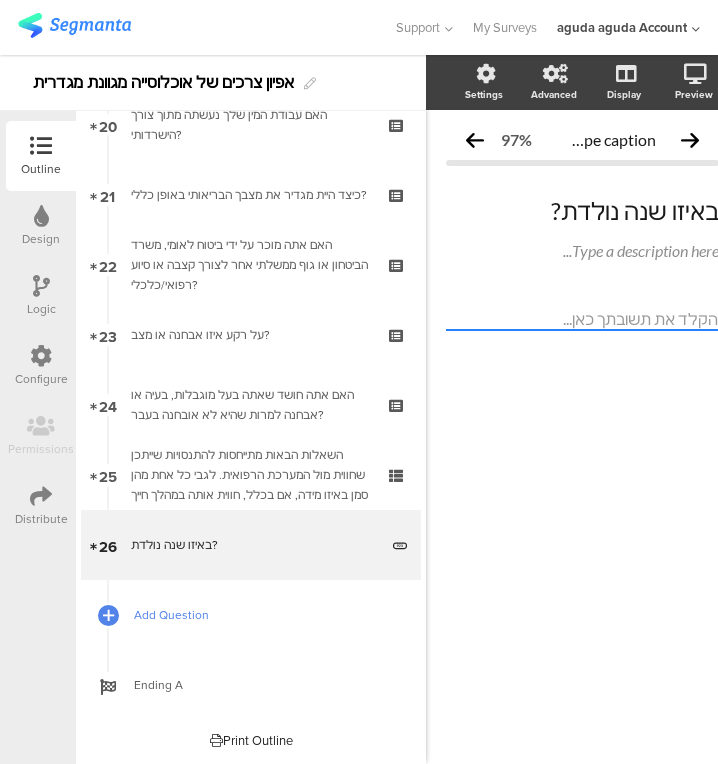 click on "Add Question" at bounding box center (251, 615) 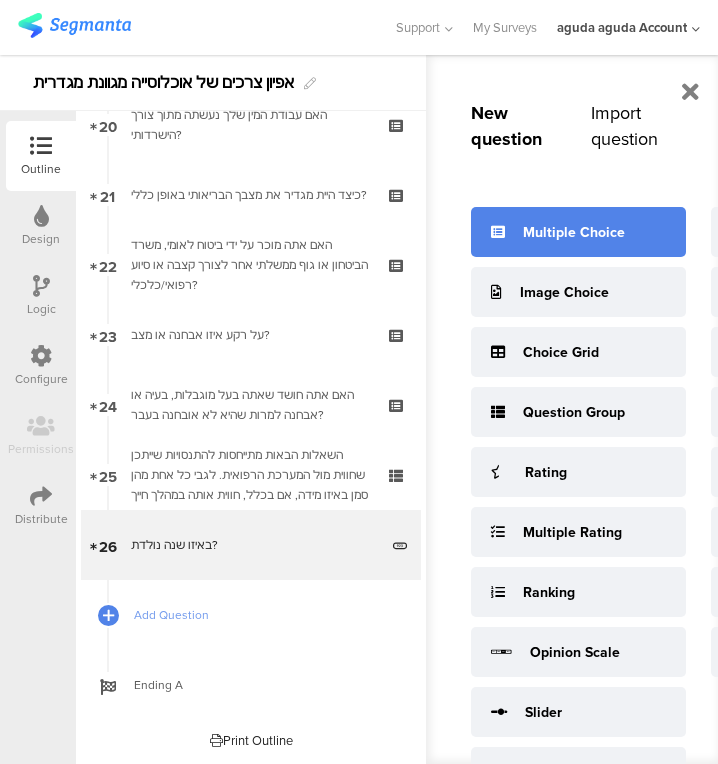 click on "Multiple Choice" at bounding box center [578, 232] 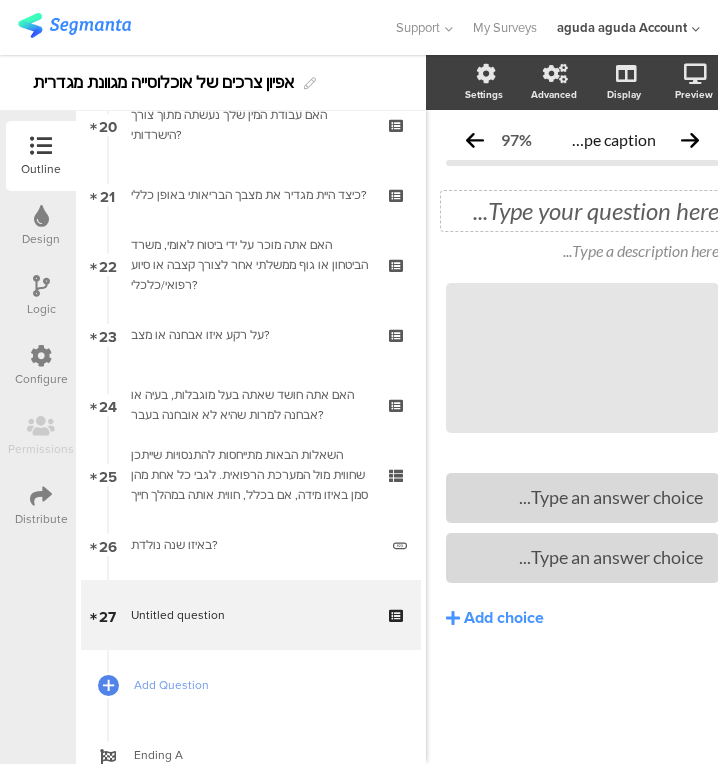 scroll, scrollTop: 0, scrollLeft: 31, axis: horizontal 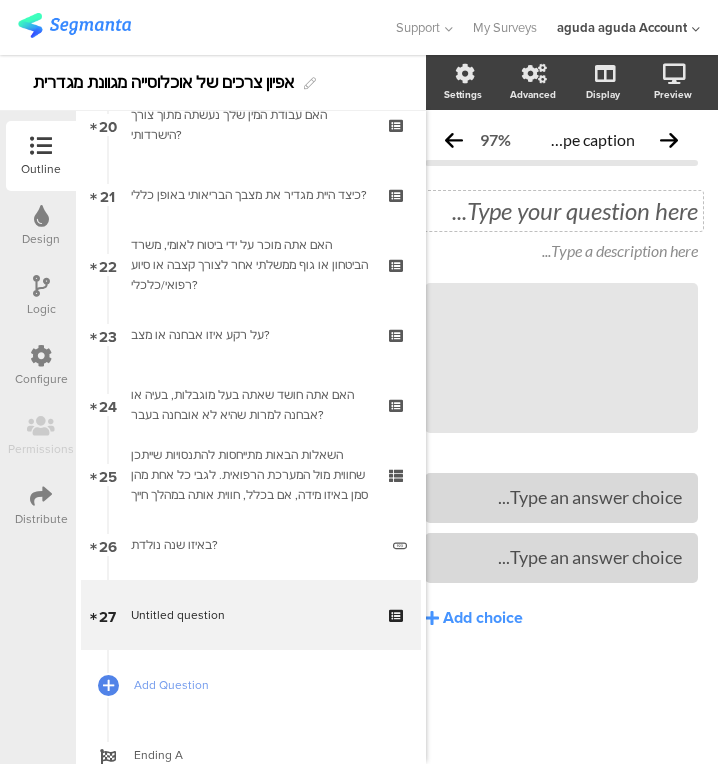 click on "Type your question here..." 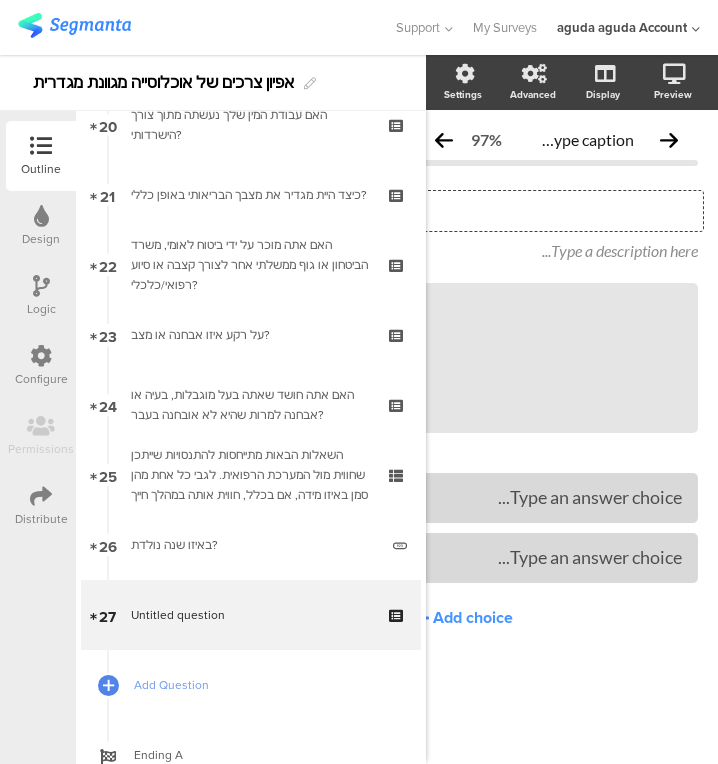 type 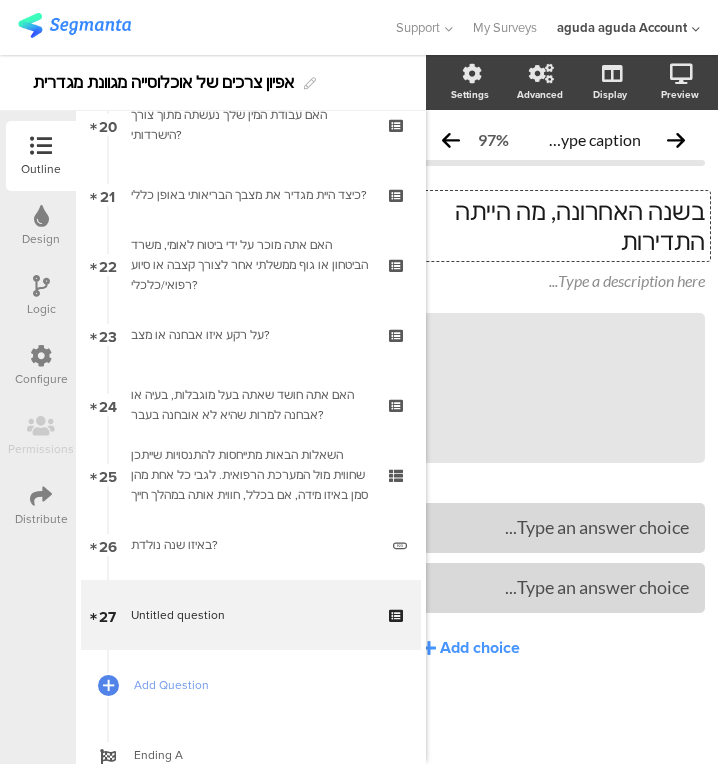 scroll, scrollTop: 0, scrollLeft: 20, axis: horizontal 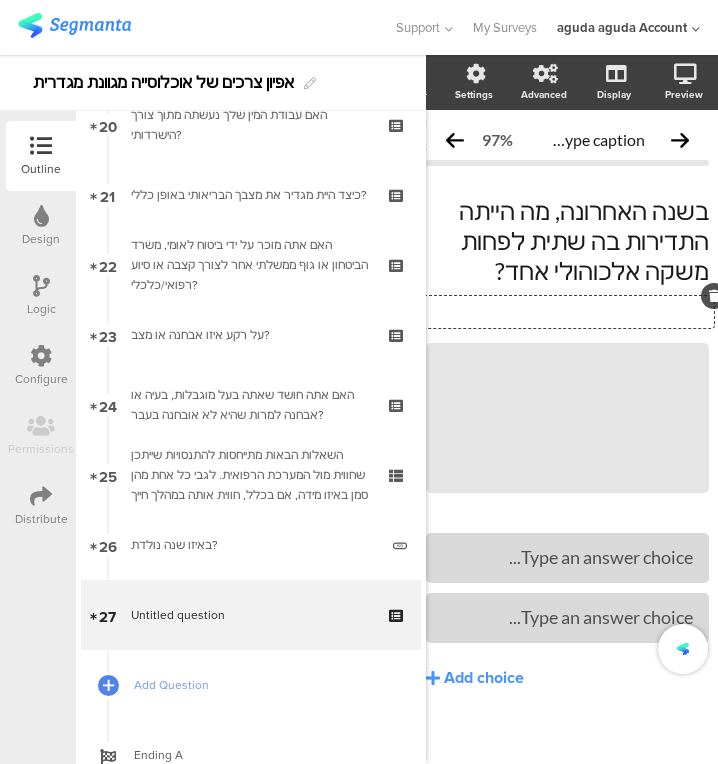 click on "Type a description here..." 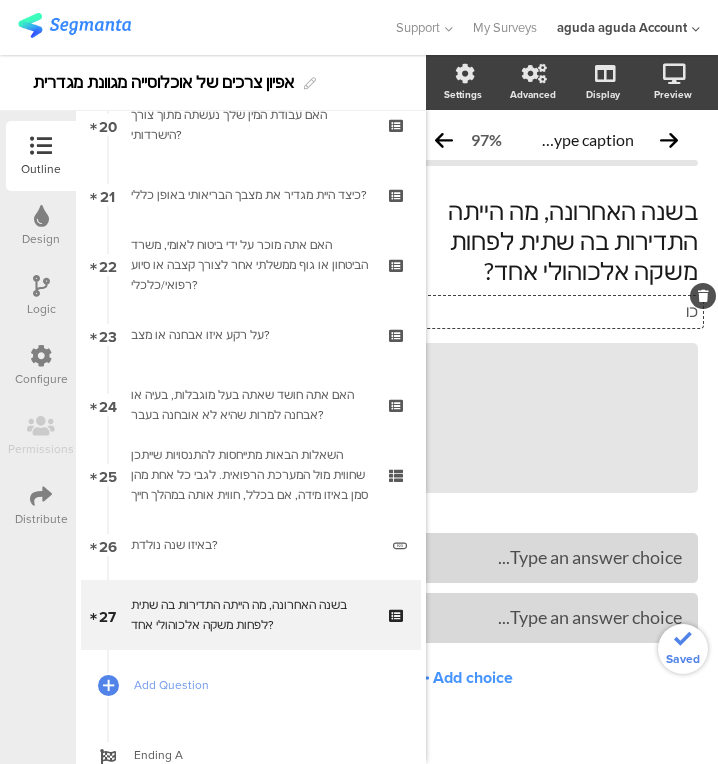 type 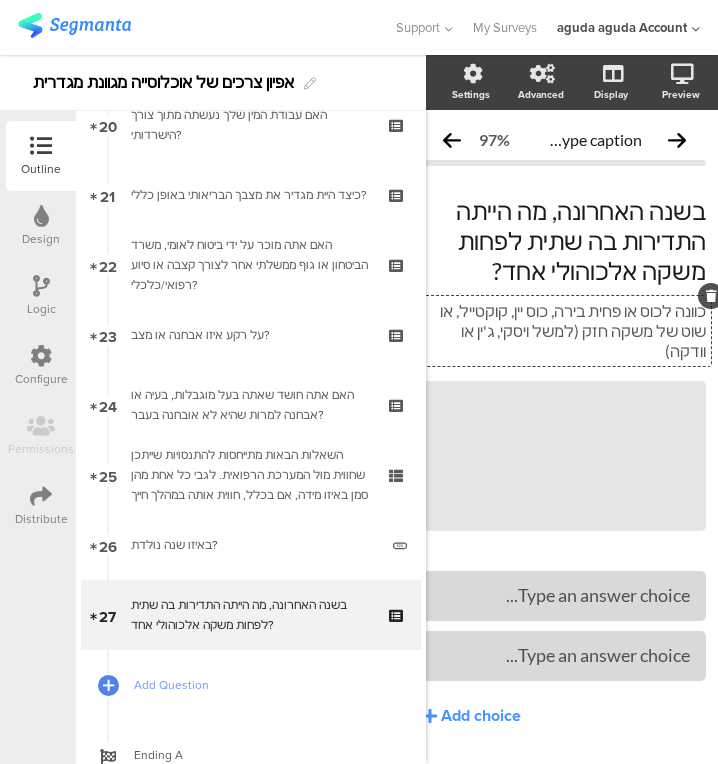 scroll, scrollTop: 52, scrollLeft: 23, axis: both 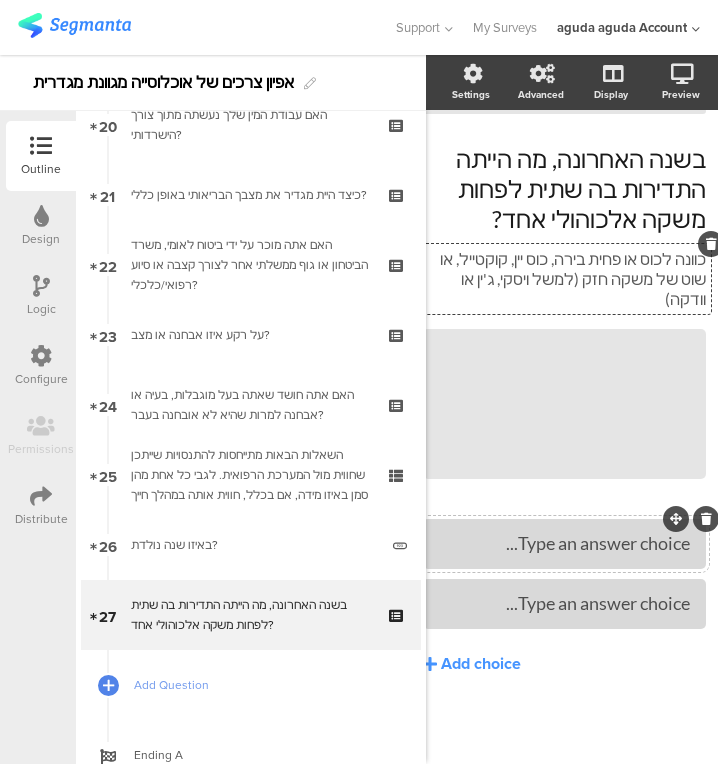 type 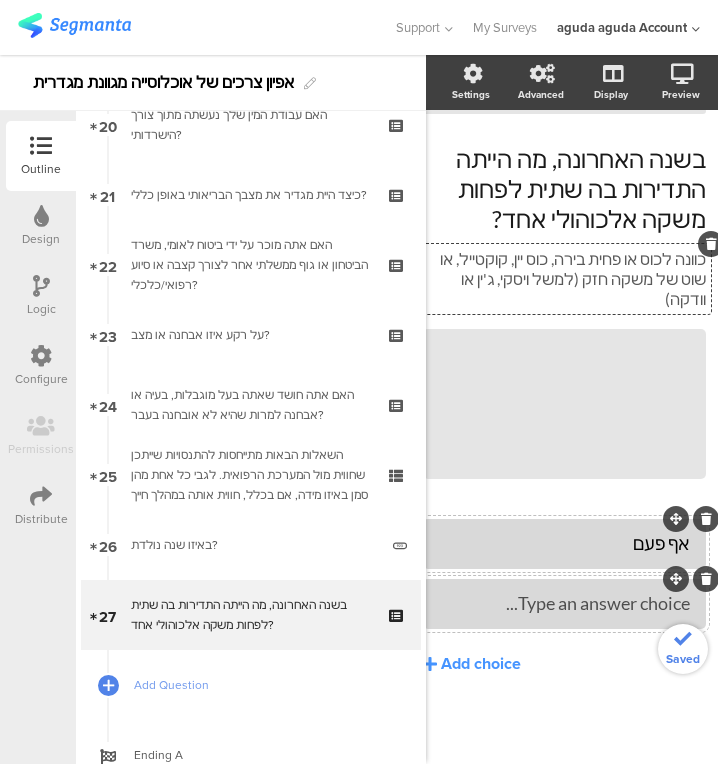 type 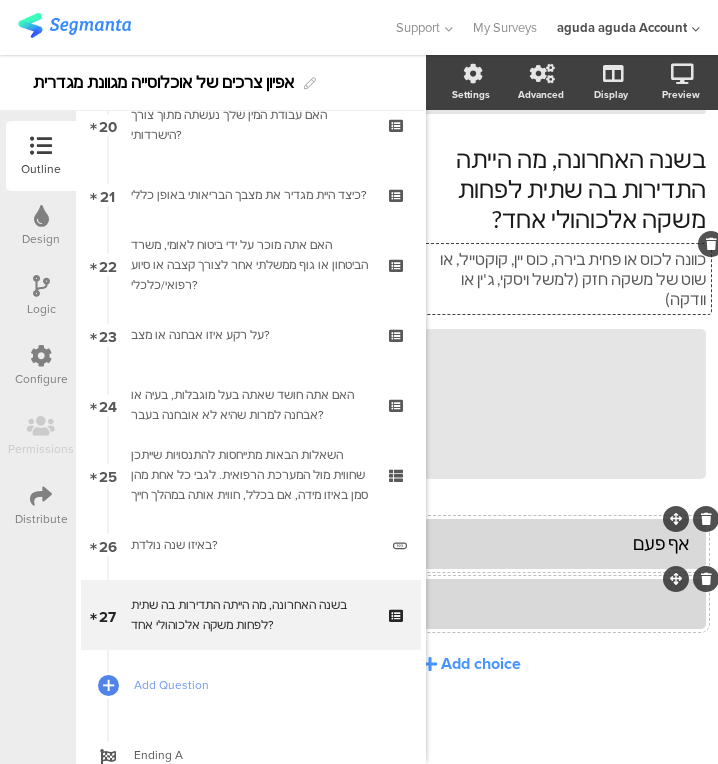 click 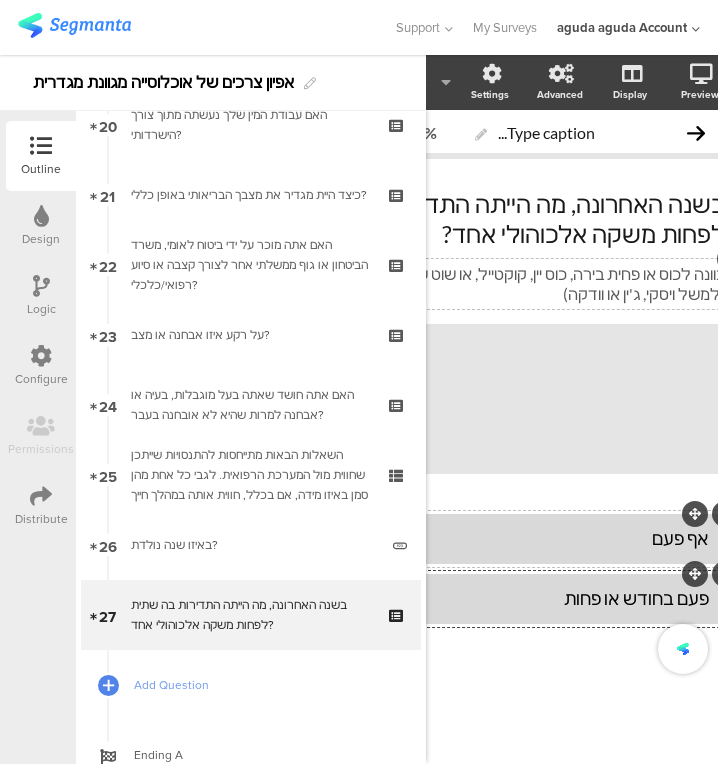 scroll, scrollTop: 22, scrollLeft: 206, axis: both 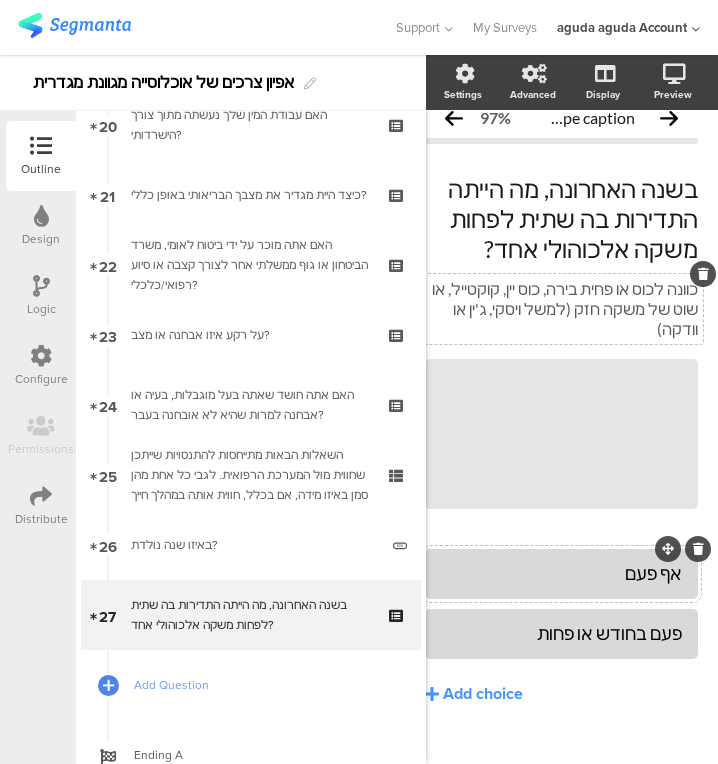 click on "אף פעם
פעם בחודש או פחות
Add choice" 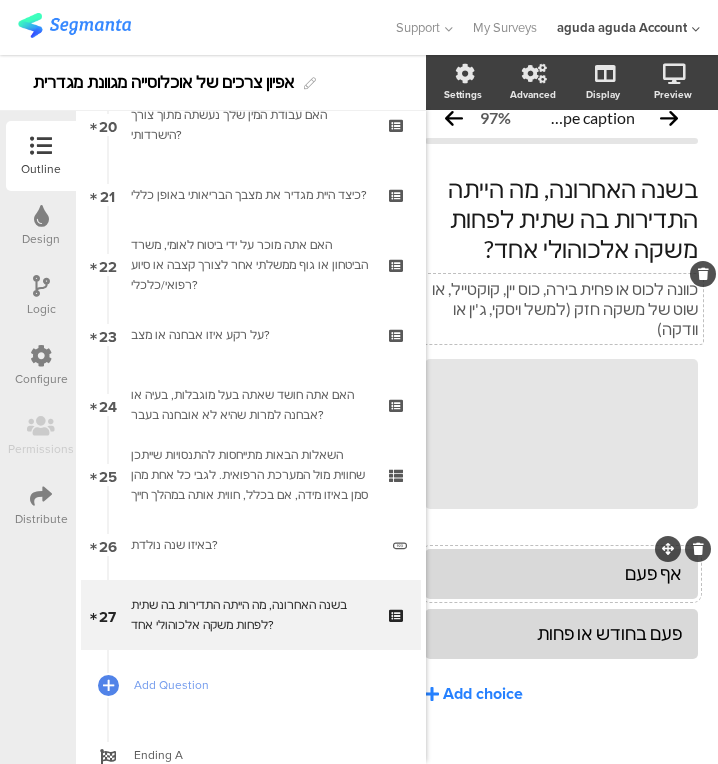 click on "Add choice" 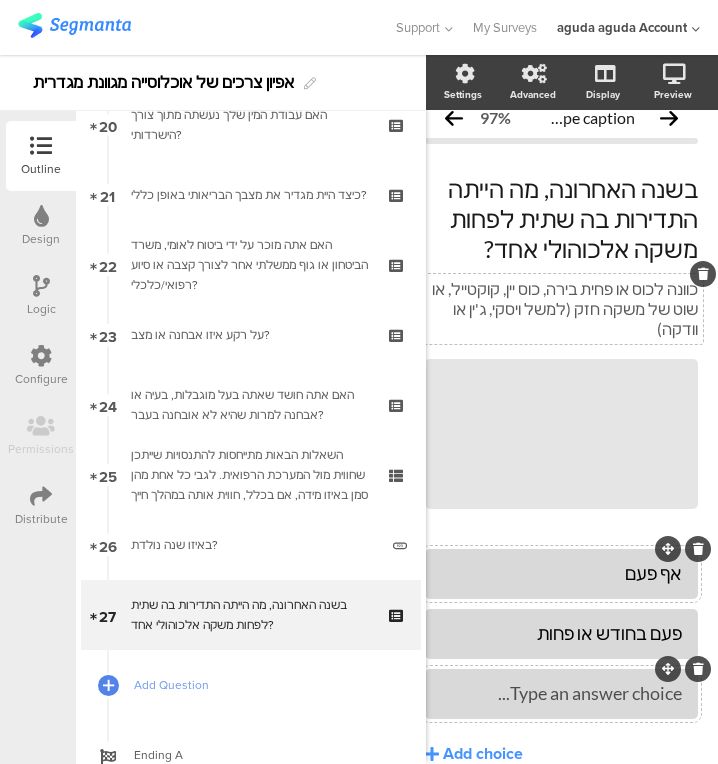 type 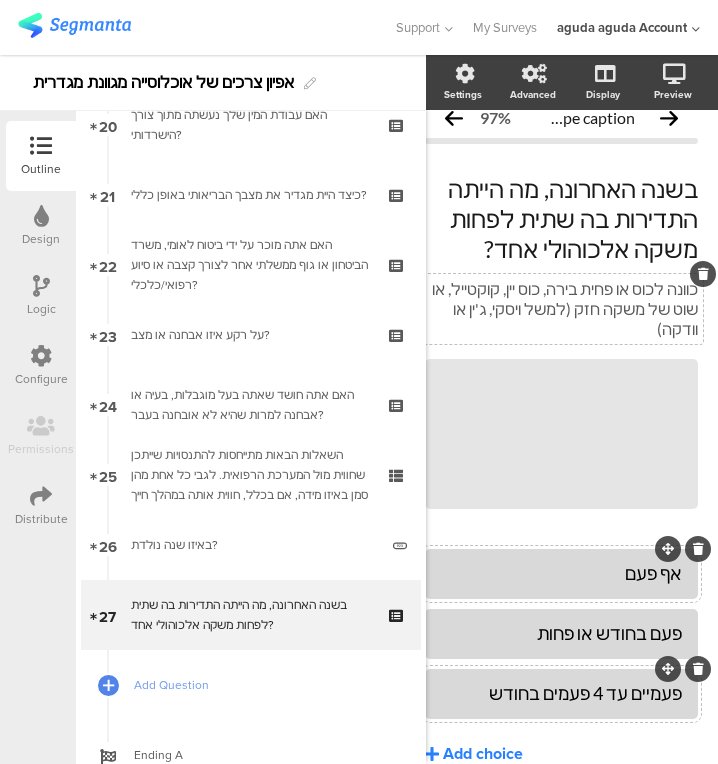 click on "Add choice" 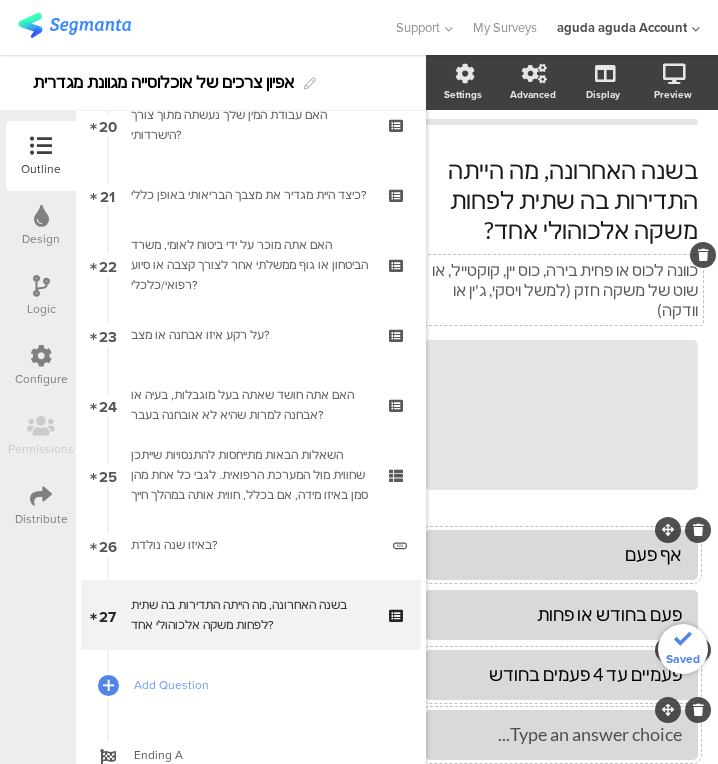 type 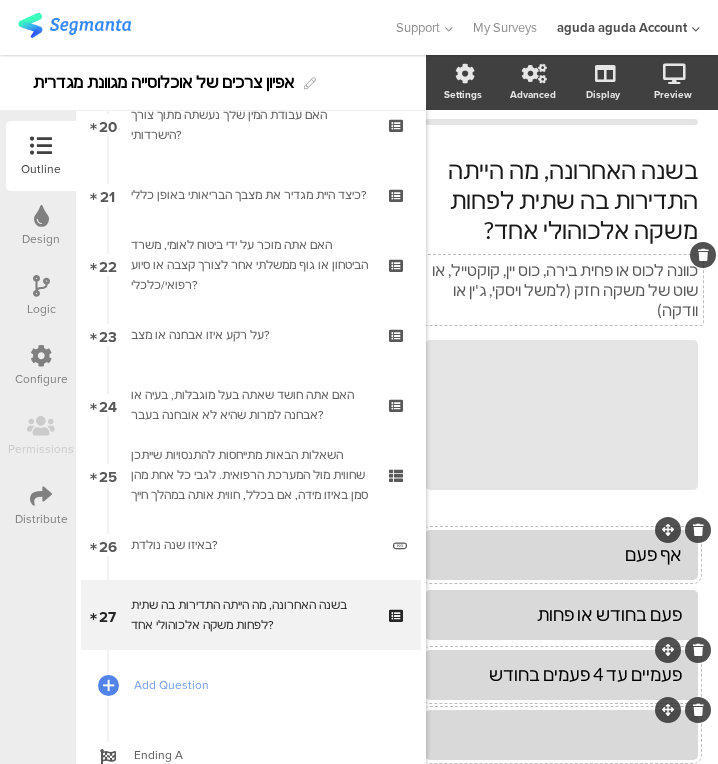 click 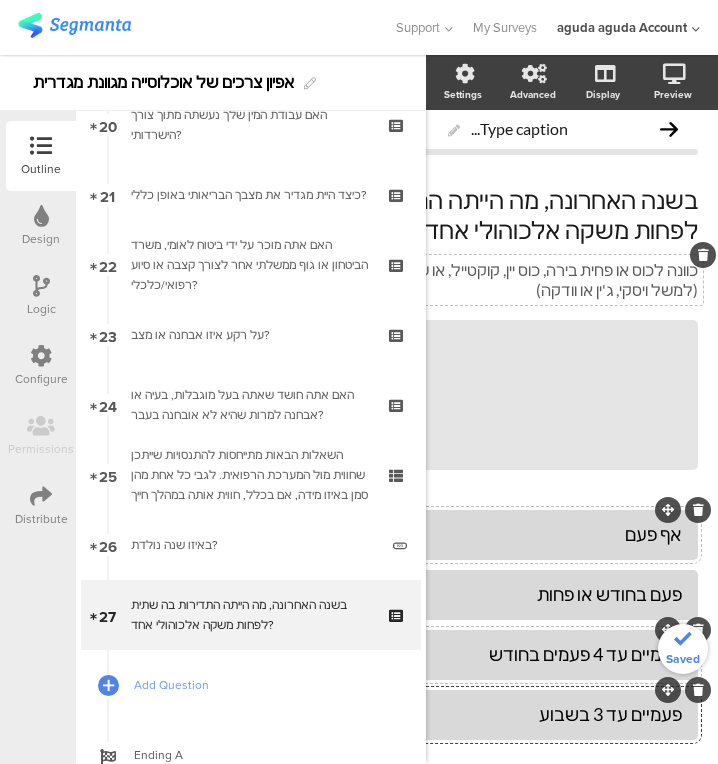 scroll, scrollTop: 142, scrollLeft: 206, axis: both 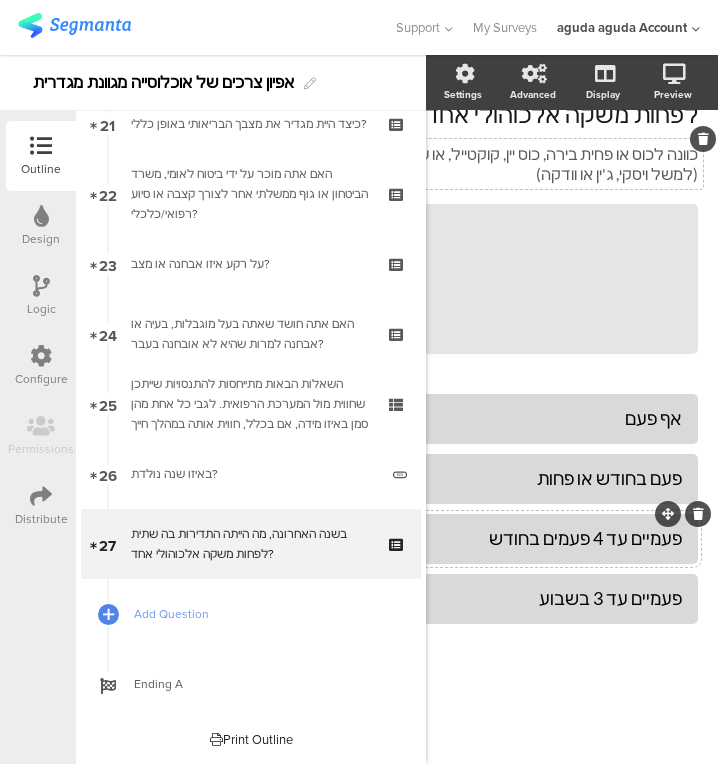 click on "Add choice" 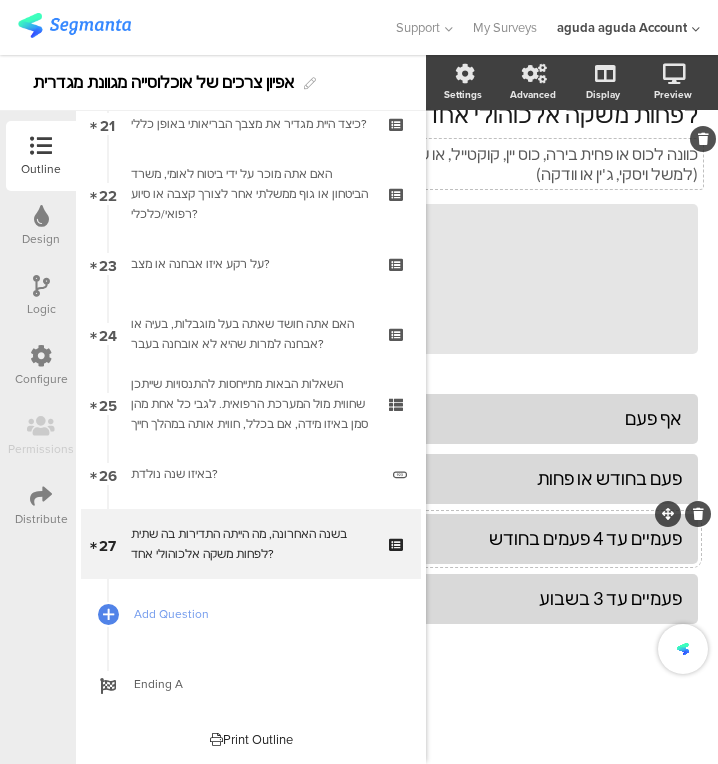 scroll, scrollTop: 142, scrollLeft: 38, axis: both 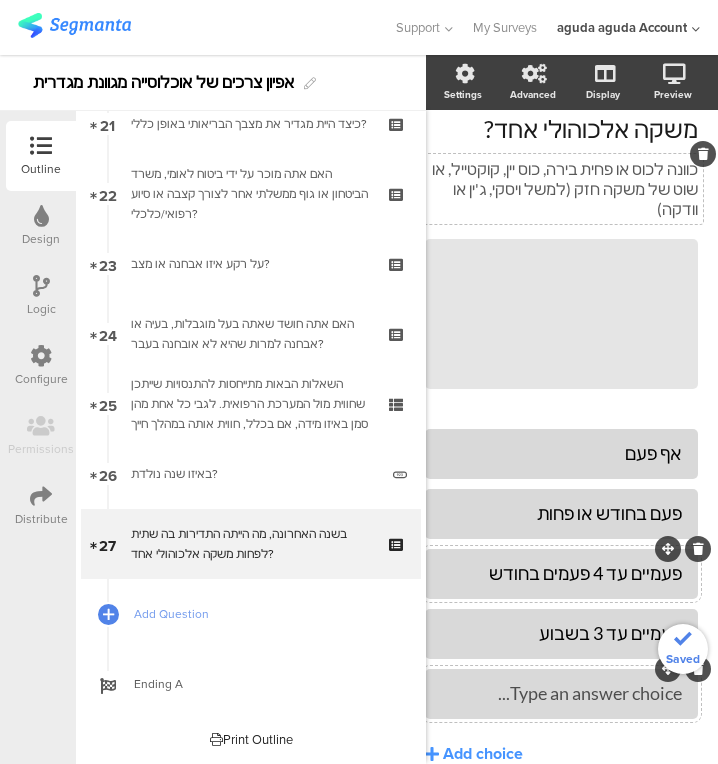 type 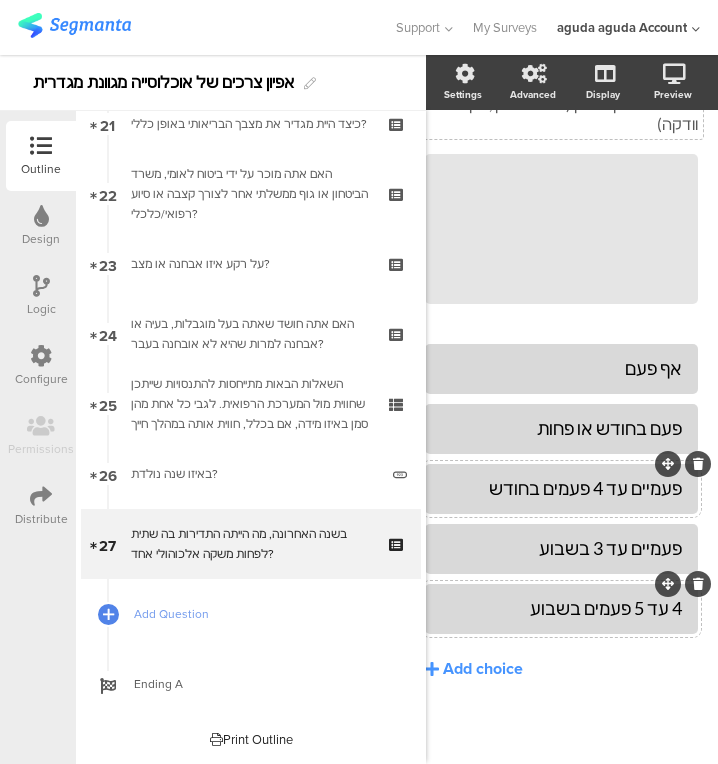 scroll, scrollTop: 230, scrollLeft: 38, axis: both 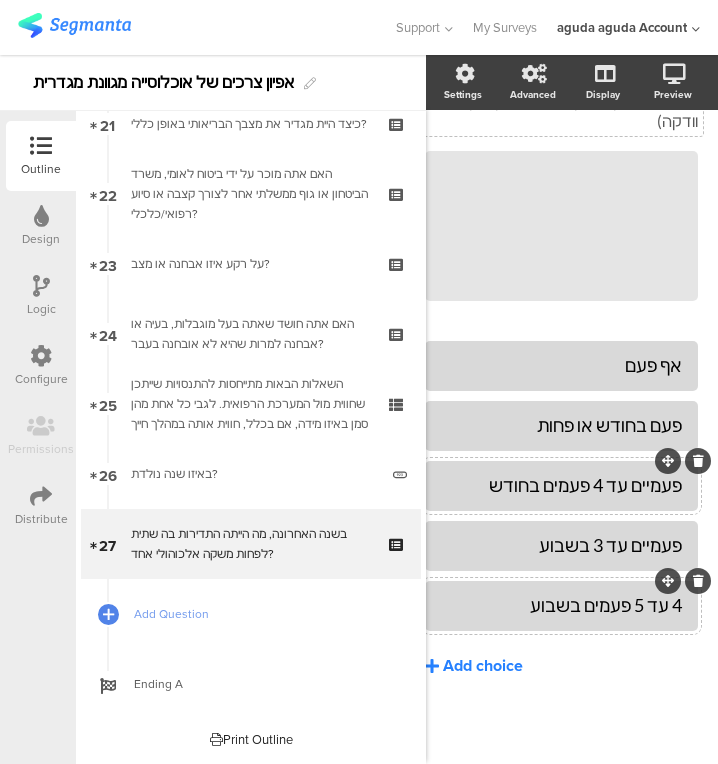 click on "Add choice" 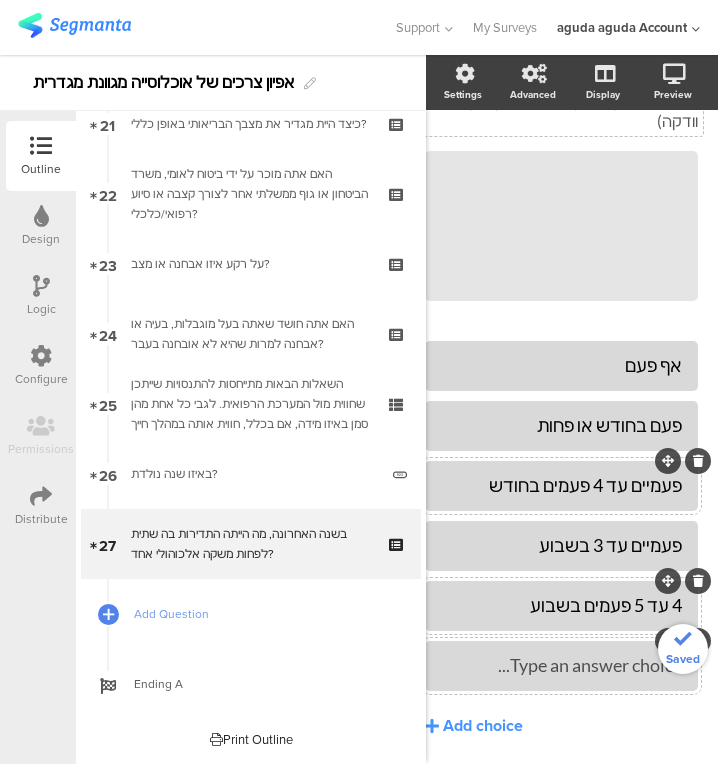 type 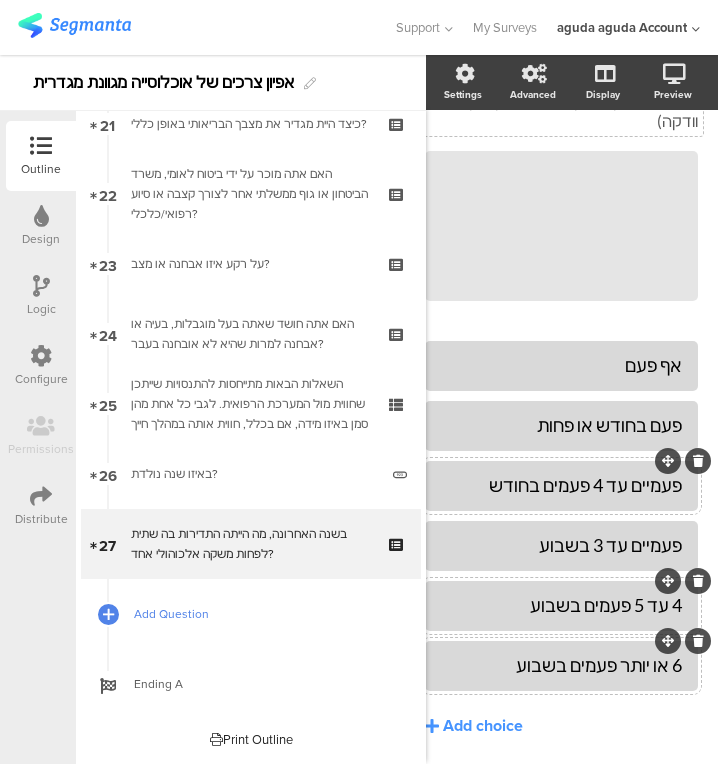 click on "Add Question" at bounding box center [262, 614] 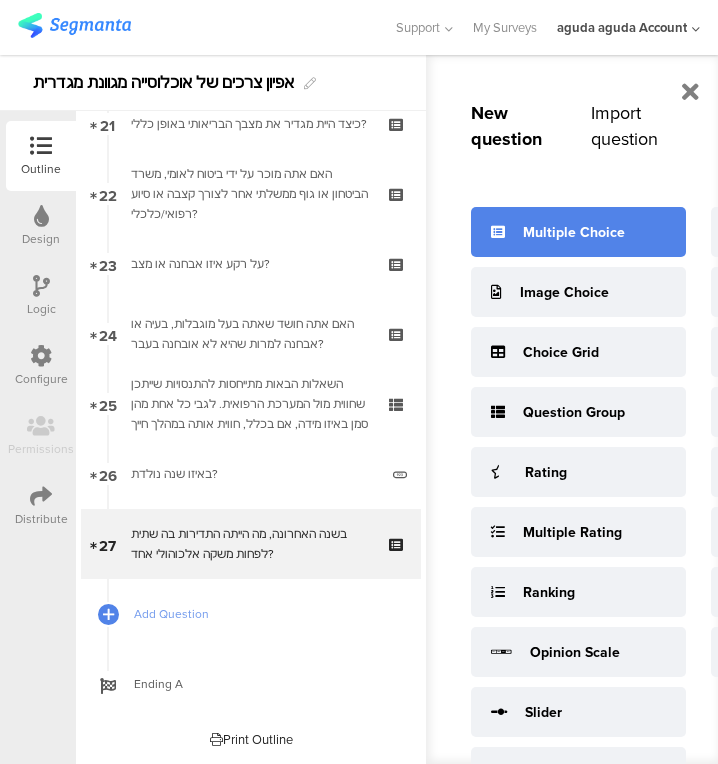 click on "Multiple Choice" at bounding box center [578, 232] 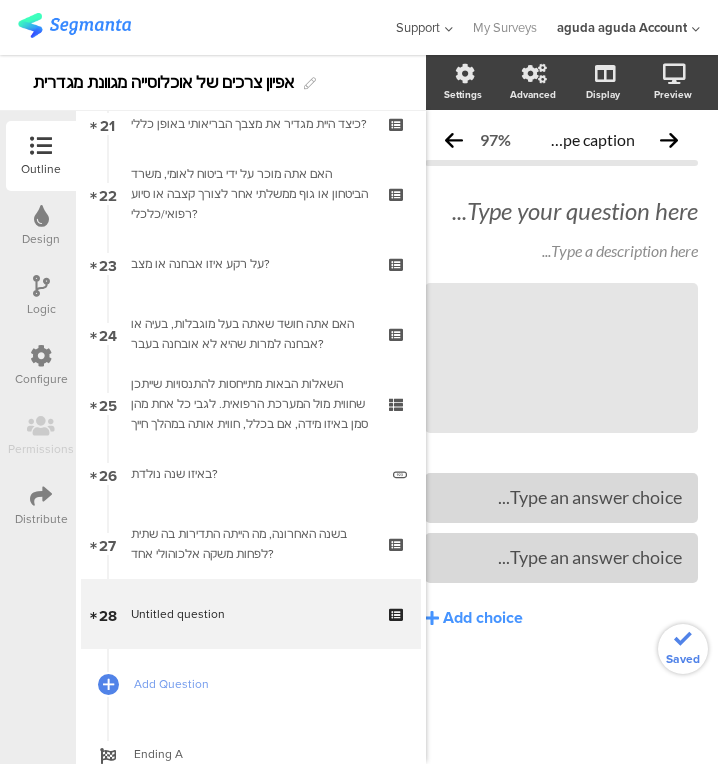 scroll, scrollTop: 0, scrollLeft: 23, axis: horizontal 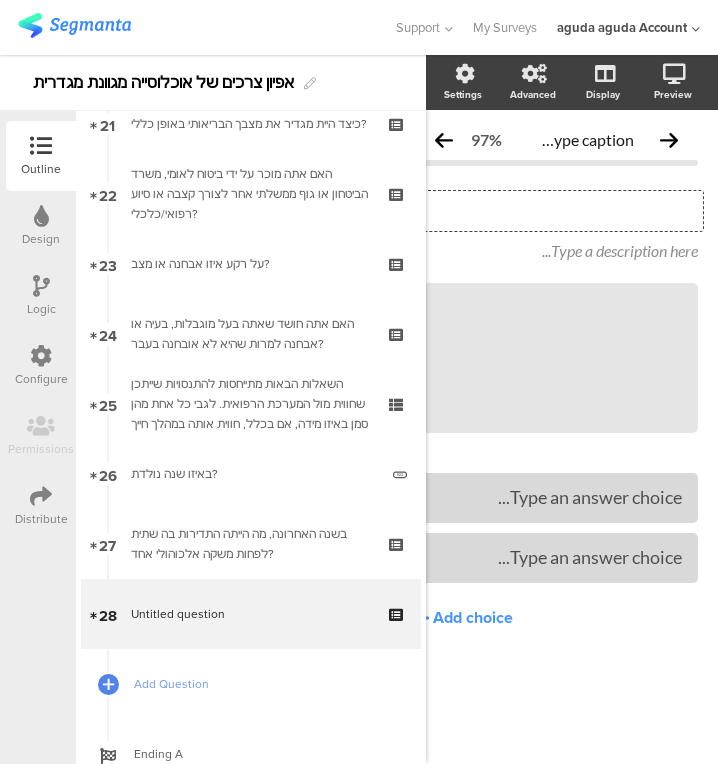 click on "Type your question here..." 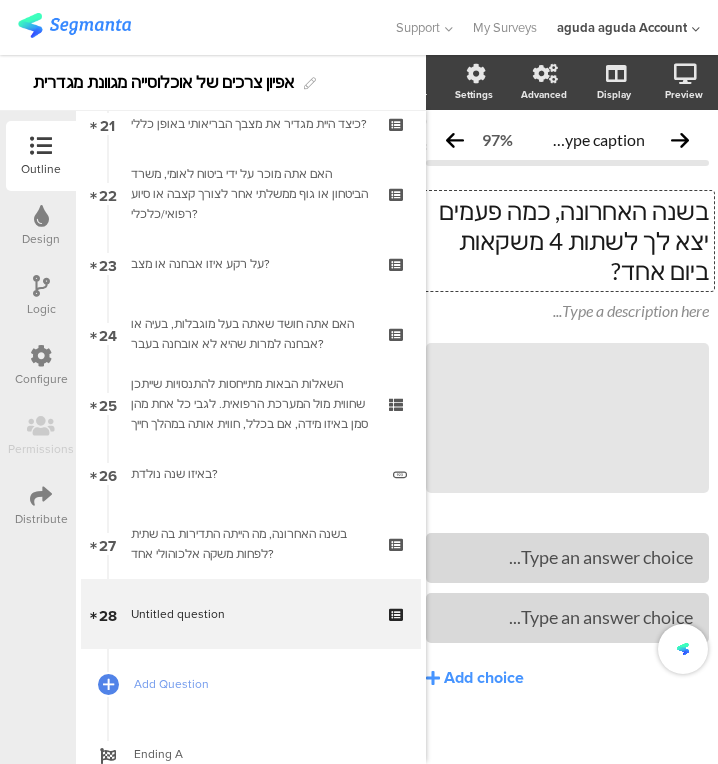 scroll, scrollTop: 4, scrollLeft: 20, axis: both 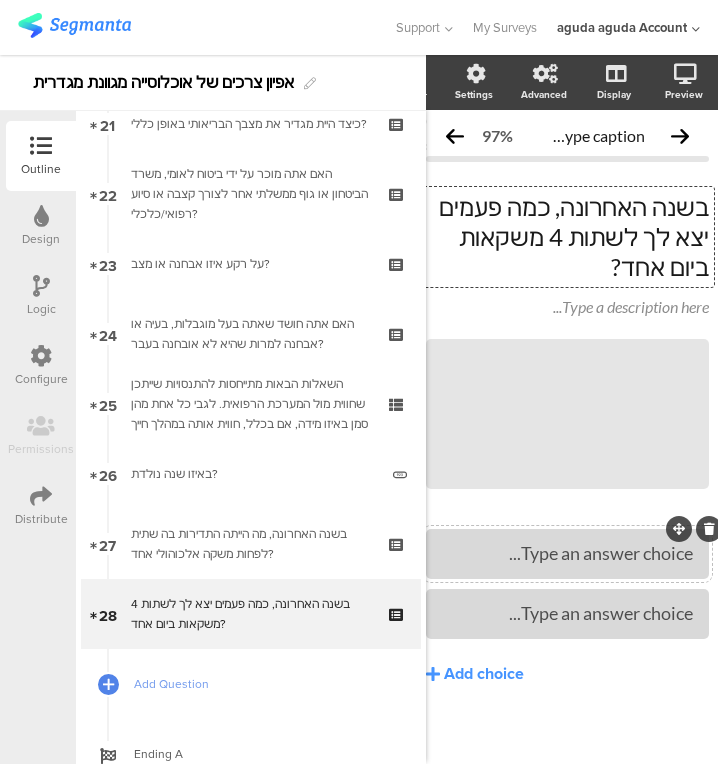 type 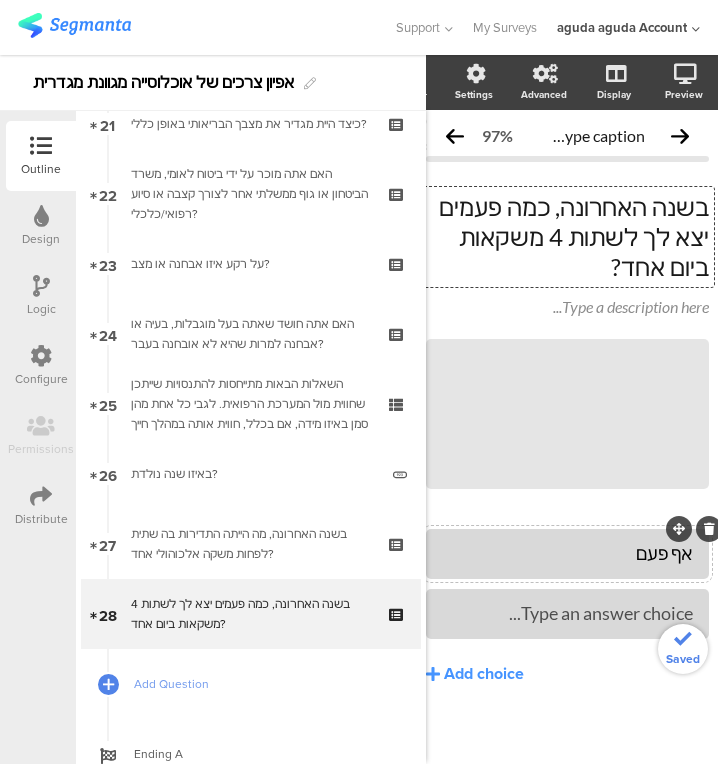 type 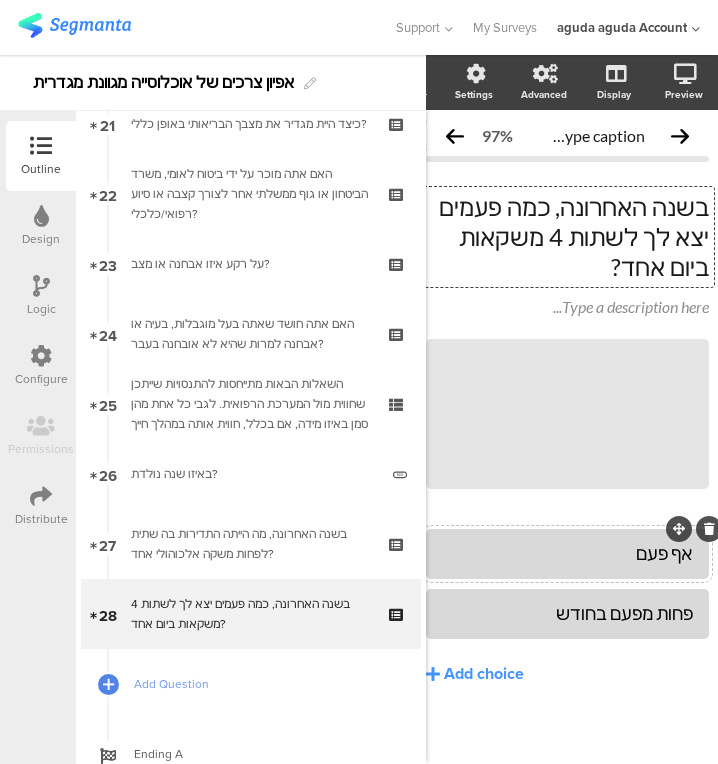 click on "בשנה האחרונה, כמה פעמים יצא לך לשתות 4 משקאות ביום אחד?" 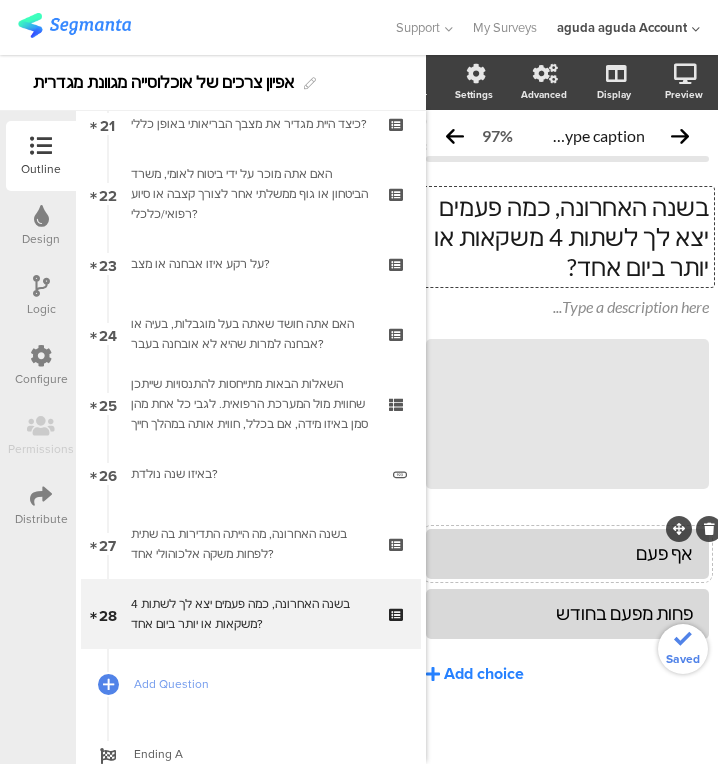 click on "Add choice" 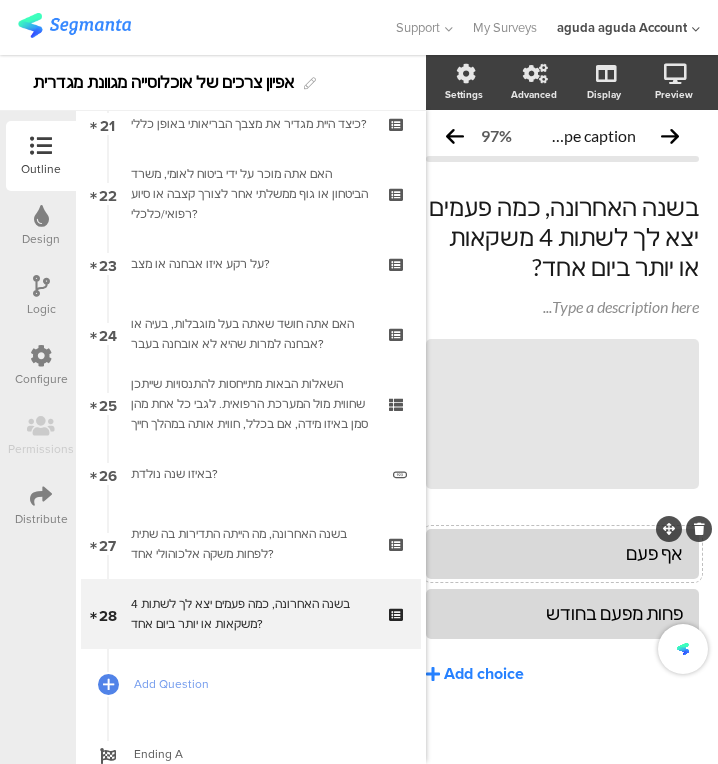 scroll, scrollTop: 36, scrollLeft: 20, axis: both 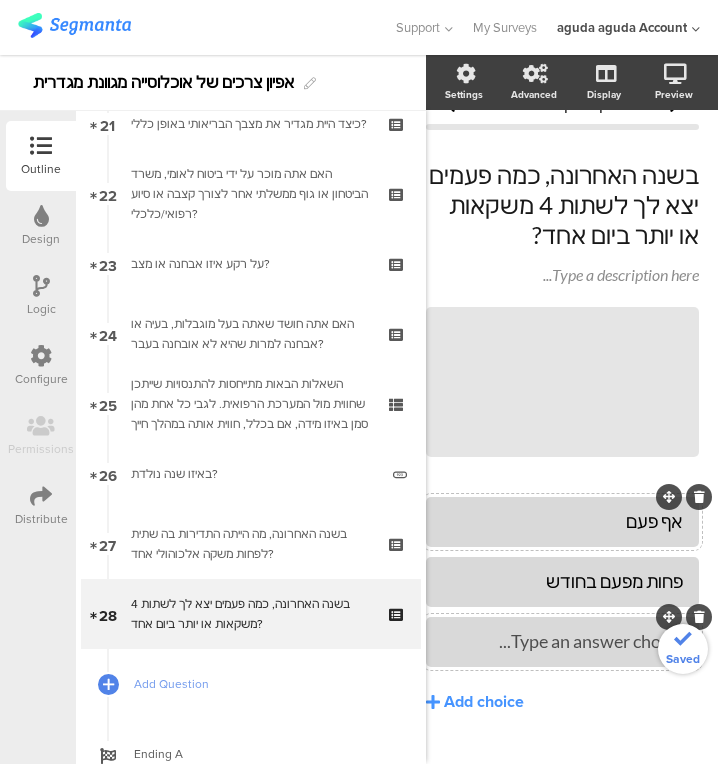 type 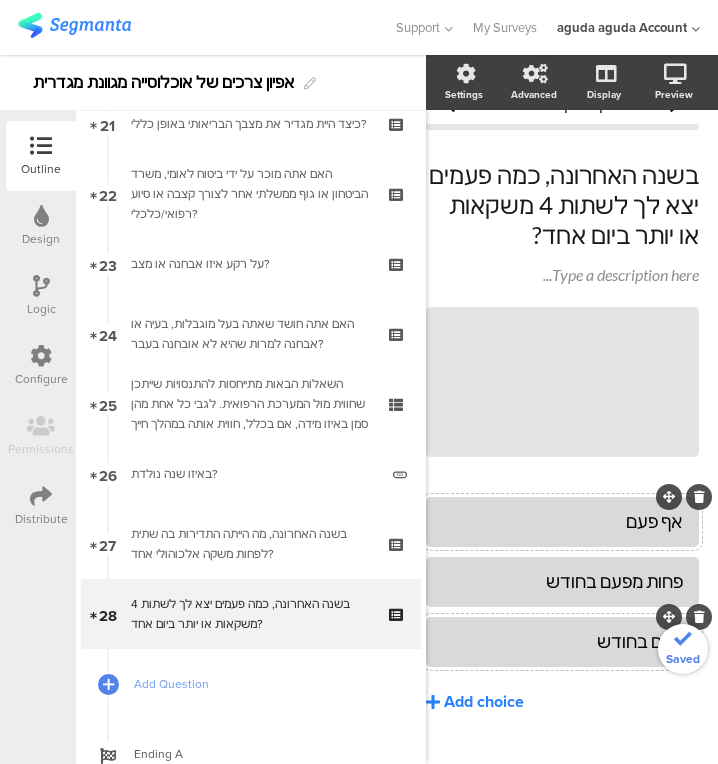 click on "Add choice" 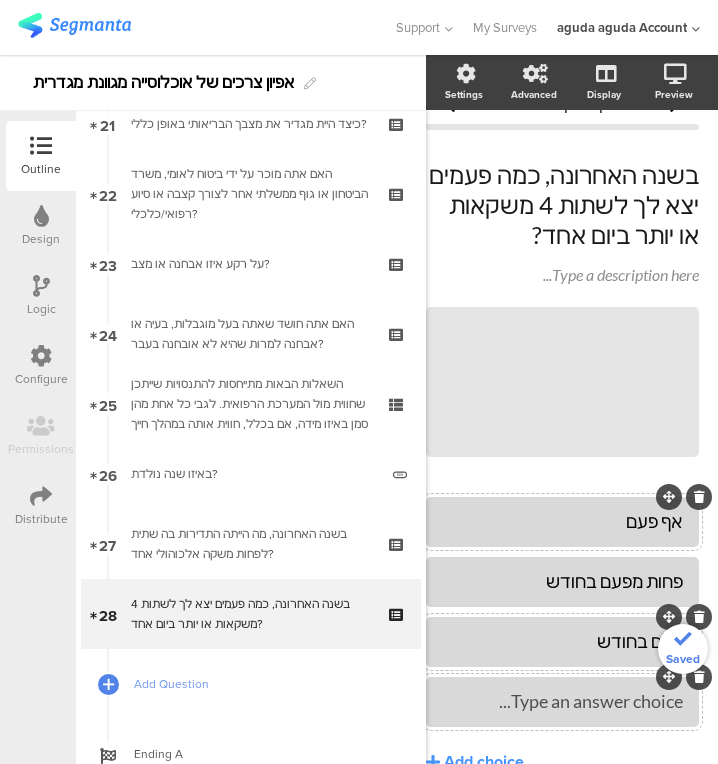type 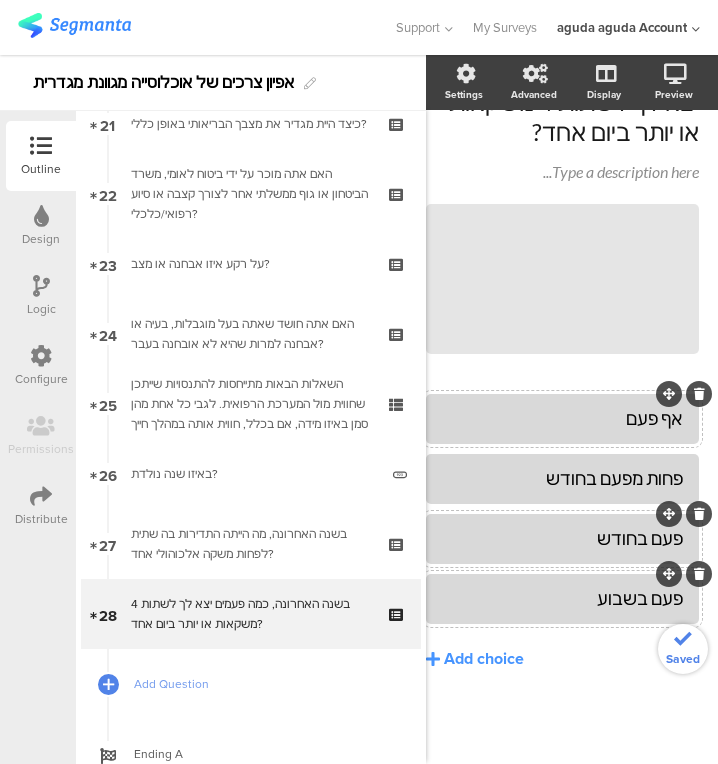 scroll, scrollTop: 154, scrollLeft: 20, axis: both 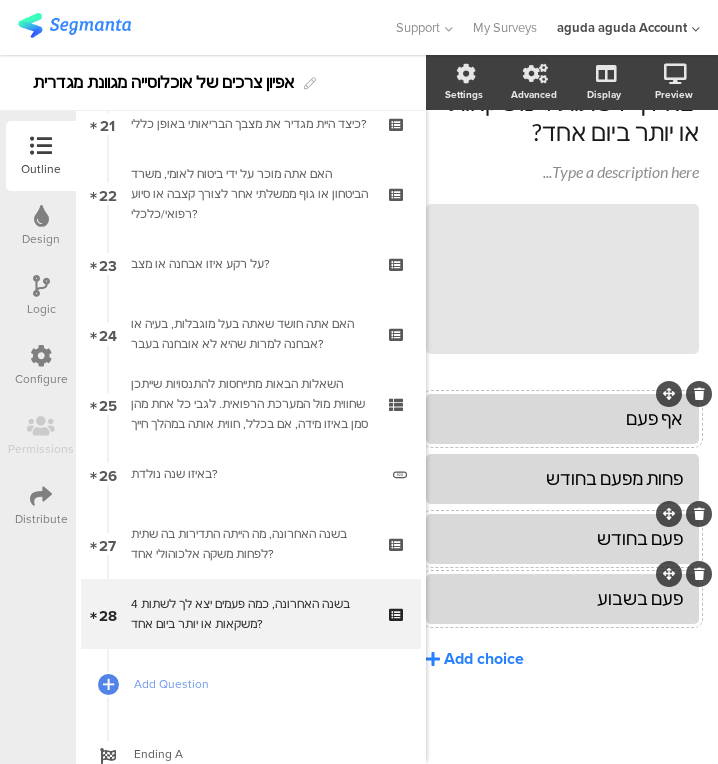 click on "Add choice" 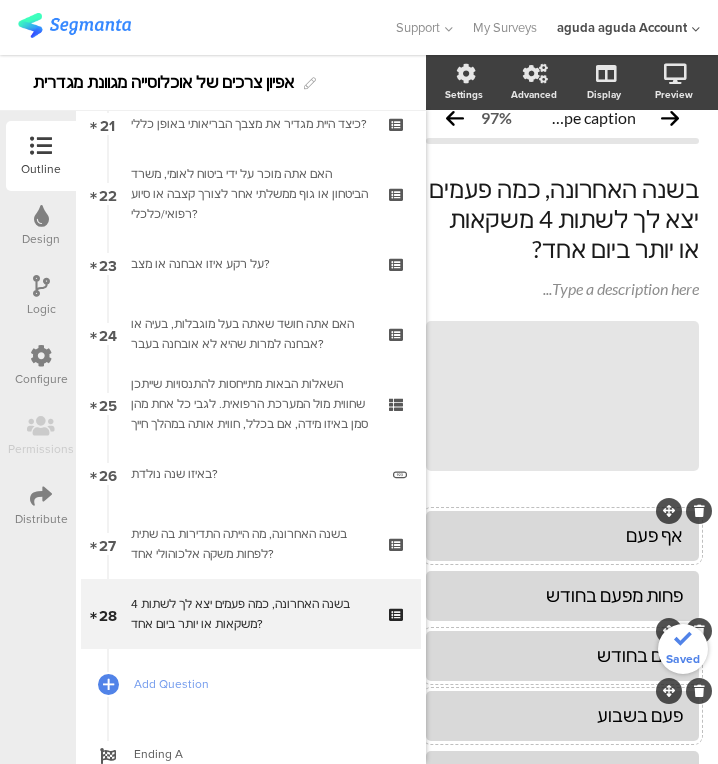 scroll, scrollTop: 214, scrollLeft: 20, axis: both 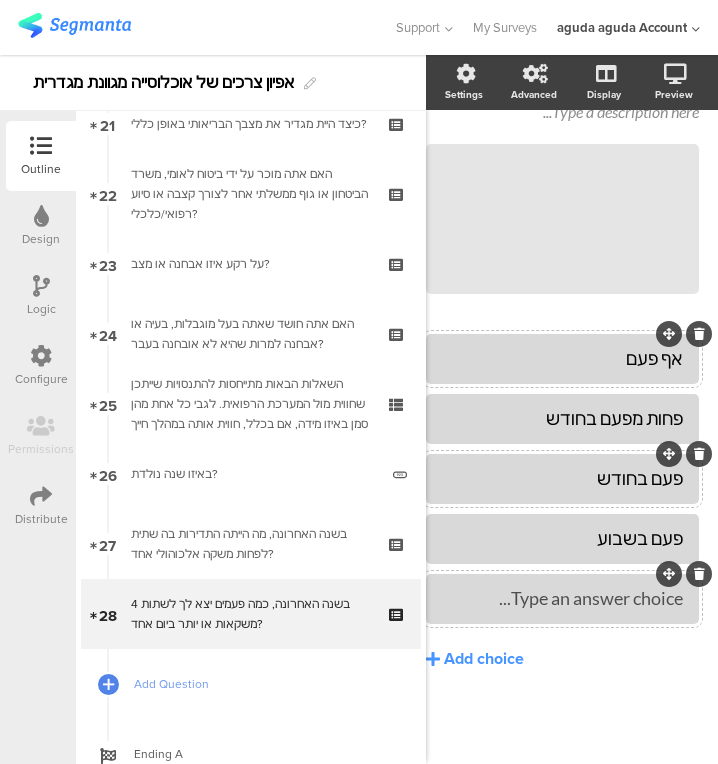 type 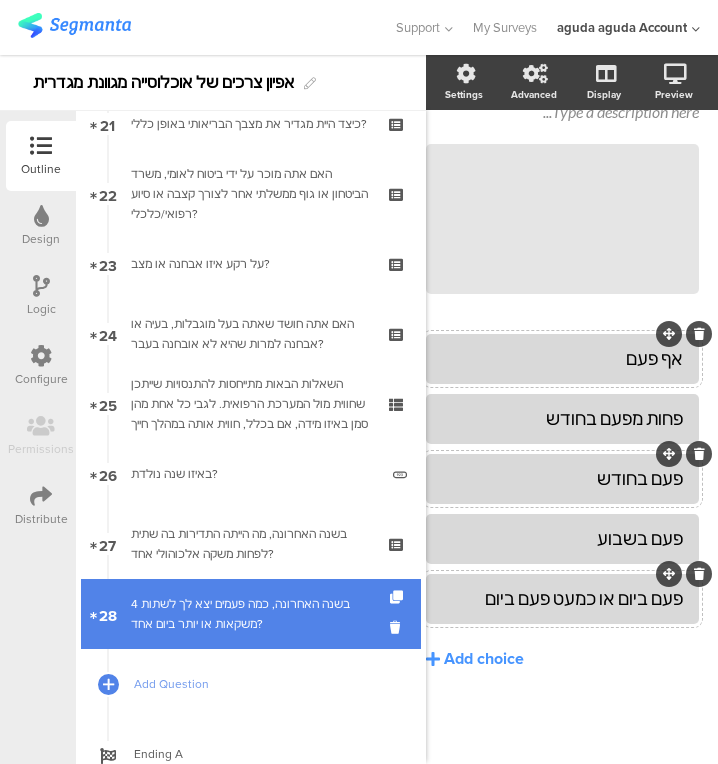 click on "בשנה האחרונה, כמה פעמים יצא לך לשתות 4 משקאות או יותר ביום אחד?" at bounding box center (250, 614) 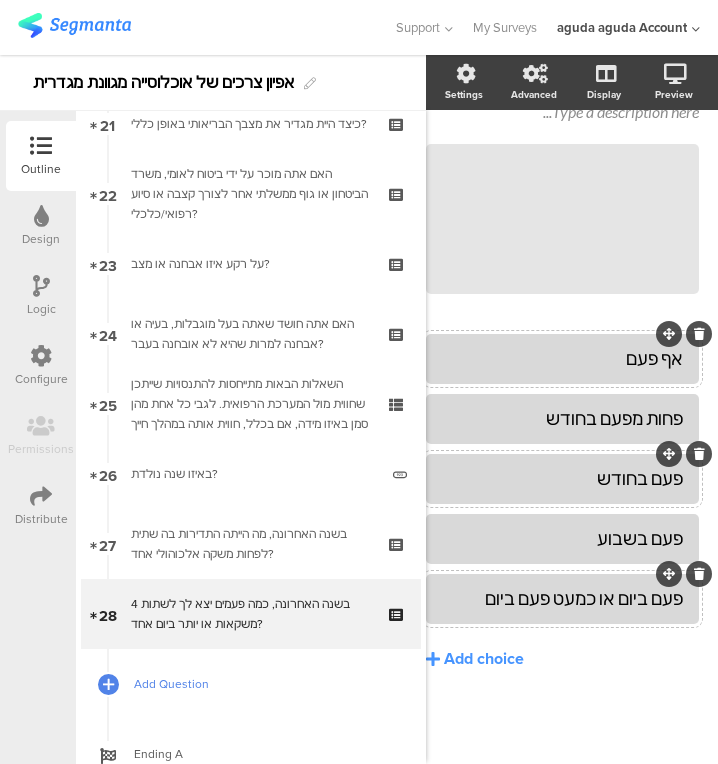 click on "Add Question" at bounding box center [262, 684] 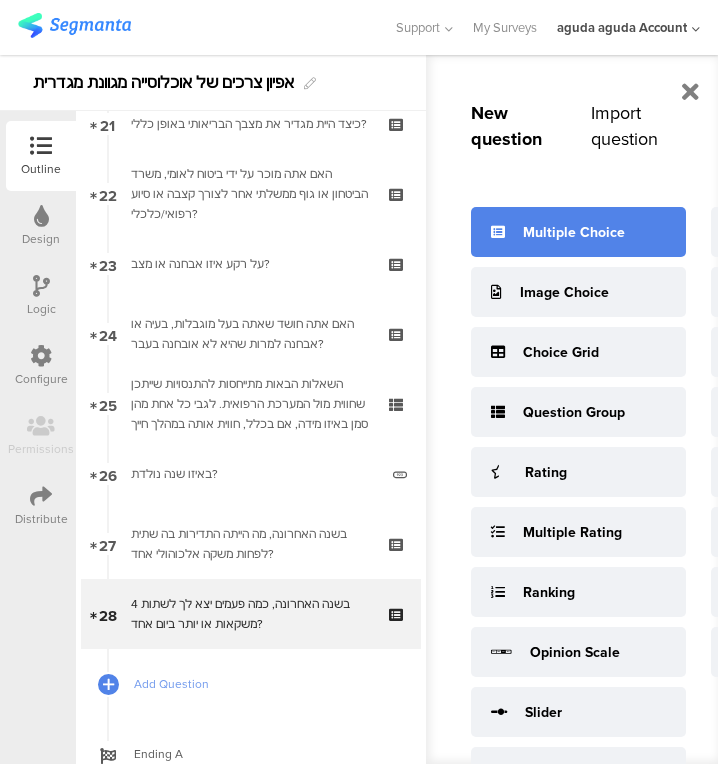 click on "Multiple Choice" at bounding box center (578, 232) 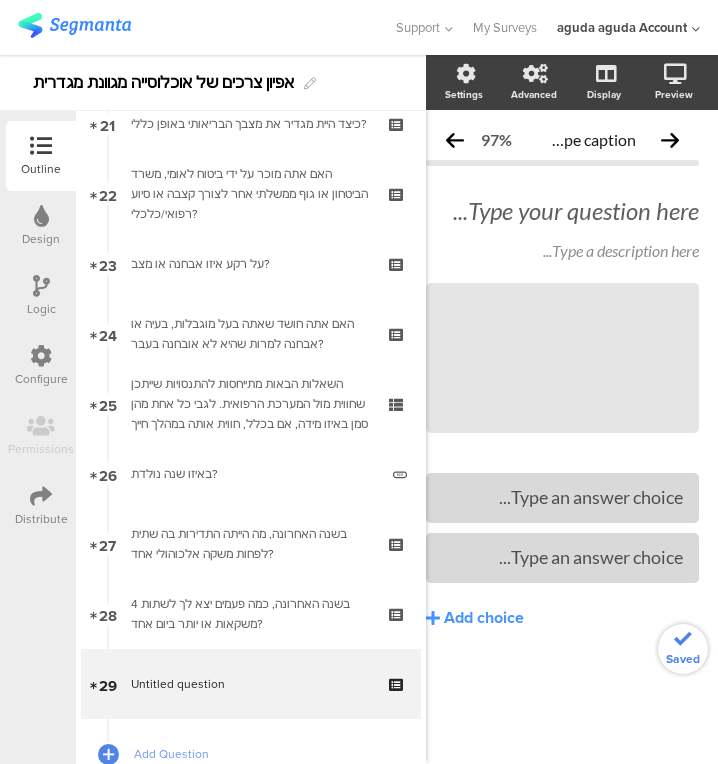 scroll, scrollTop: 0, scrollLeft: 20, axis: horizontal 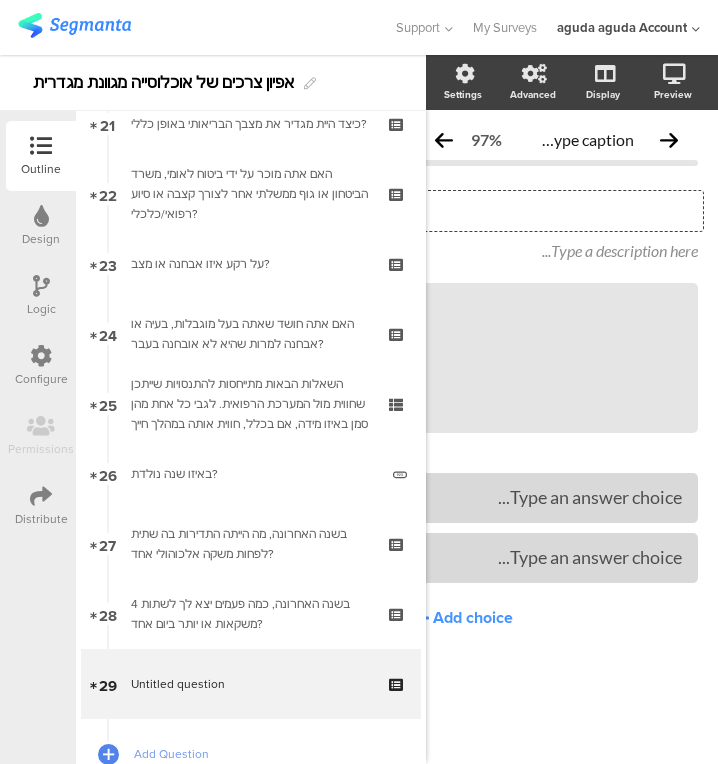 click on "Type your question here..." 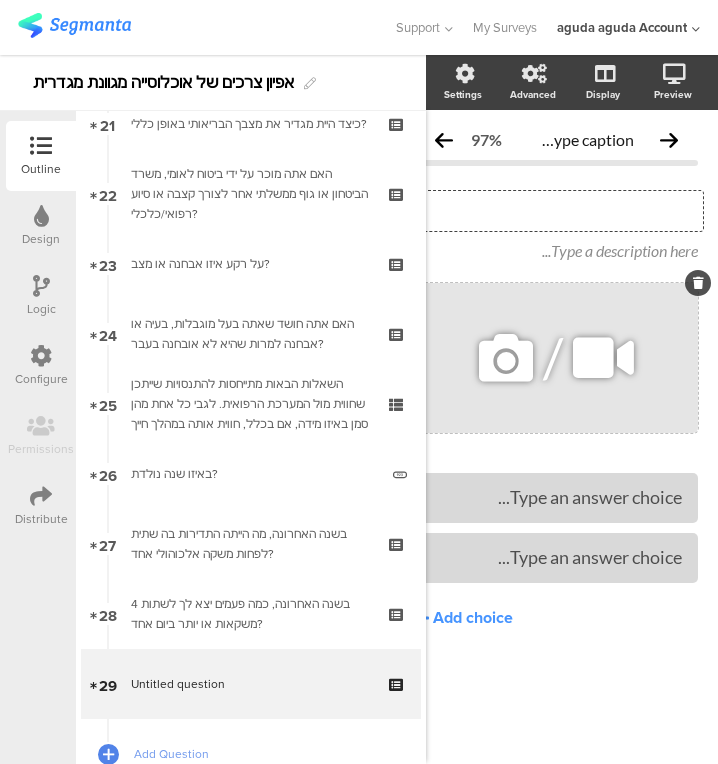 type 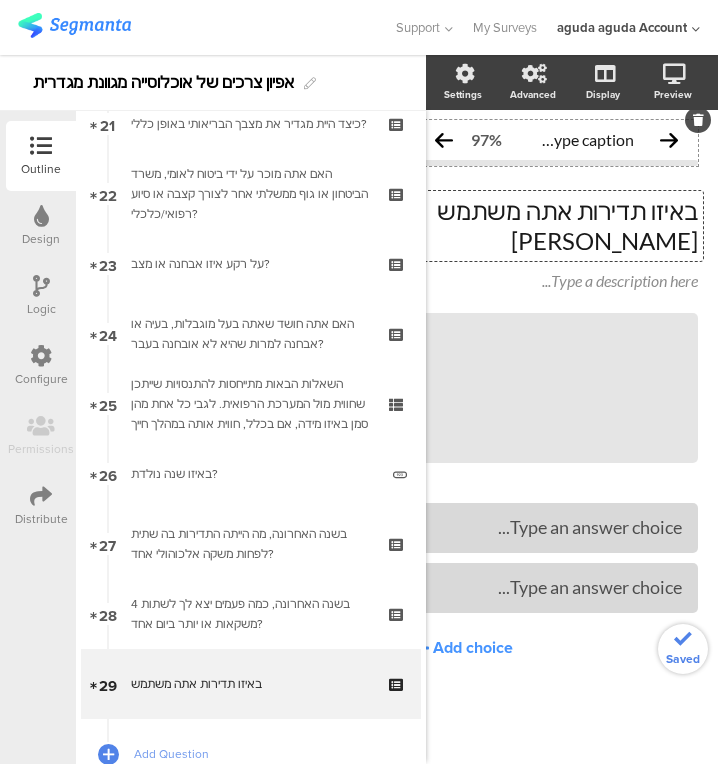 scroll, scrollTop: 0, scrollLeft: 26, axis: horizontal 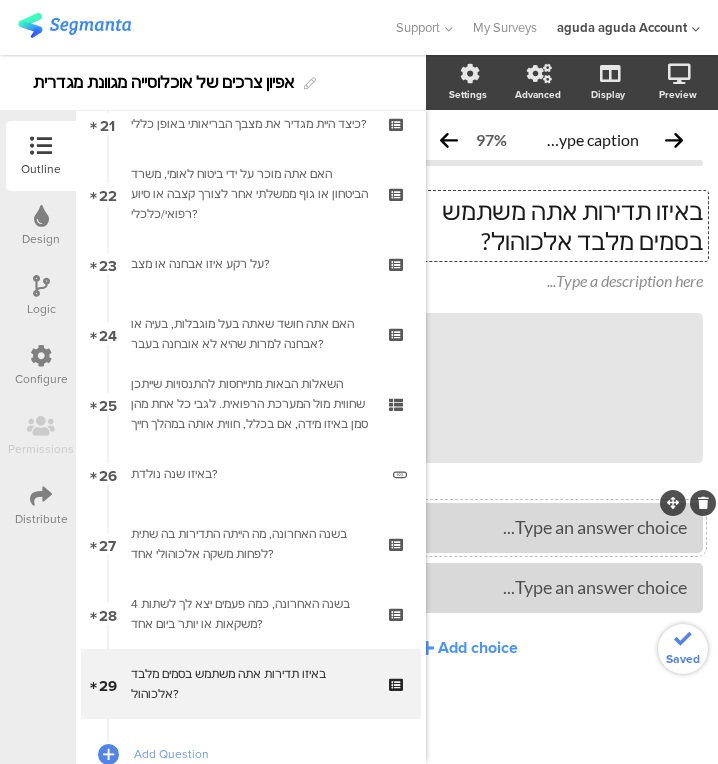 type 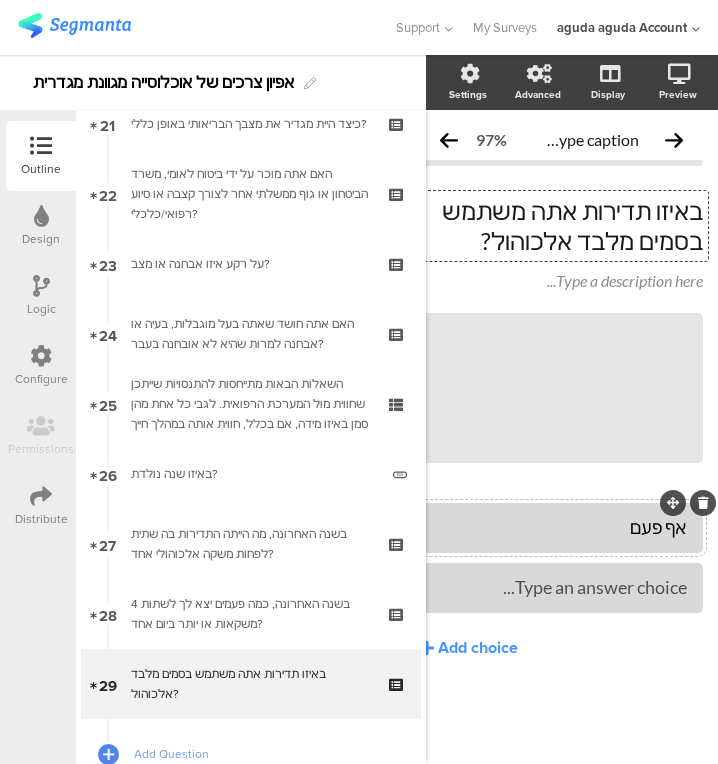 type 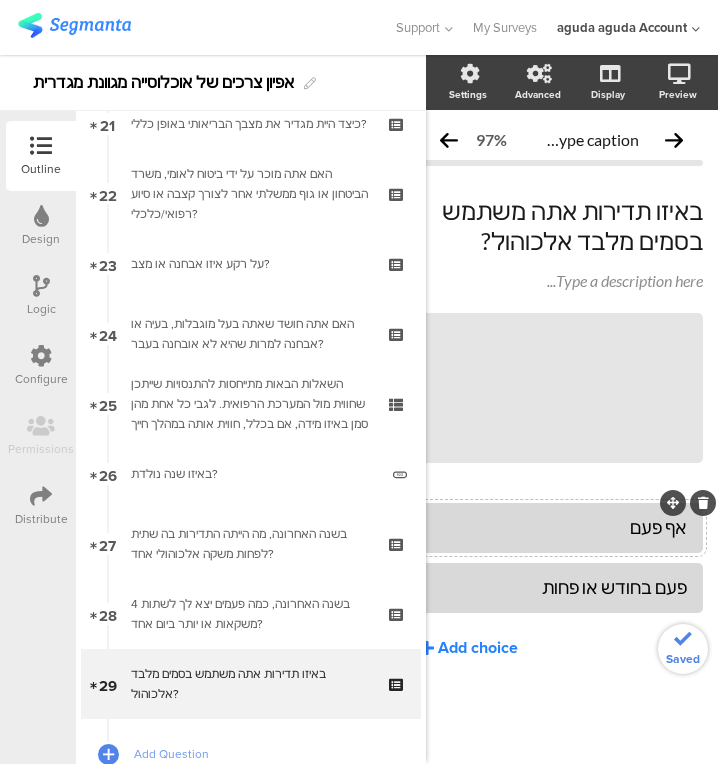click on "Add choice" 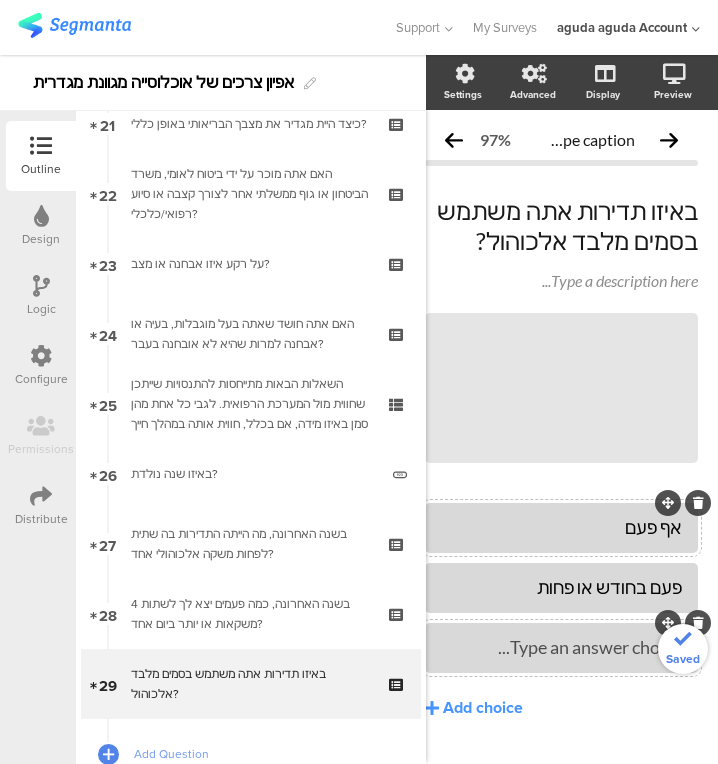 type 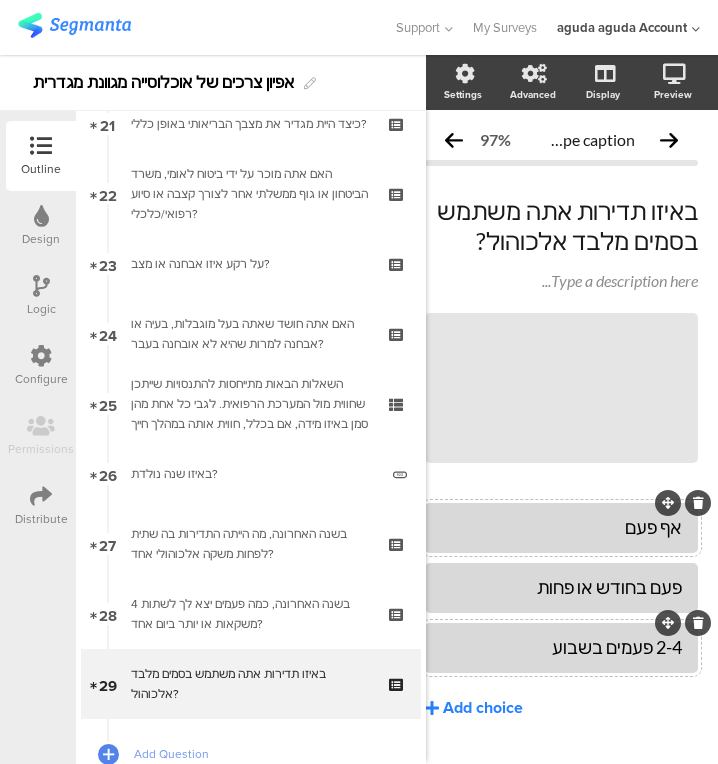 click on "Add choice" 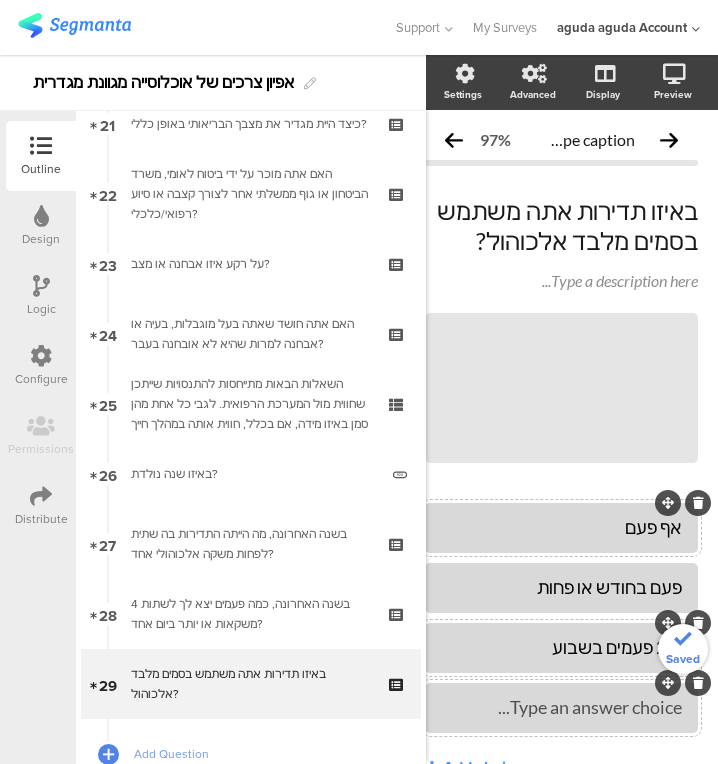 type 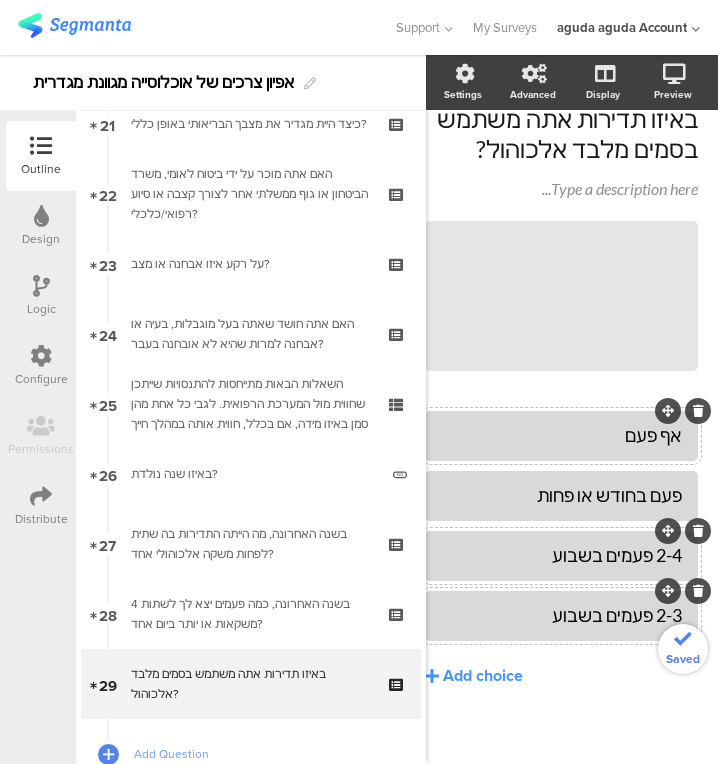 scroll, scrollTop: 93, scrollLeft: 26, axis: both 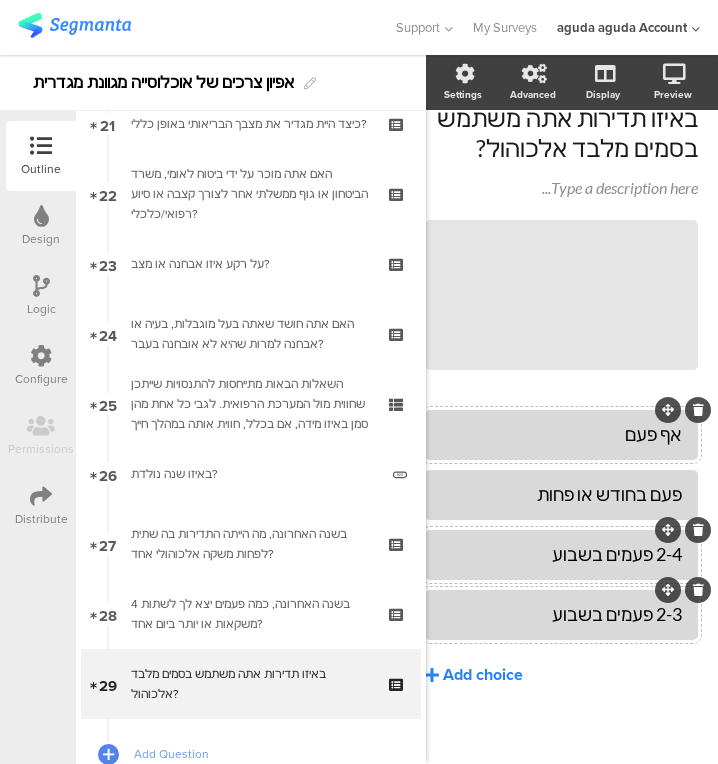 click on "Add choice" 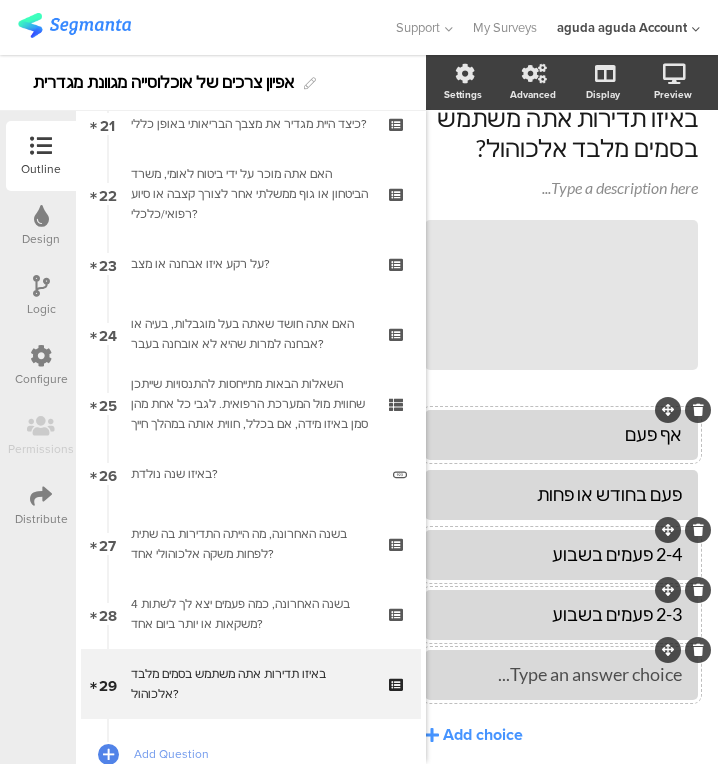 type 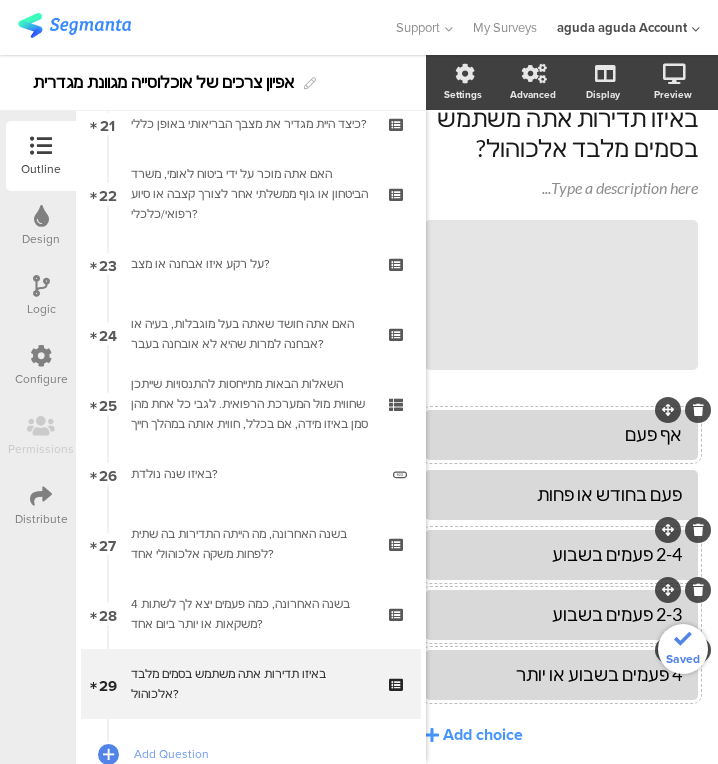 scroll, scrollTop: 183, scrollLeft: 26, axis: both 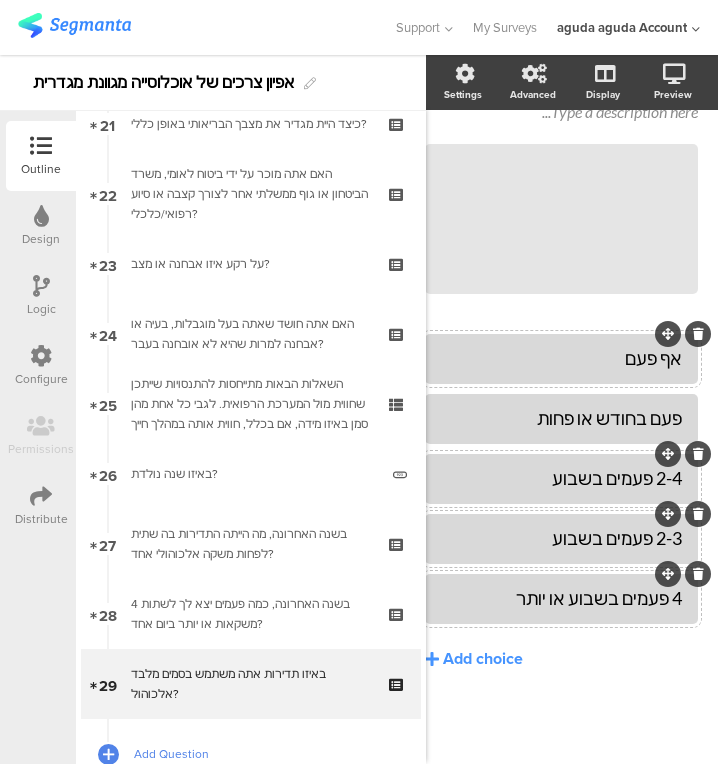 click on "Add Question" at bounding box center [262, 754] 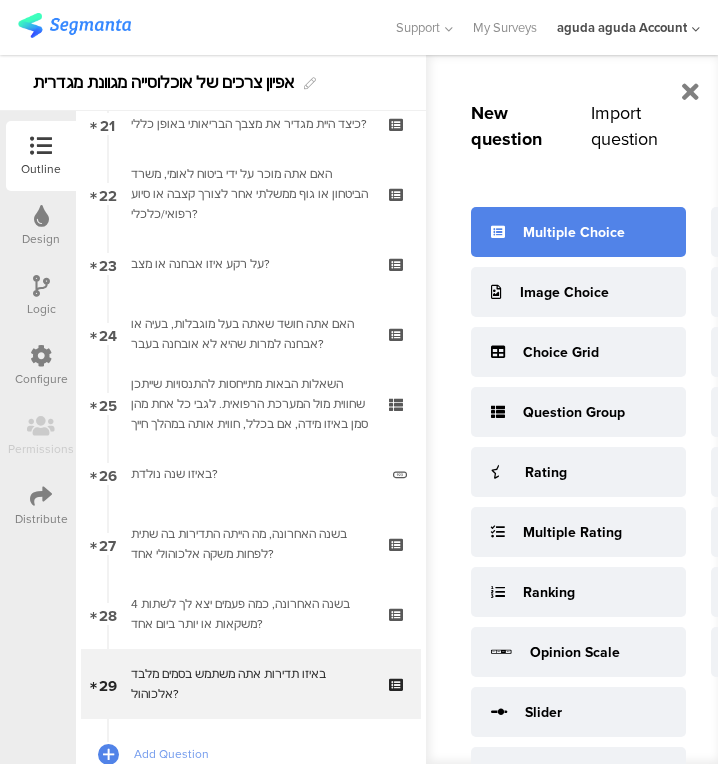 click on "Multiple Choice" at bounding box center [574, 232] 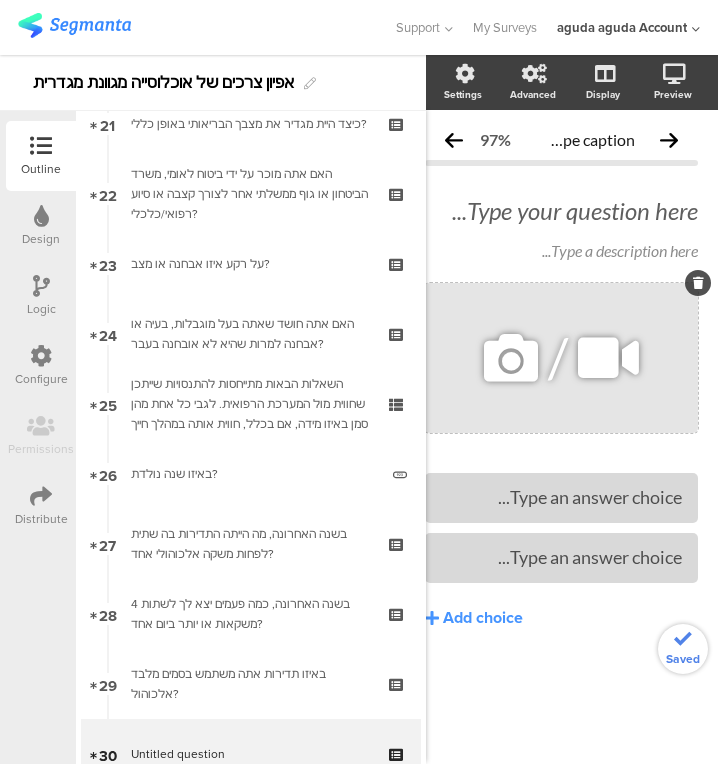 scroll, scrollTop: 0, scrollLeft: 23, axis: horizontal 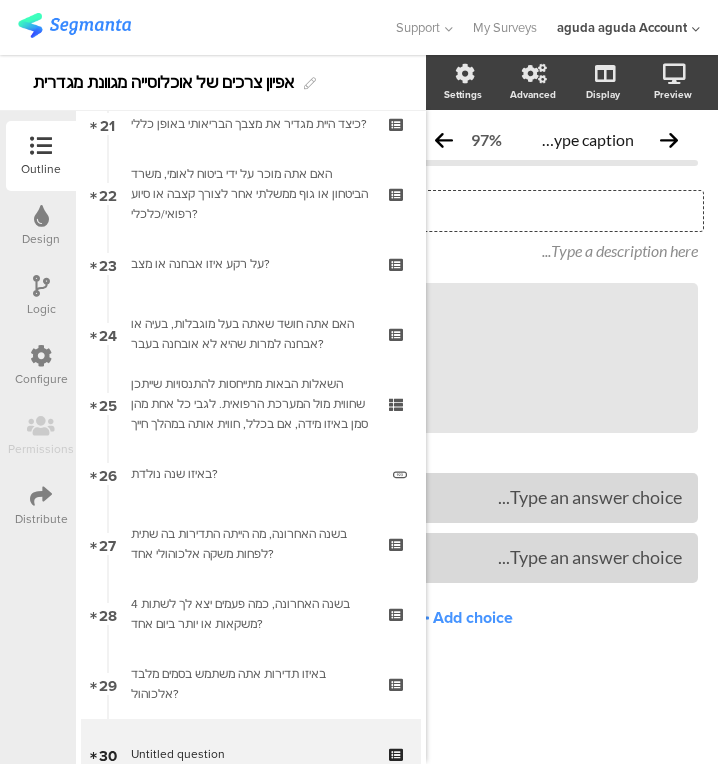 click on "Type your question here..." 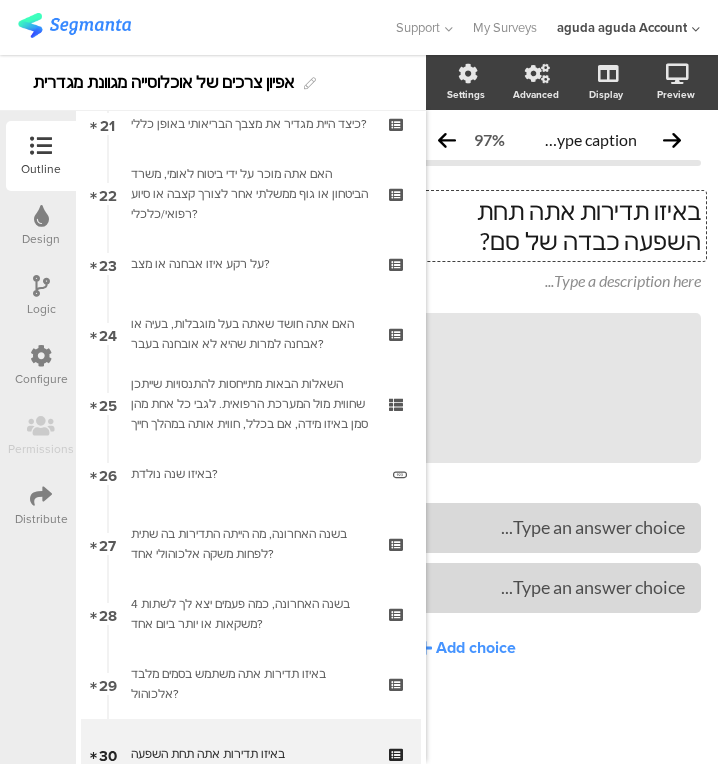 scroll, scrollTop: 4, scrollLeft: 28, axis: both 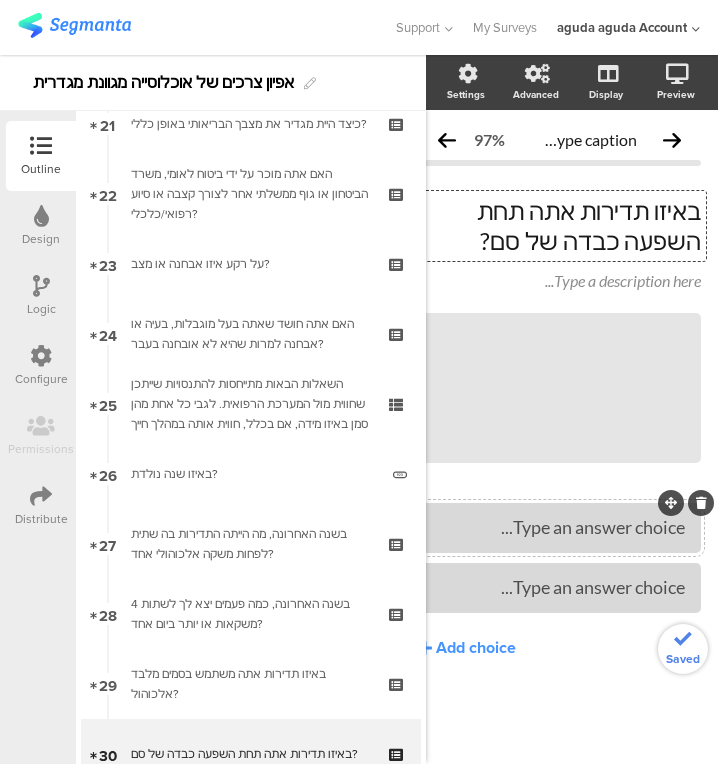 type 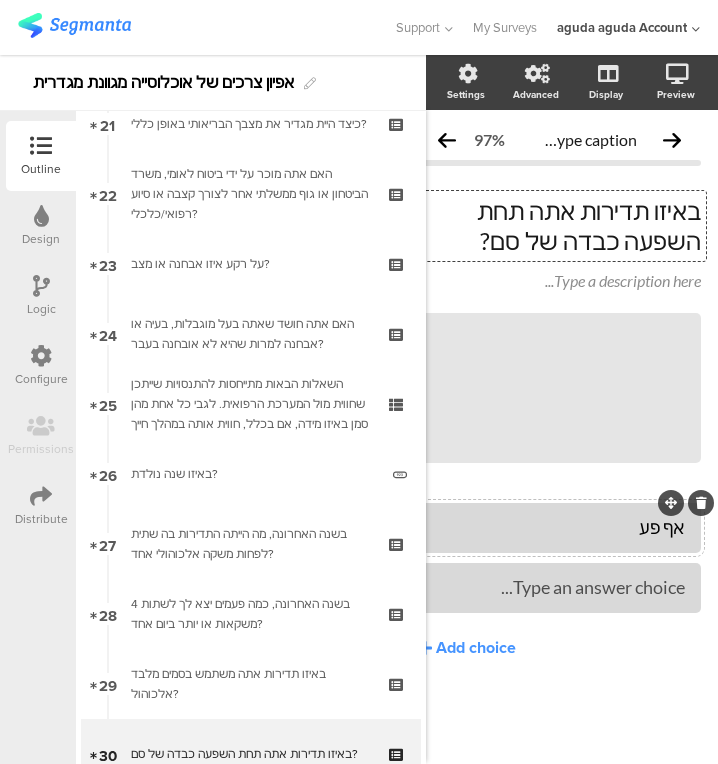 type 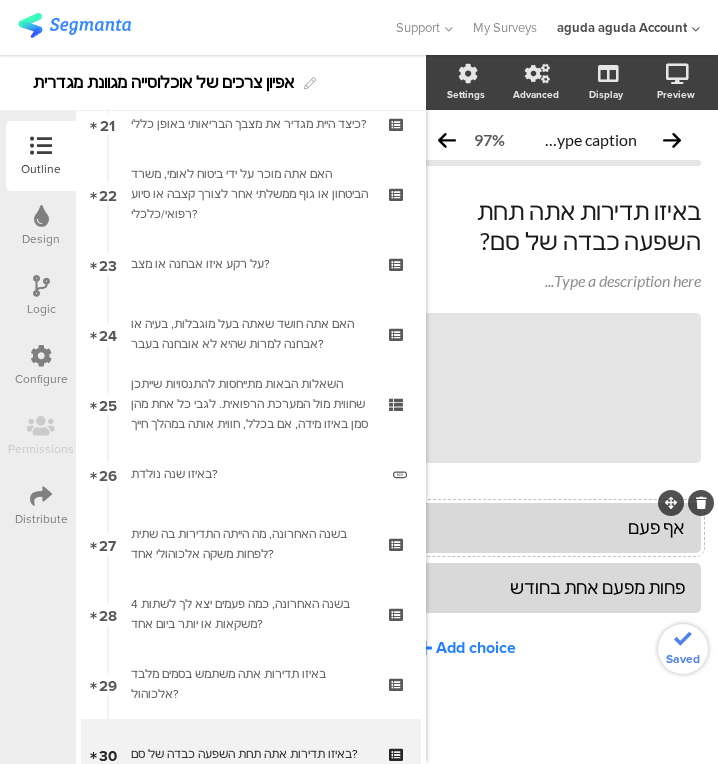 click on "Add choice" 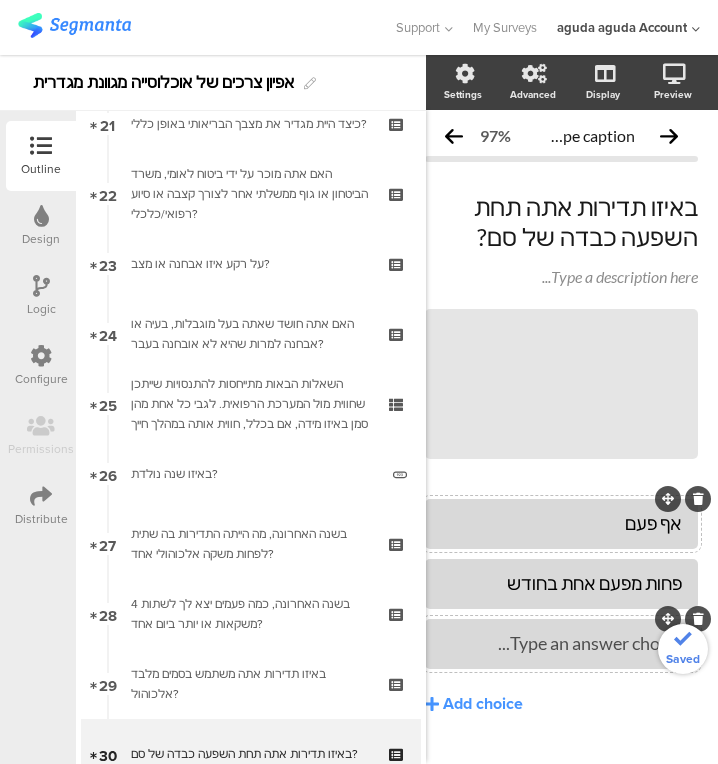 type 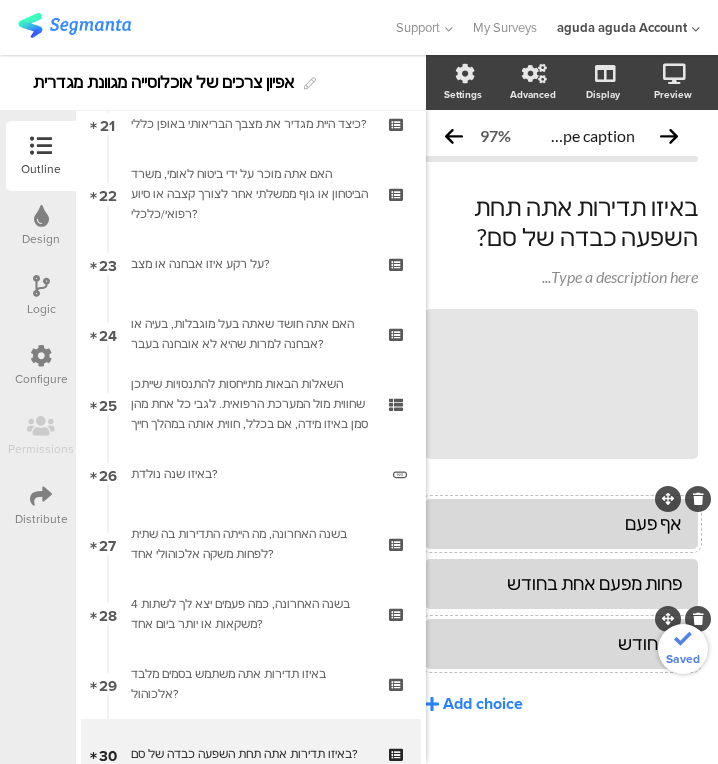 click on "Add choice" 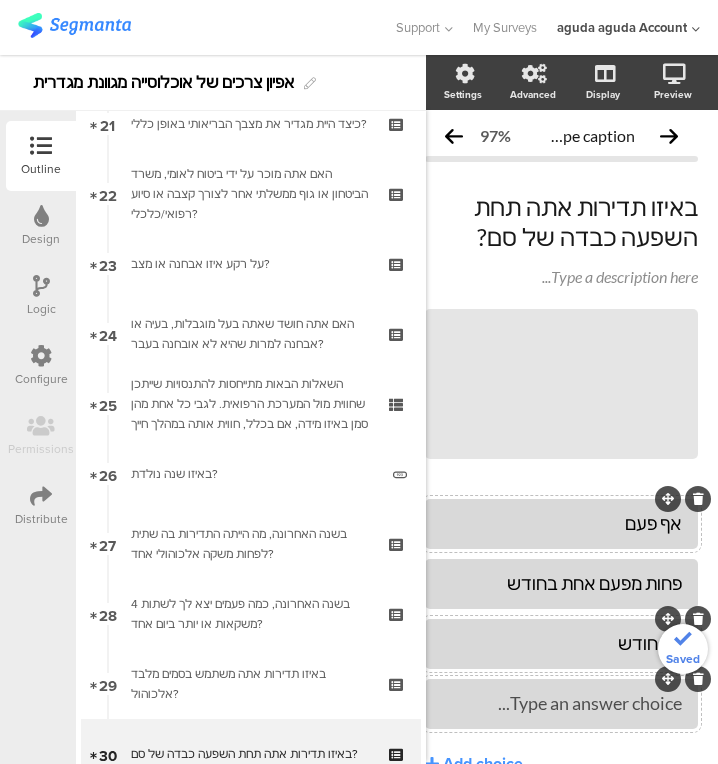 type 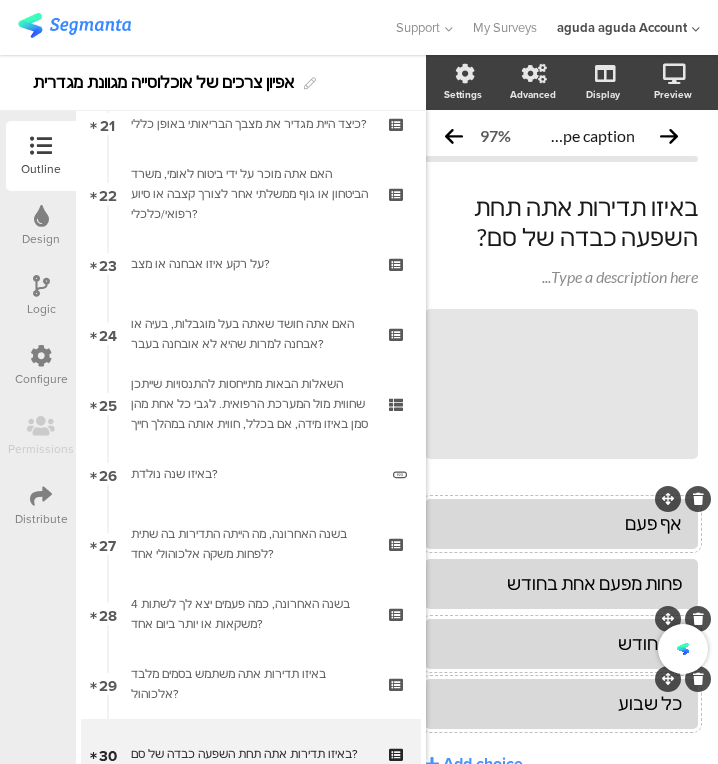 scroll, scrollTop: 124, scrollLeft: 28, axis: both 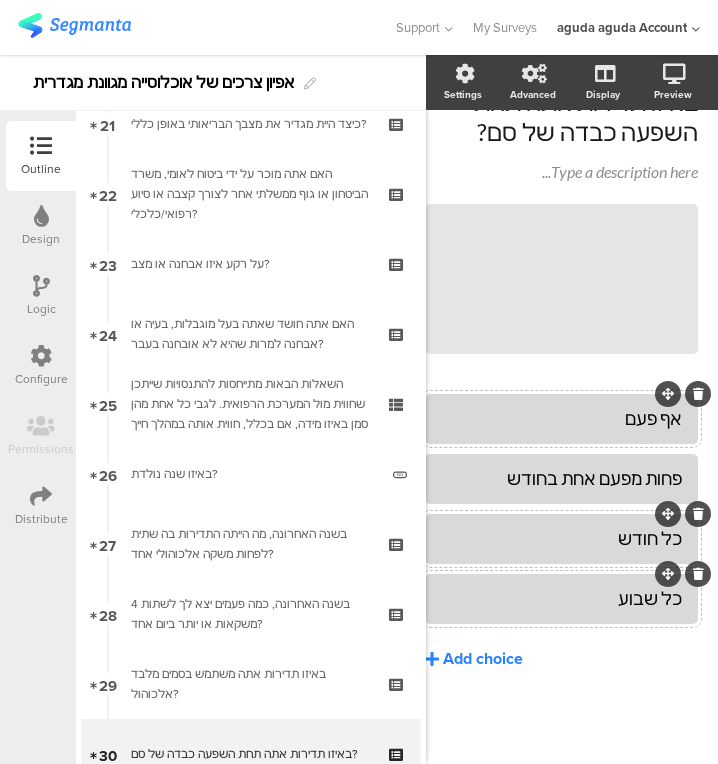 click on "Add choice" 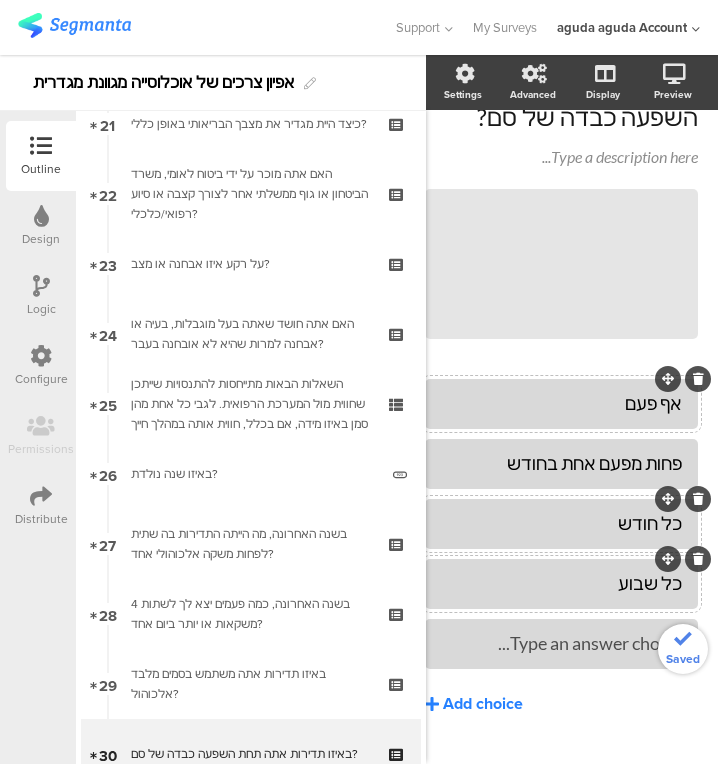 drag, startPoint x: 605, startPoint y: 665, endPoint x: 619, endPoint y: 650, distance: 20.518284 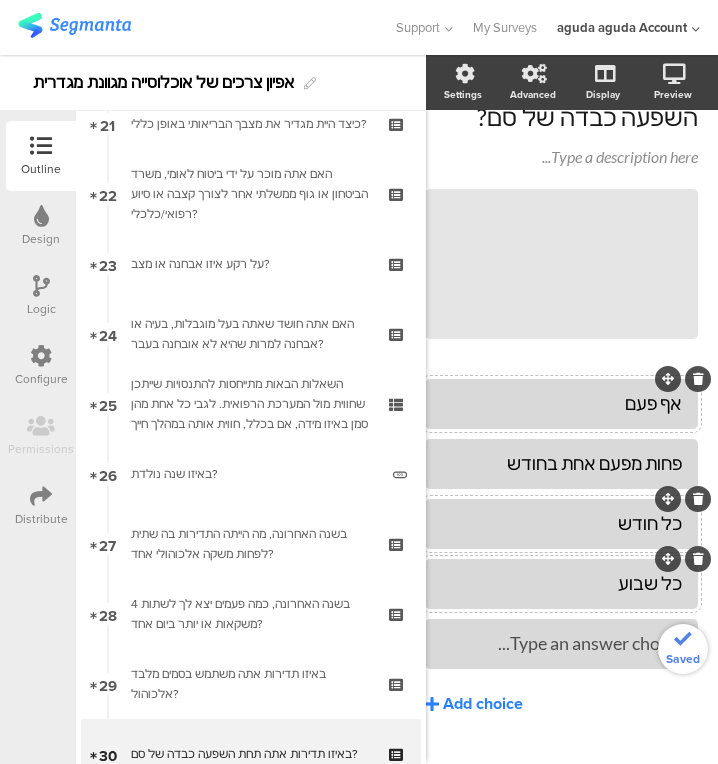 click on "Type an answer choice..." 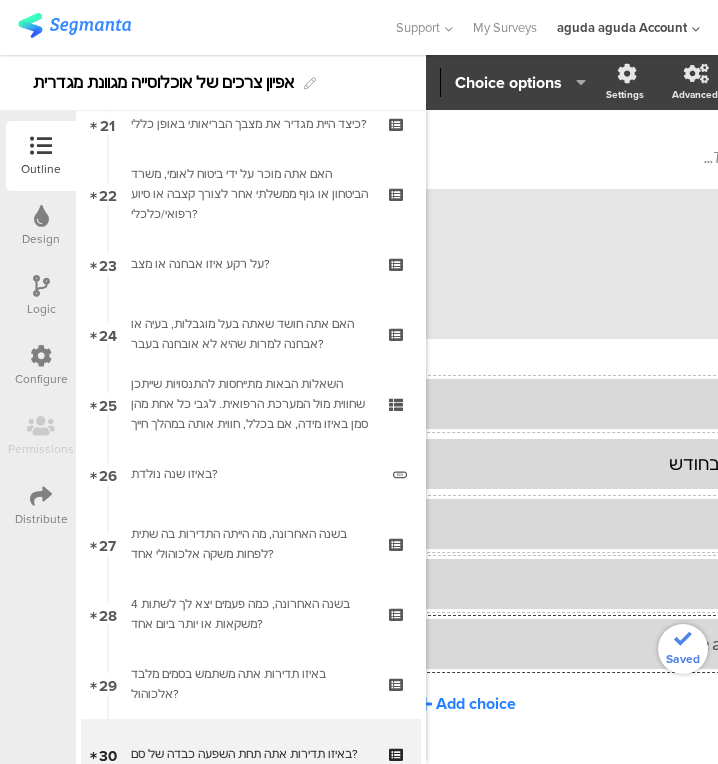 click on "Add choice" 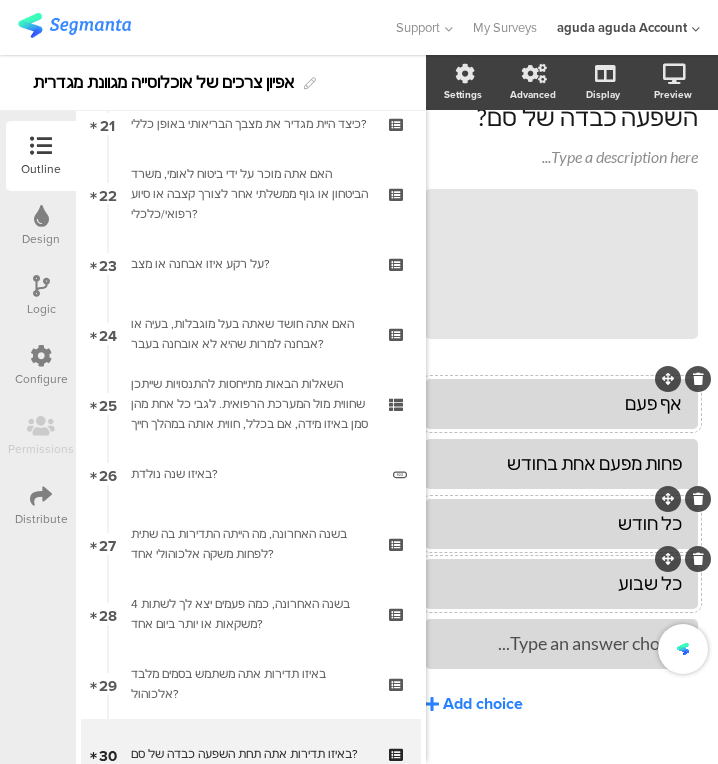 type 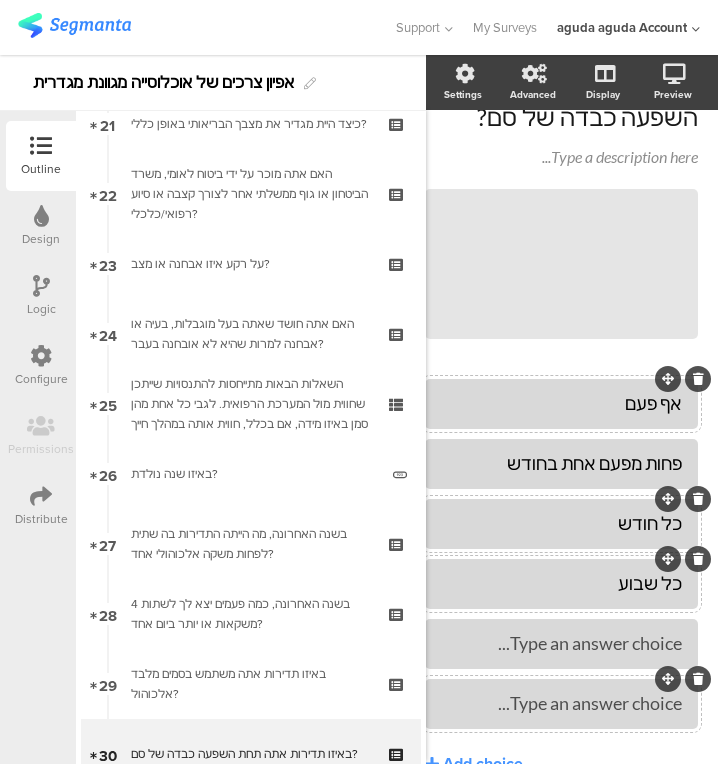 click 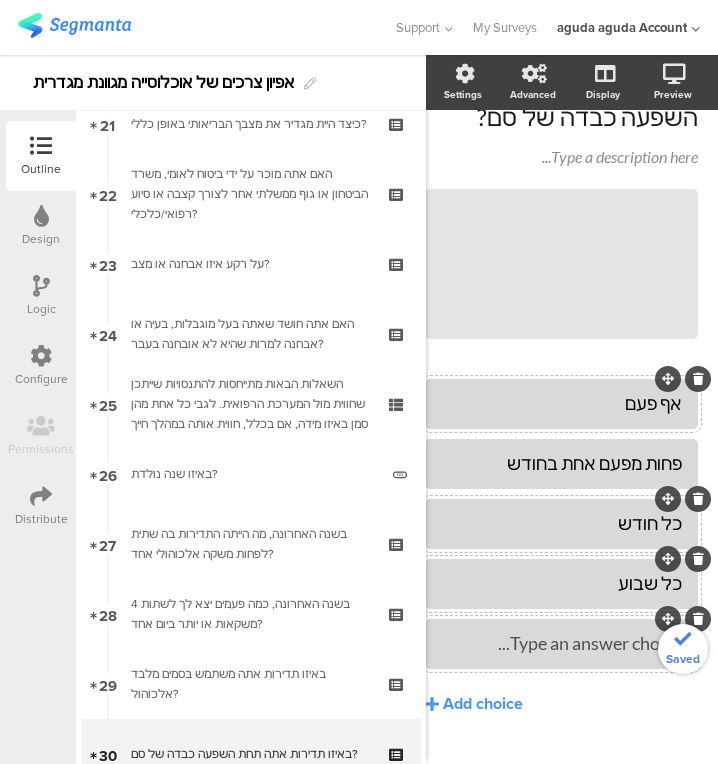 click on "Type an answer choice..." 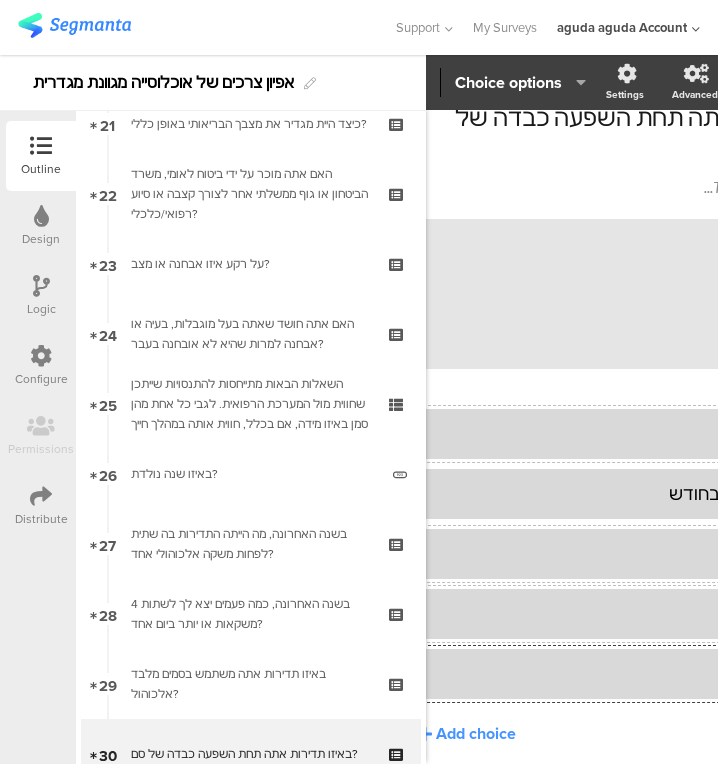 scroll, scrollTop: 94, scrollLeft: 163, axis: both 